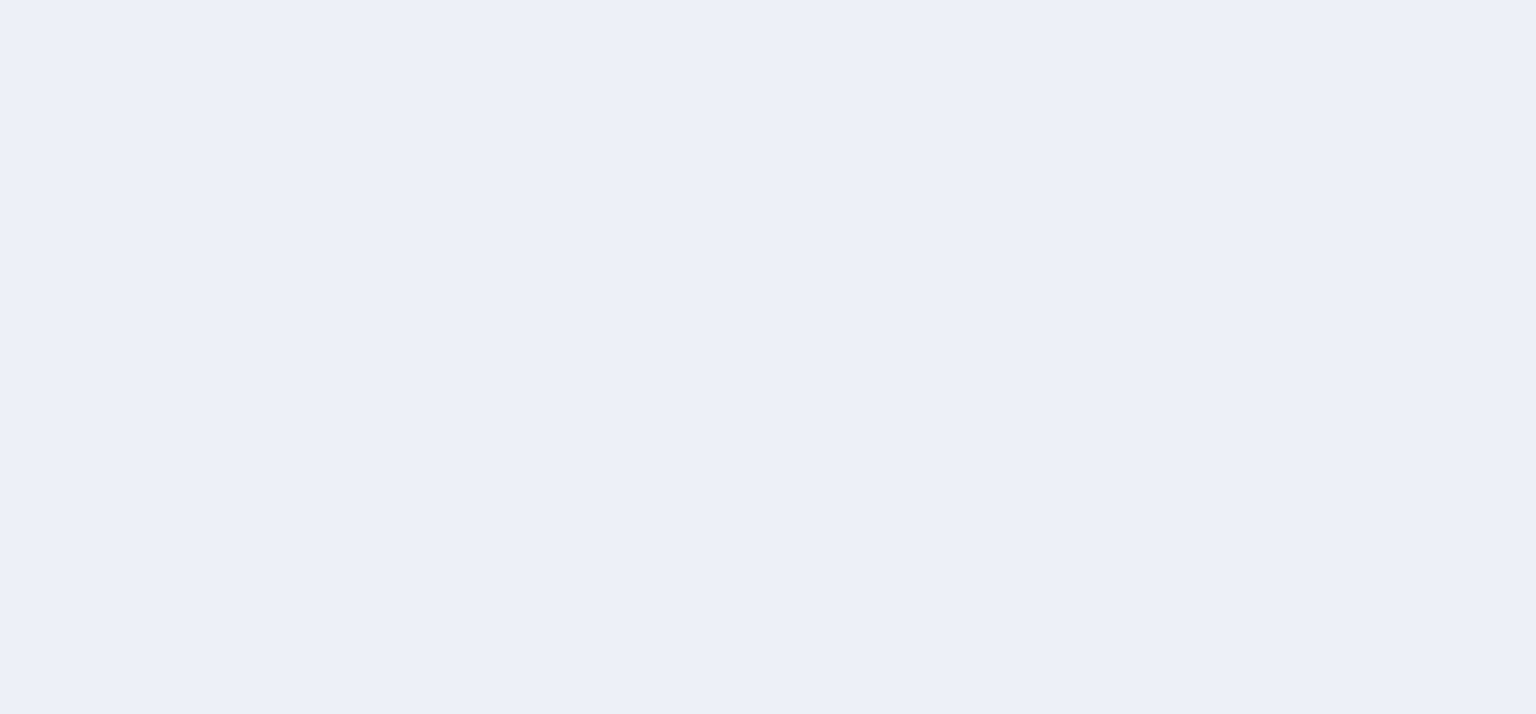 scroll, scrollTop: 0, scrollLeft: 0, axis: both 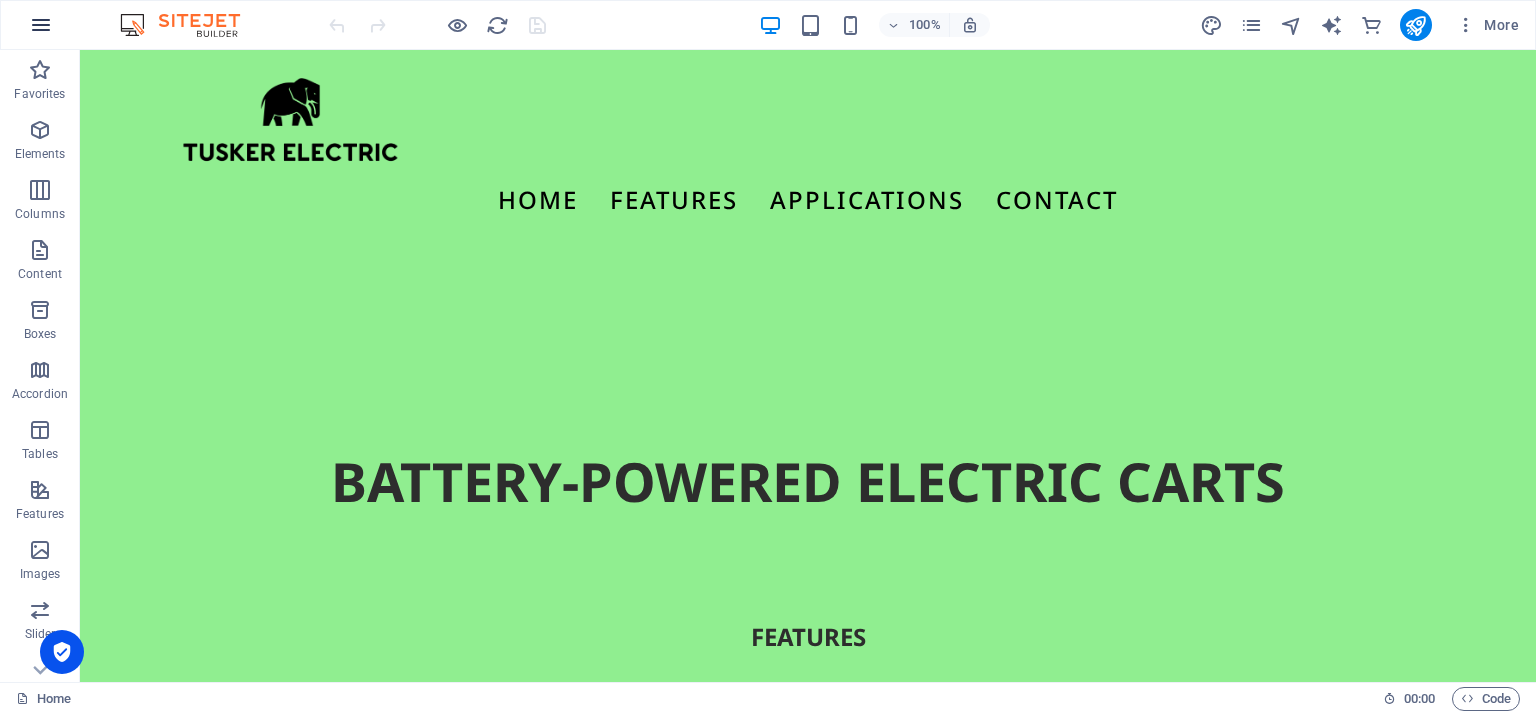 click at bounding box center (41, 25) 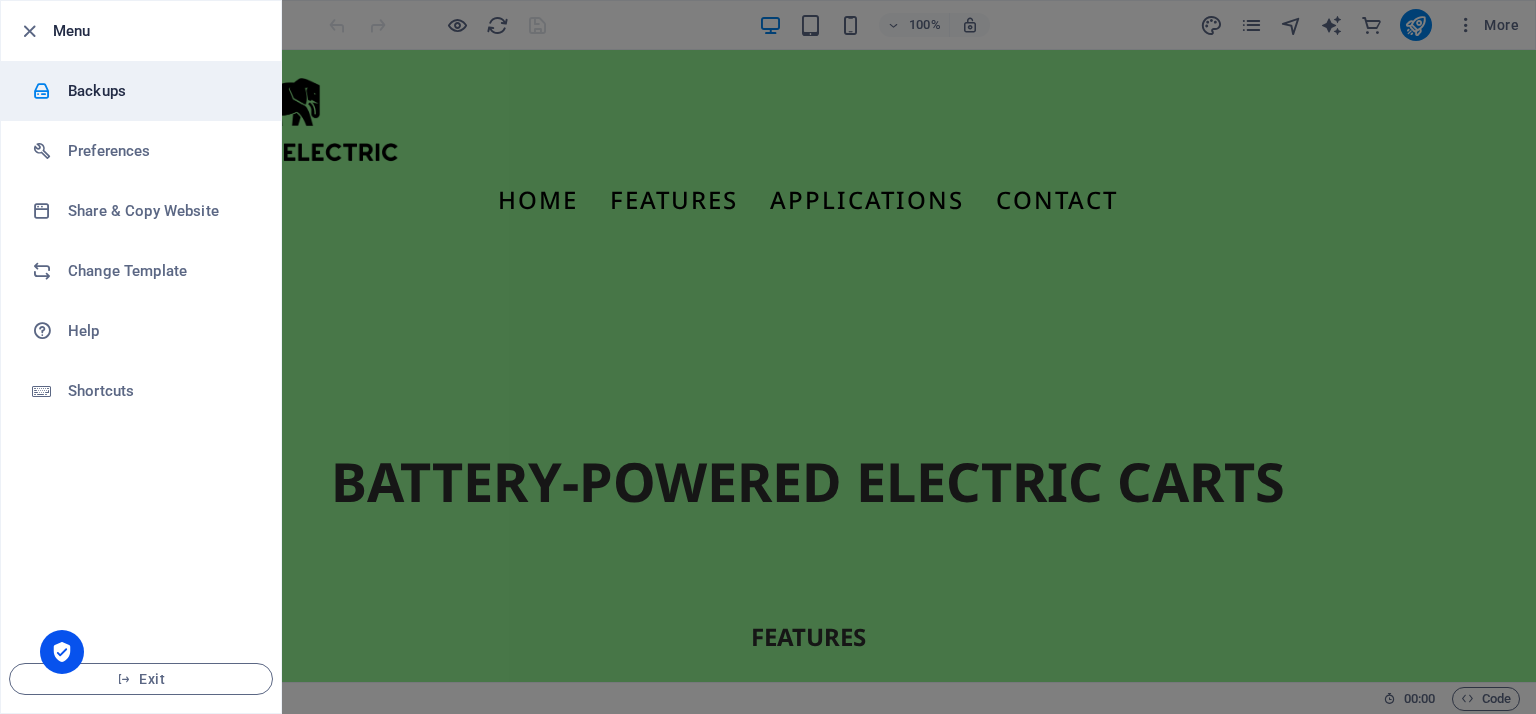 click on "Backups" at bounding box center (160, 91) 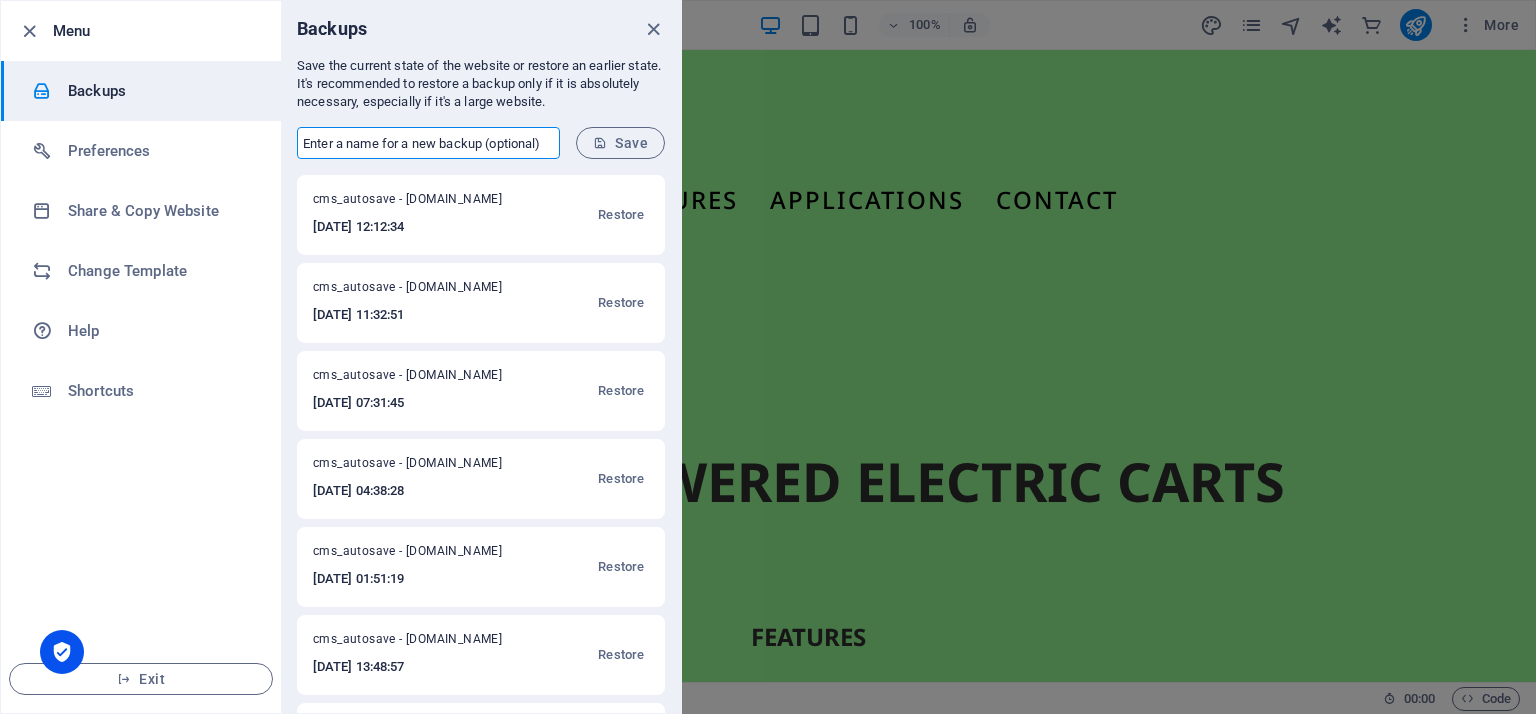 click at bounding box center [428, 143] 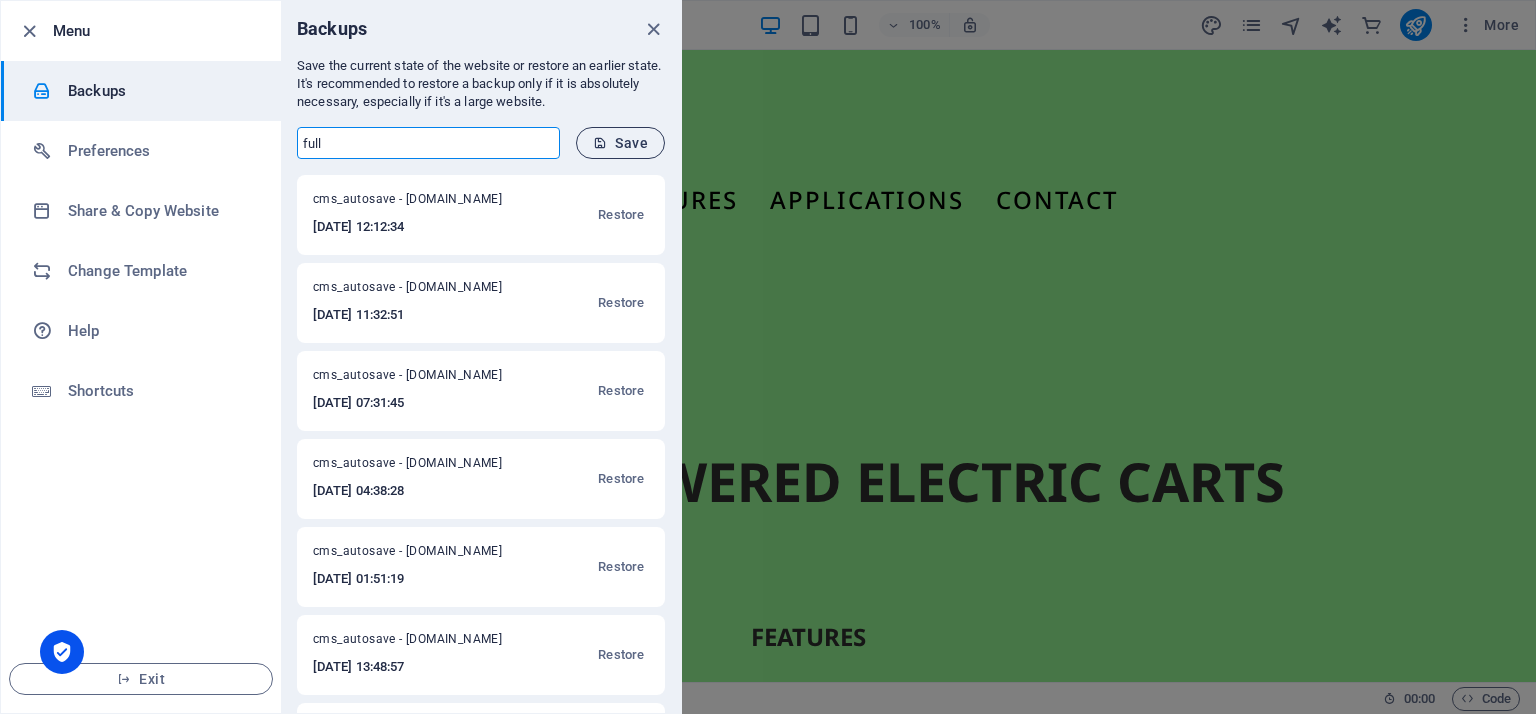 type on "full" 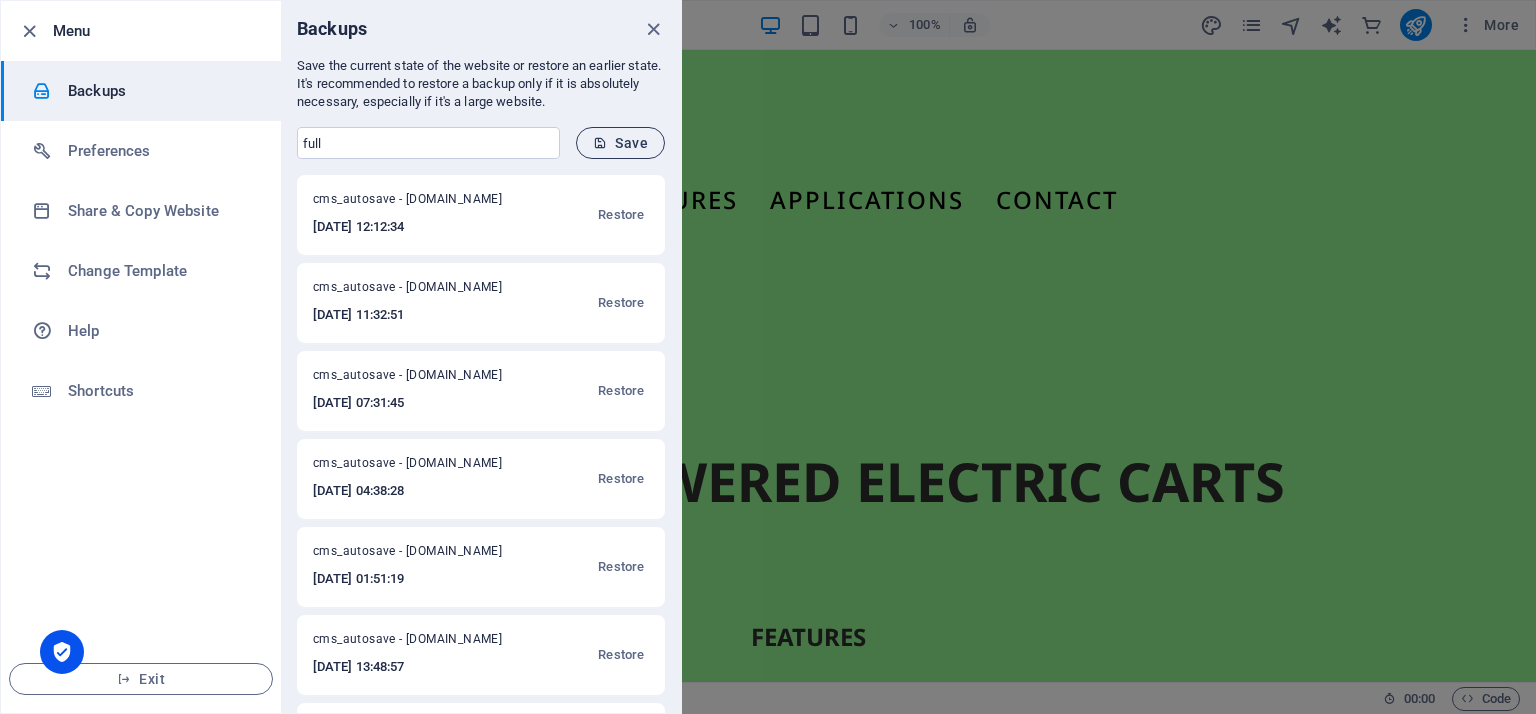 click at bounding box center (600, 143) 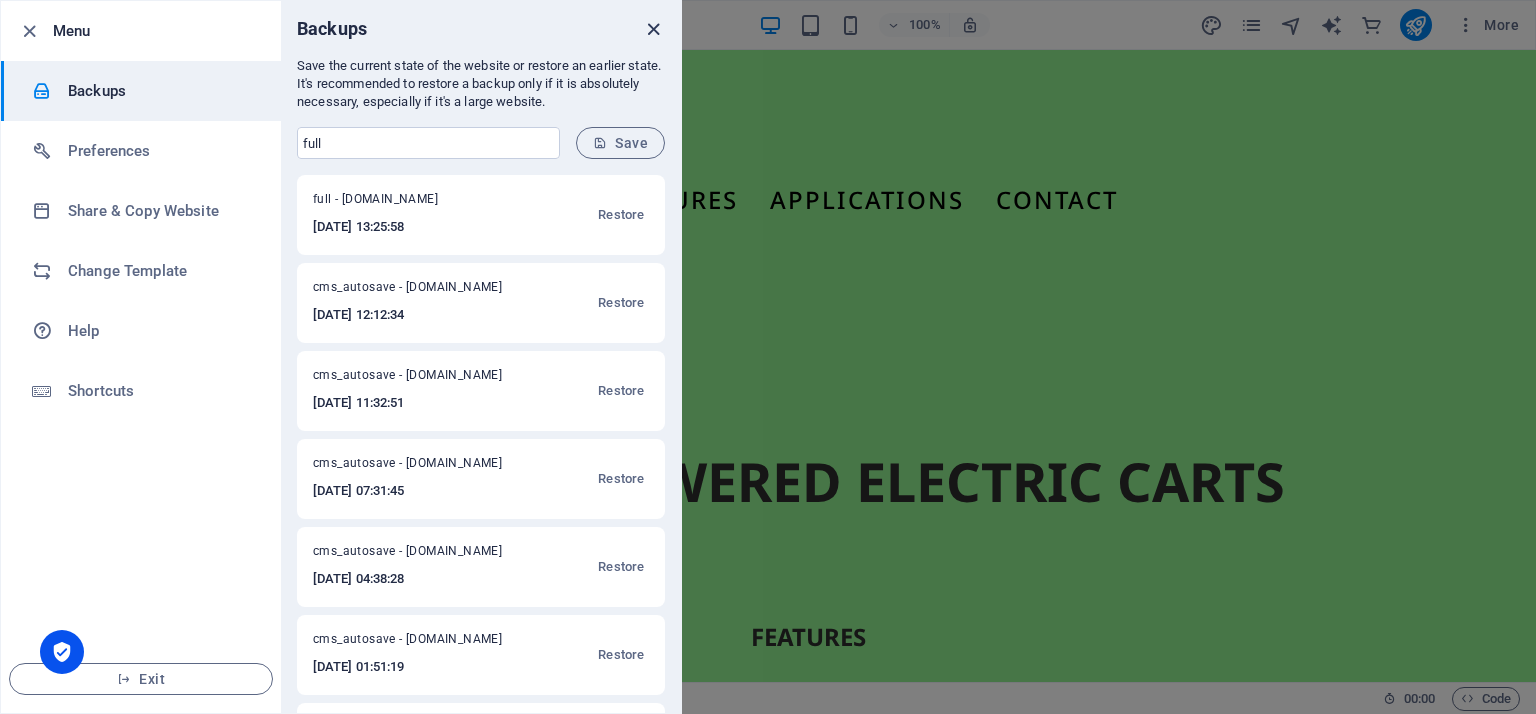 click at bounding box center [653, 29] 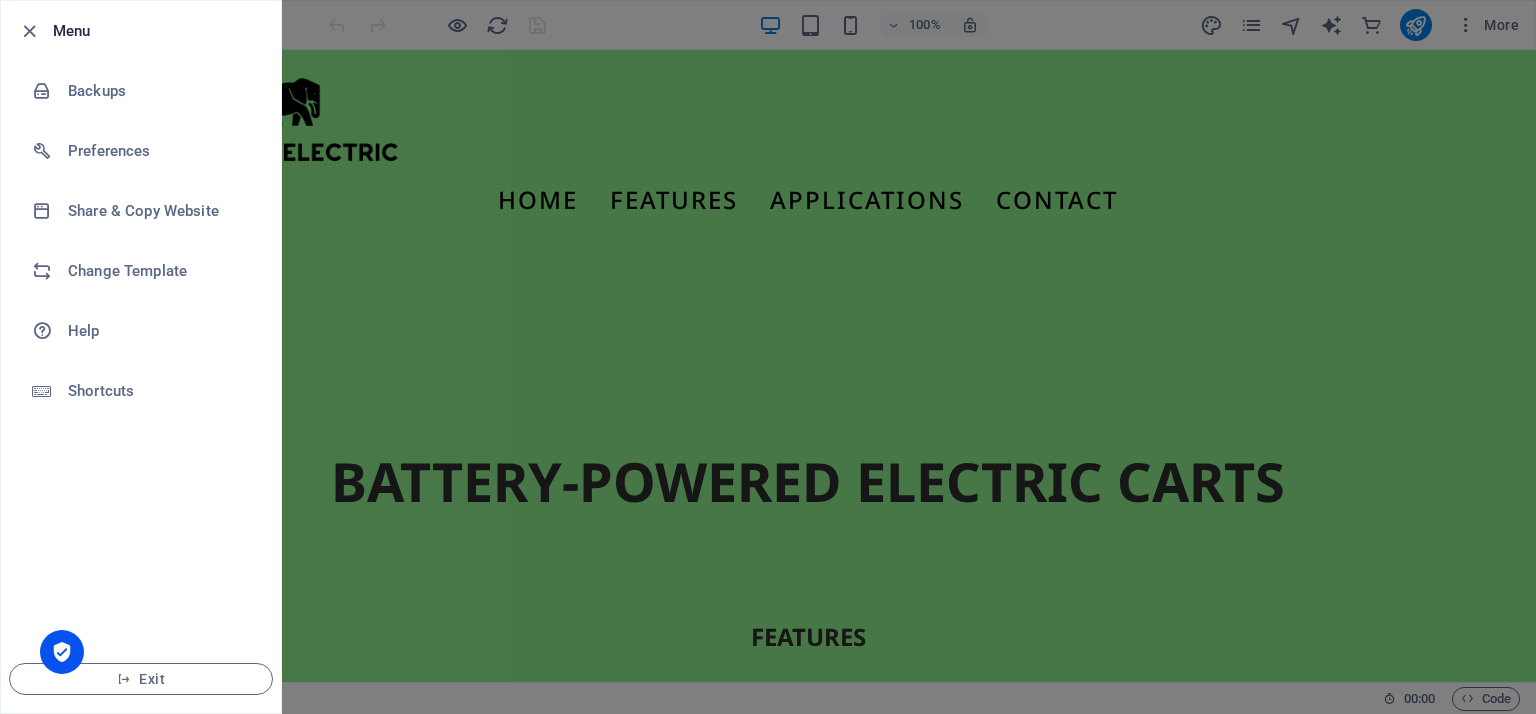 click at bounding box center (768, 357) 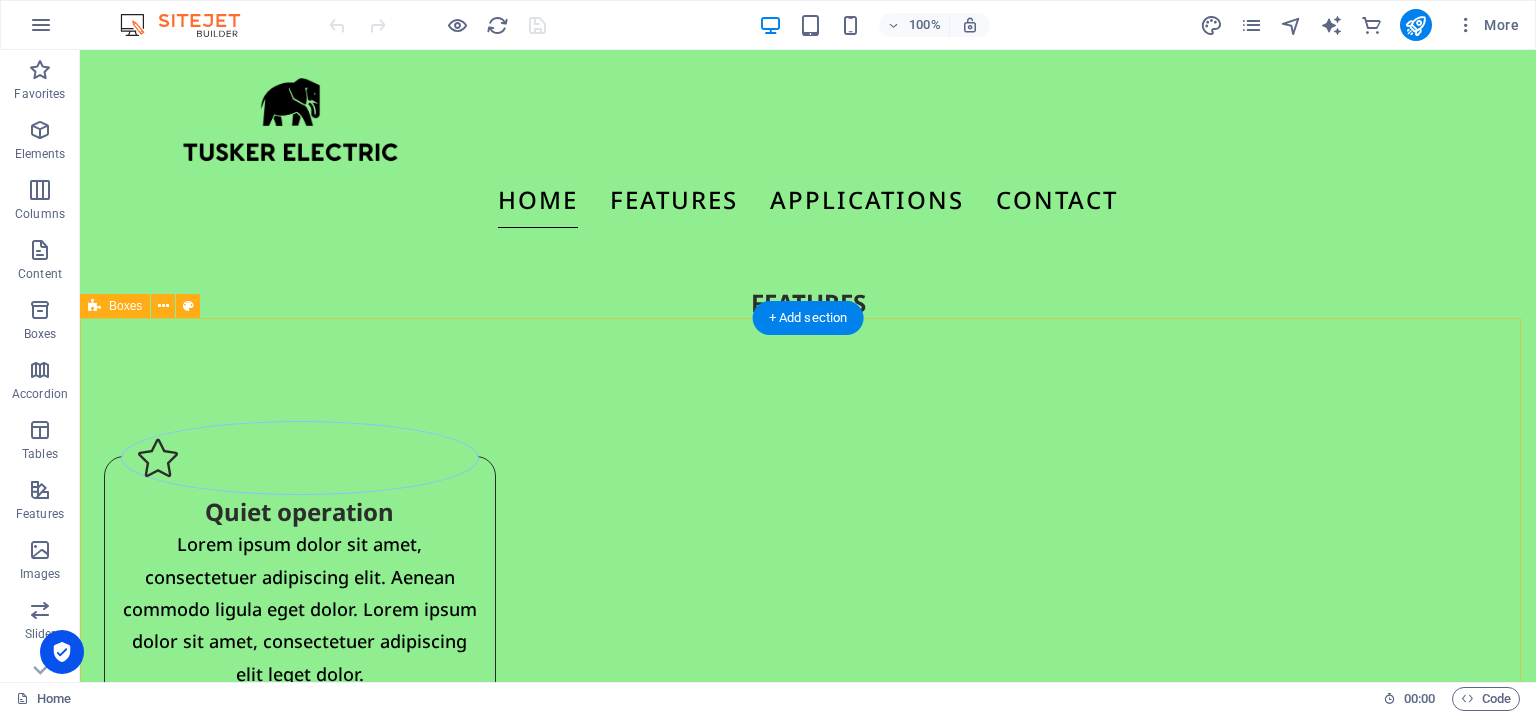 scroll, scrollTop: 280, scrollLeft: 0, axis: vertical 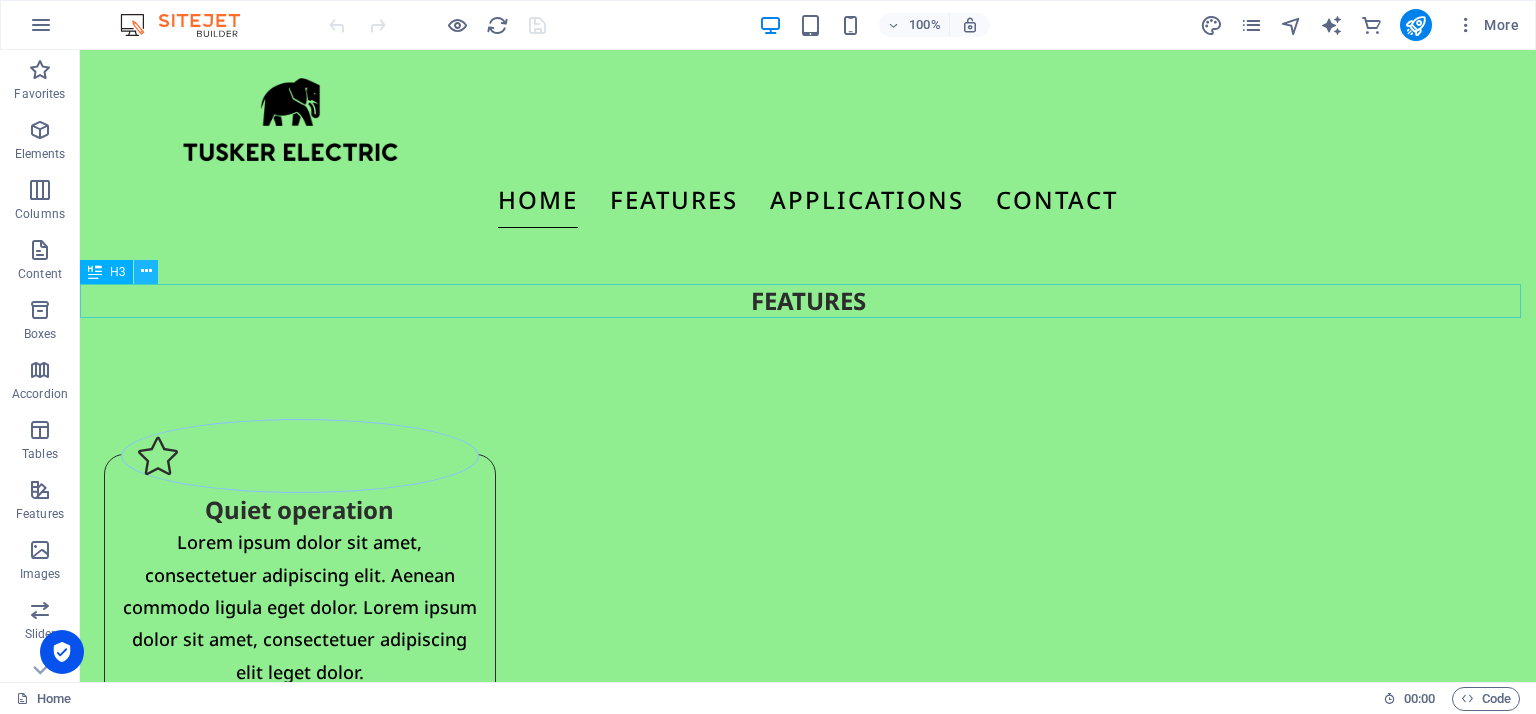 click at bounding box center (146, 271) 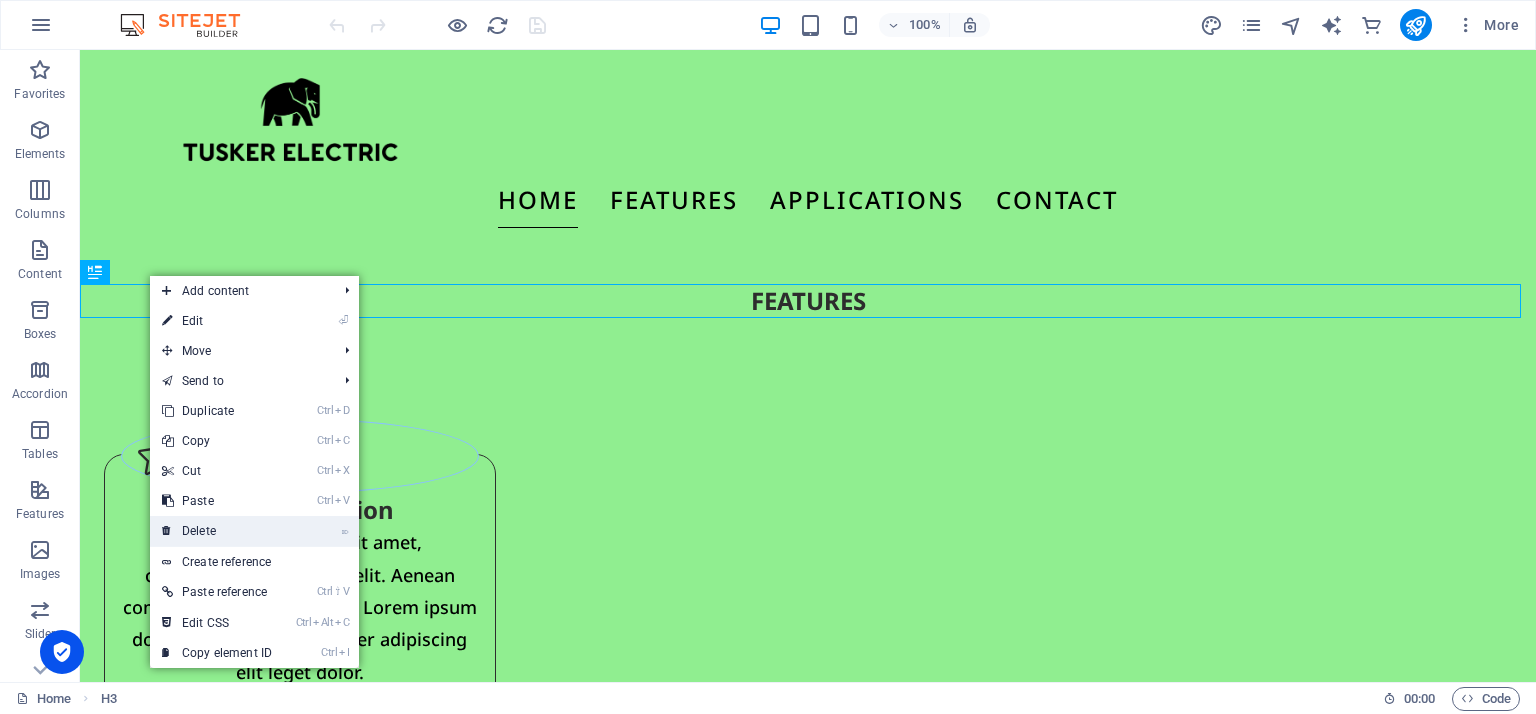 click on "⌦  Delete" at bounding box center (217, 531) 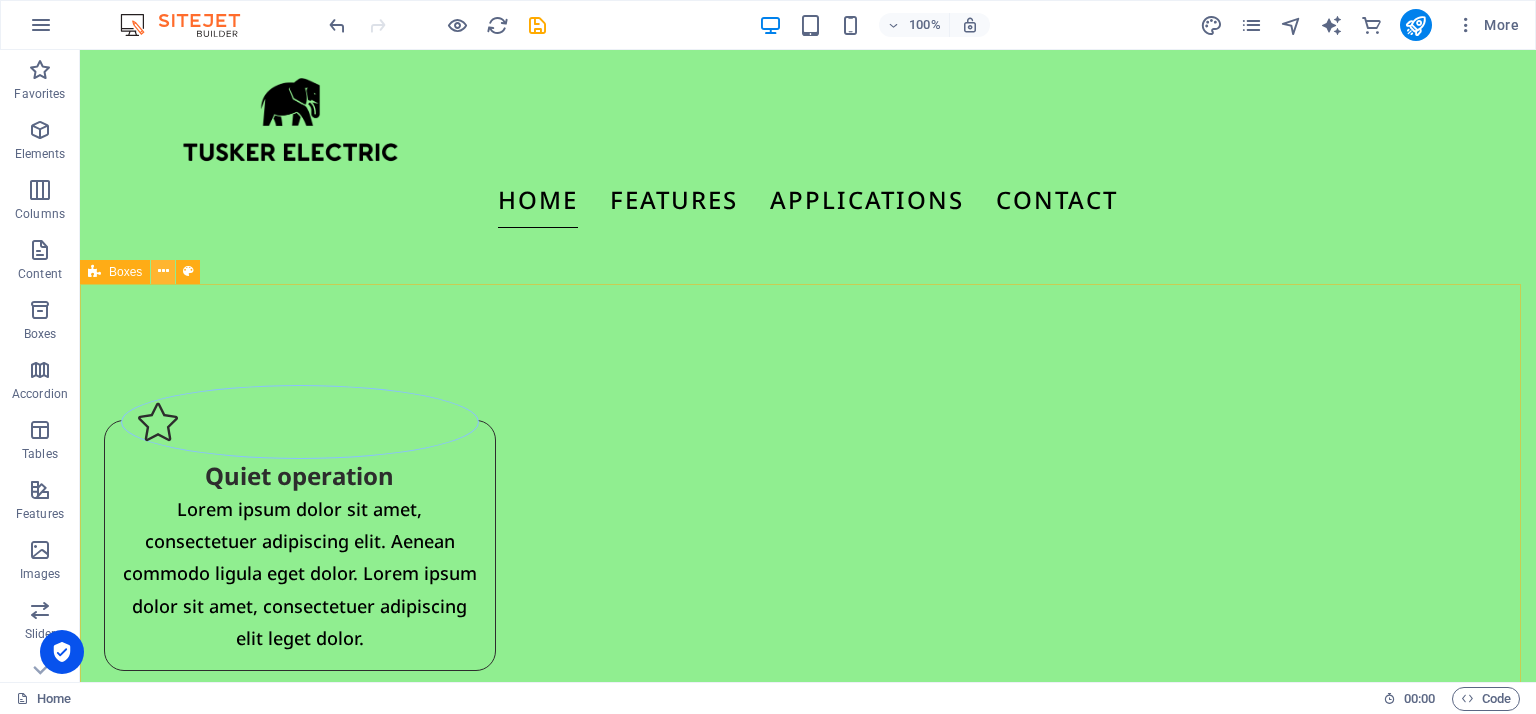 click at bounding box center [163, 271] 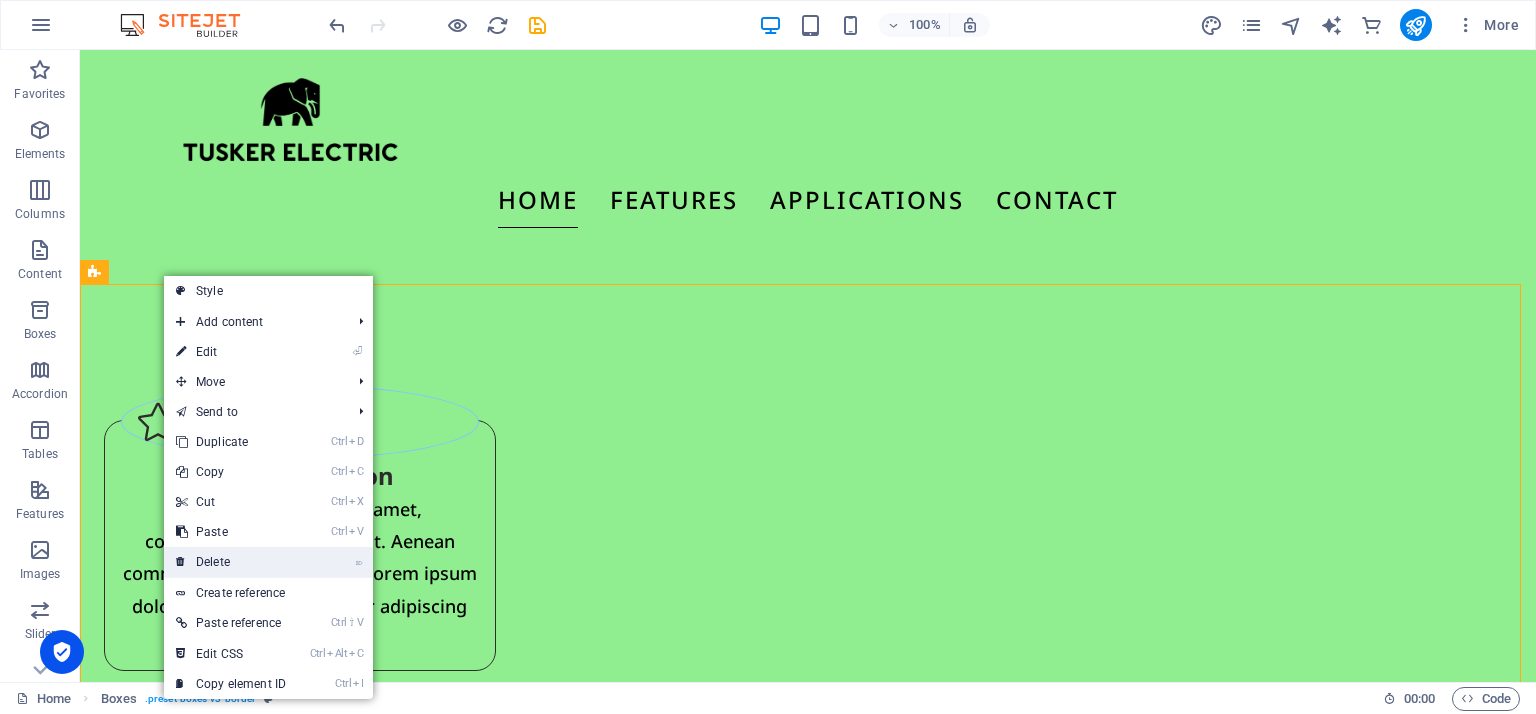 click on "⌦  Delete" at bounding box center (231, 562) 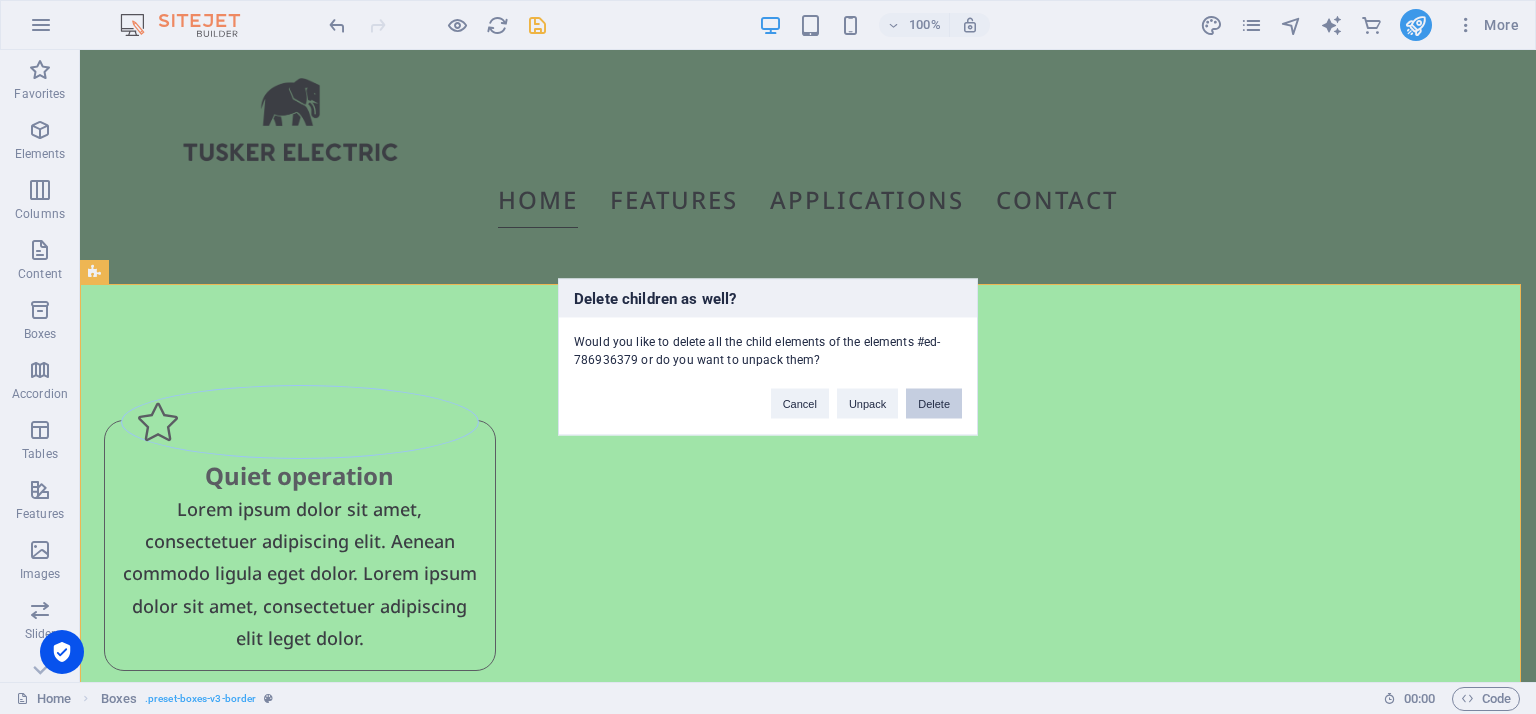 click on "Delete" at bounding box center [934, 404] 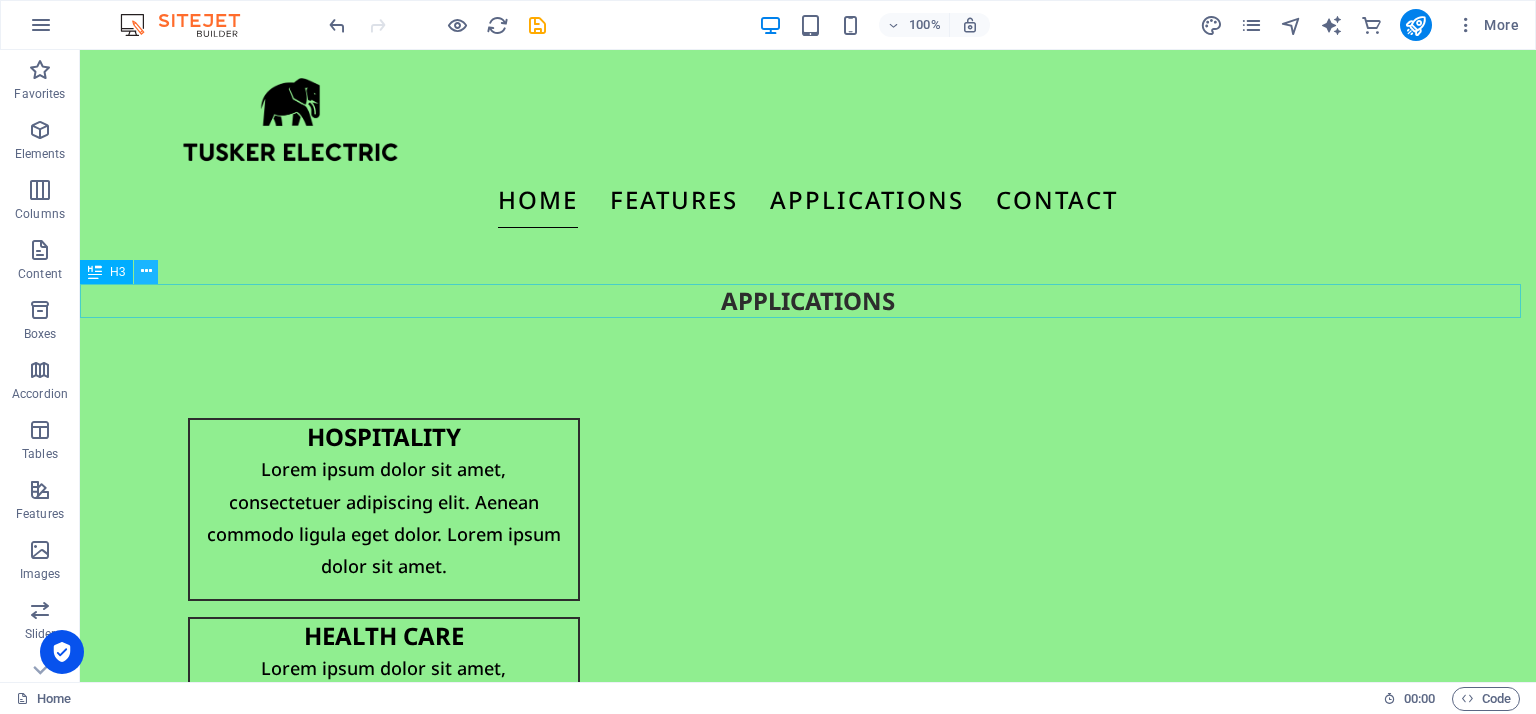 click at bounding box center (146, 271) 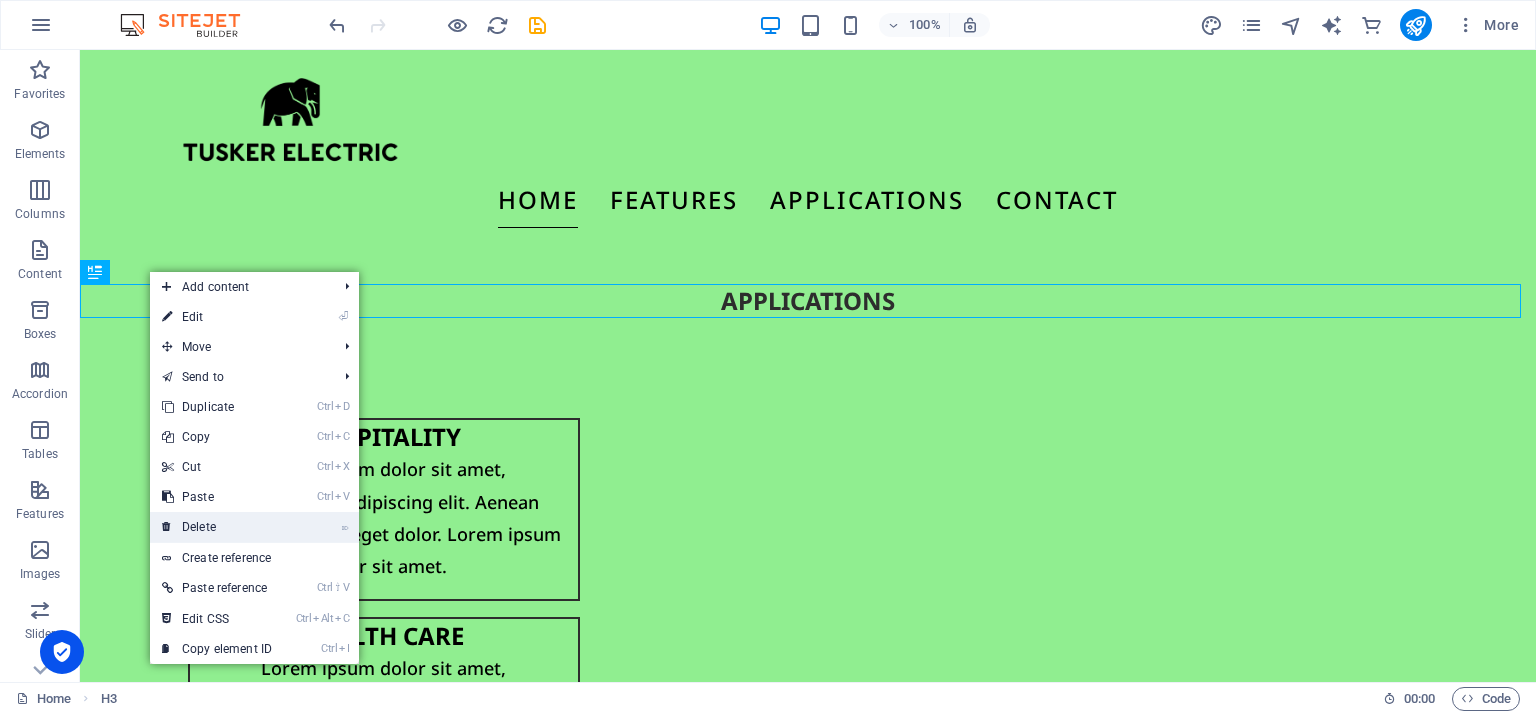 click on "⌦  Delete" at bounding box center [217, 527] 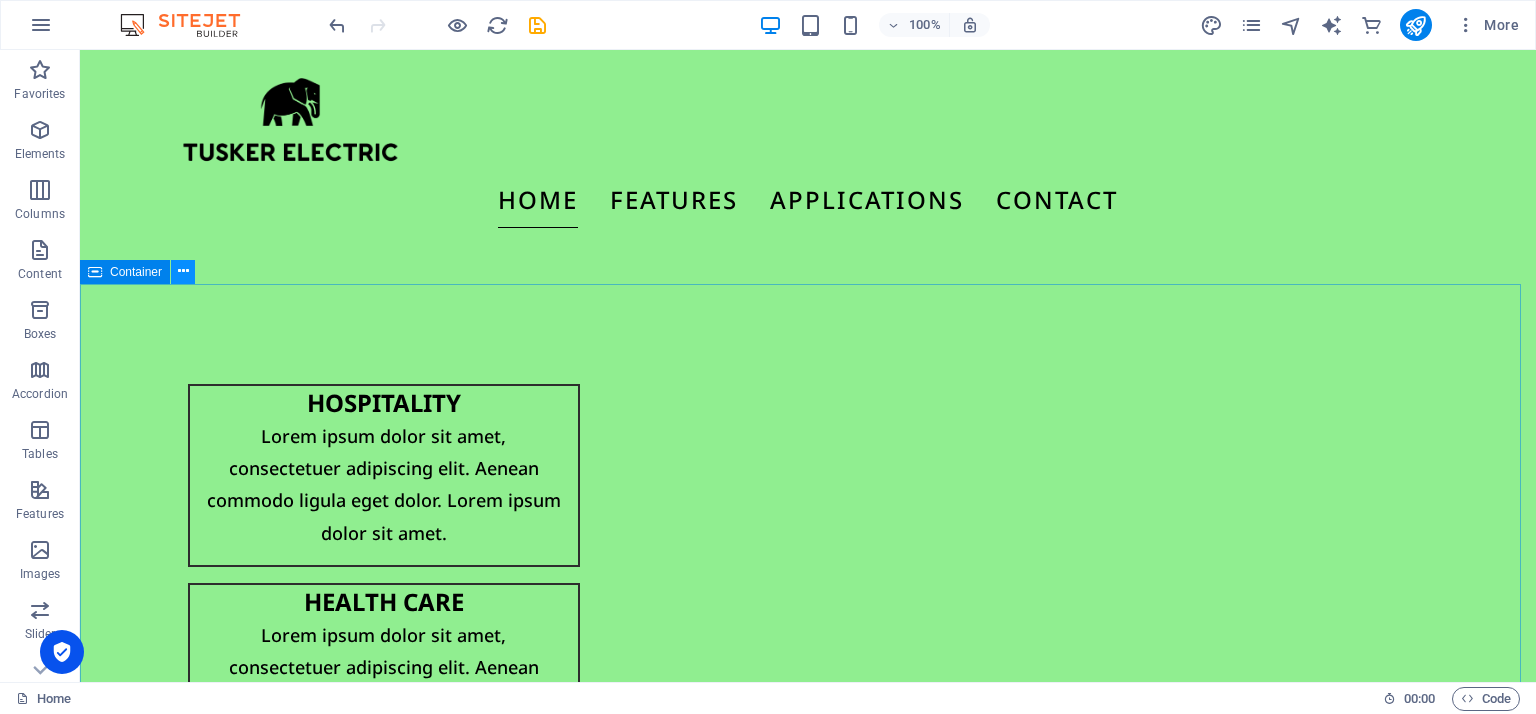 click at bounding box center (183, 271) 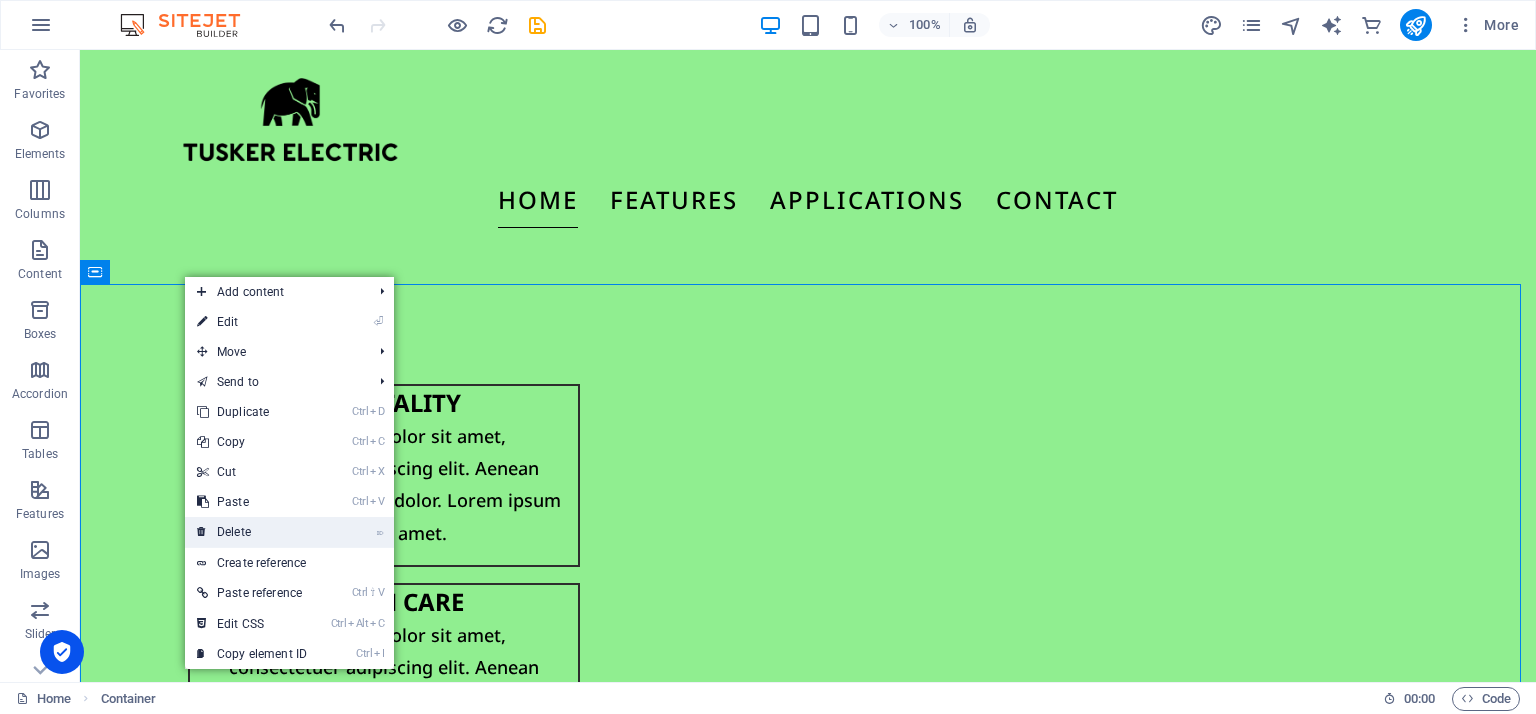 click on "⌦  Delete" at bounding box center (252, 532) 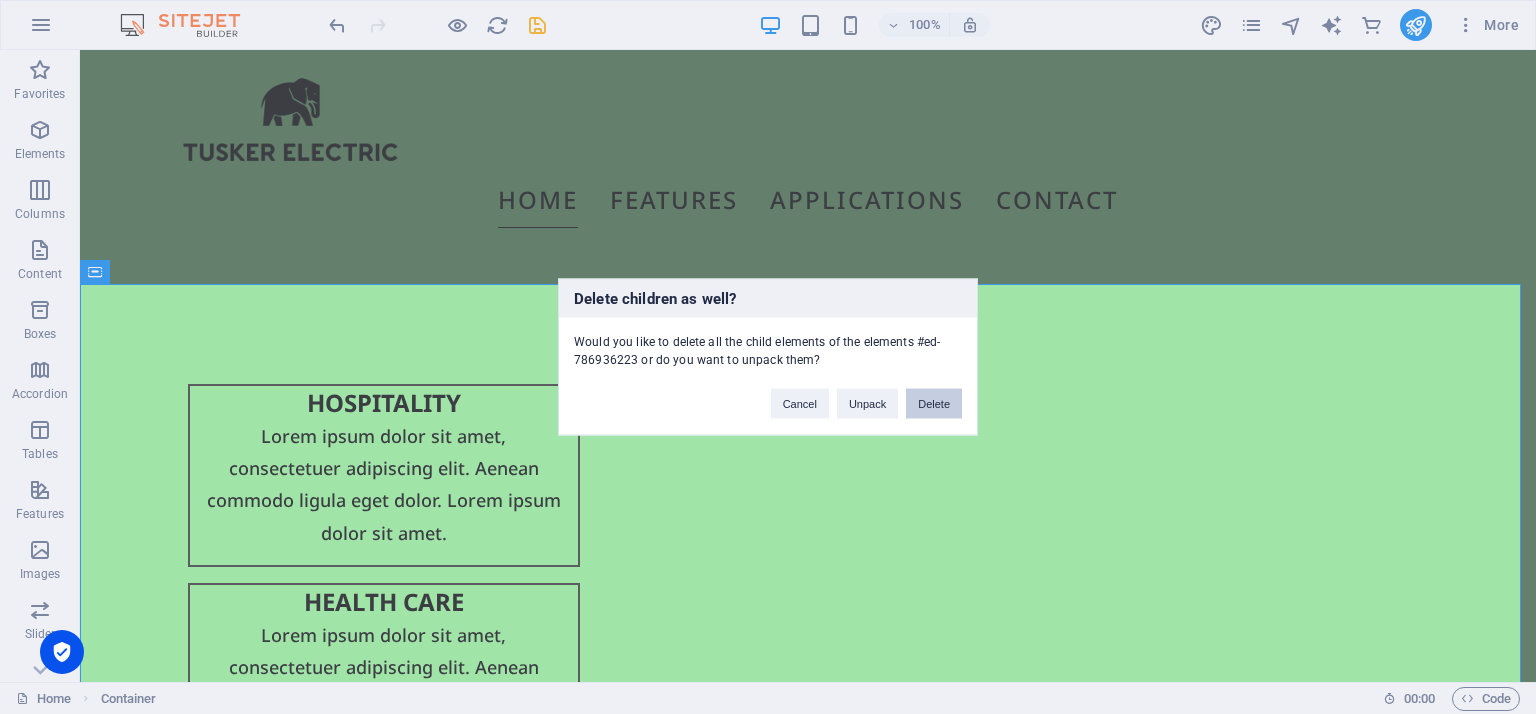 click on "Delete" at bounding box center [934, 404] 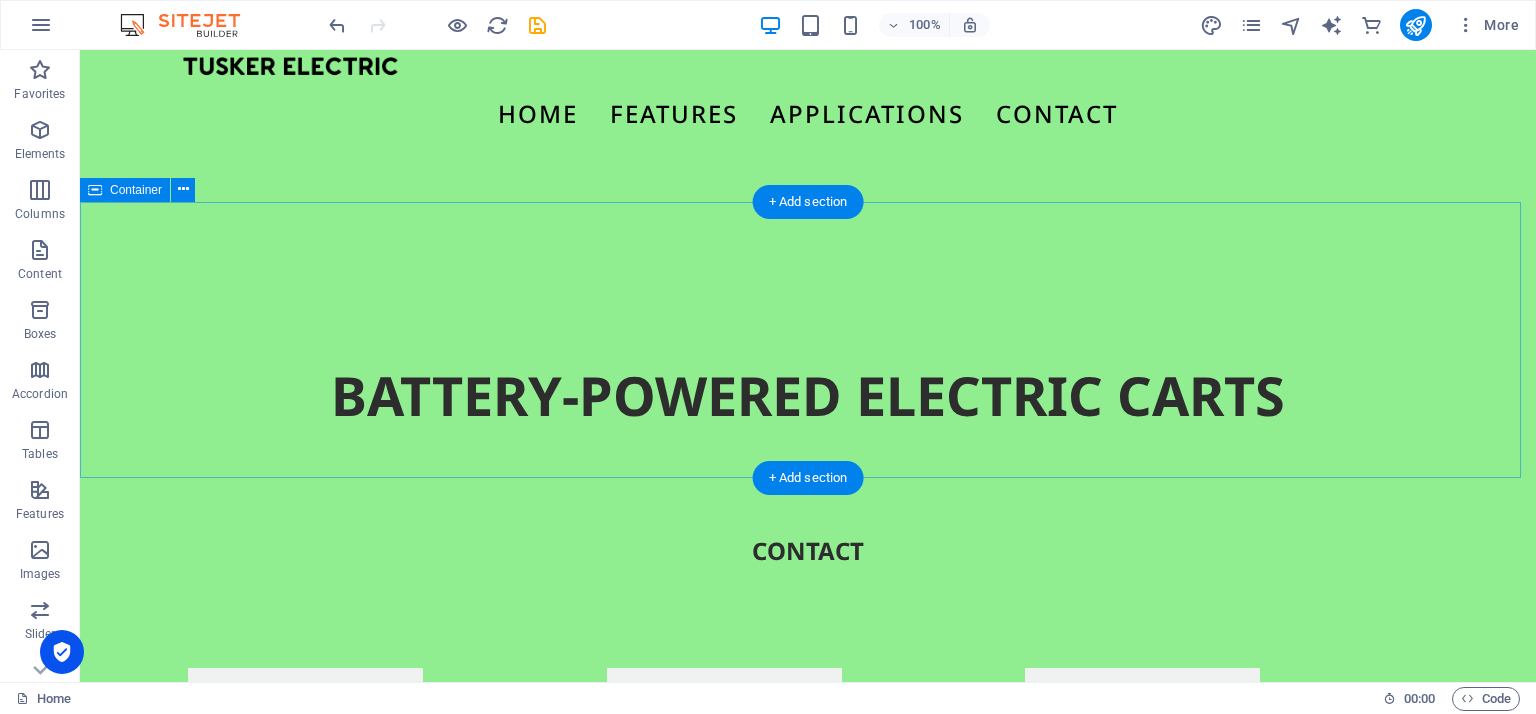 scroll, scrollTop: 0, scrollLeft: 0, axis: both 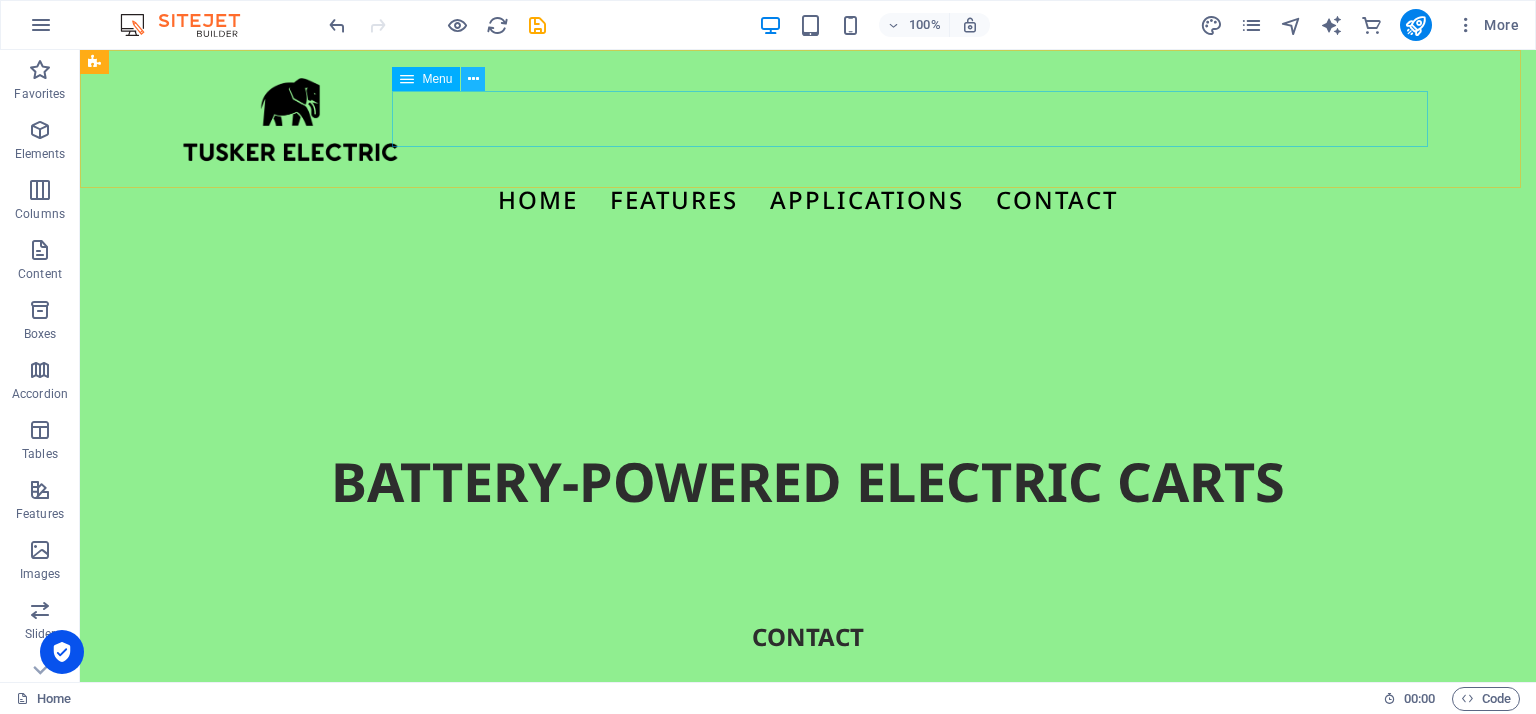 click at bounding box center [473, 79] 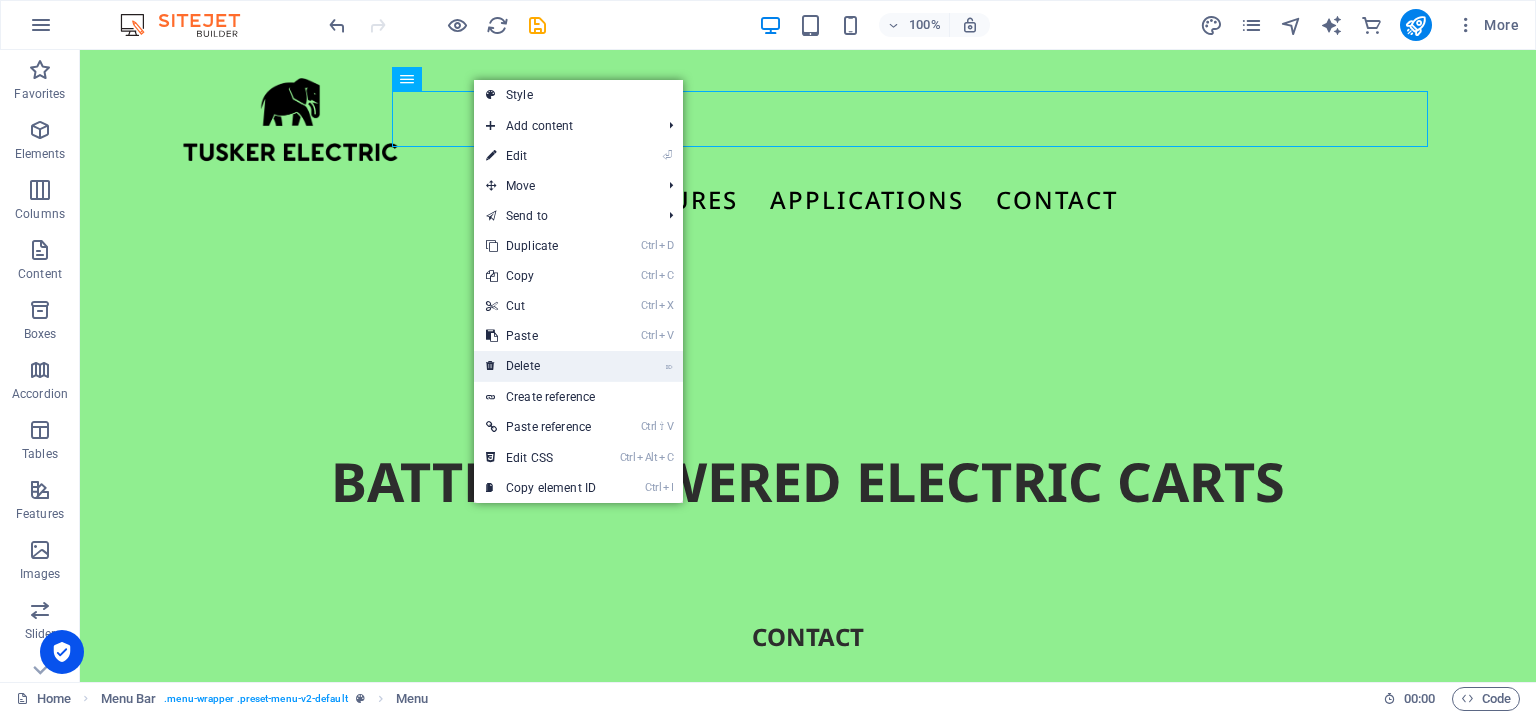click on "⌦  Delete" at bounding box center [541, 366] 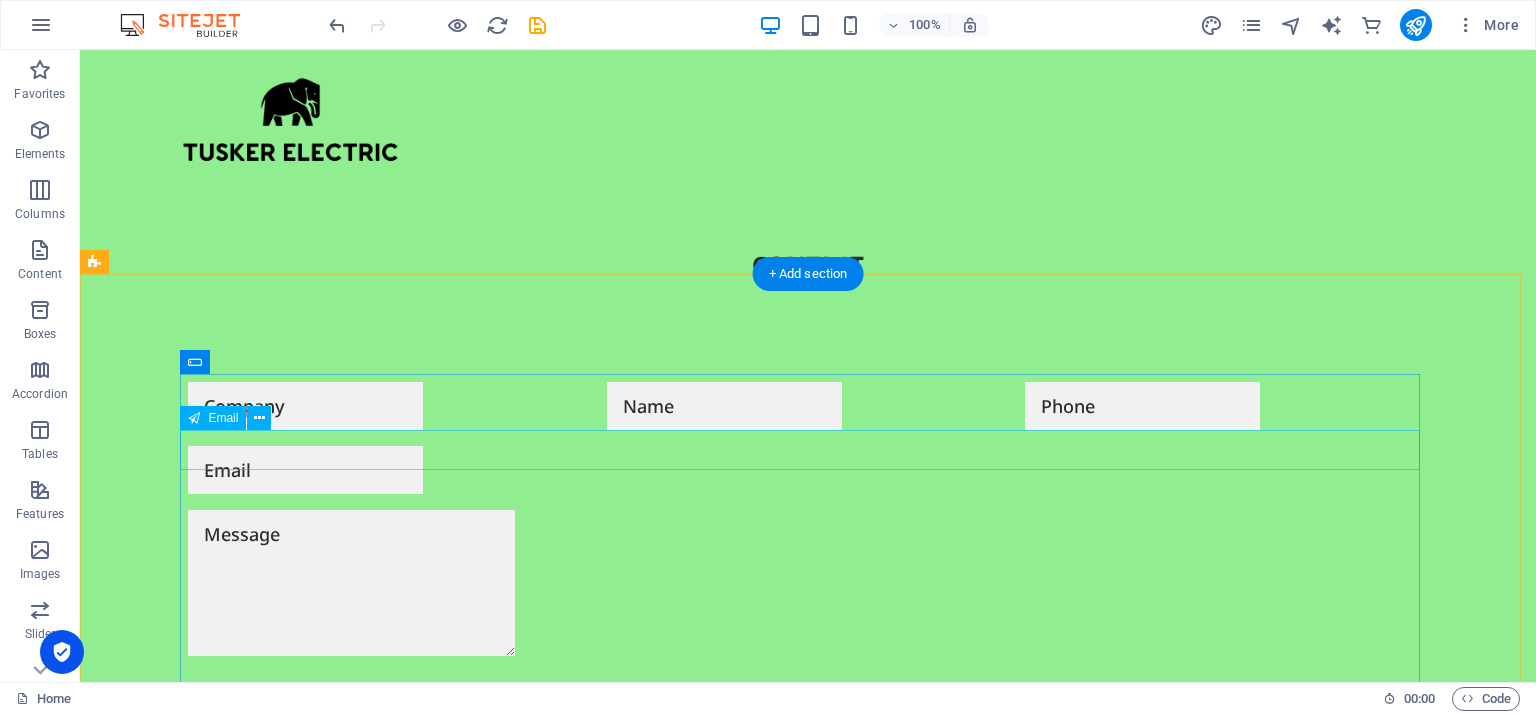 scroll, scrollTop: 314, scrollLeft: 0, axis: vertical 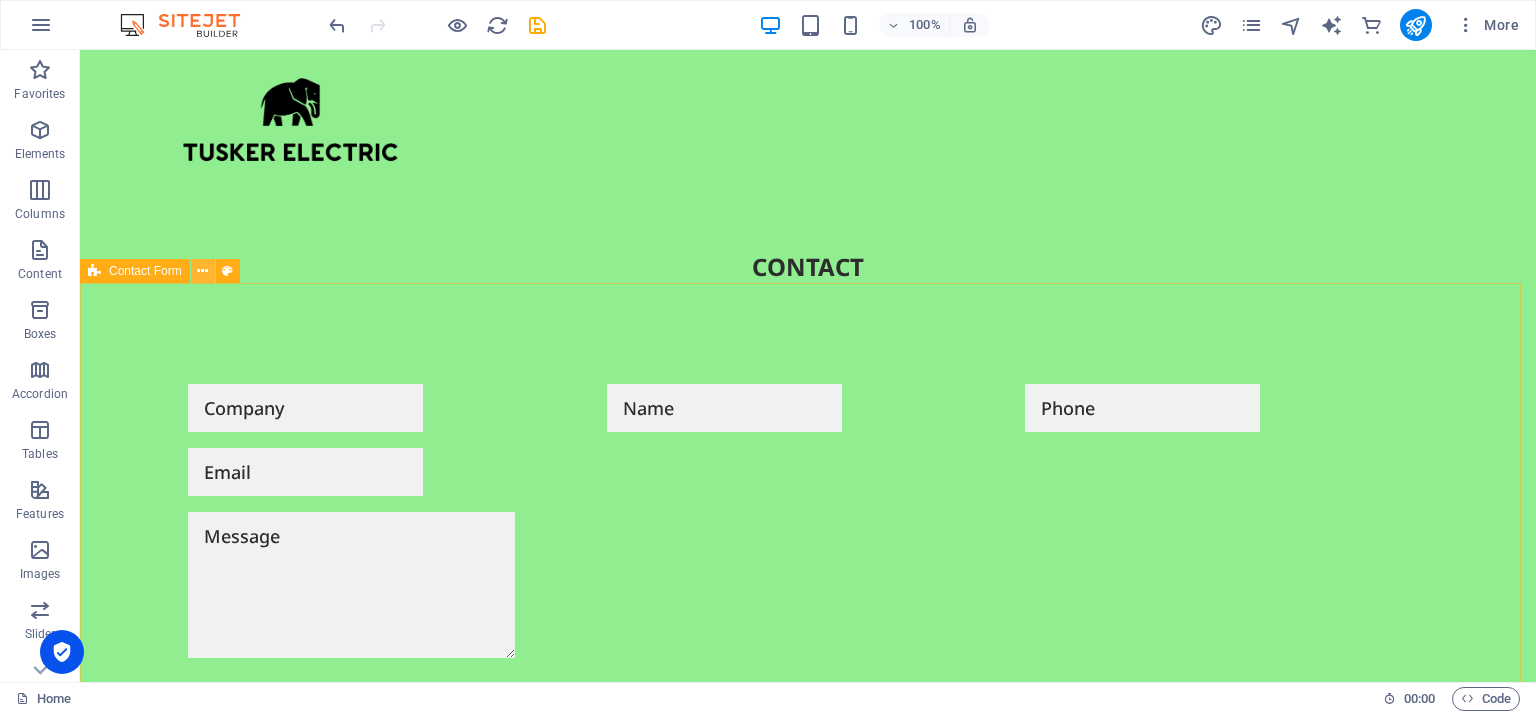 click at bounding box center [202, 271] 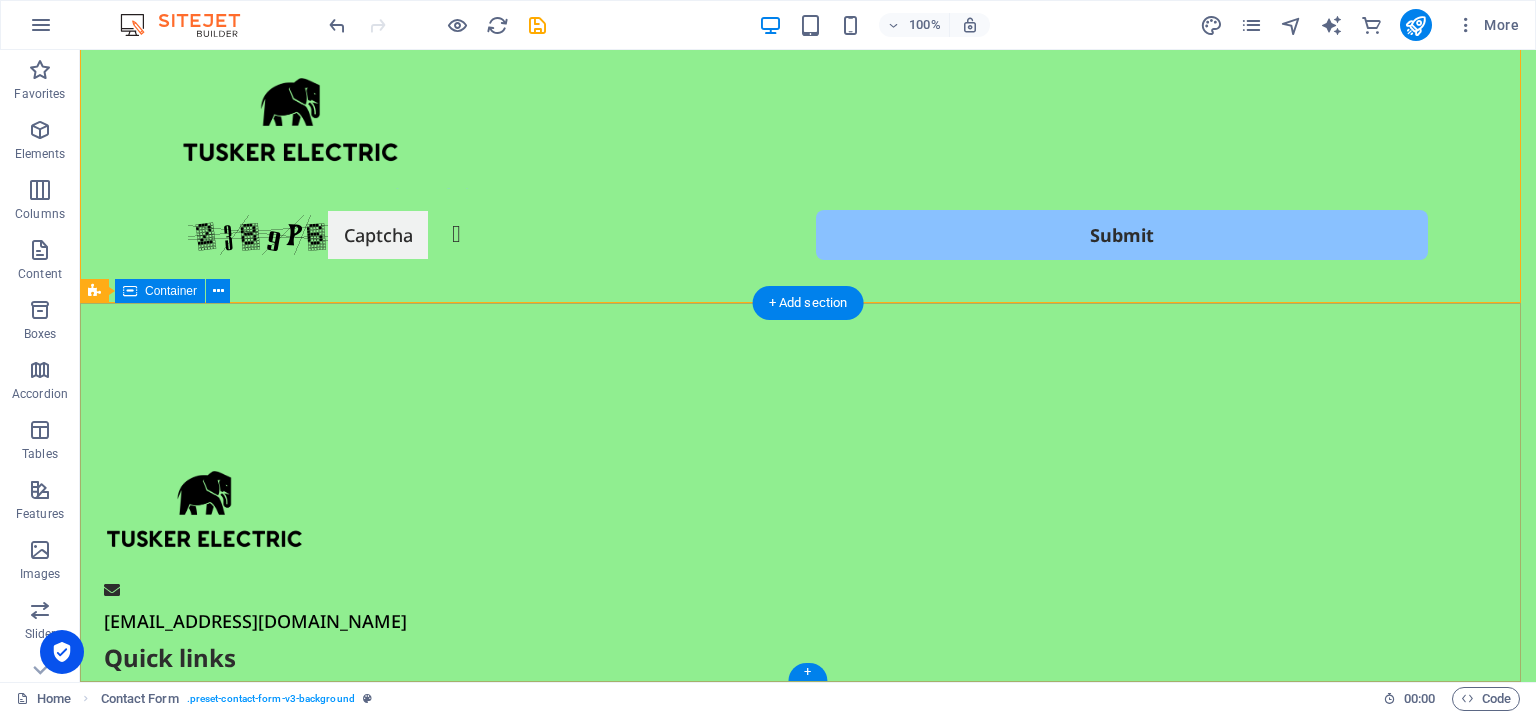 scroll, scrollTop: 866, scrollLeft: 0, axis: vertical 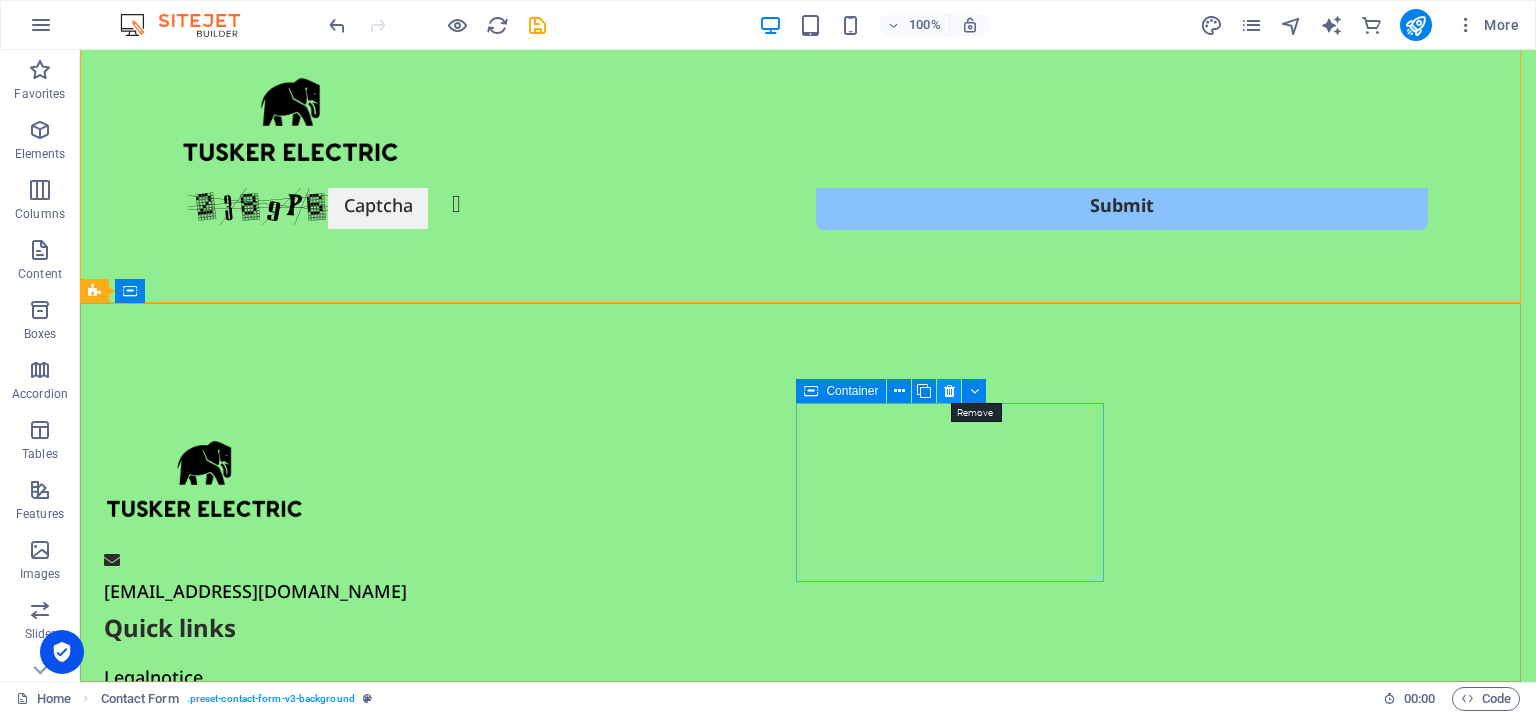 click at bounding box center [949, 391] 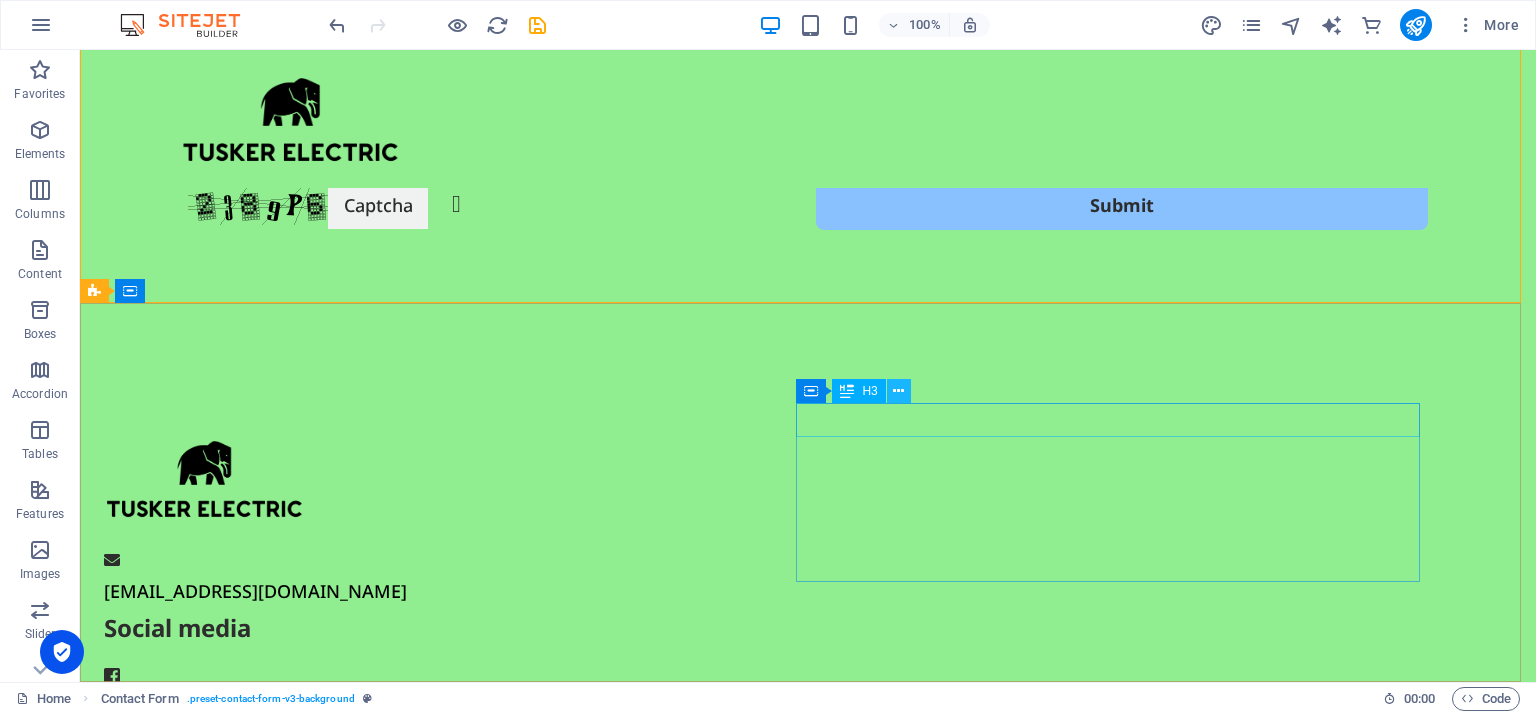 click at bounding box center [898, 391] 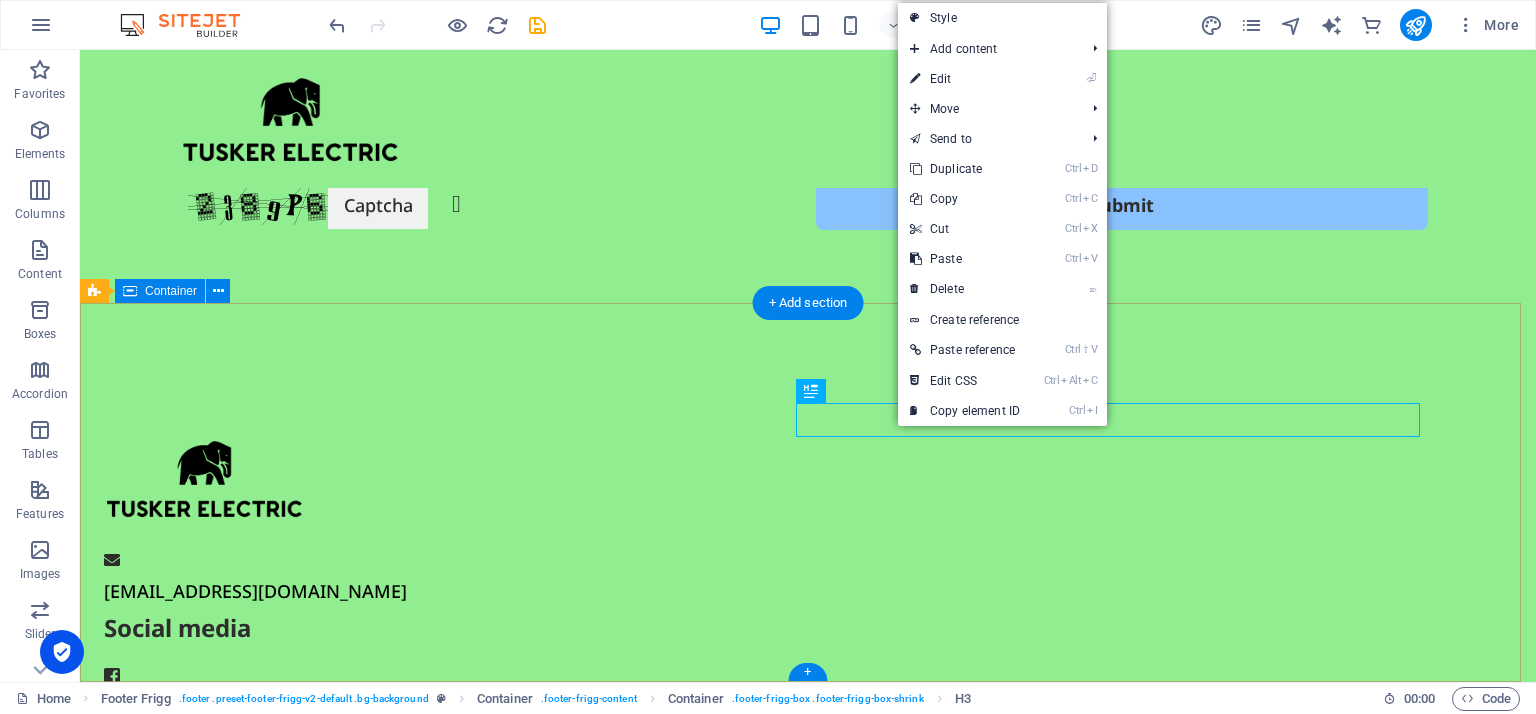 click on "contact@tusker-electric.lk Social media Facebook Twitter Instagram LinkedIn" at bounding box center (808, 675) 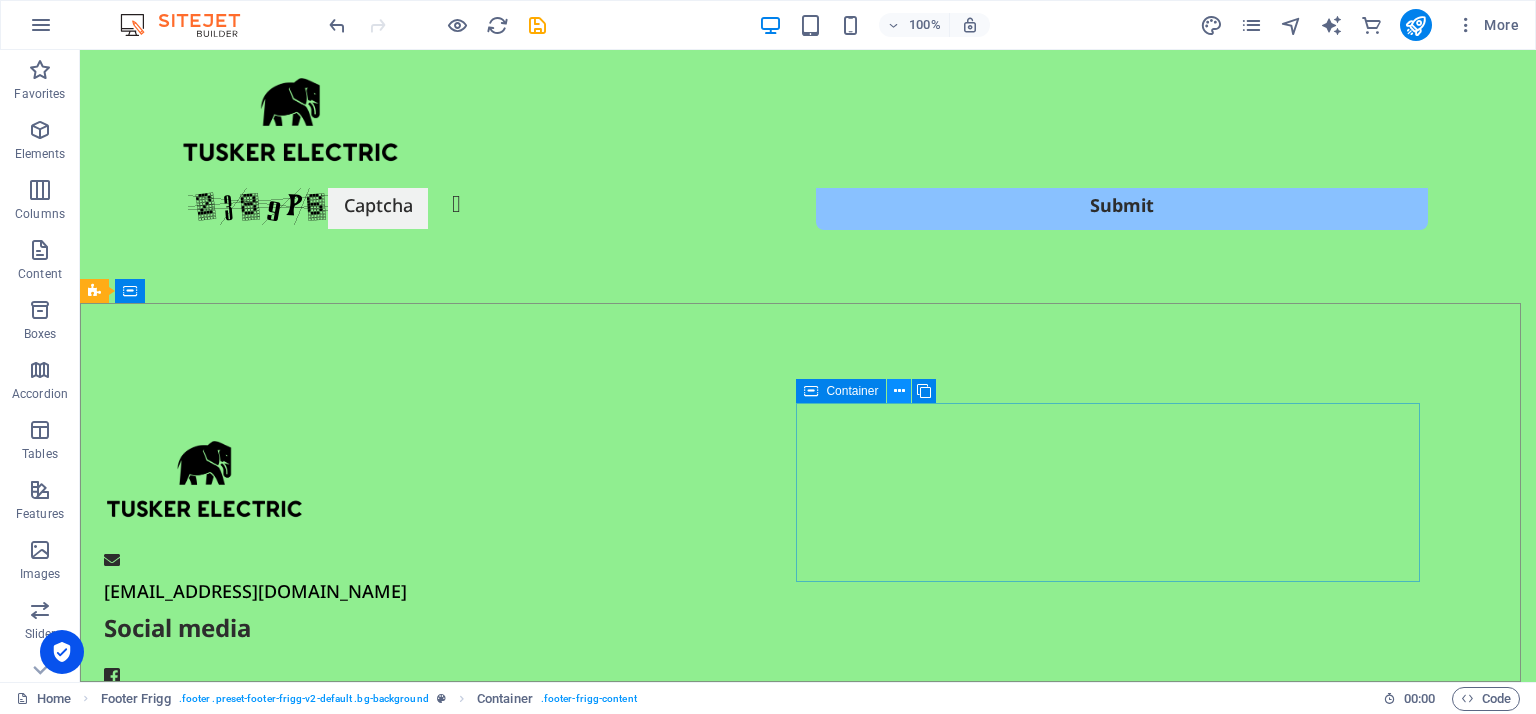 click at bounding box center [899, 391] 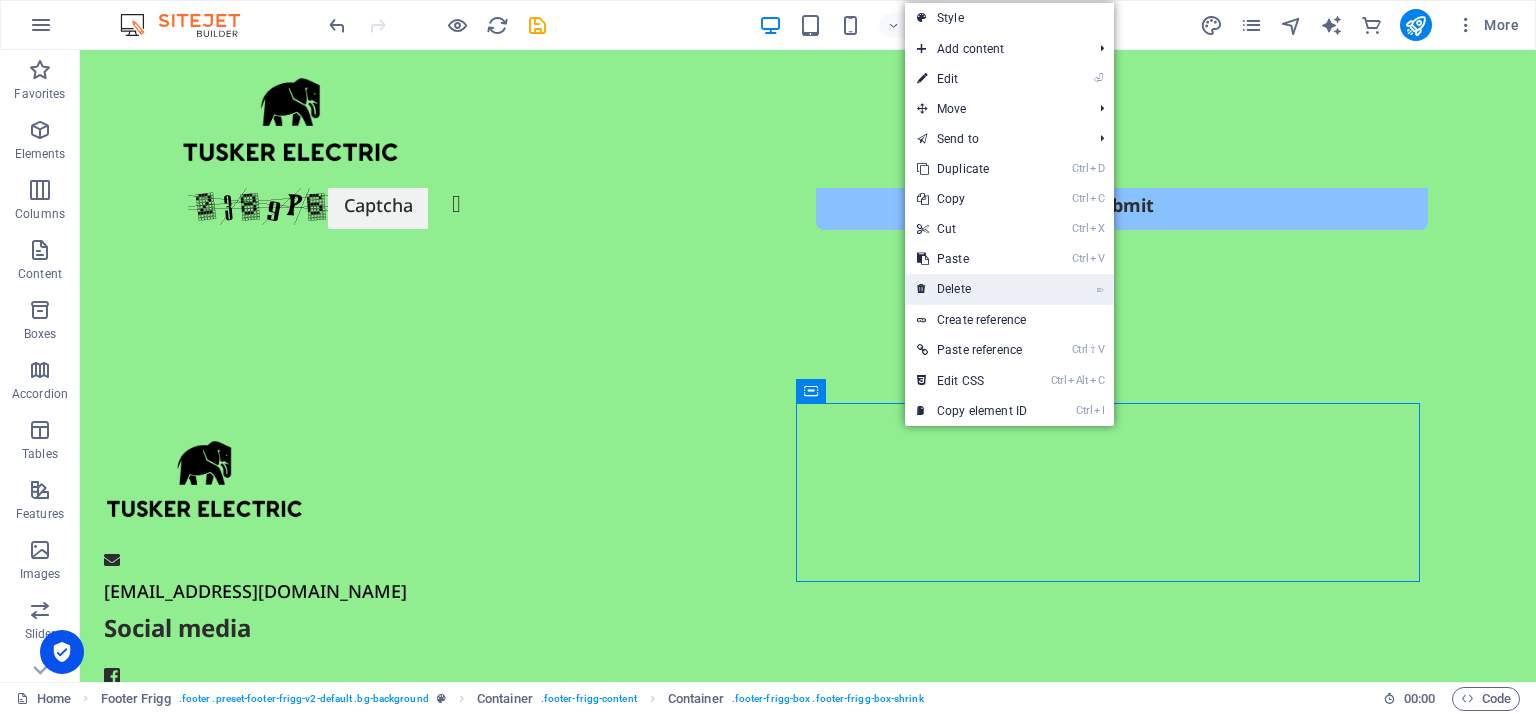 click on "⌦  Delete" at bounding box center [972, 289] 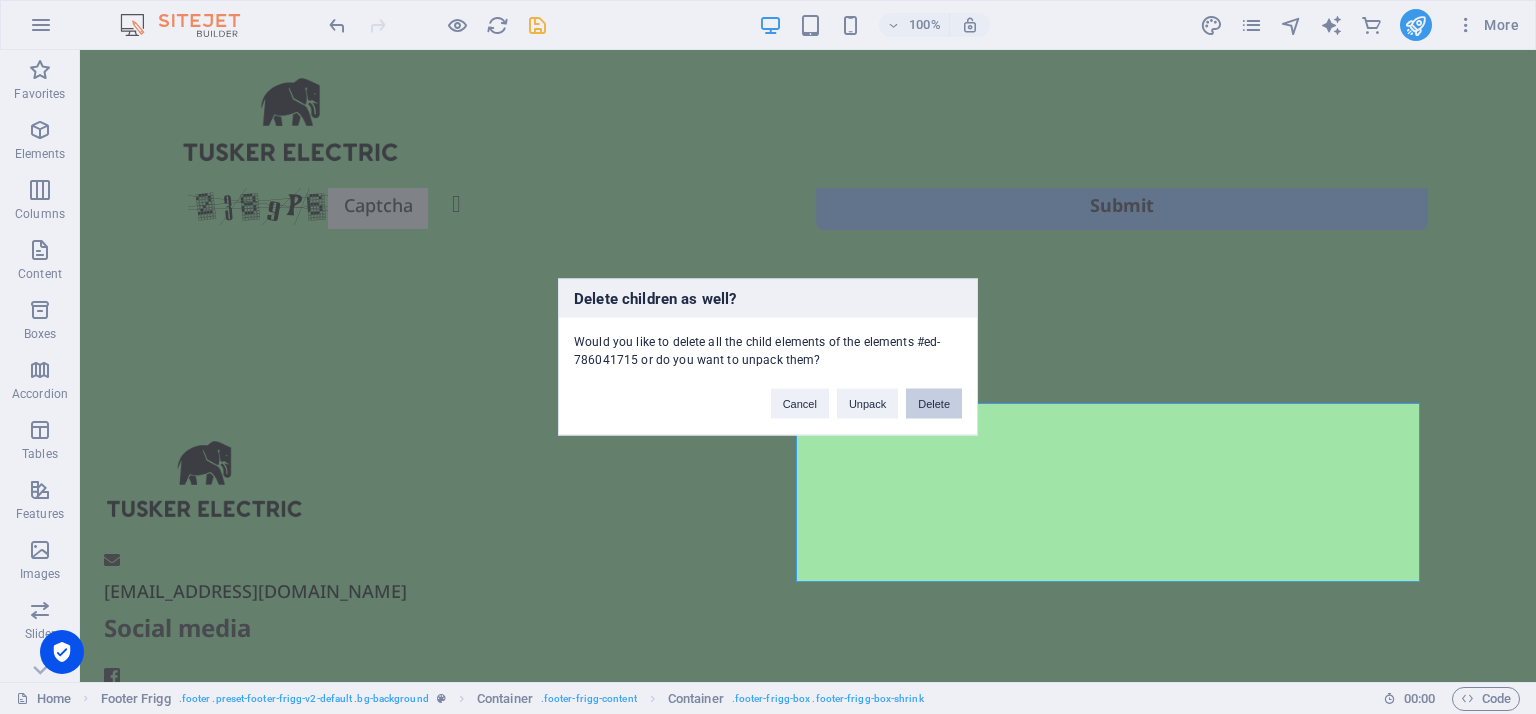 click on "Delete" at bounding box center (934, 404) 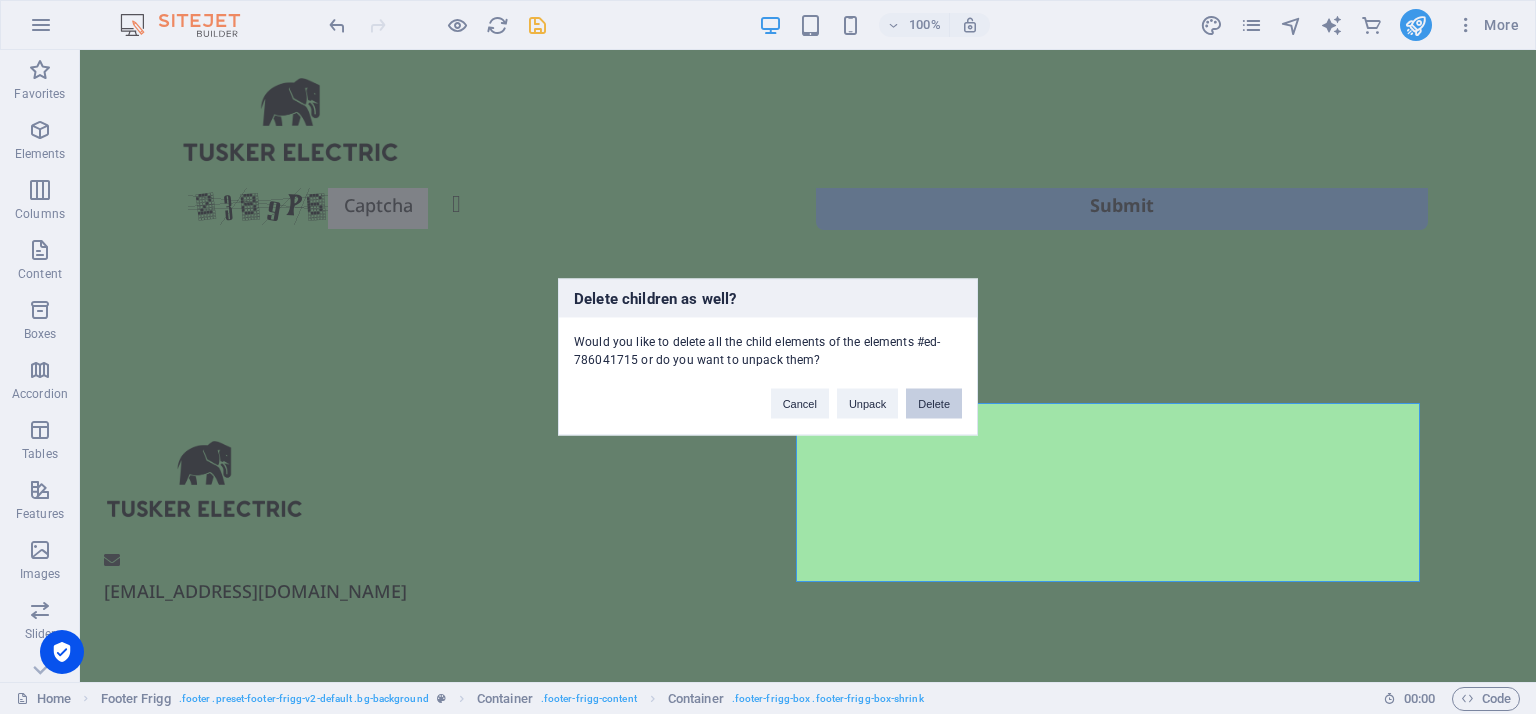 scroll, scrollTop: 832, scrollLeft: 0, axis: vertical 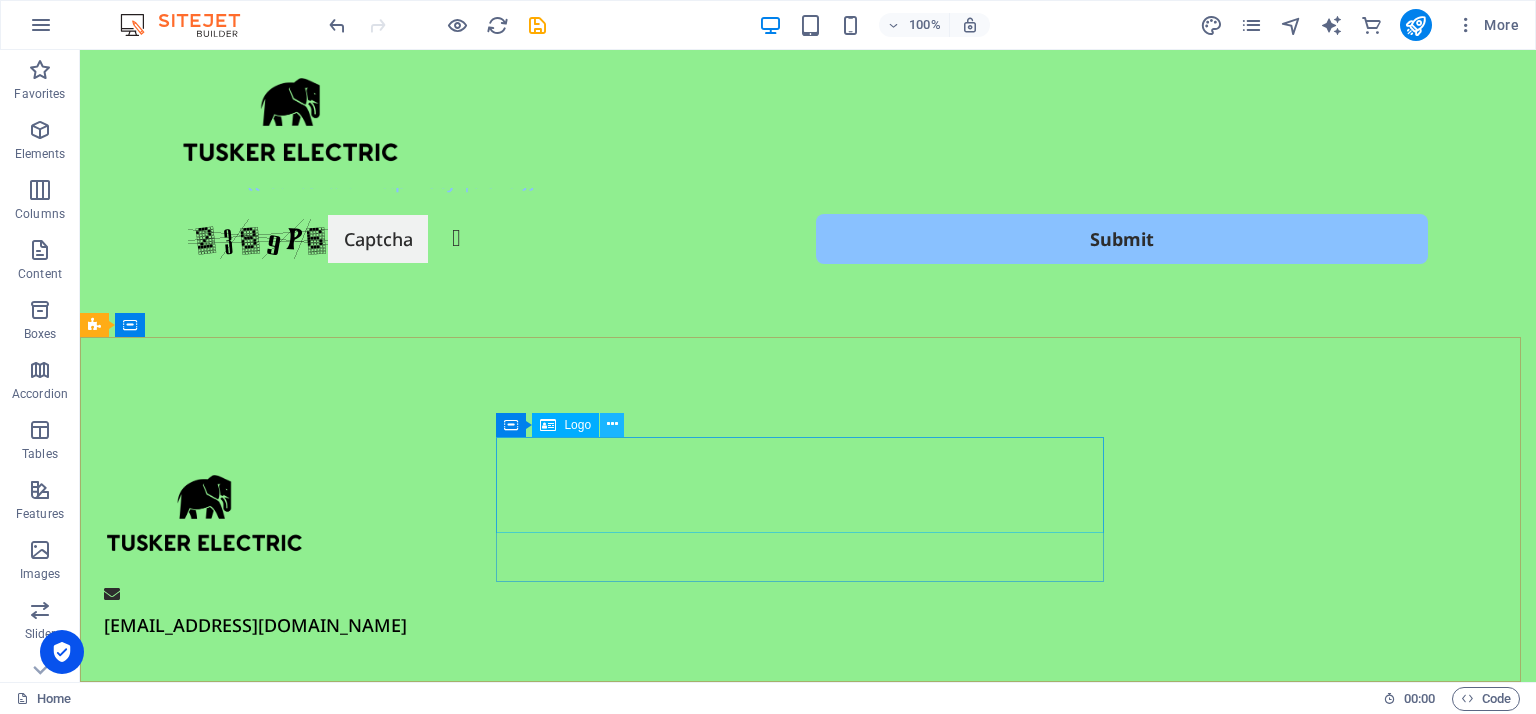 click at bounding box center (612, 424) 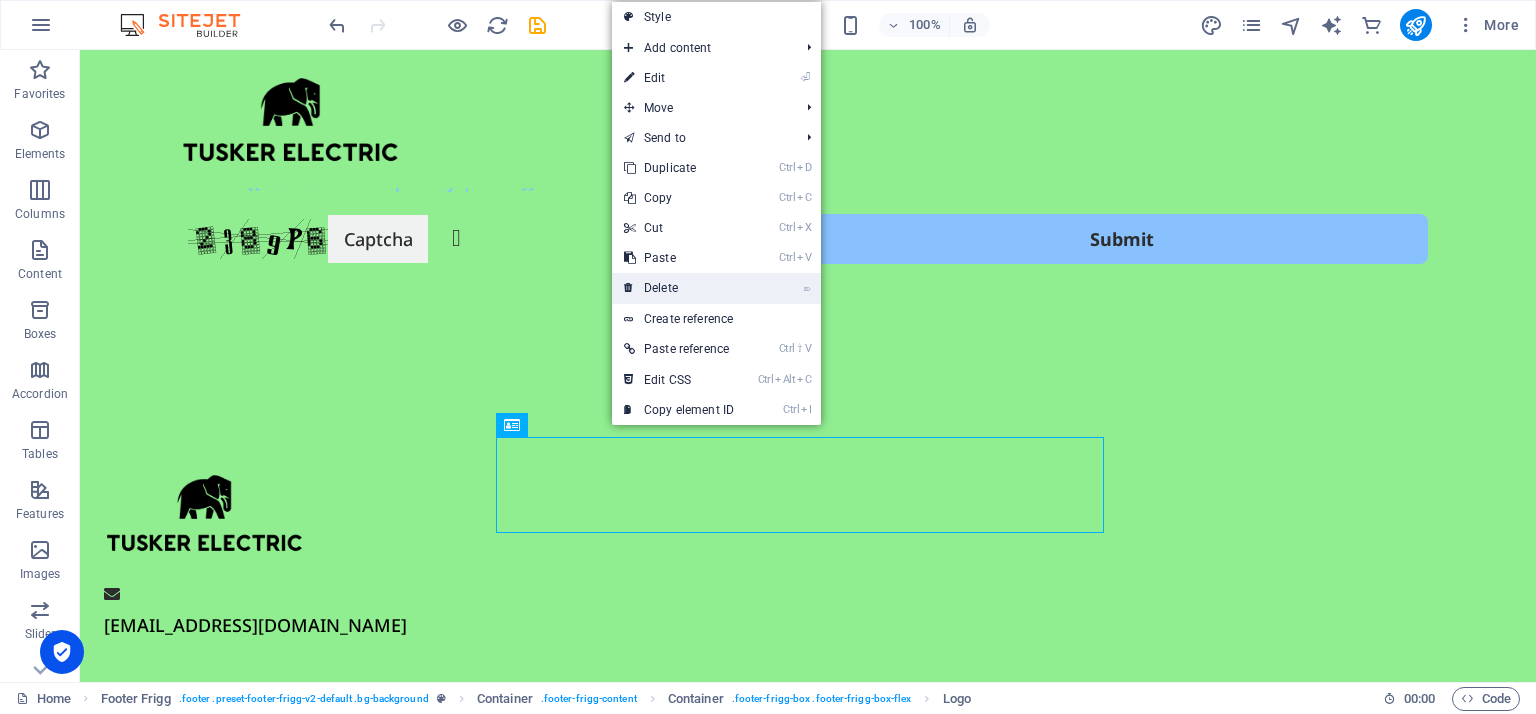 click on "⌦  Delete" at bounding box center [679, 288] 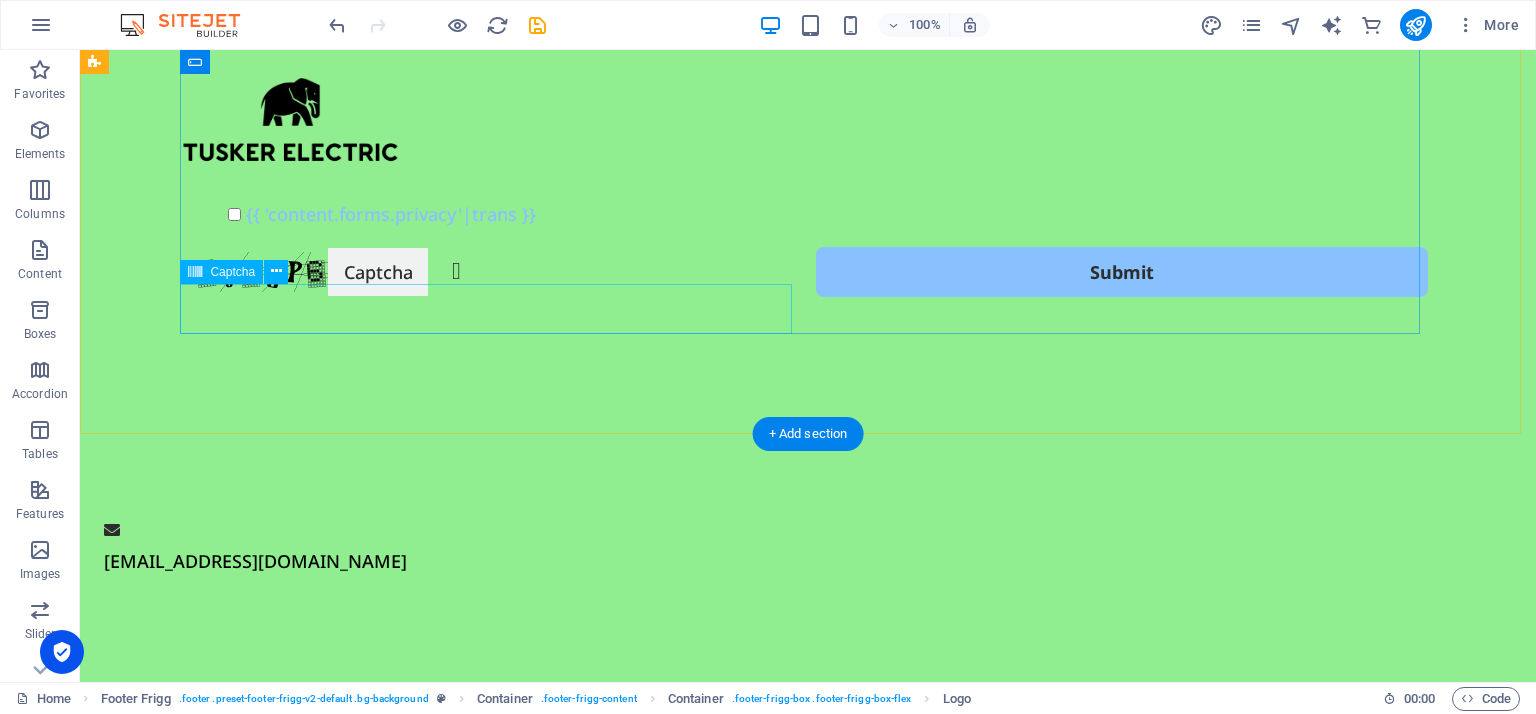 scroll, scrollTop: 736, scrollLeft: 0, axis: vertical 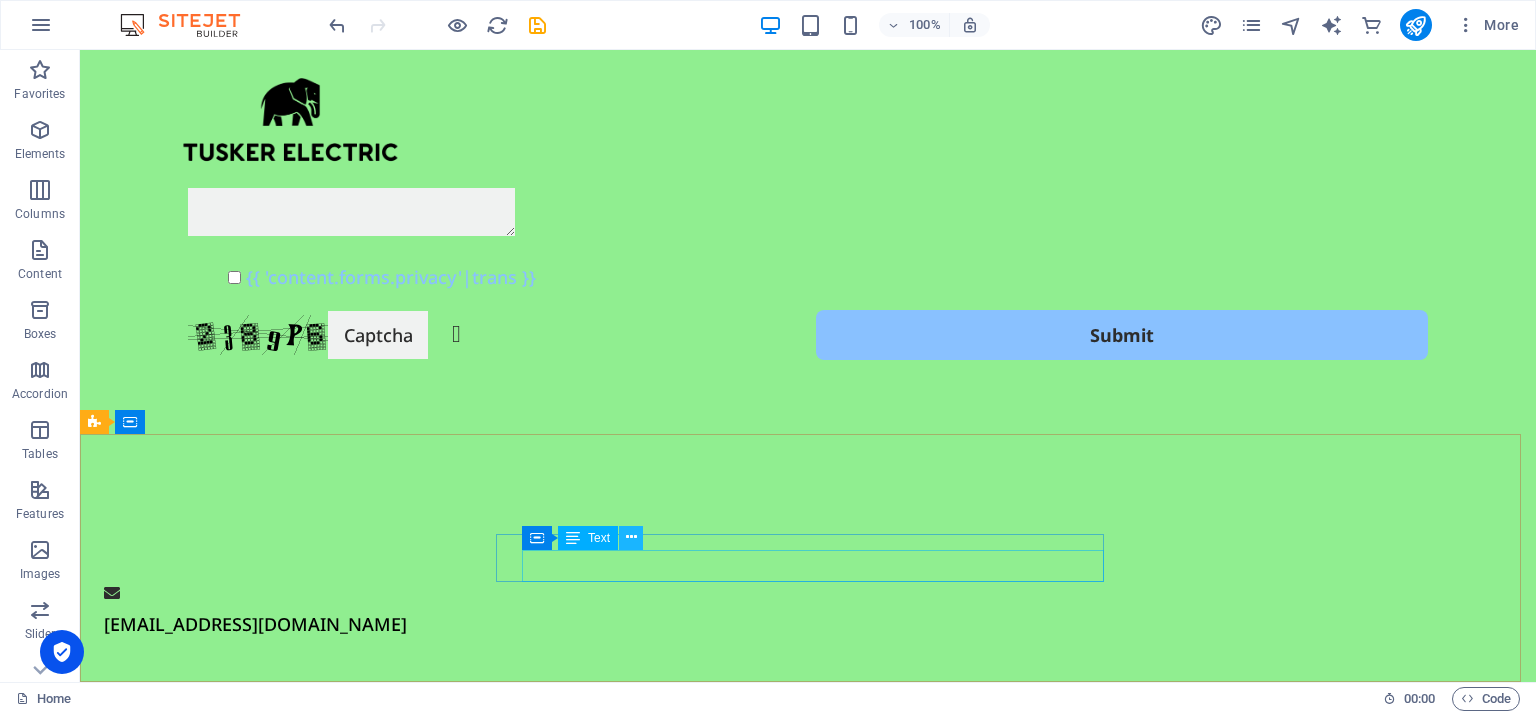 click at bounding box center [631, 537] 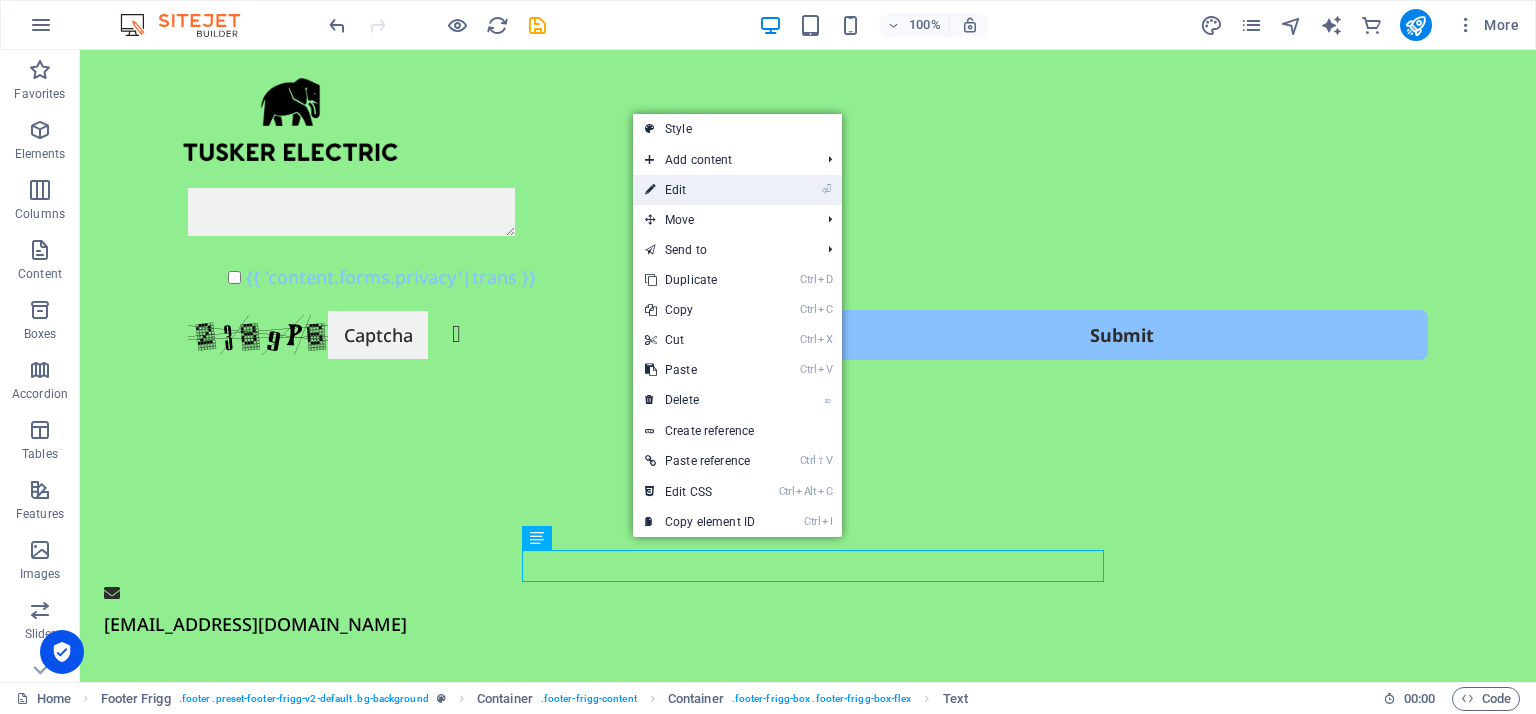 click at bounding box center [650, 190] 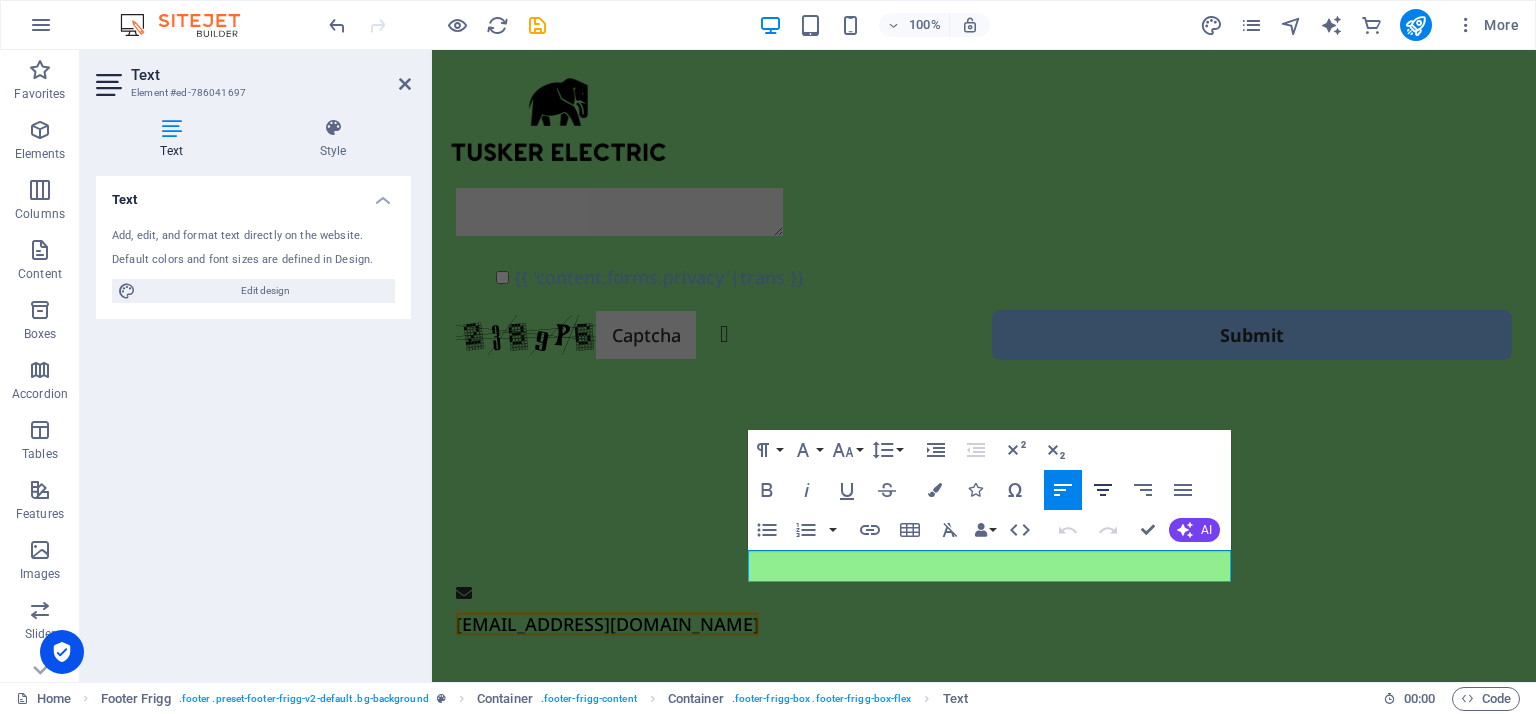 click 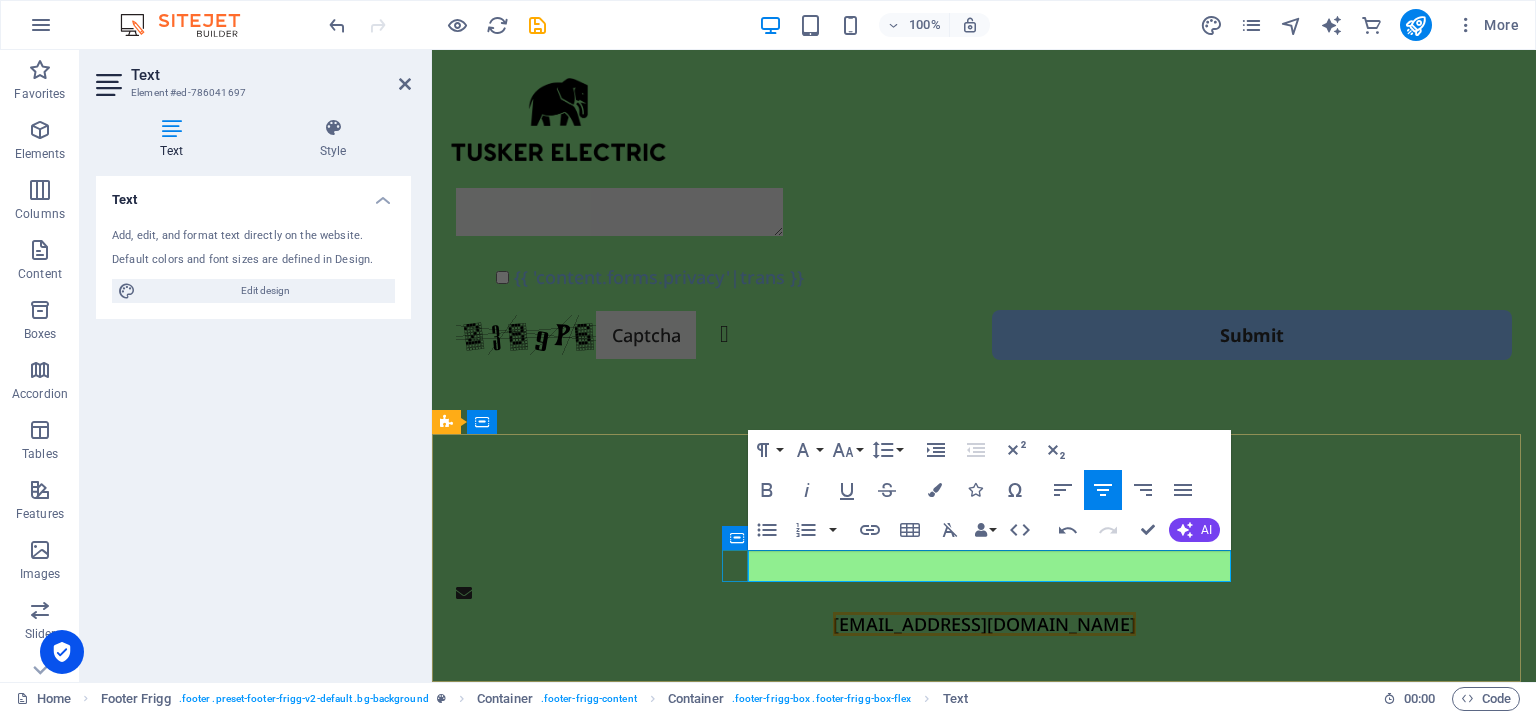 click at bounding box center (984, 592) 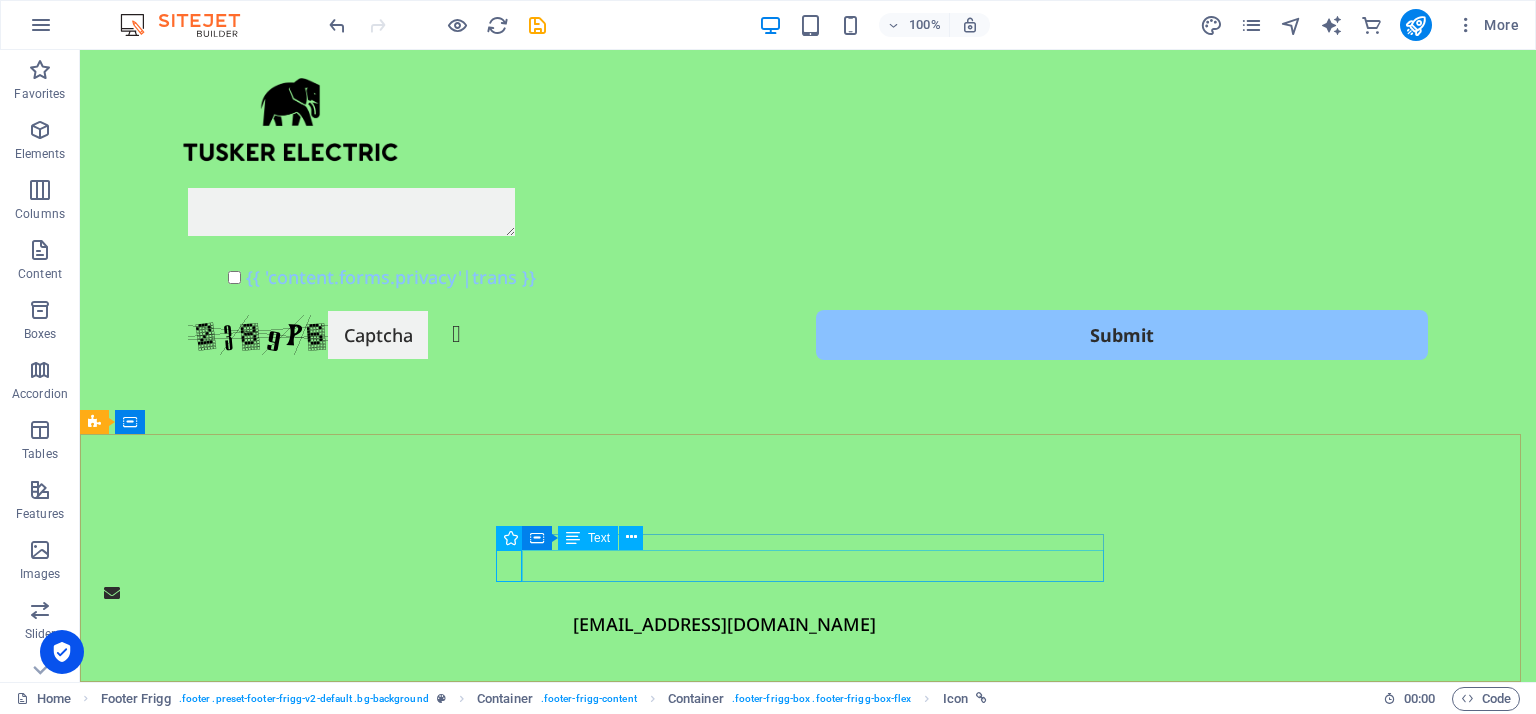 click on "Text" at bounding box center (599, 538) 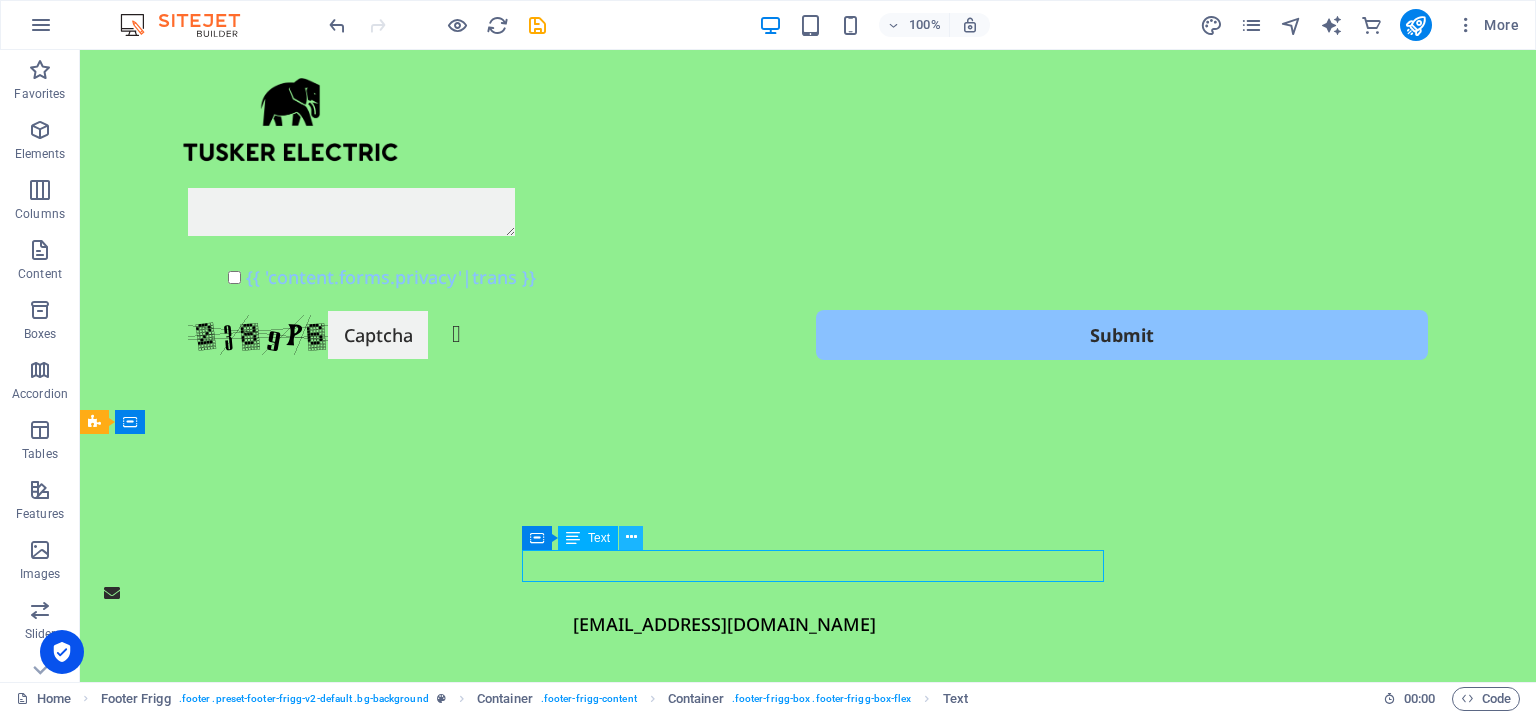 click at bounding box center [631, 538] 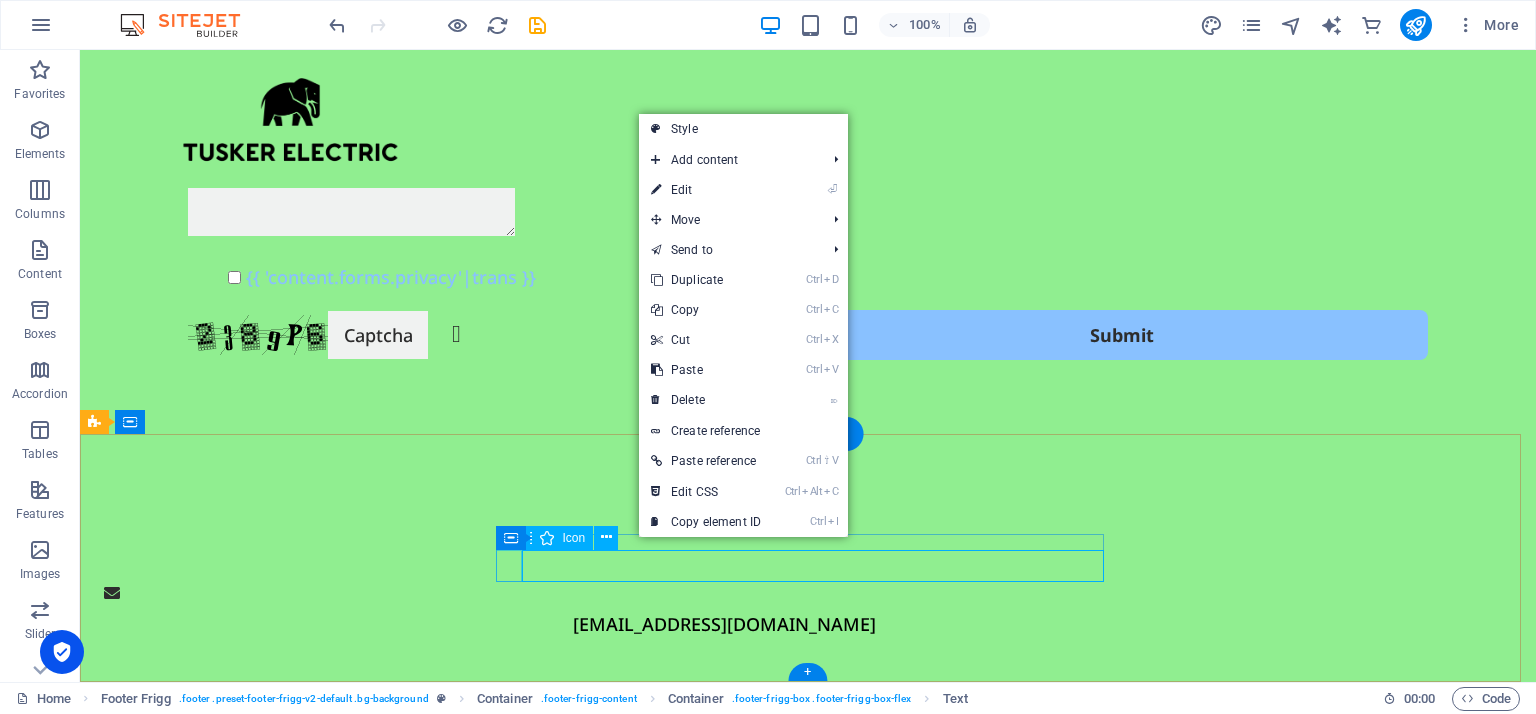 click at bounding box center (724, 592) 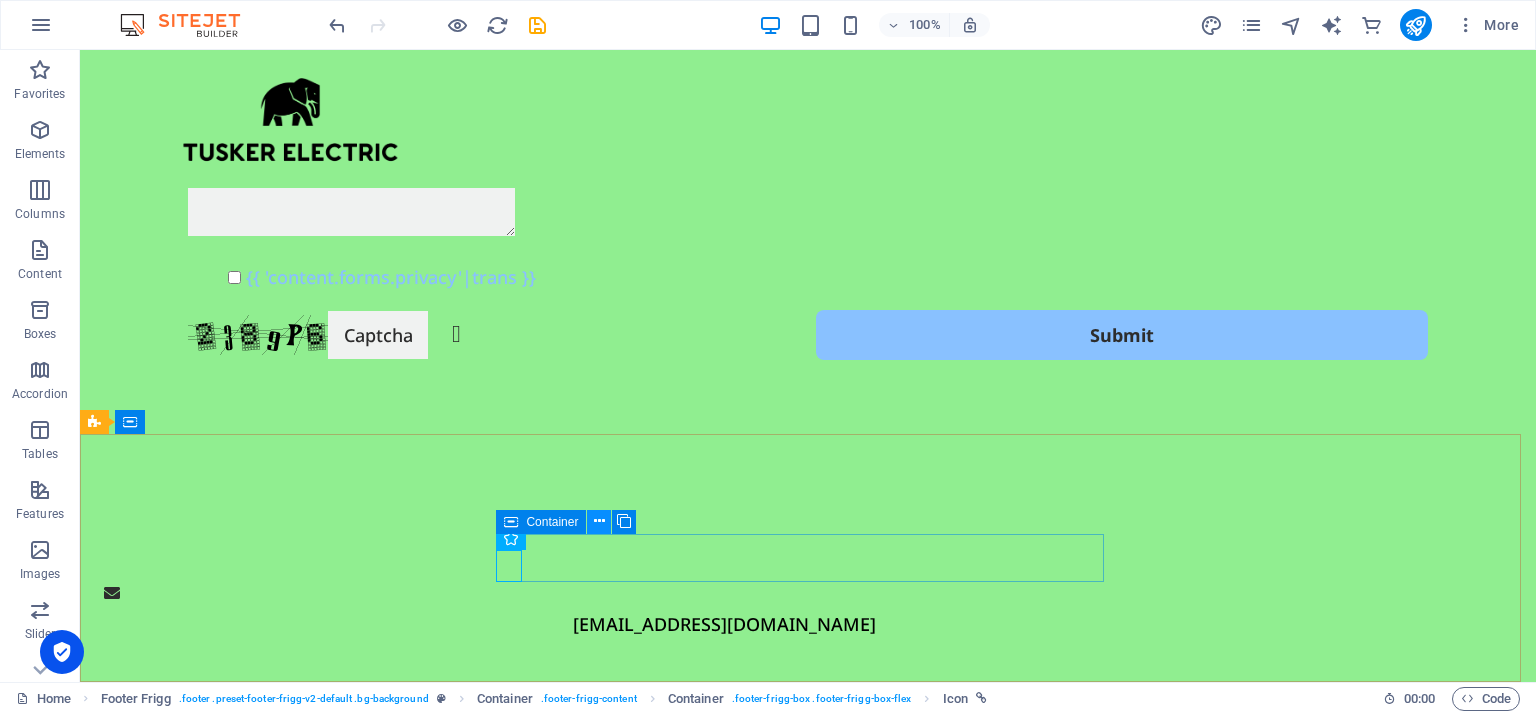 click at bounding box center (599, 521) 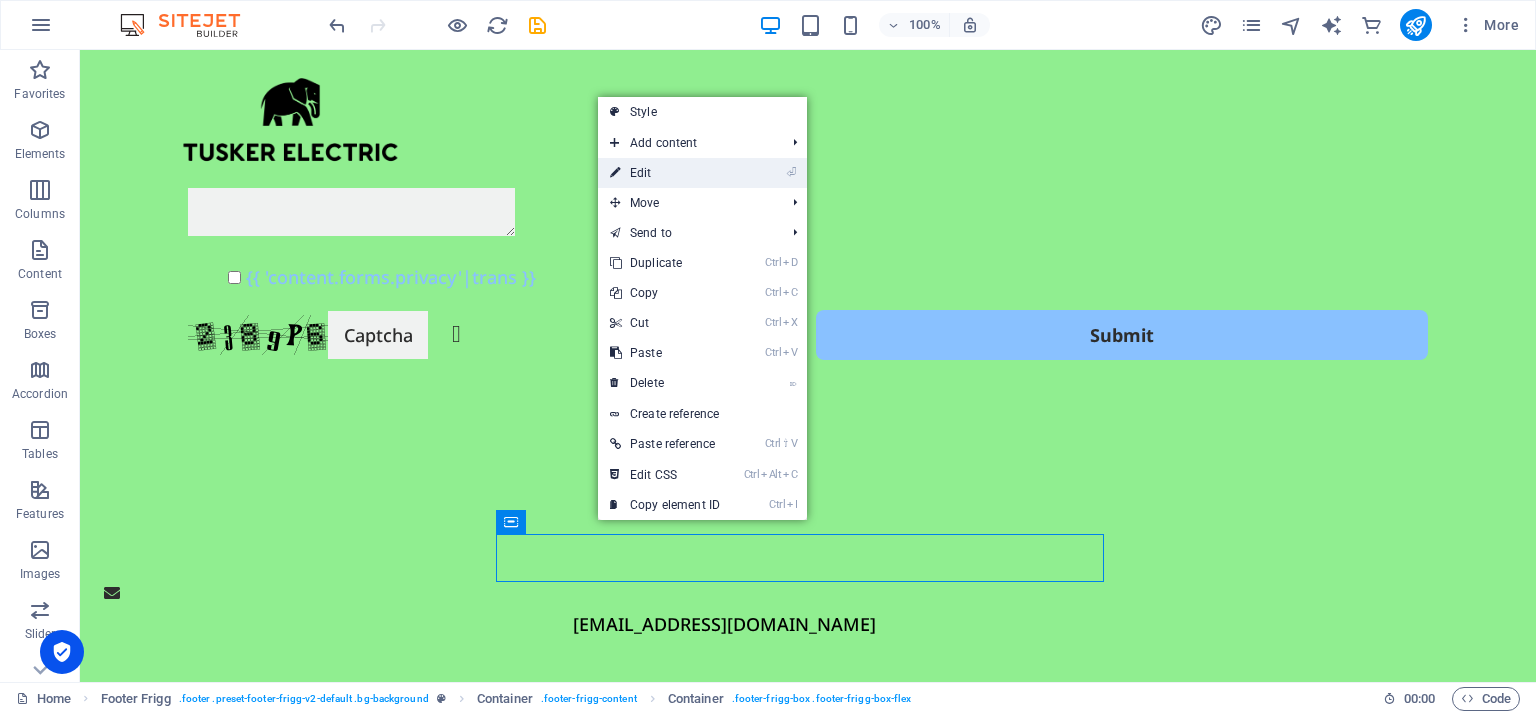 click on "⏎  Edit" at bounding box center (665, 173) 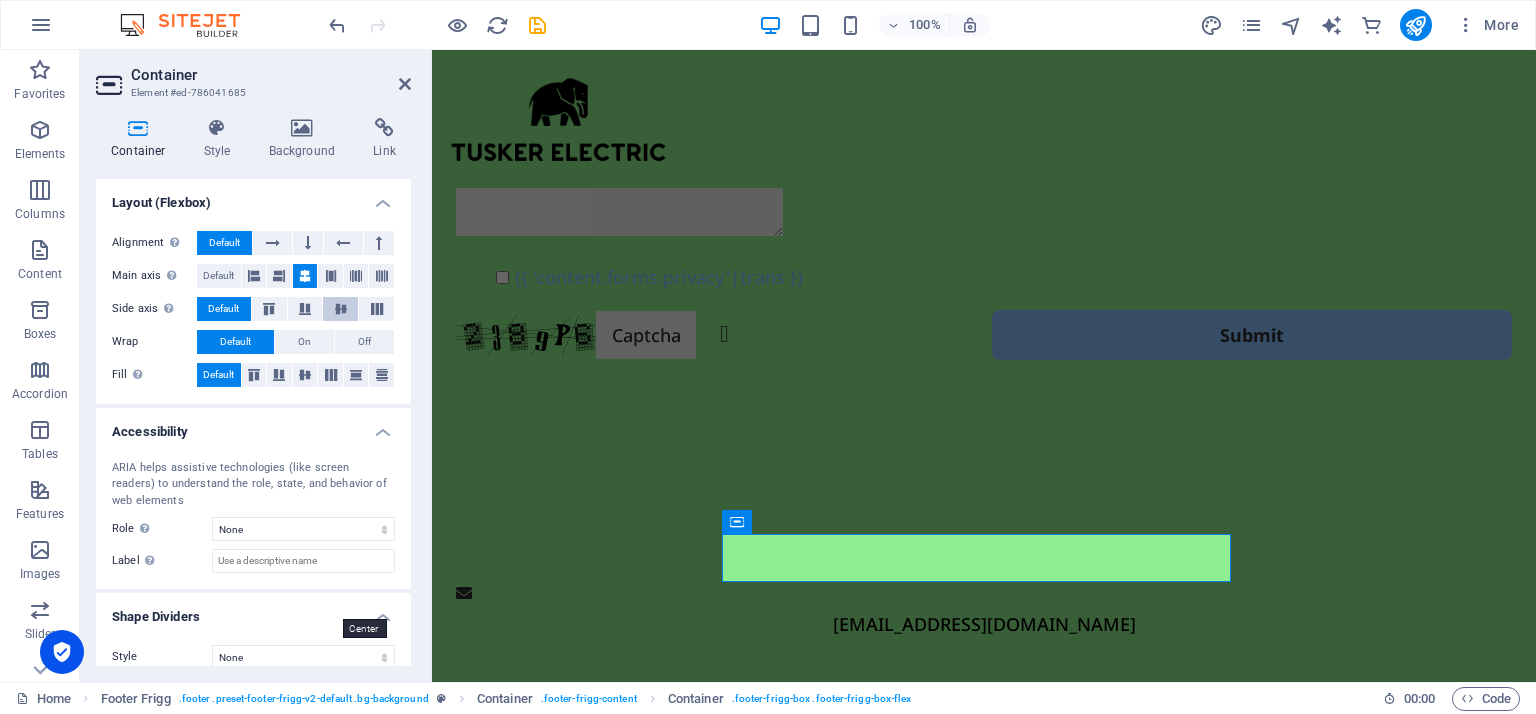 scroll, scrollTop: 317, scrollLeft: 0, axis: vertical 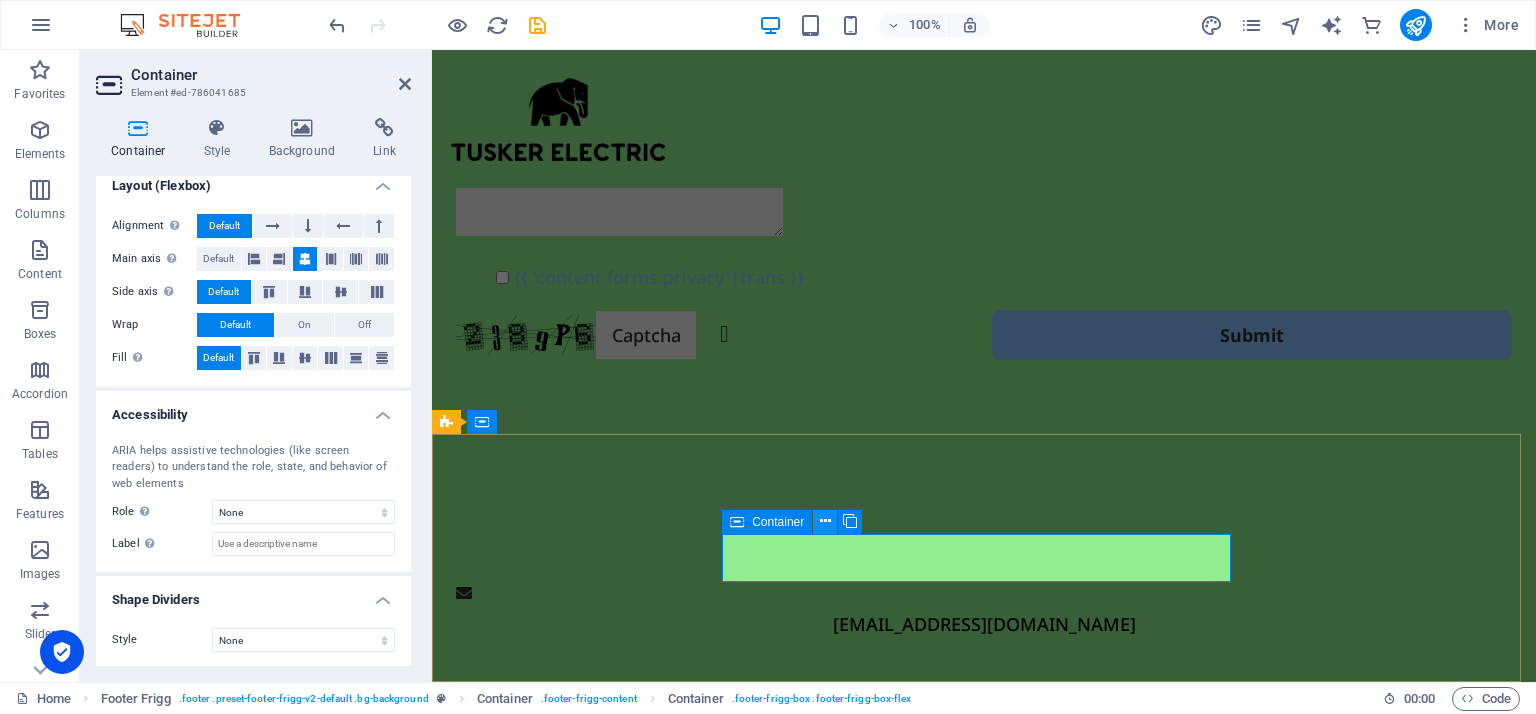 click at bounding box center (825, 521) 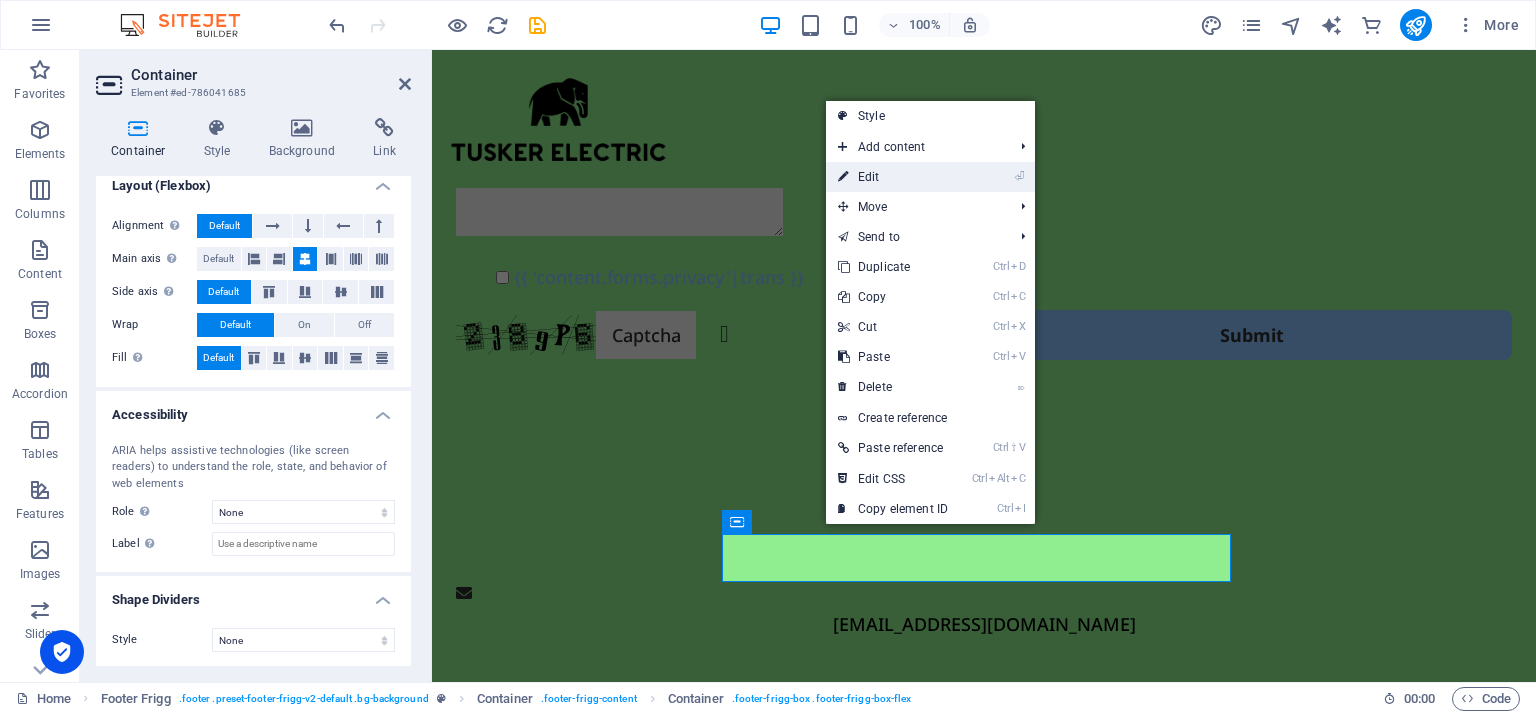 click at bounding box center [843, 177] 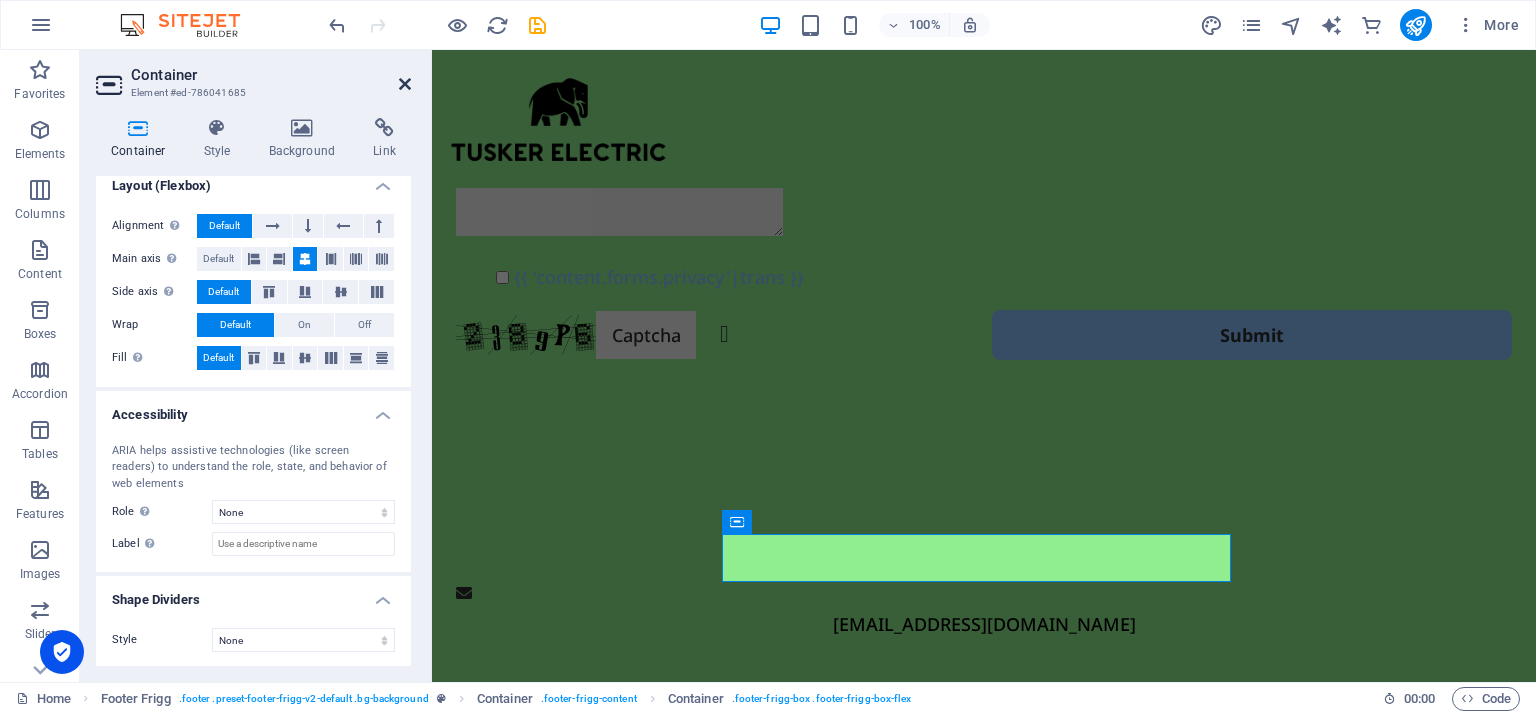 click at bounding box center (405, 84) 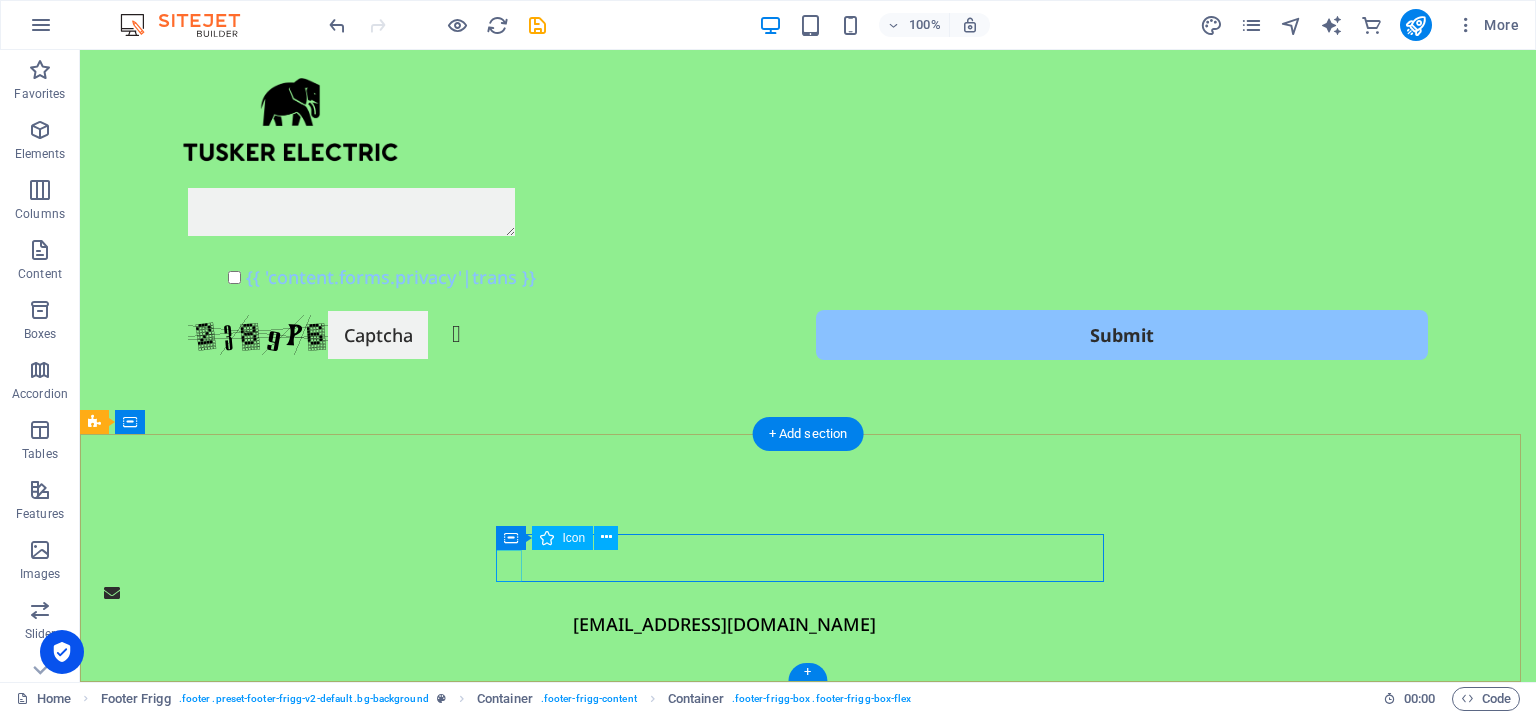 click at bounding box center [724, 592] 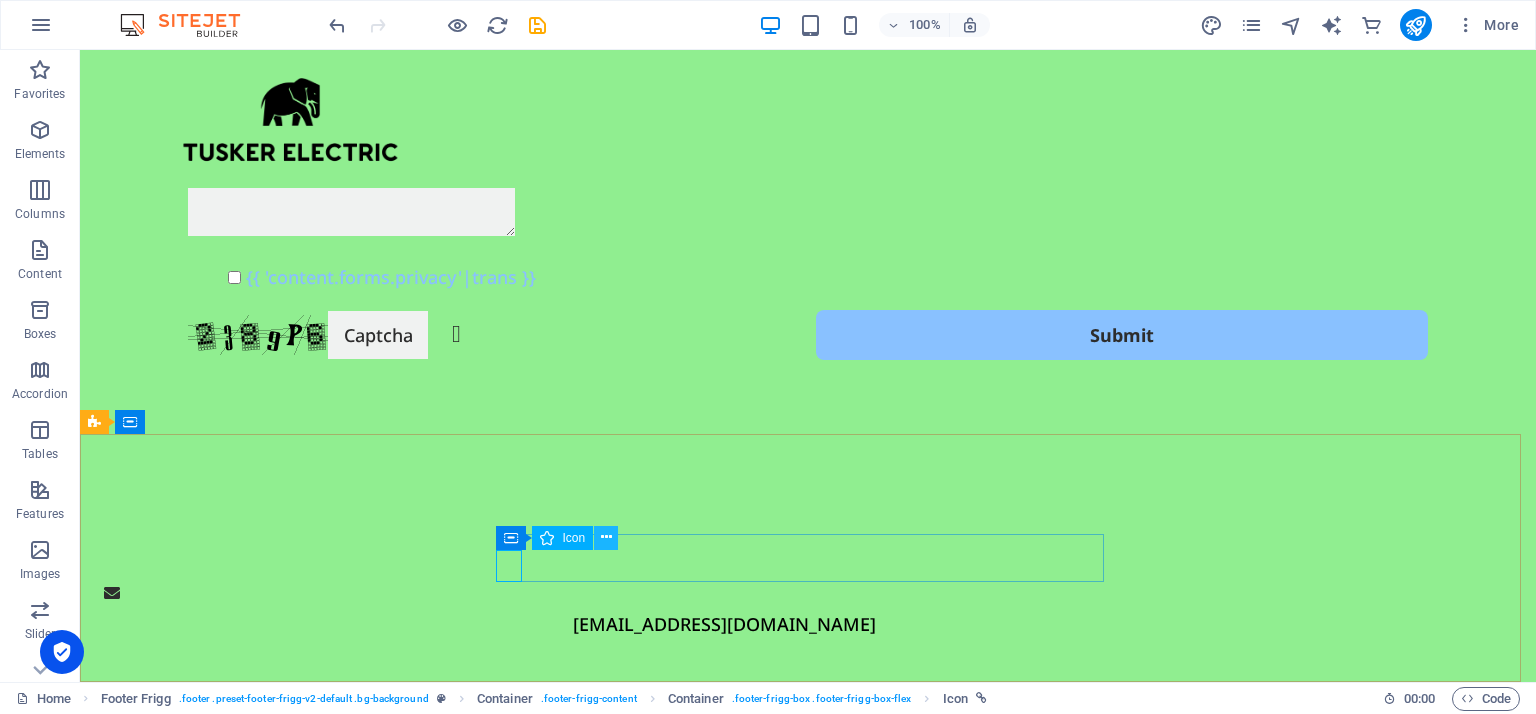 click at bounding box center (606, 537) 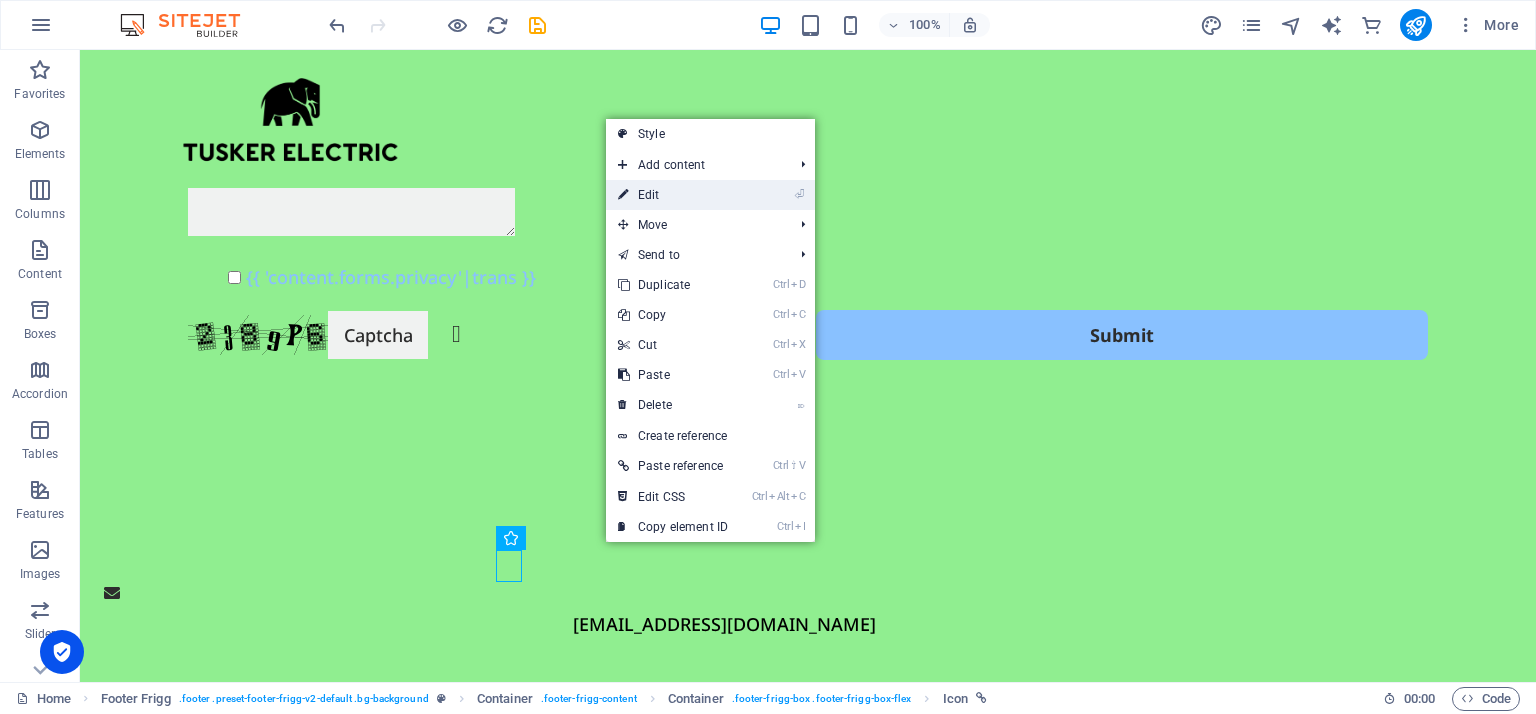 click on "⏎  Edit" at bounding box center (673, 195) 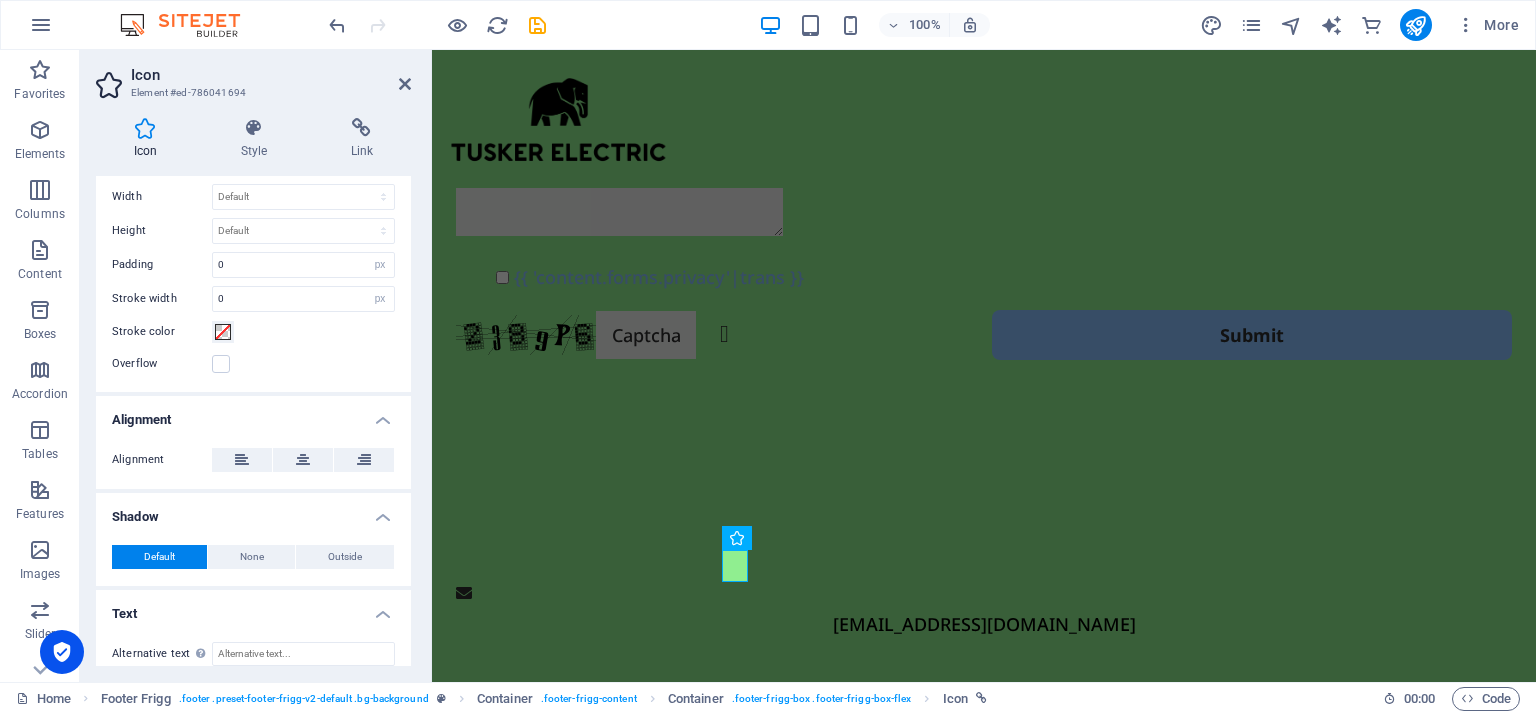 scroll, scrollTop: 558, scrollLeft: 0, axis: vertical 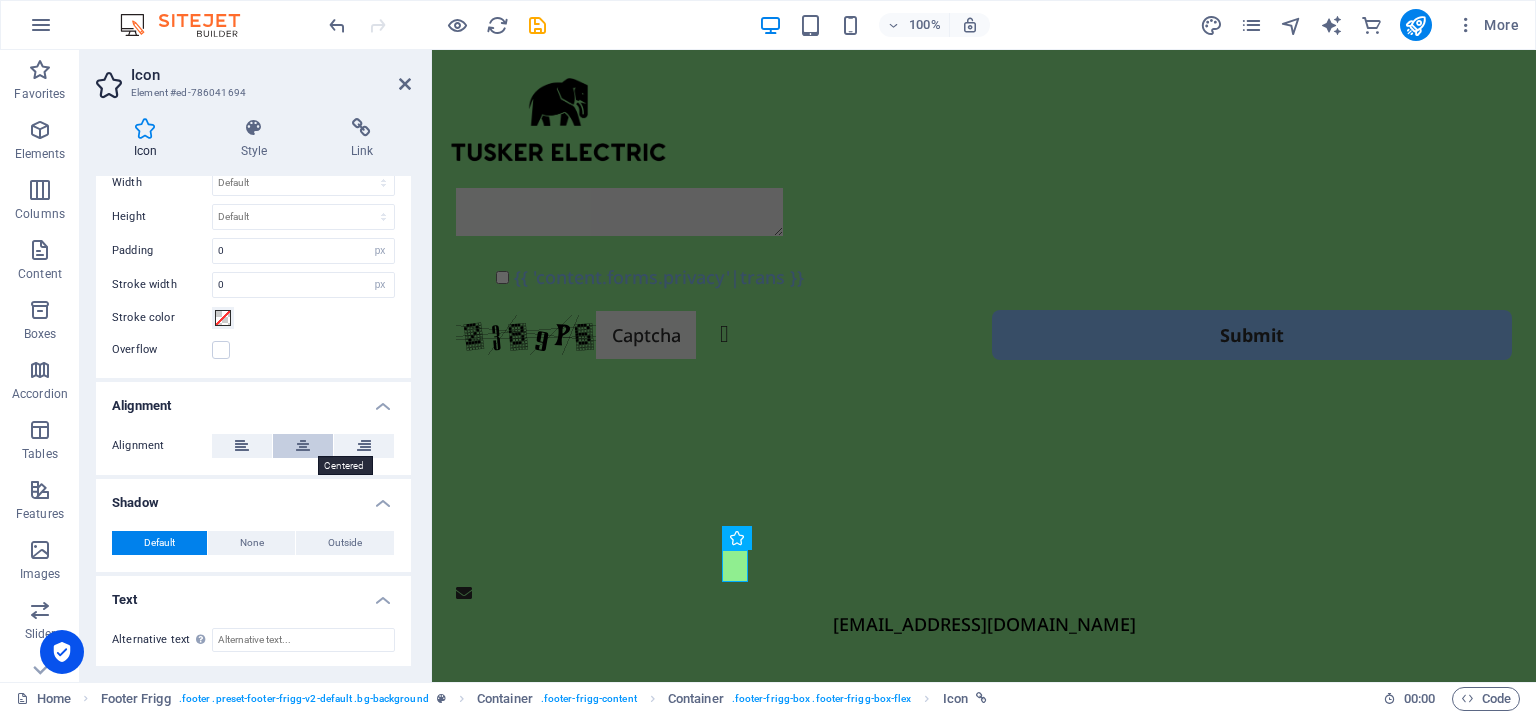 click at bounding box center [303, 446] 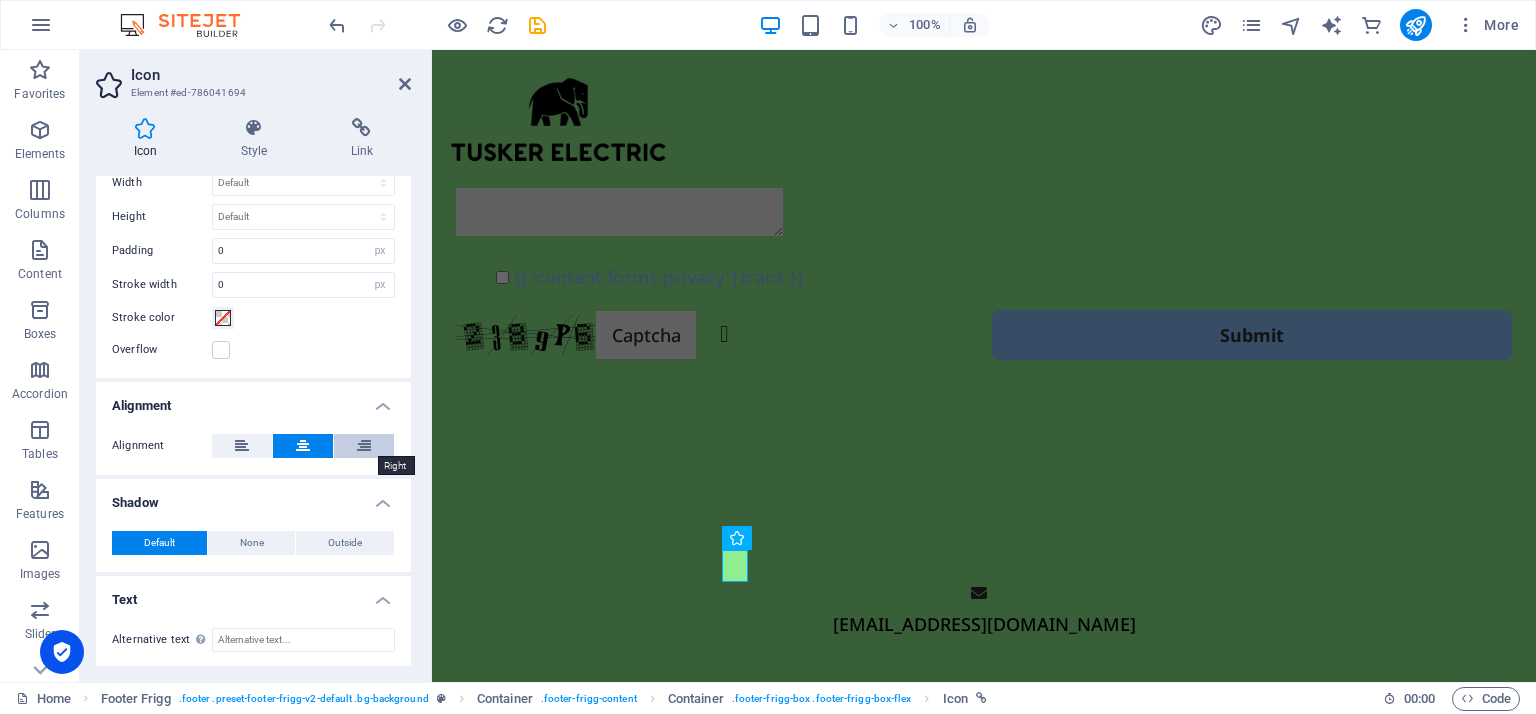 click at bounding box center (364, 446) 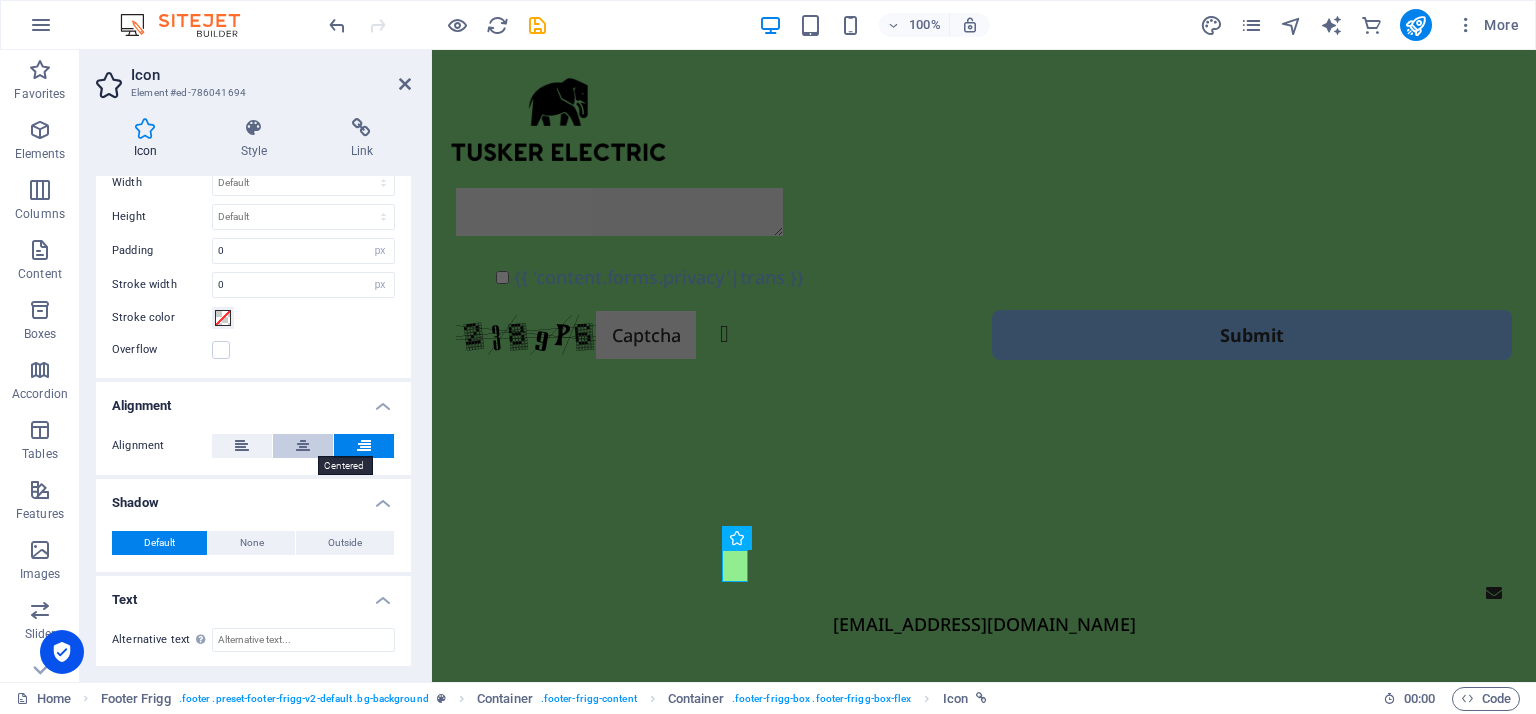click at bounding box center (303, 446) 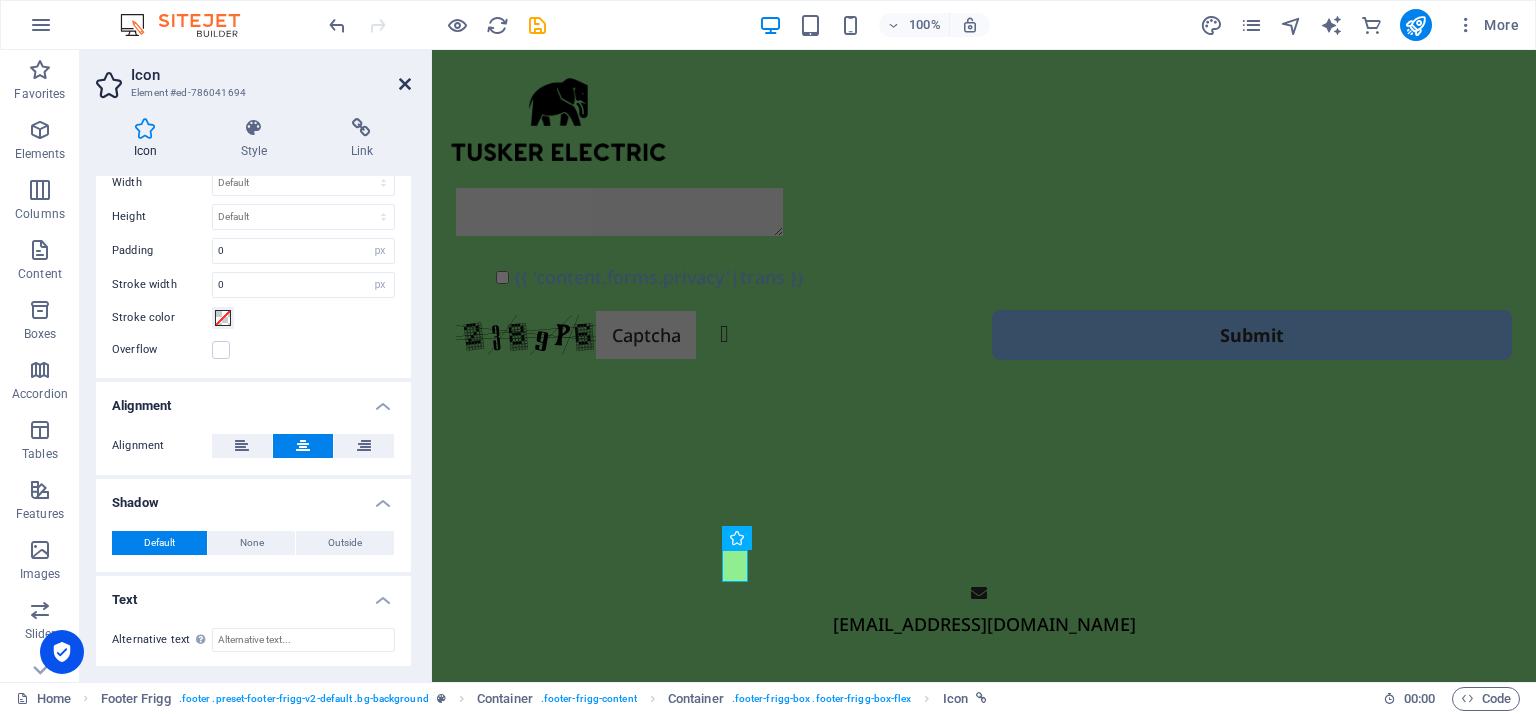 click at bounding box center [405, 84] 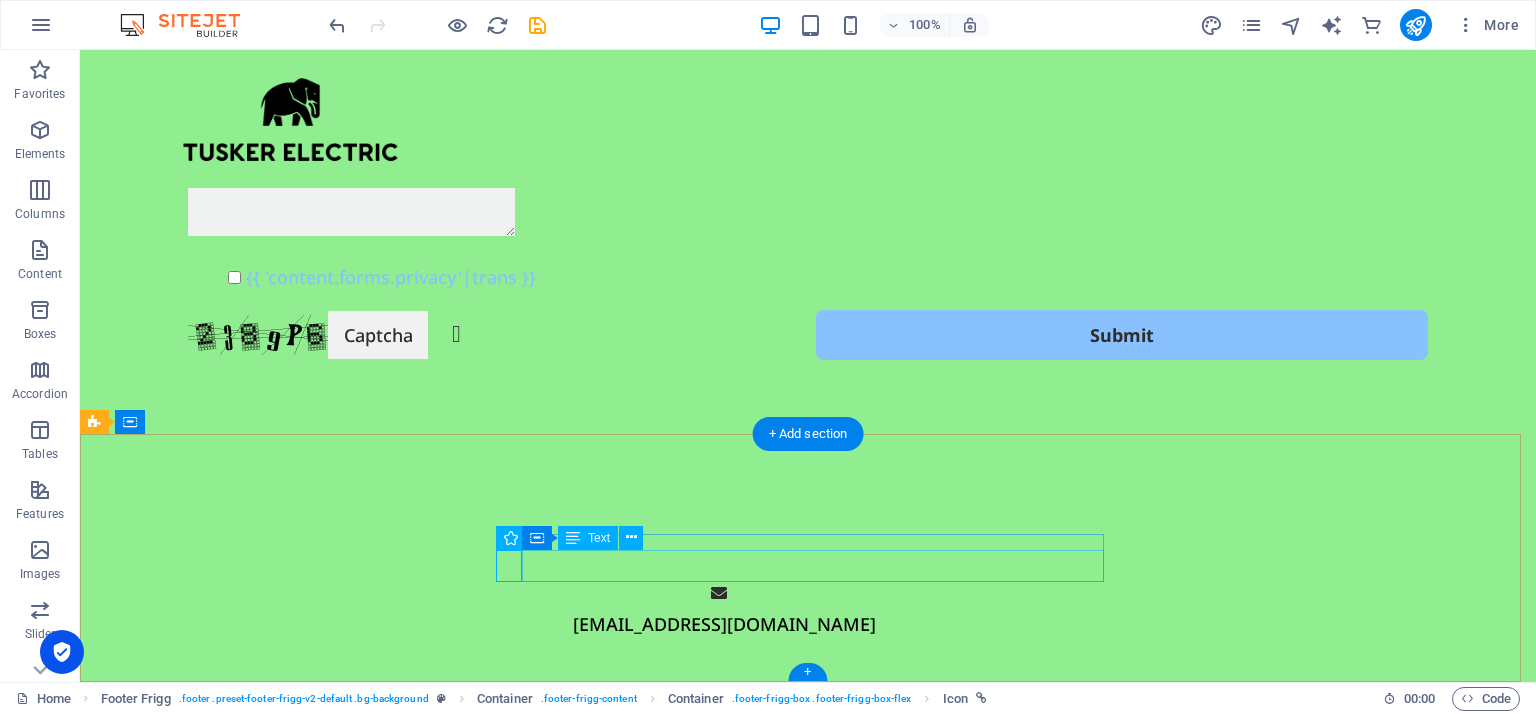 click on "[EMAIL_ADDRESS][DOMAIN_NAME]" at bounding box center (724, 624) 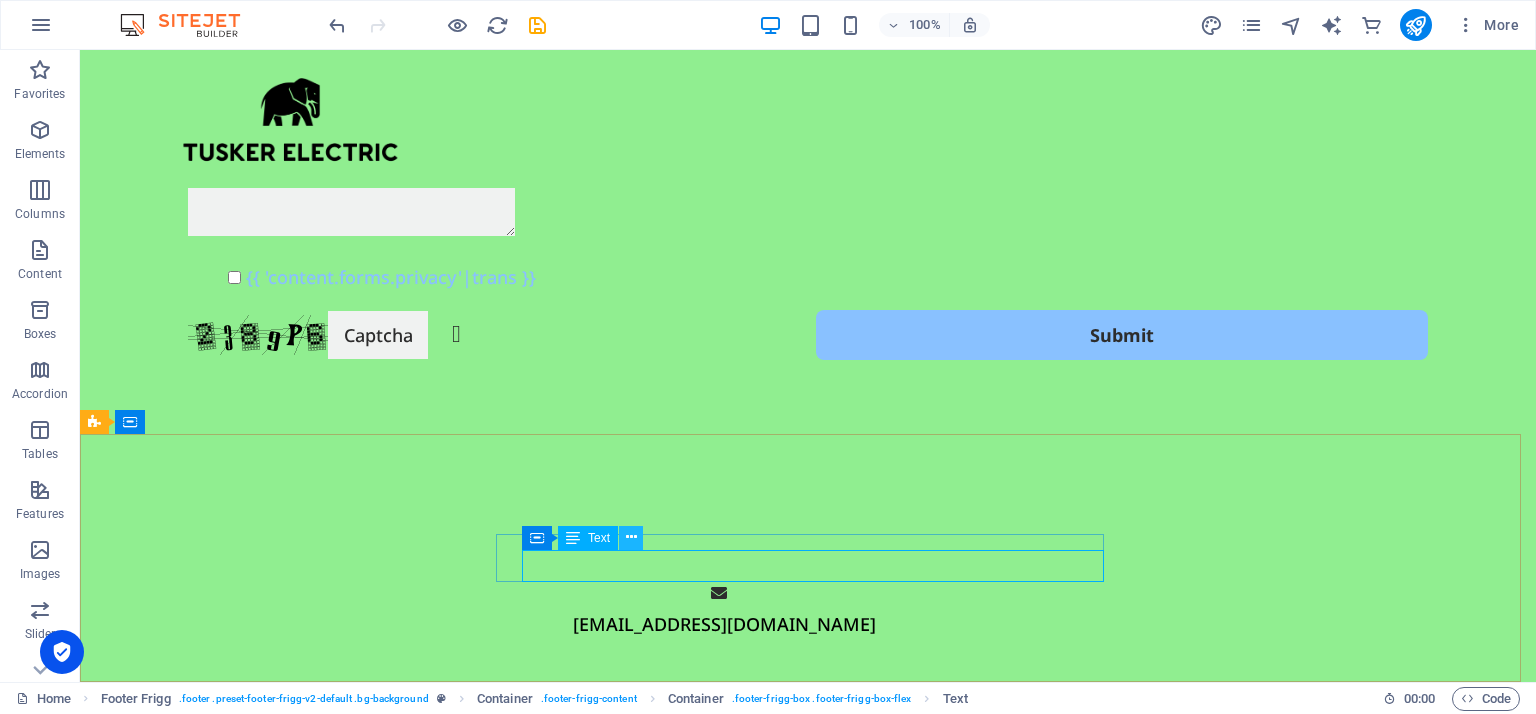 click at bounding box center [631, 537] 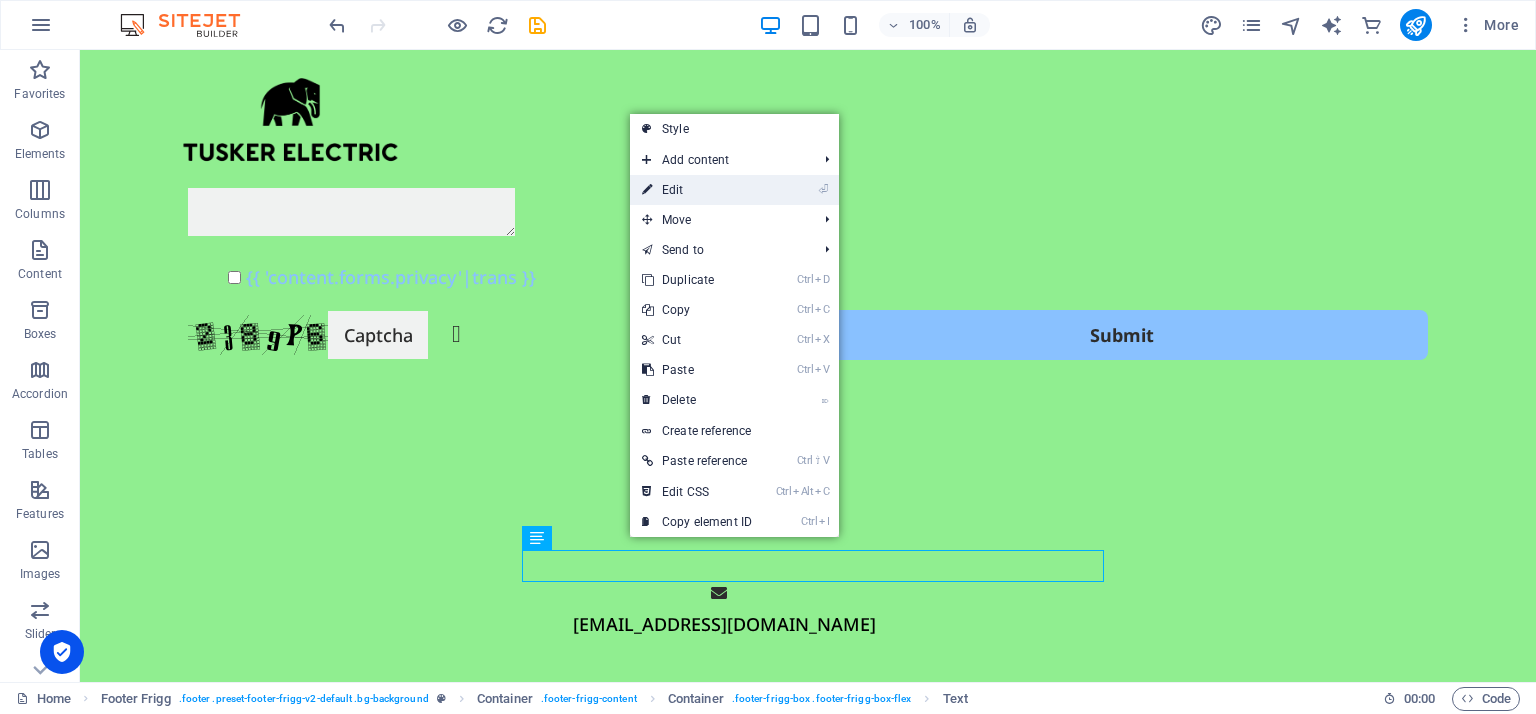 click on "⏎  Edit" at bounding box center (697, 190) 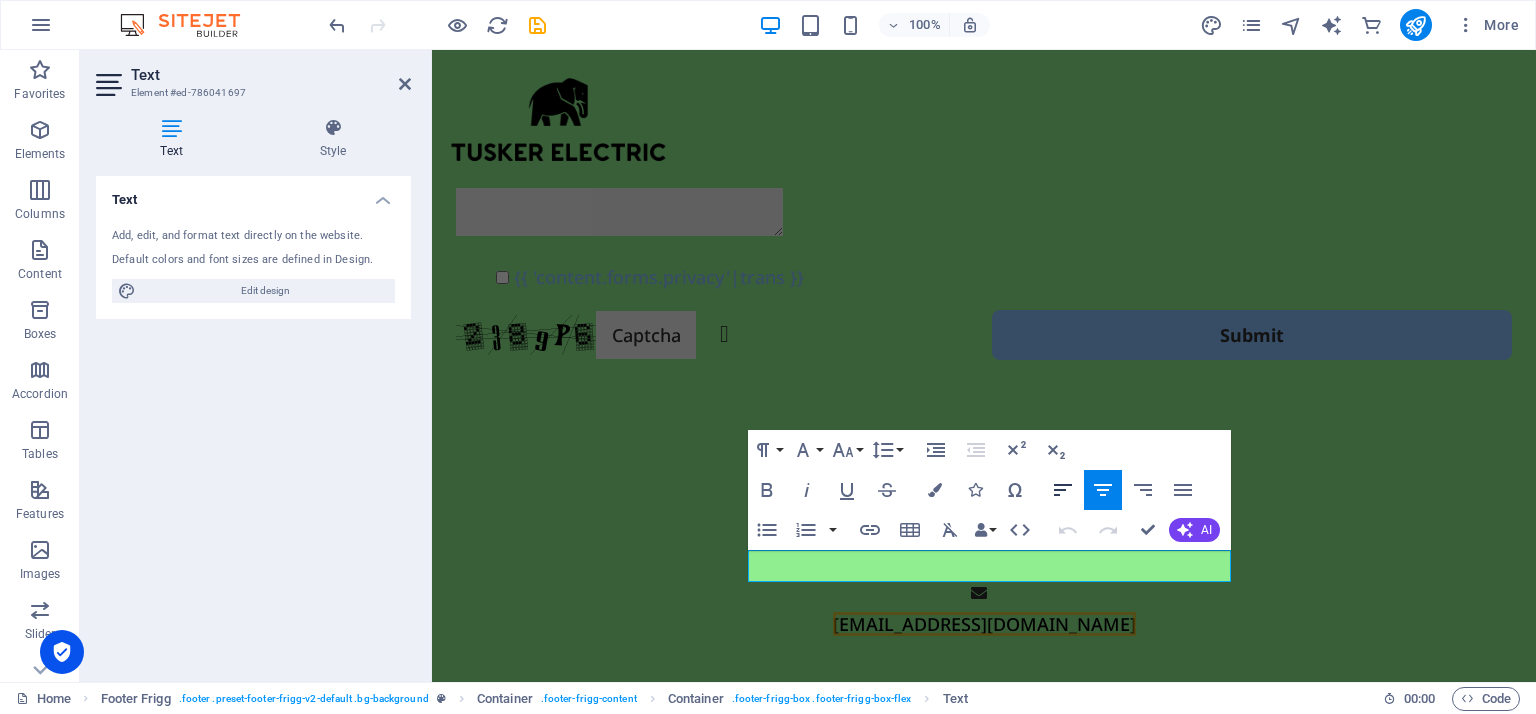 click 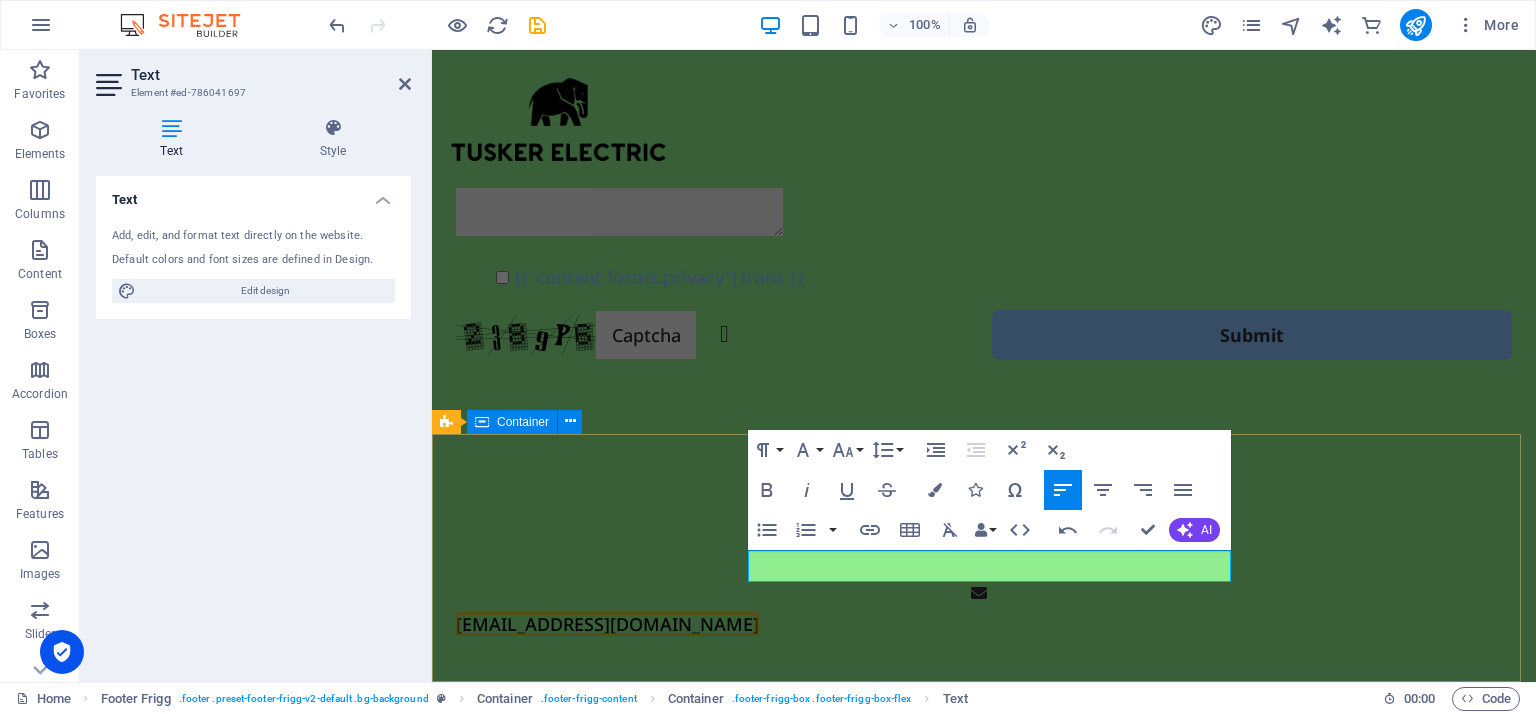 click on "[EMAIL_ADDRESS][DOMAIN_NAME]" at bounding box center (984, 600) 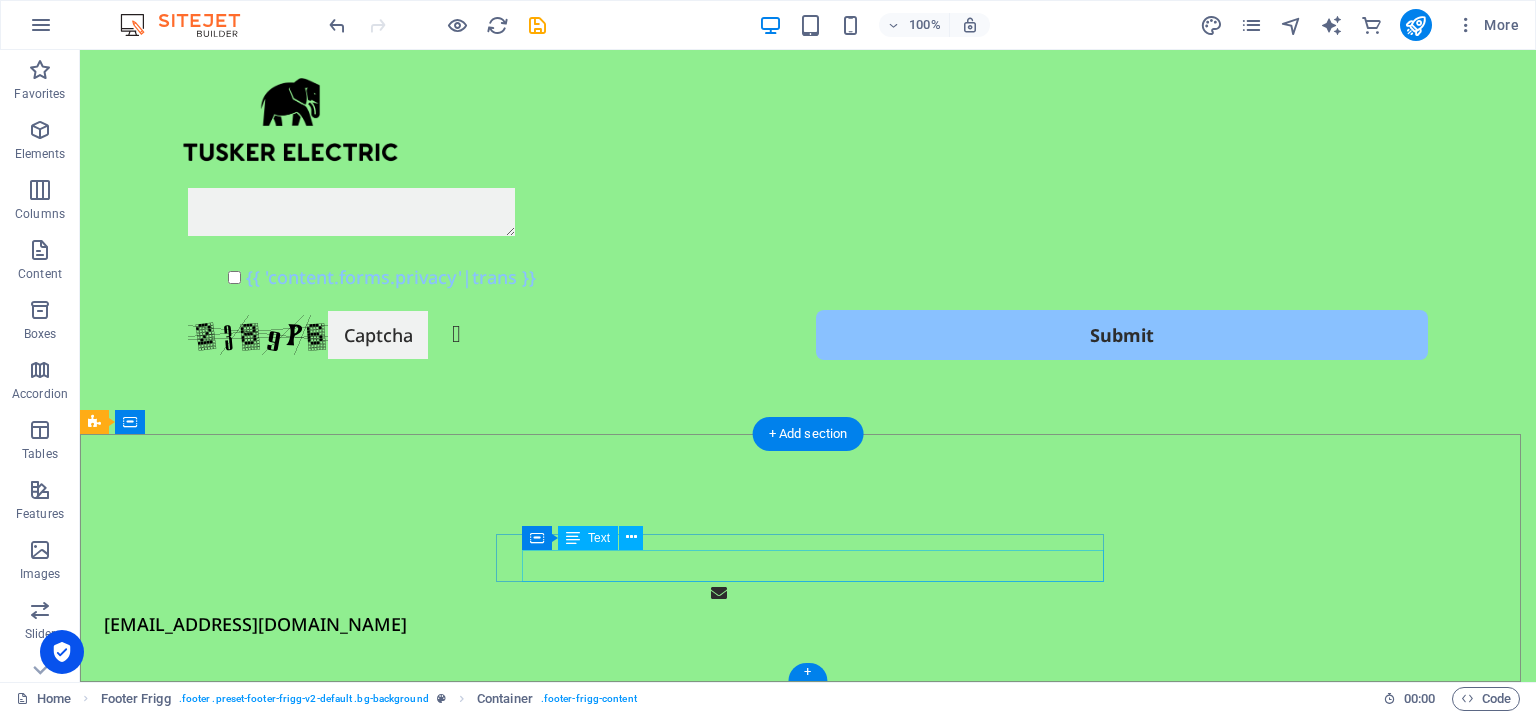 click on "[EMAIL_ADDRESS][DOMAIN_NAME]" at bounding box center (724, 624) 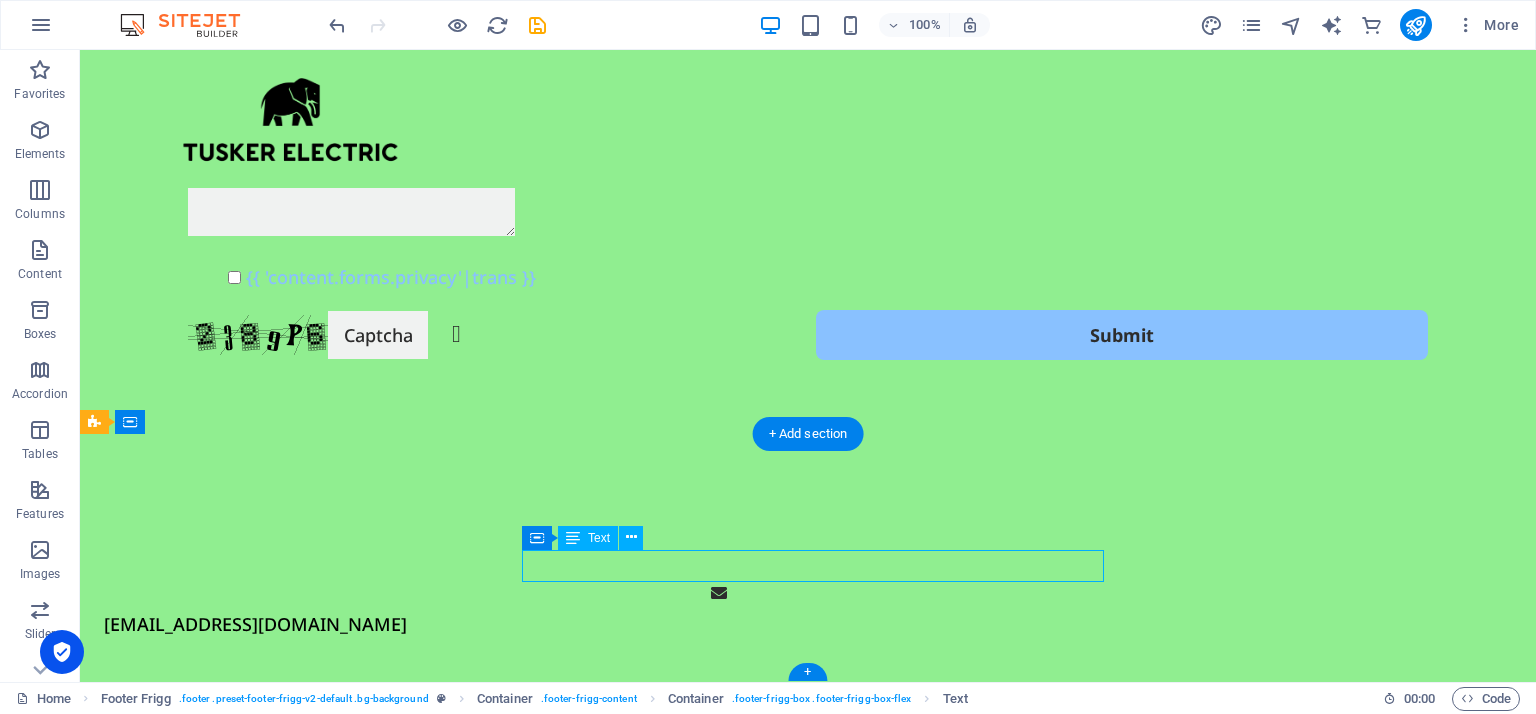 click on "[EMAIL_ADDRESS][DOMAIN_NAME]" at bounding box center (724, 624) 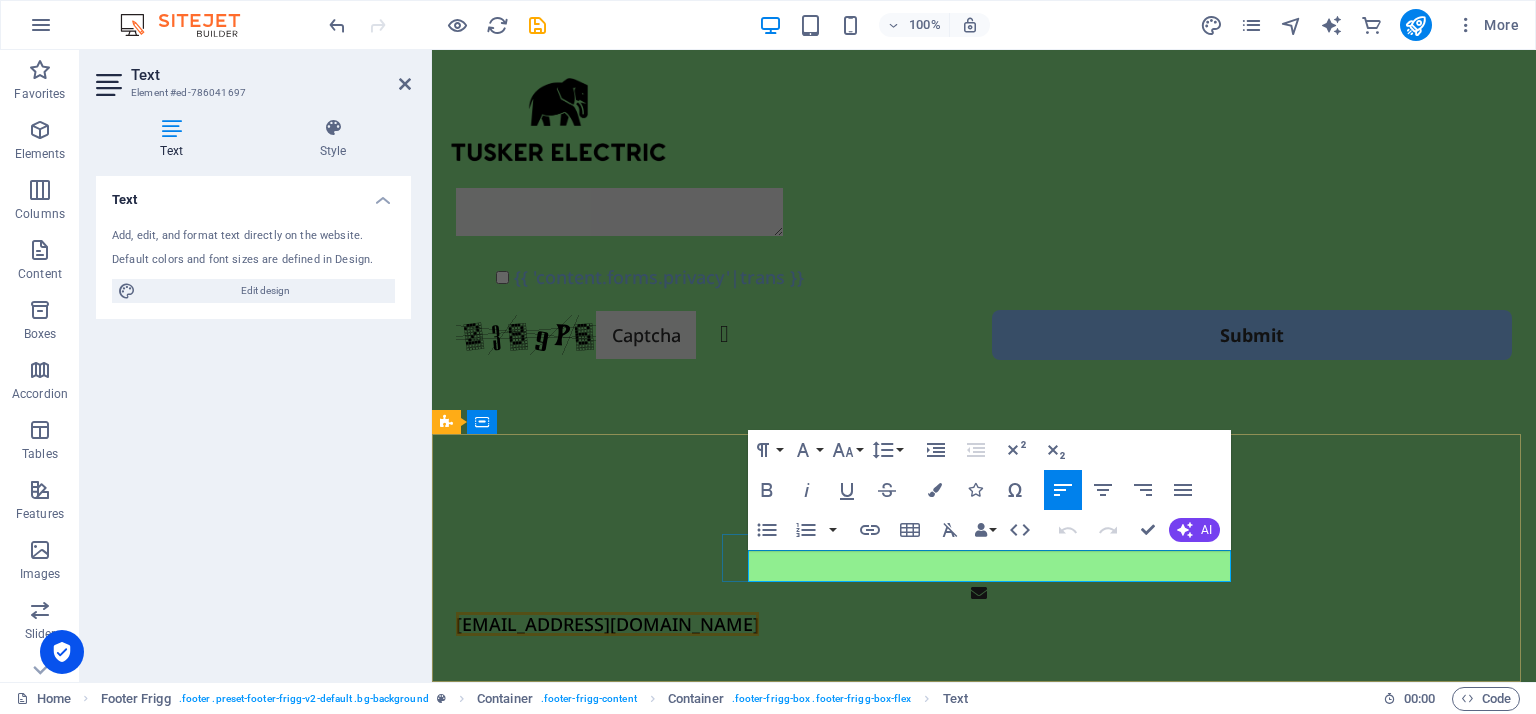 click on "[EMAIL_ADDRESS][DOMAIN_NAME]" at bounding box center (984, 624) 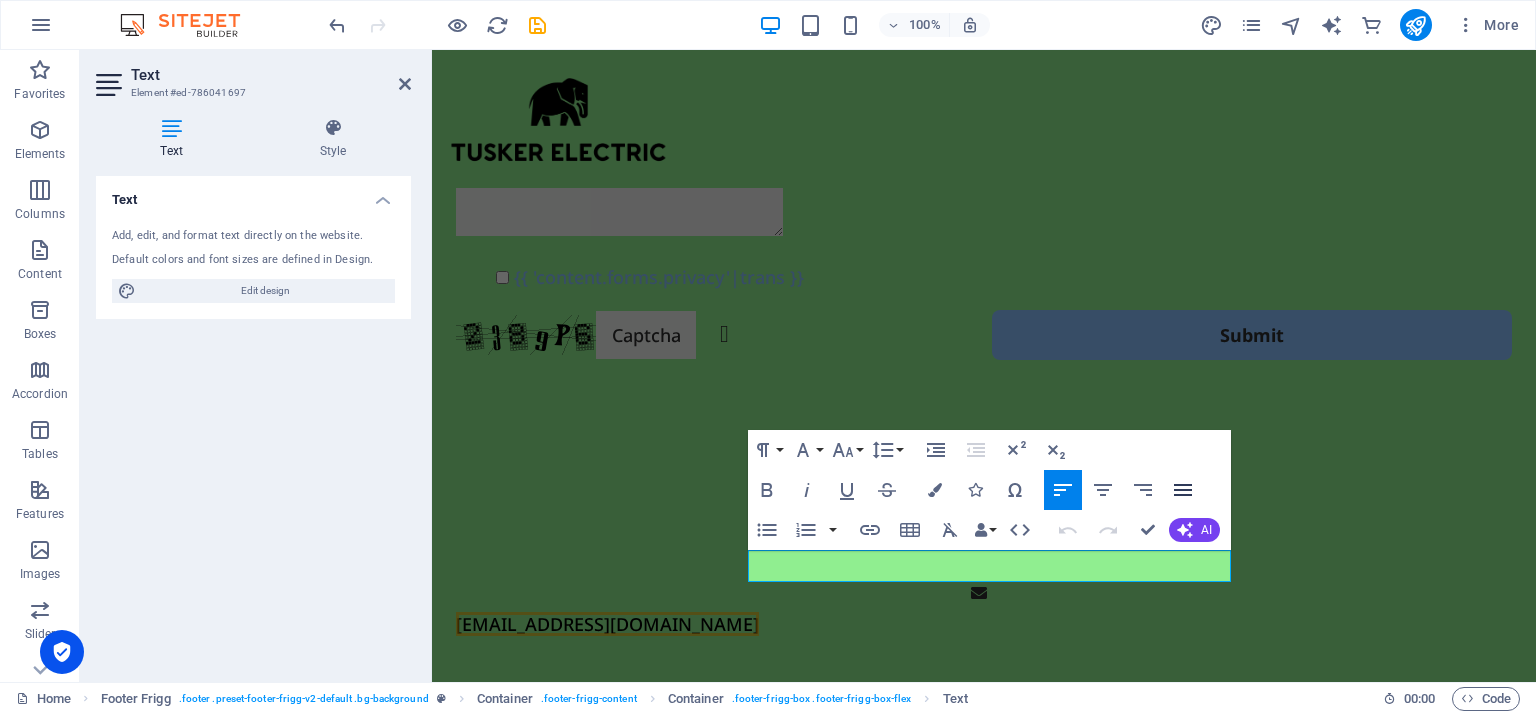 click 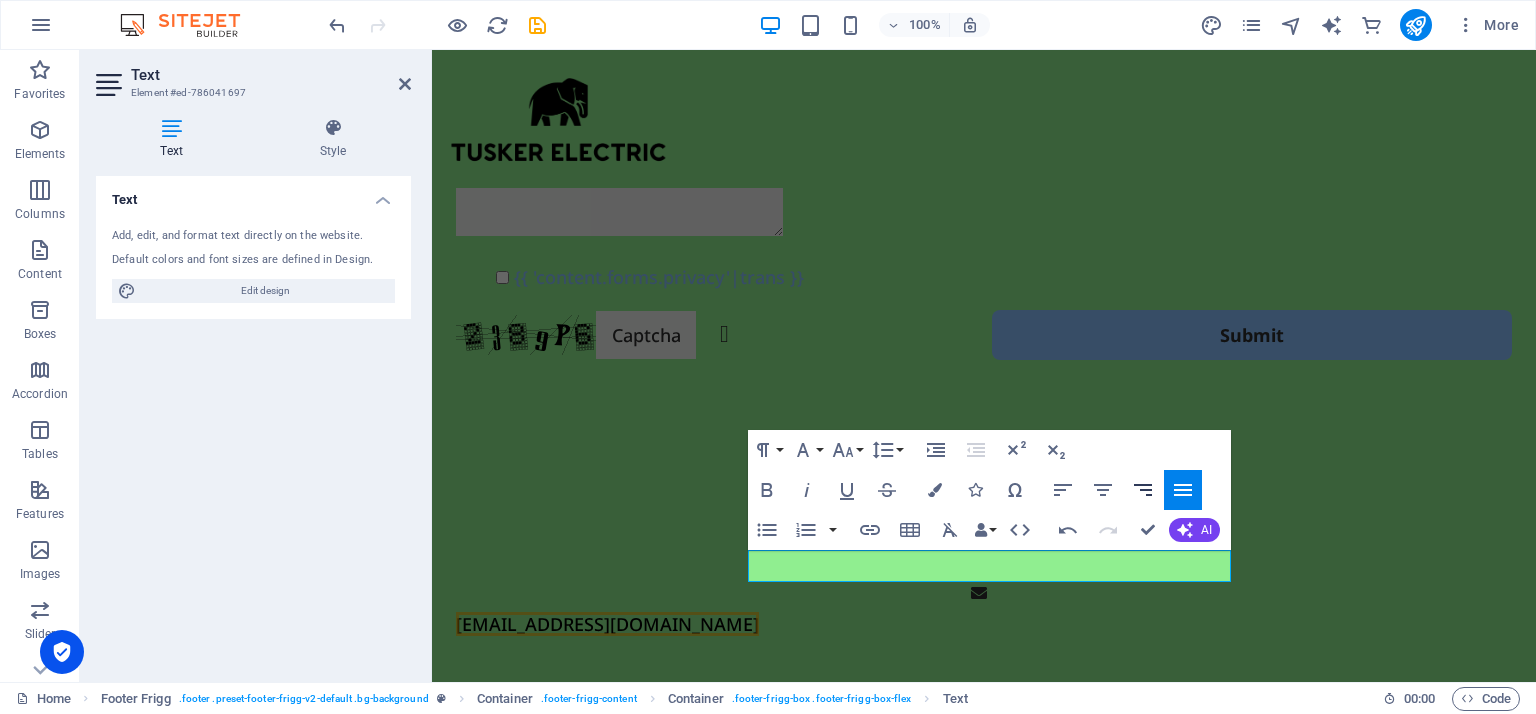 click 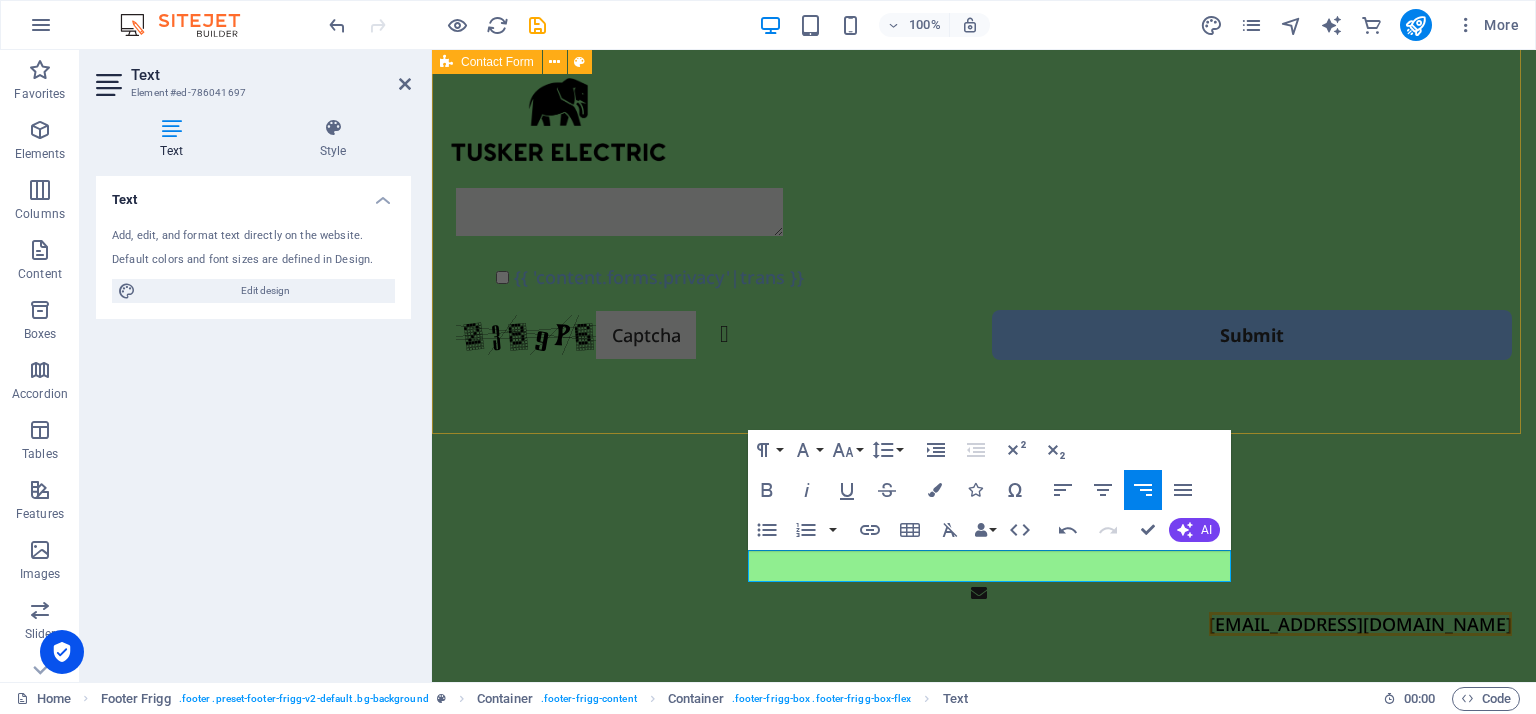 click on "{{ 'content.forms.privacy'|trans }} Unreadable? Regenerate Submit" at bounding box center (984, 161) 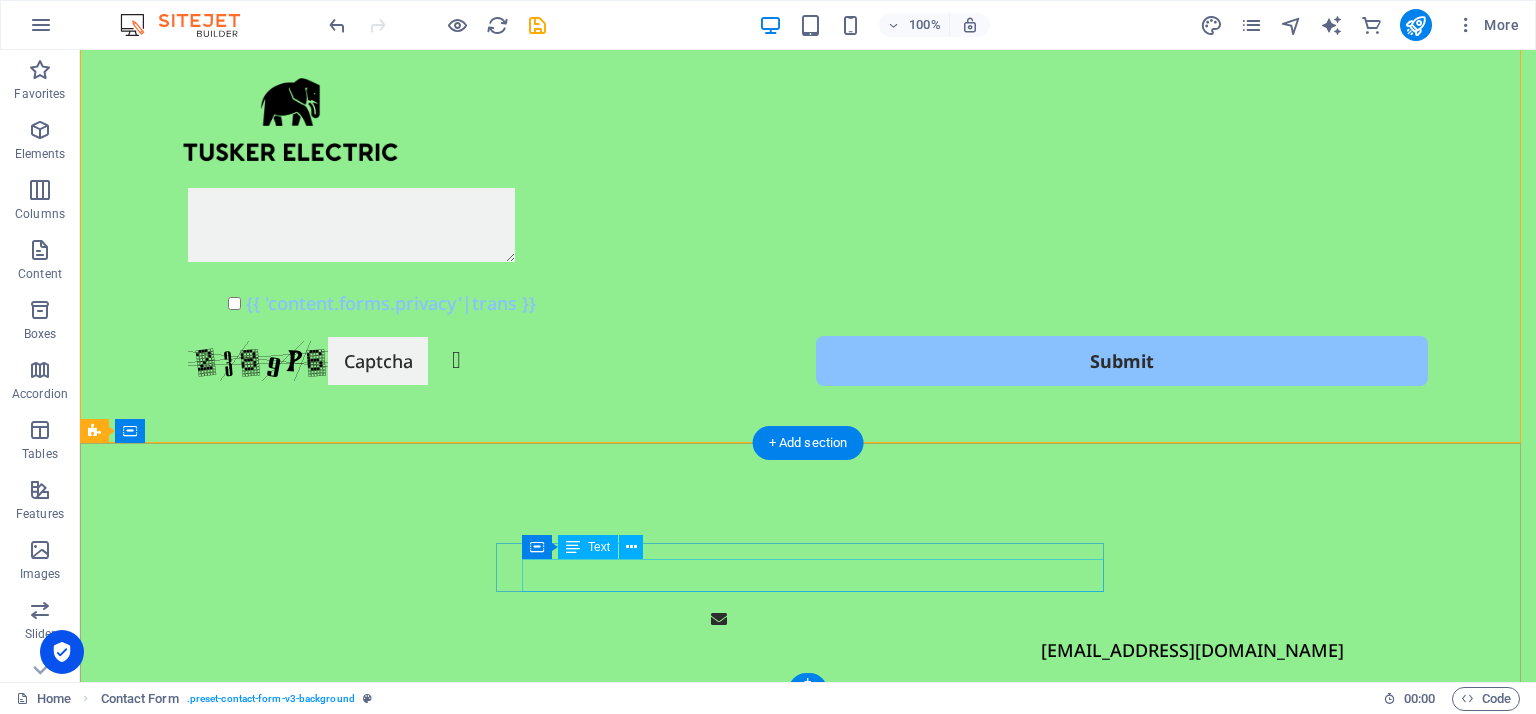 scroll, scrollTop: 736, scrollLeft: 0, axis: vertical 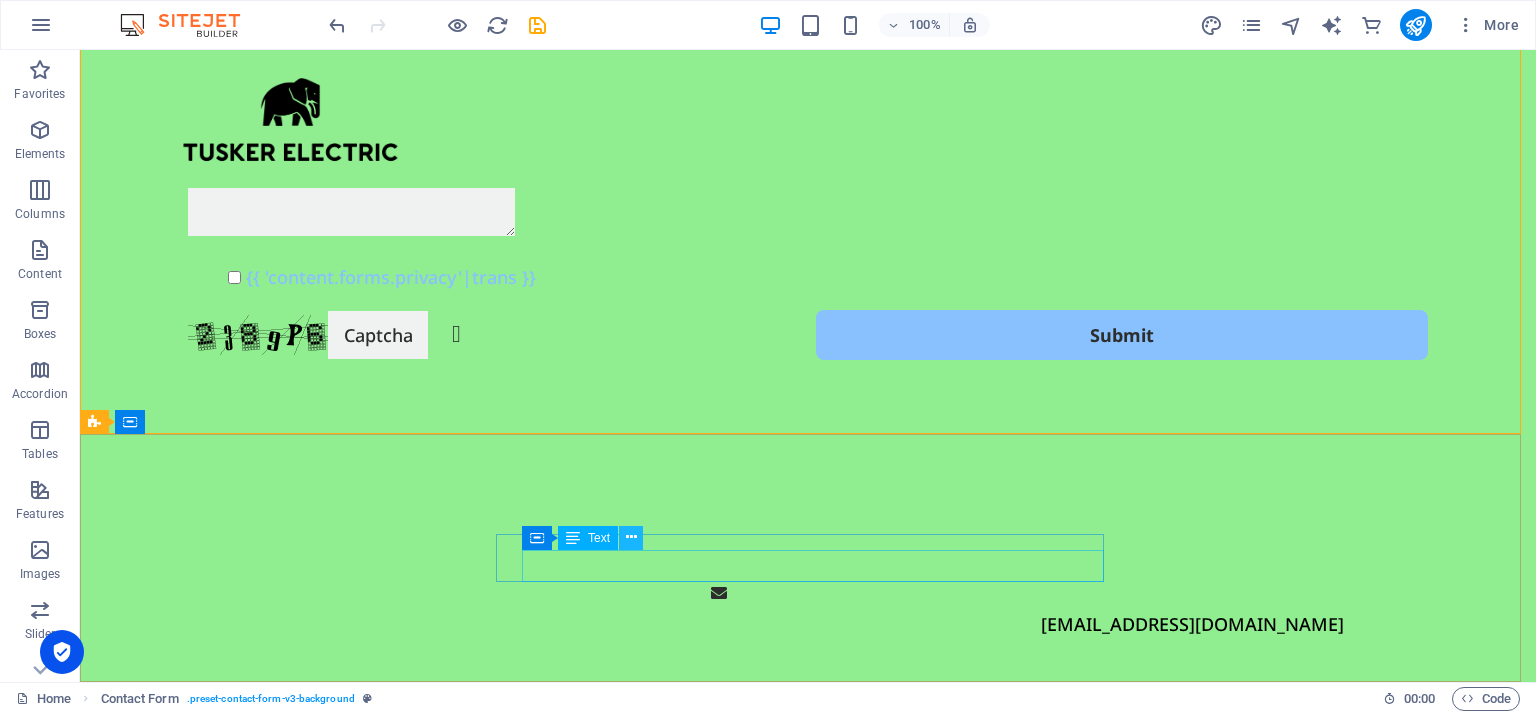 click at bounding box center (631, 537) 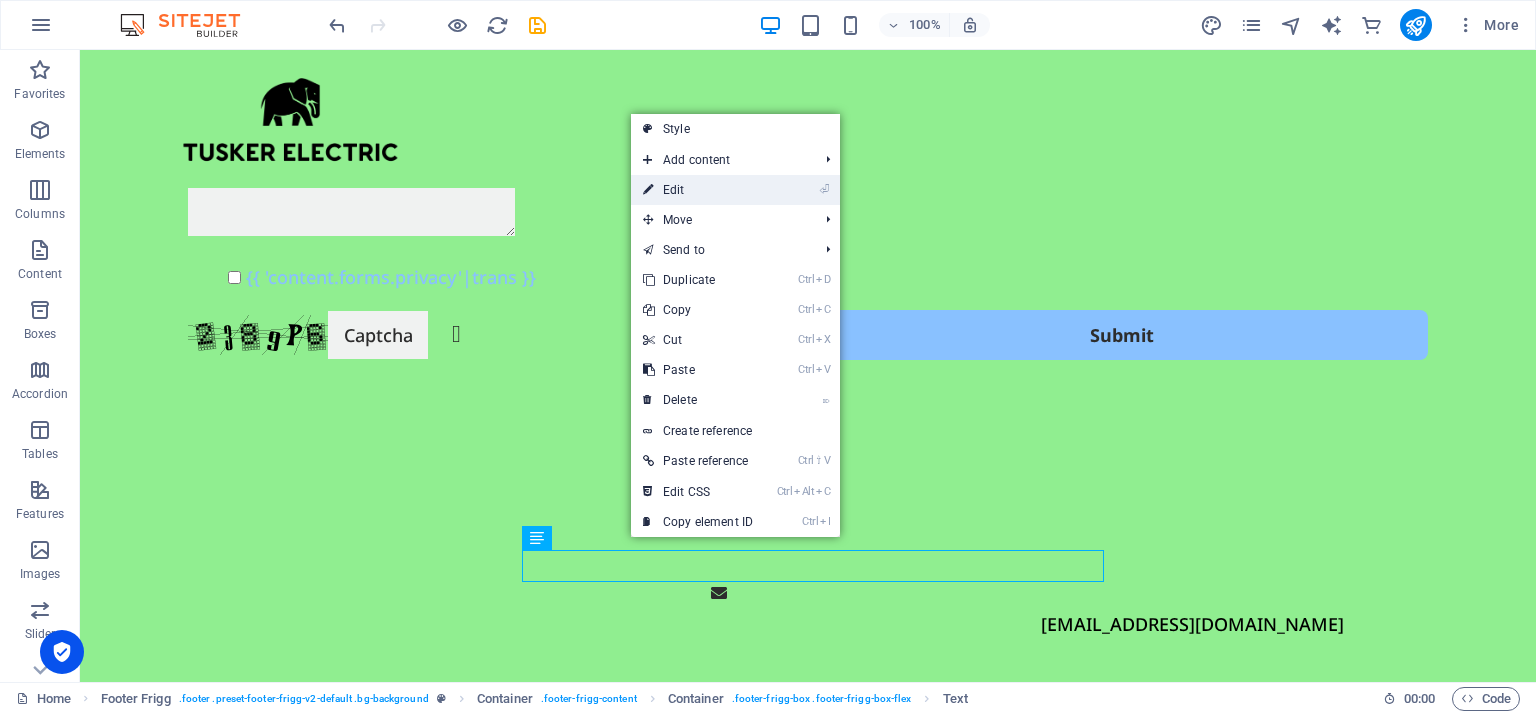 click on "⏎  Edit" at bounding box center [698, 190] 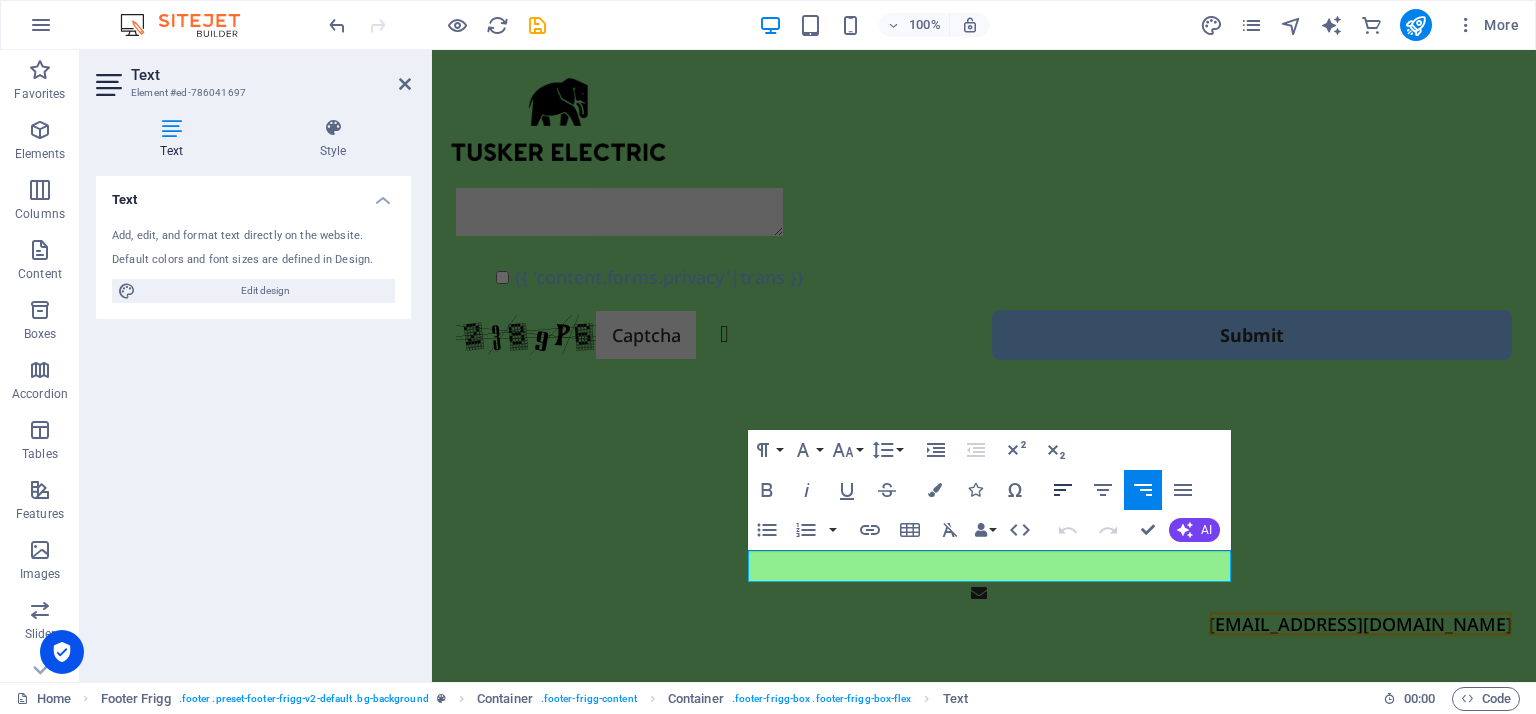 click 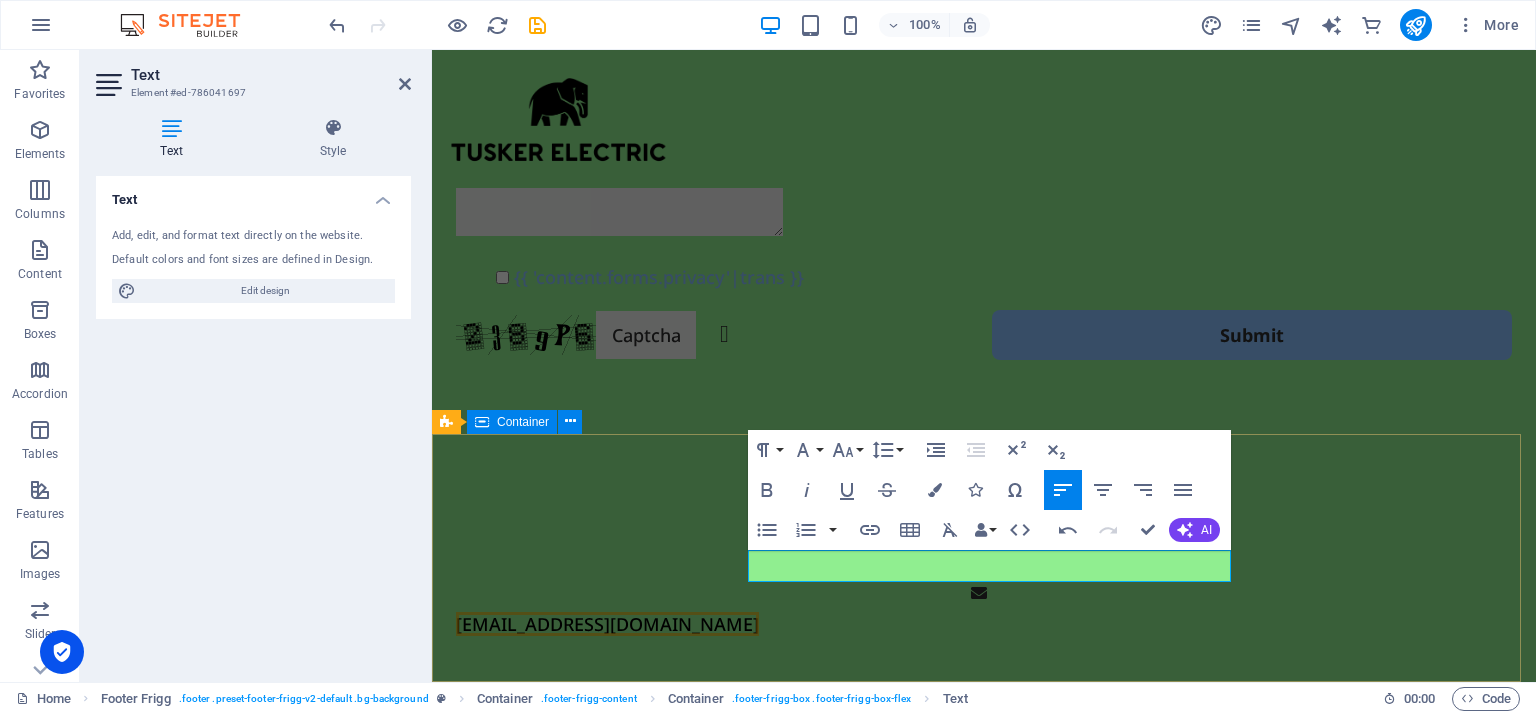 click on "[EMAIL_ADDRESS][DOMAIN_NAME]" at bounding box center (984, 600) 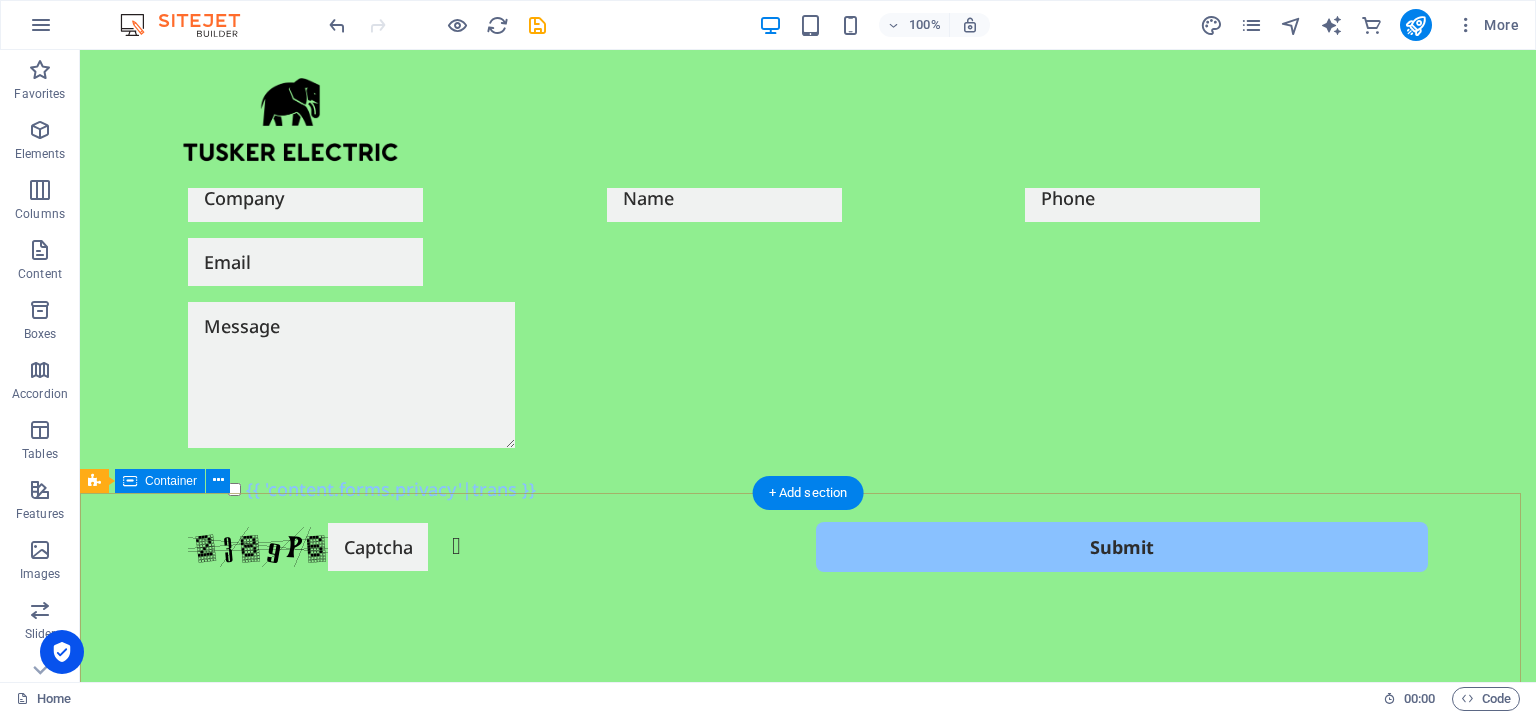 scroll, scrollTop: 692, scrollLeft: 0, axis: vertical 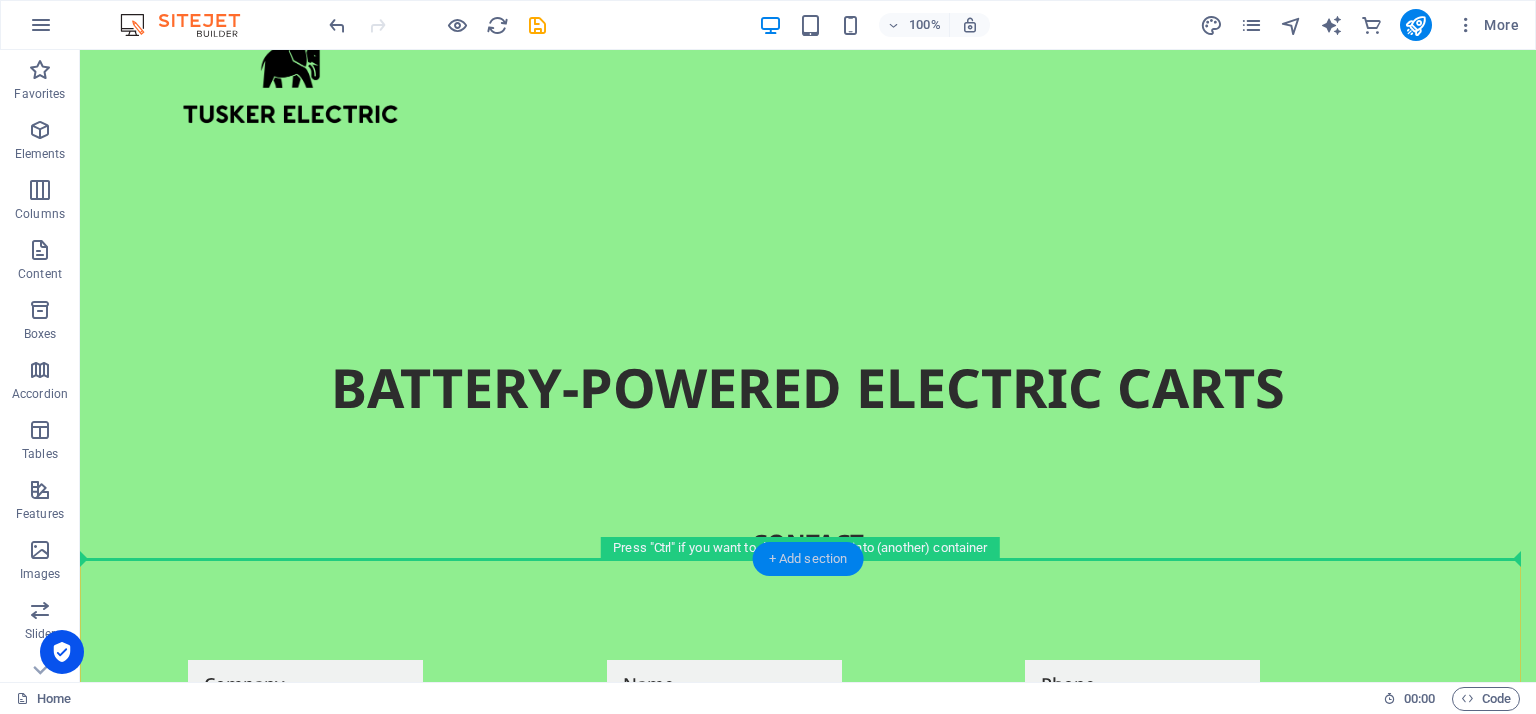 drag, startPoint x: 513, startPoint y: 567, endPoint x: 760, endPoint y: 563, distance: 247.03238 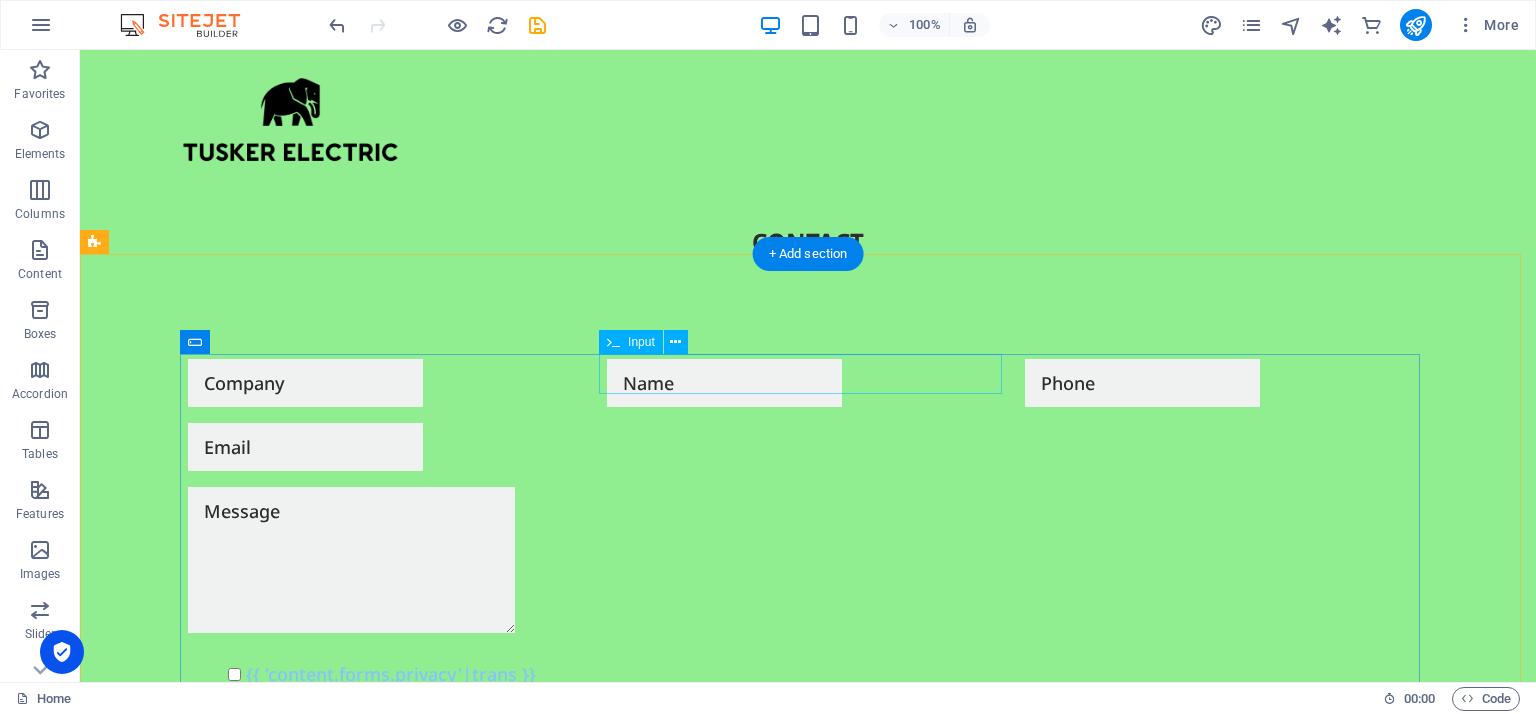 scroll, scrollTop: 338, scrollLeft: 0, axis: vertical 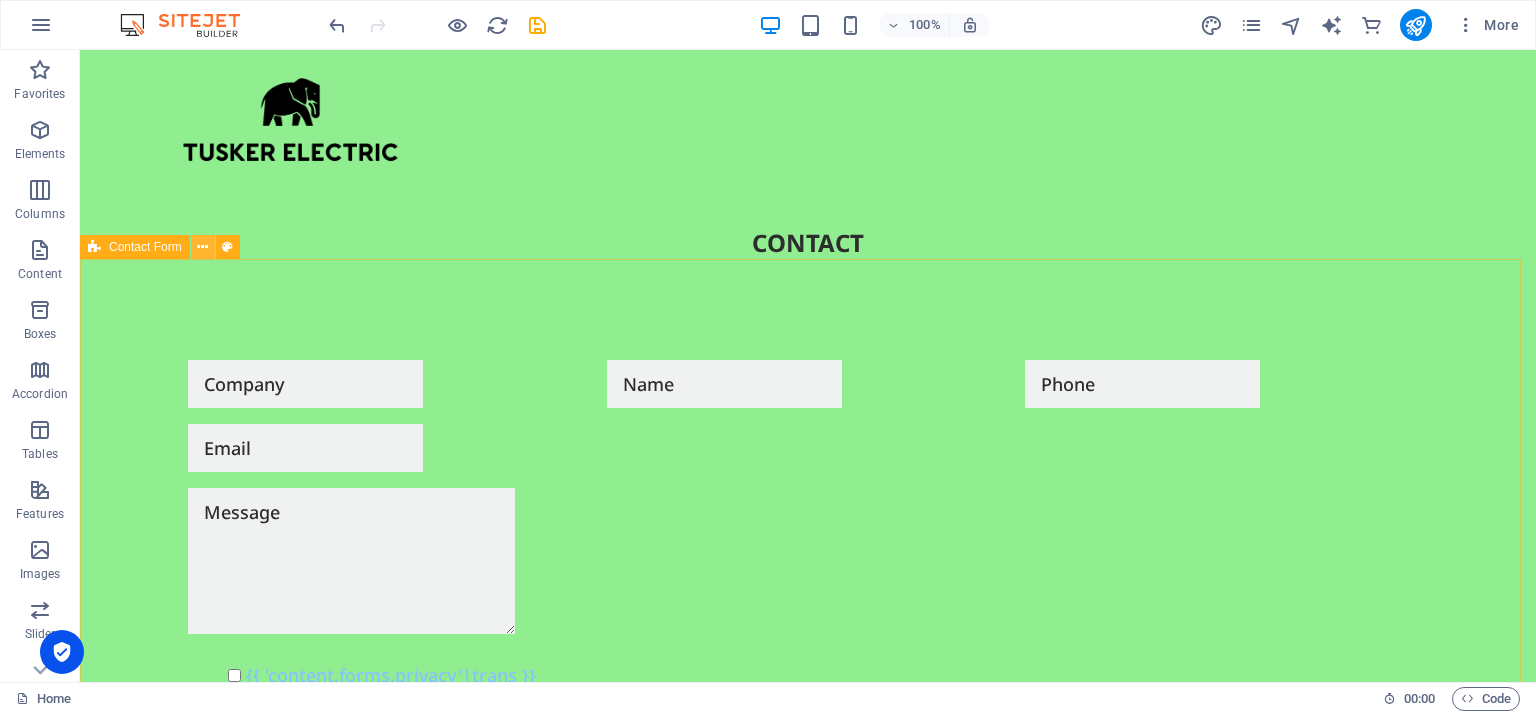 click at bounding box center (202, 247) 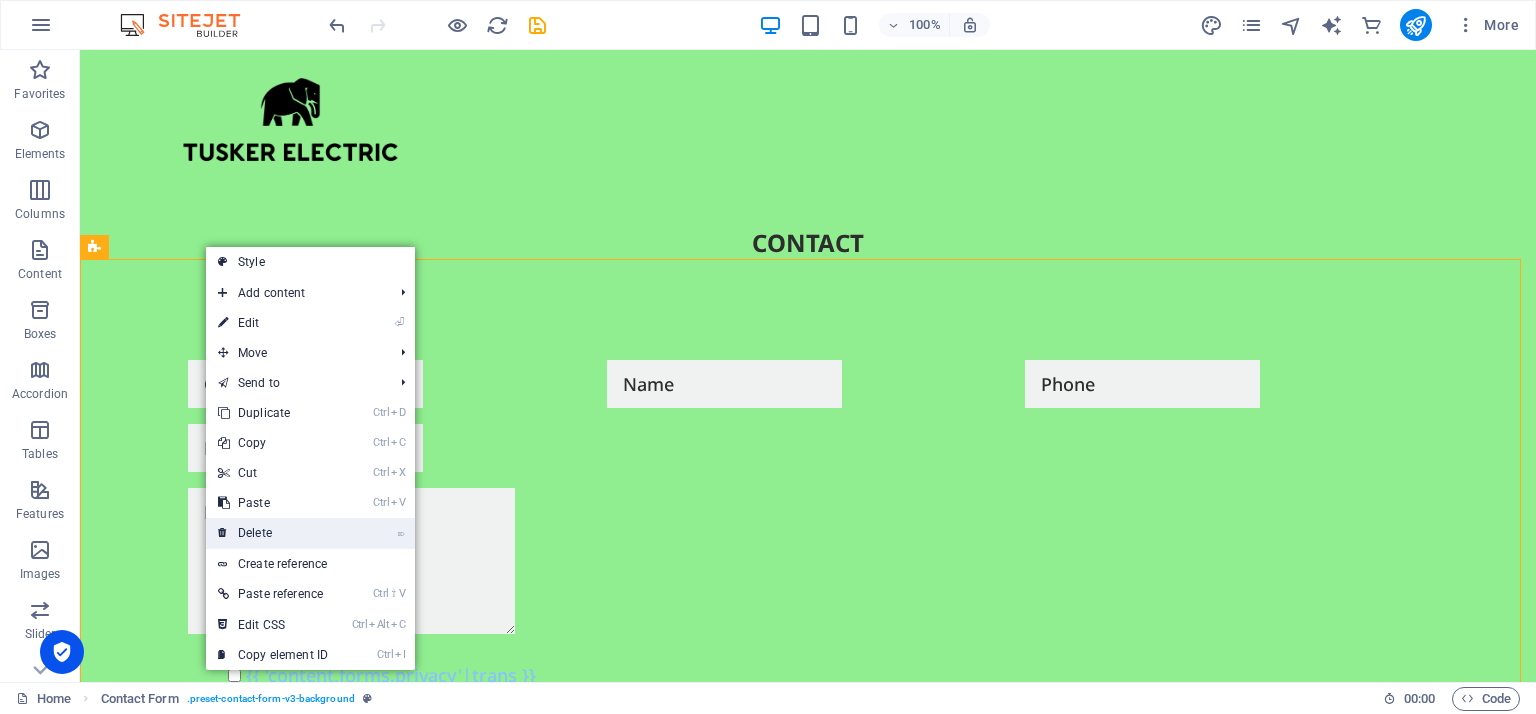 click on "⌦  Delete" at bounding box center (273, 533) 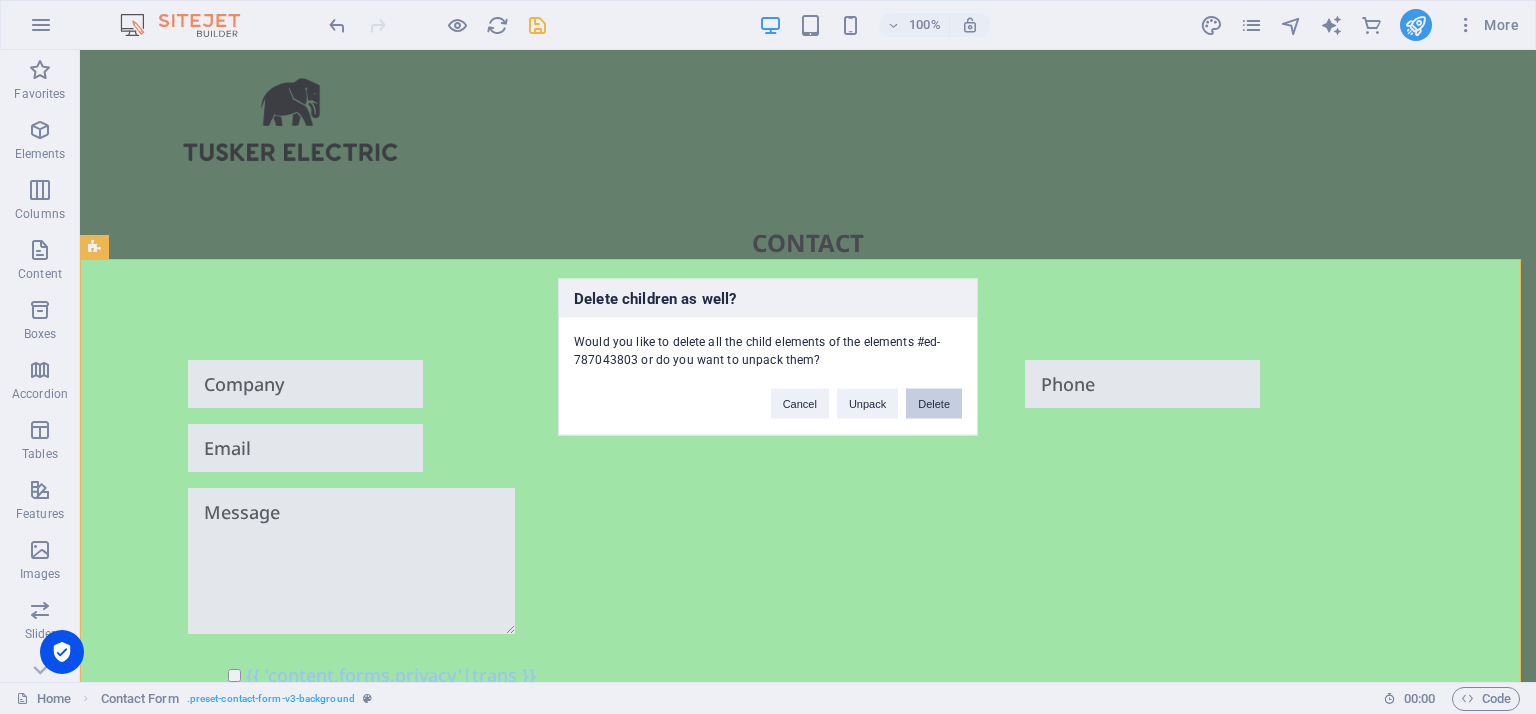 click on "Delete" at bounding box center (934, 404) 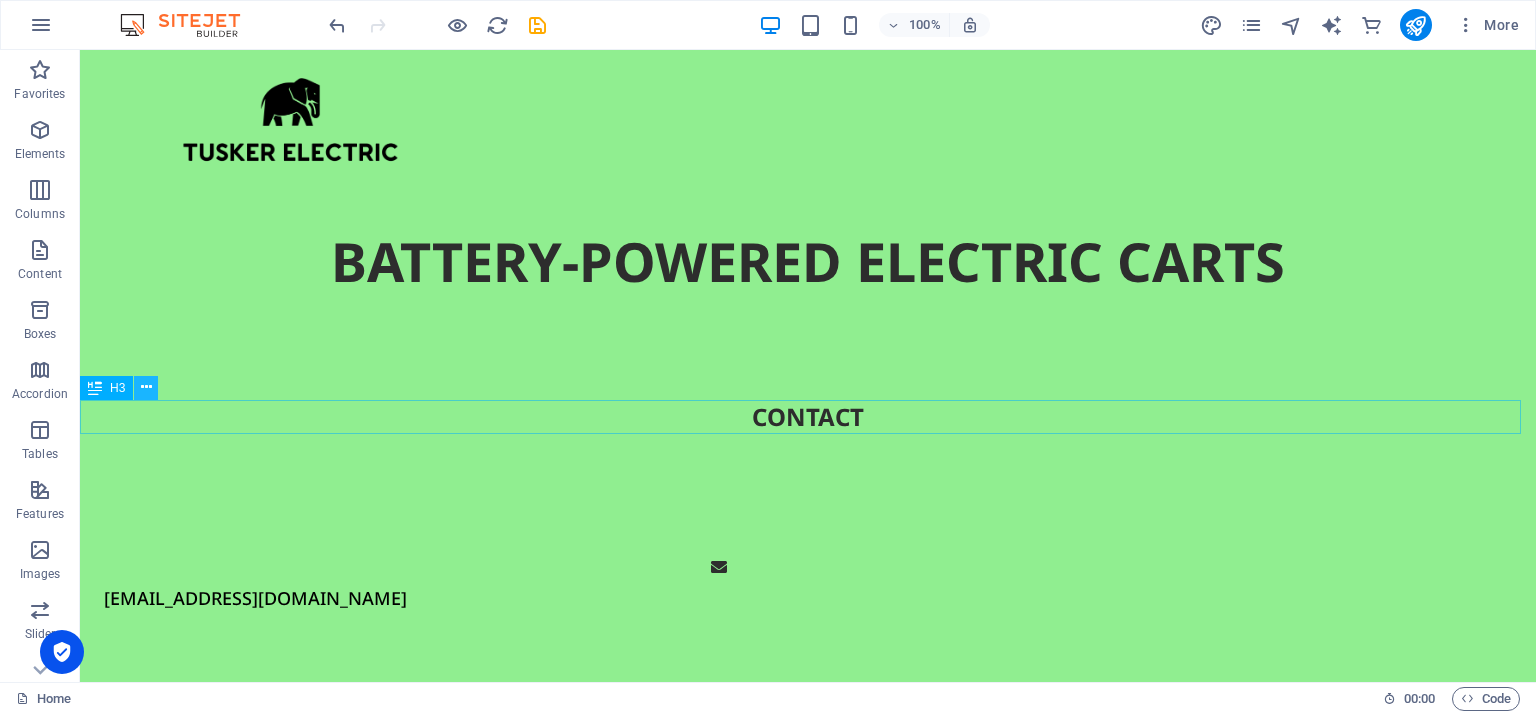 click at bounding box center (146, 387) 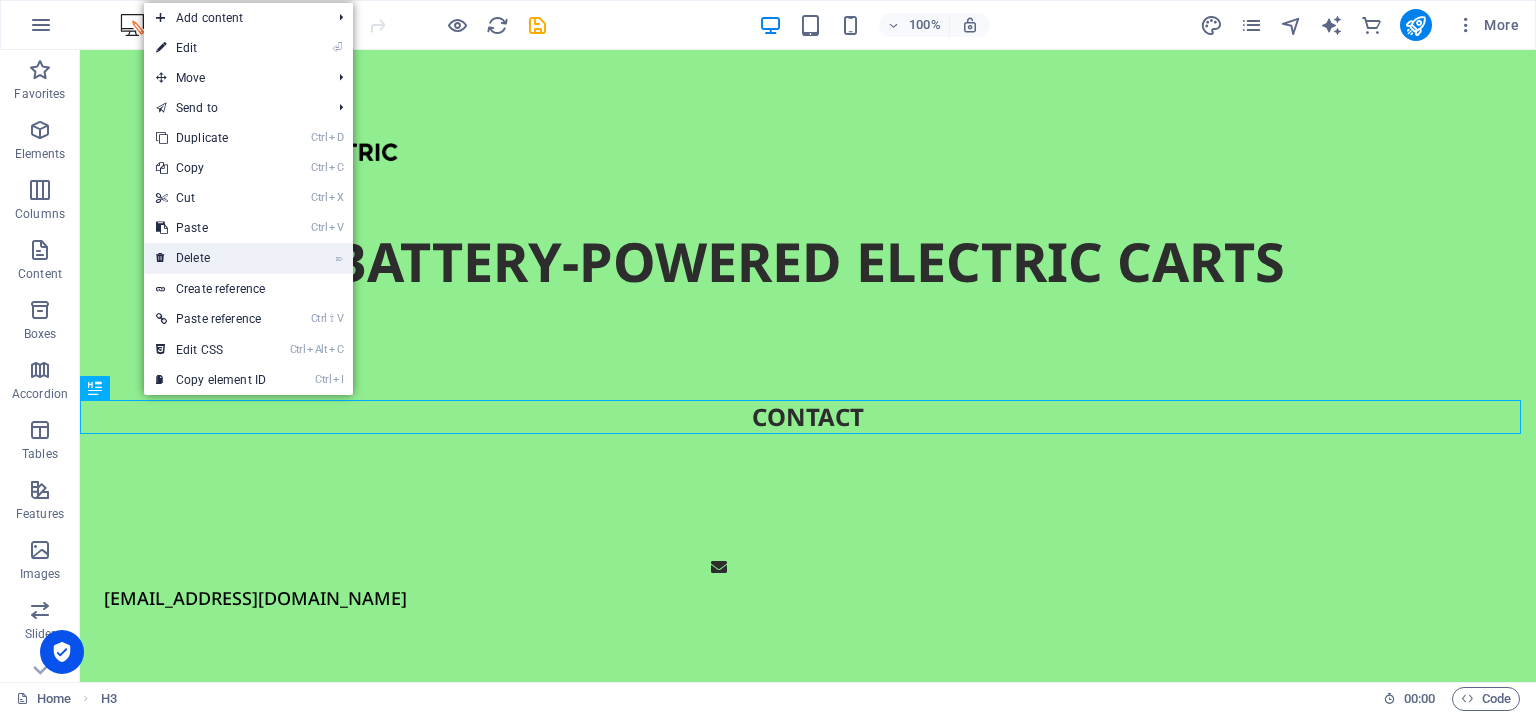 click on "⌦  Delete" at bounding box center [211, 258] 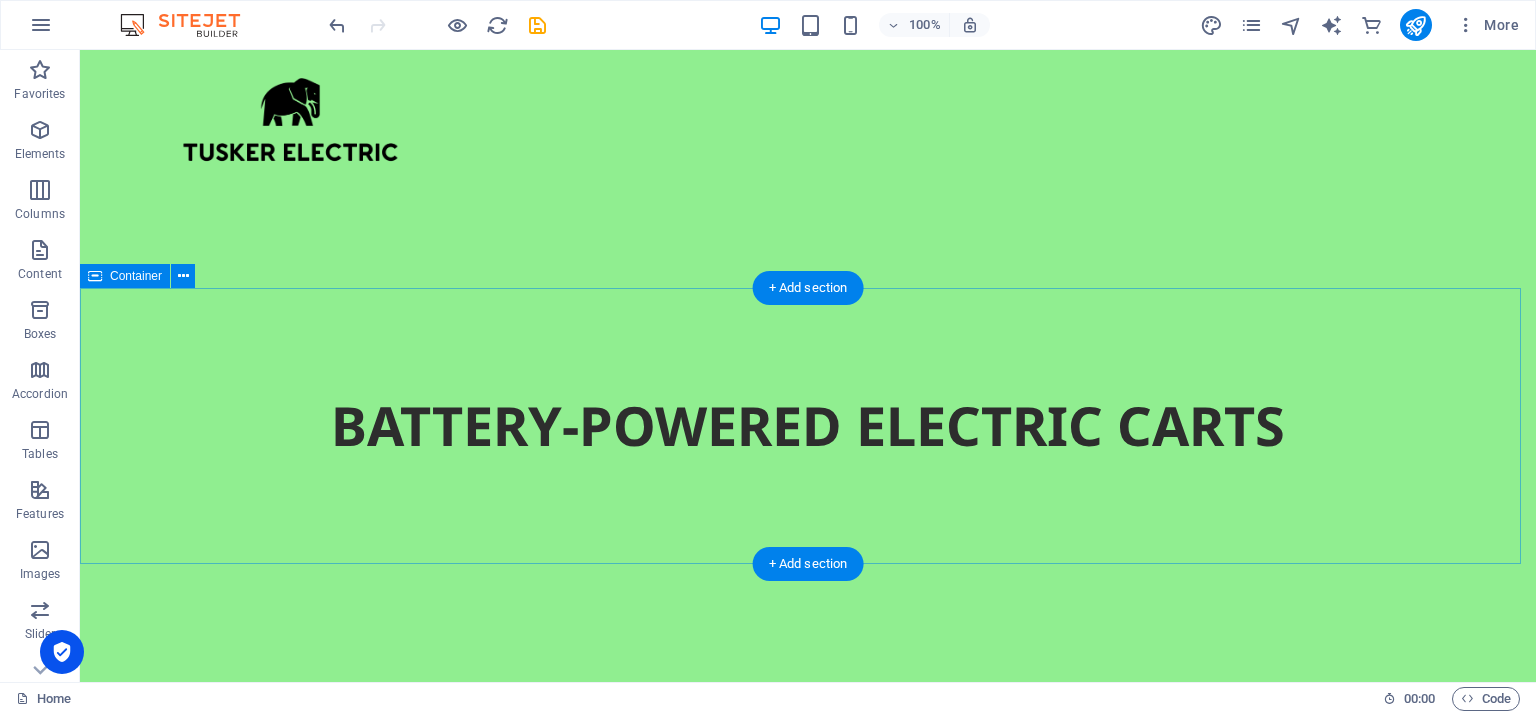 scroll, scrollTop: 130, scrollLeft: 0, axis: vertical 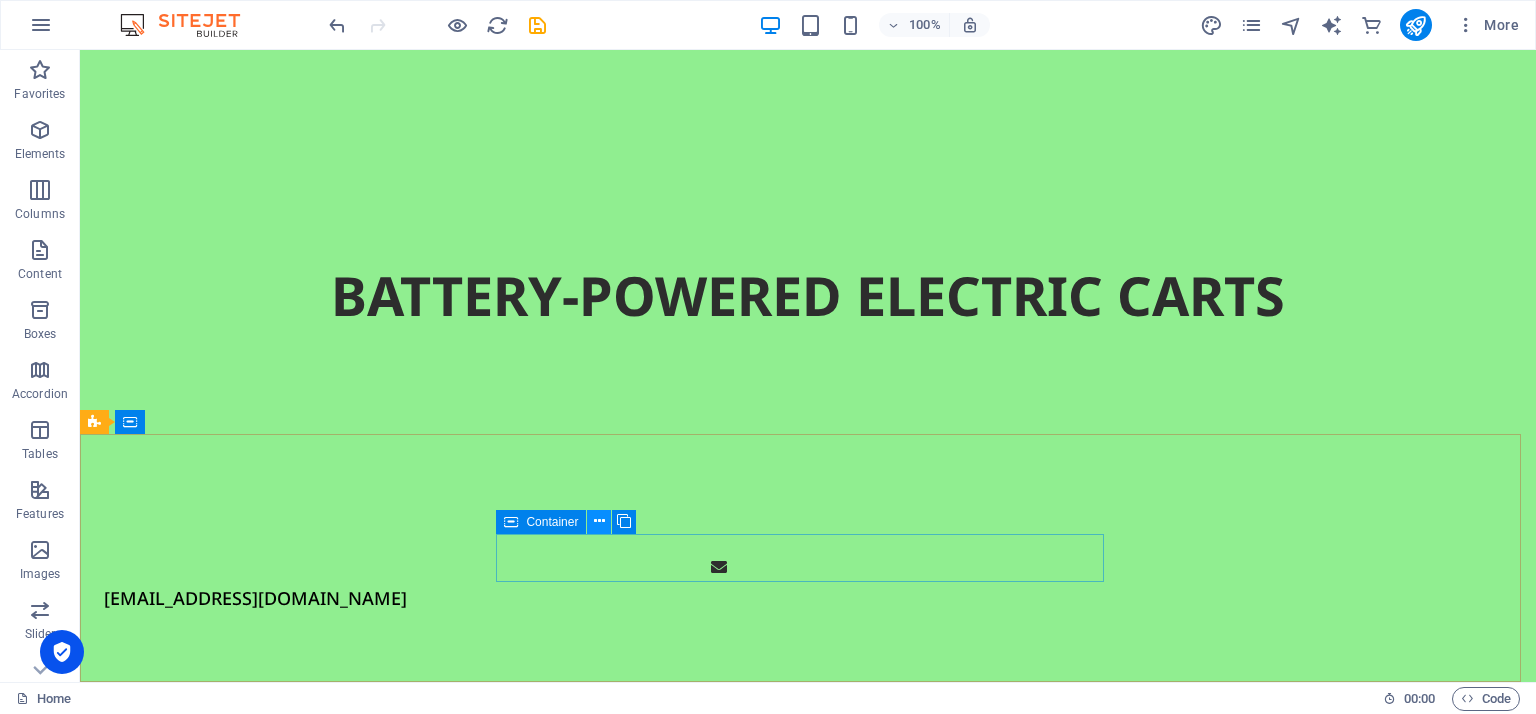 click at bounding box center [599, 521] 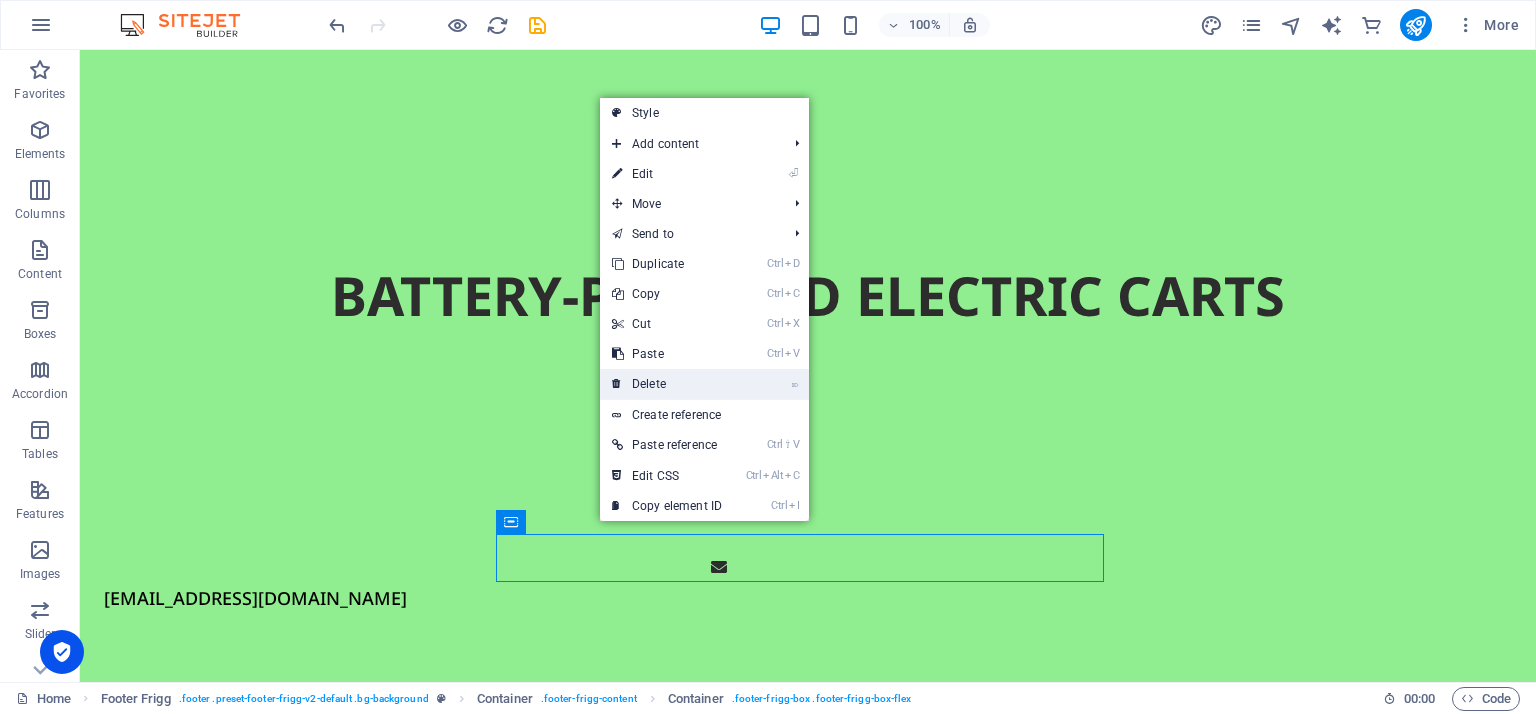 click on "⌦  Delete" at bounding box center [667, 384] 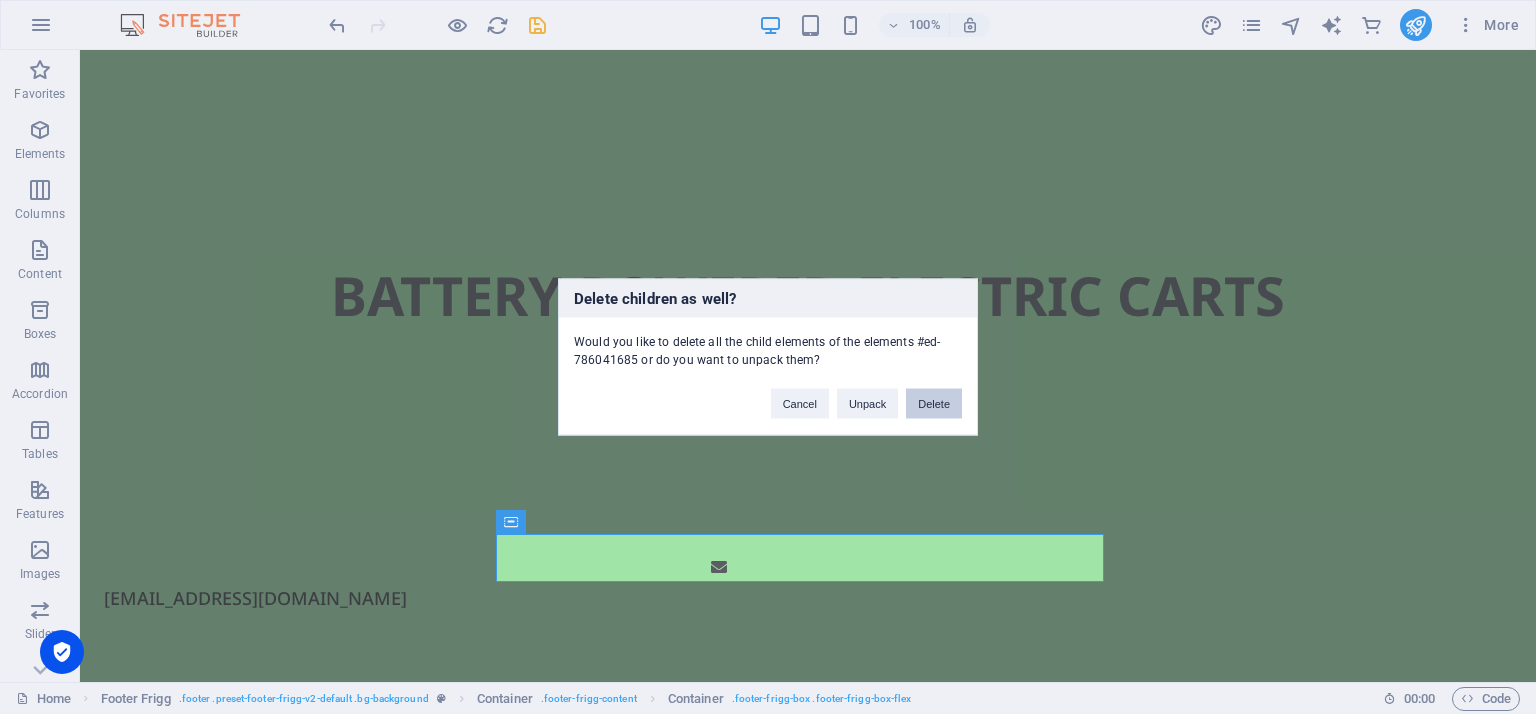 click on "Delete" at bounding box center (934, 404) 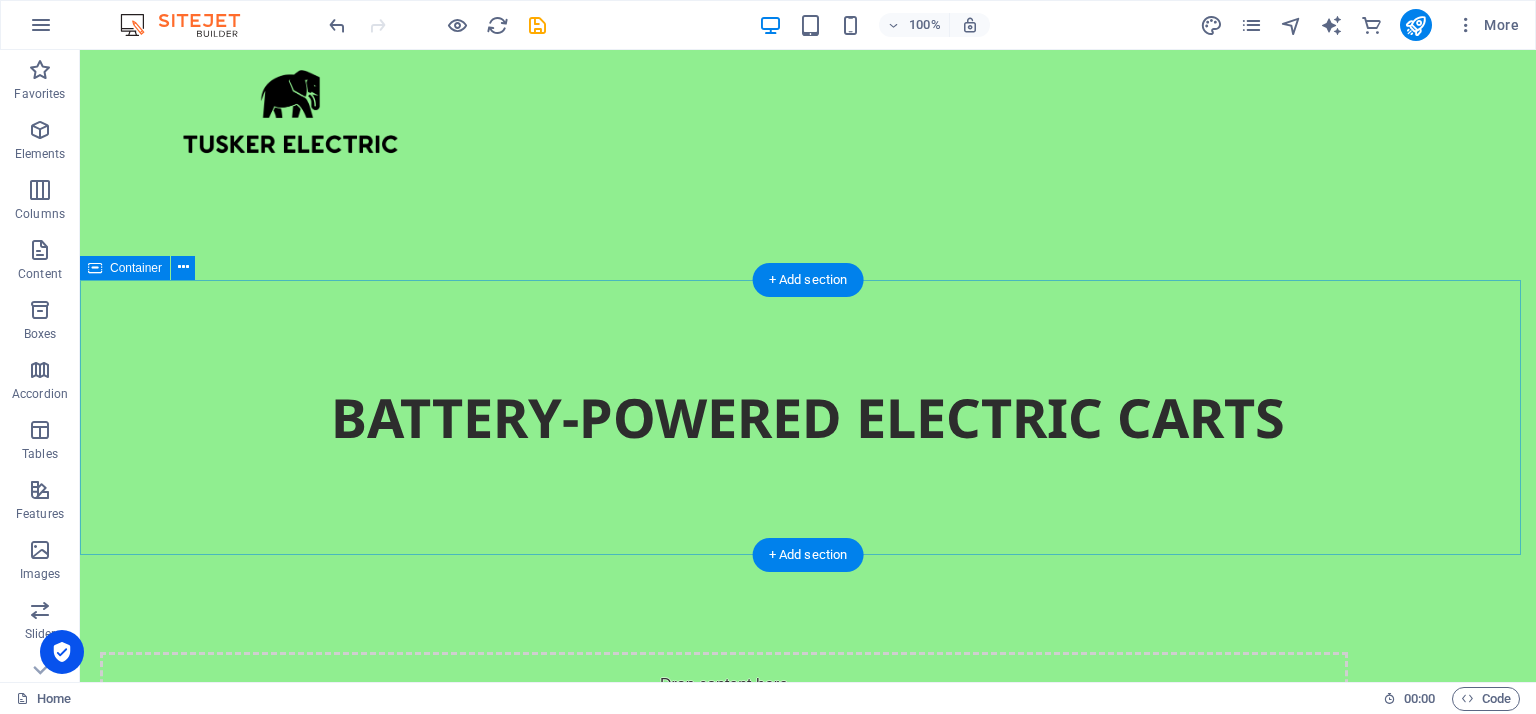 scroll, scrollTop: 8, scrollLeft: 0, axis: vertical 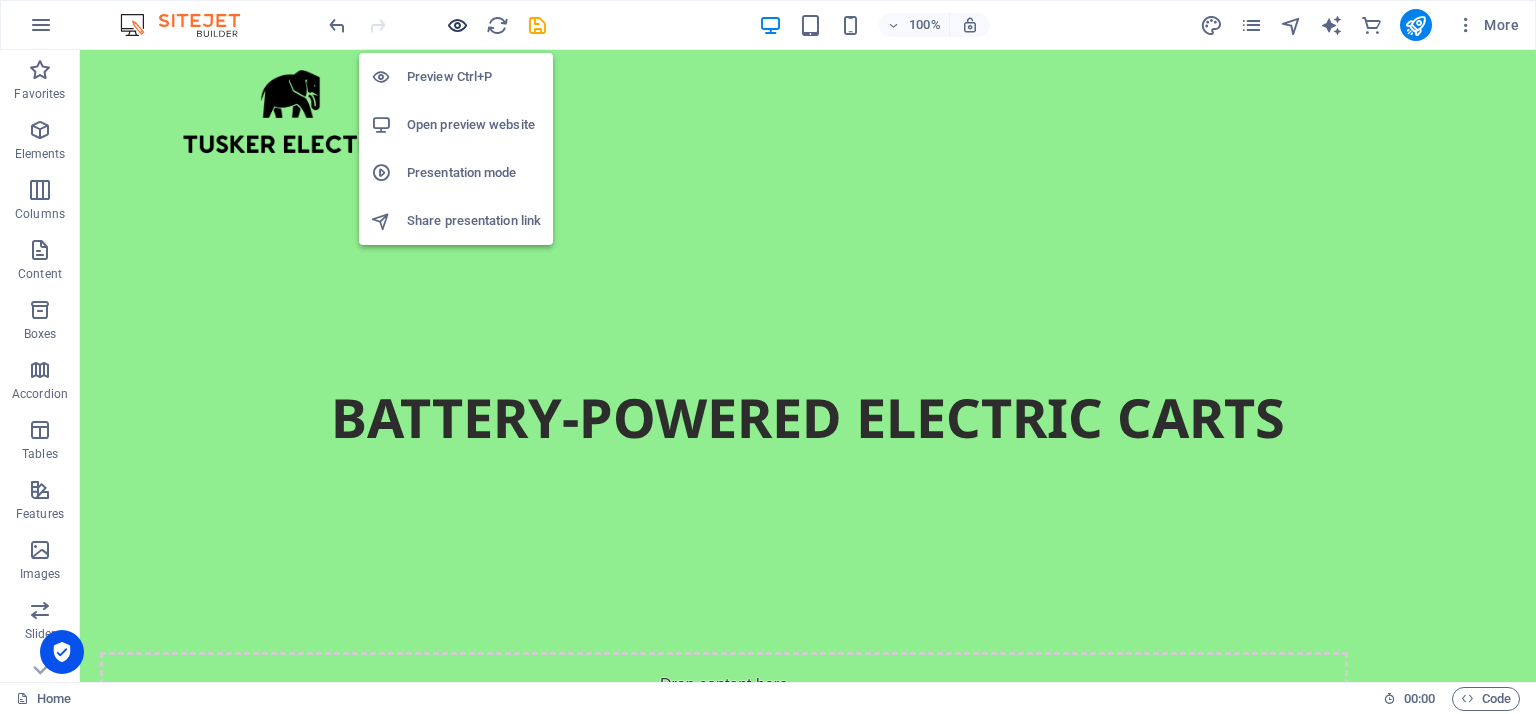 click at bounding box center (457, 25) 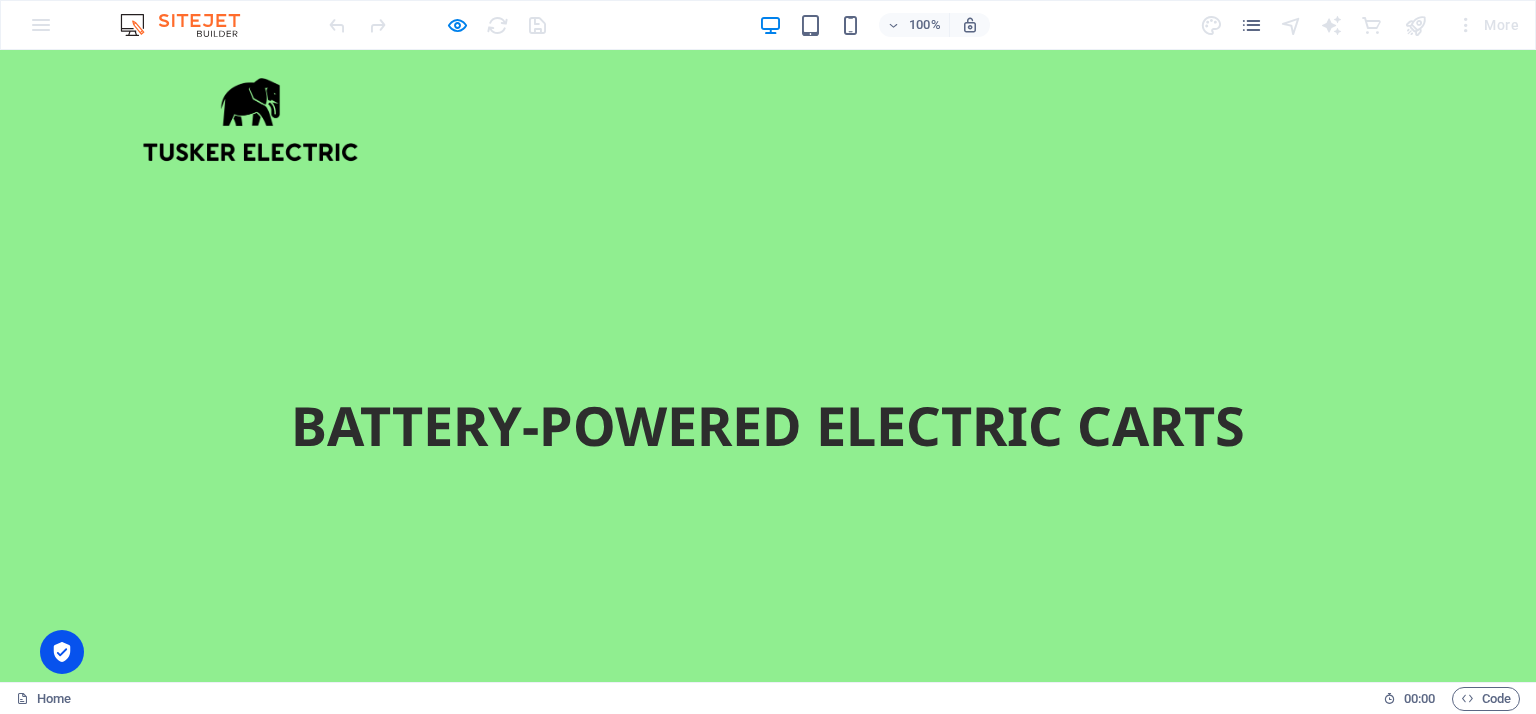 scroll, scrollTop: 73, scrollLeft: 0, axis: vertical 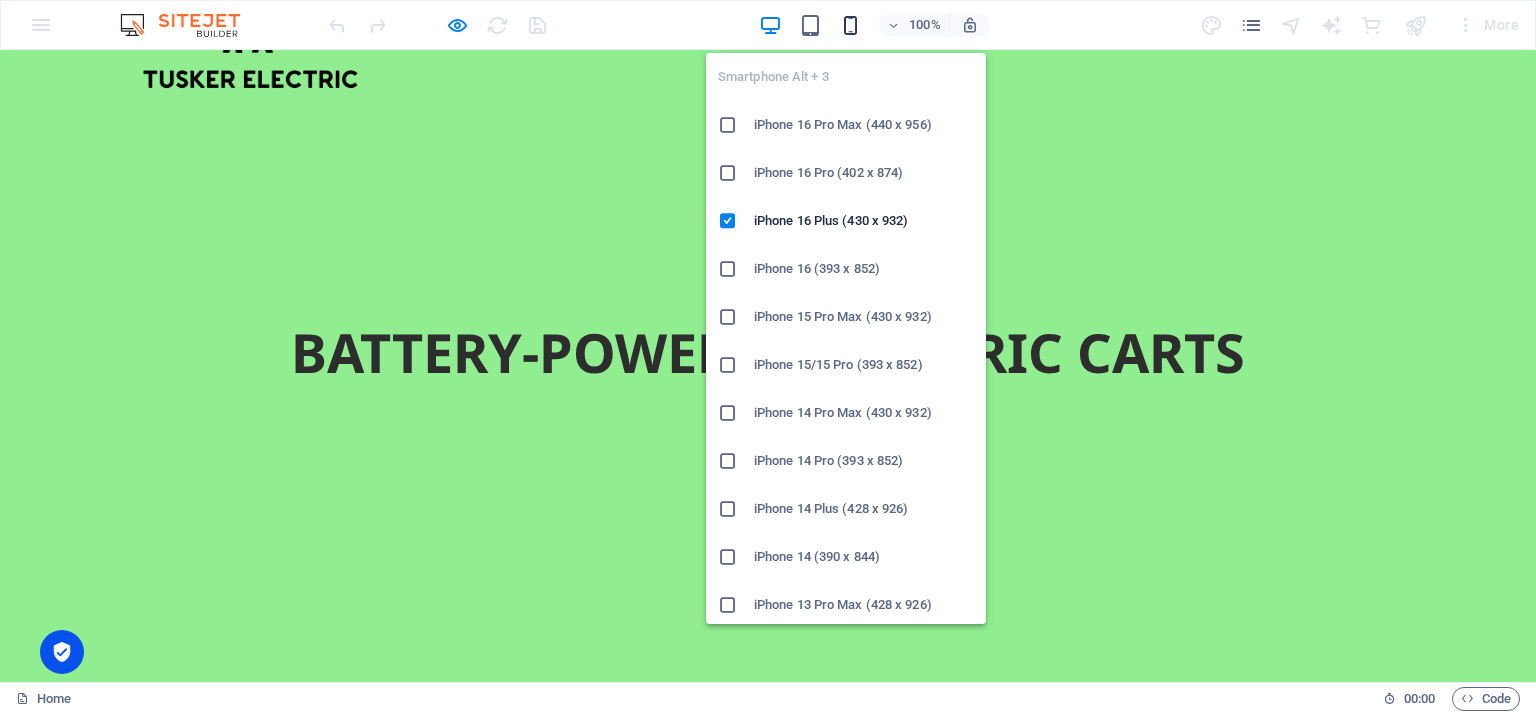 click at bounding box center [850, 25] 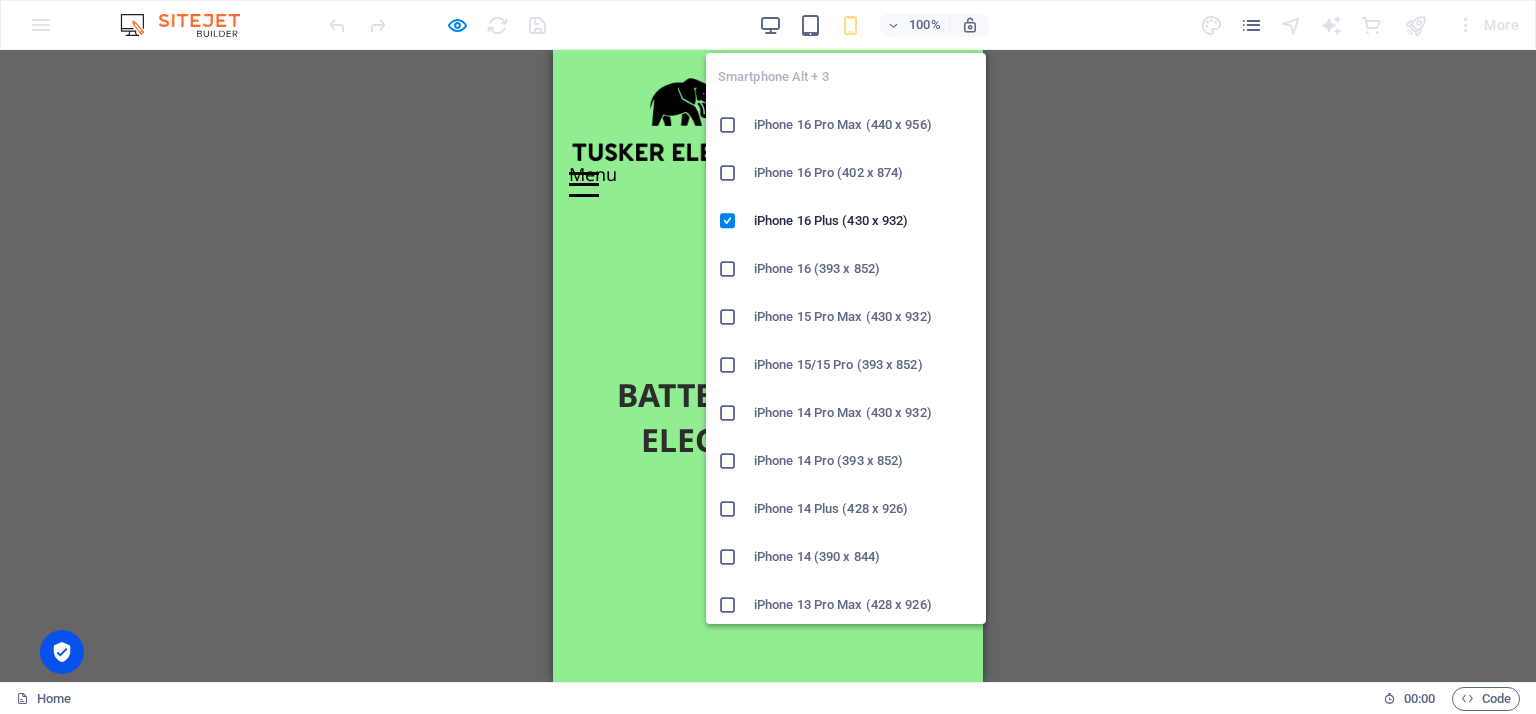 scroll, scrollTop: 0, scrollLeft: 0, axis: both 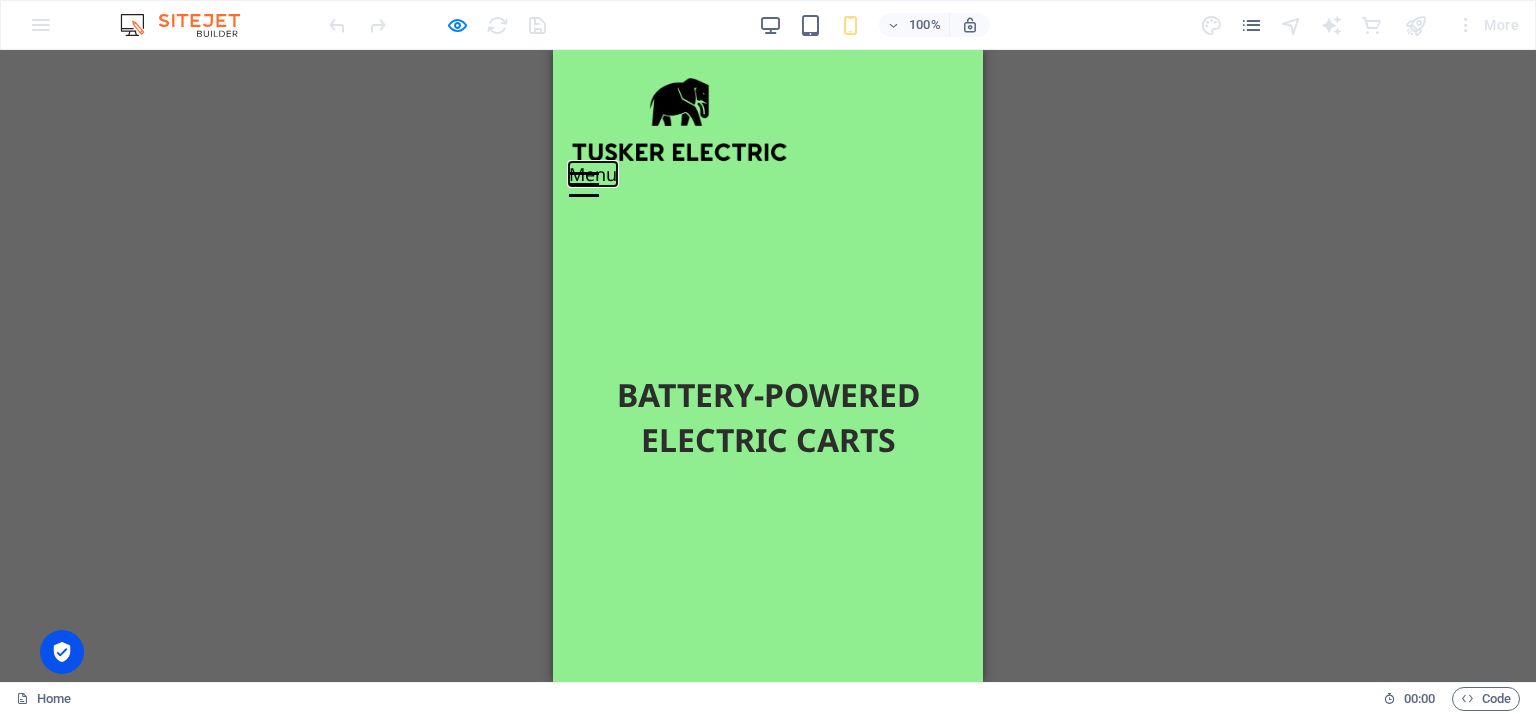click on "Menu" at bounding box center [584, 173] 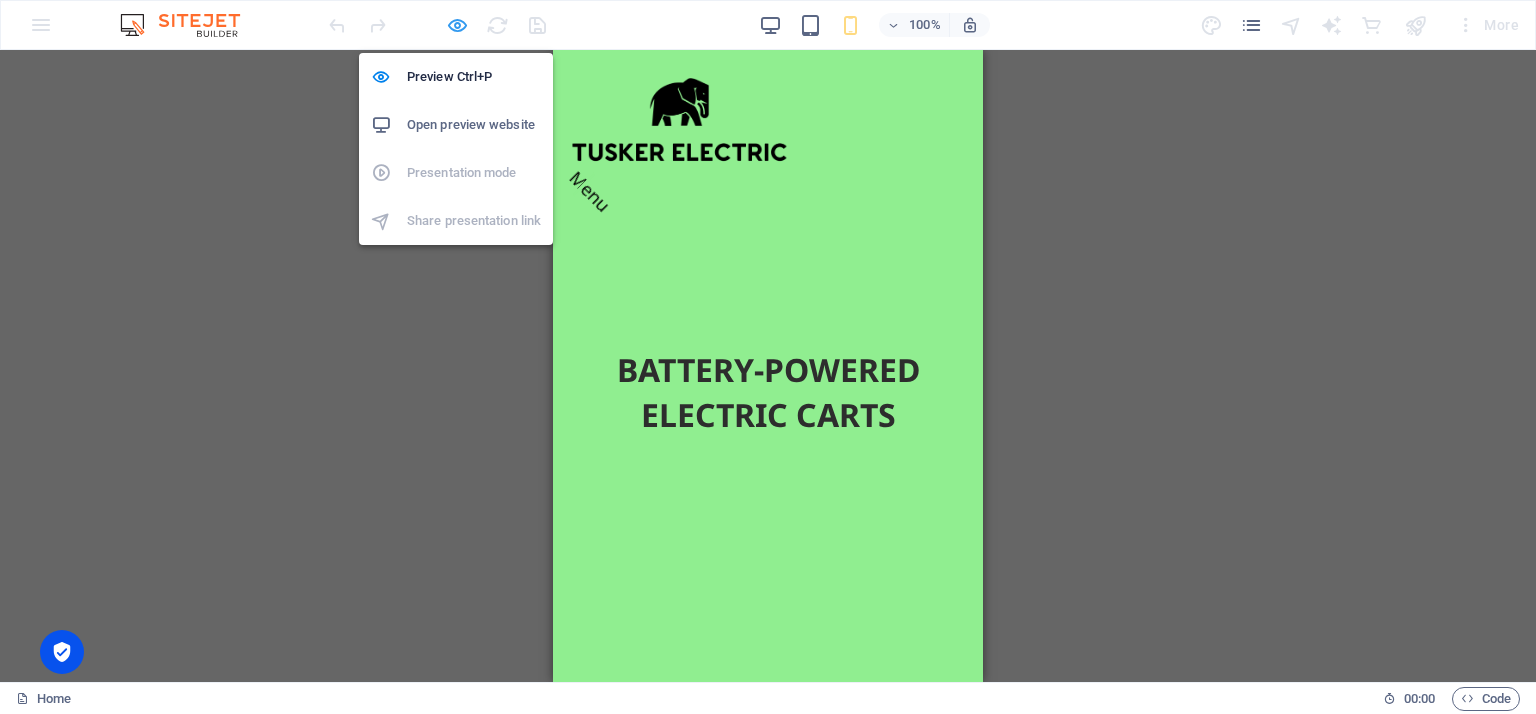 click at bounding box center [457, 25] 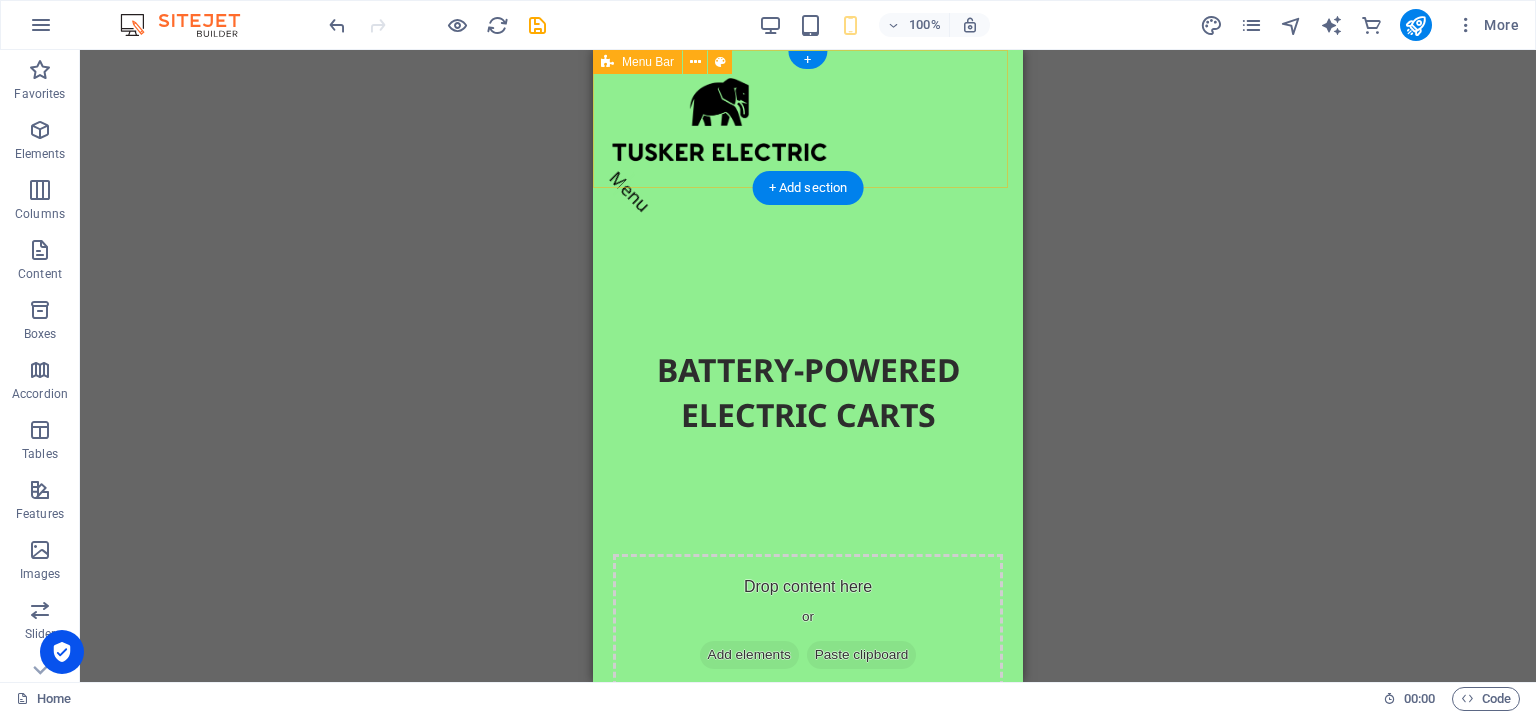 click on "Menu" at bounding box center [808, 119] 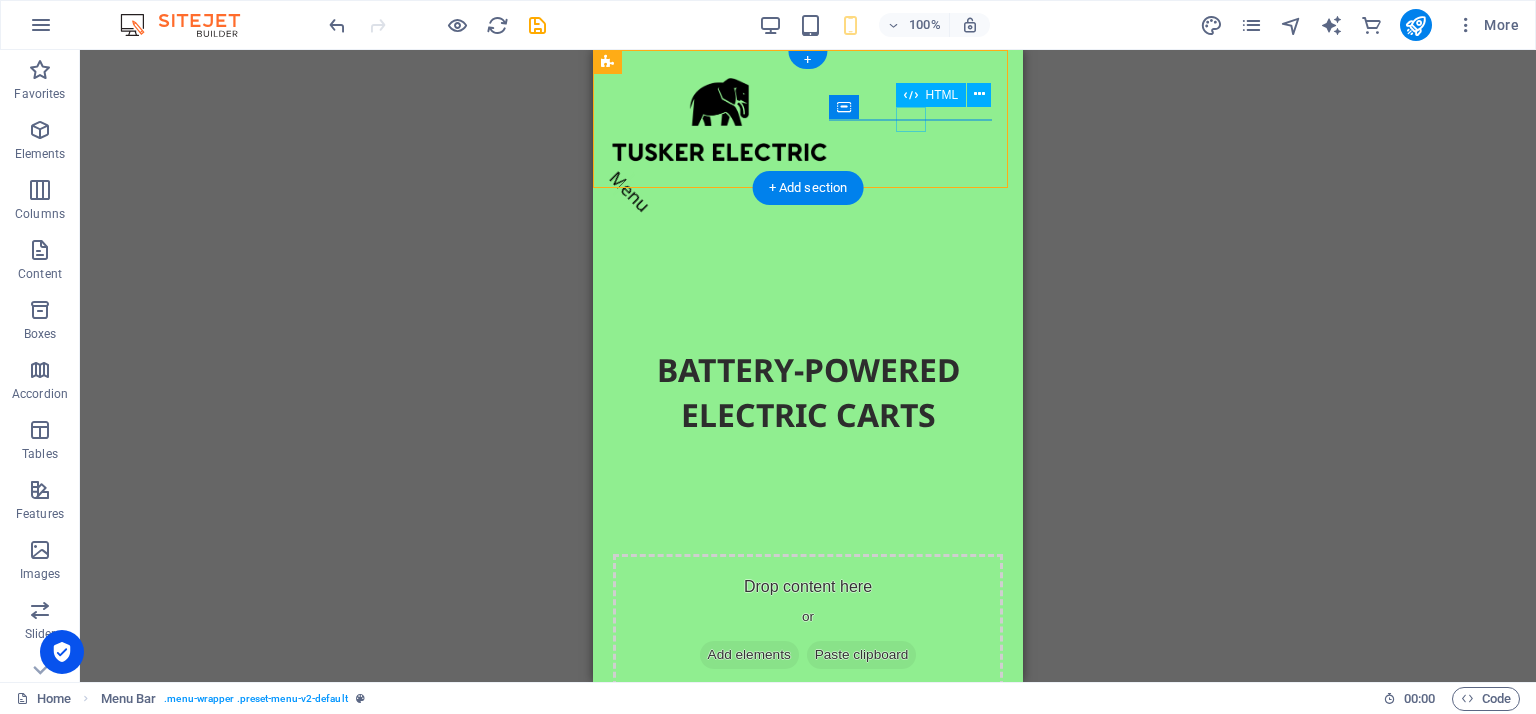 click on "Menu" at bounding box center (624, 184) 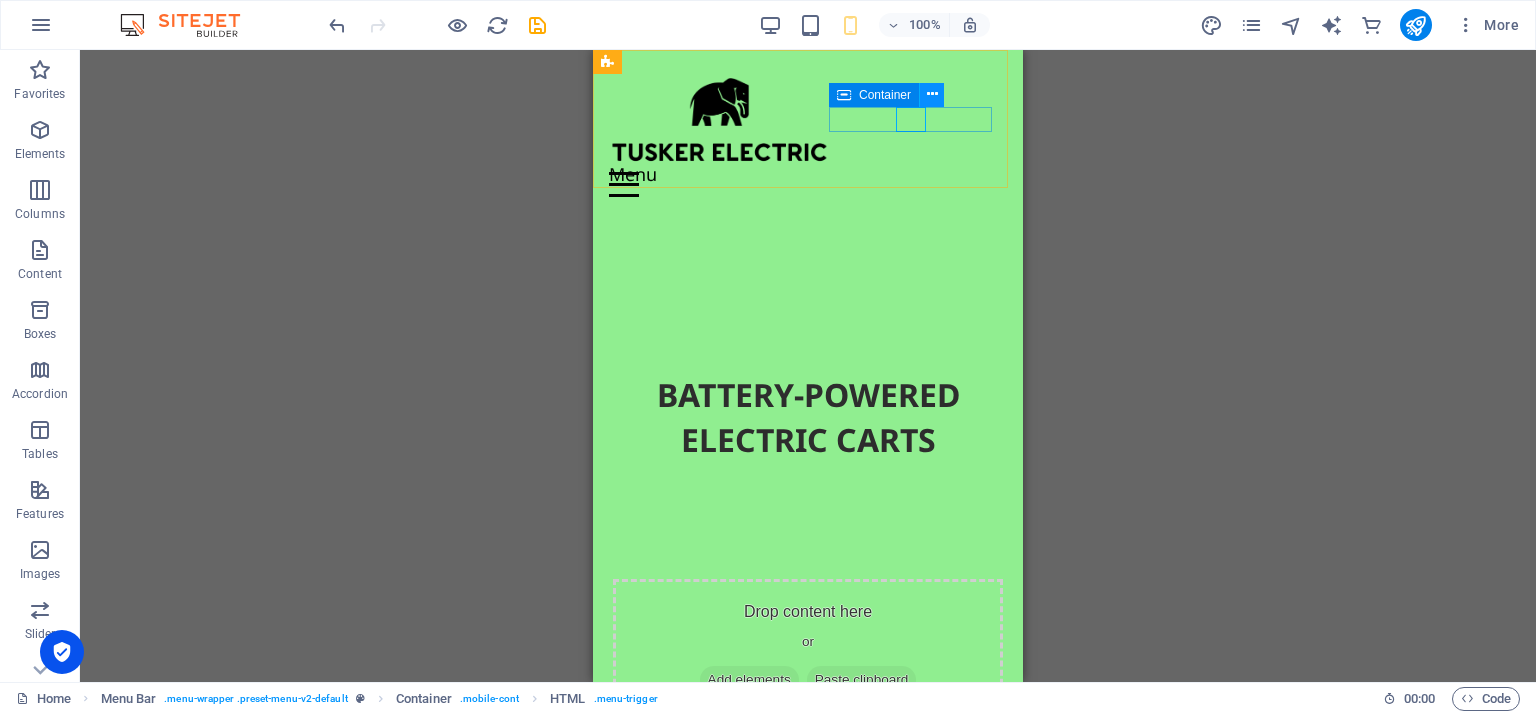 click at bounding box center (932, 94) 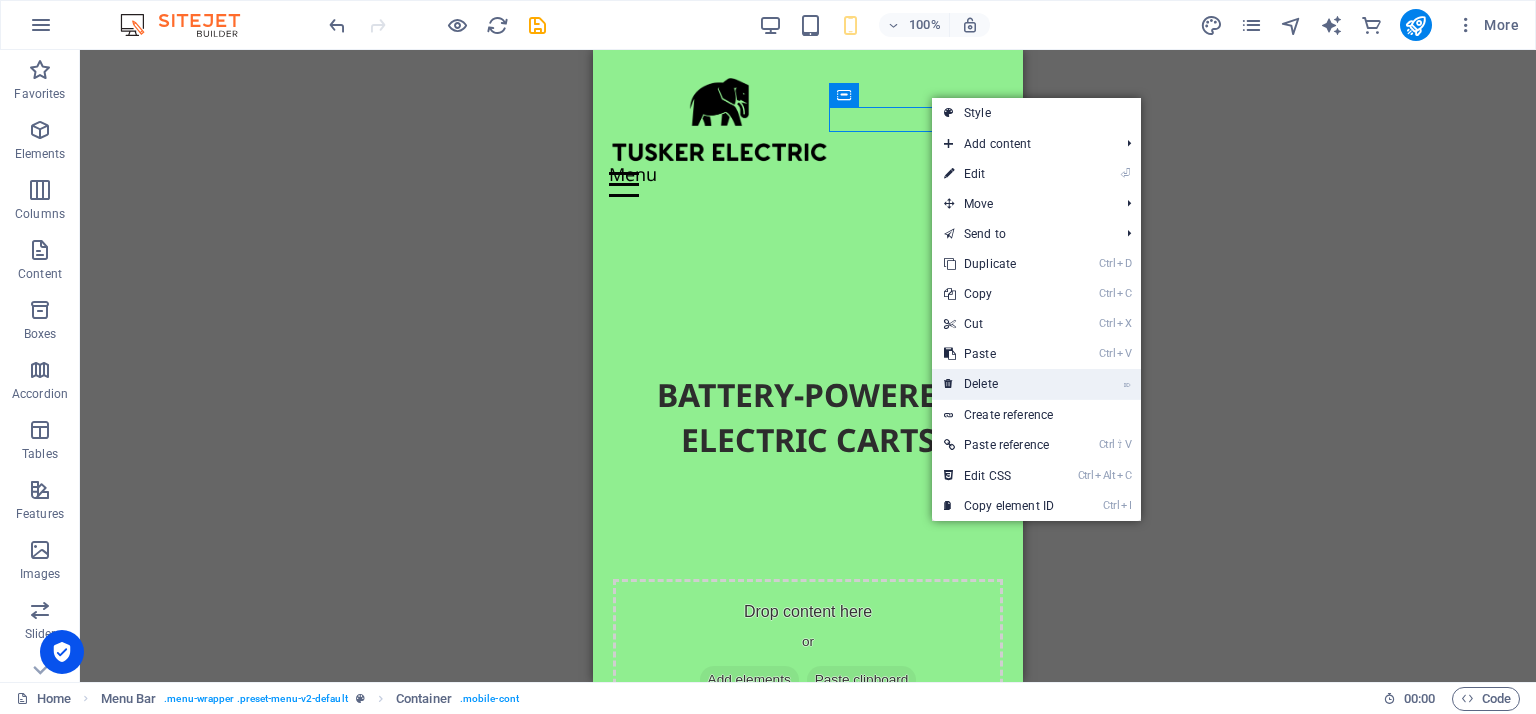 click on "⌦  Delete" at bounding box center (999, 384) 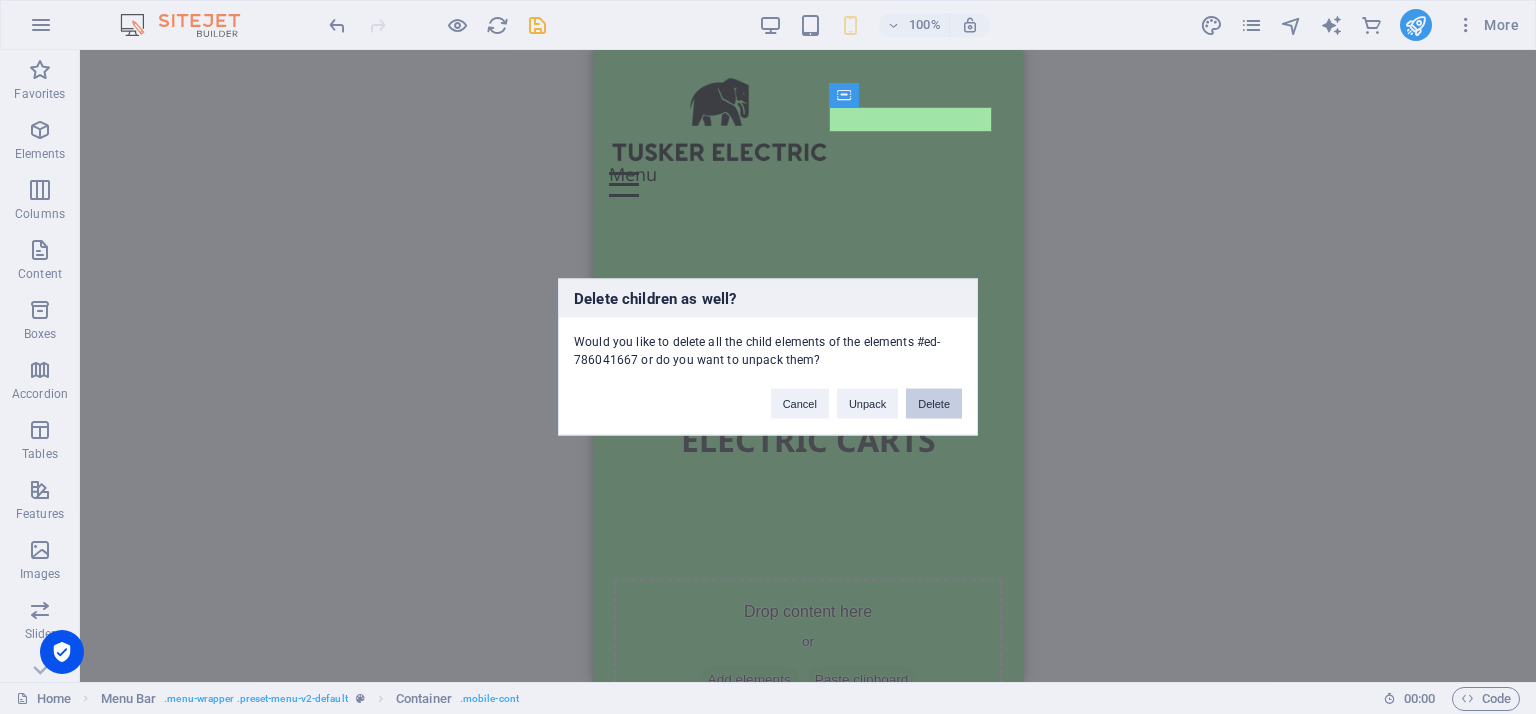 click on "Delete" at bounding box center [934, 404] 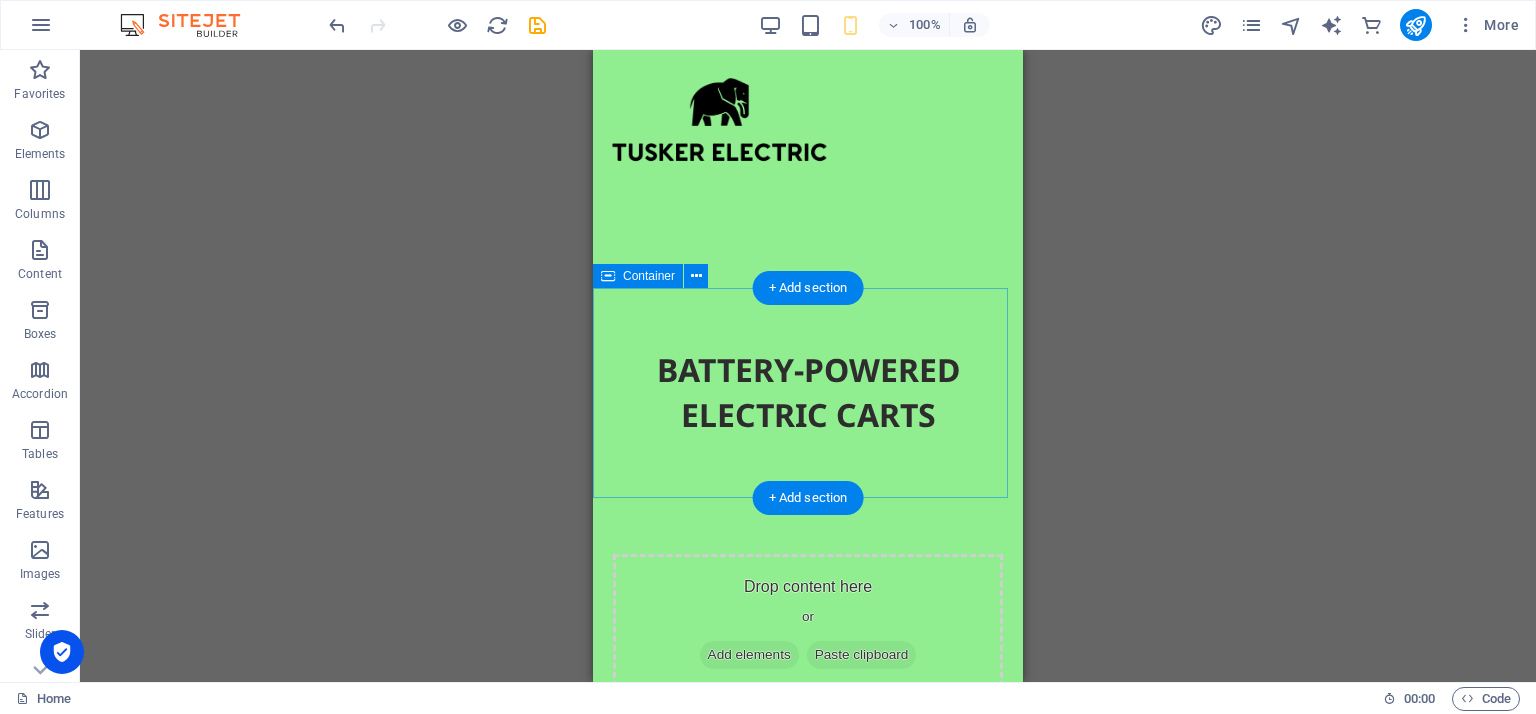 scroll, scrollTop: 68, scrollLeft: 0, axis: vertical 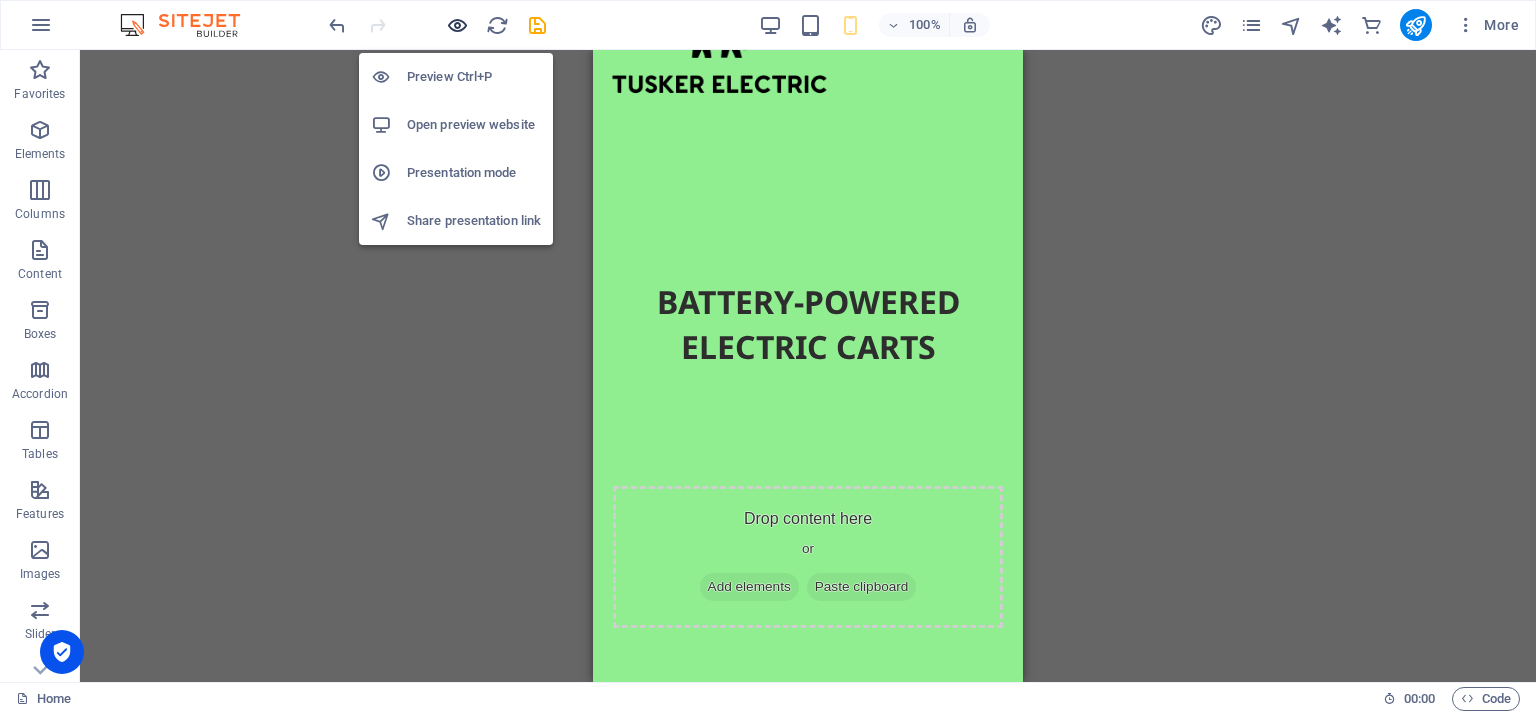 click at bounding box center (457, 25) 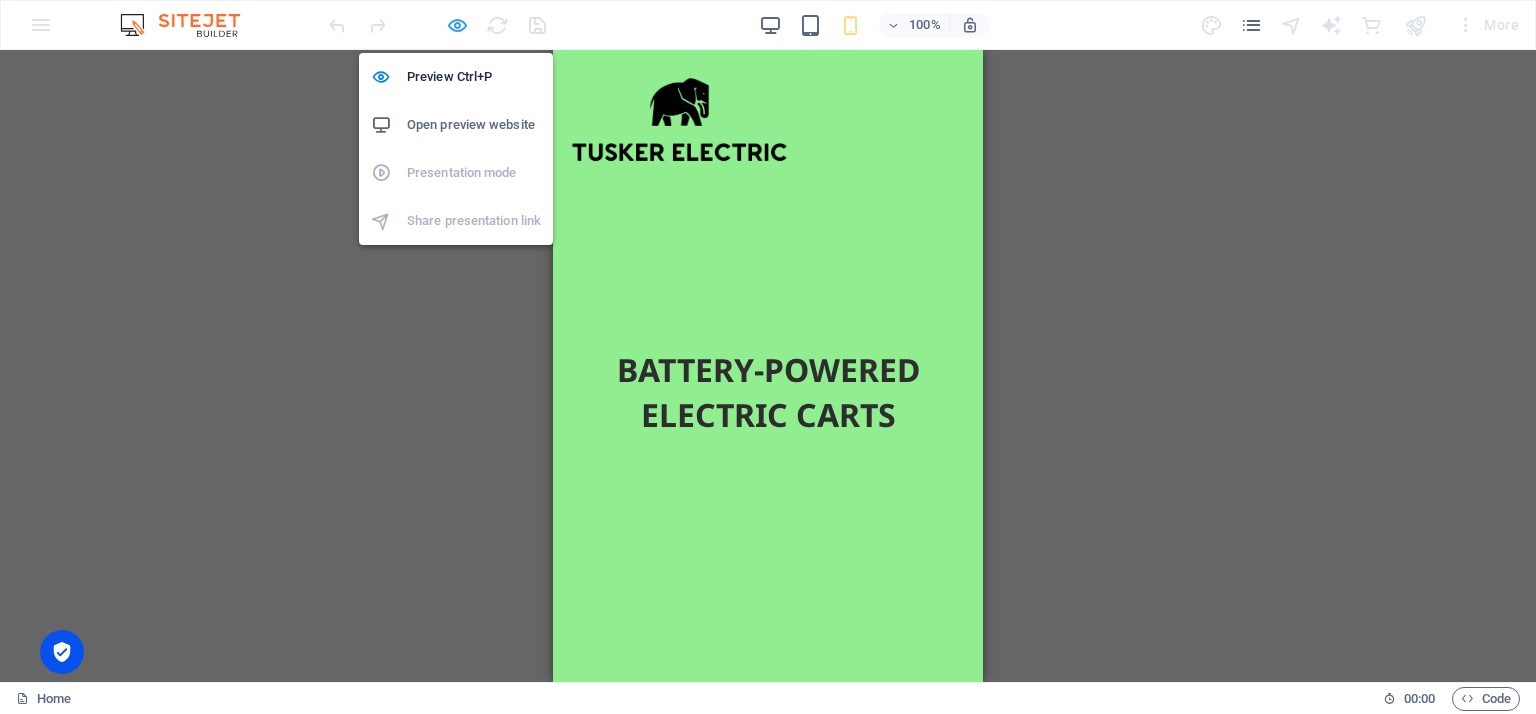 scroll, scrollTop: 0, scrollLeft: 0, axis: both 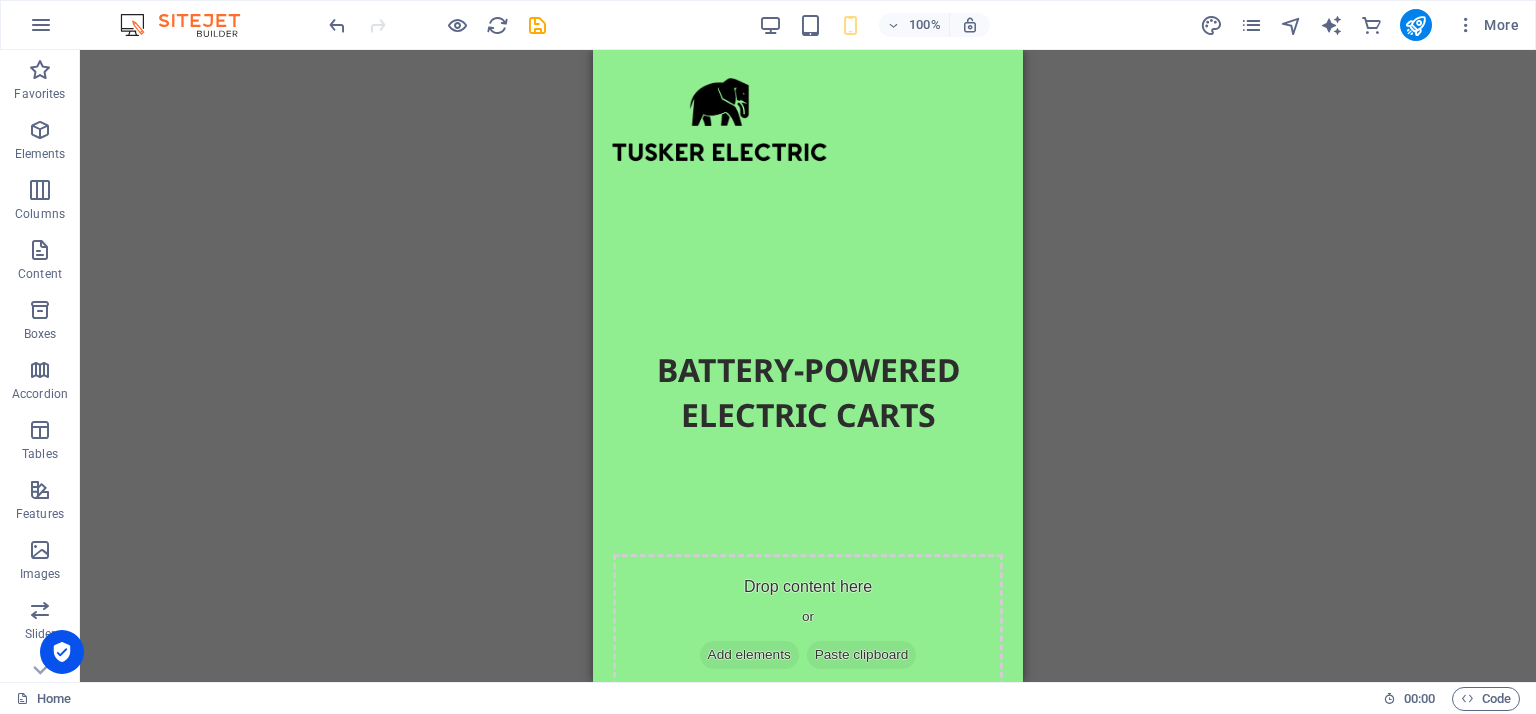click on "100%" at bounding box center [874, 25] 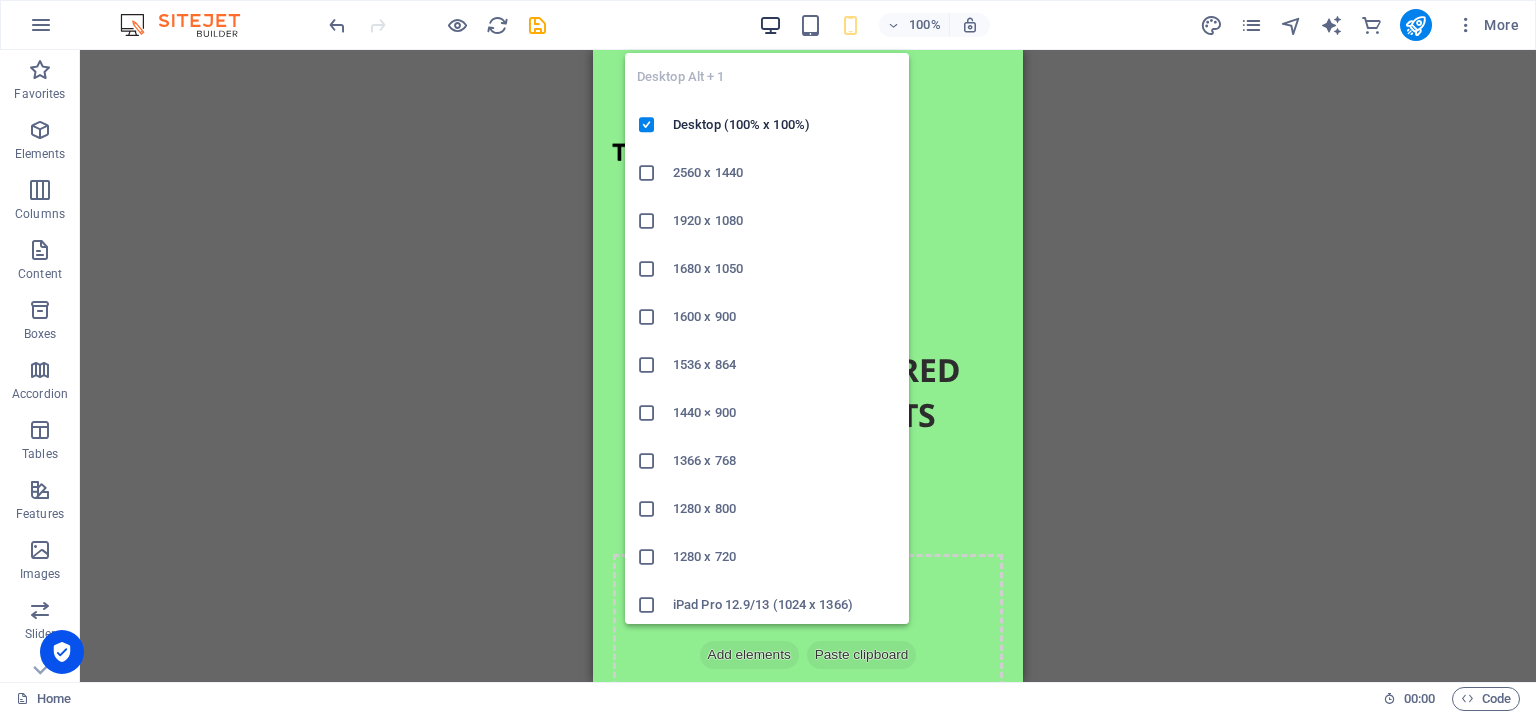 click at bounding box center [770, 25] 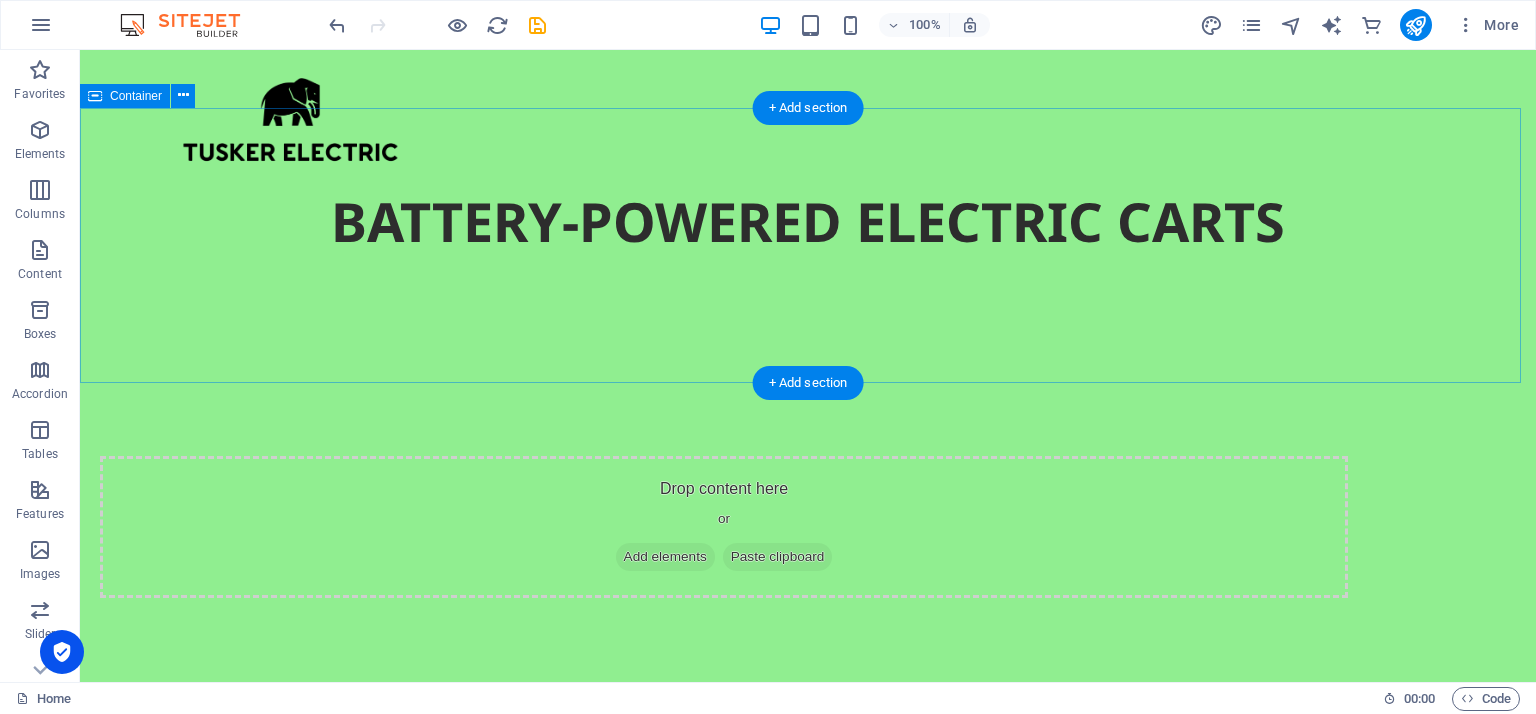 scroll, scrollTop: 214, scrollLeft: 0, axis: vertical 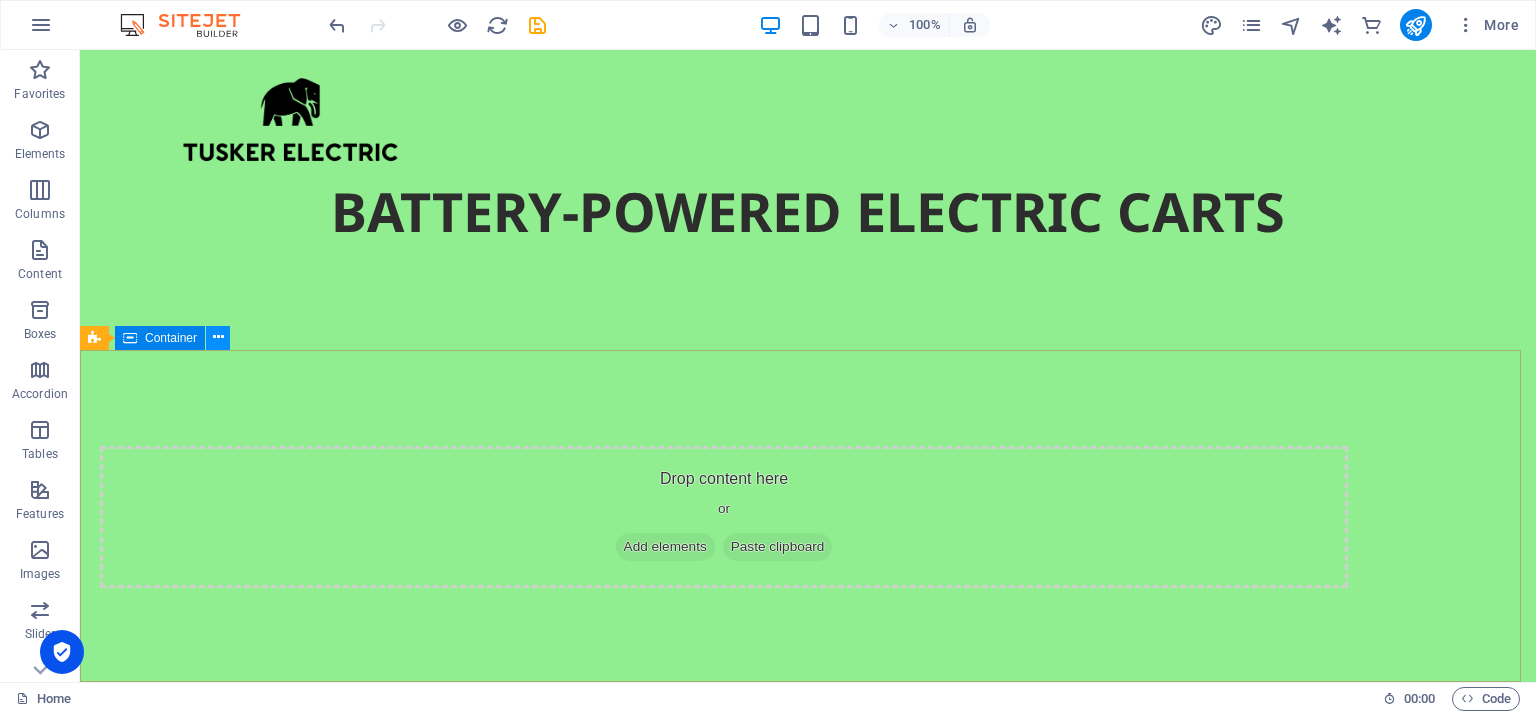 click at bounding box center [218, 337] 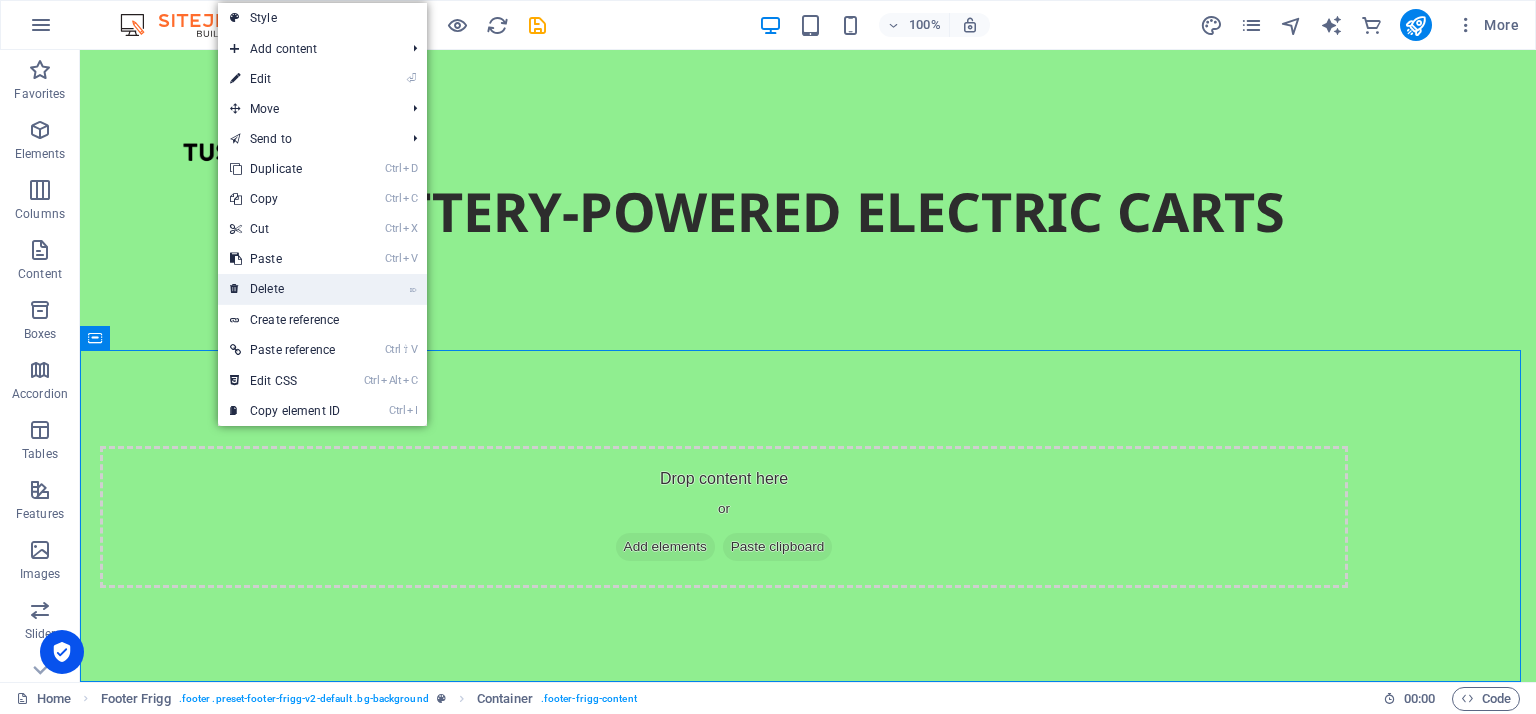 click on "⌦  Delete" at bounding box center (285, 289) 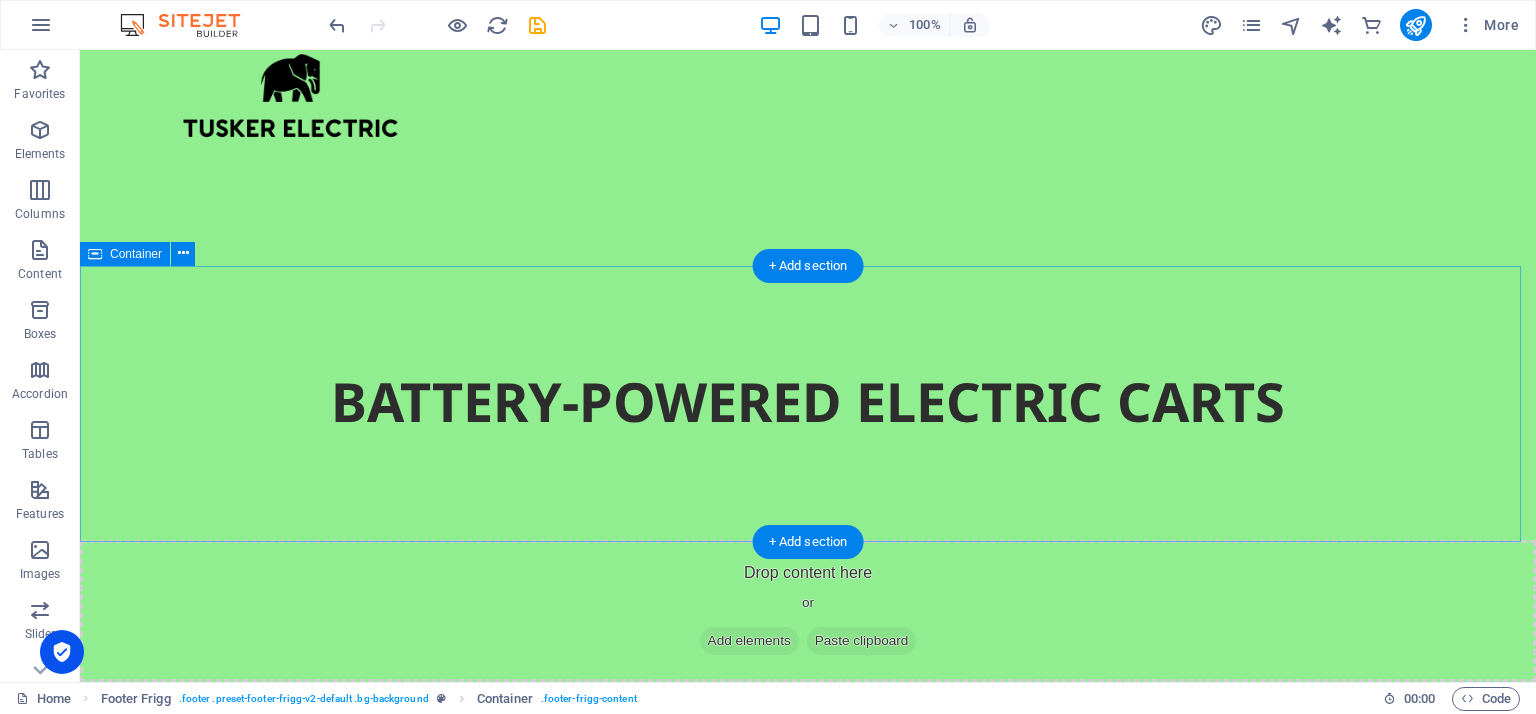scroll, scrollTop: 22, scrollLeft: 0, axis: vertical 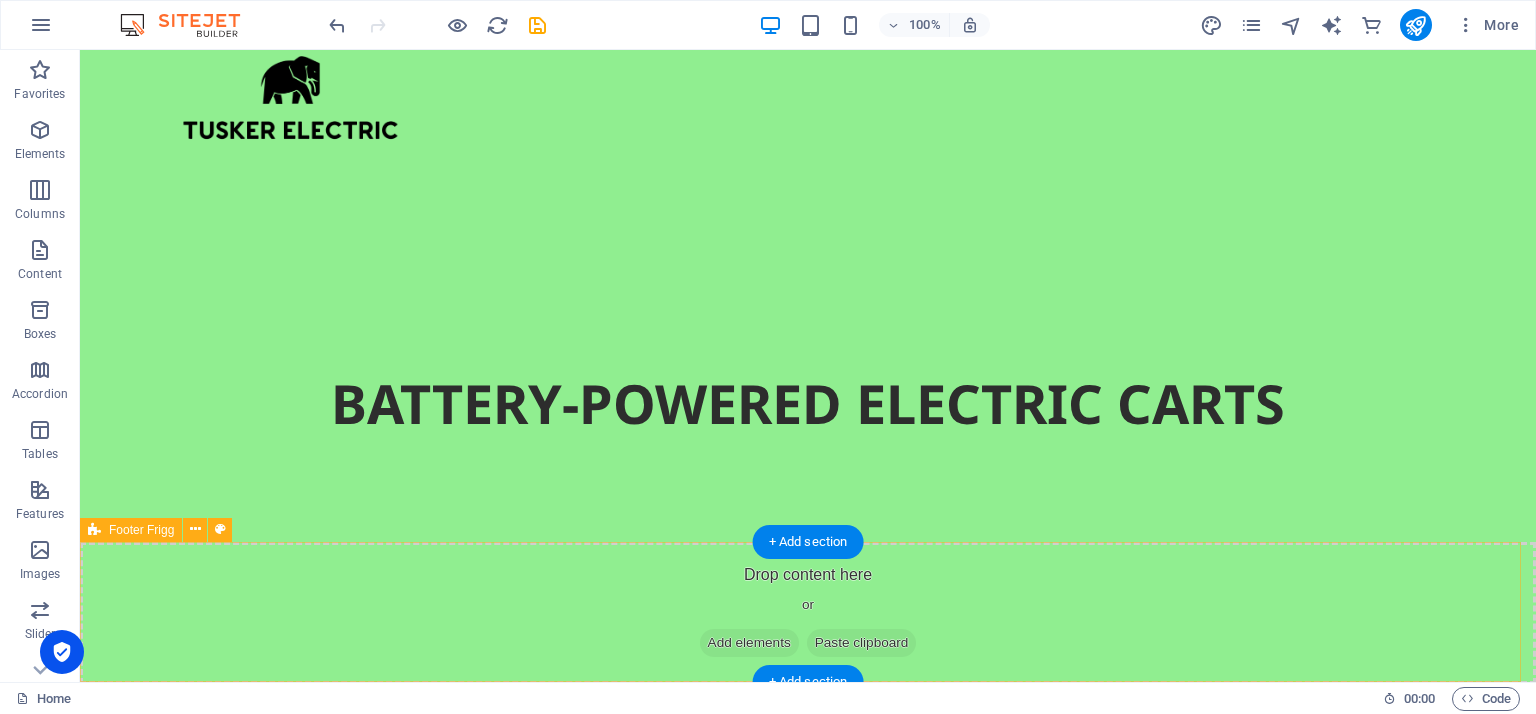 click on "Add elements" at bounding box center [749, 643] 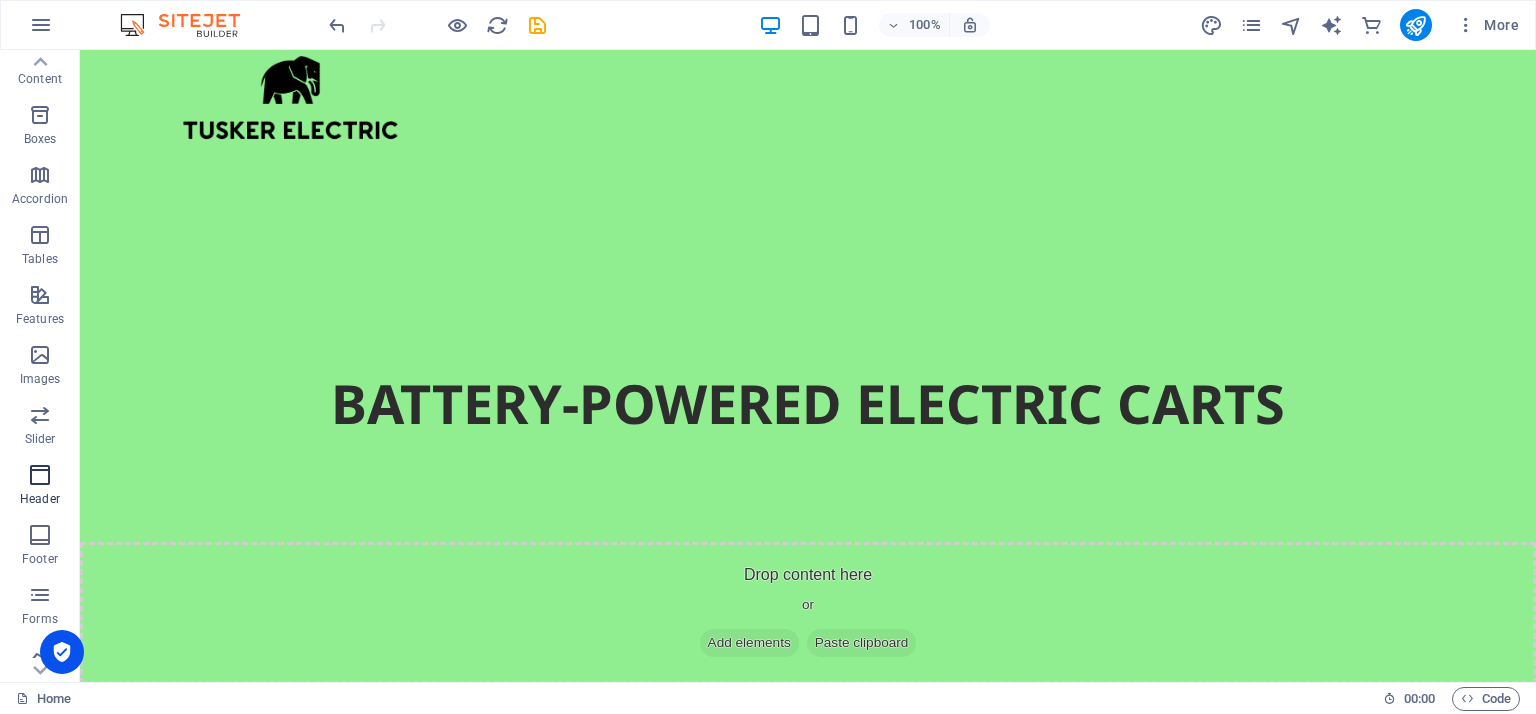 scroll, scrollTop: 0, scrollLeft: 0, axis: both 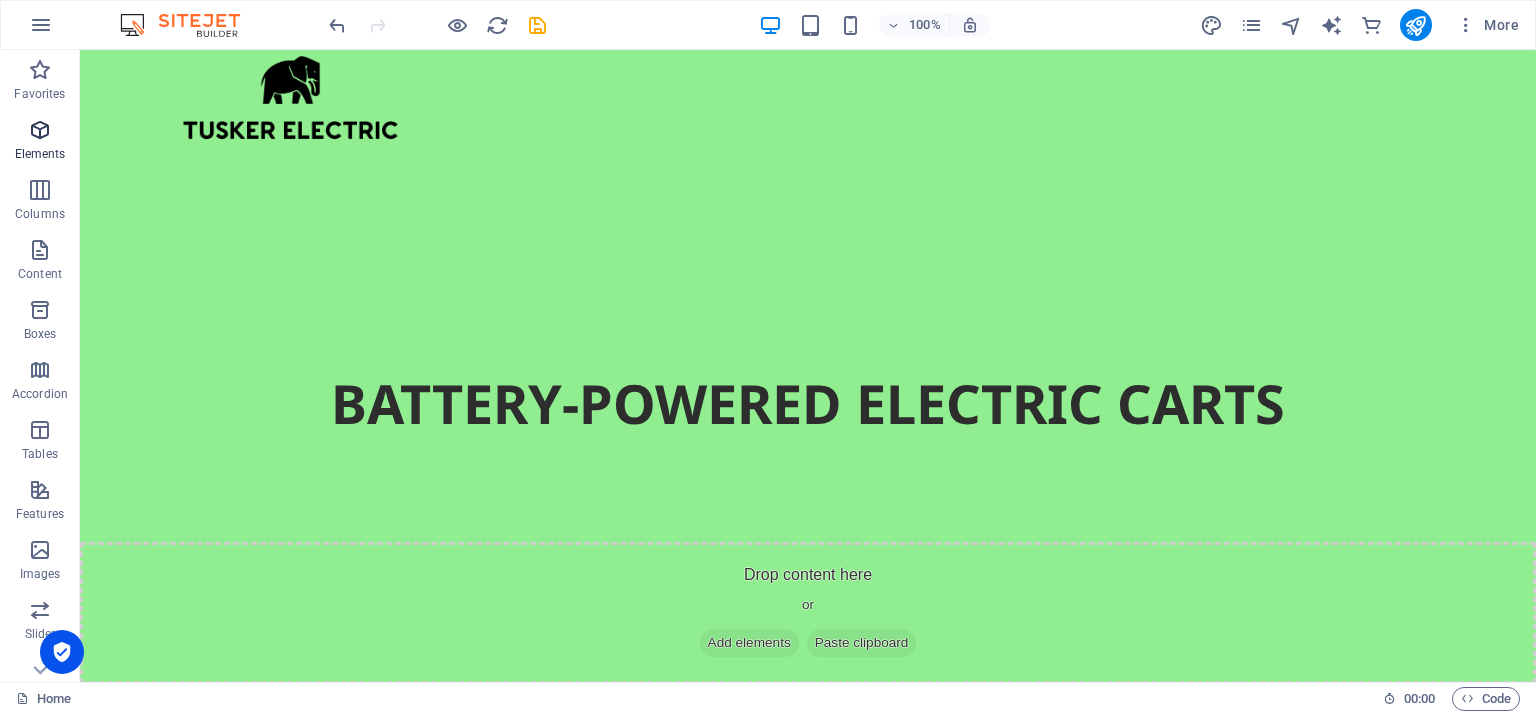 click at bounding box center (40, 130) 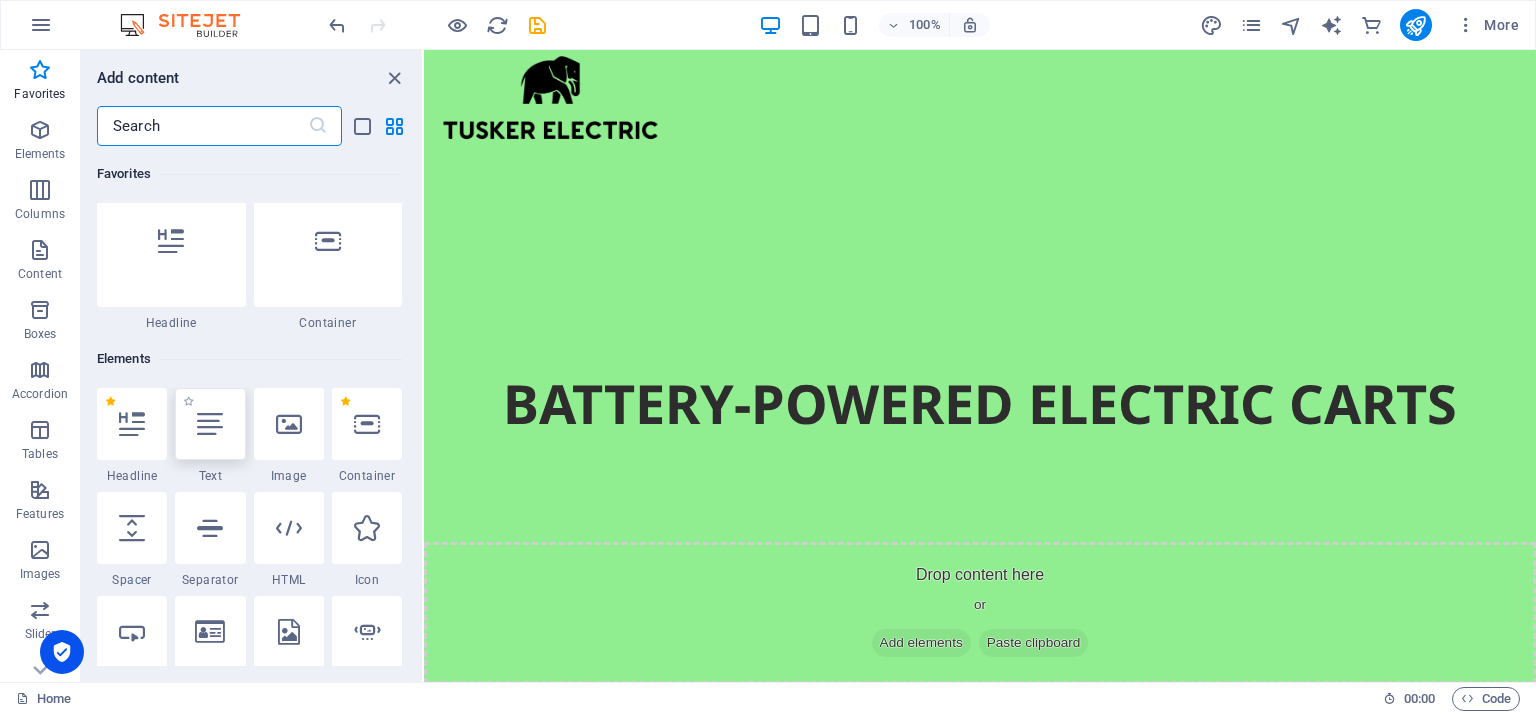 scroll, scrollTop: 20, scrollLeft: 0, axis: vertical 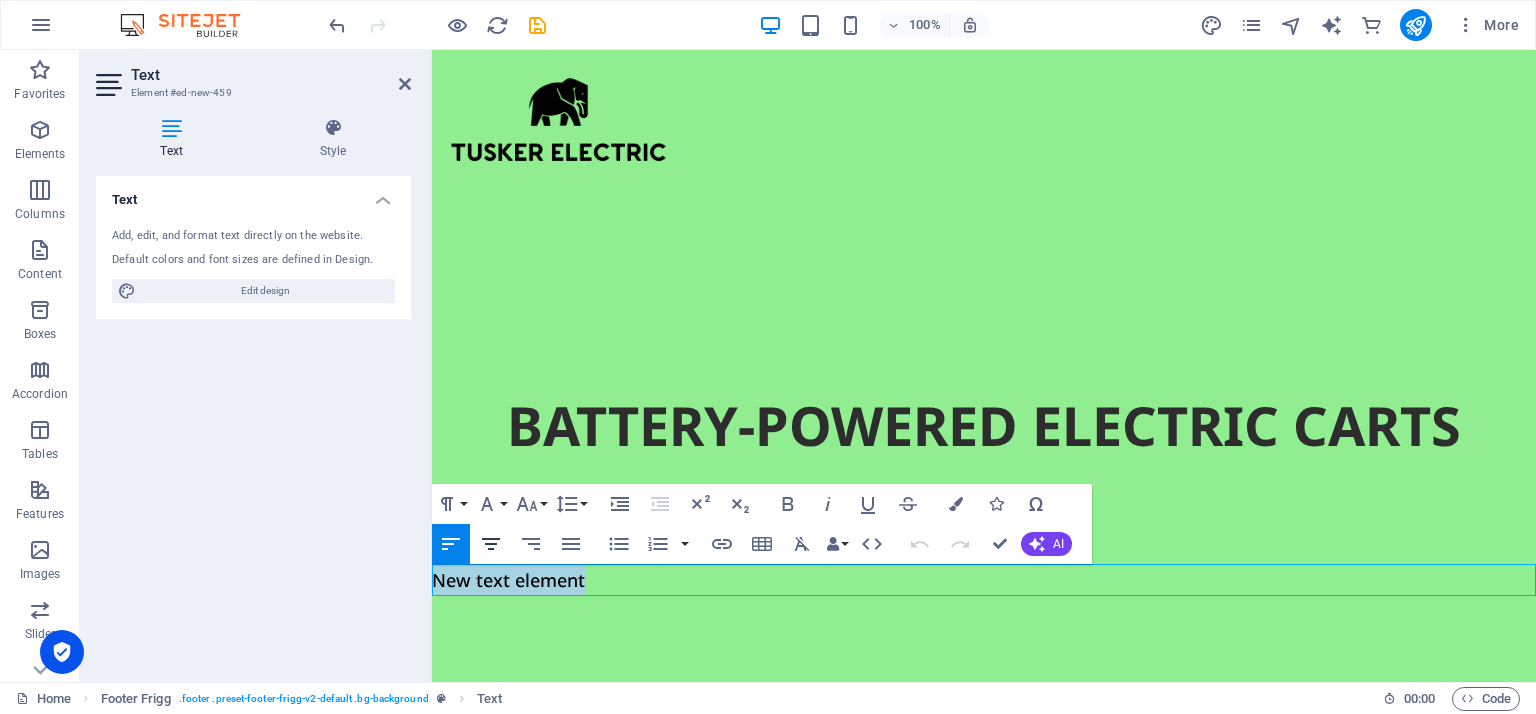 click 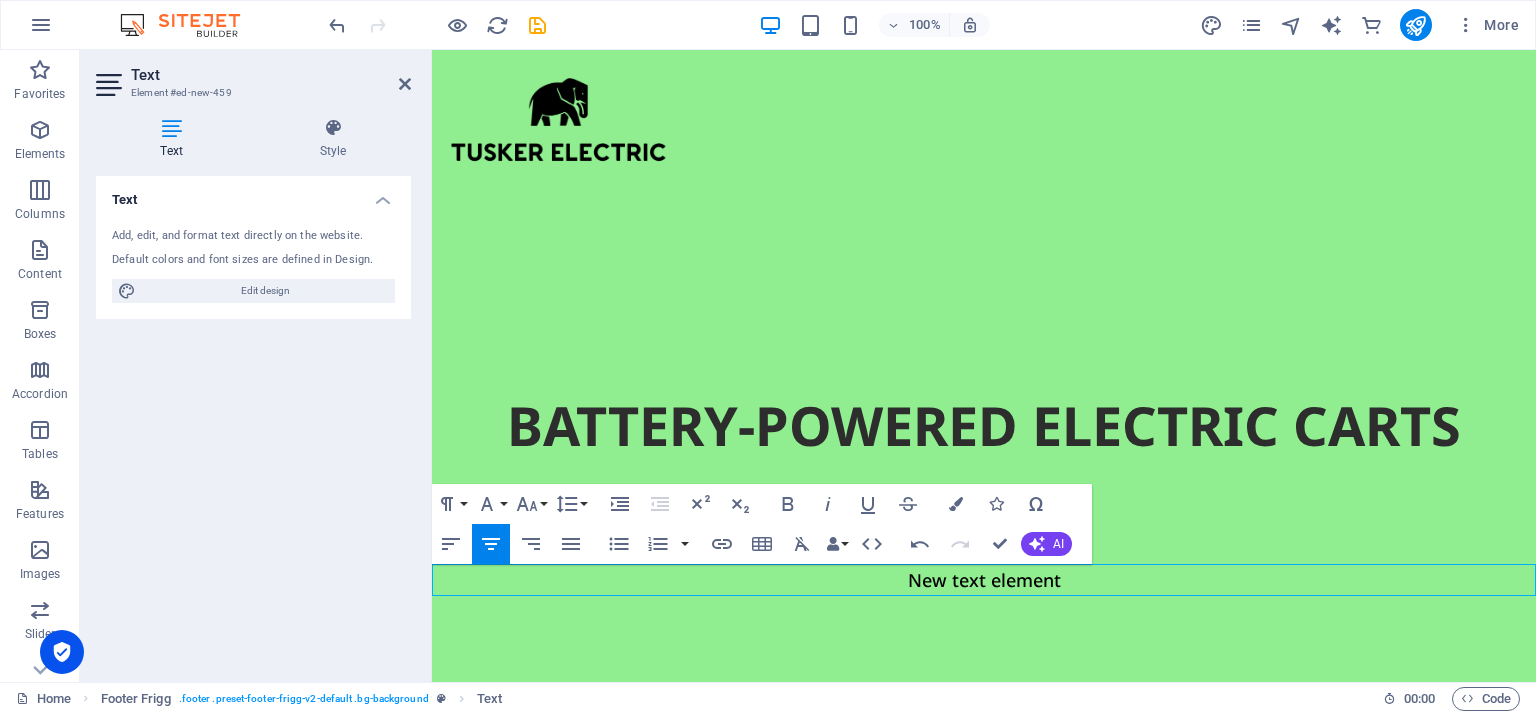 type 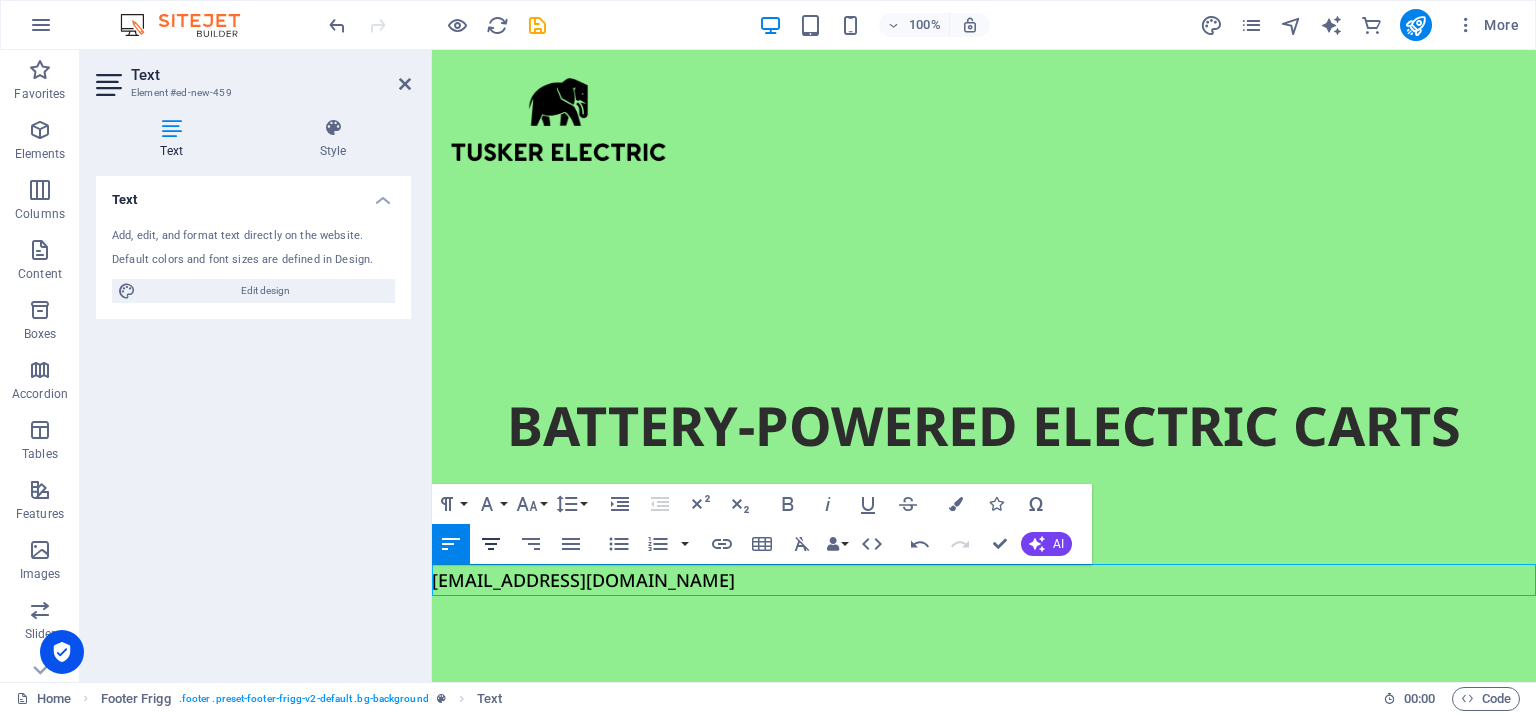click 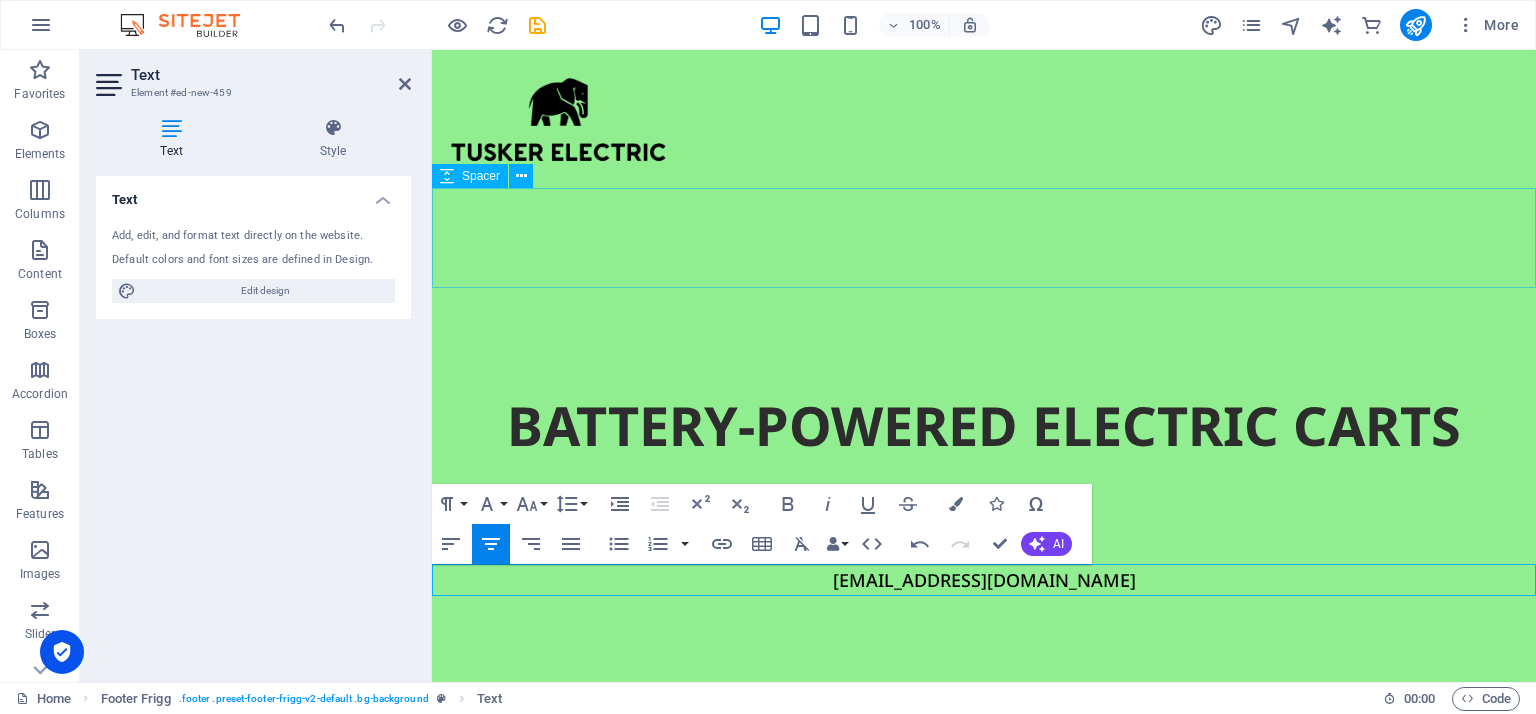 click at bounding box center [984, 238] 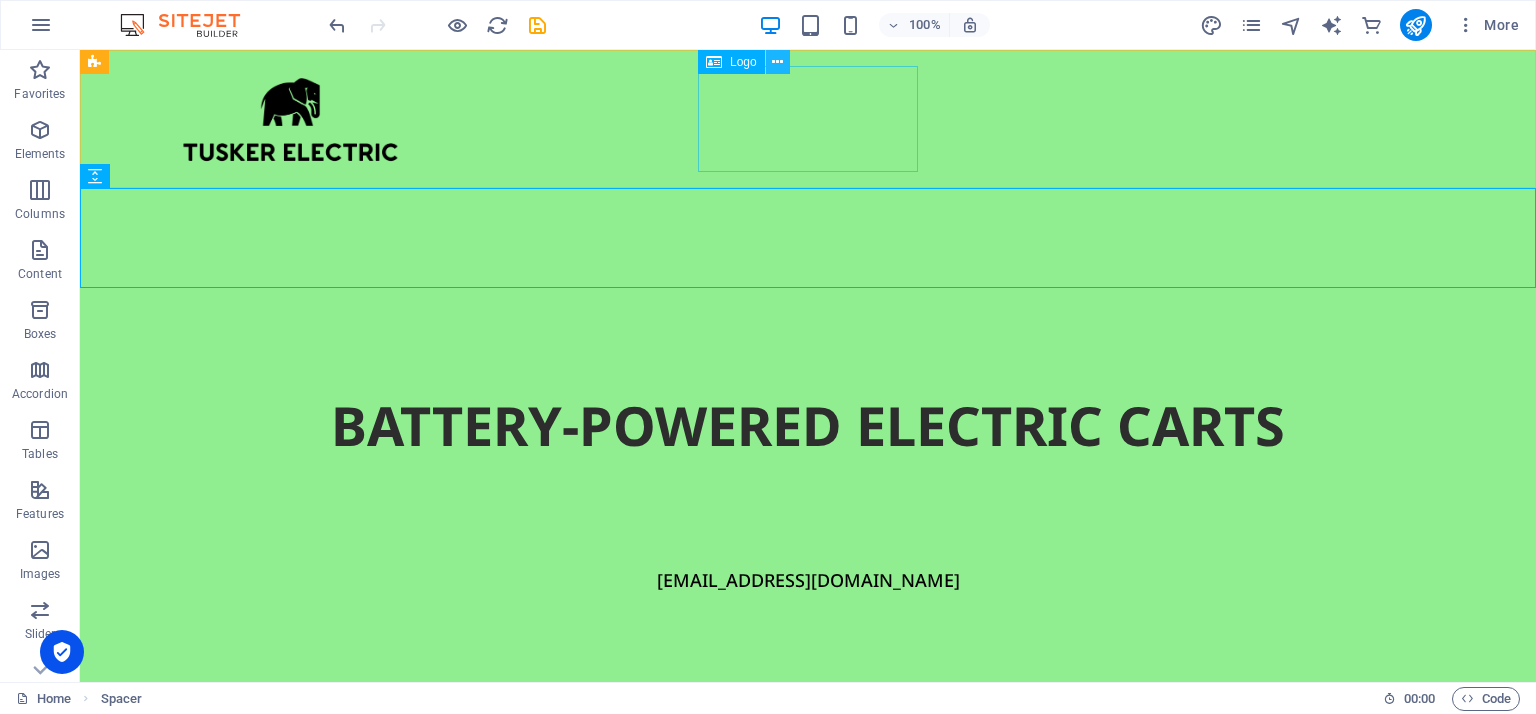click at bounding box center [777, 62] 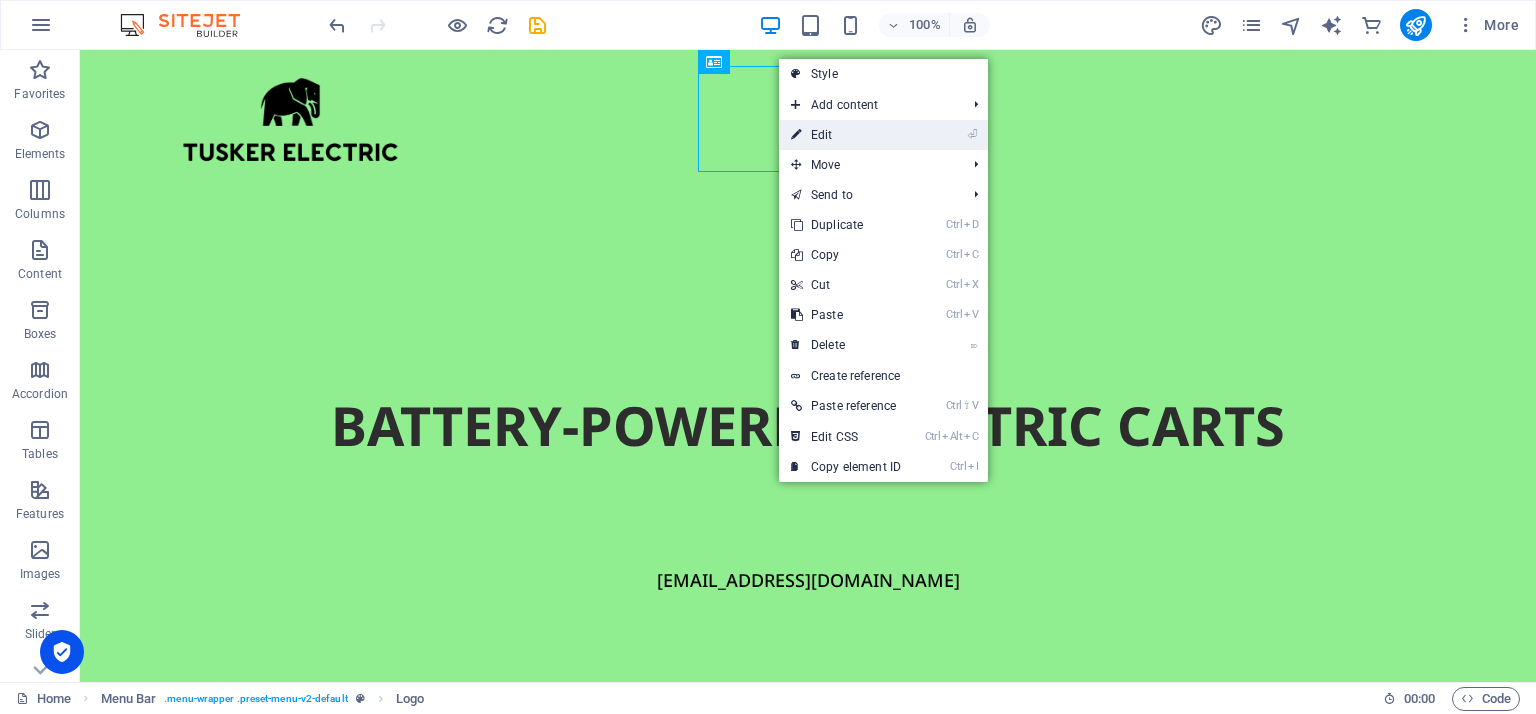 click at bounding box center [796, 135] 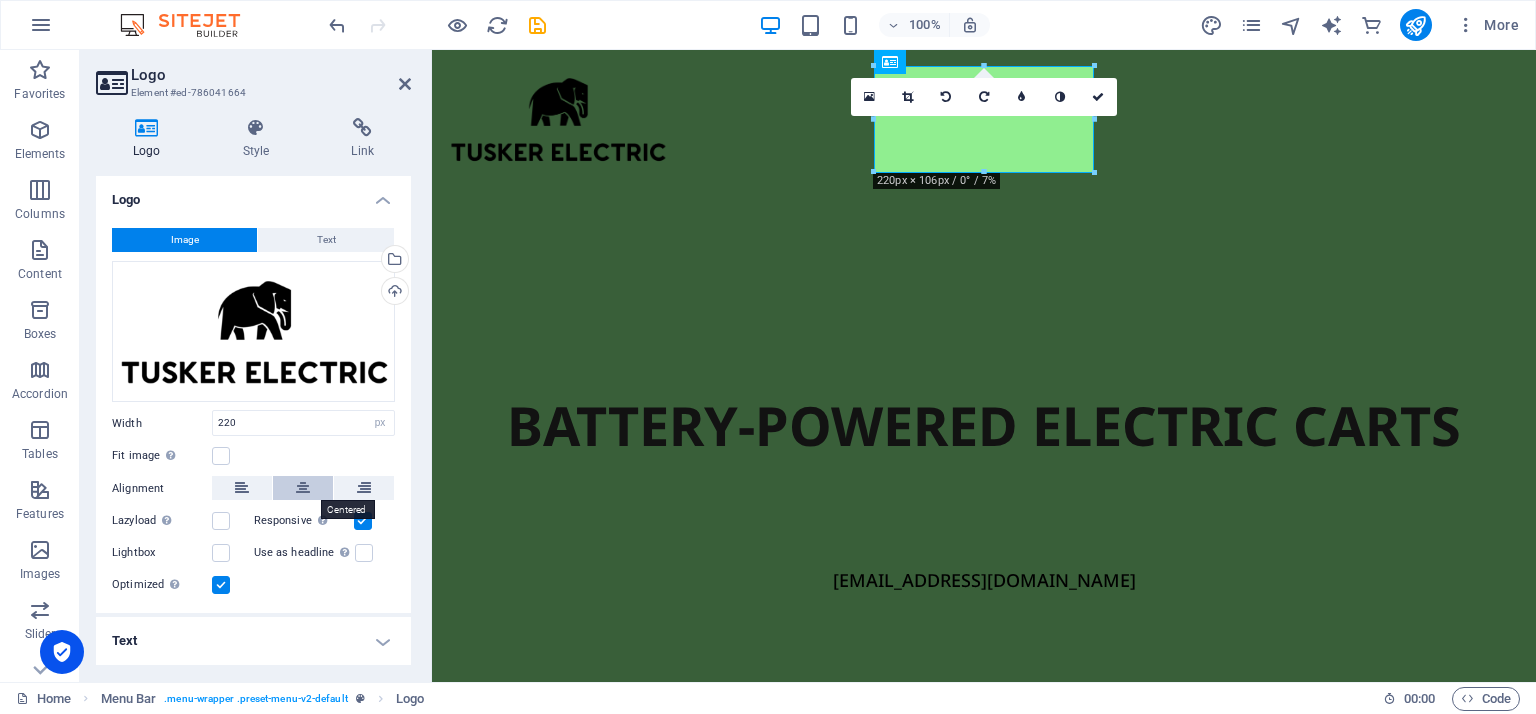 click at bounding box center [303, 488] 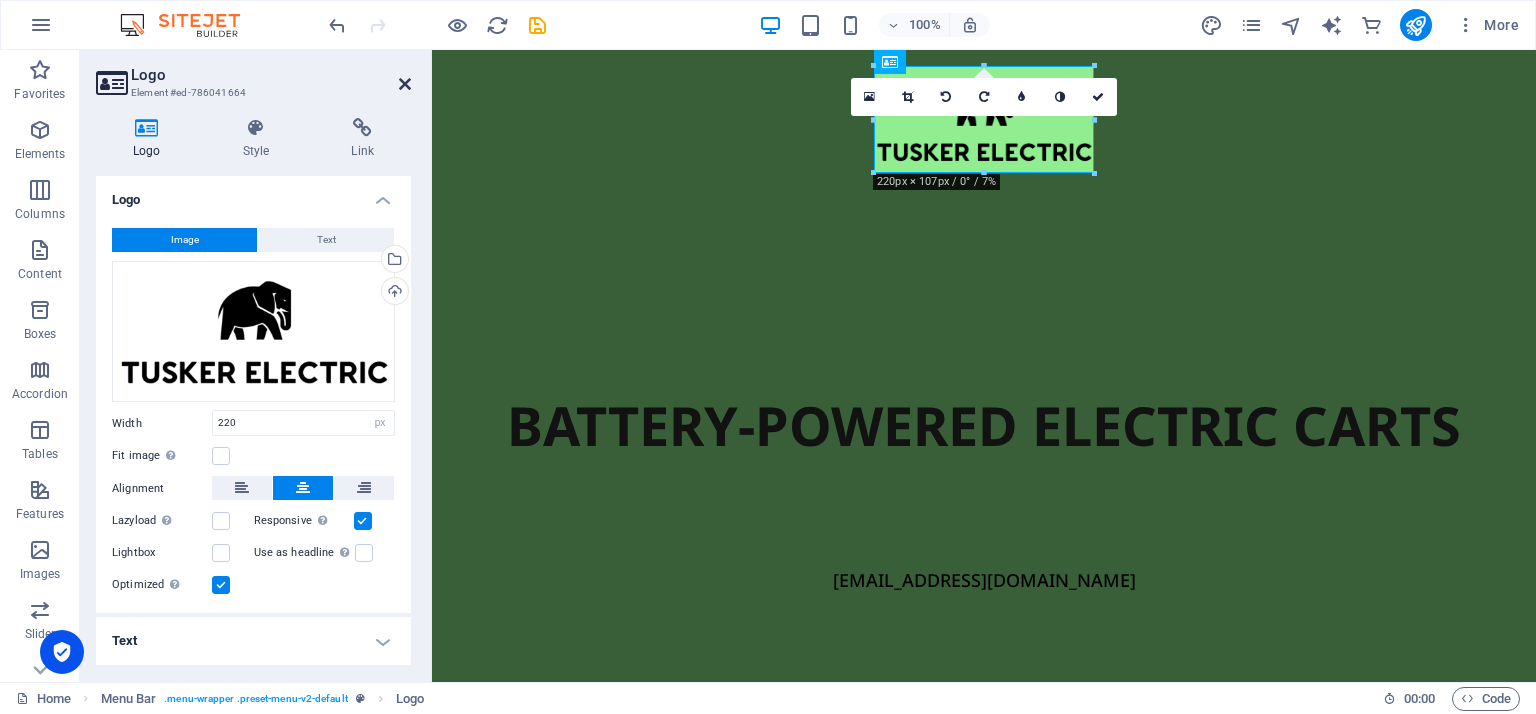 click at bounding box center [405, 84] 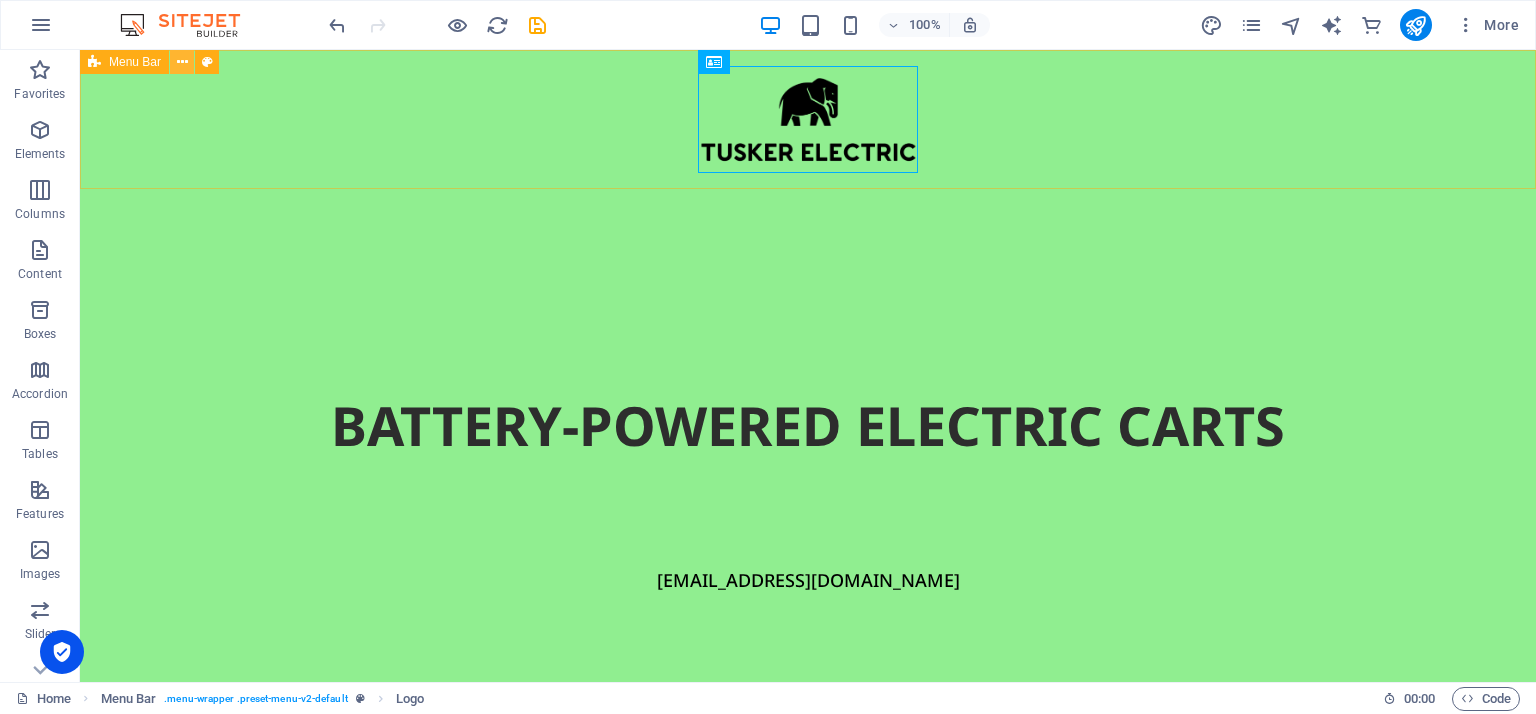 click at bounding box center [182, 62] 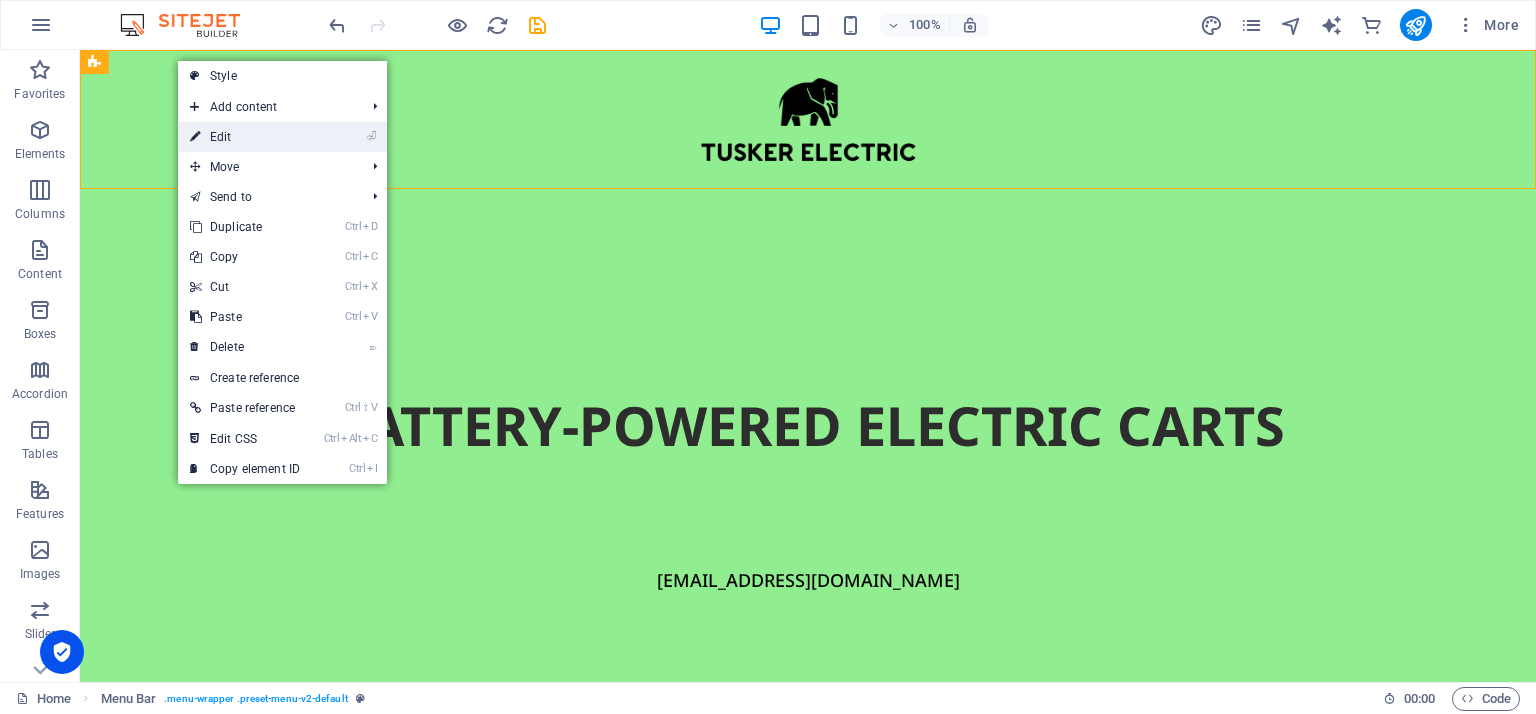 click on "⏎  Edit" at bounding box center (245, 137) 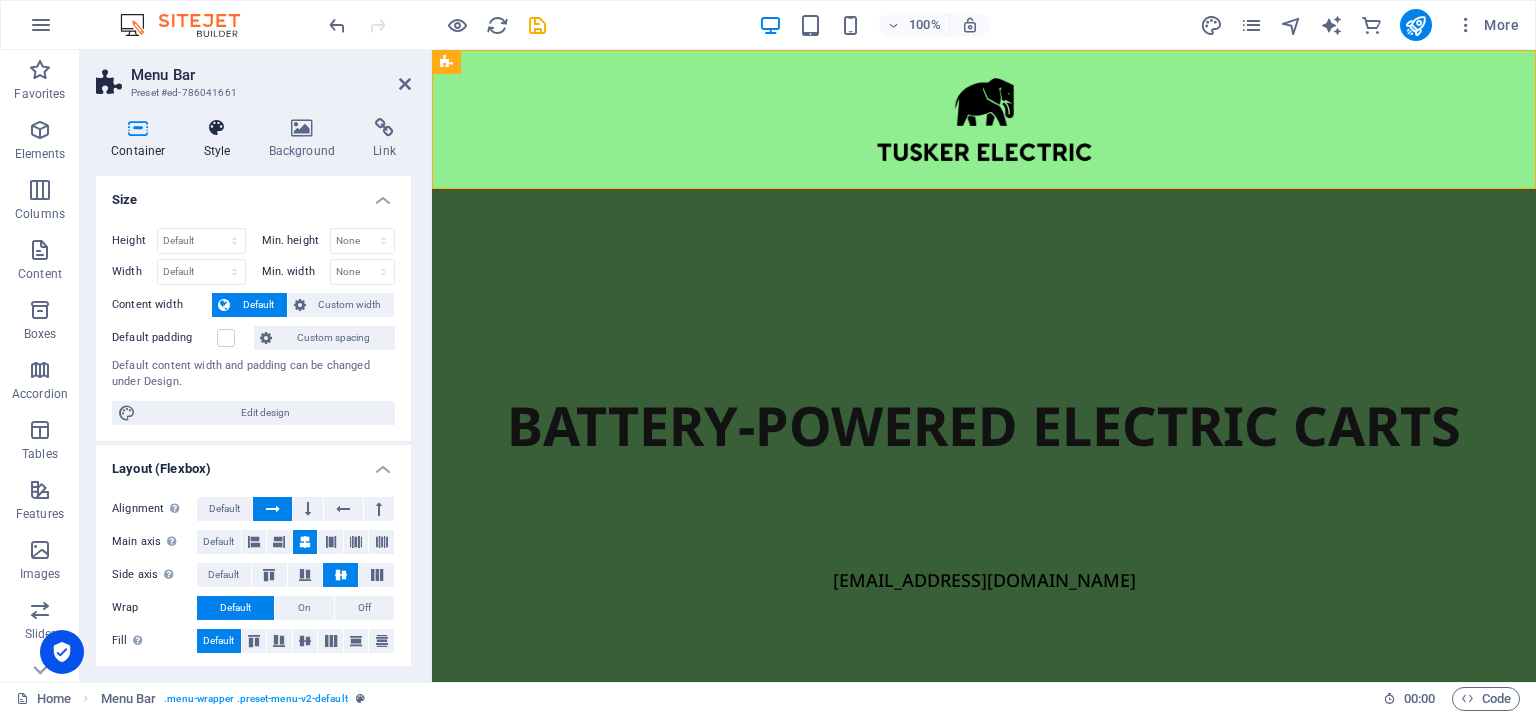 click at bounding box center [217, 128] 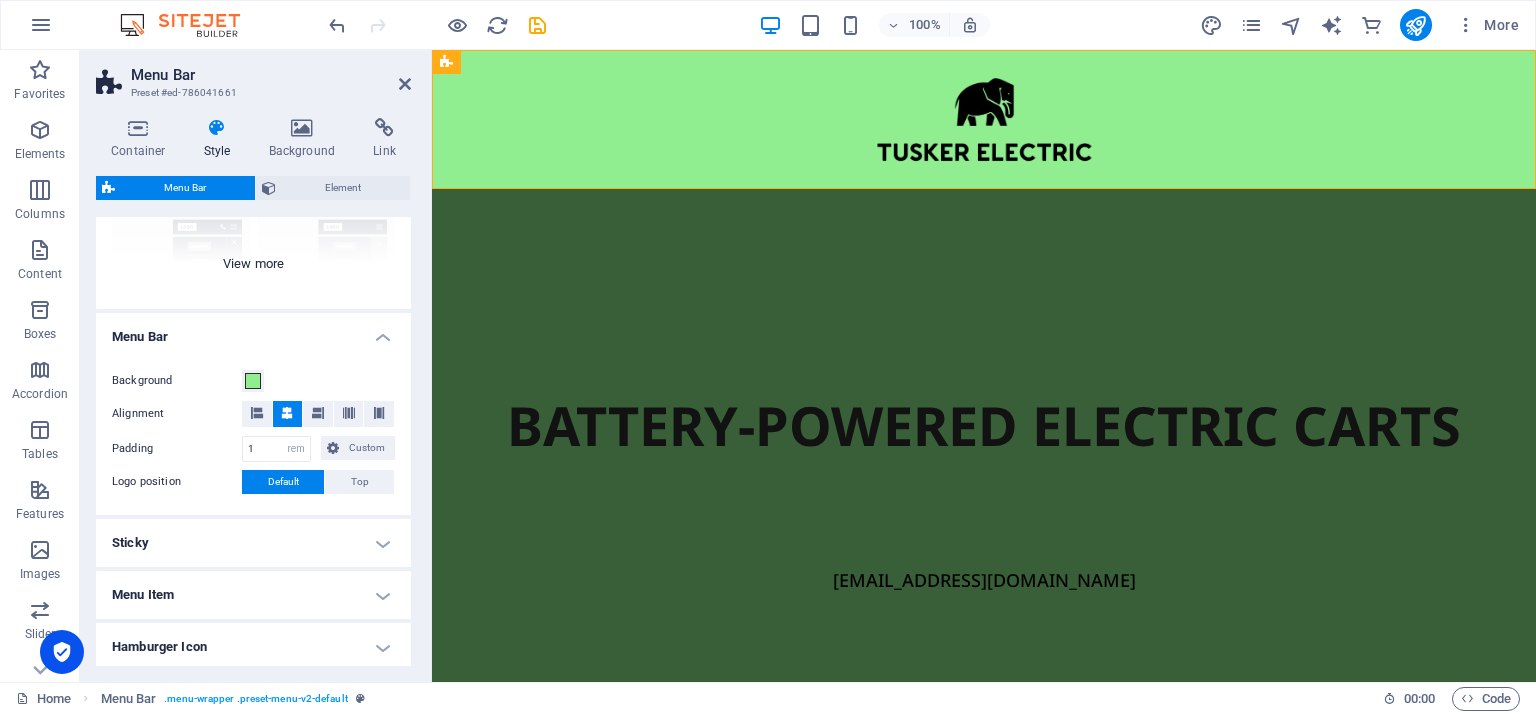 scroll, scrollTop: 432, scrollLeft: 0, axis: vertical 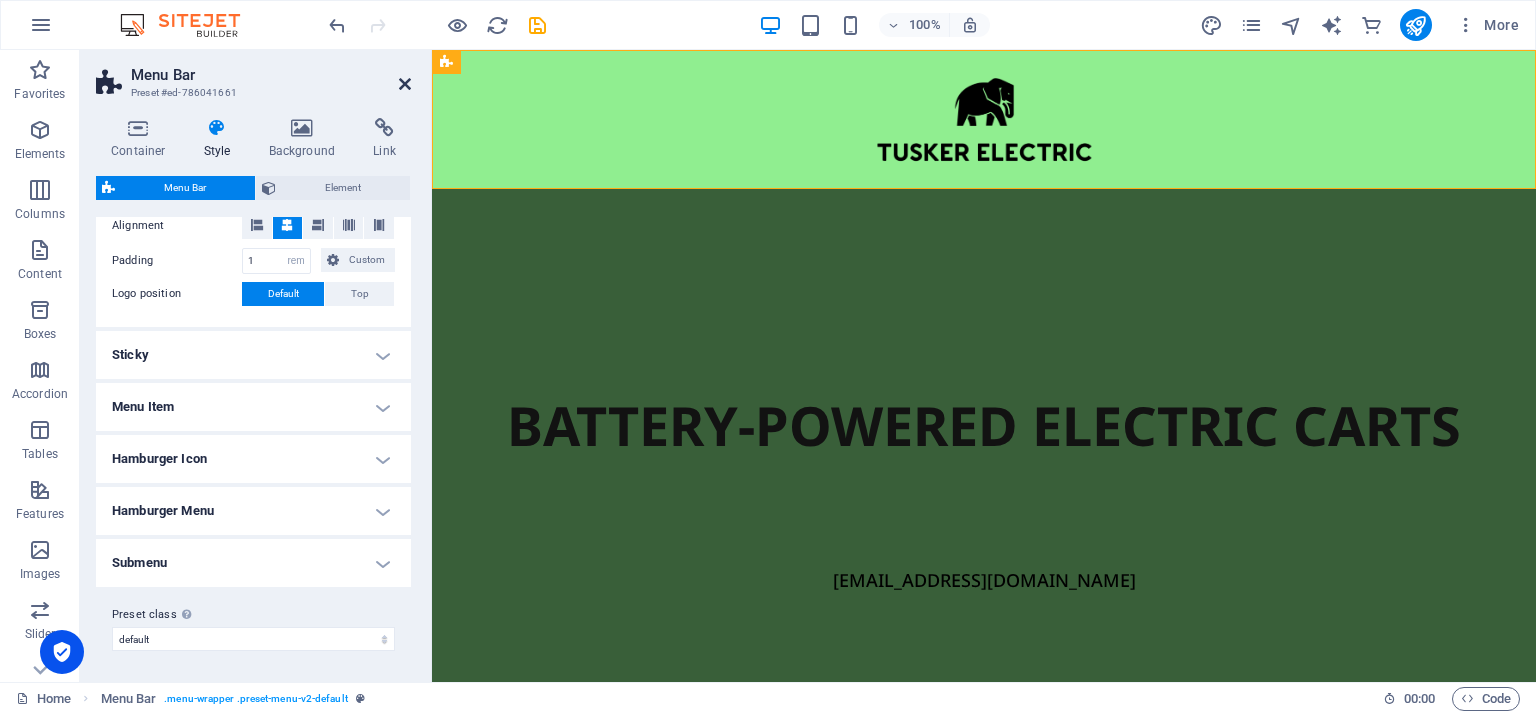 click at bounding box center [405, 84] 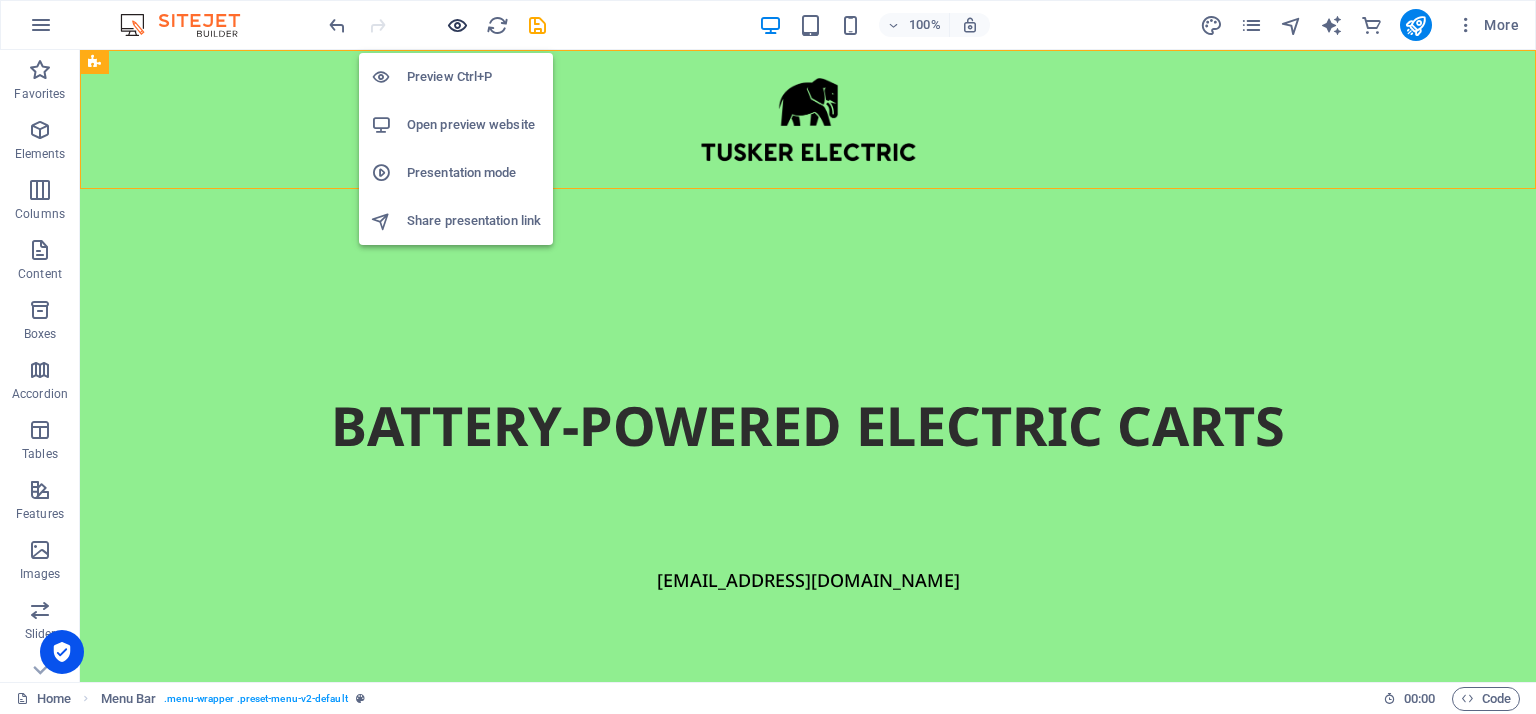 click at bounding box center (457, 25) 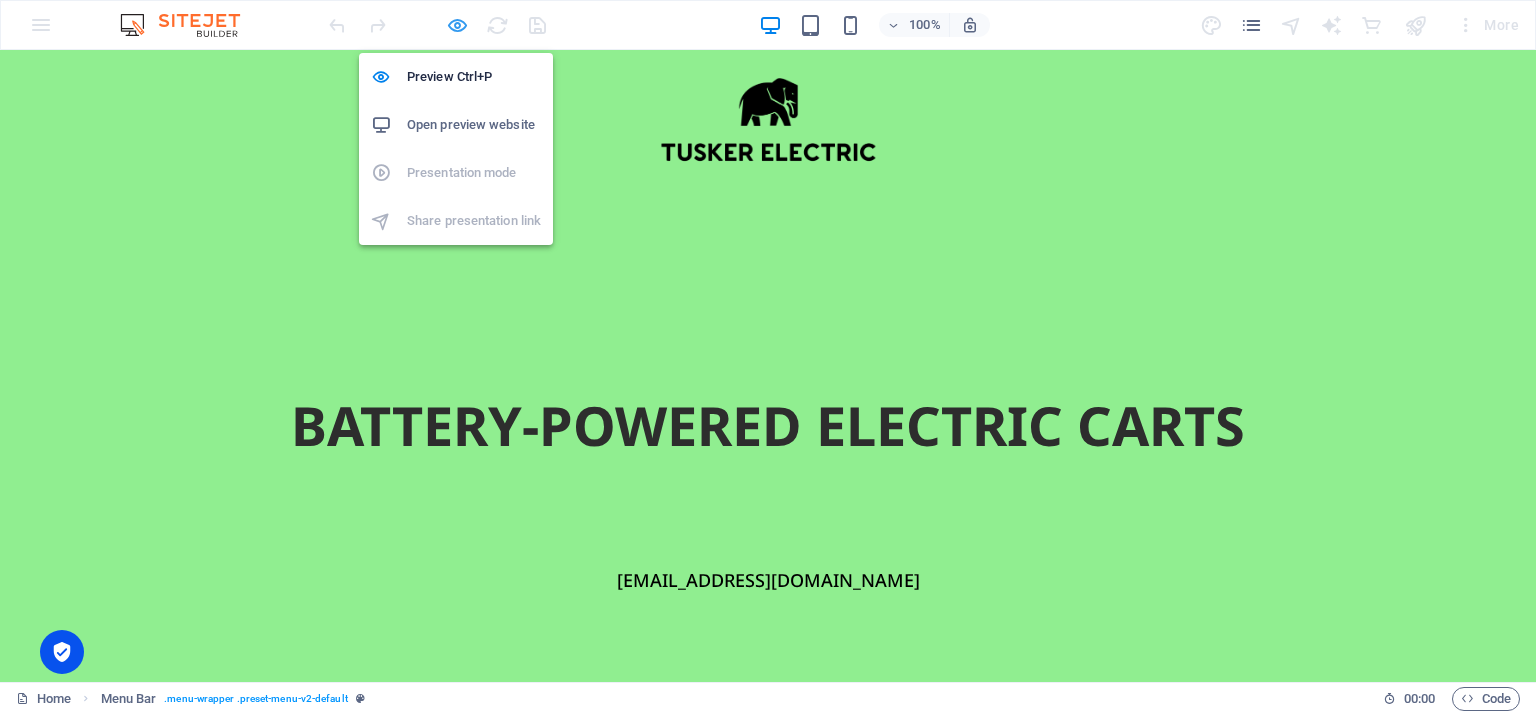 click at bounding box center [457, 25] 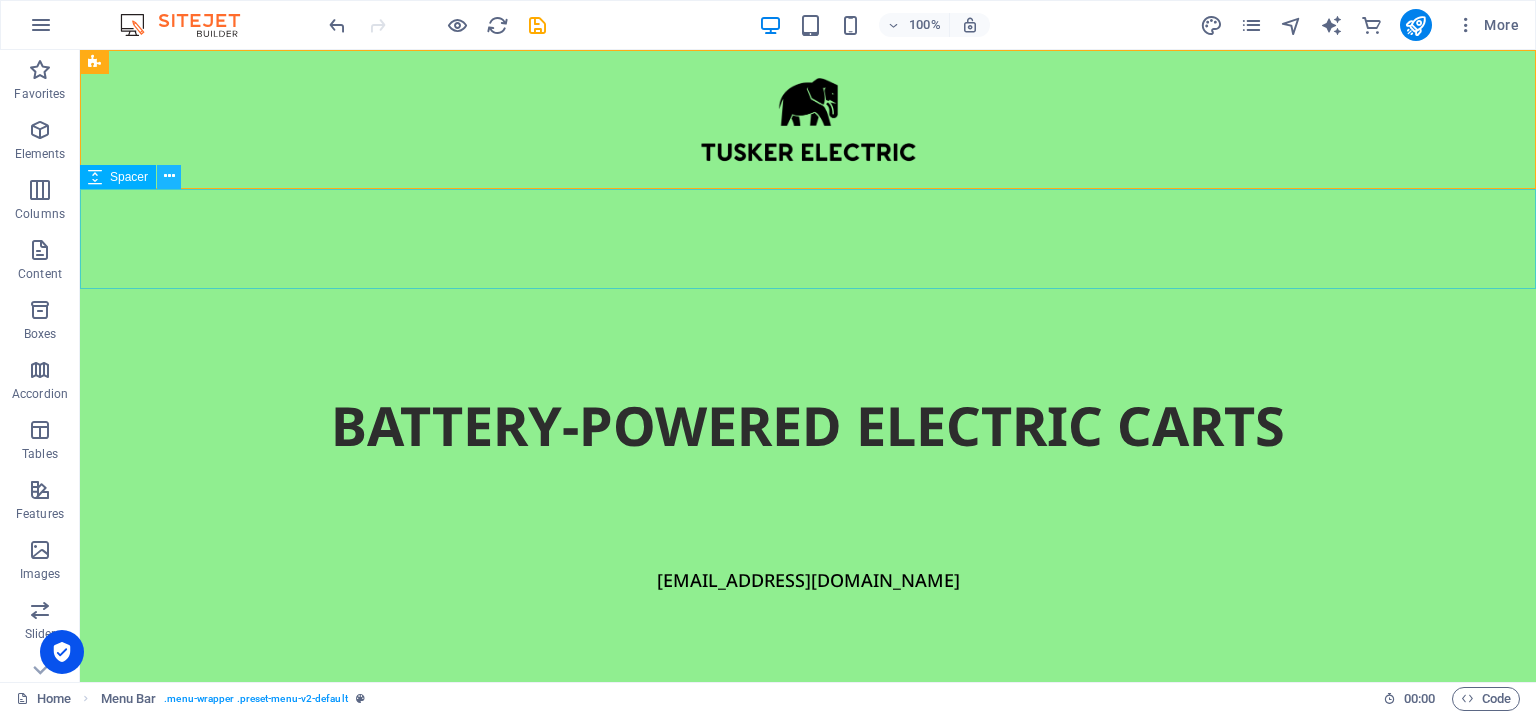 click at bounding box center [169, 176] 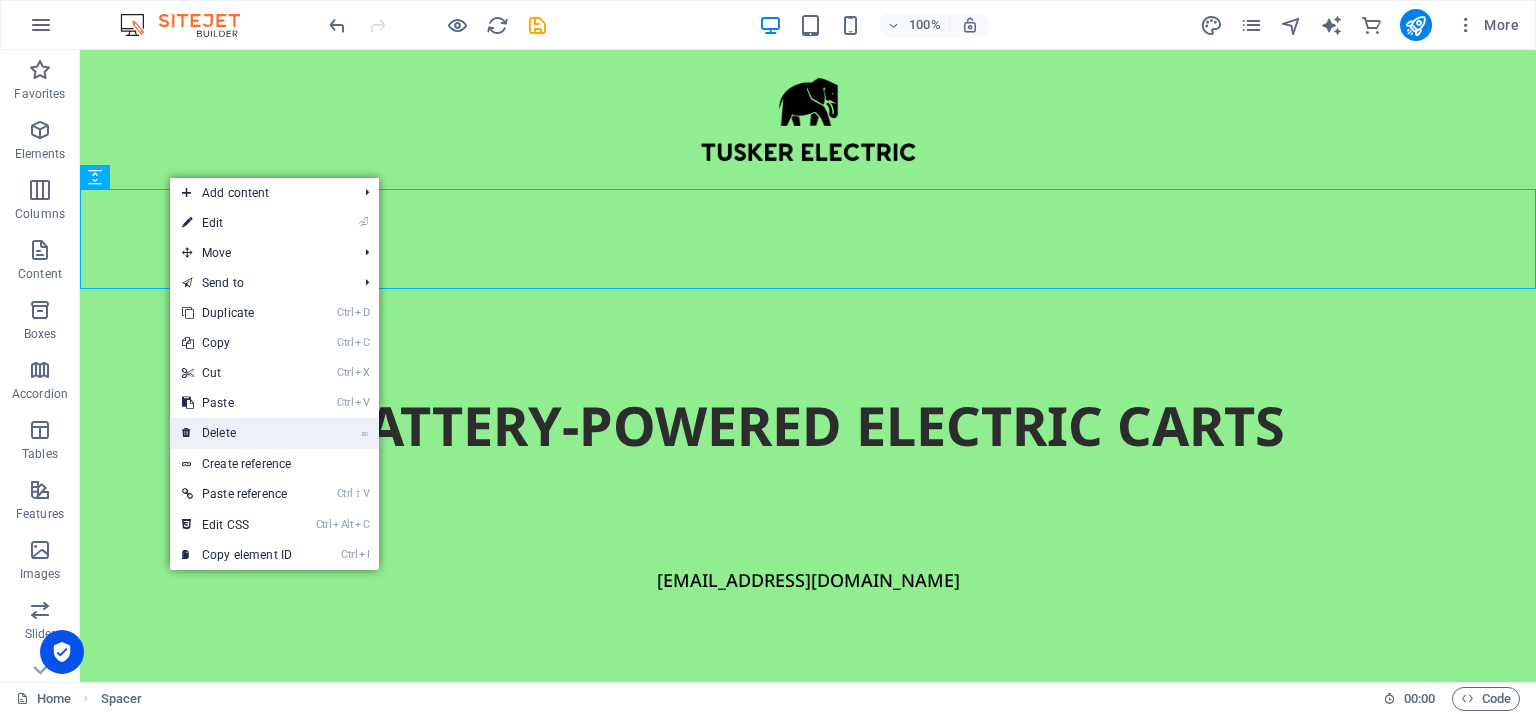 click on "⌦  Delete" at bounding box center (237, 433) 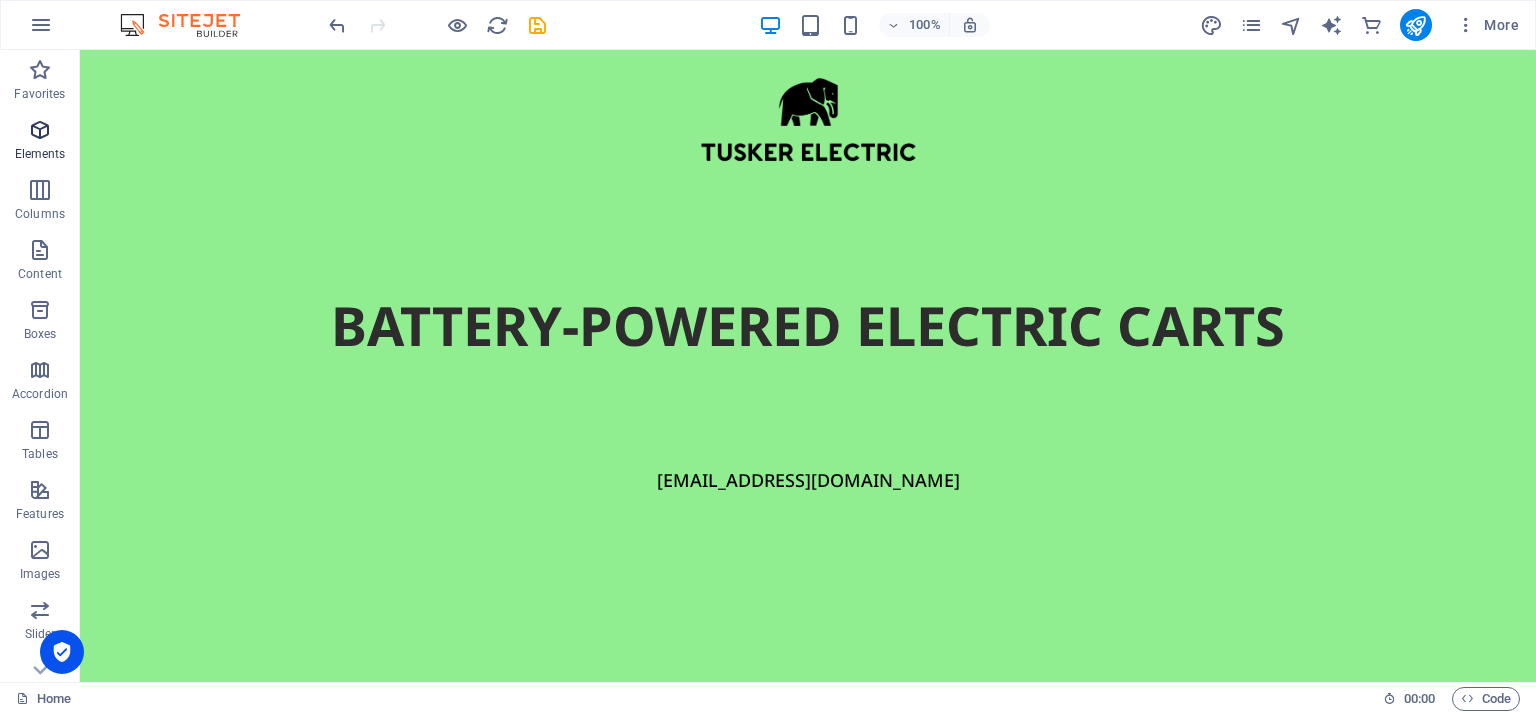 click at bounding box center (40, 130) 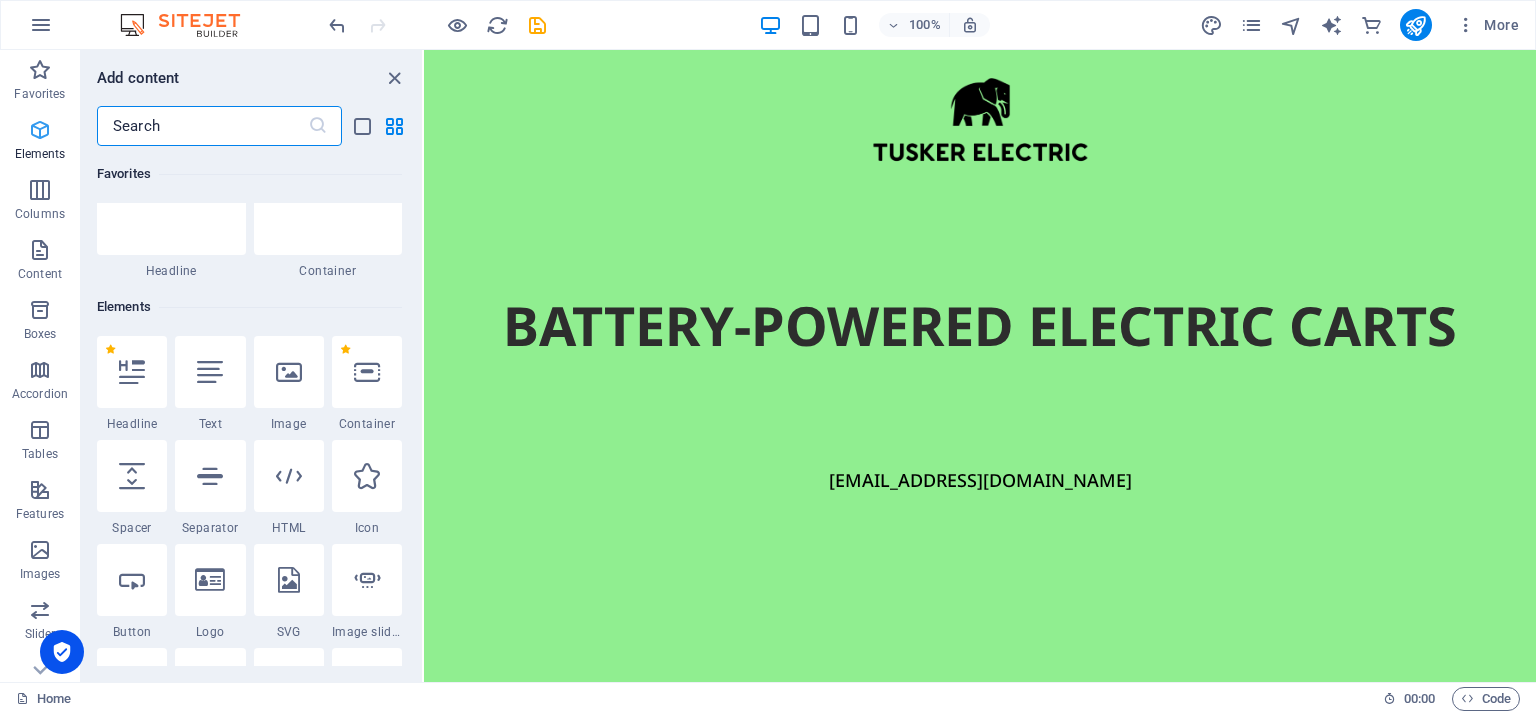 scroll, scrollTop: 212, scrollLeft: 0, axis: vertical 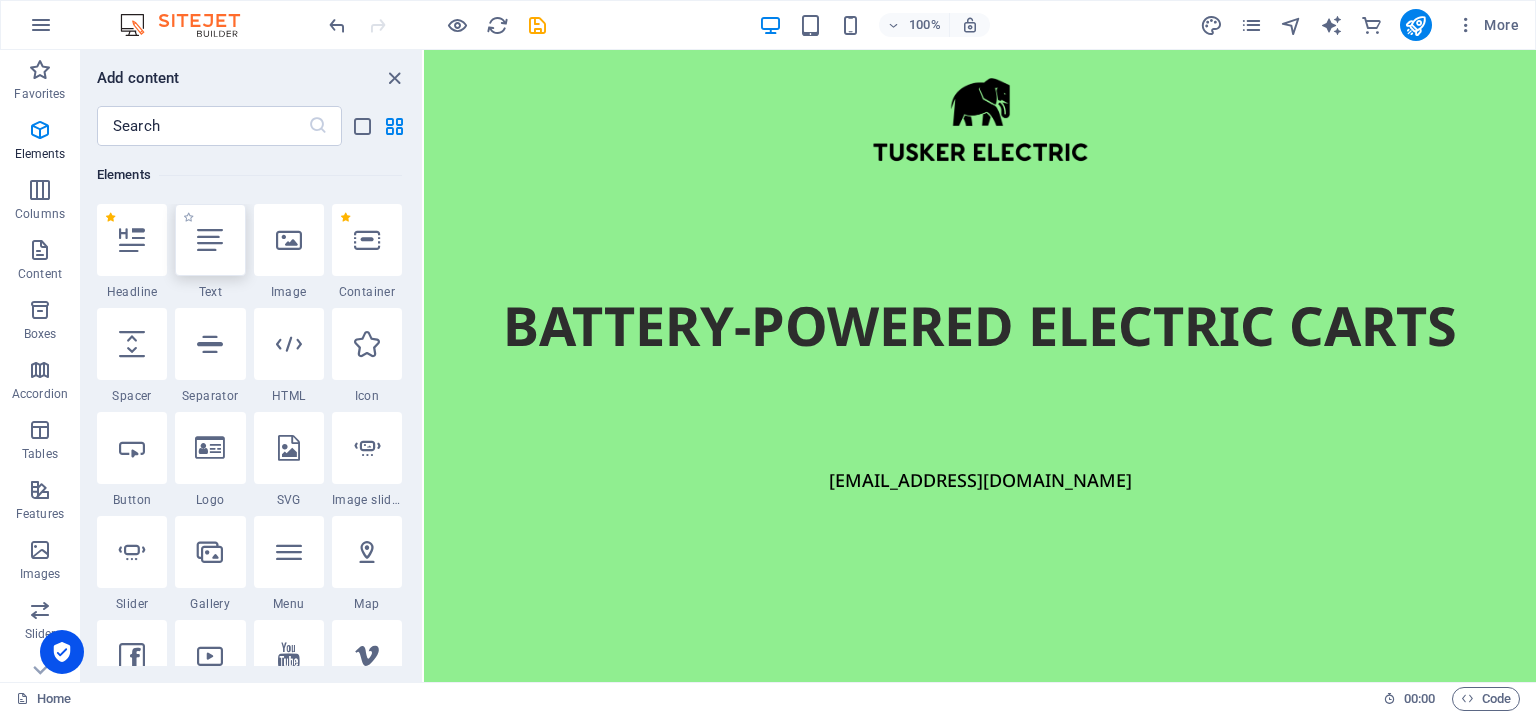 click at bounding box center (210, 240) 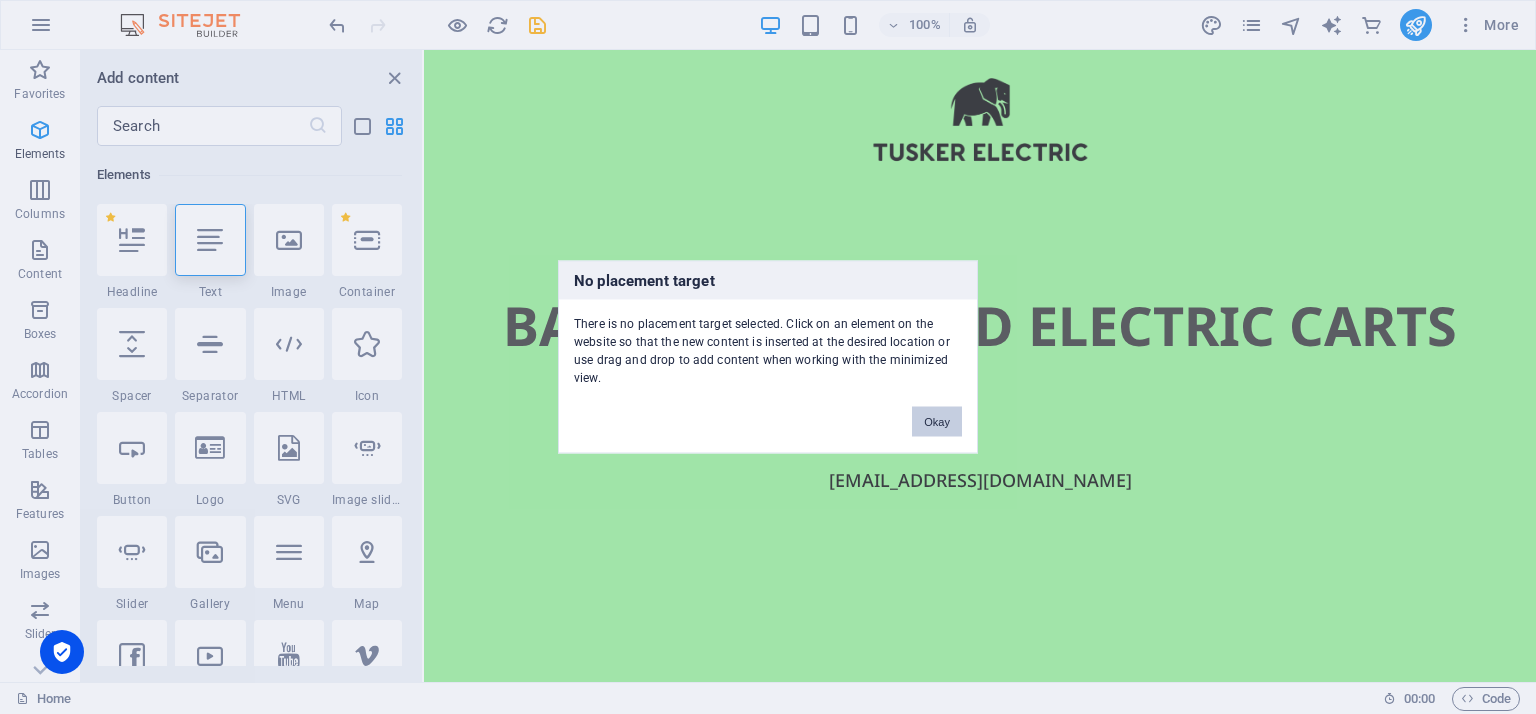 click on "Okay" at bounding box center (937, 422) 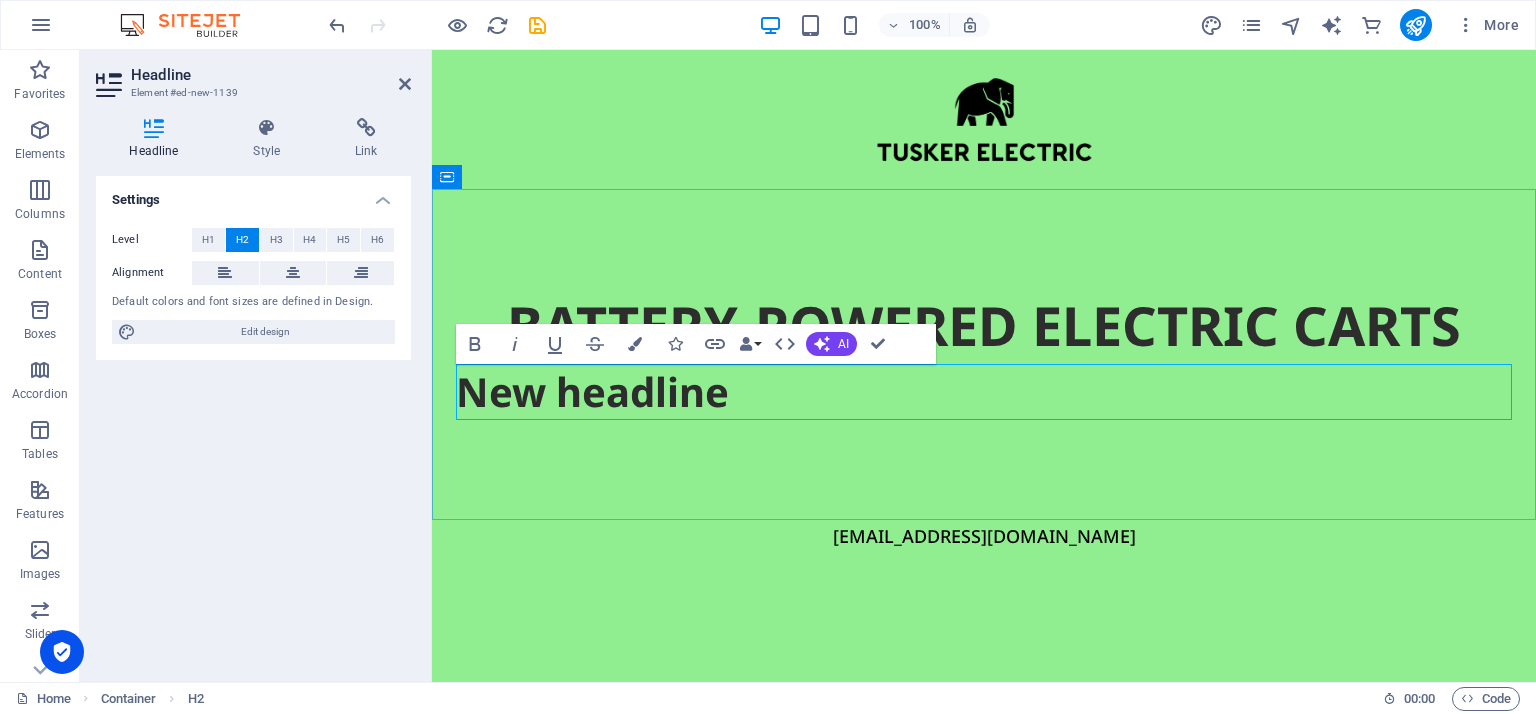 type 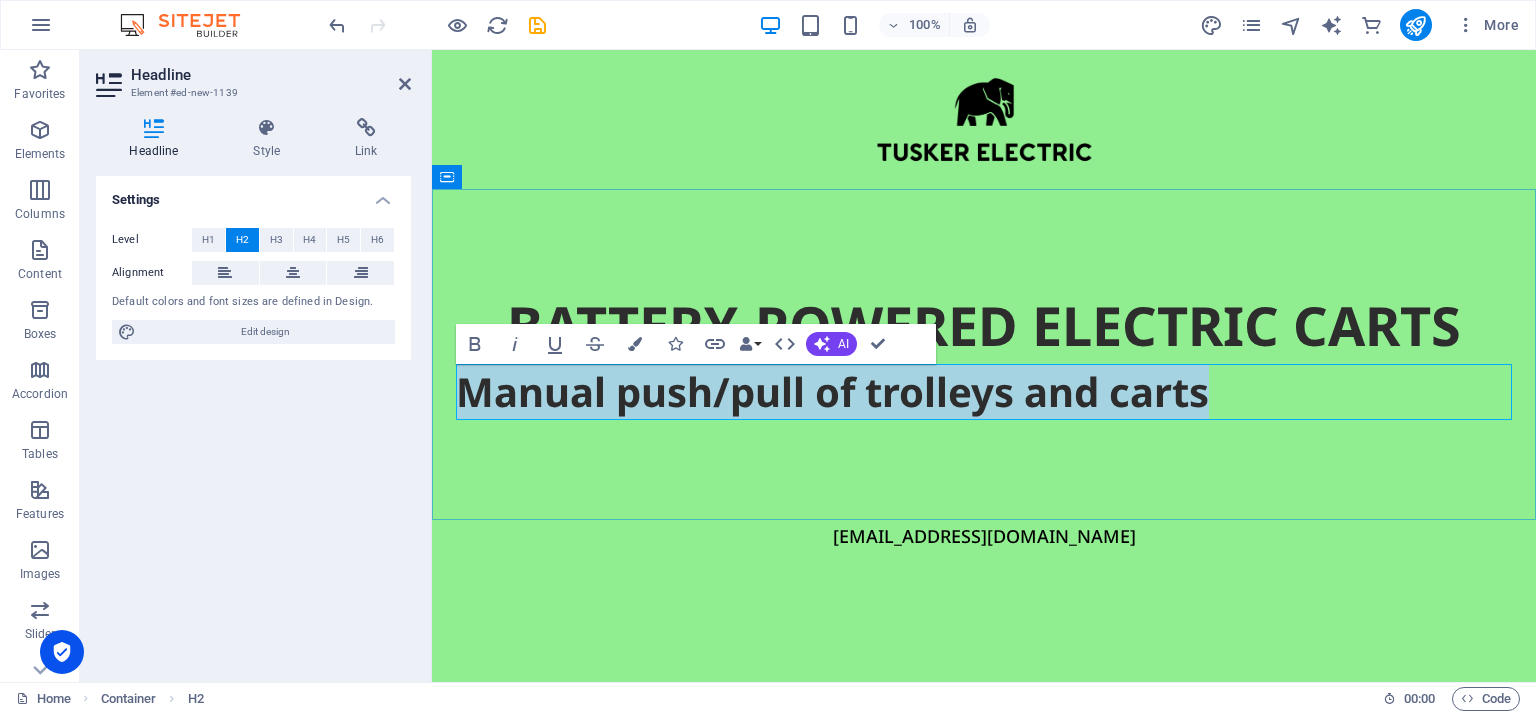 drag, startPoint x: 459, startPoint y: 391, endPoint x: 1231, endPoint y: 391, distance: 772 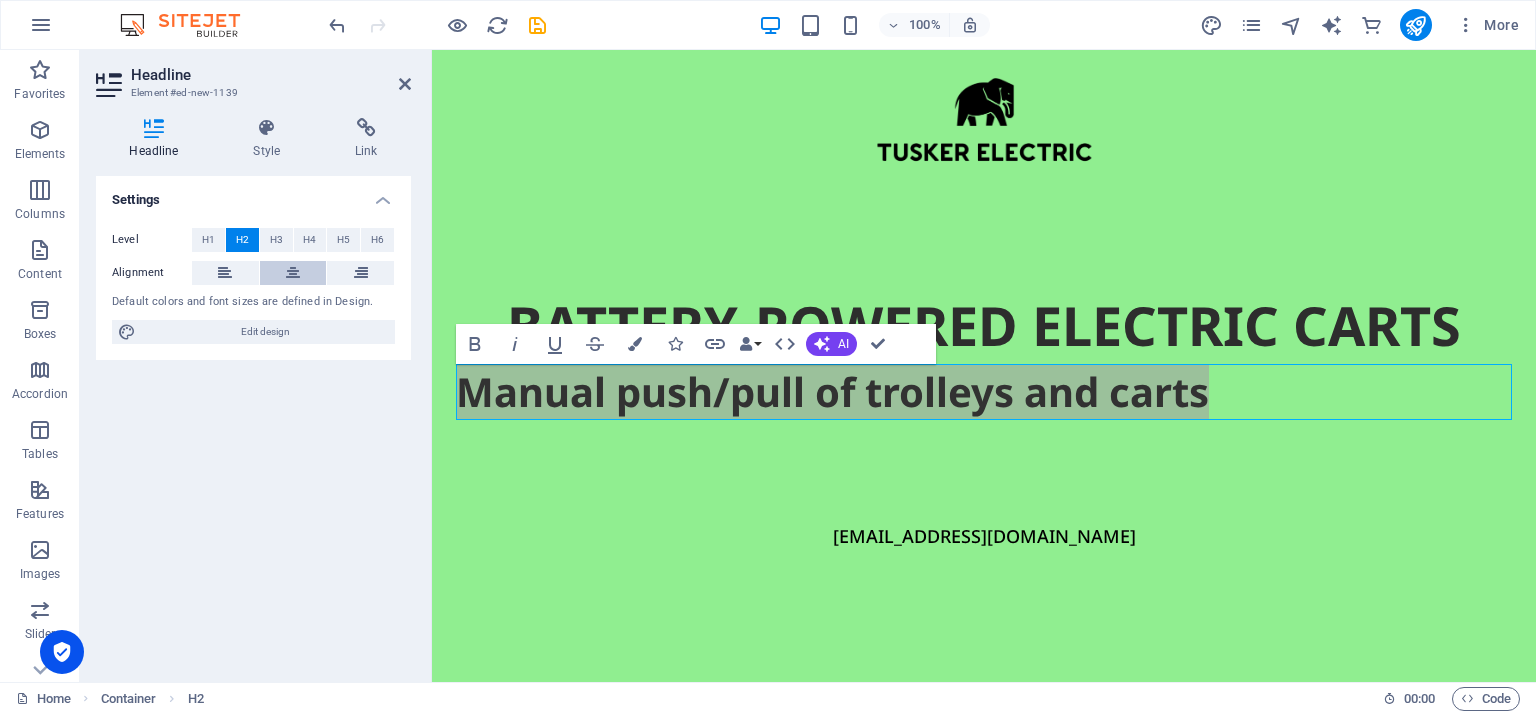 click at bounding box center (293, 273) 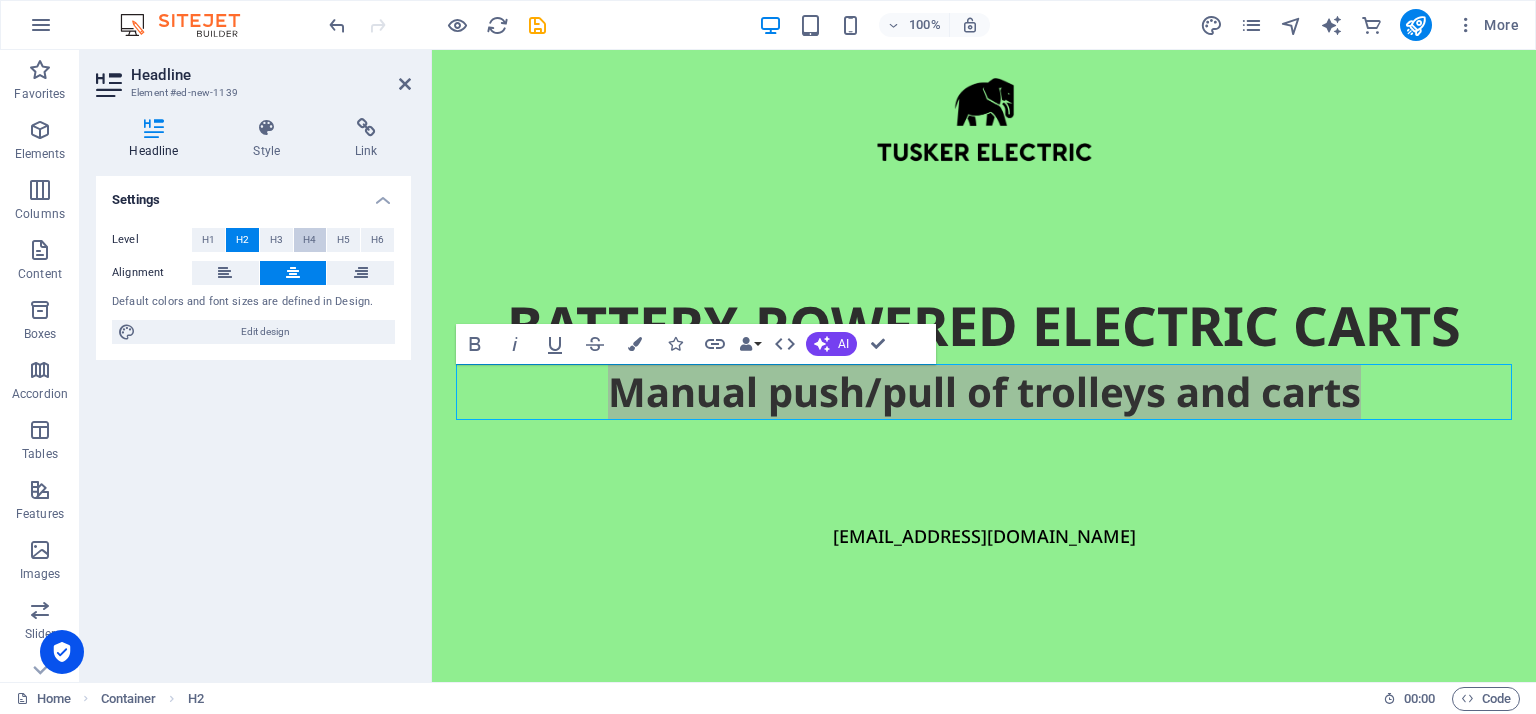 click on "H4" at bounding box center (309, 240) 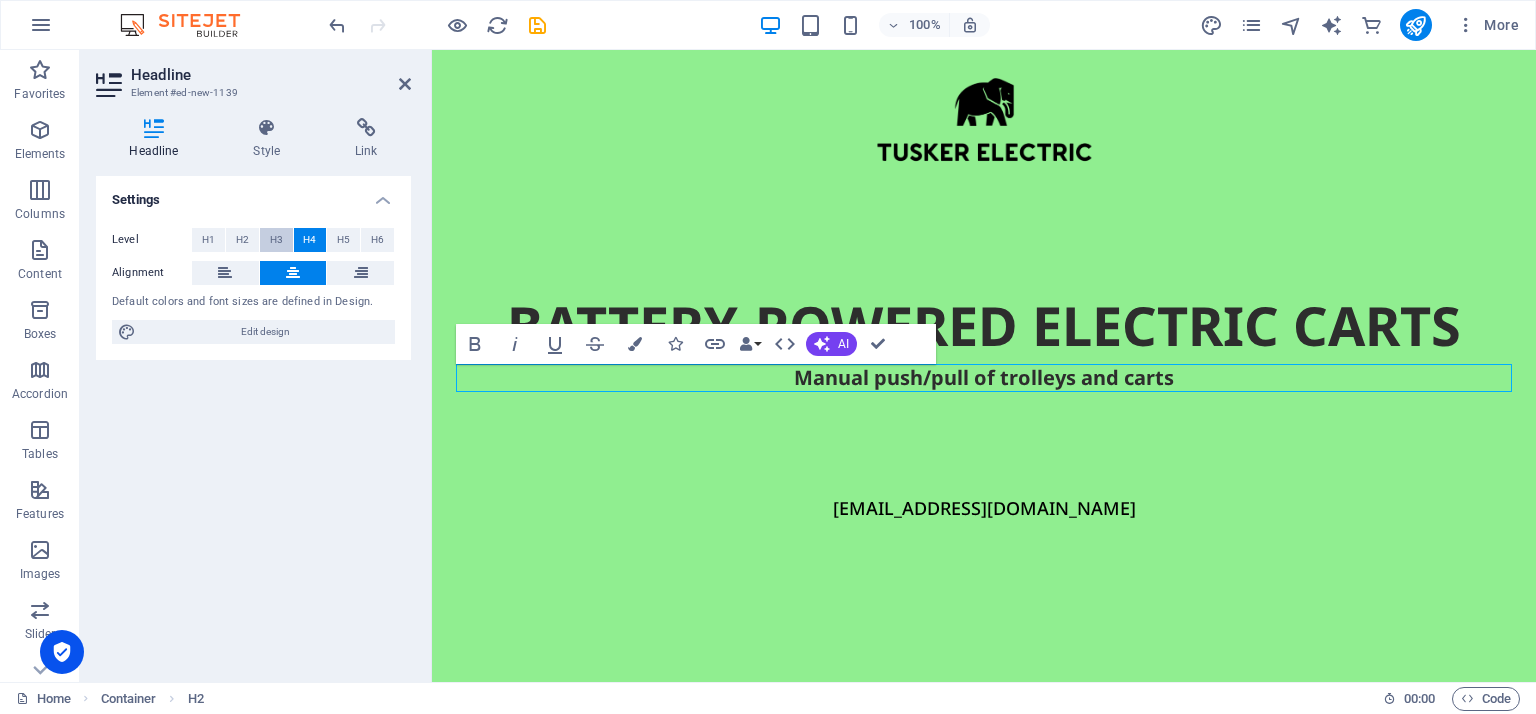 click on "H3" at bounding box center [276, 240] 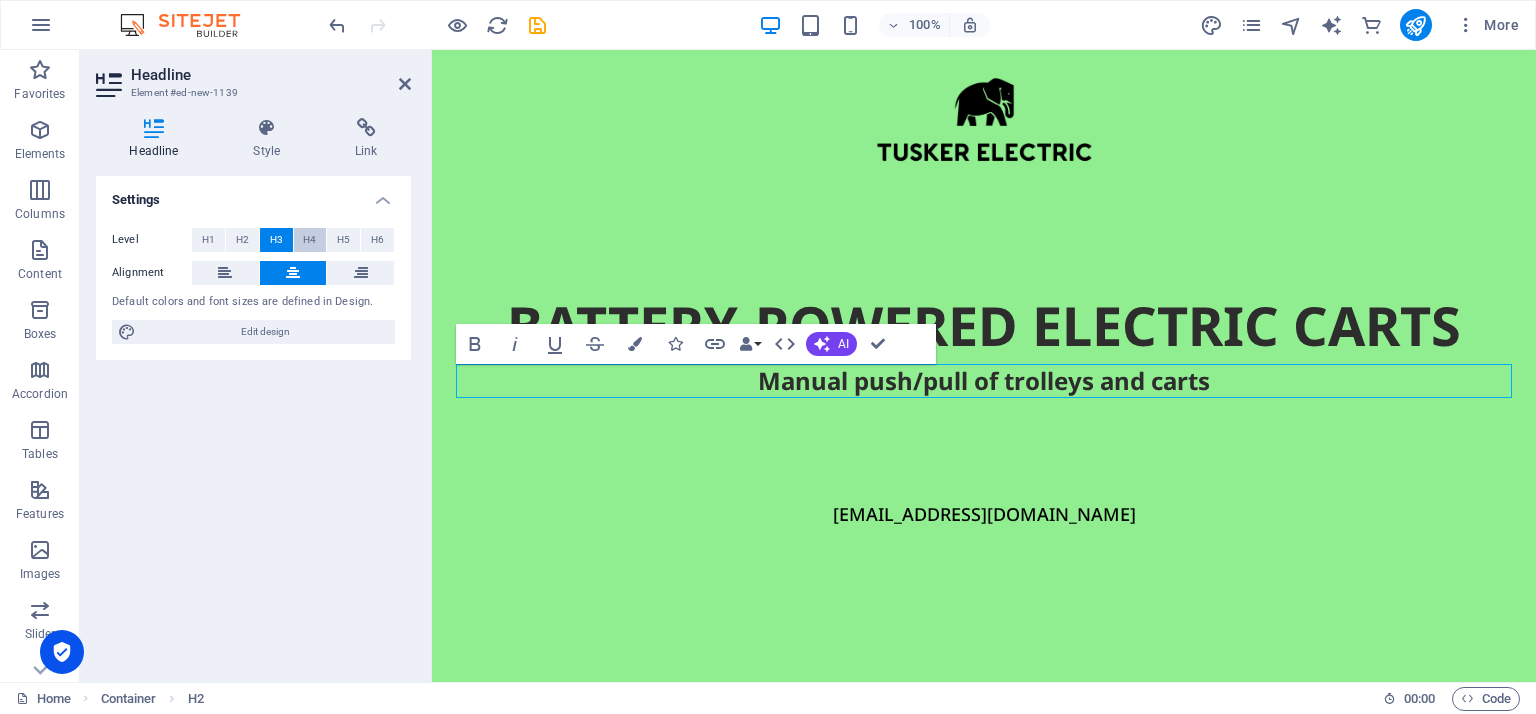 click on "H4" at bounding box center [309, 240] 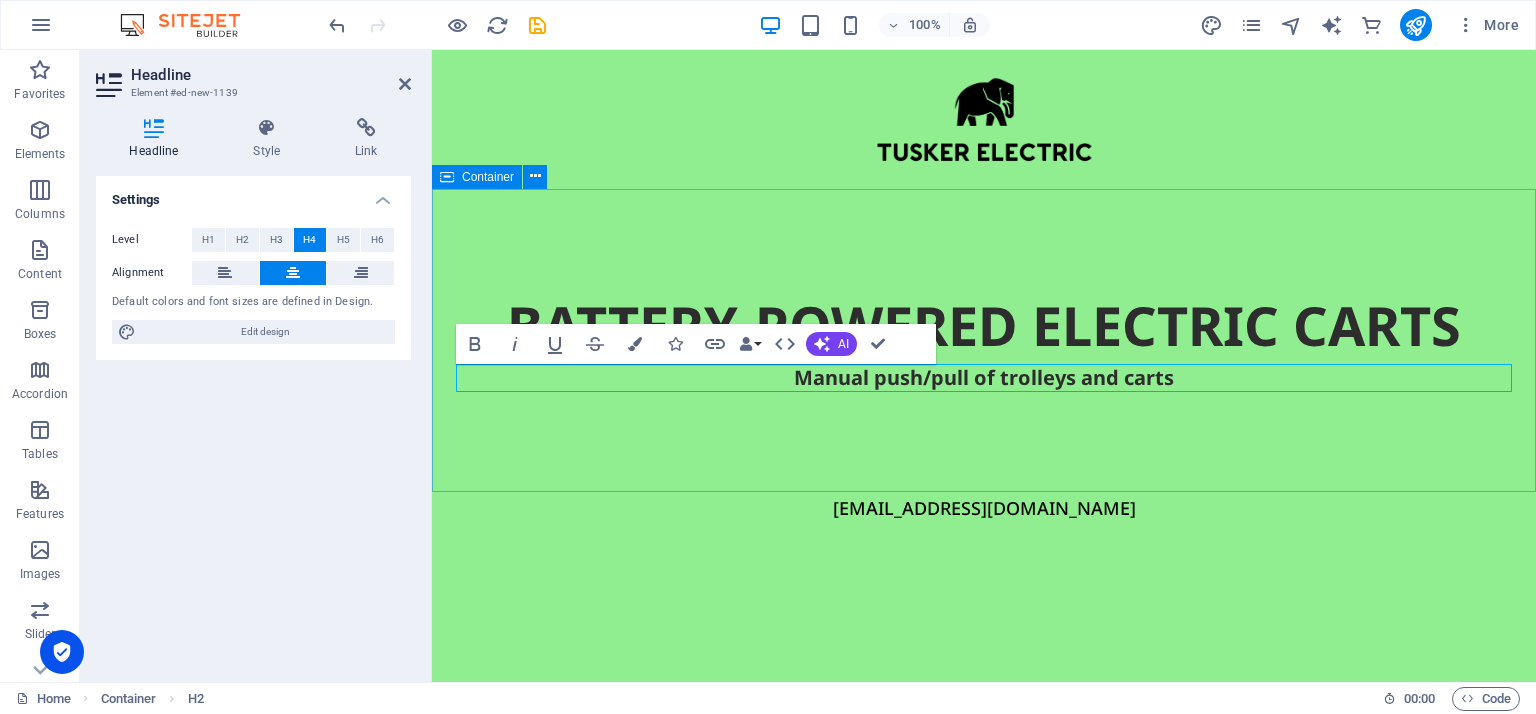 click on "BATTERY-POWERED ELECTRIC CARTS ​Manual push/pull of trolleys and carts" at bounding box center (984, 340) 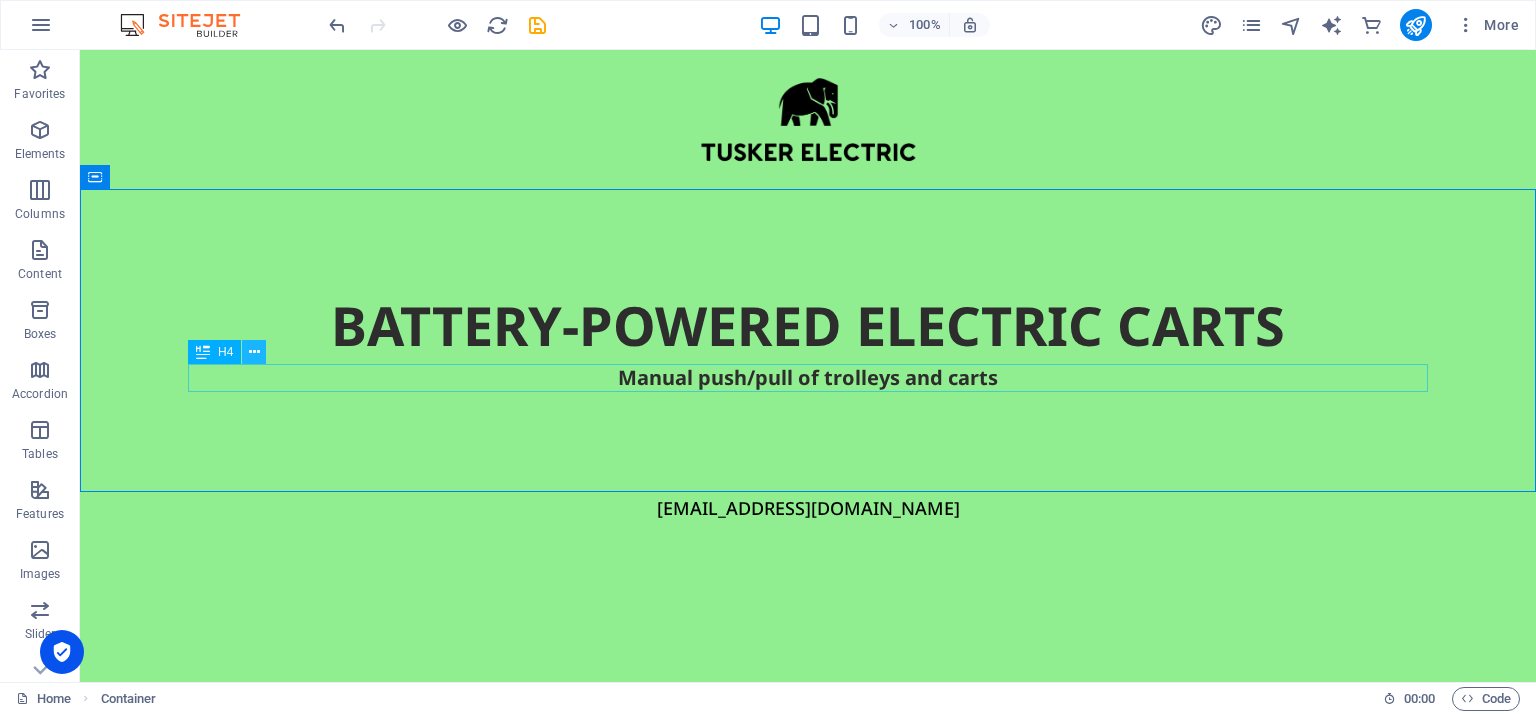 click at bounding box center (254, 352) 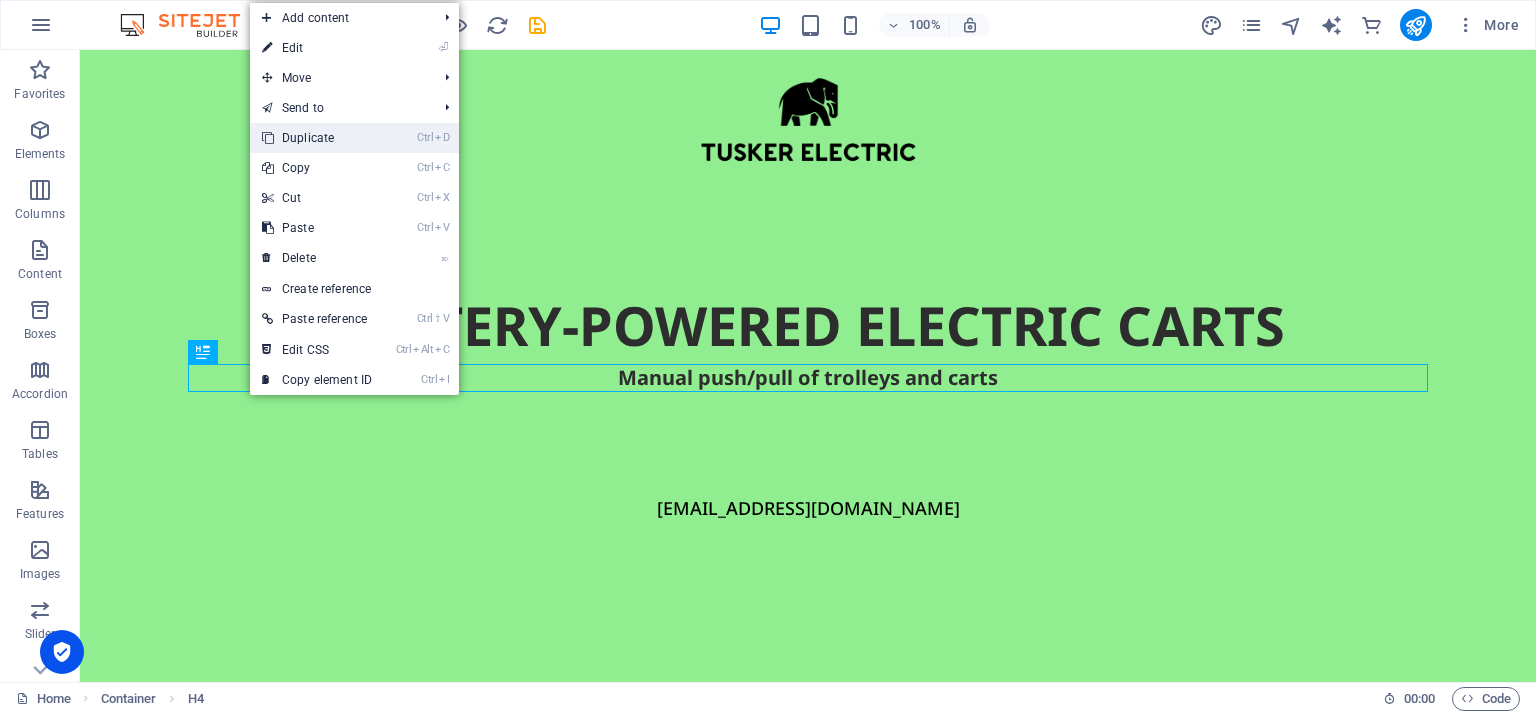 click on "Ctrl D  Duplicate" at bounding box center (317, 138) 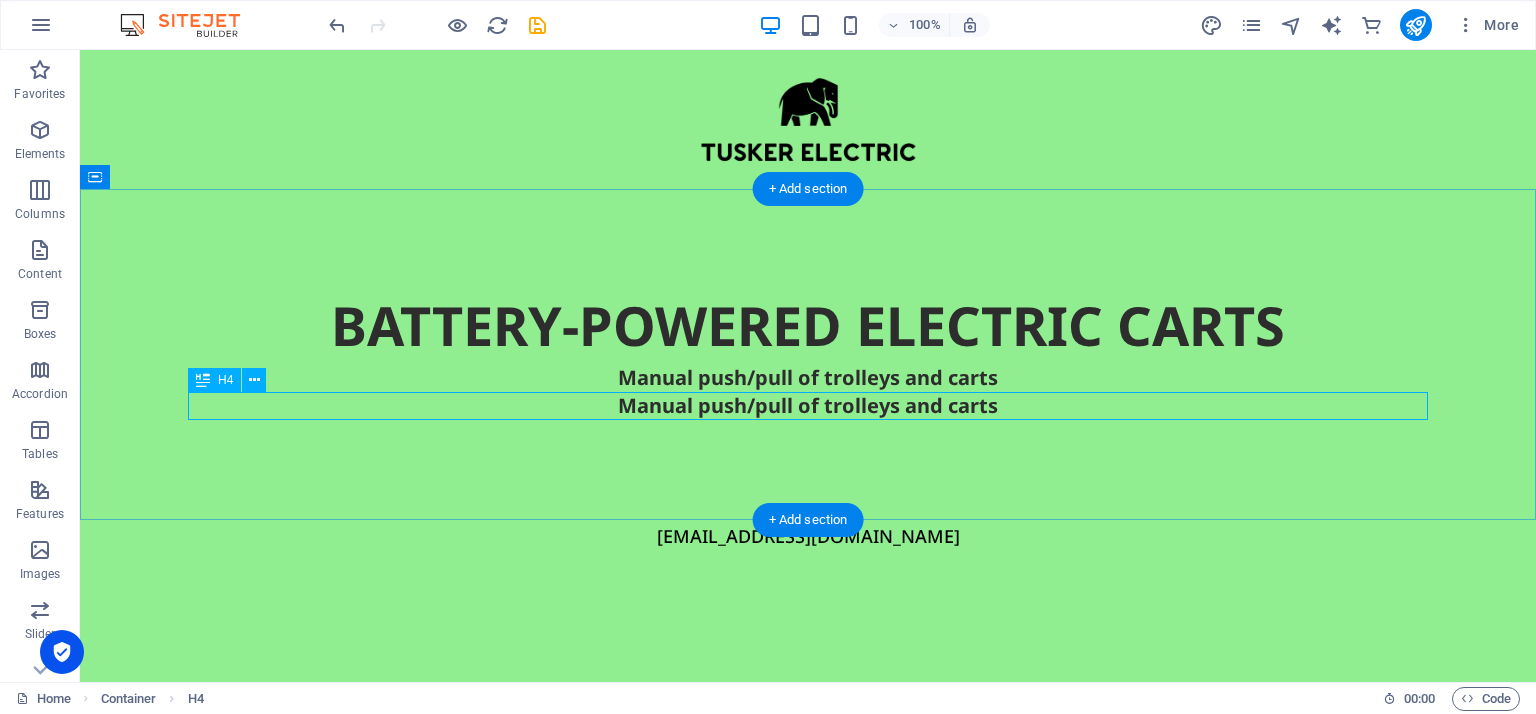 click on "Manual push/pull of trolleys and carts" at bounding box center (808, 406) 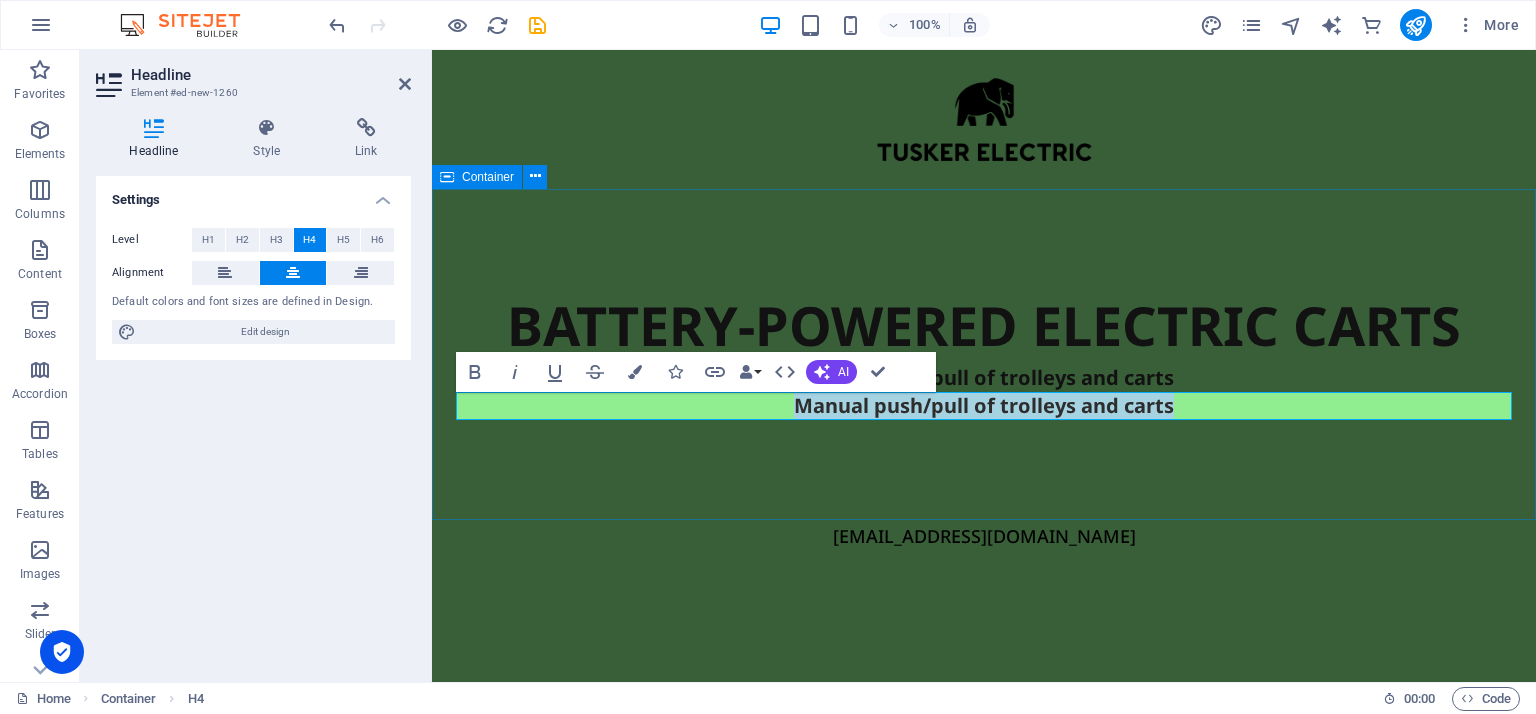 type 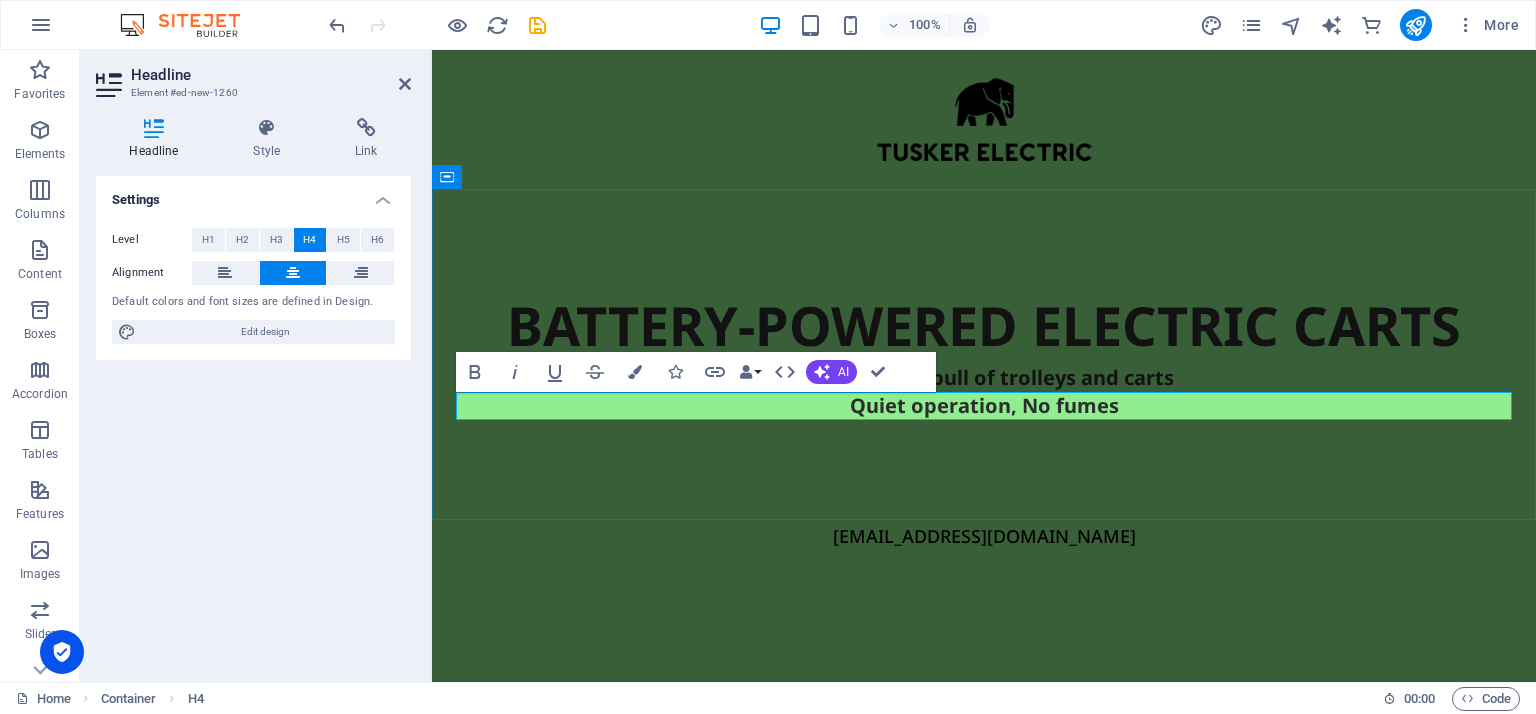 click on "​Quiet operation, No fumes" at bounding box center (984, 406) 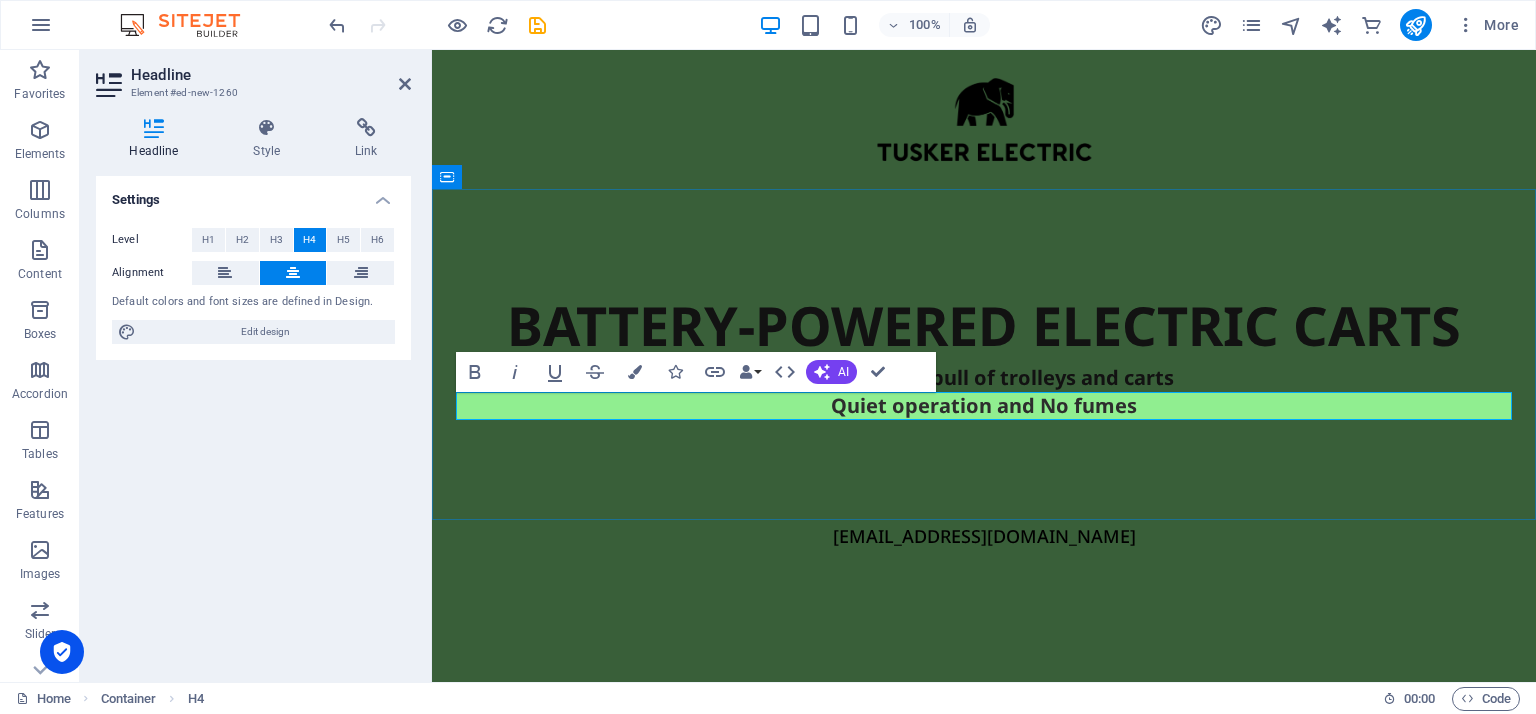 click on "Quiet operation and No fumes" at bounding box center (984, 406) 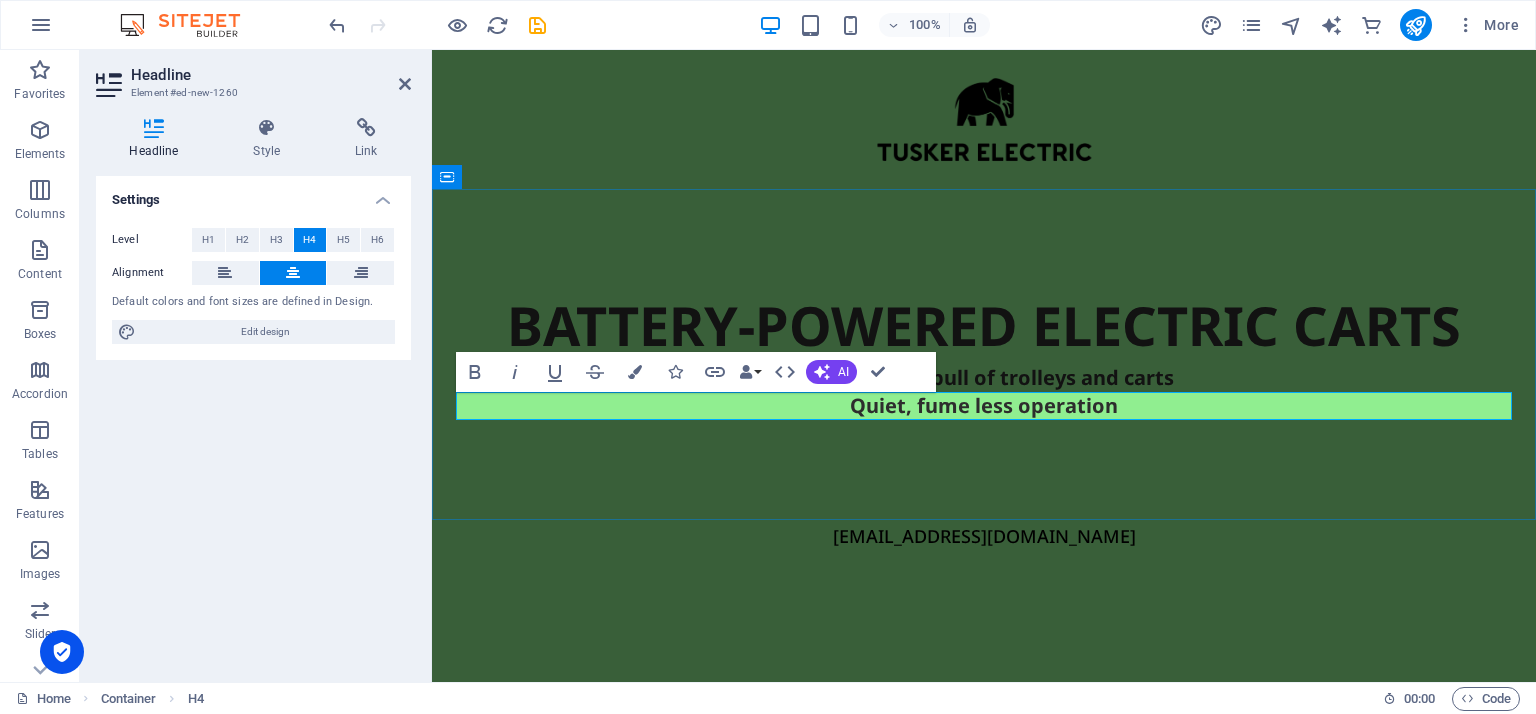 click on "Quiet, fume less operation" at bounding box center (984, 406) 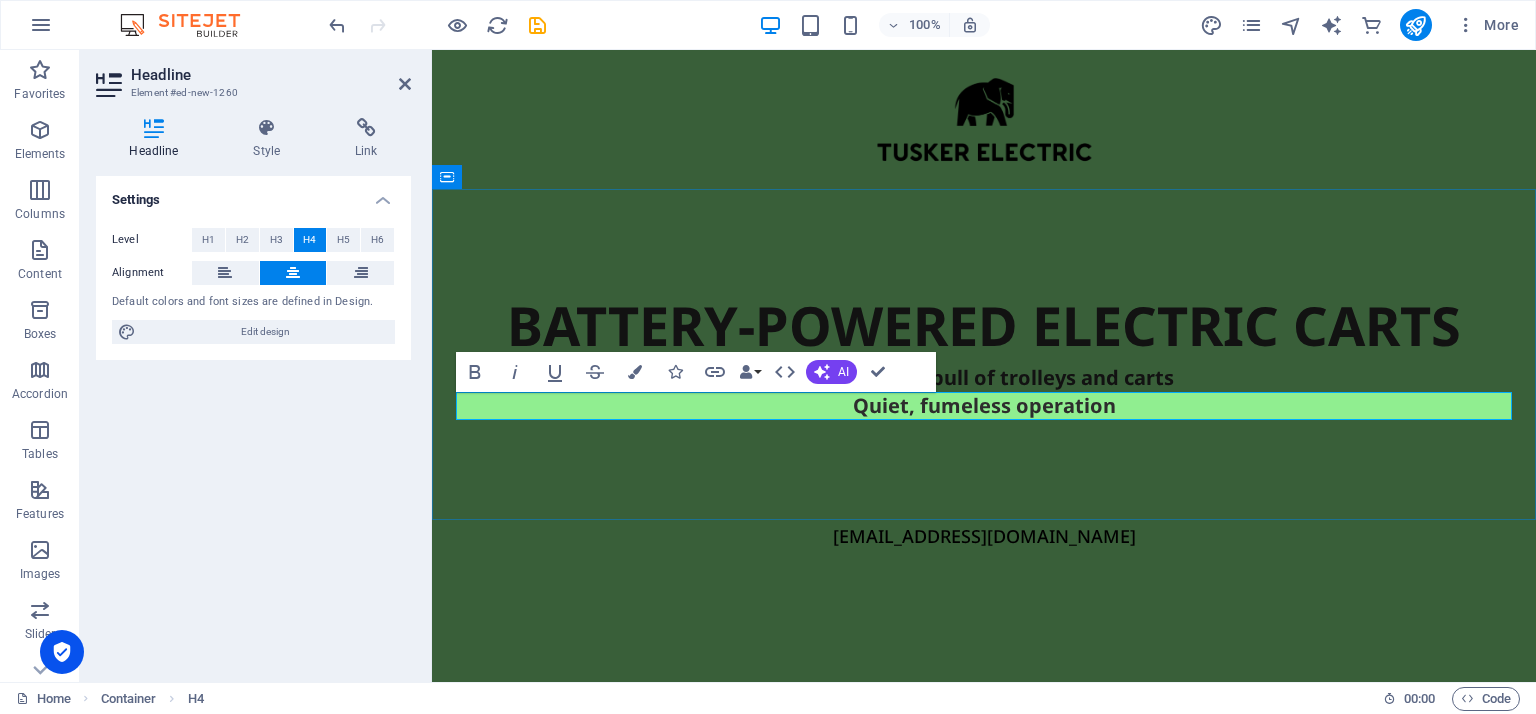 click on "Quiet, fumeless operation" at bounding box center (984, 406) 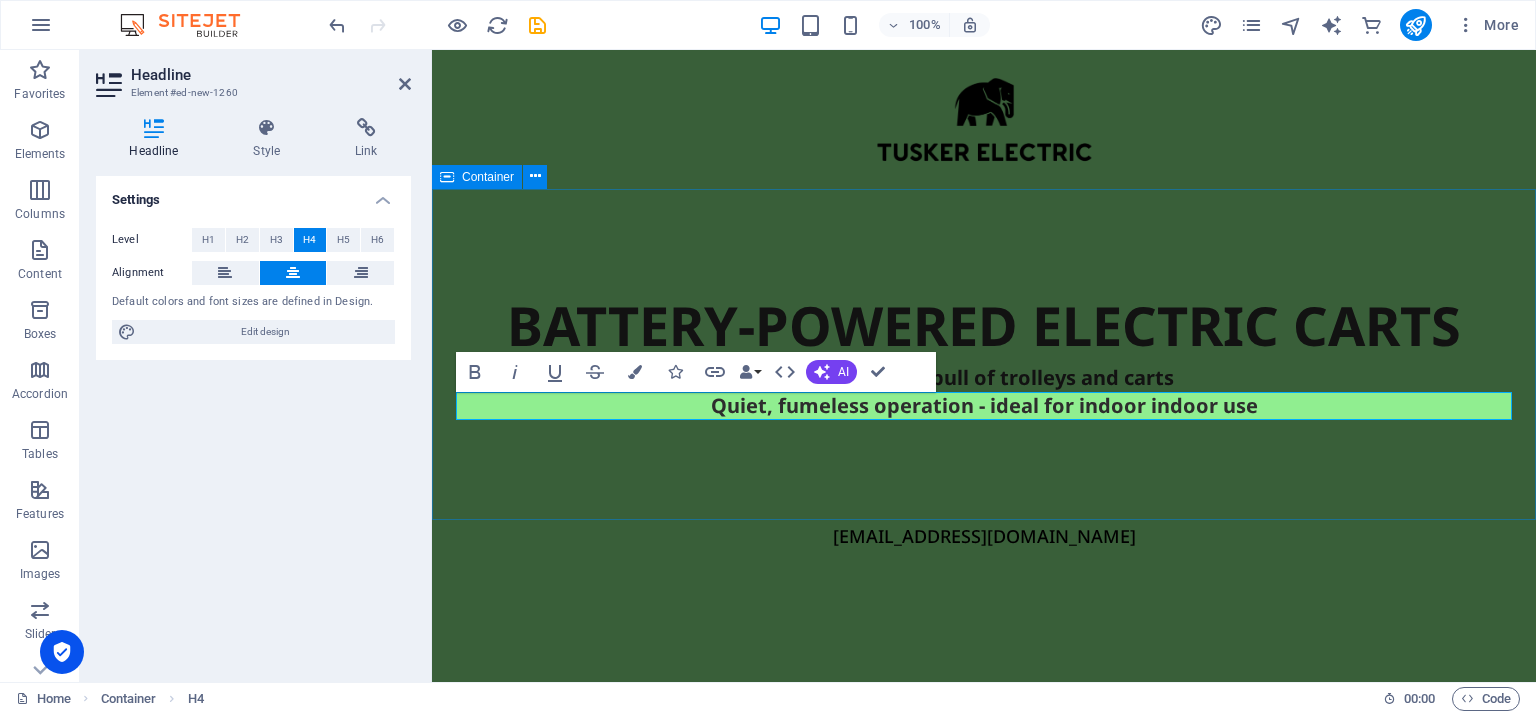 click on "BATTERY-POWERED ELECTRIC CARTS Manual push/pull of trolleys and carts Quiet, fumeless operation - ideal for indoor indoor use" at bounding box center (984, 354) 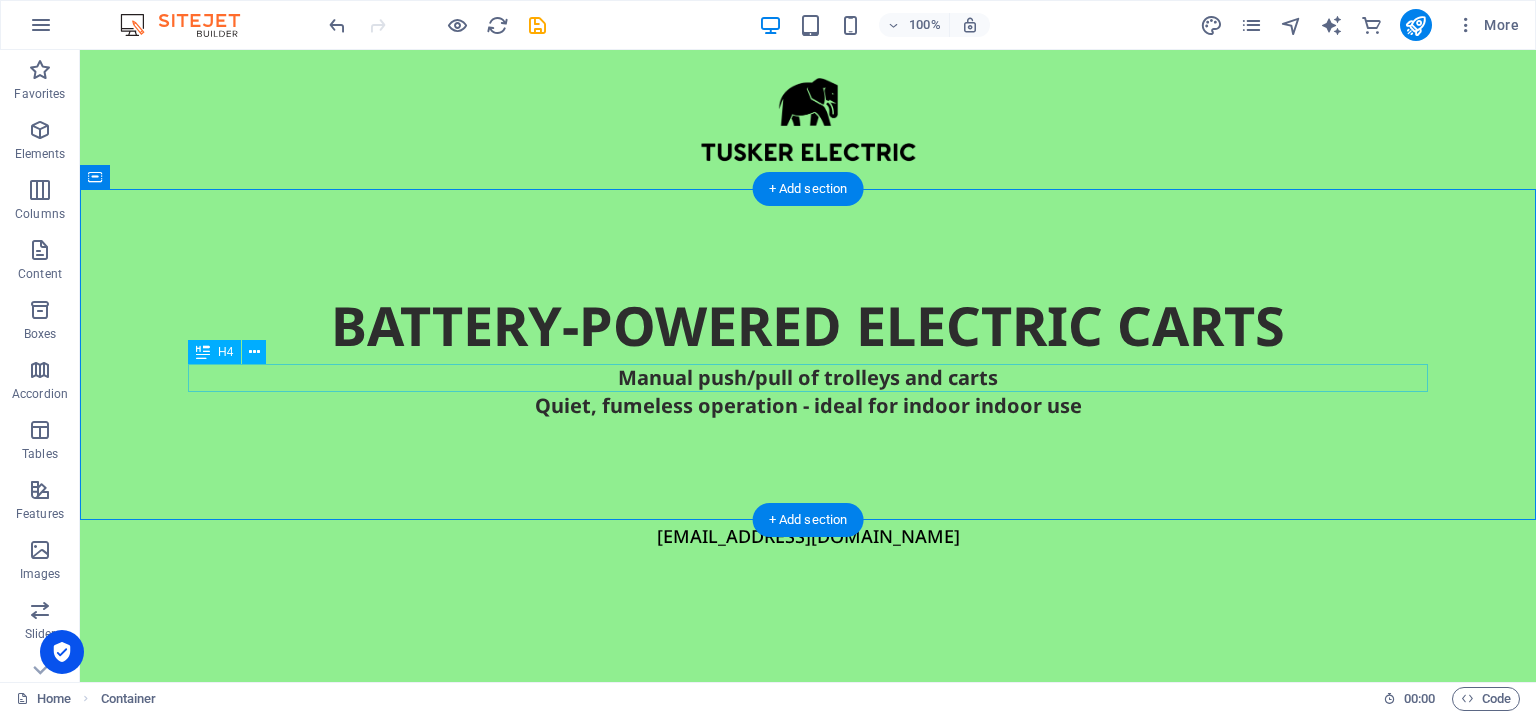 click on "Manual push/pull of trolleys and carts" at bounding box center [808, 378] 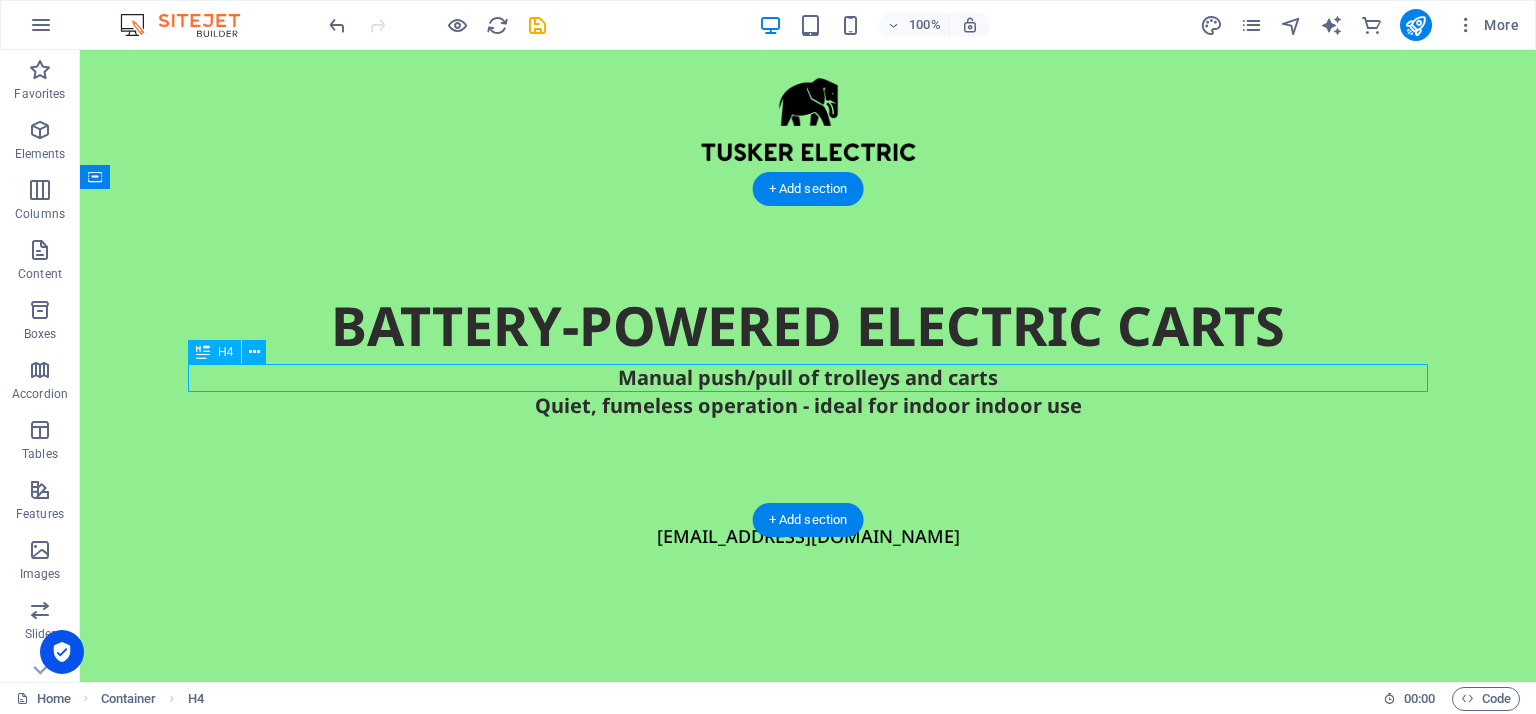 click on "Manual push/pull of trolleys and carts" at bounding box center [808, 378] 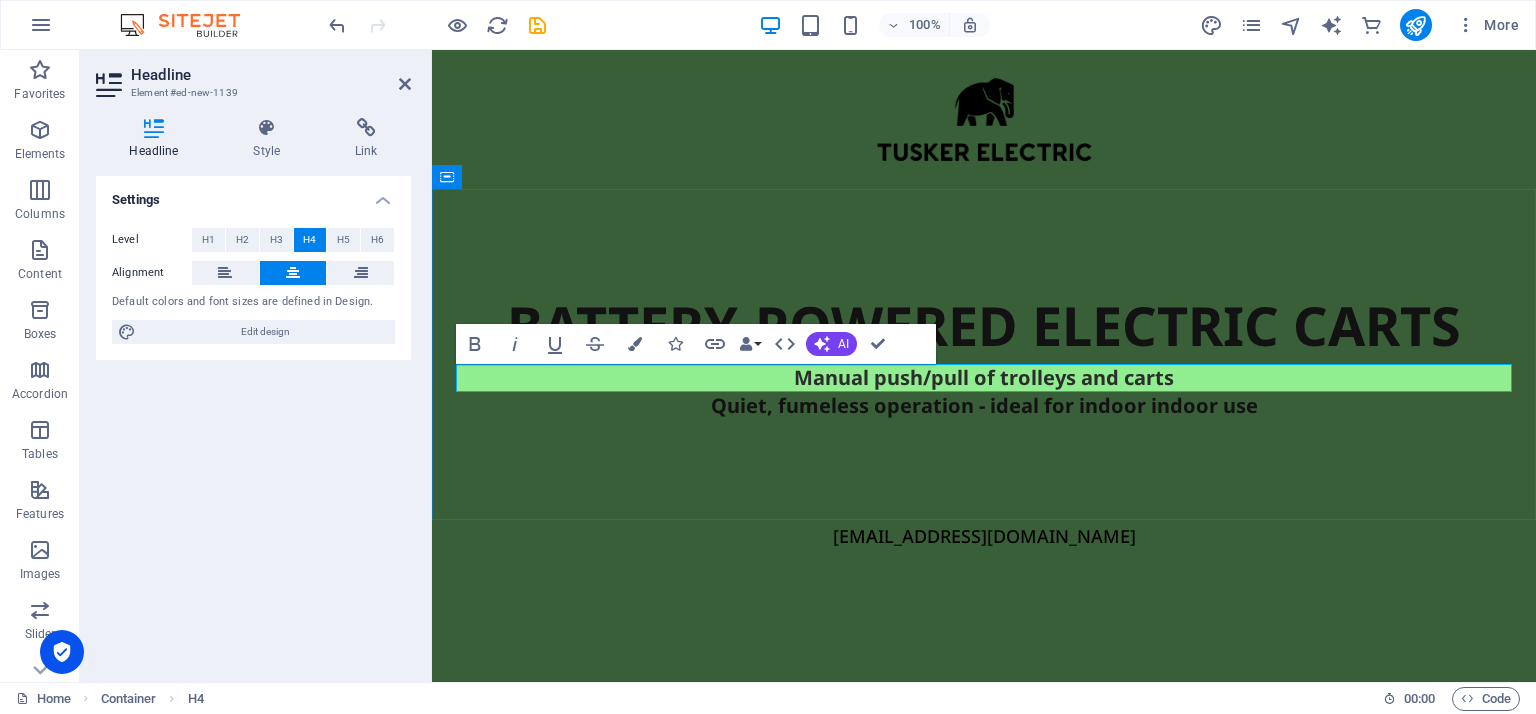 click on "Manual push/pull of trolleys and carts" at bounding box center (984, 378) 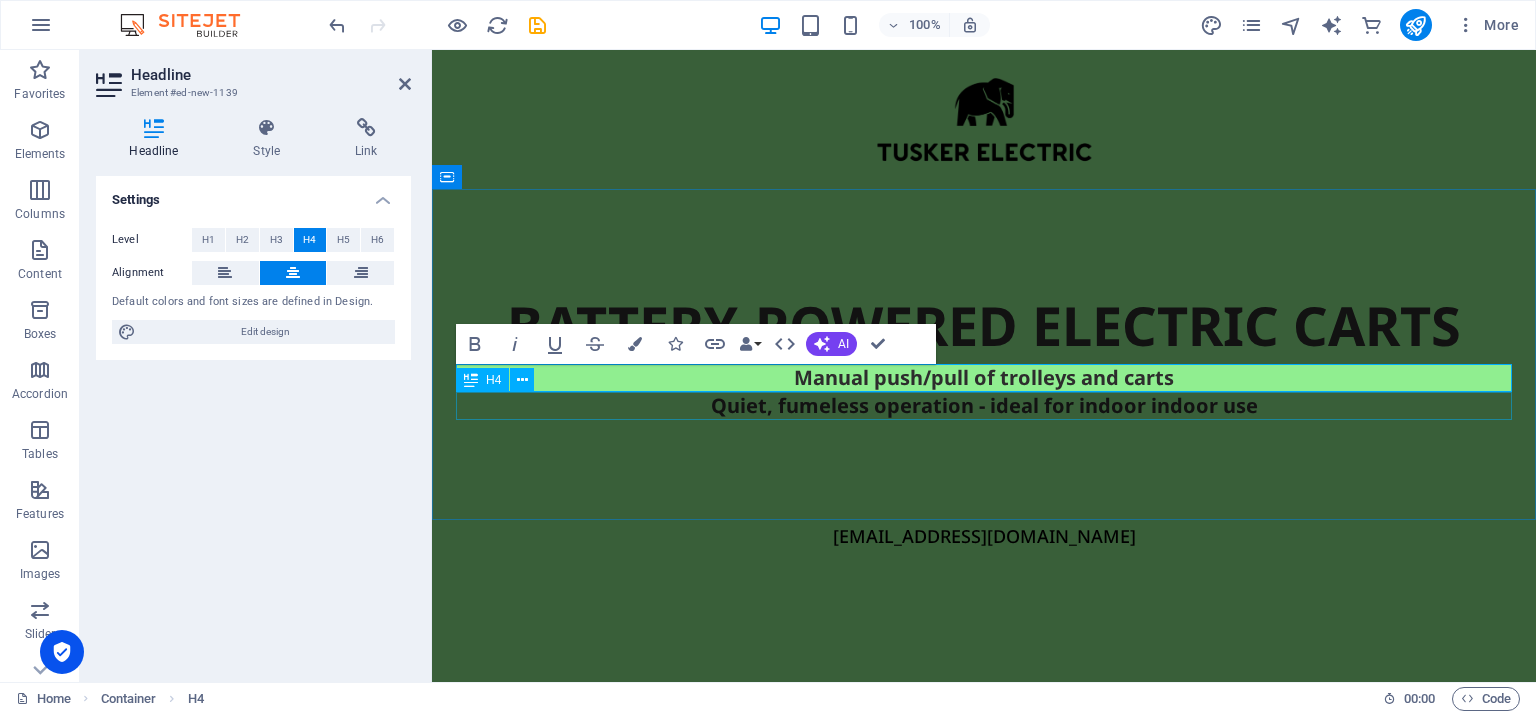 type 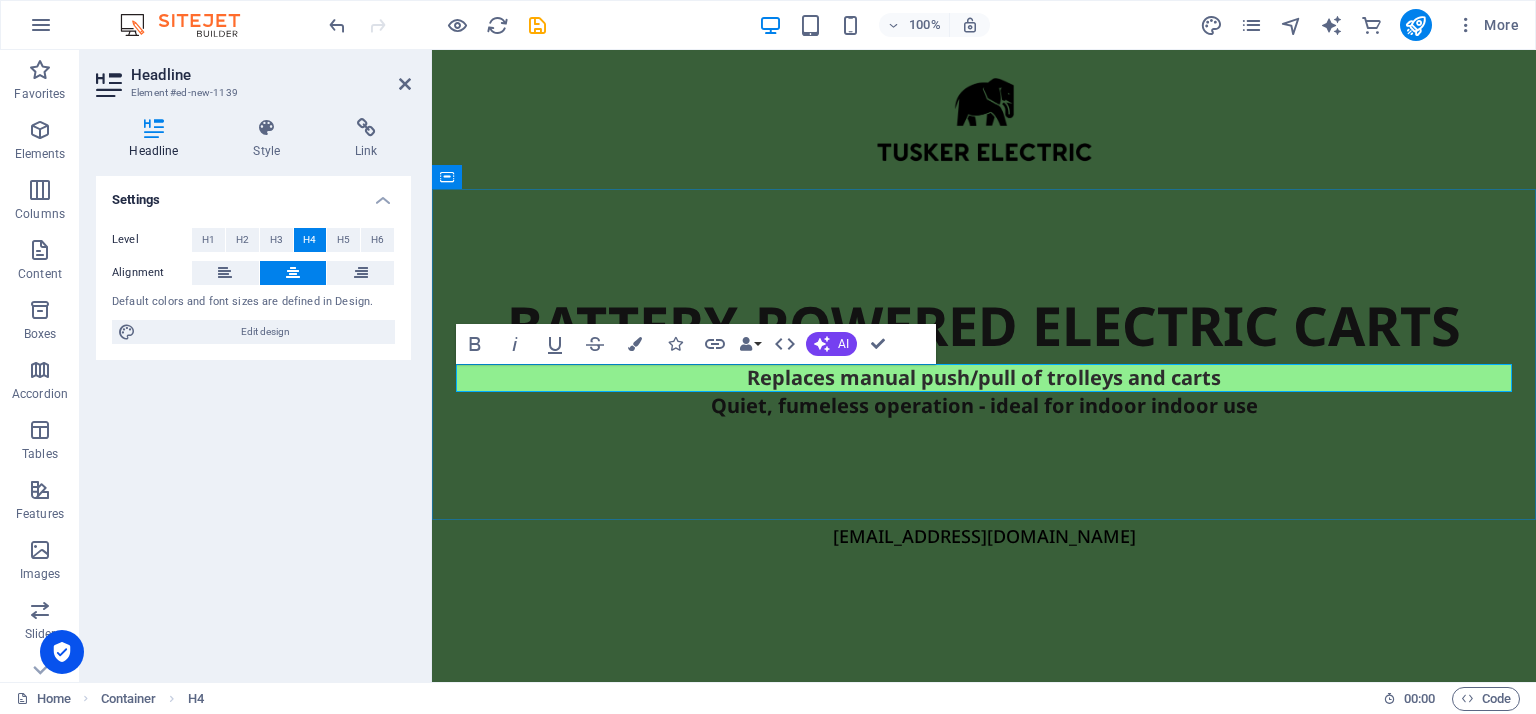 click on "Replaces manual push/pull of trolleys and carts" at bounding box center [984, 378] 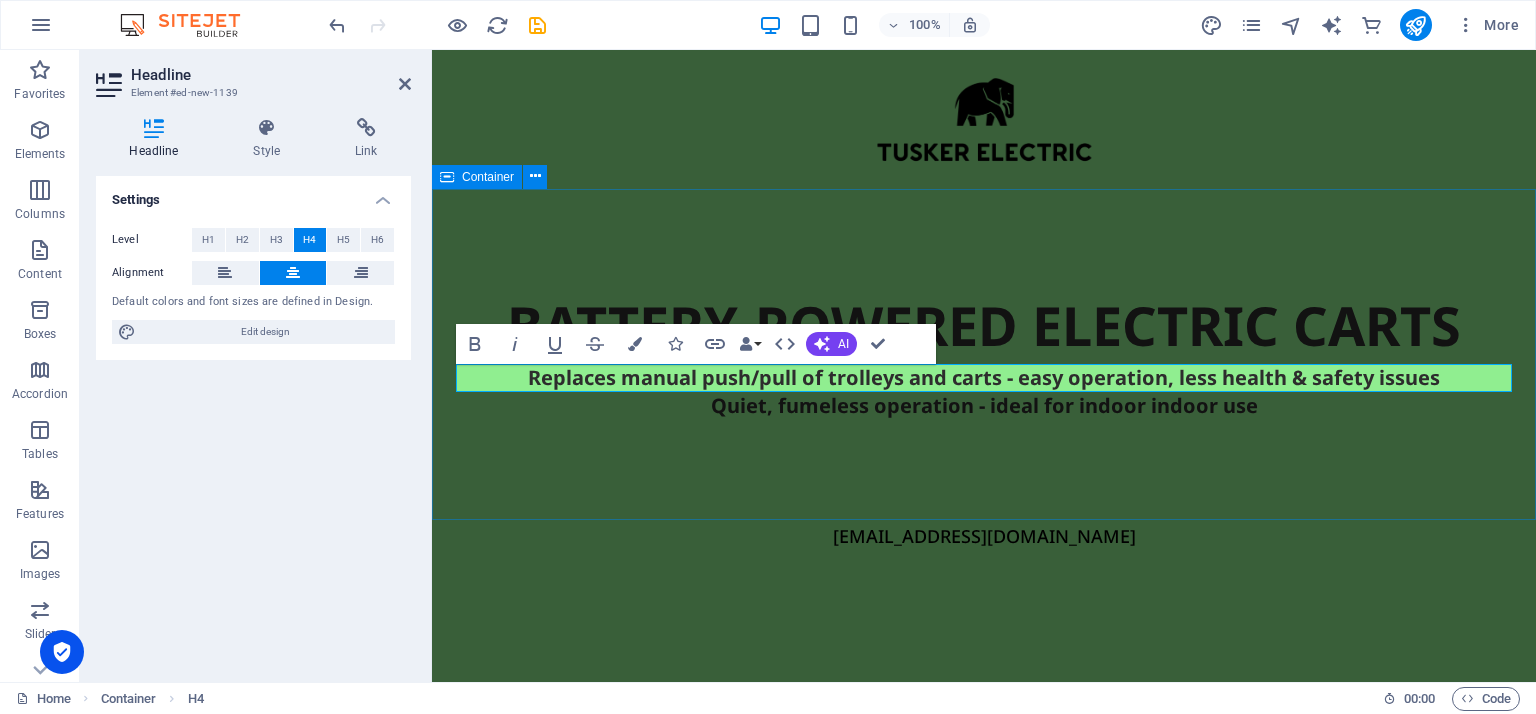click on "BATTERY-POWERED ELECTRIC CARTS Replaces manual push/pull of trolleys and carts - easy operation, less health & safety issues Quiet, fumeless operation - ideal for indoor indoor use" at bounding box center [984, 354] 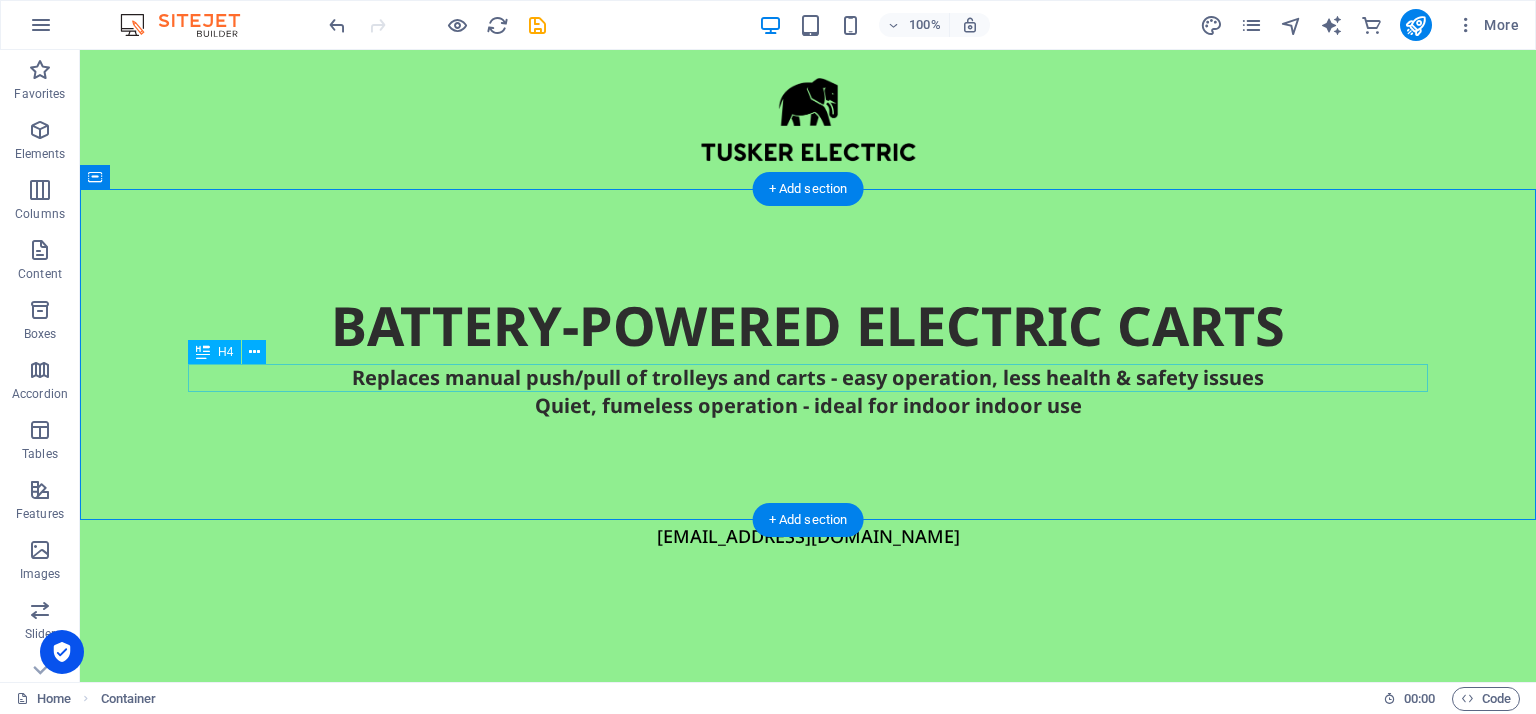 click on "Replaces manual push/pull of trolleys and carts - easy operation, less health & safety issues" at bounding box center (808, 378) 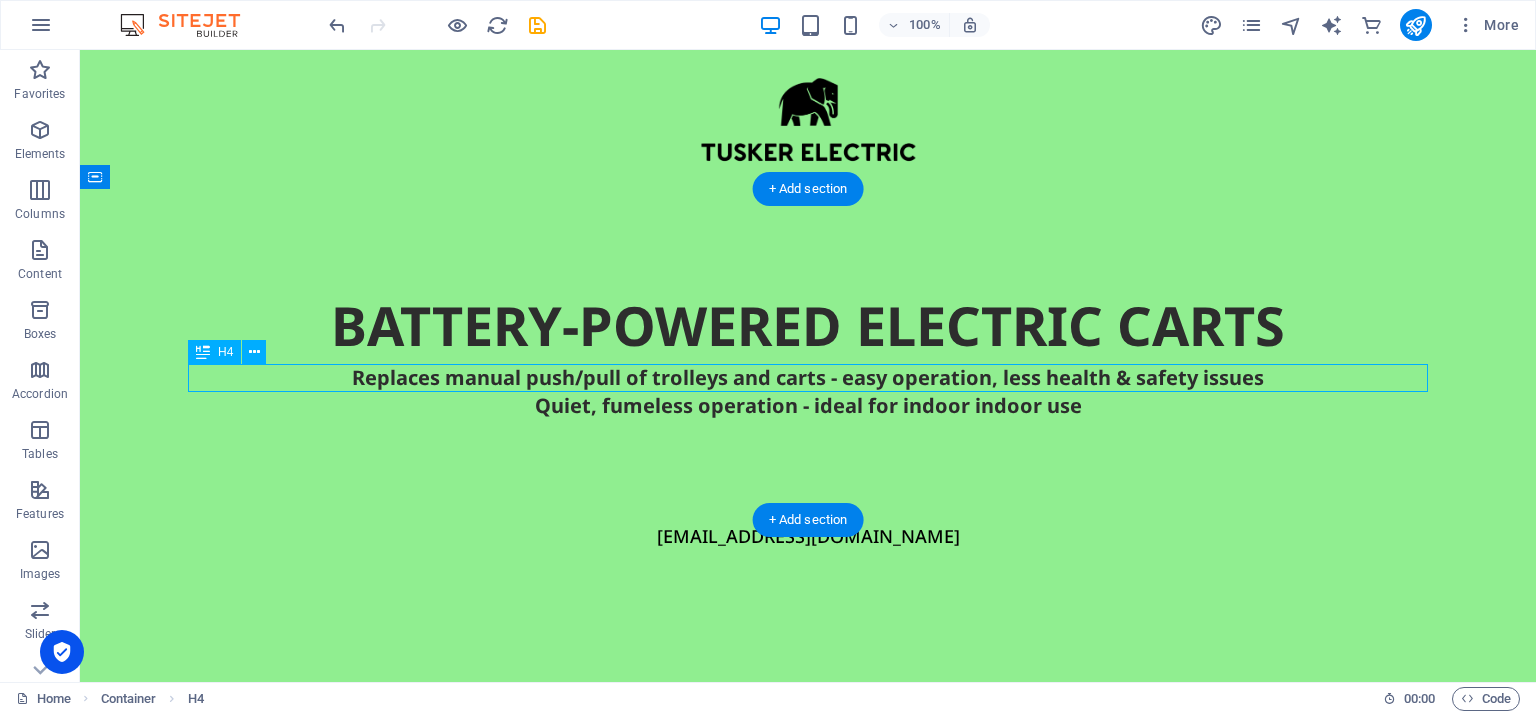 click on "Replaces manual push/pull of trolleys and carts - easy operation, less health & safety issues" at bounding box center [808, 378] 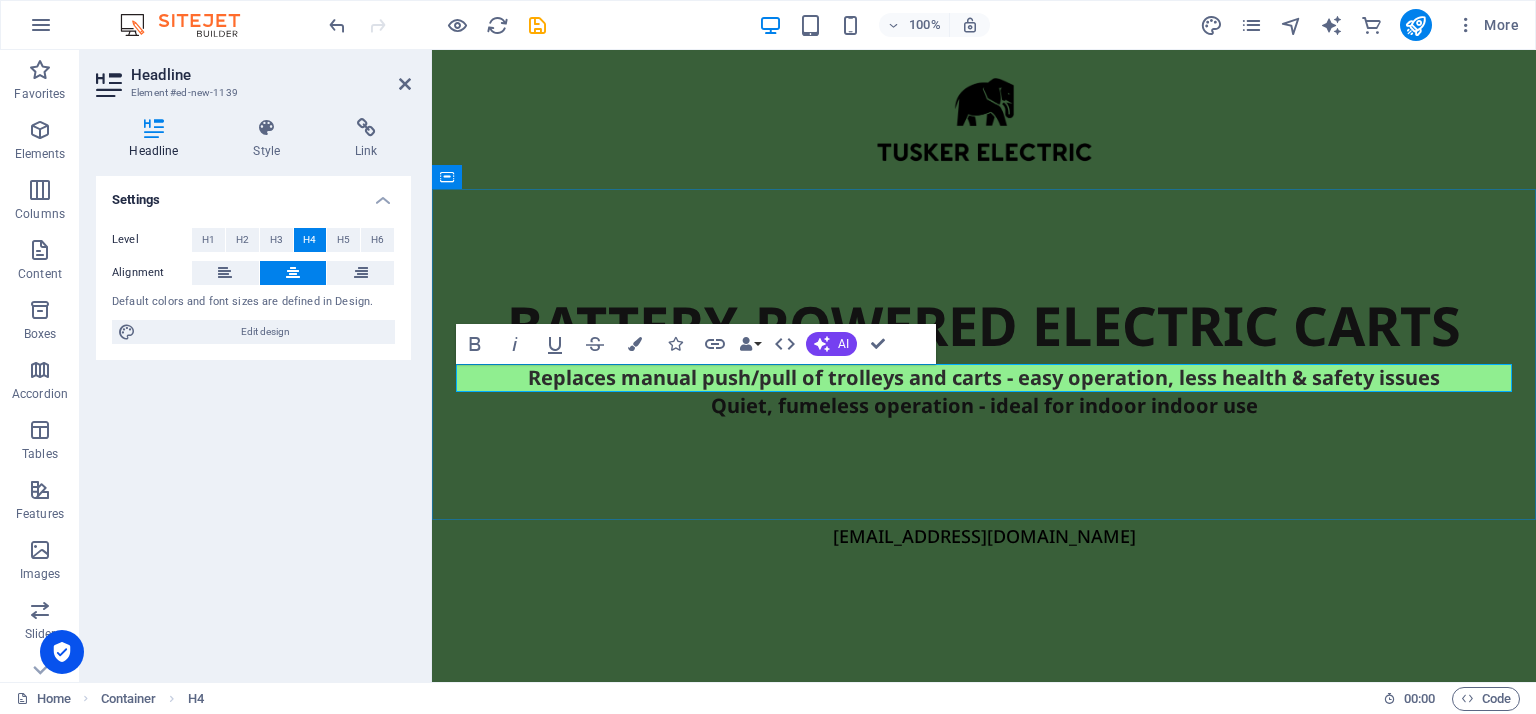 click on "Replaces manual push/pull of trolleys and carts - easy operation, less health & safety issues" at bounding box center (984, 378) 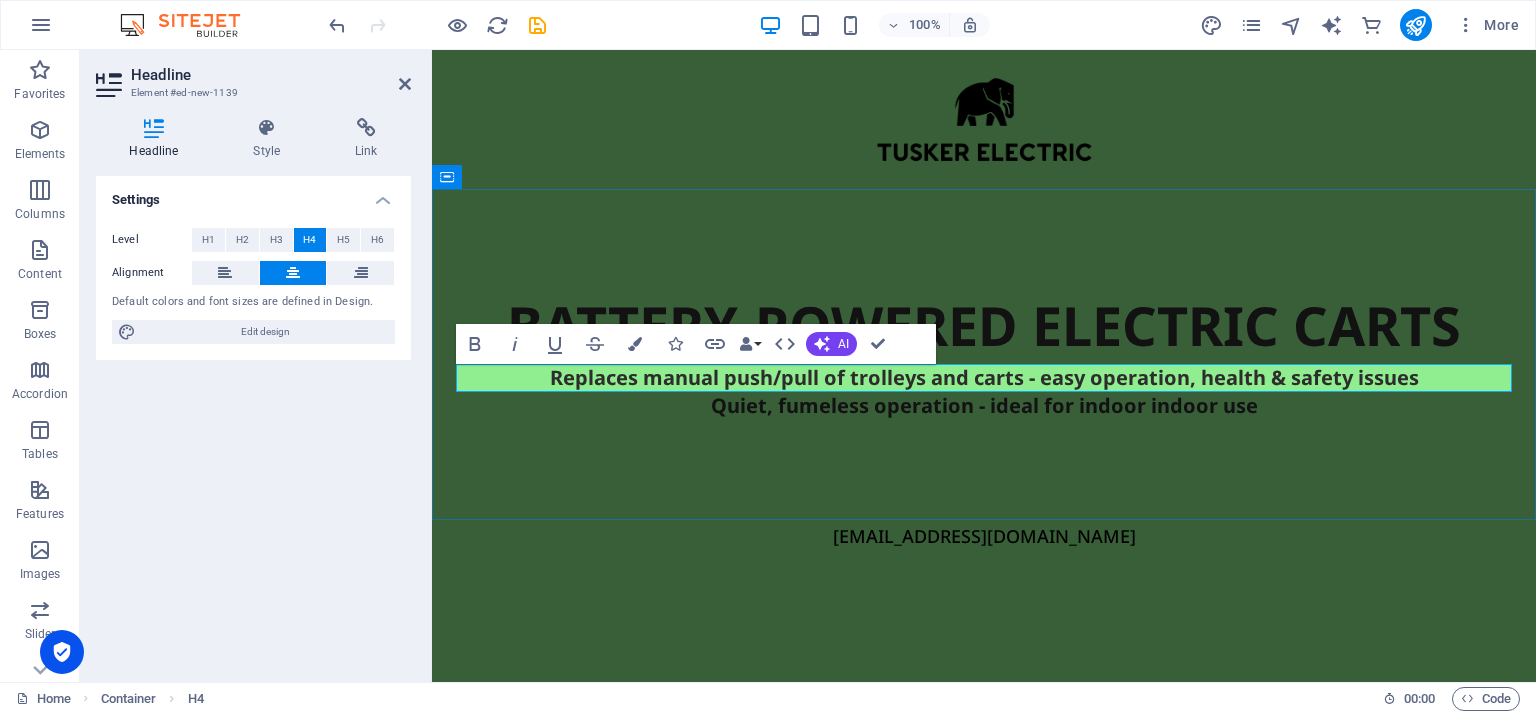 type 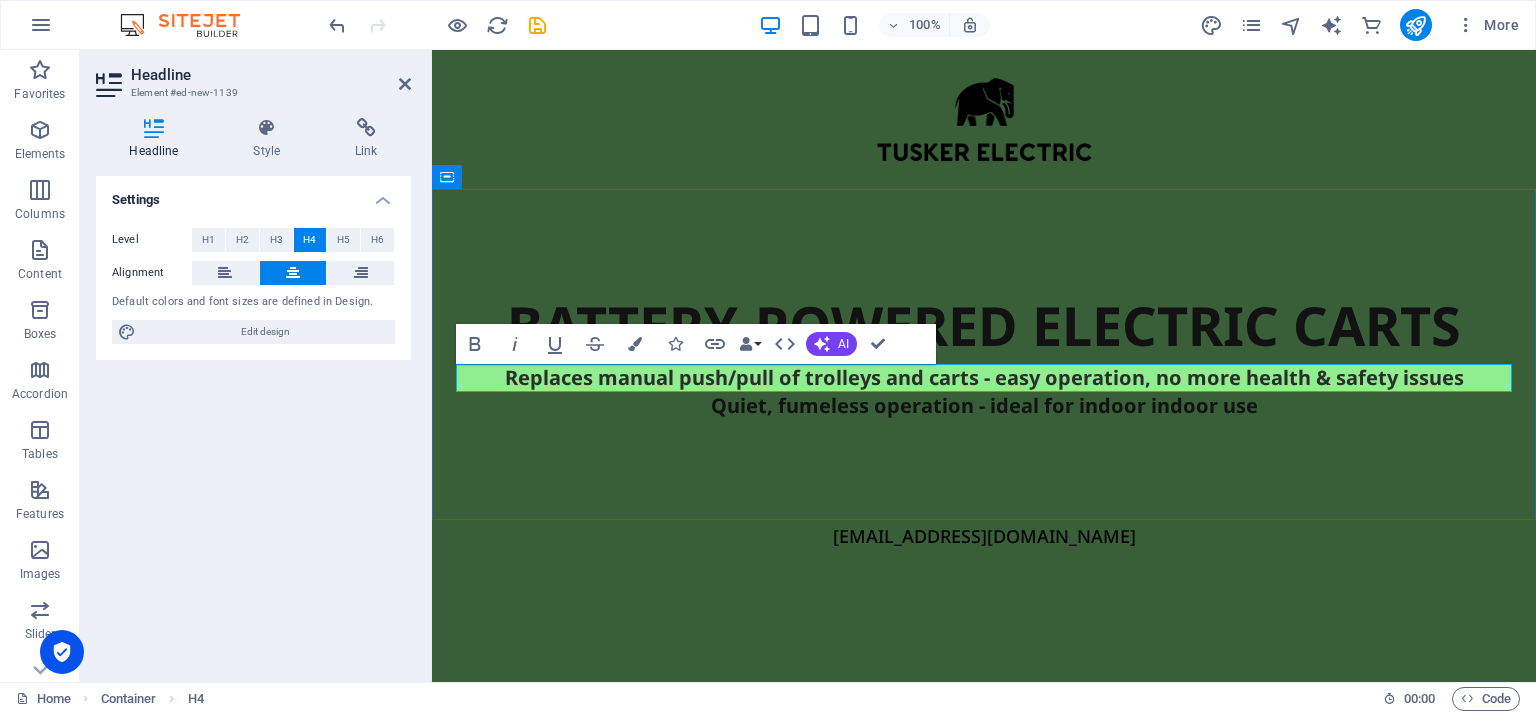 click on "Replaces manual push/pull of trolleys and carts - easy operation, no more health & safety issues" at bounding box center [984, 378] 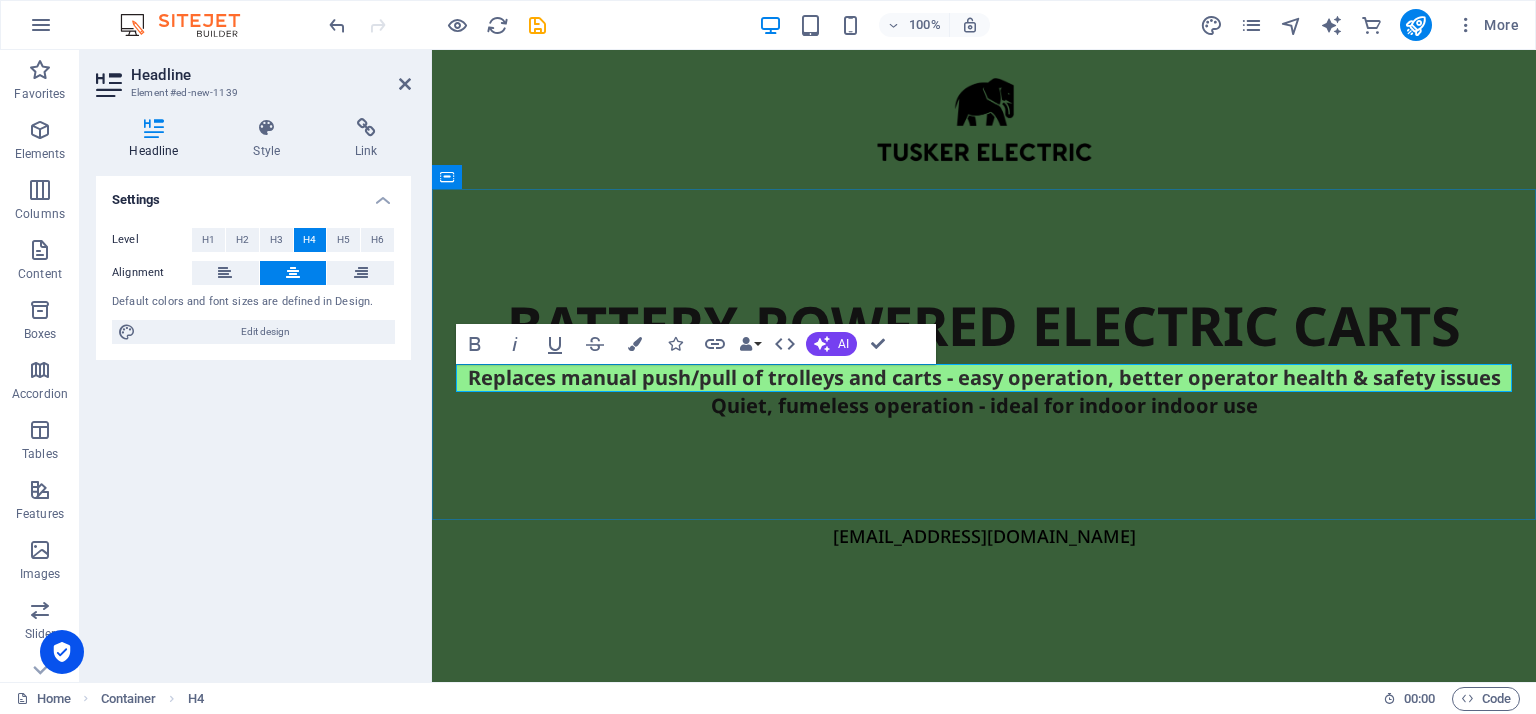 click on "Replaces manual push/pull of trolleys and carts - easy operation, better operator health & safety issues" at bounding box center [984, 378] 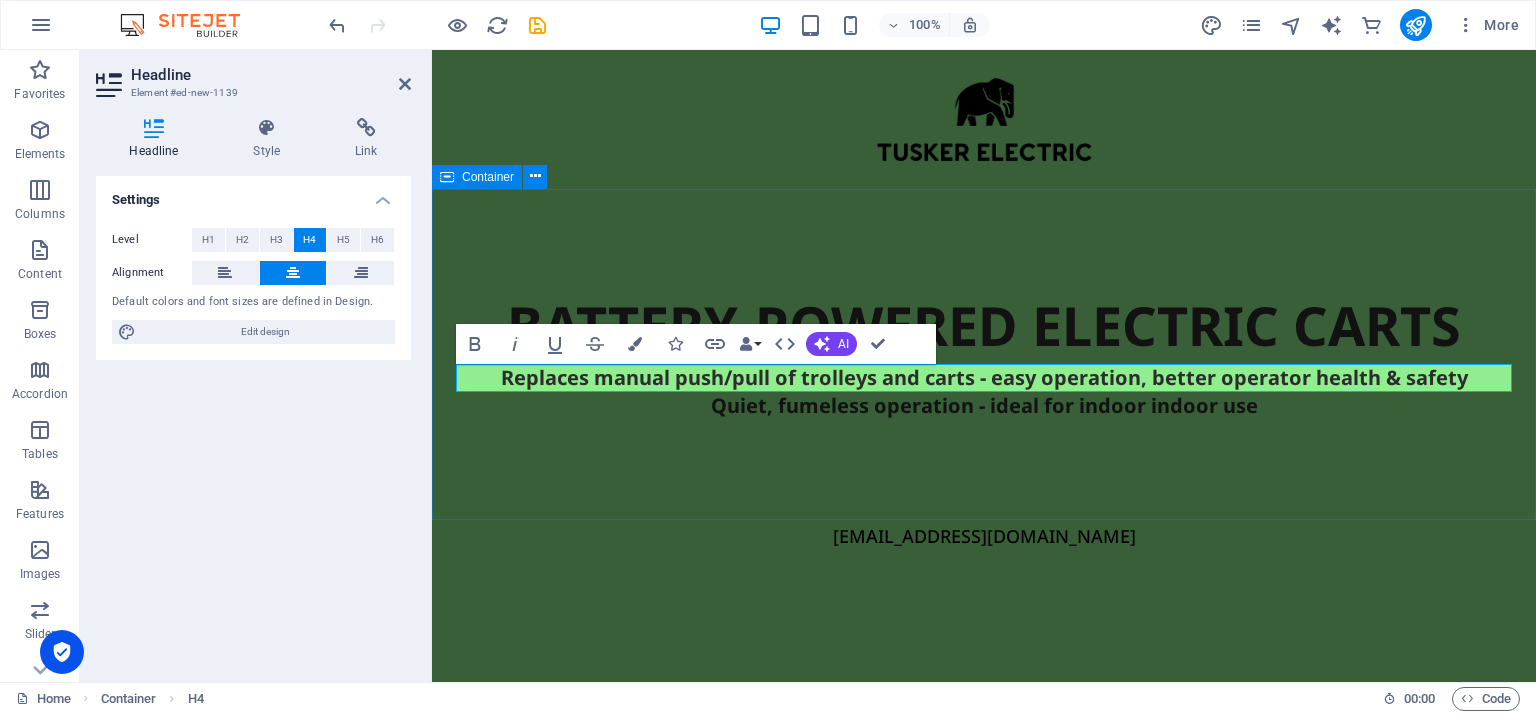 click on "BATTERY-POWERED ELECTRIC CARTS Replaces manual push/pull of trolleys and carts - easy operation, better operator health & safety Quiet, fumeless operation - ideal for indoor indoor use" at bounding box center [984, 354] 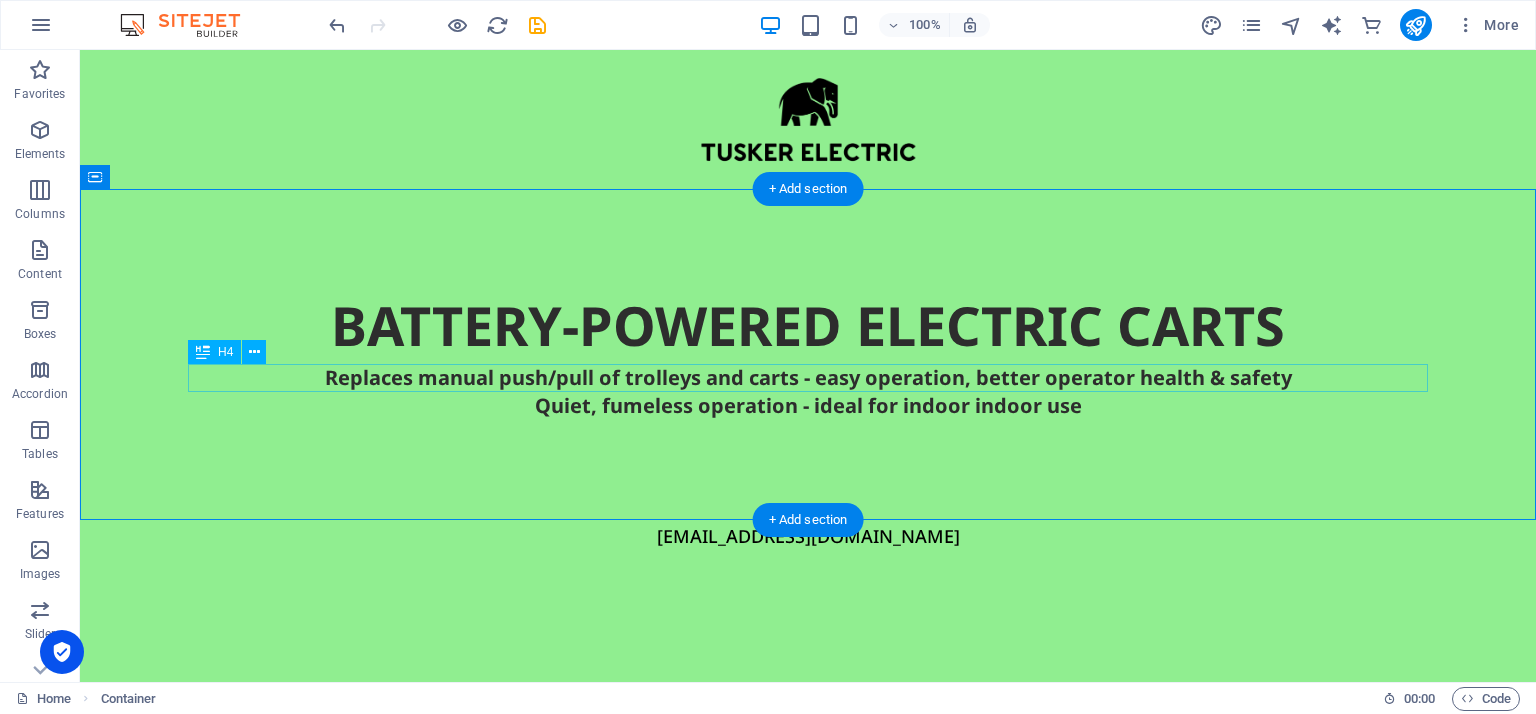 click on "Replaces manual push/pull of trolleys and carts - easy operation, better operator health & safety" at bounding box center [808, 378] 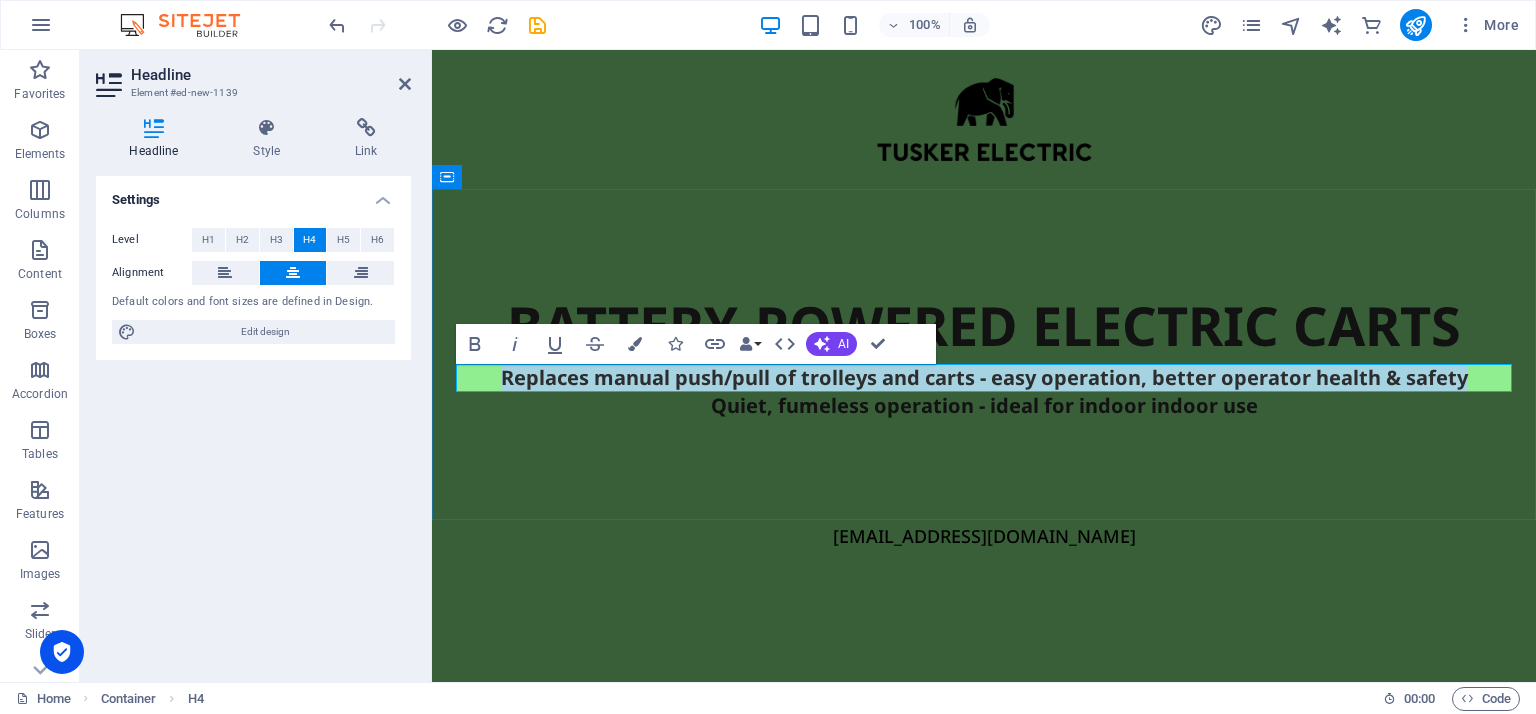 click on "Replaces manual push/pull of trolleys and carts - easy operation, better operator health & safety" at bounding box center (984, 378) 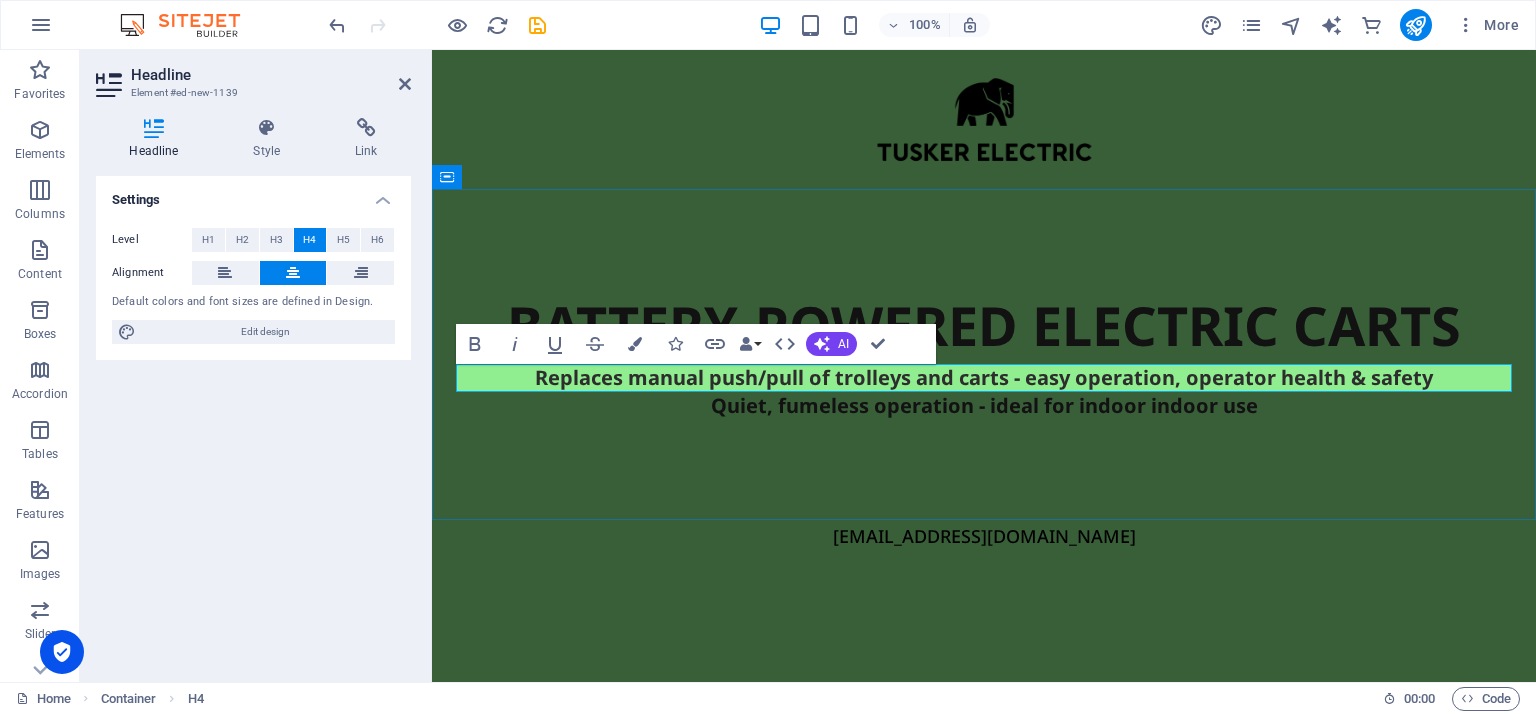 type 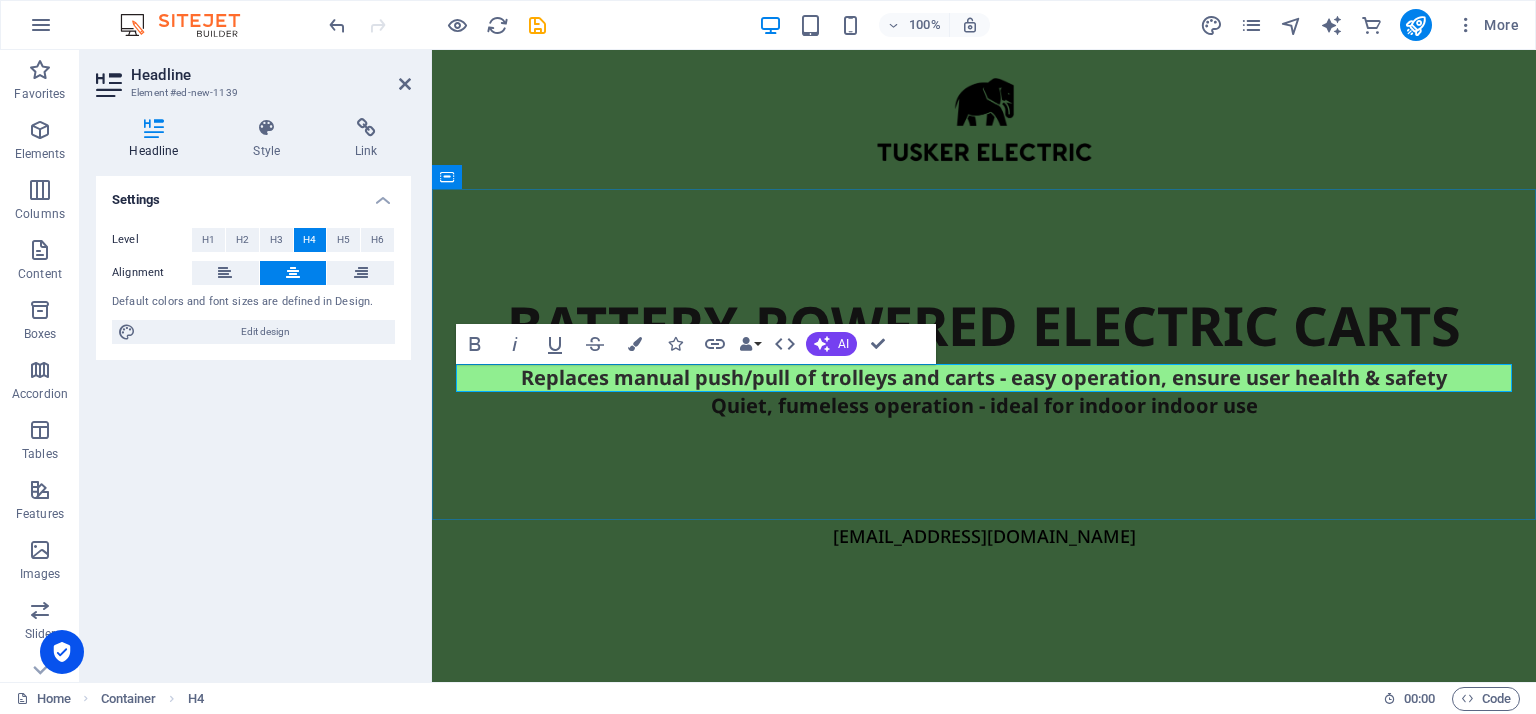 click on "Replaces manual push/pull of trolleys and carts - easy operation, ensure user health & safety" at bounding box center [984, 378] 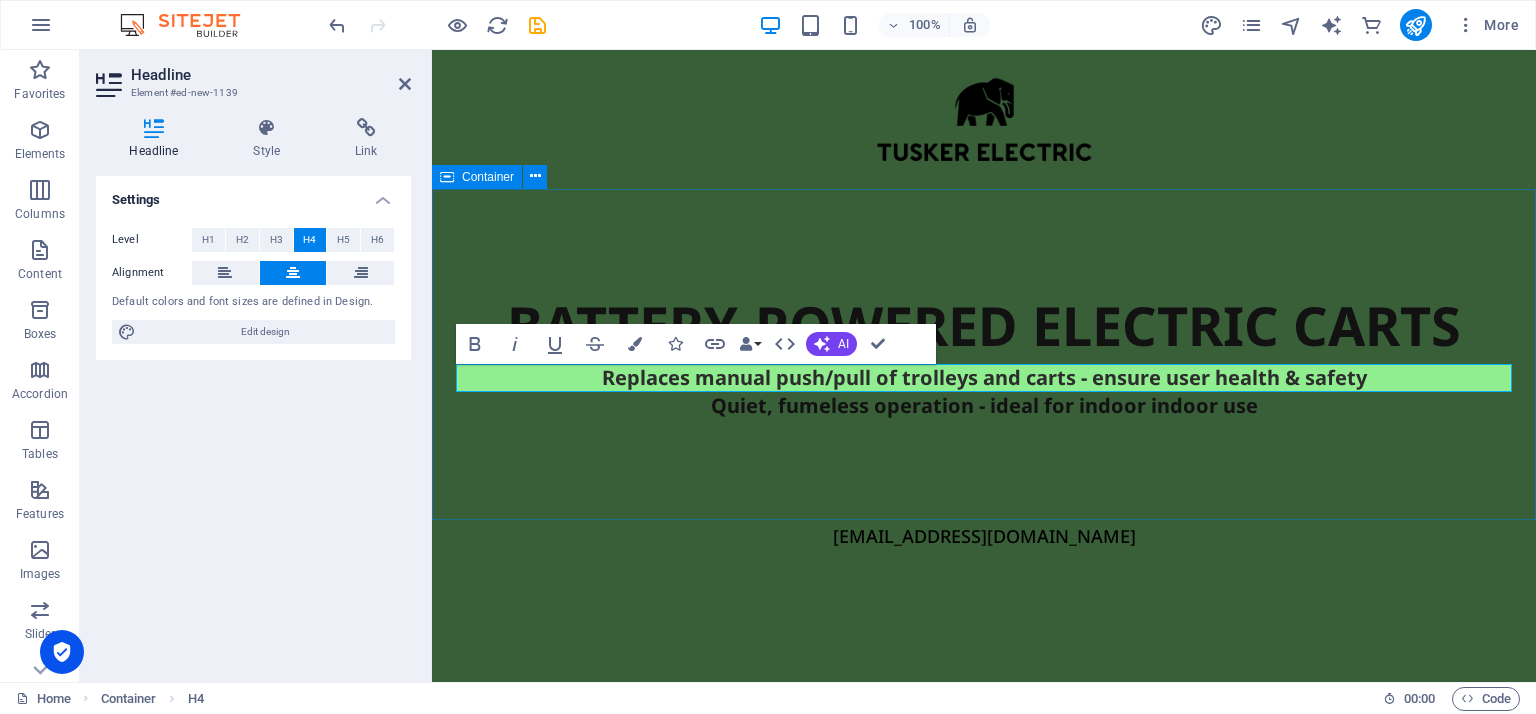 click on "BATTERY-POWERED ELECTRIC CARTS Replaces manual push/pull of trolleys and carts - ensure user health & safety Quiet, fumeless operation - ideal for indoor indoor use" at bounding box center [984, 354] 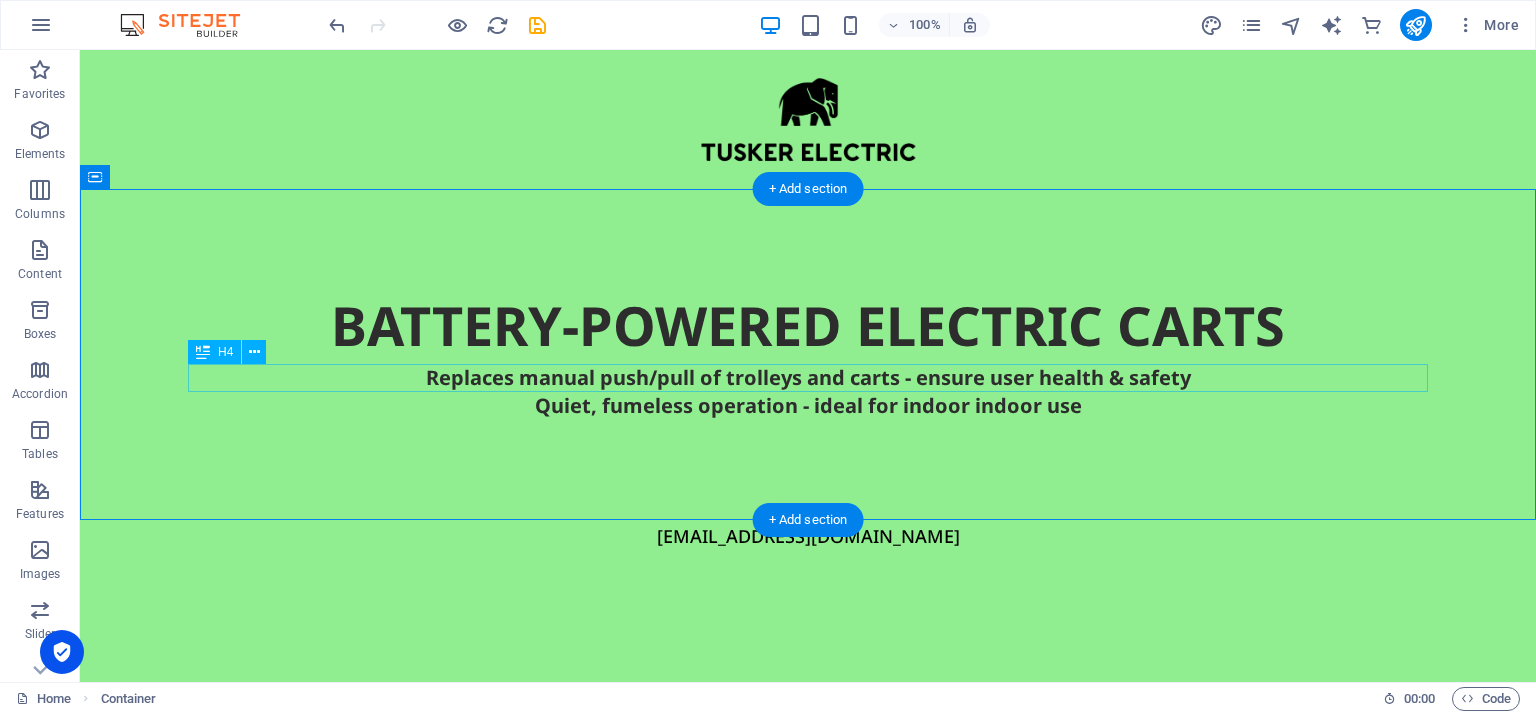 click on "Replaces manual push/pull of trolleys and carts - ensure user health & safety" at bounding box center (808, 378) 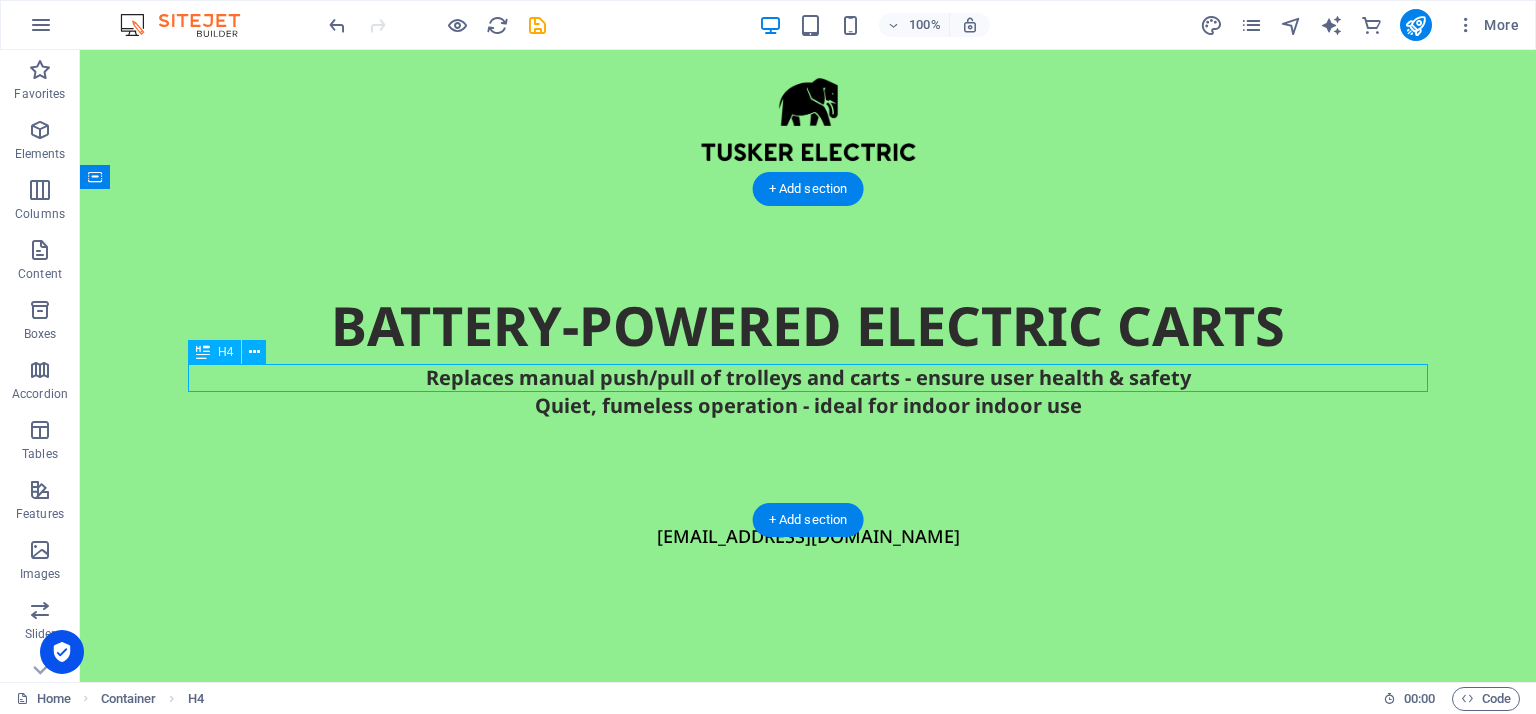 click on "Replaces manual push/pull of trolleys and carts - ensure user health & safety" at bounding box center (808, 378) 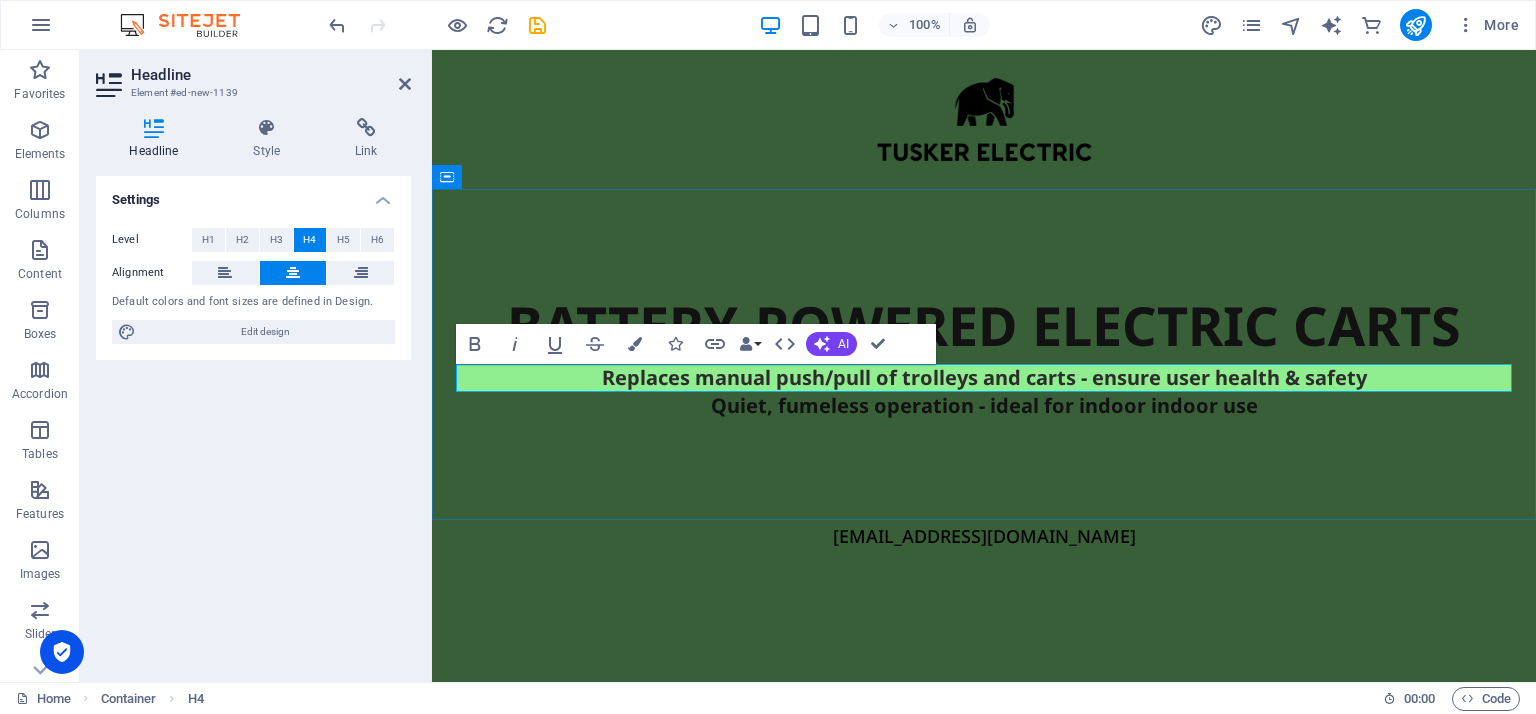 click on "Replaces manual push/pull of trolleys and carts - ensure user health & safety" at bounding box center (984, 378) 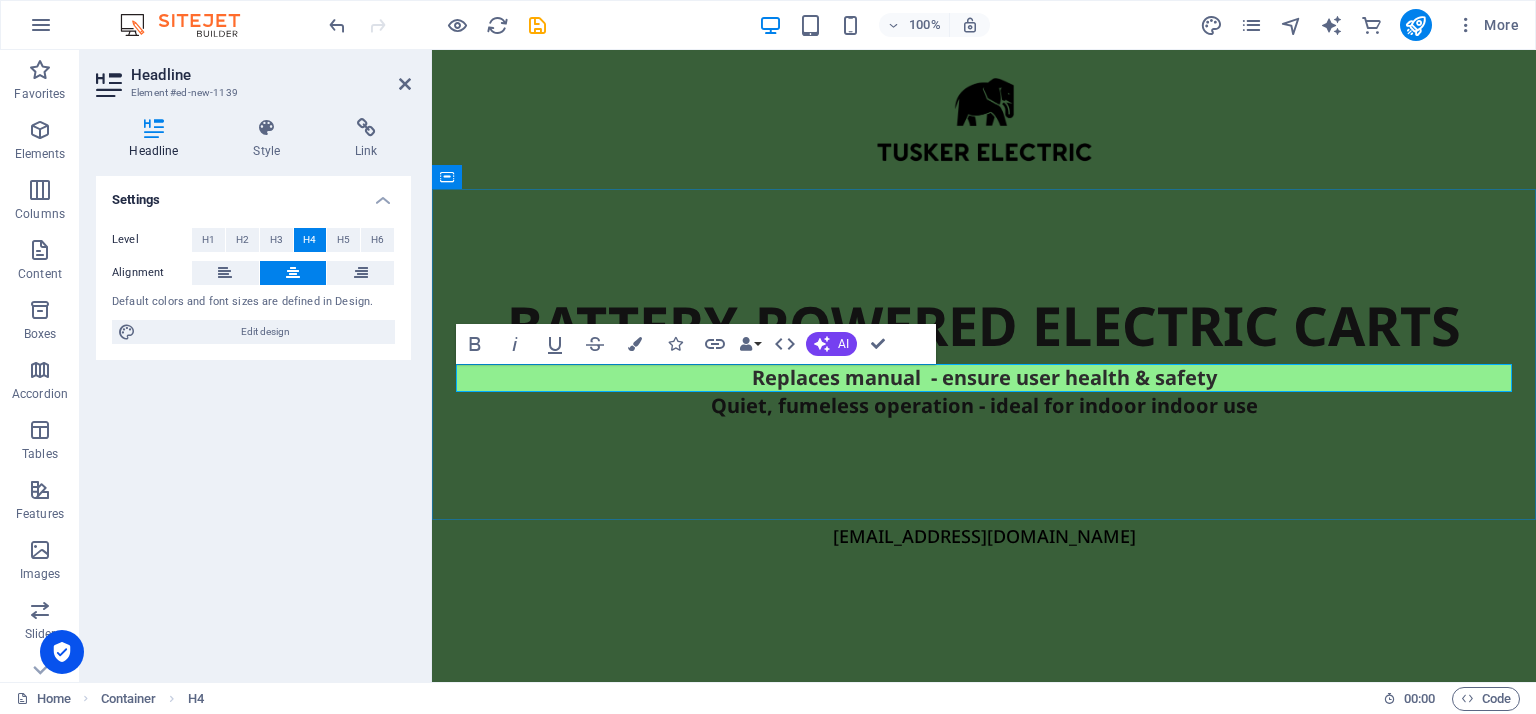 type 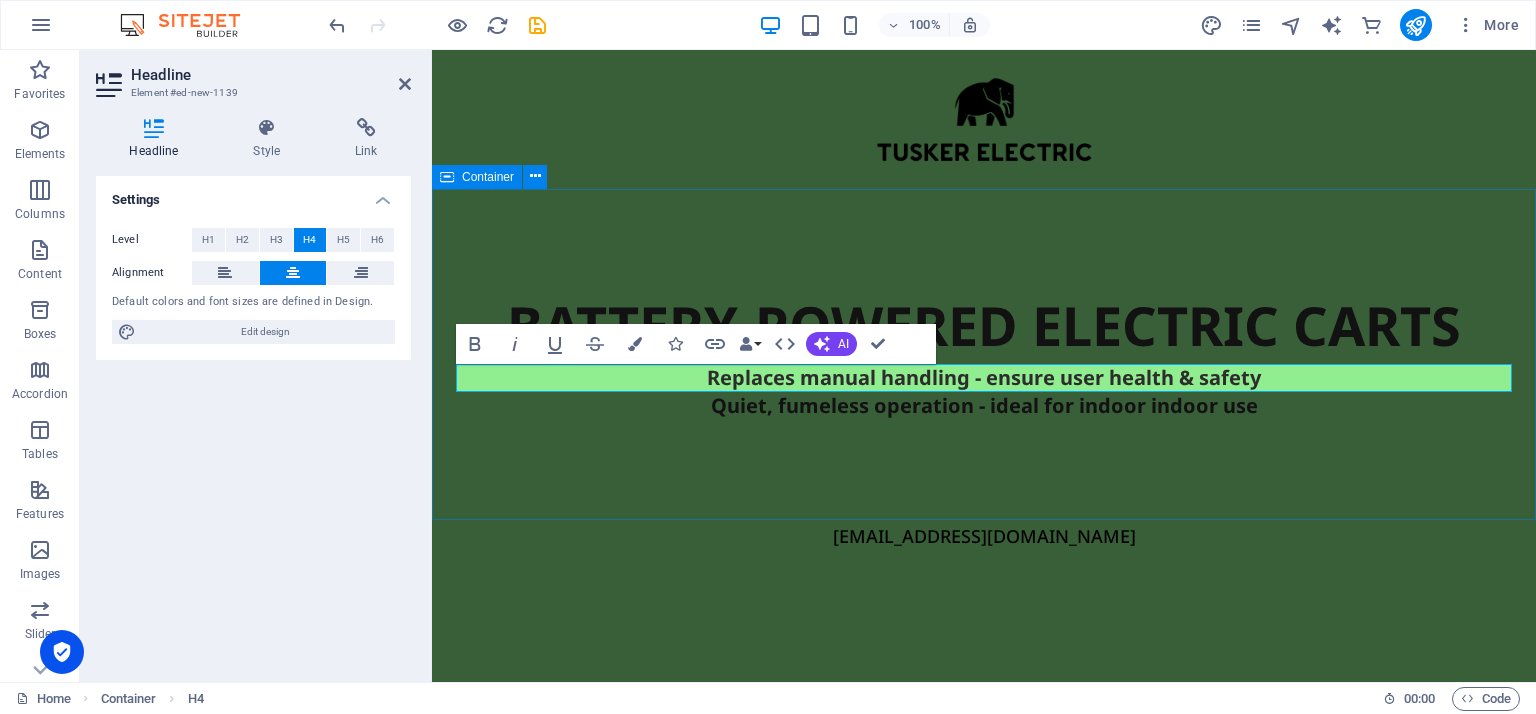 click on "BATTERY-POWERED ELECTRIC CARTS Replaces manual handling - ensure user health & safety Quiet, fumeless operation - ideal for indoor indoor use" at bounding box center [984, 354] 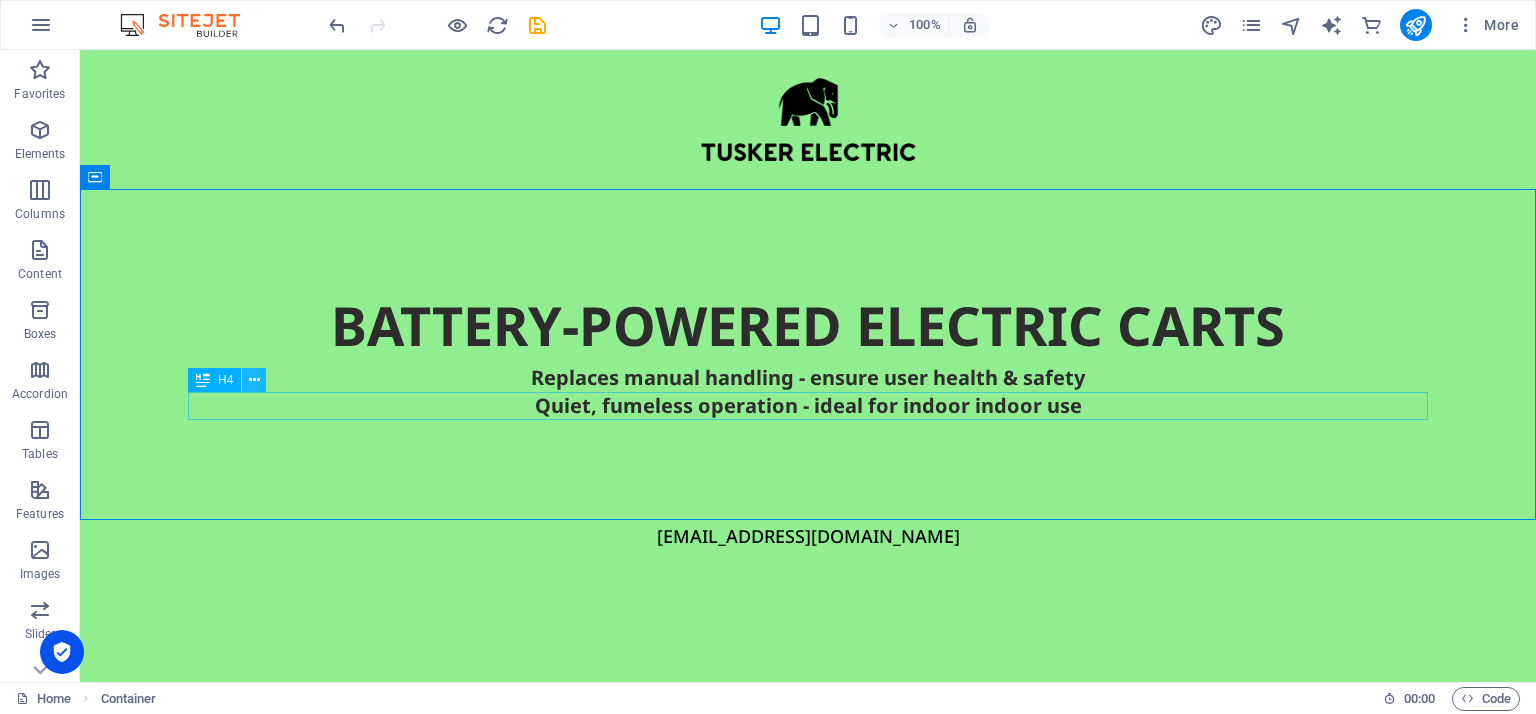 click at bounding box center [254, 380] 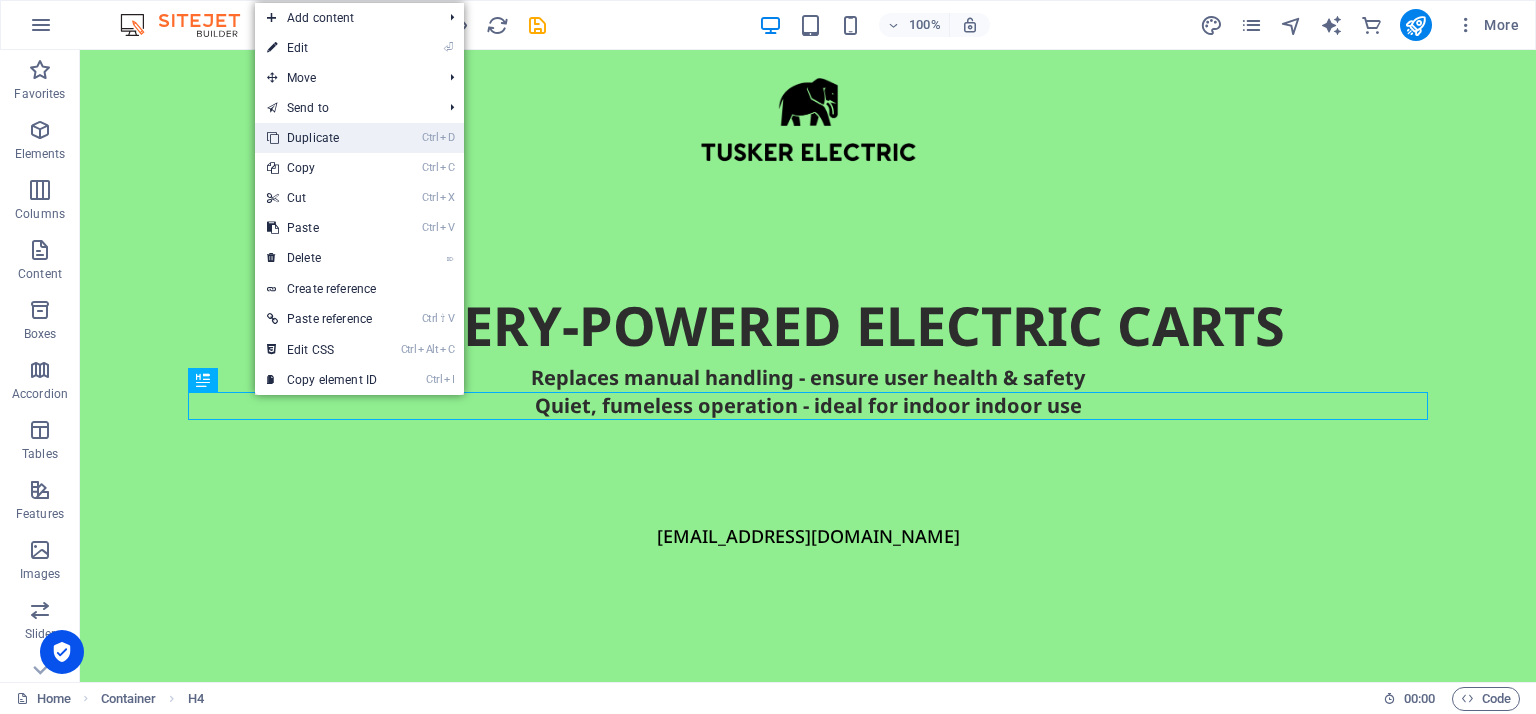 click on "Ctrl D  Duplicate" at bounding box center (322, 138) 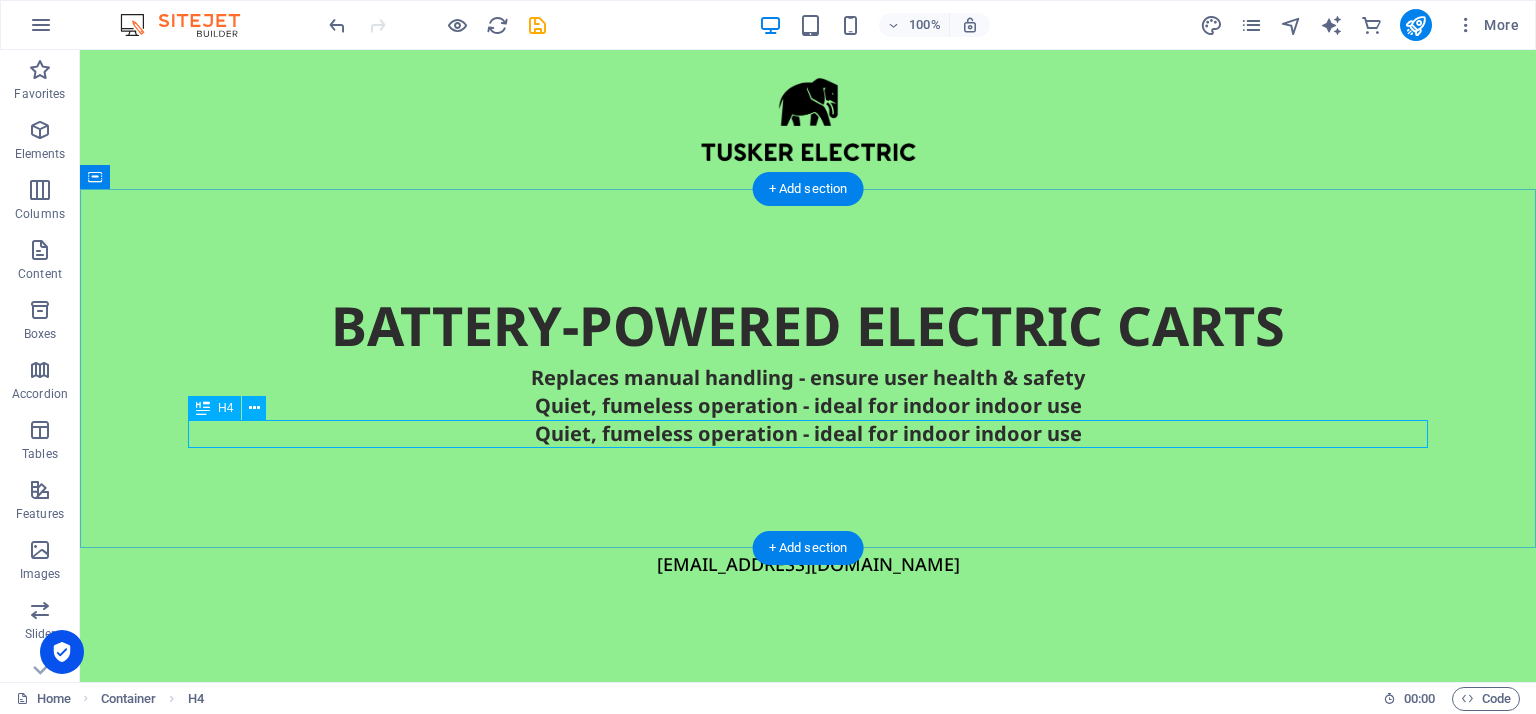 click on "Quiet, fumeless operation - ideal for indoor indoor use" at bounding box center (808, 434) 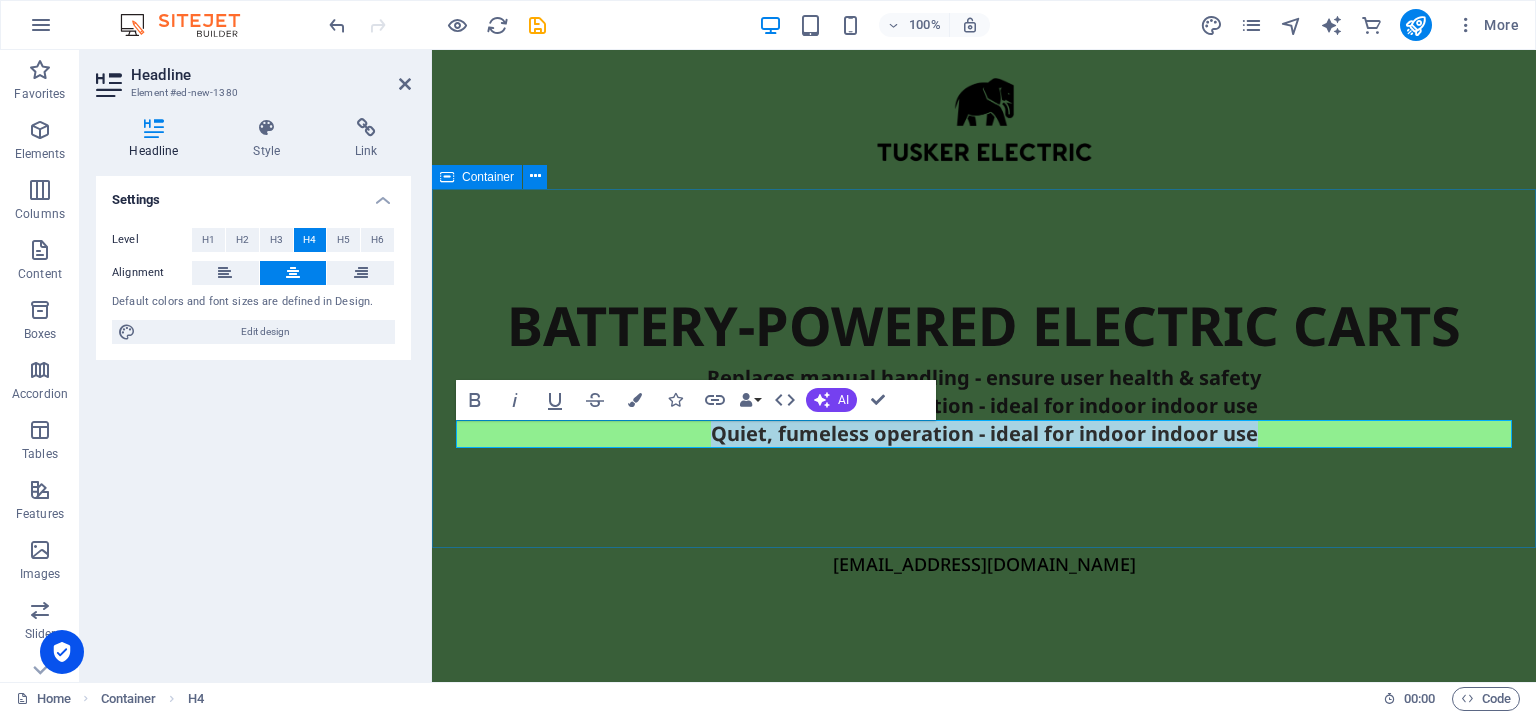 type 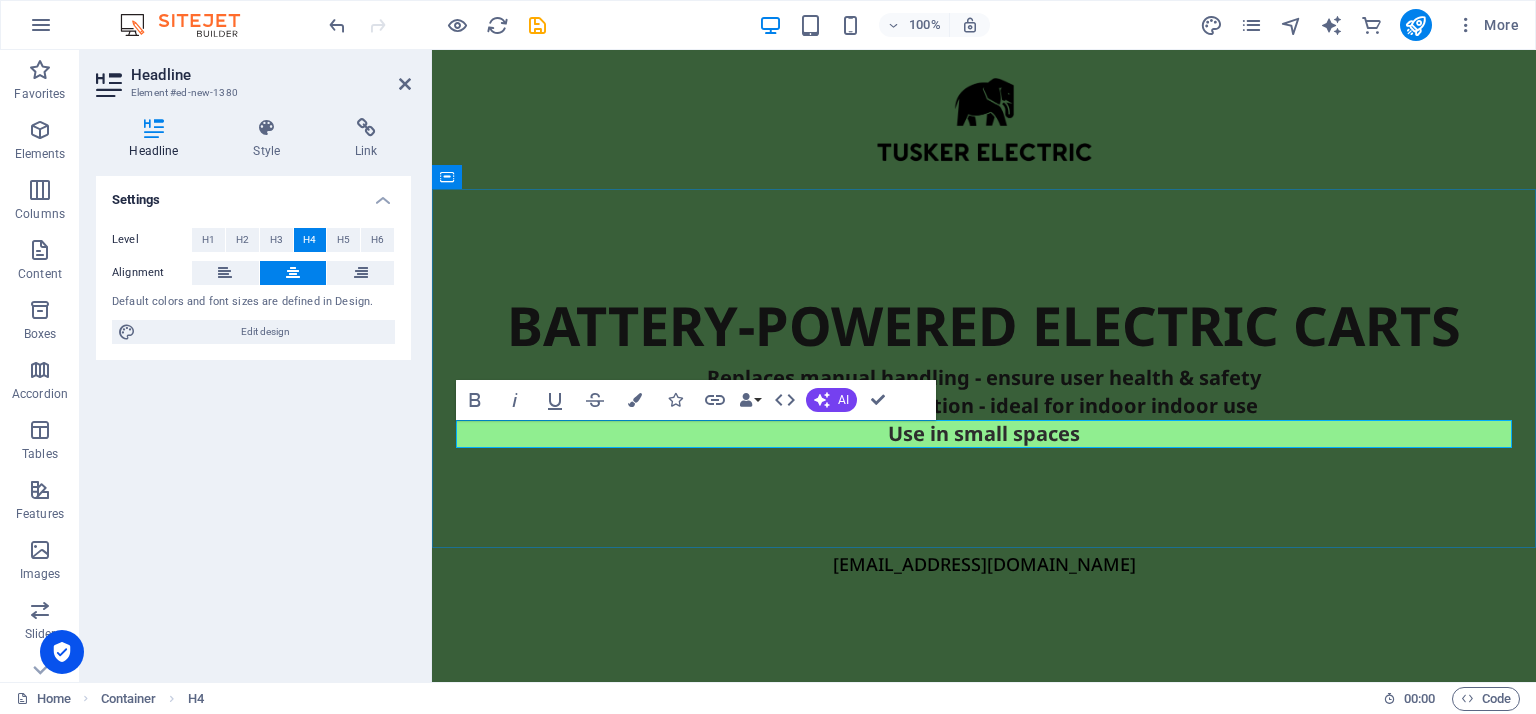 click on "Use in small spaces" at bounding box center [984, 434] 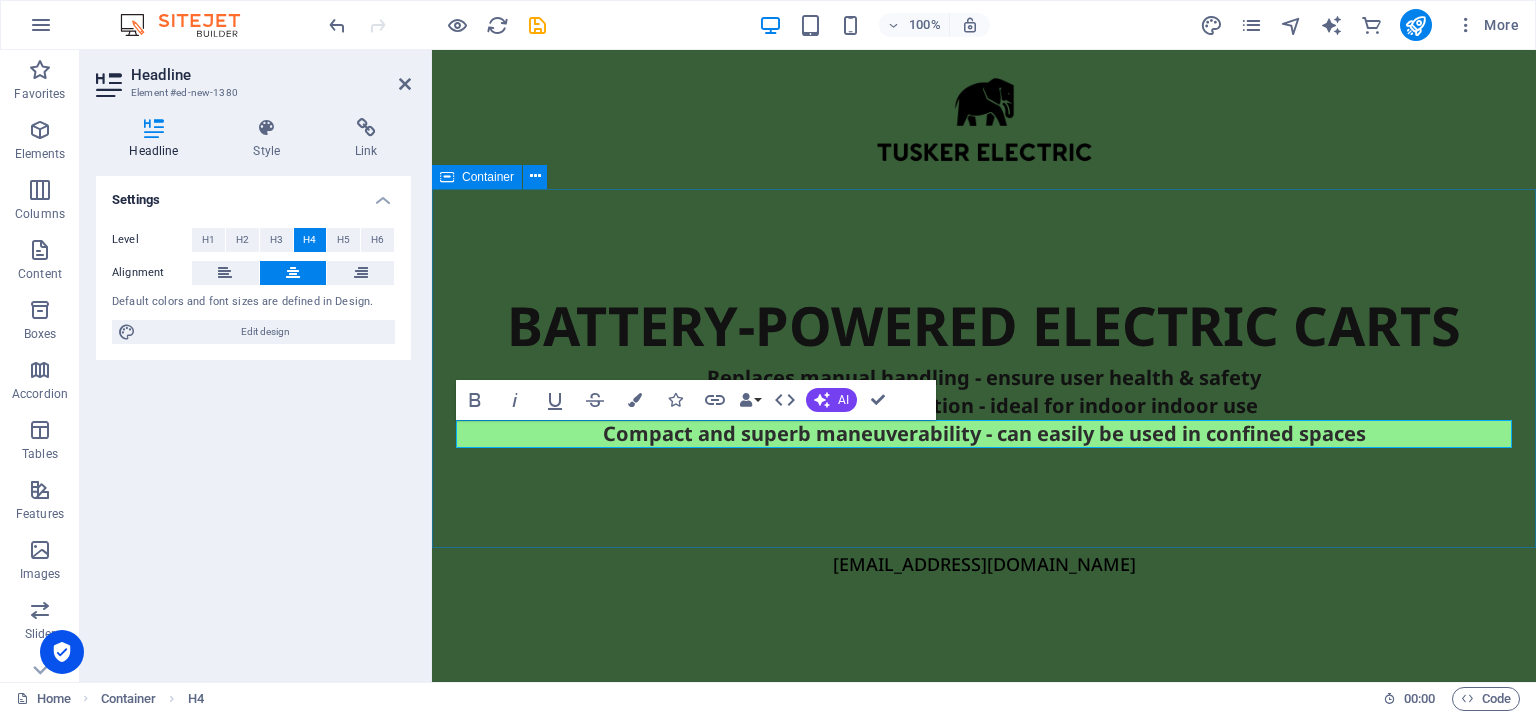 click on "BATTERY-POWERED ELECTRIC CARTS Replaces manual handling - ensure user health & safety Quiet, fumeless operation - ideal for indoor indoor use Compact and superb maneuverability - can easily be used in confined spaces" at bounding box center (984, 368) 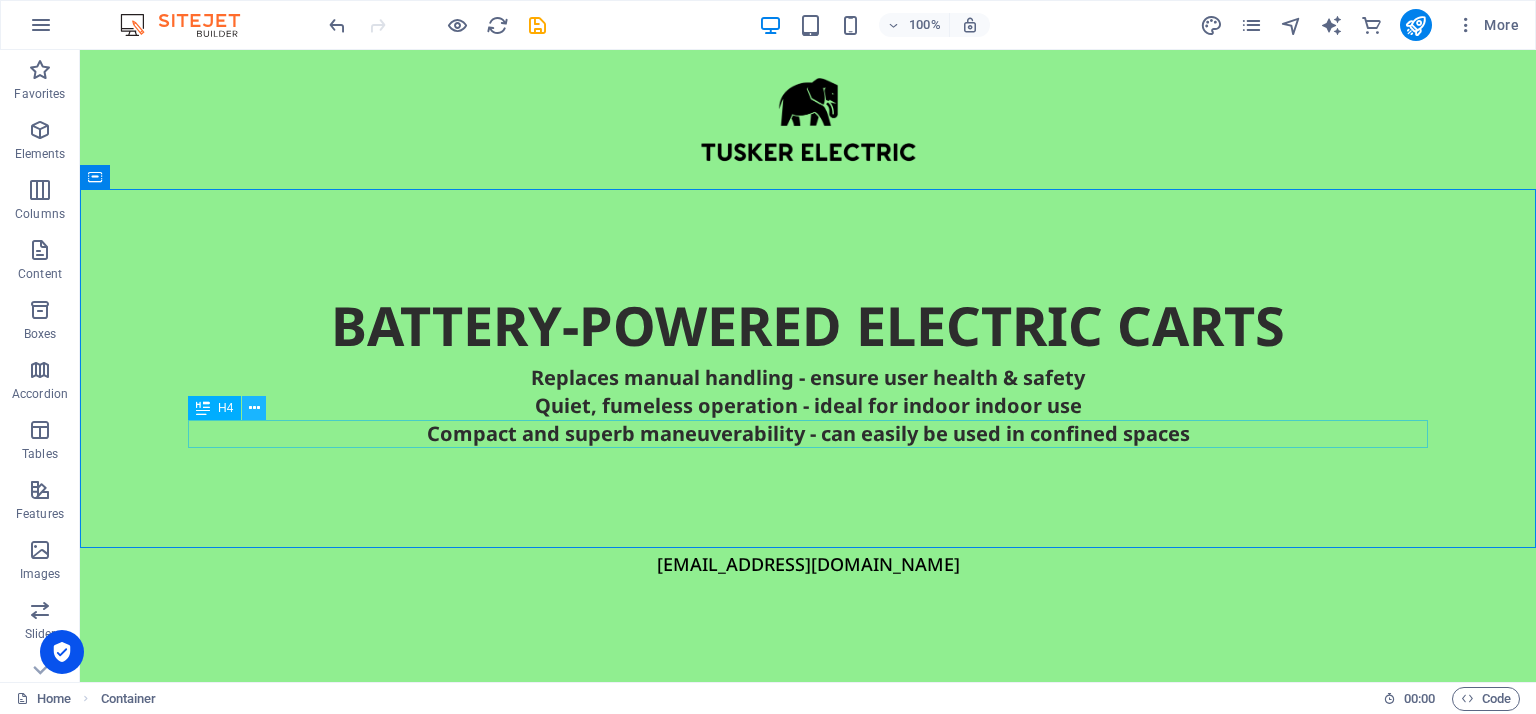 click at bounding box center (254, 408) 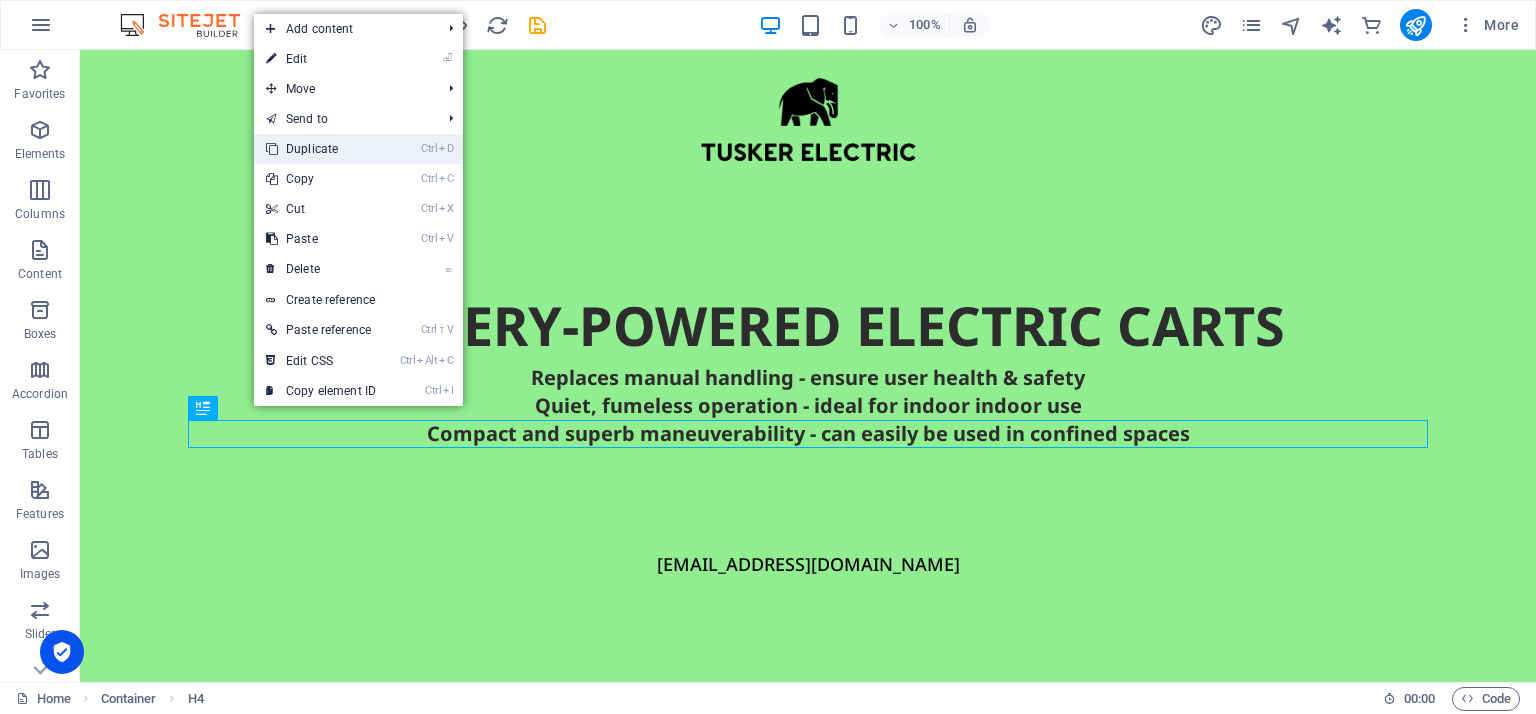 click on "Ctrl D  Duplicate" at bounding box center [321, 149] 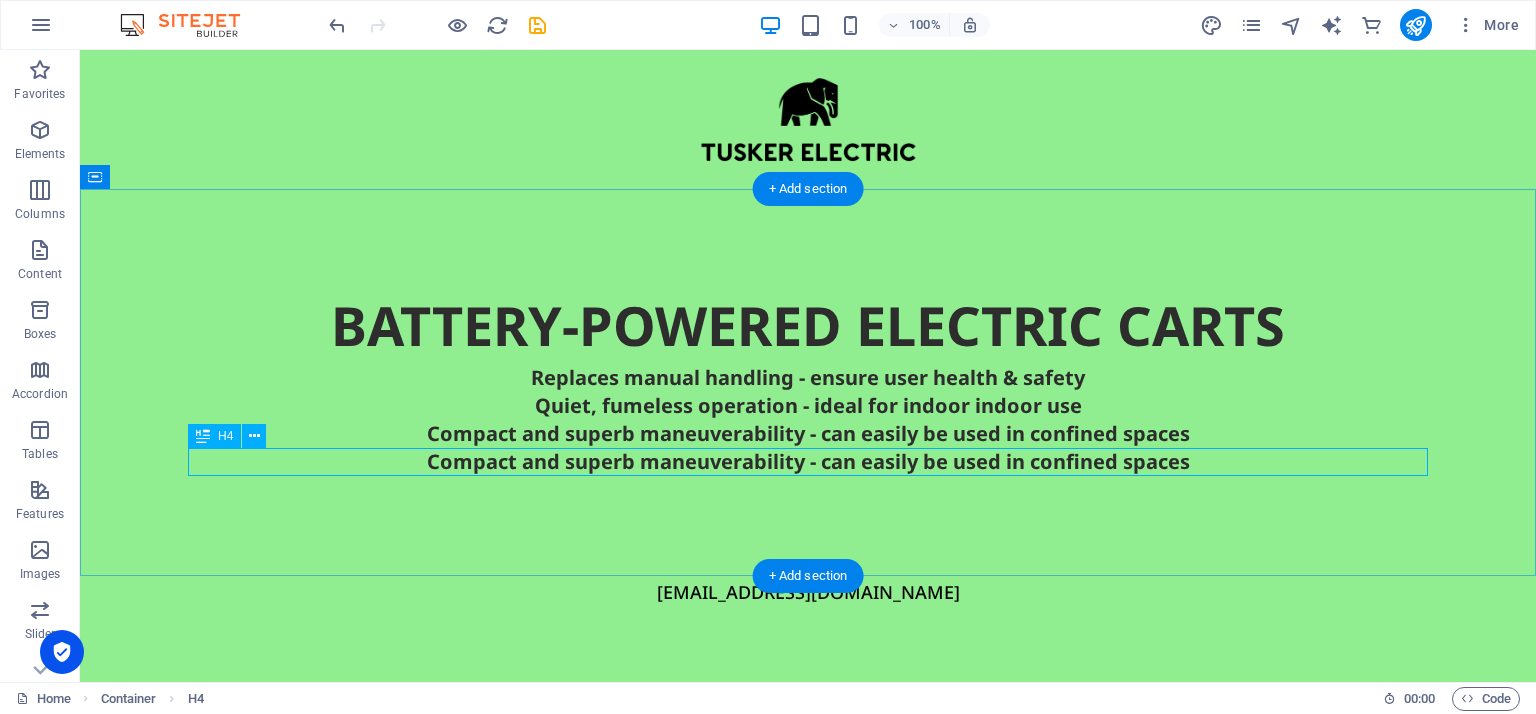 click on "Compact and superb maneuverability - can easily be used in confined spaces" at bounding box center (808, 462) 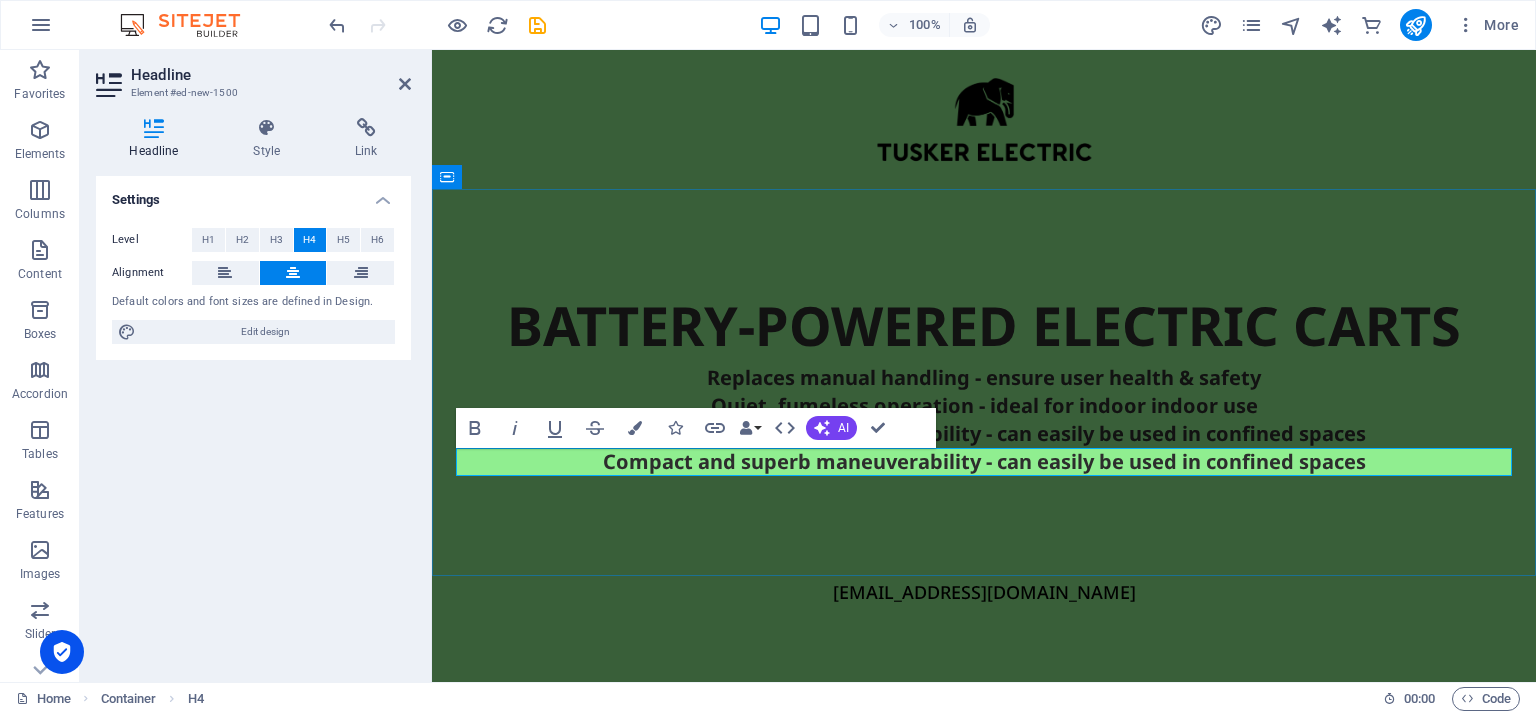 type 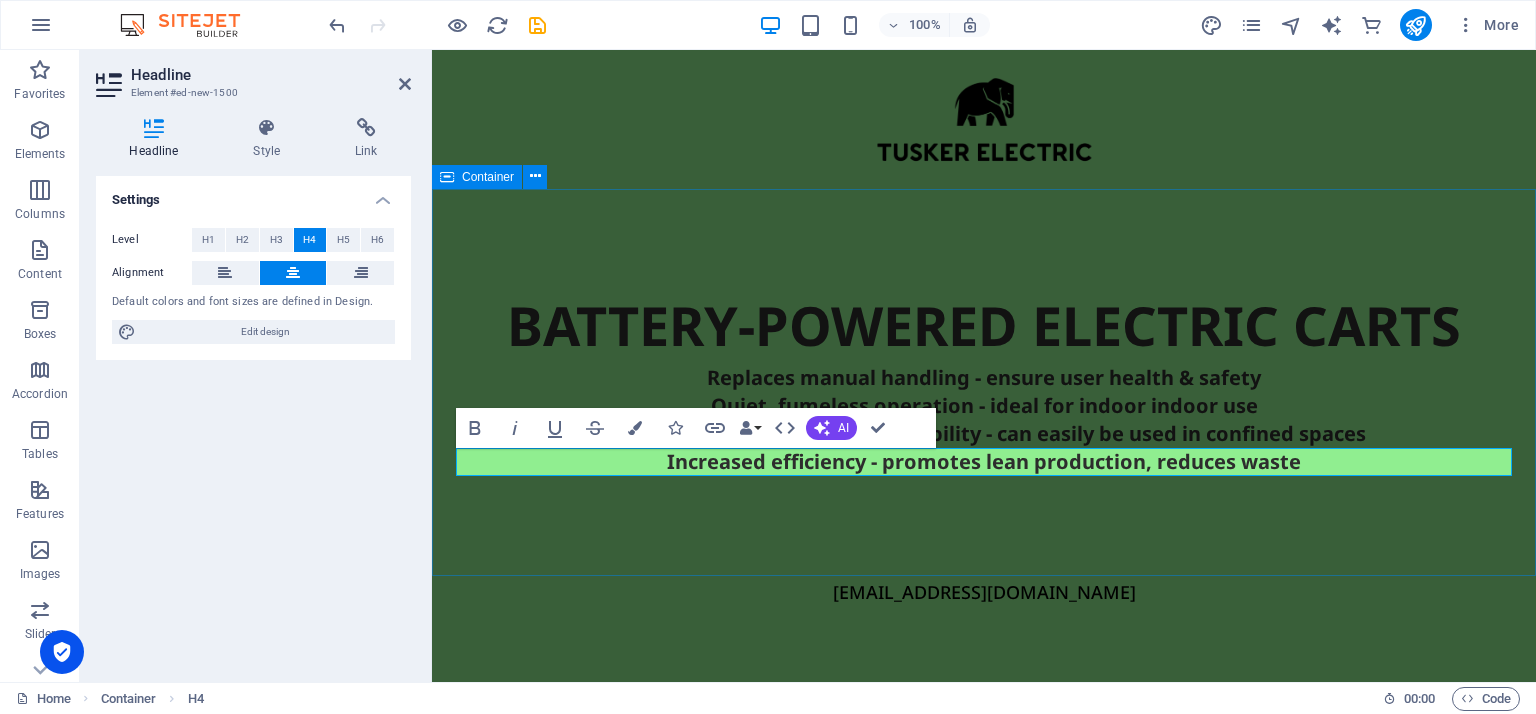 click on "BATTERY-POWERED ELECTRIC CARTS Replaces manual handling - ensure user health & safety Quiet, fumeless operation - ideal for indoor indoor use Compact and superb maneuverability - can easily be used in confined spaces ​Increased efficiency - promotes lean production, reduces waste" at bounding box center [984, 382] 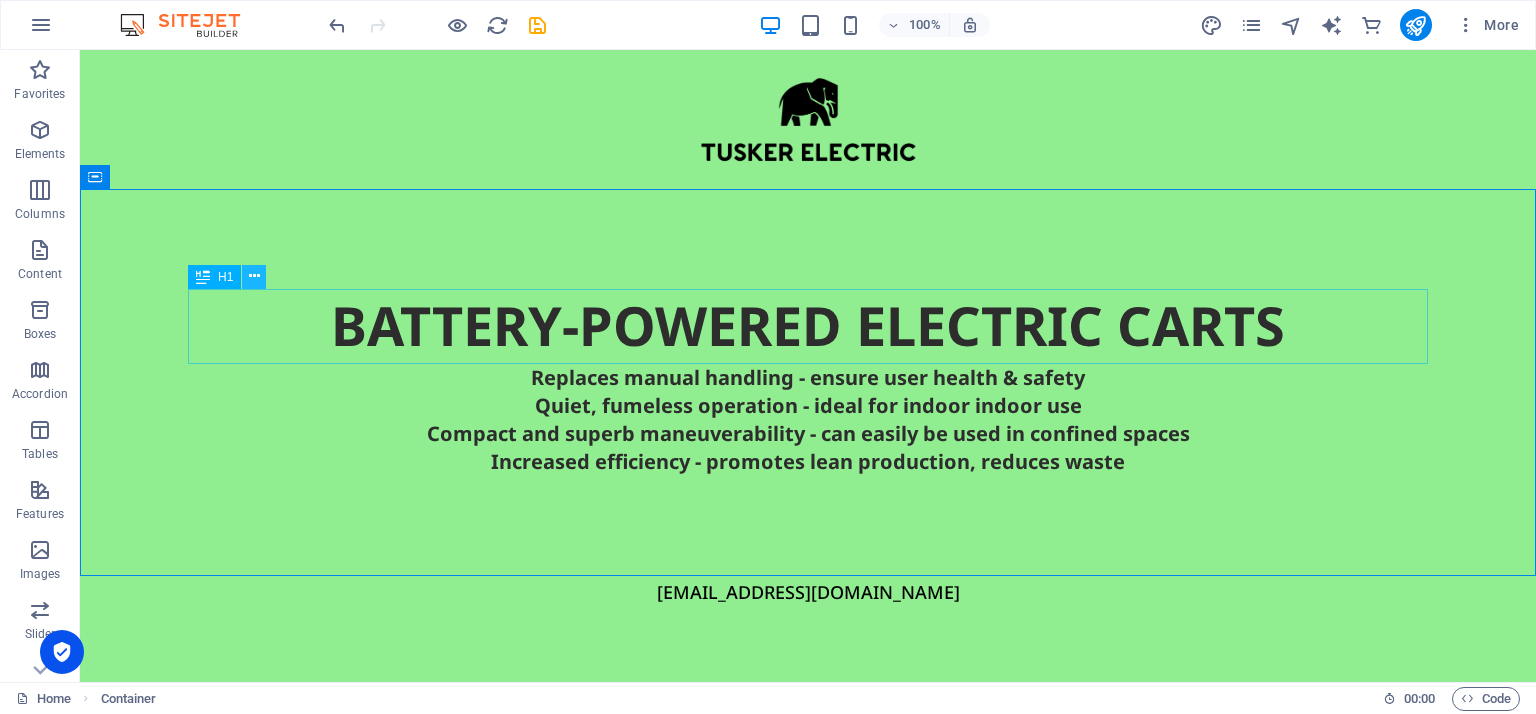 click at bounding box center (254, 276) 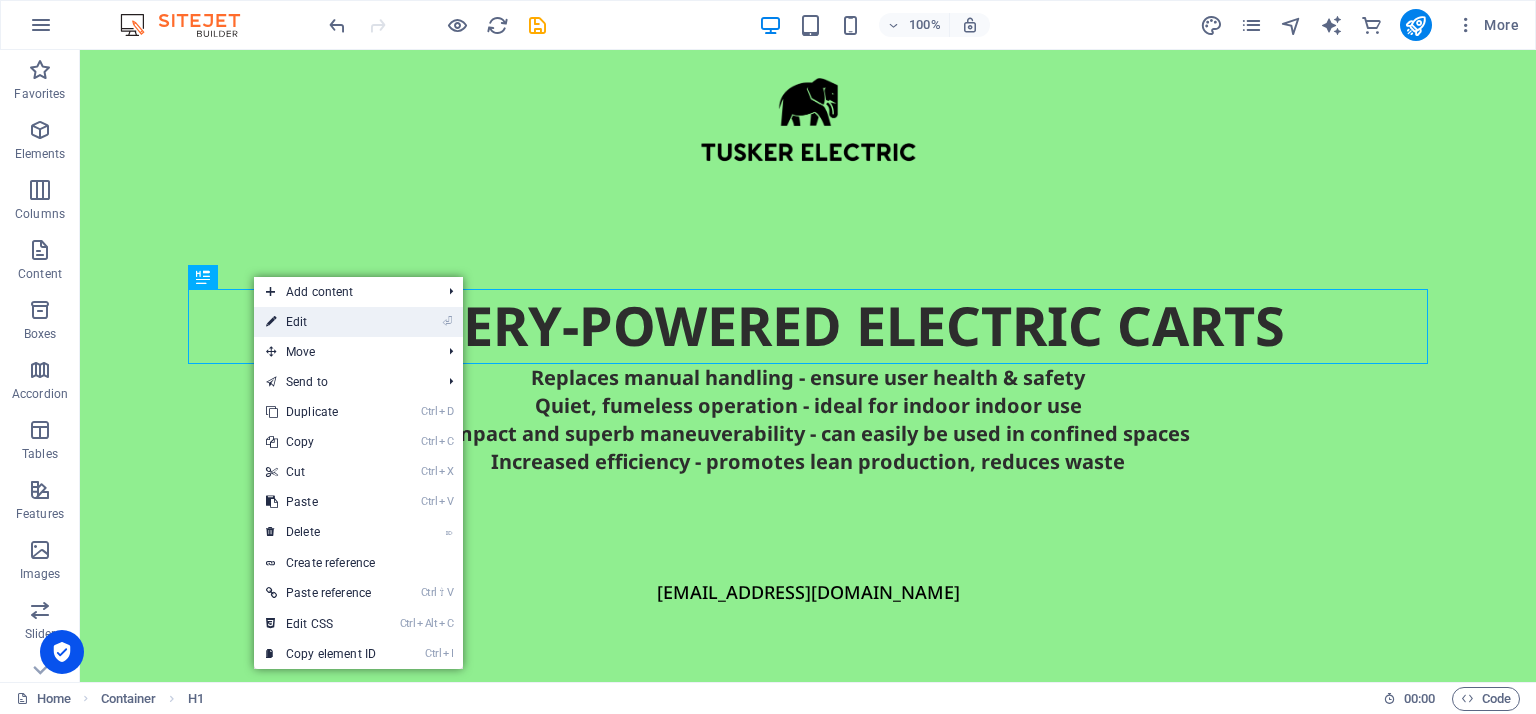 click on "⏎  Edit" at bounding box center (321, 322) 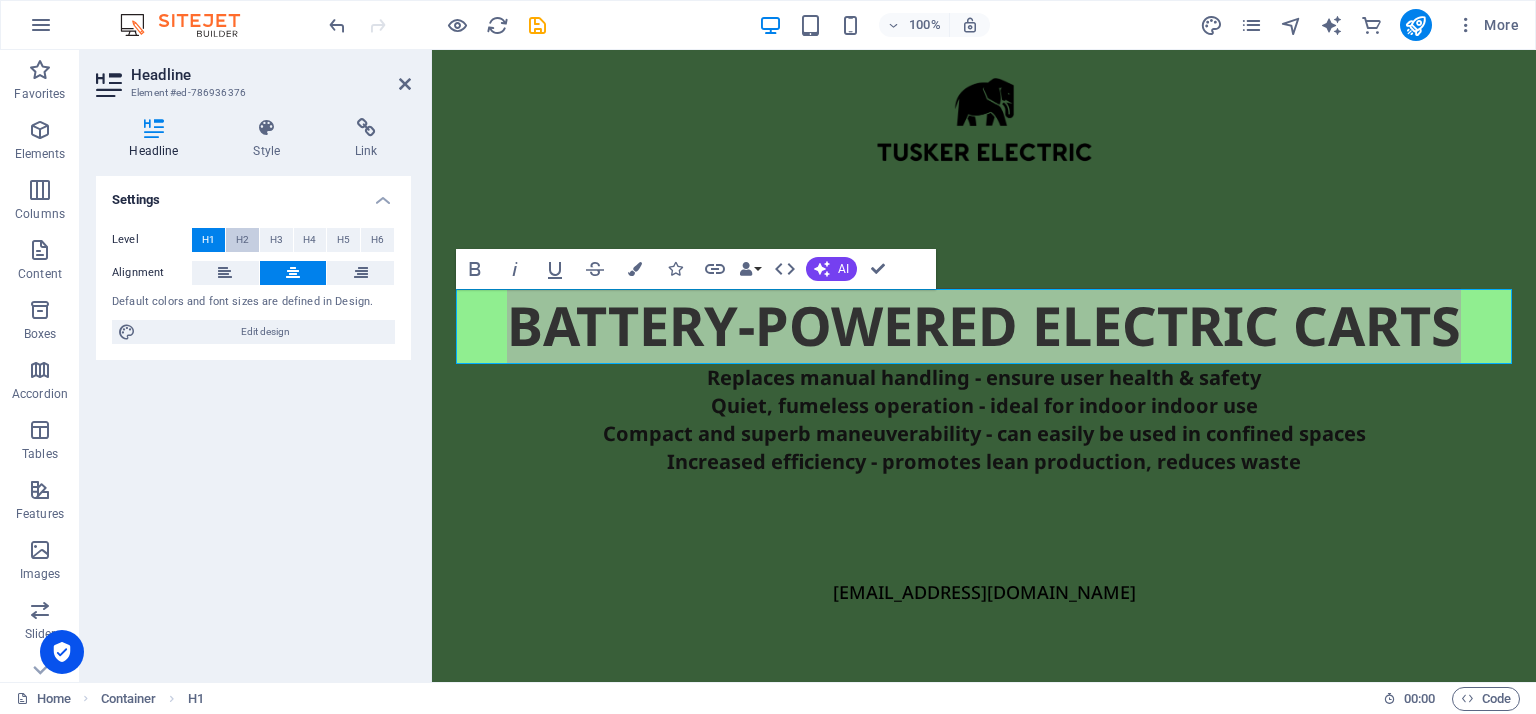 click on "H2" at bounding box center (242, 240) 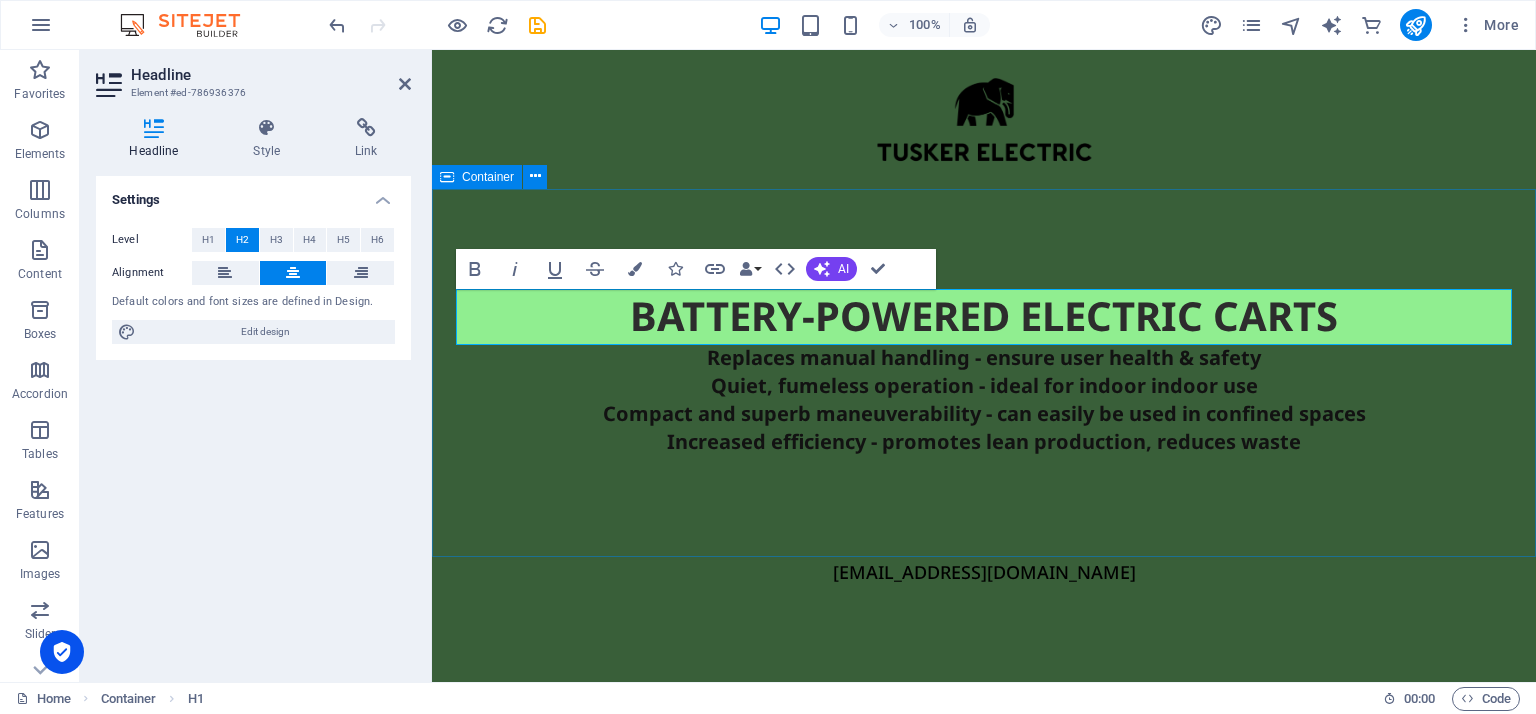 click on "BATTERY-POWERED ELECTRIC CARTS Replaces manual handling - ensure user health & safety Quiet, fumeless operation - ideal for indoor indoor use Compact and superb maneuverability - can easily be used in confined spaces Increased efficiency - promotes lean production, reduces waste" at bounding box center [984, 372] 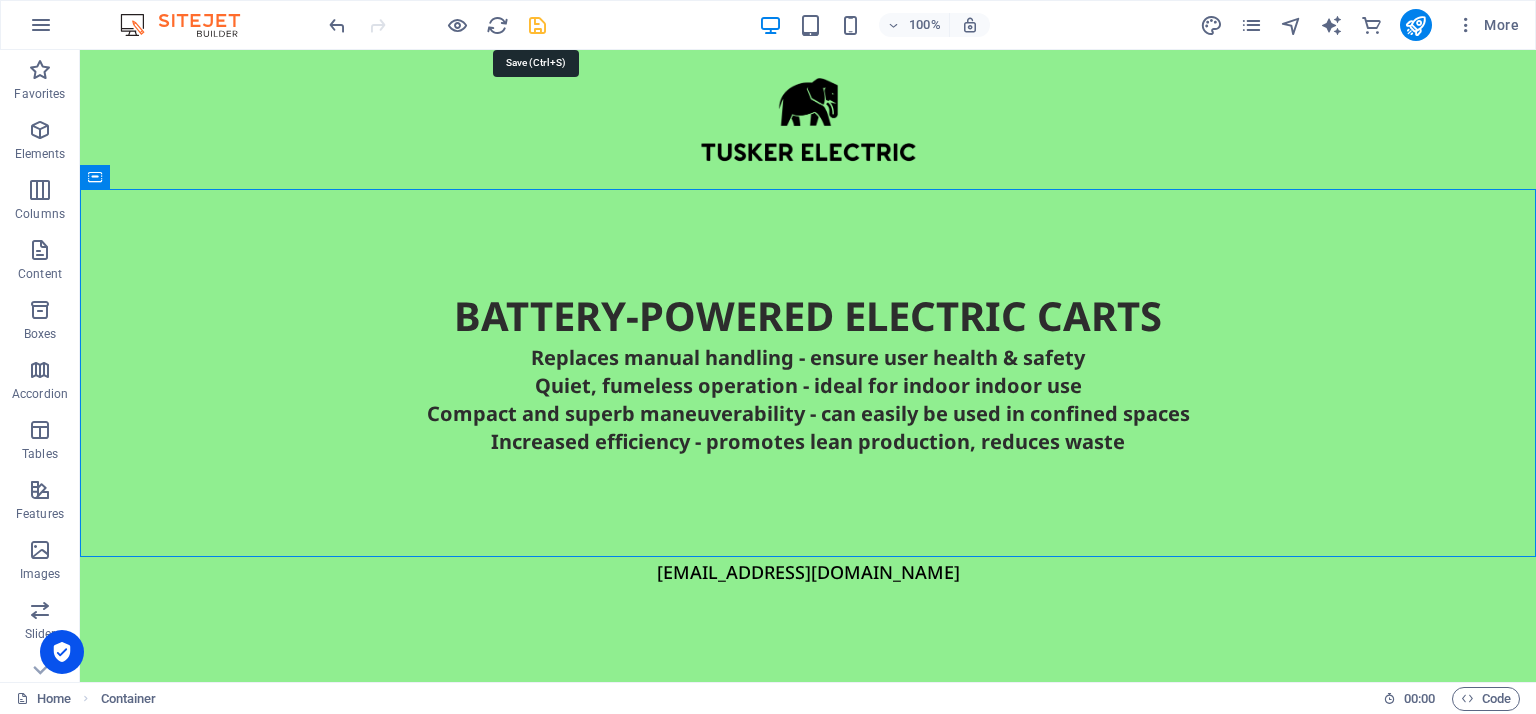 click at bounding box center (537, 25) 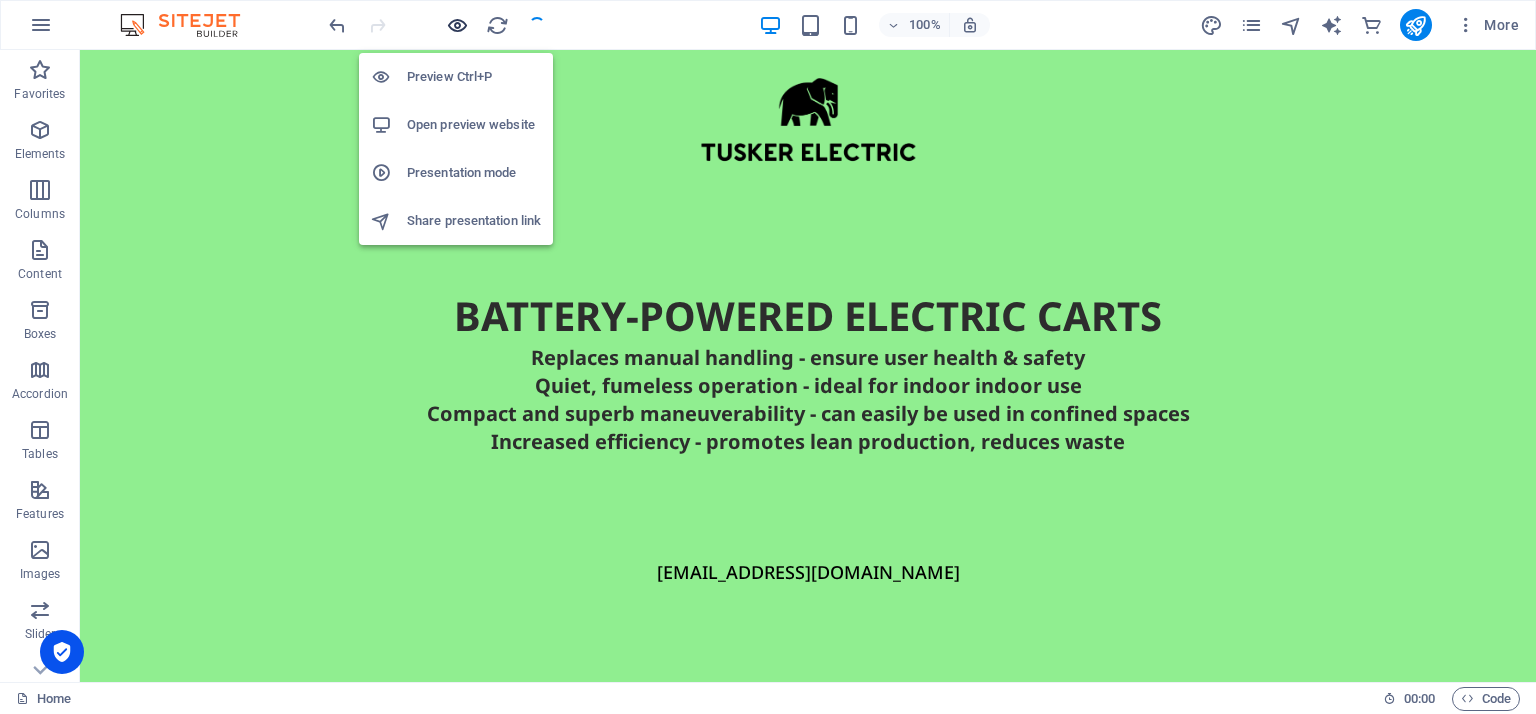 click at bounding box center [457, 25] 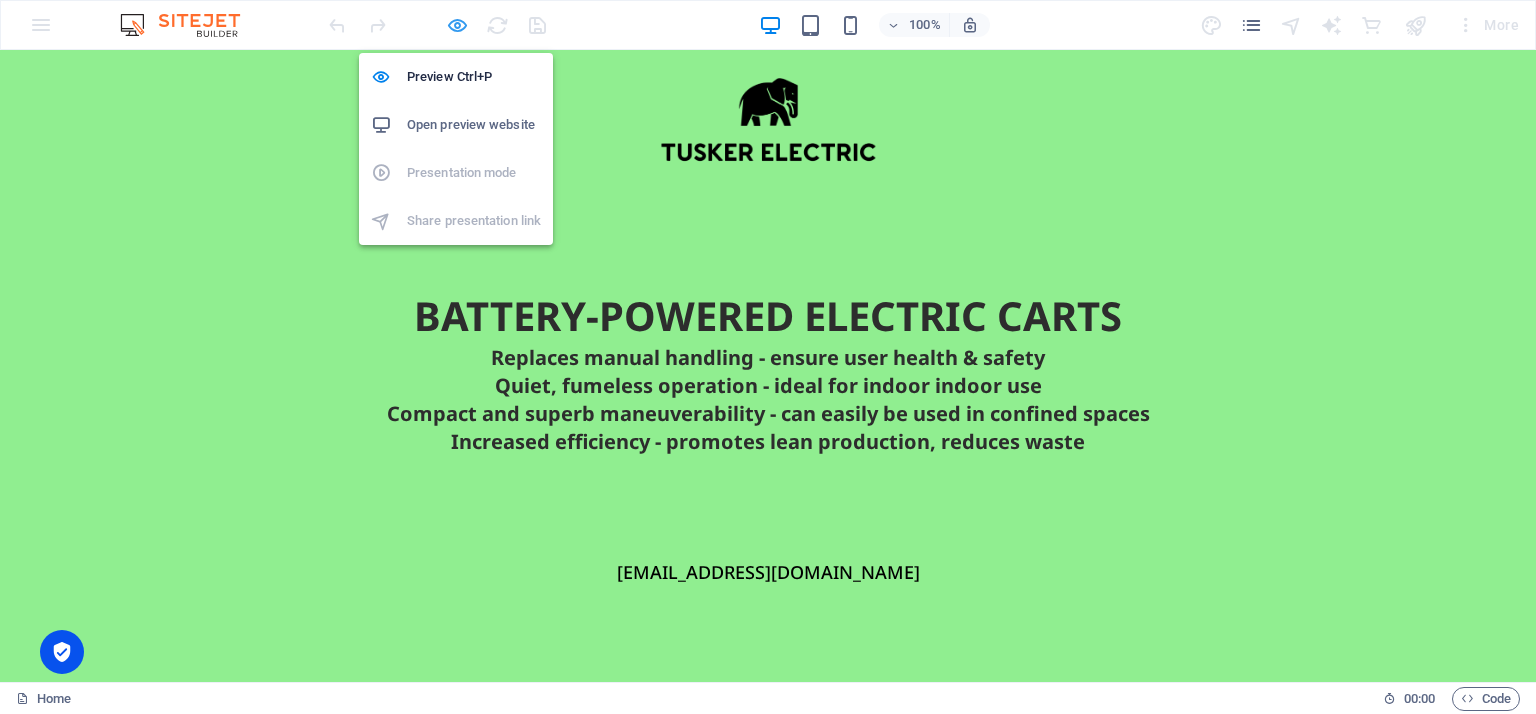 click at bounding box center (457, 25) 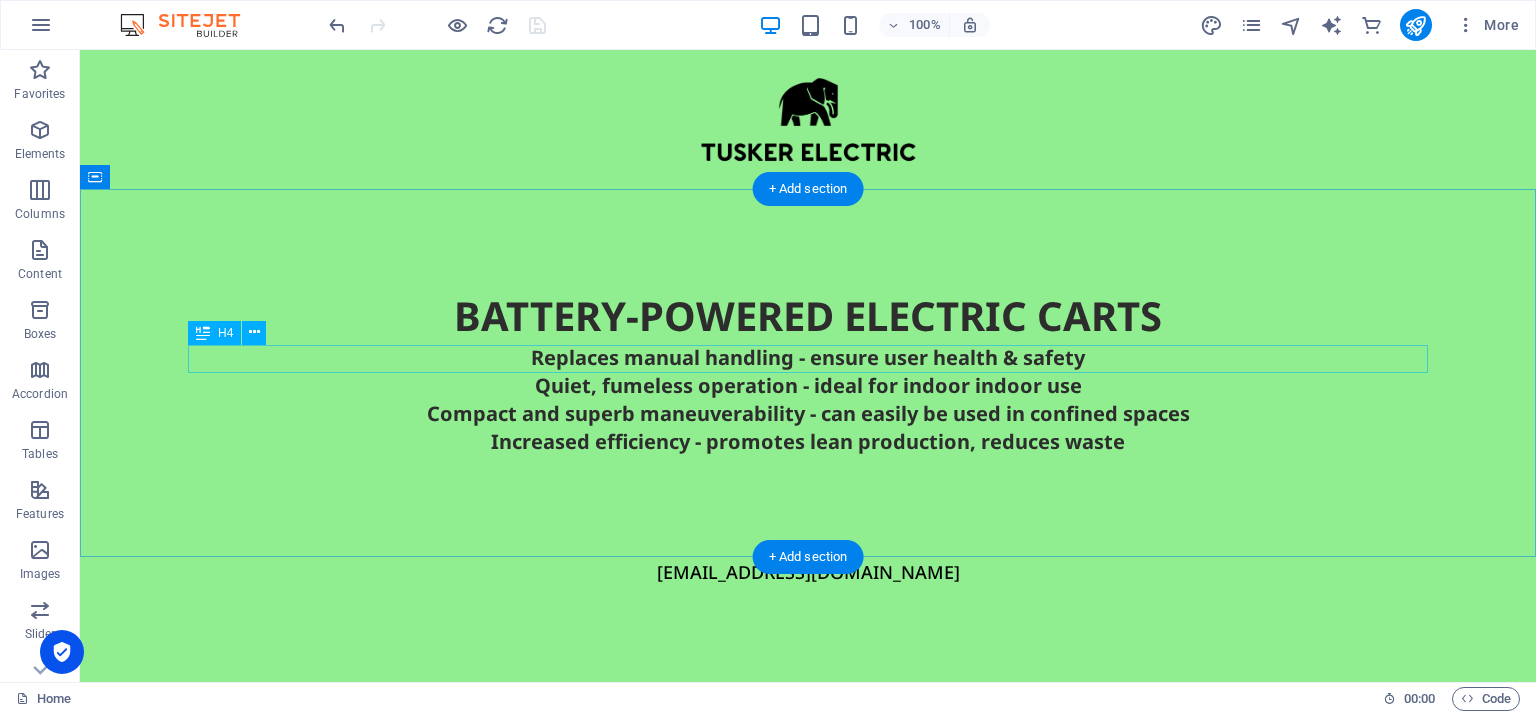 click on "Replaces manual handling - ensure user health & safety" at bounding box center [808, 358] 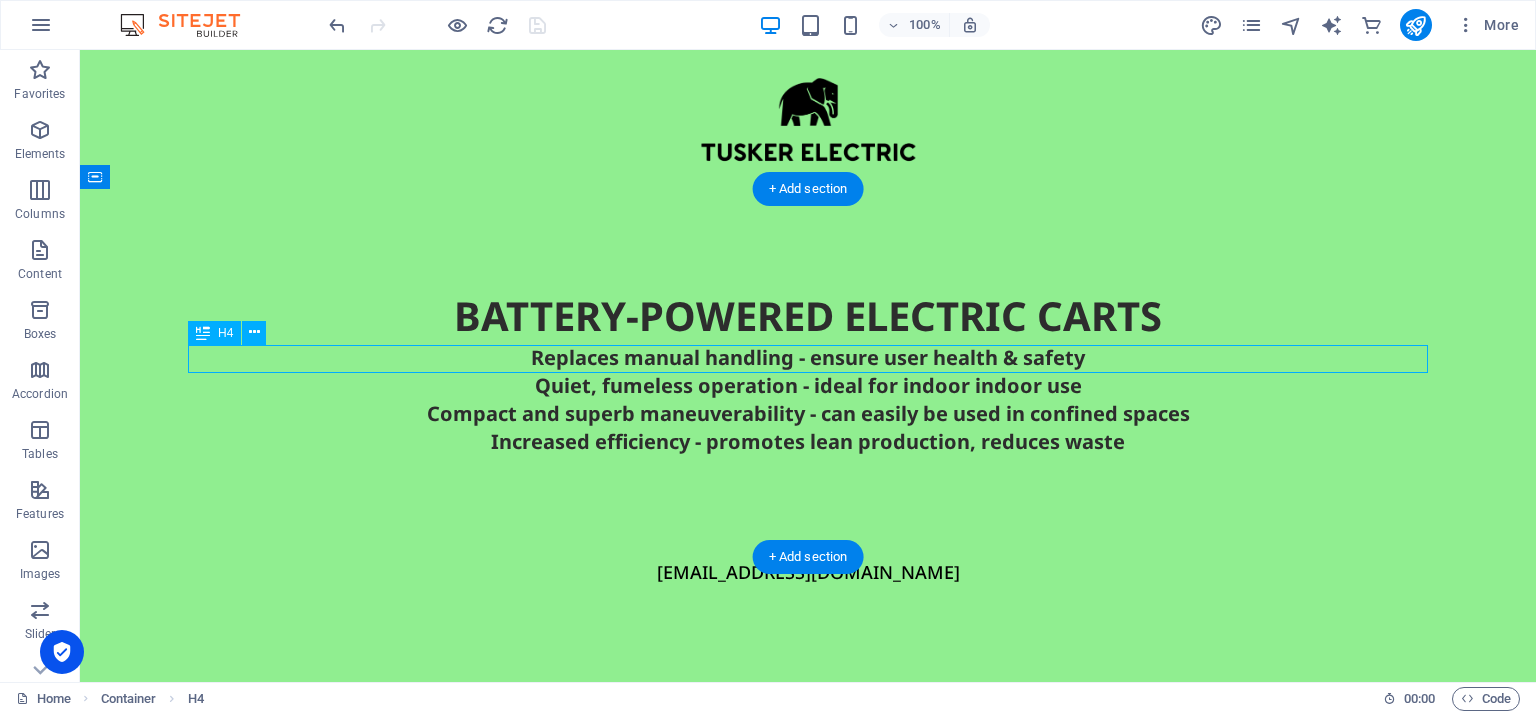 click on "Replaces manual handling - ensure user health & safety" at bounding box center [808, 358] 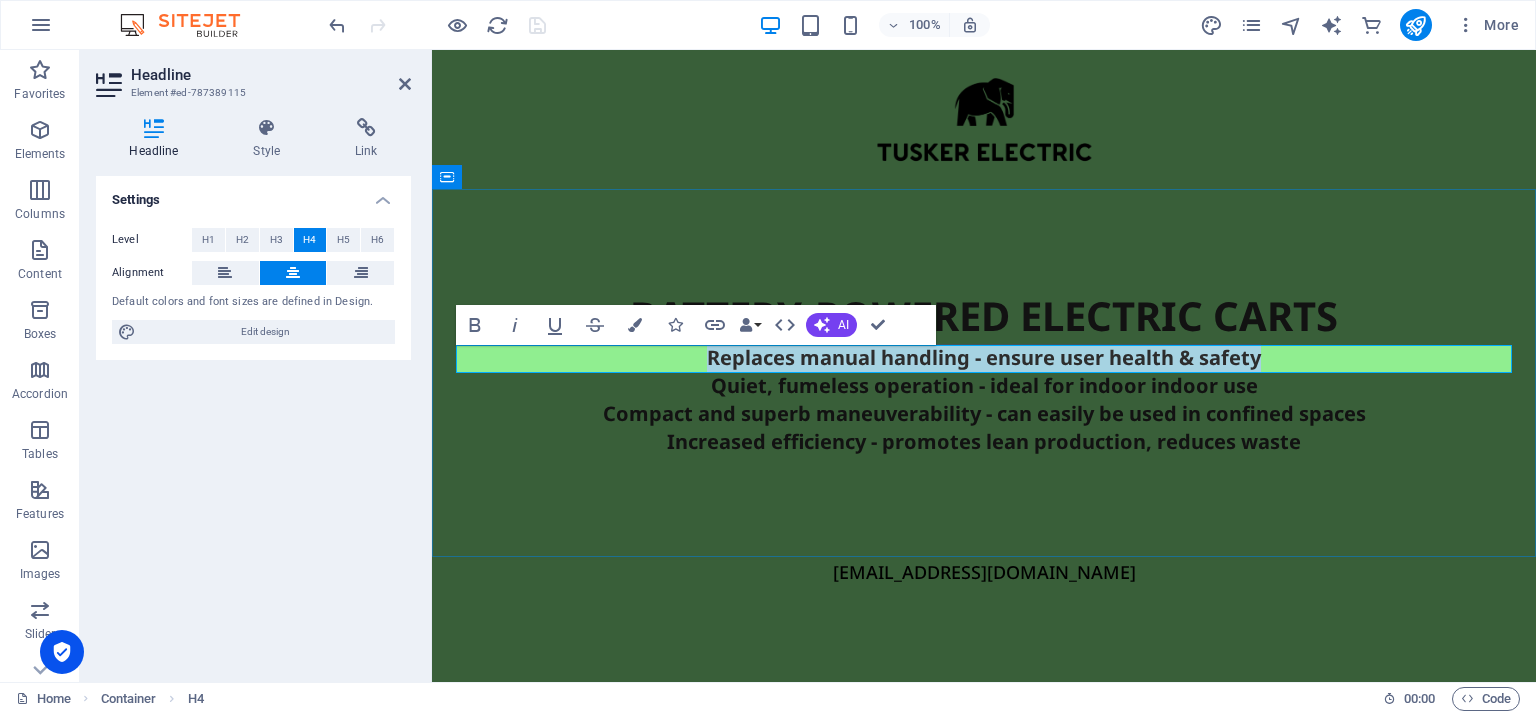 click on "Replaces manual handling - ensure user health & safety" at bounding box center (984, 358) 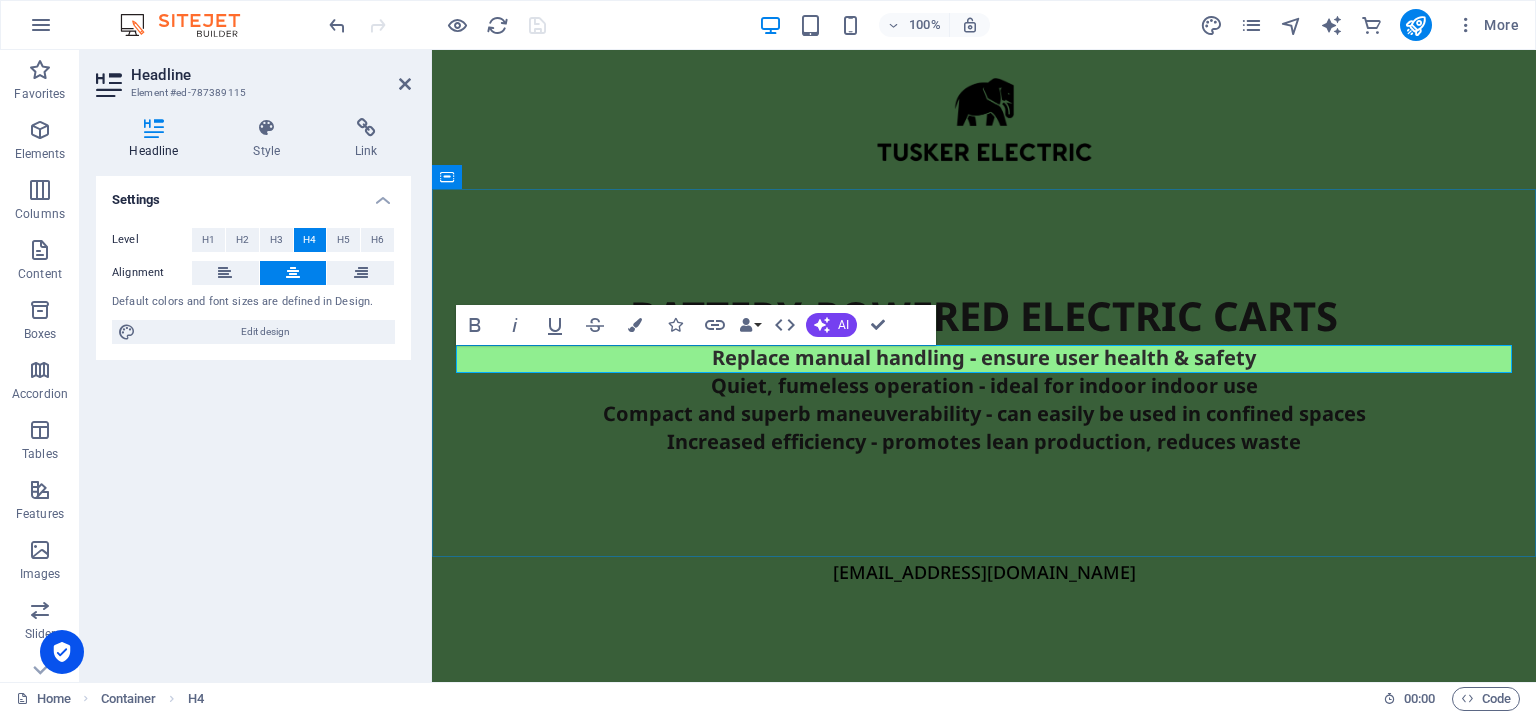 type 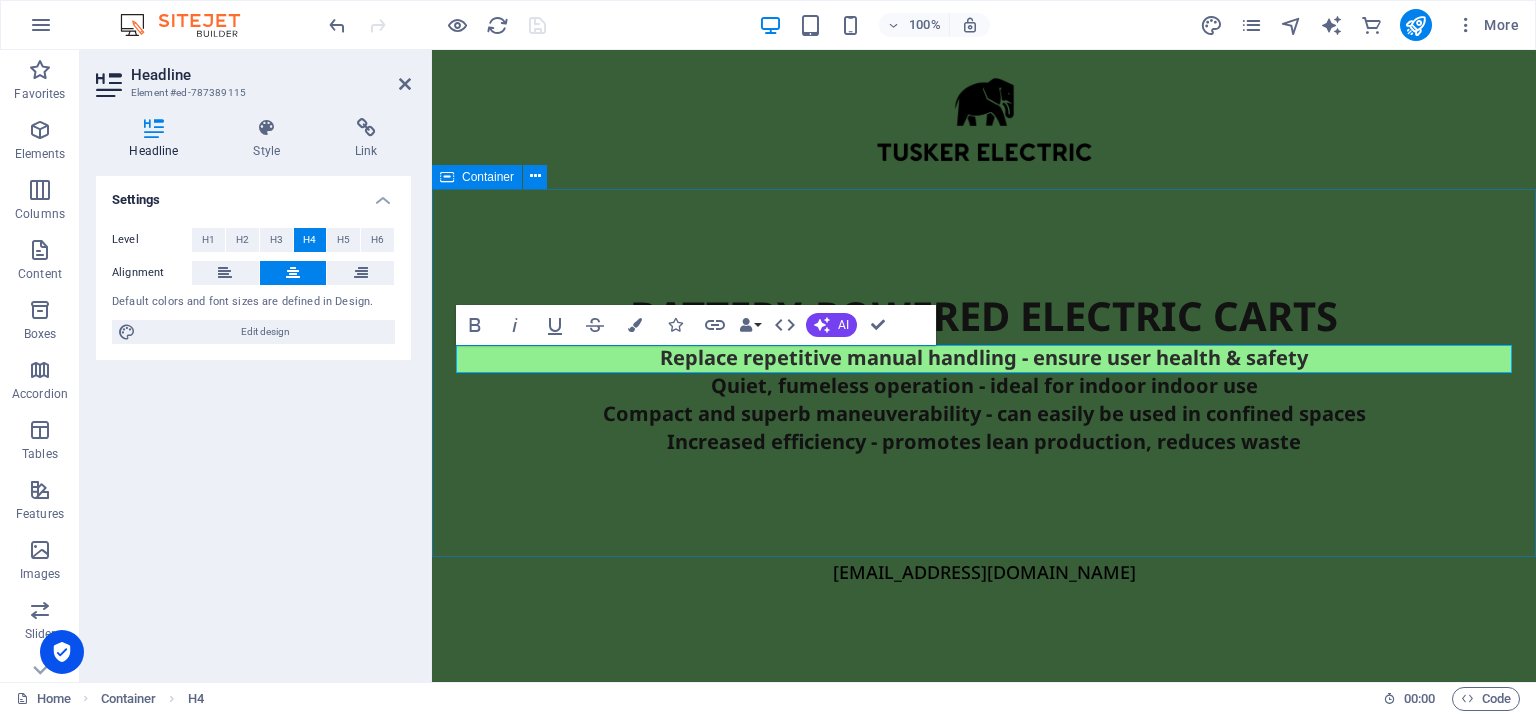 click on "BATTERY-POWERED ELECTRIC CARTS Replace repetitive manual handling - ensure user health & safety Quiet, fumeless operation - ideal for indoor indoor use Compact and superb maneuverability - can easily be used in confined spaces Increased efficiency - promotes lean production, reduces waste" at bounding box center (984, 372) 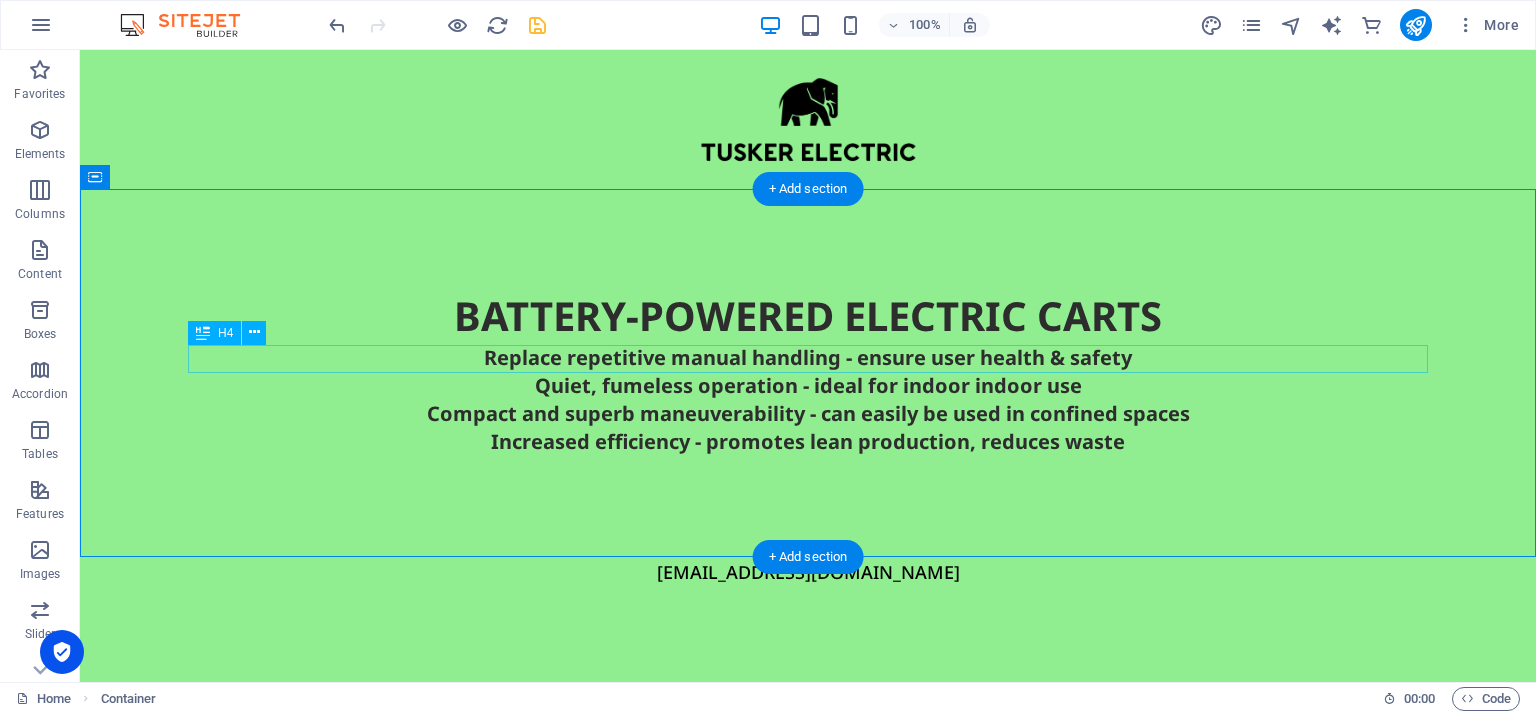 click on "Replace repetitive manual handling - ensure user health & safety" at bounding box center (808, 358) 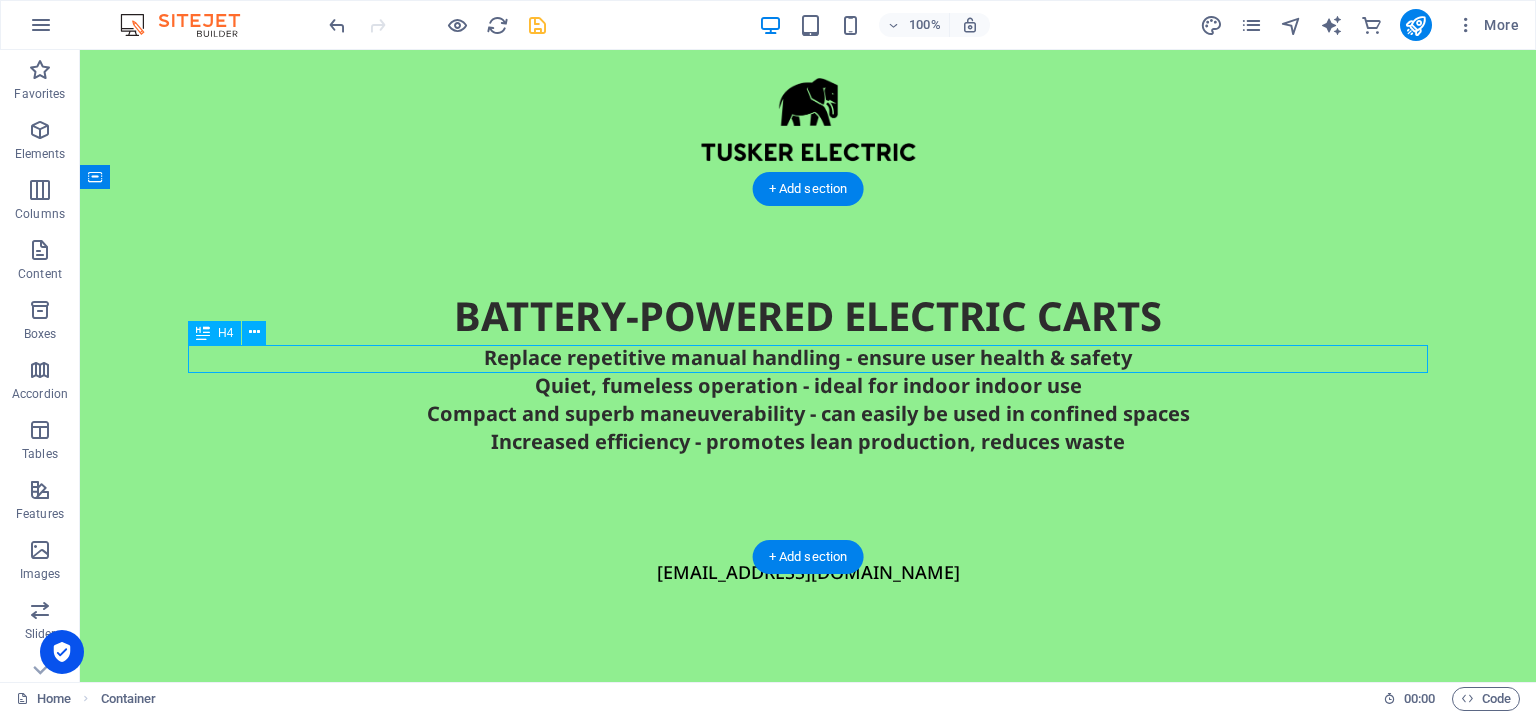 click on "Replace repetitive manual handling - ensure user health & safety" at bounding box center (808, 358) 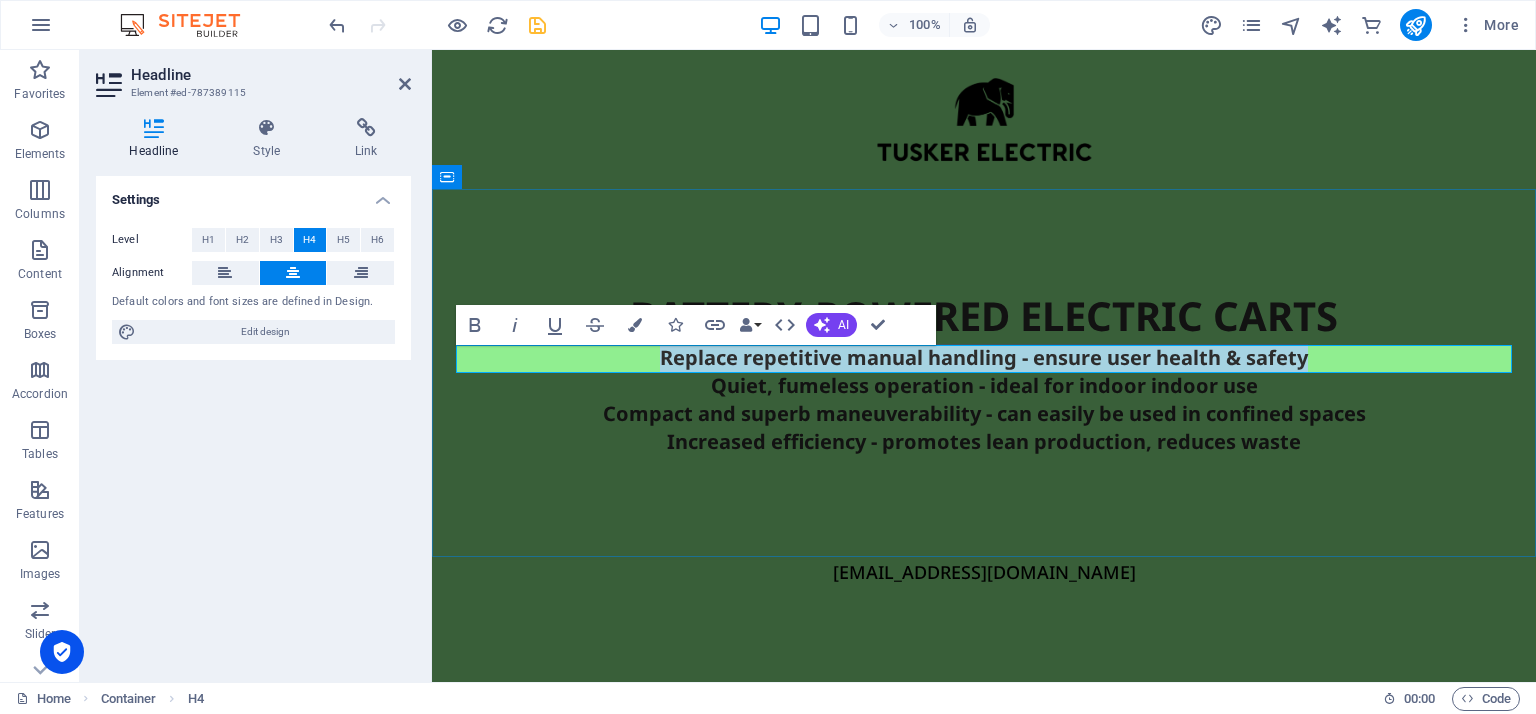 click on "Replace repetitive manual handling - ensure user health & safety" at bounding box center [984, 358] 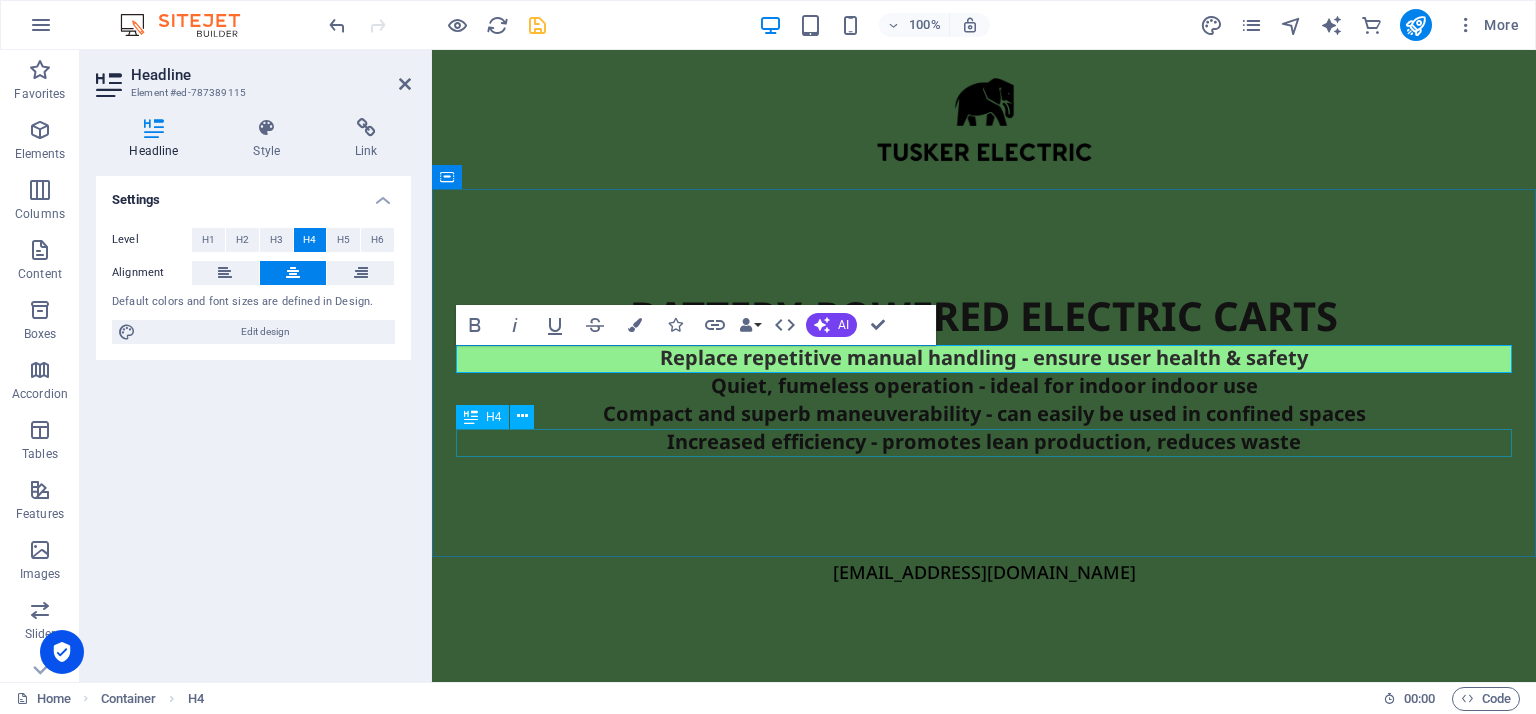 type 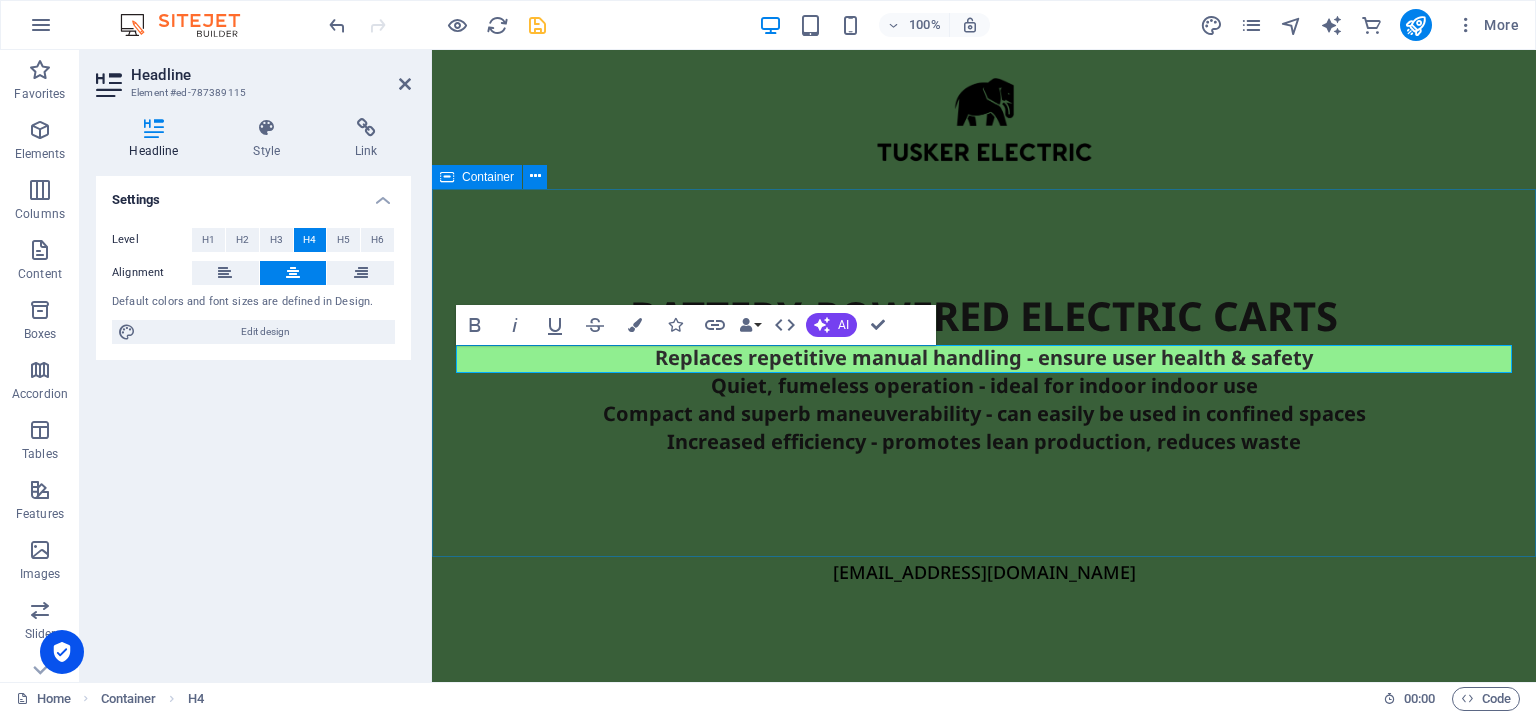 click on "BATTERY-POWERED ELECTRIC CARTS Replaces repetitive manual handling - ensure user health & safety Quiet, fumeless operation - ideal for indoor indoor use Compact and superb maneuverability - can easily be used in confined spaces Increased efficiency - promotes lean production, reduces waste" at bounding box center [984, 372] 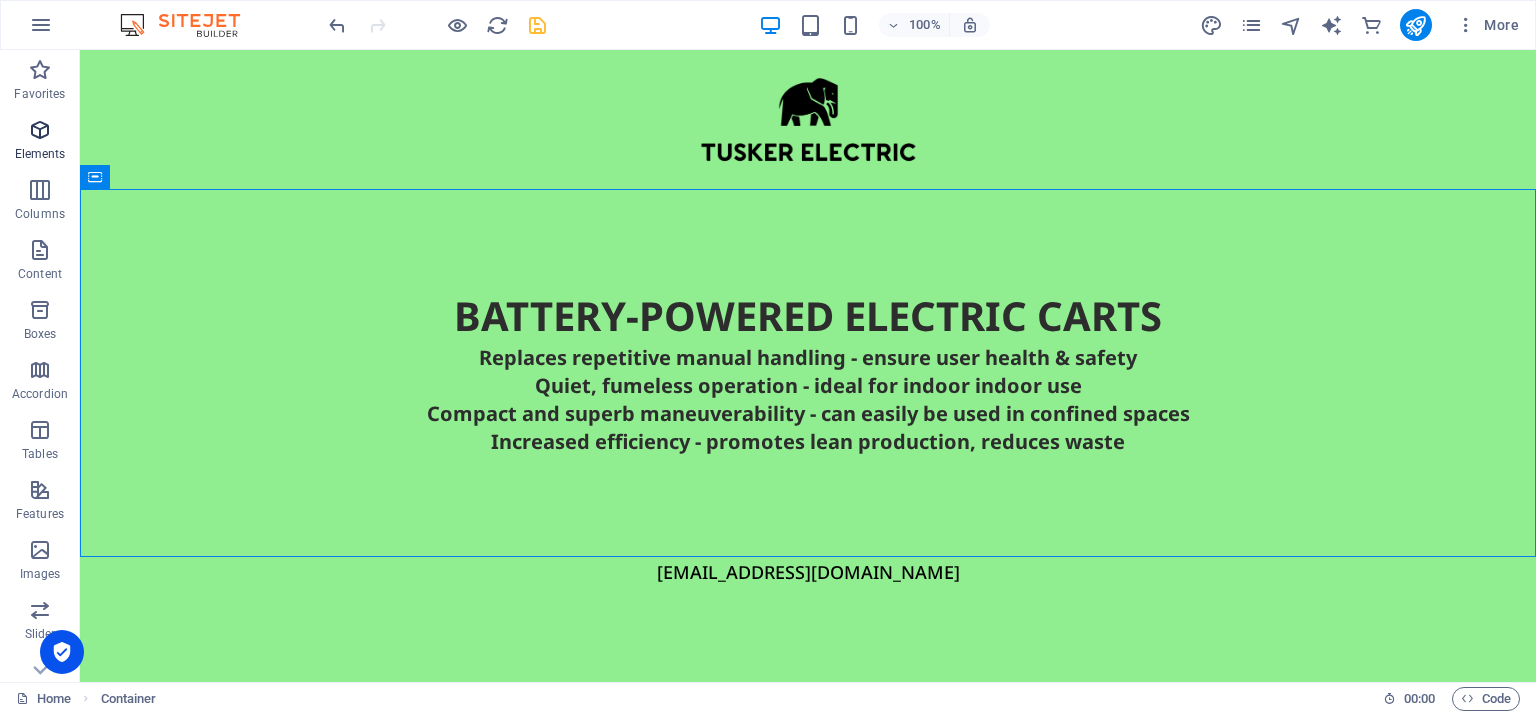 click at bounding box center [40, 130] 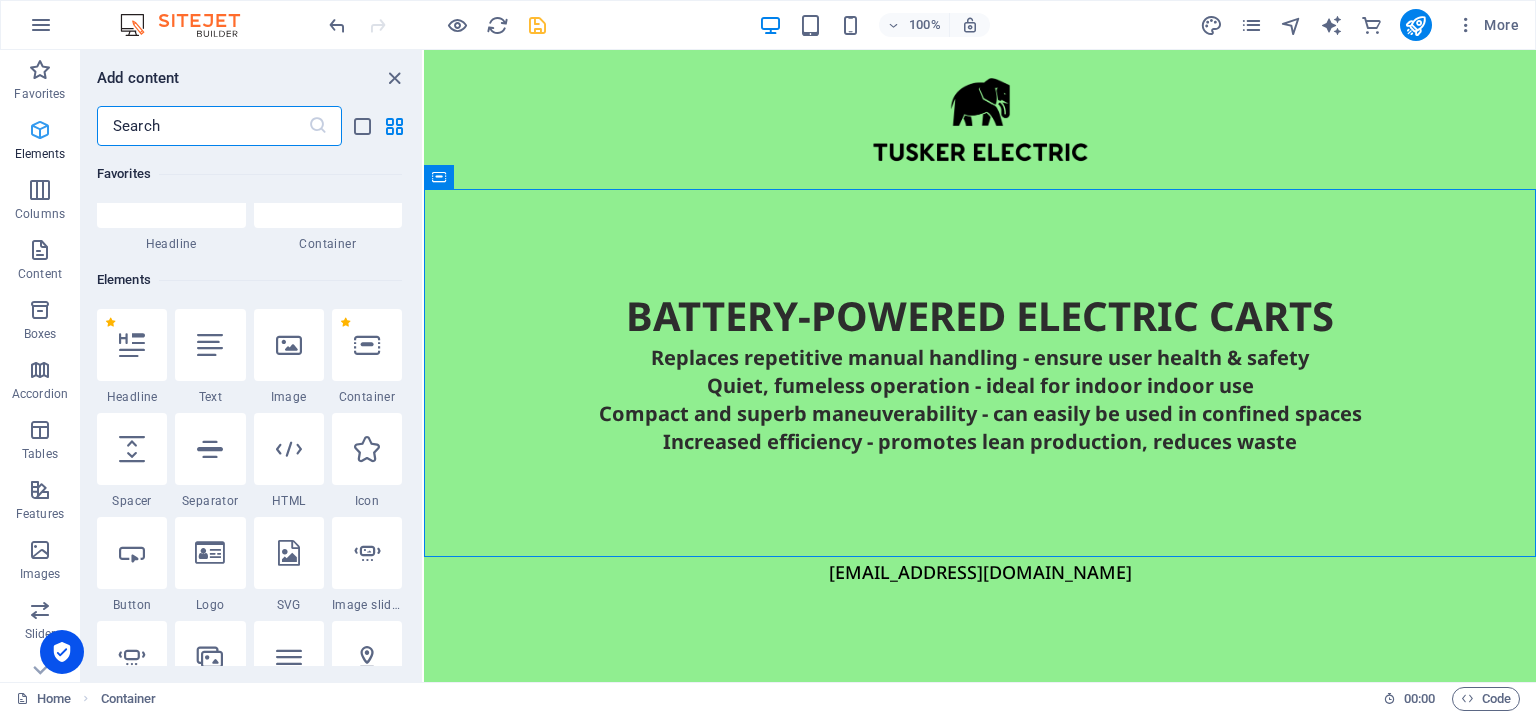 scroll, scrollTop: 212, scrollLeft: 0, axis: vertical 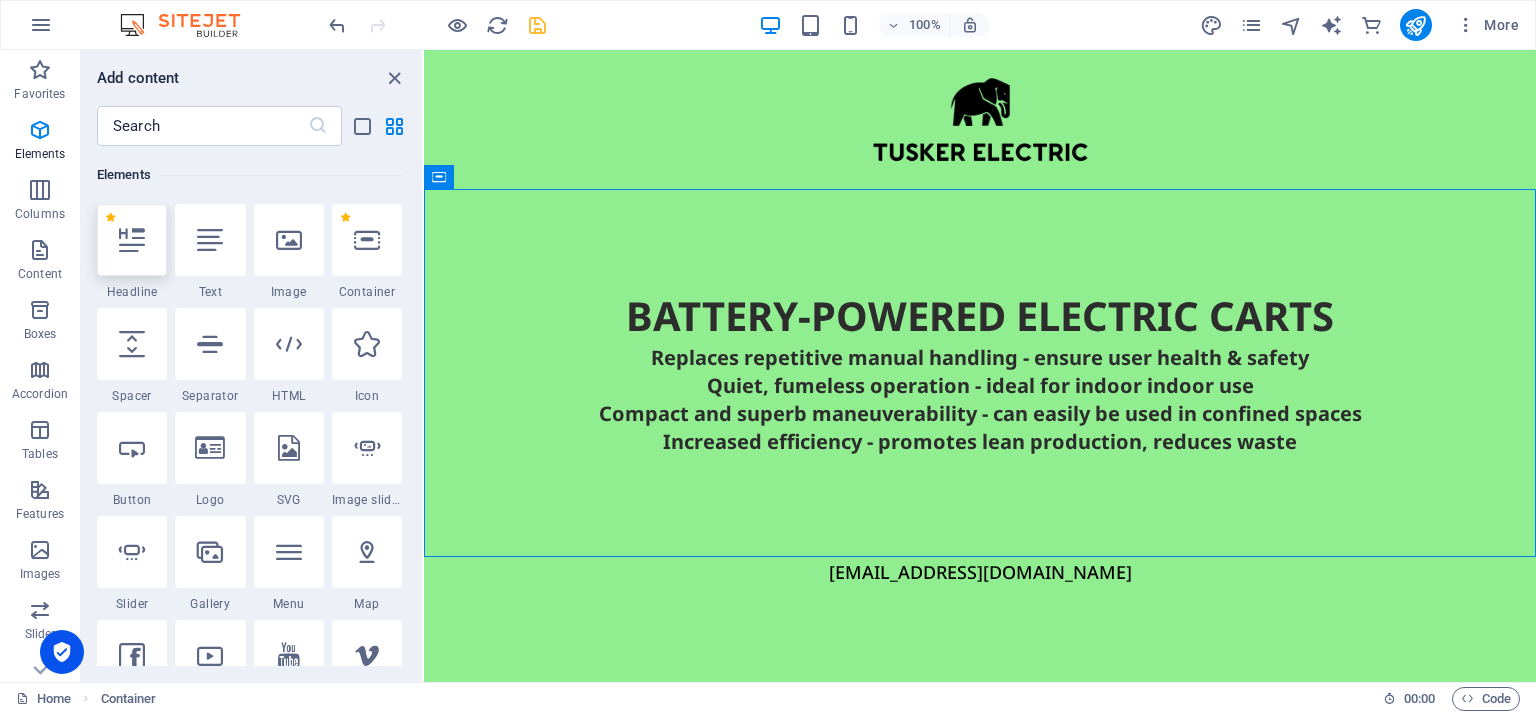 click at bounding box center (132, 240) 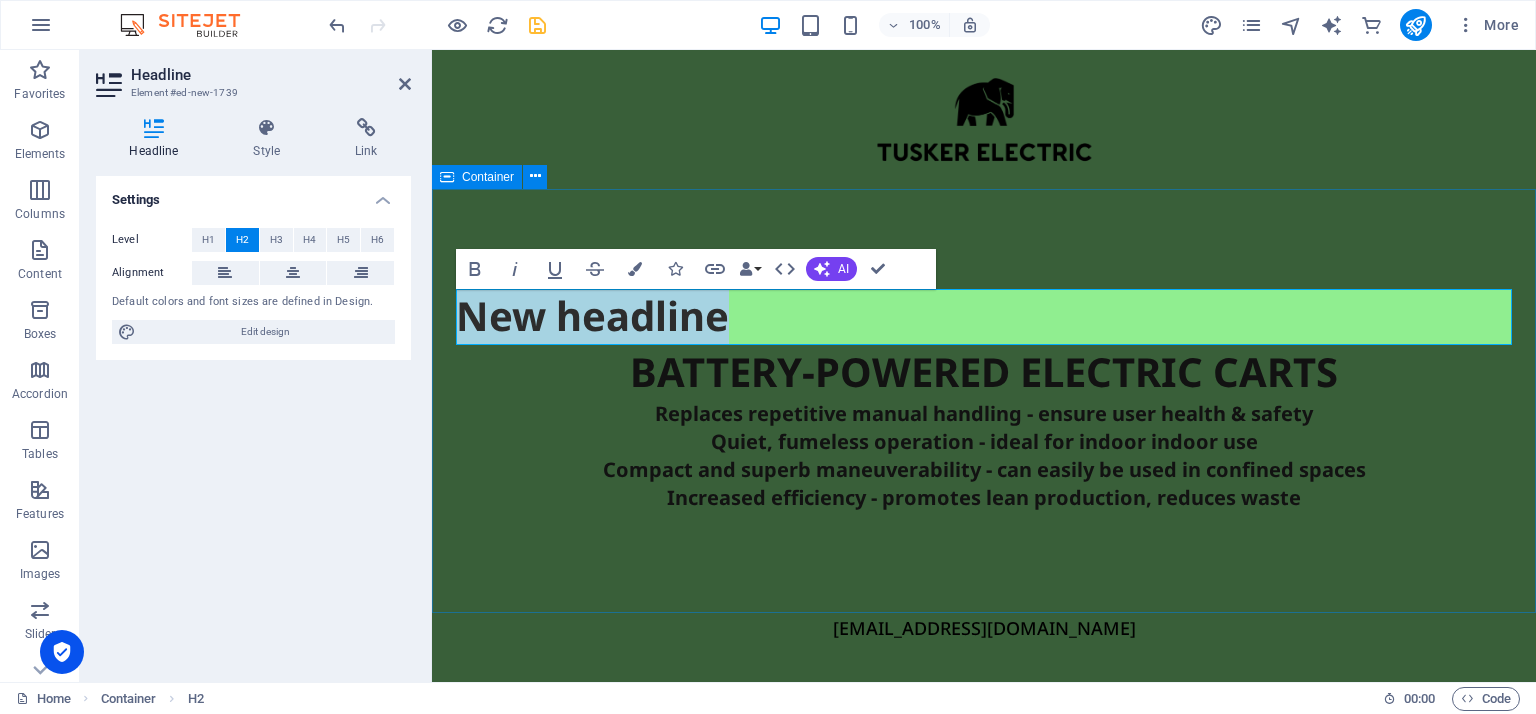 click on "New headline BATTERY-POWERED ELECTRIC CARTS Replaces repetitive manual handling - ensure user health & safety Quiet, fumeless operation - ideal for indoor indoor use Compact and superb maneuverability - can easily be used in confined spaces Increased efficiency - promotes lean production, reduces waste" at bounding box center [984, 400] 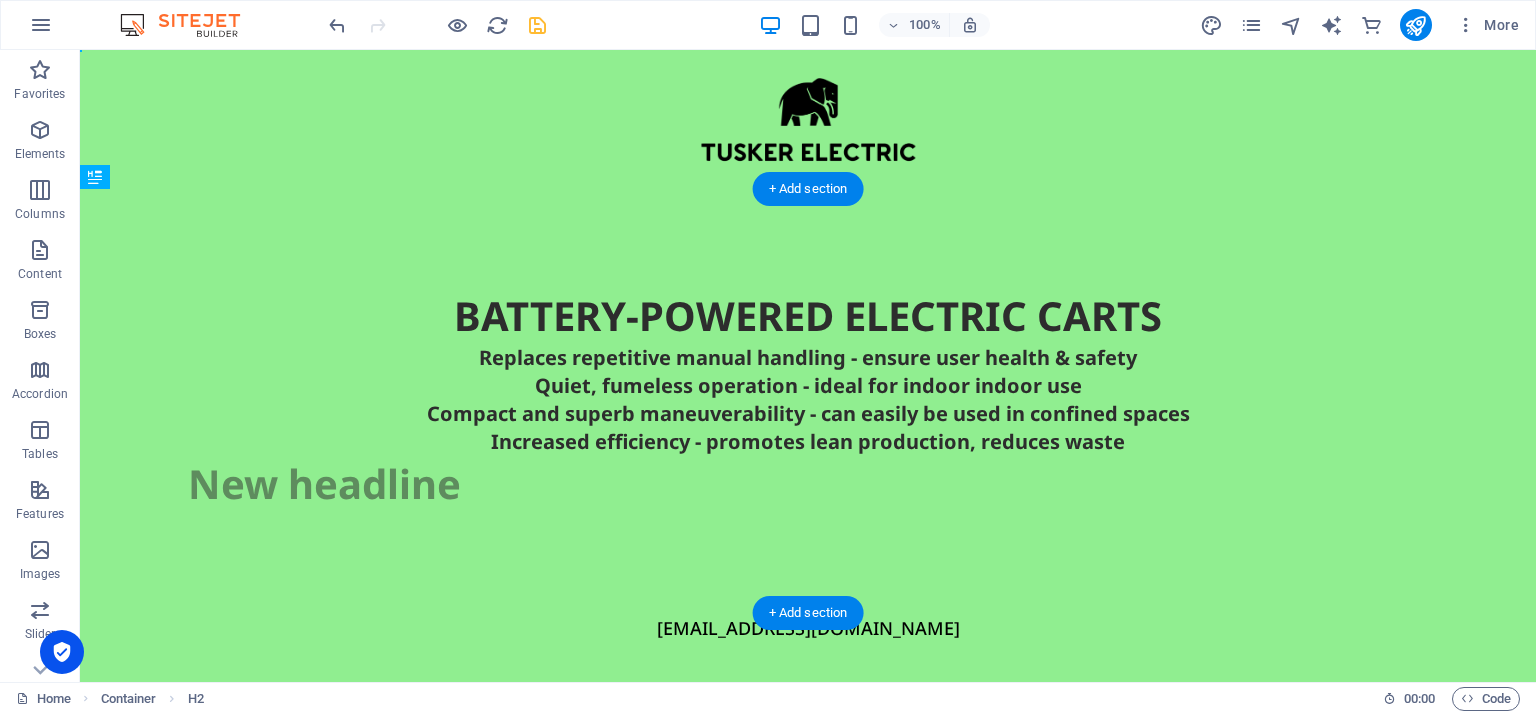 drag, startPoint x: 292, startPoint y: 328, endPoint x: 200, endPoint y: 508, distance: 202.14845 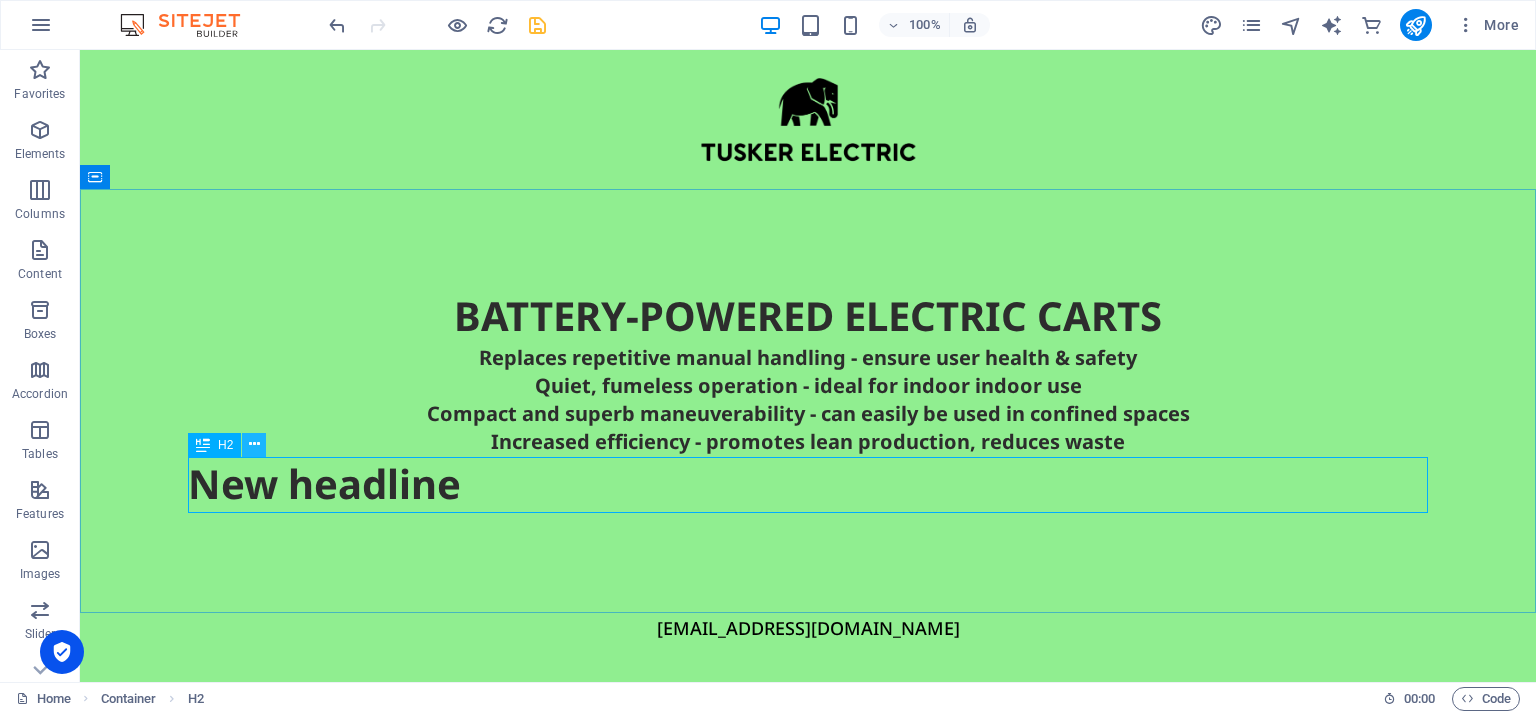 click at bounding box center (254, 444) 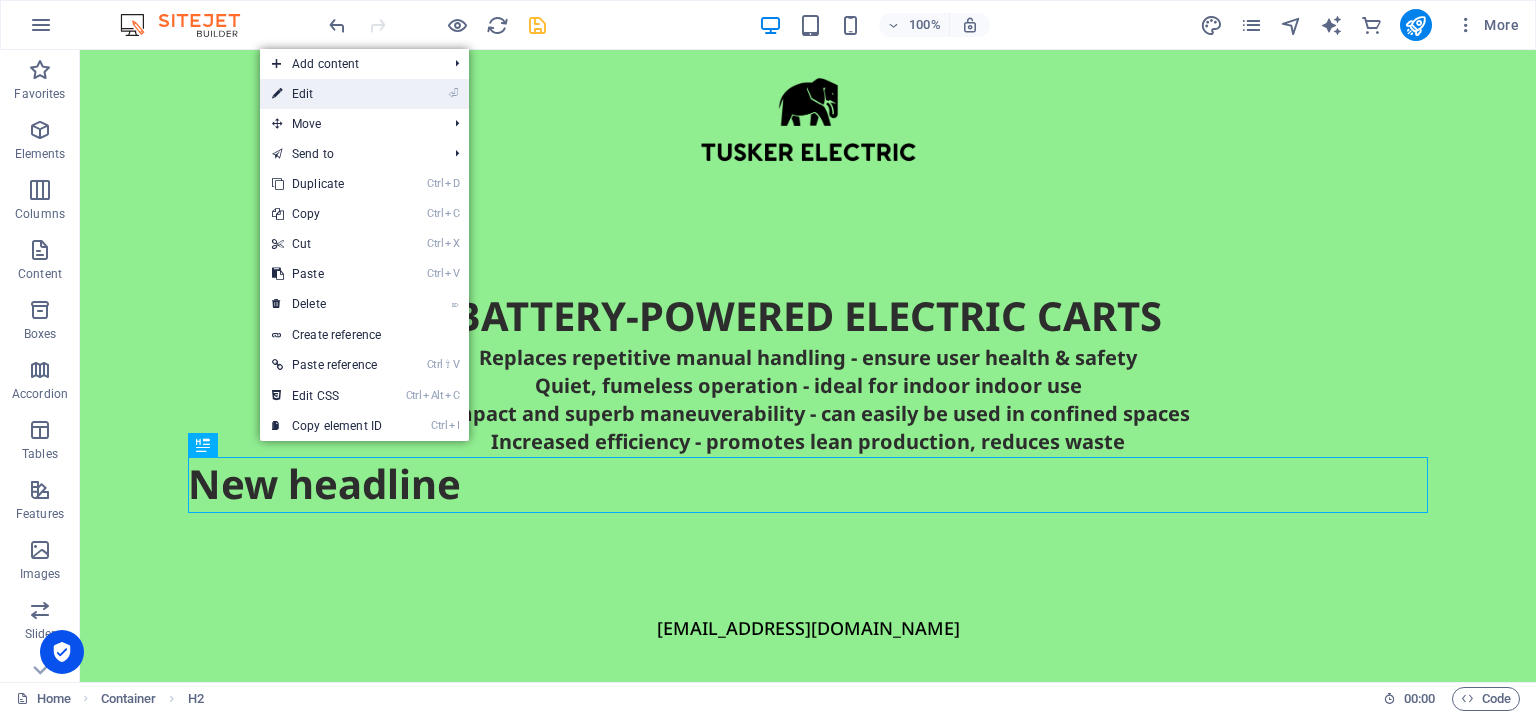 click on "⏎  Edit" at bounding box center [327, 94] 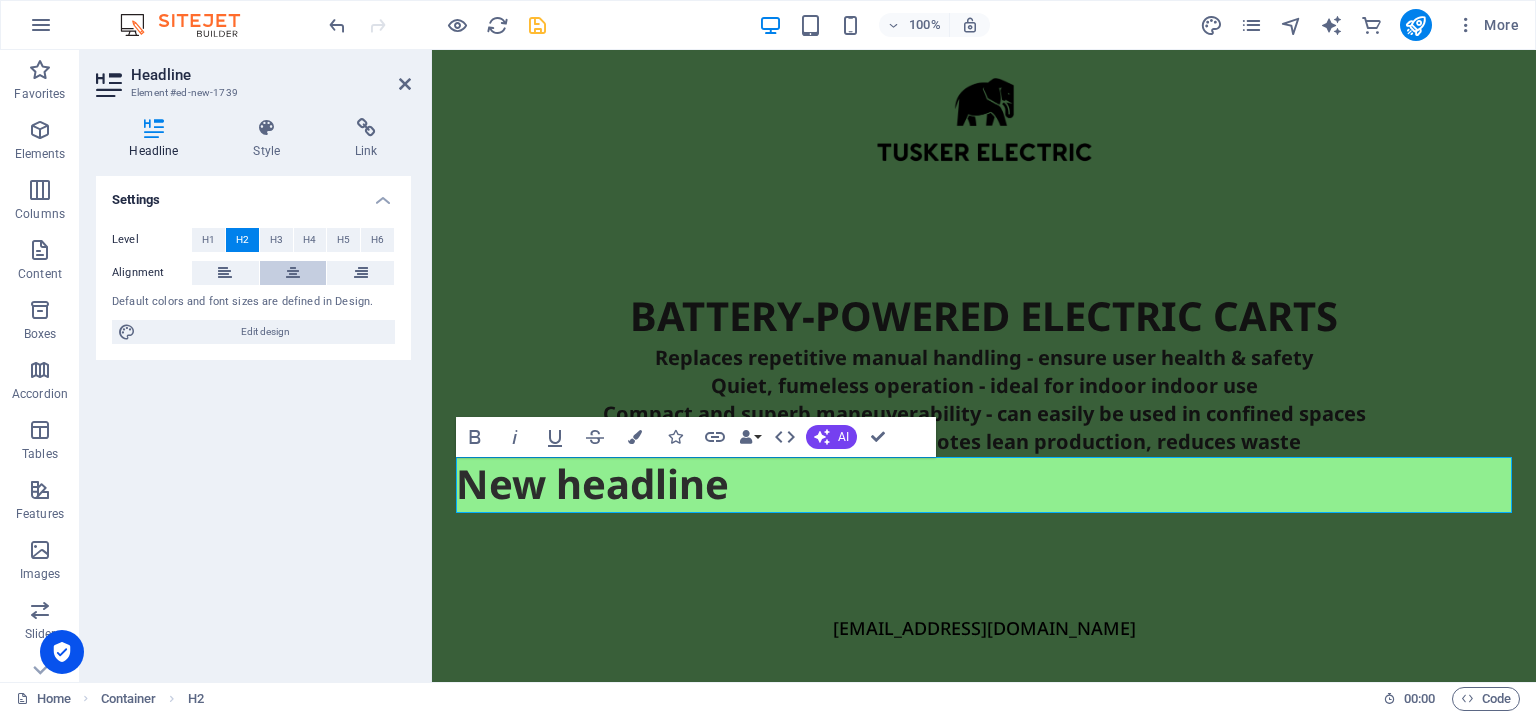 click at bounding box center (293, 273) 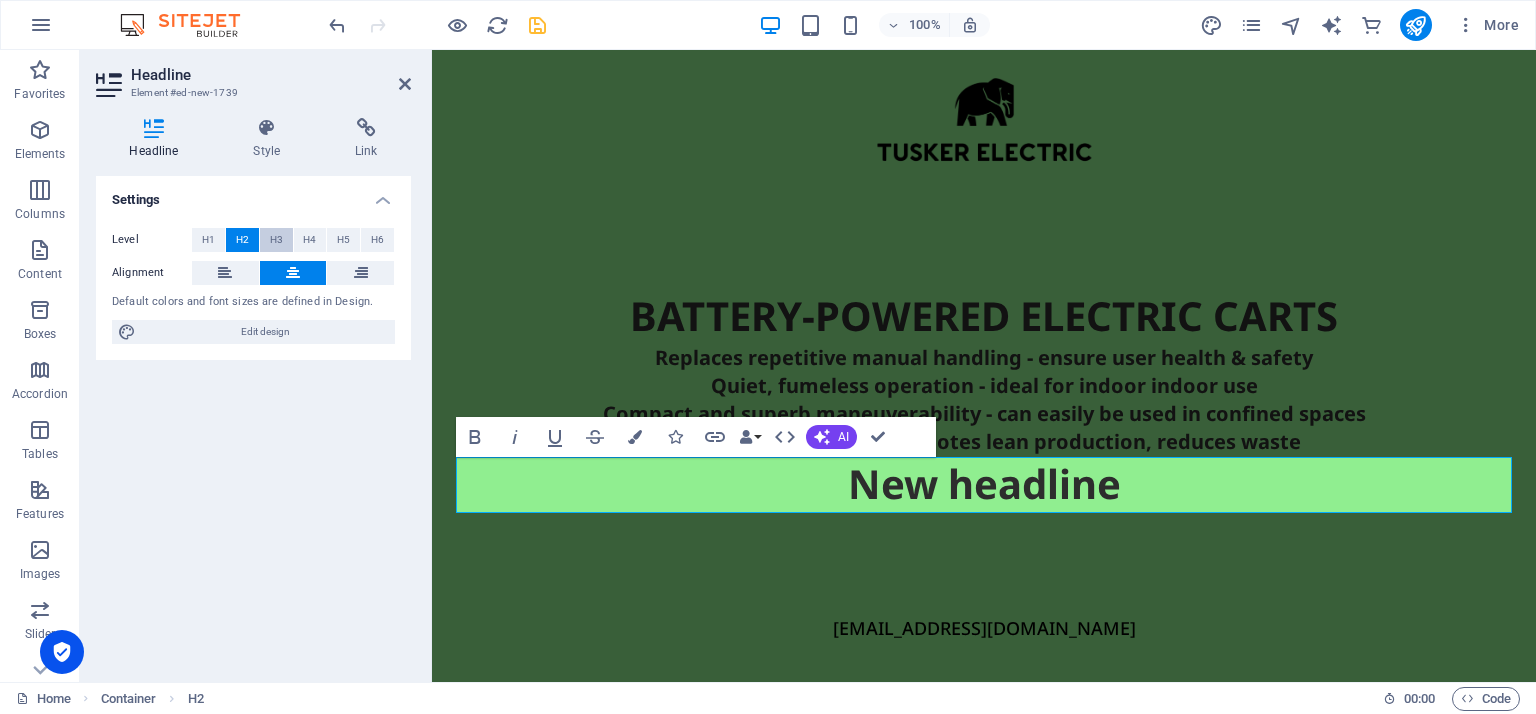 click on "H3" at bounding box center (276, 240) 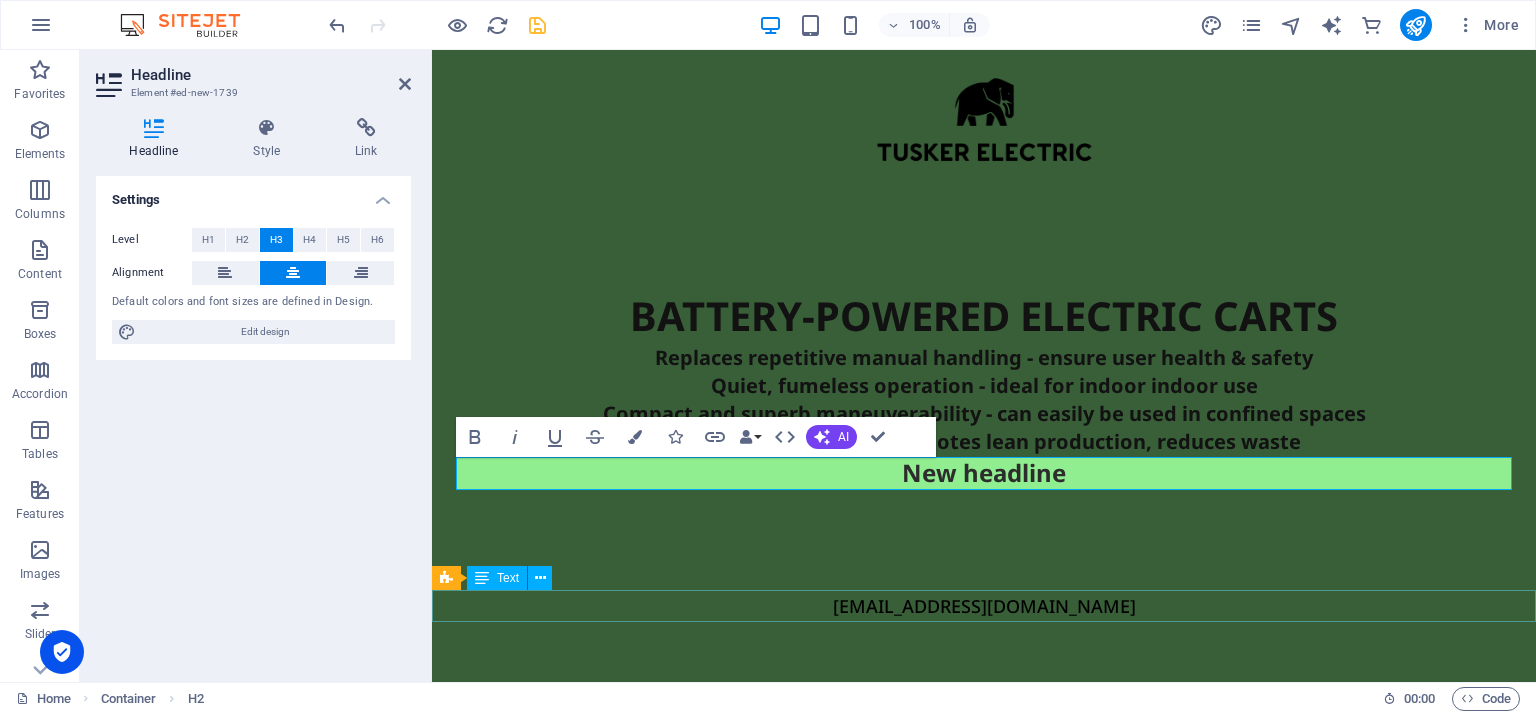type 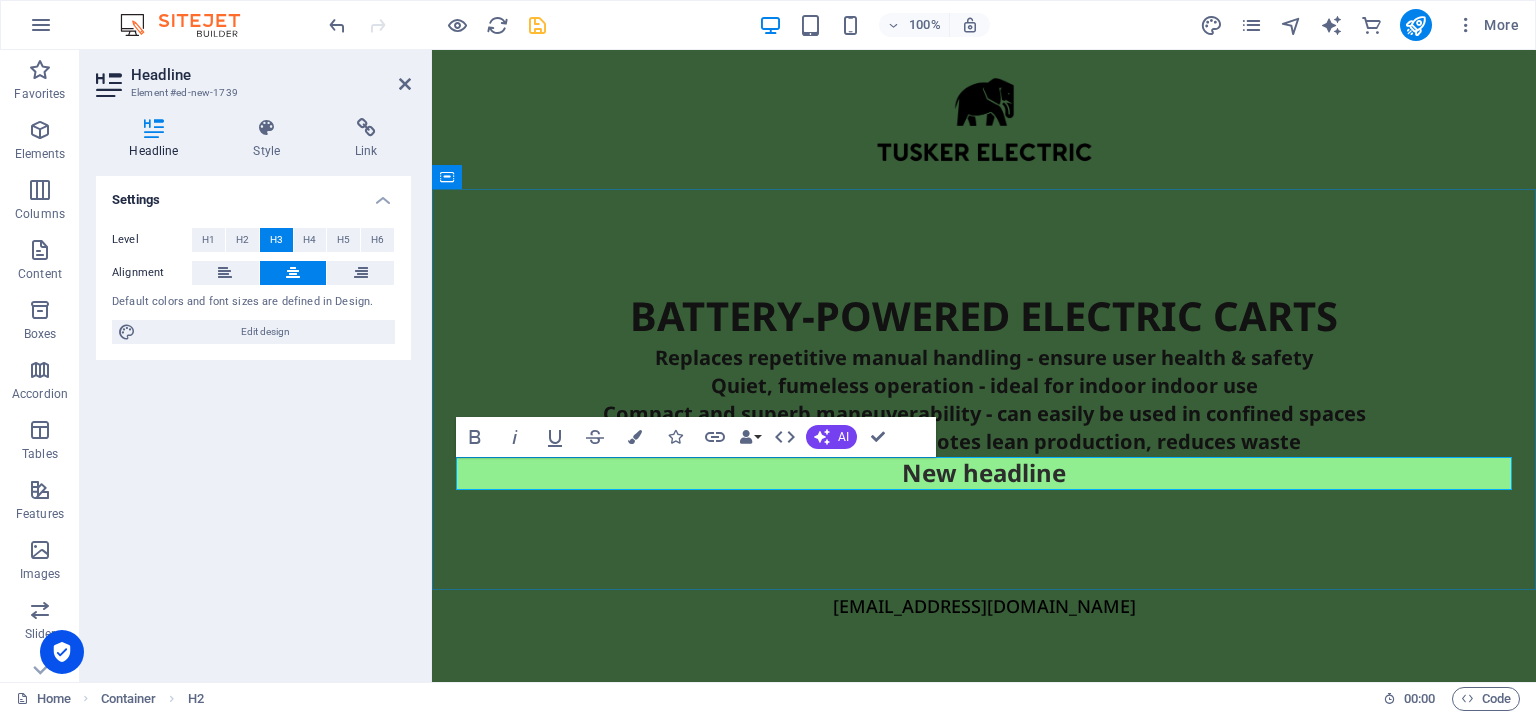 click on "New headline" at bounding box center [984, 473] 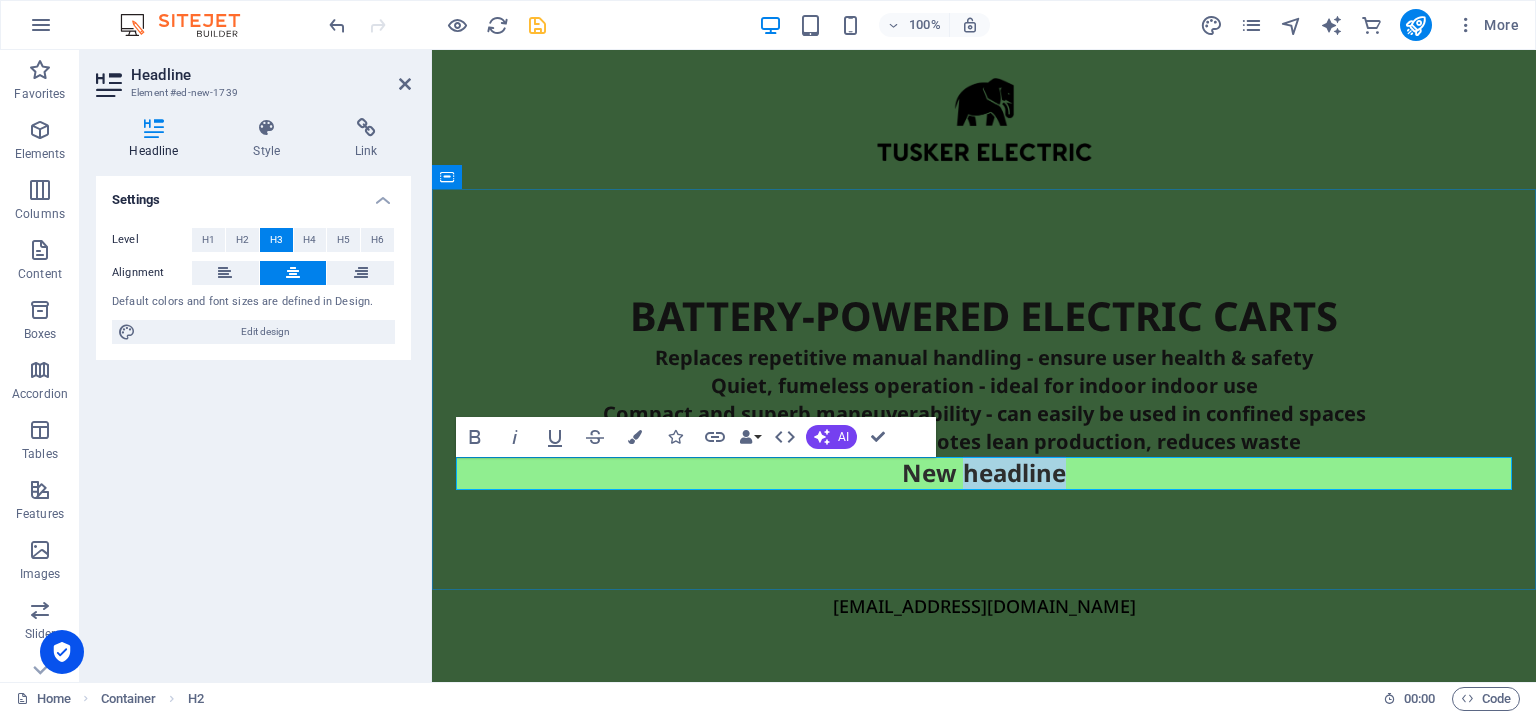 click on "New headline" at bounding box center [984, 473] 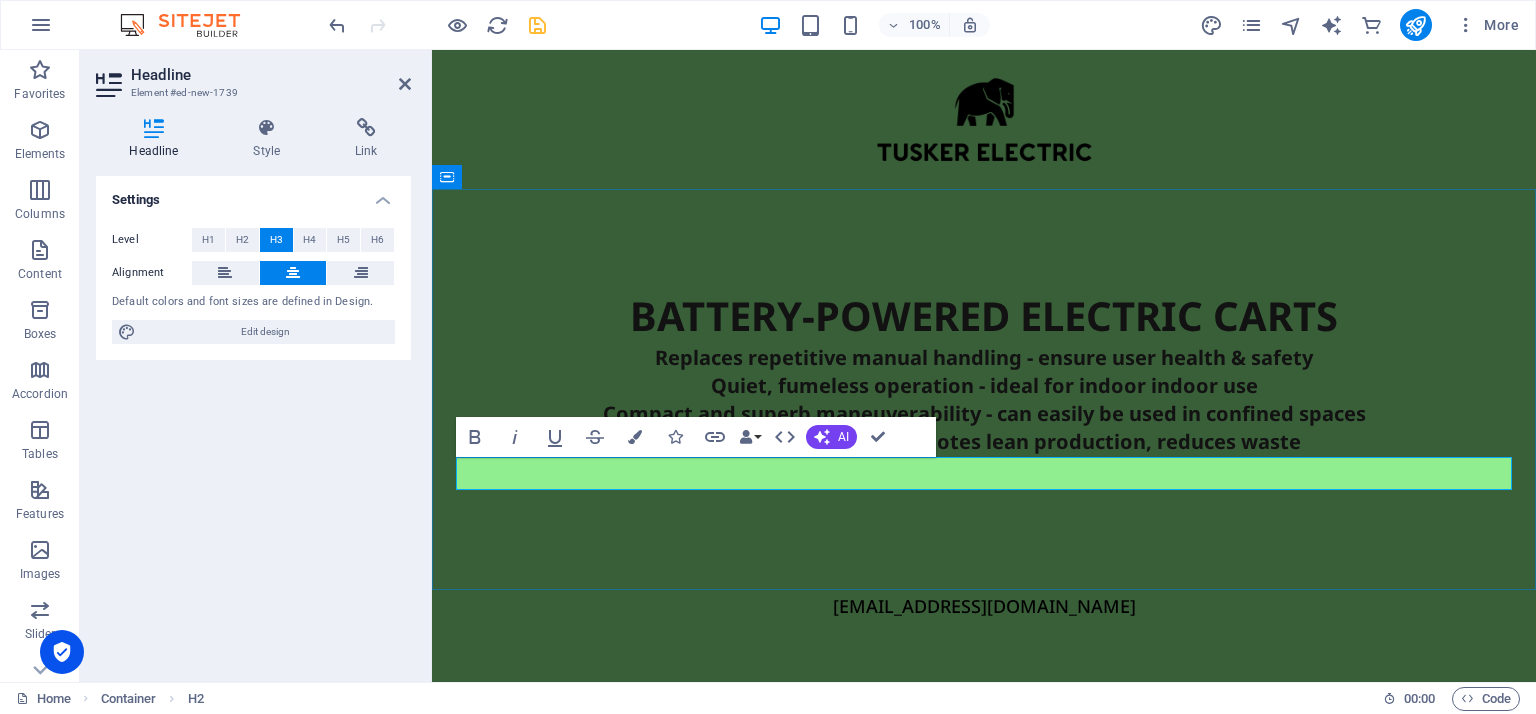 type 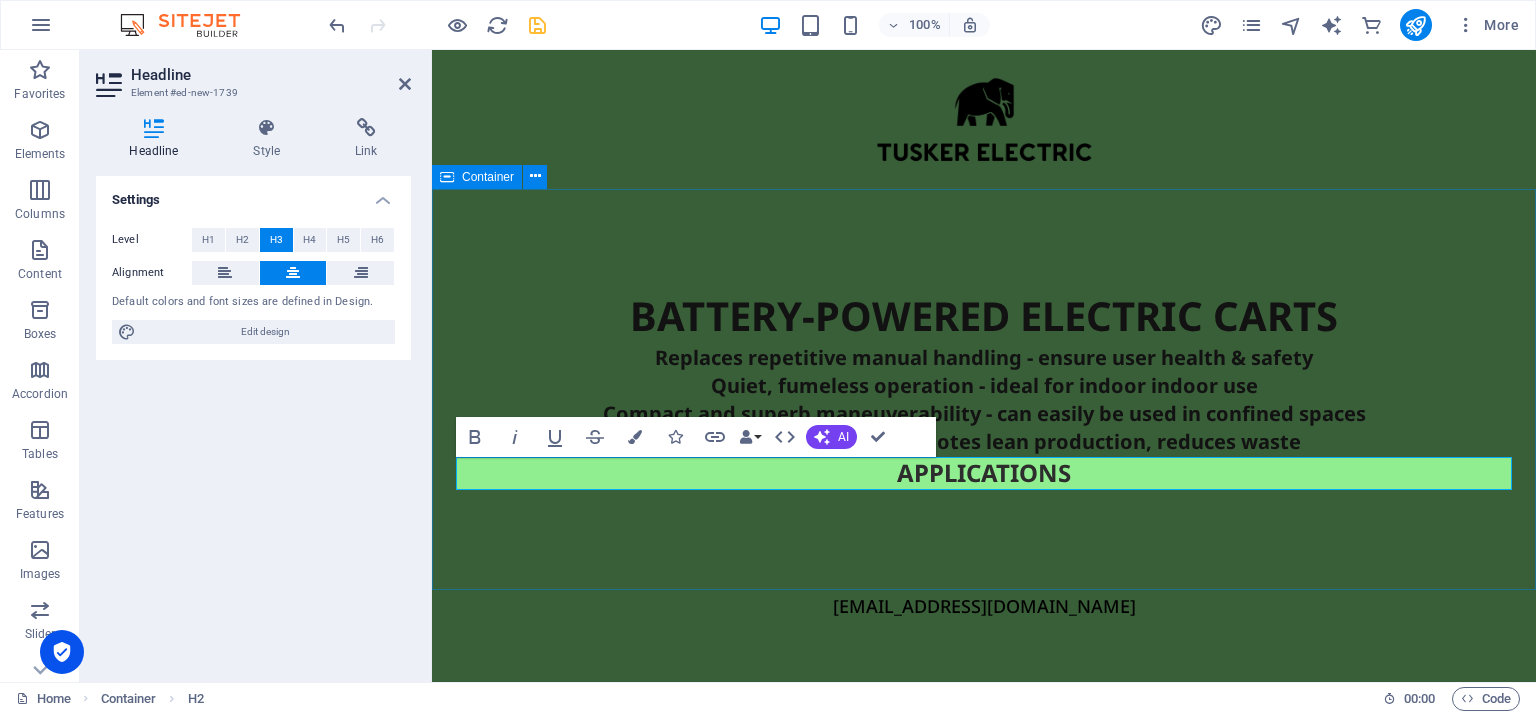 click on "BATTERY-POWERED ELECTRIC CARTS Replaces repetitive manual handling - ensure user health & safety Quiet, fumeless operation - ideal for indoor indoor use Compact and superb maneuverability - can easily be used in confined spaces Increased efficiency - promotes lean production, reduces waste ​APPLICATIONS" at bounding box center (984, 389) 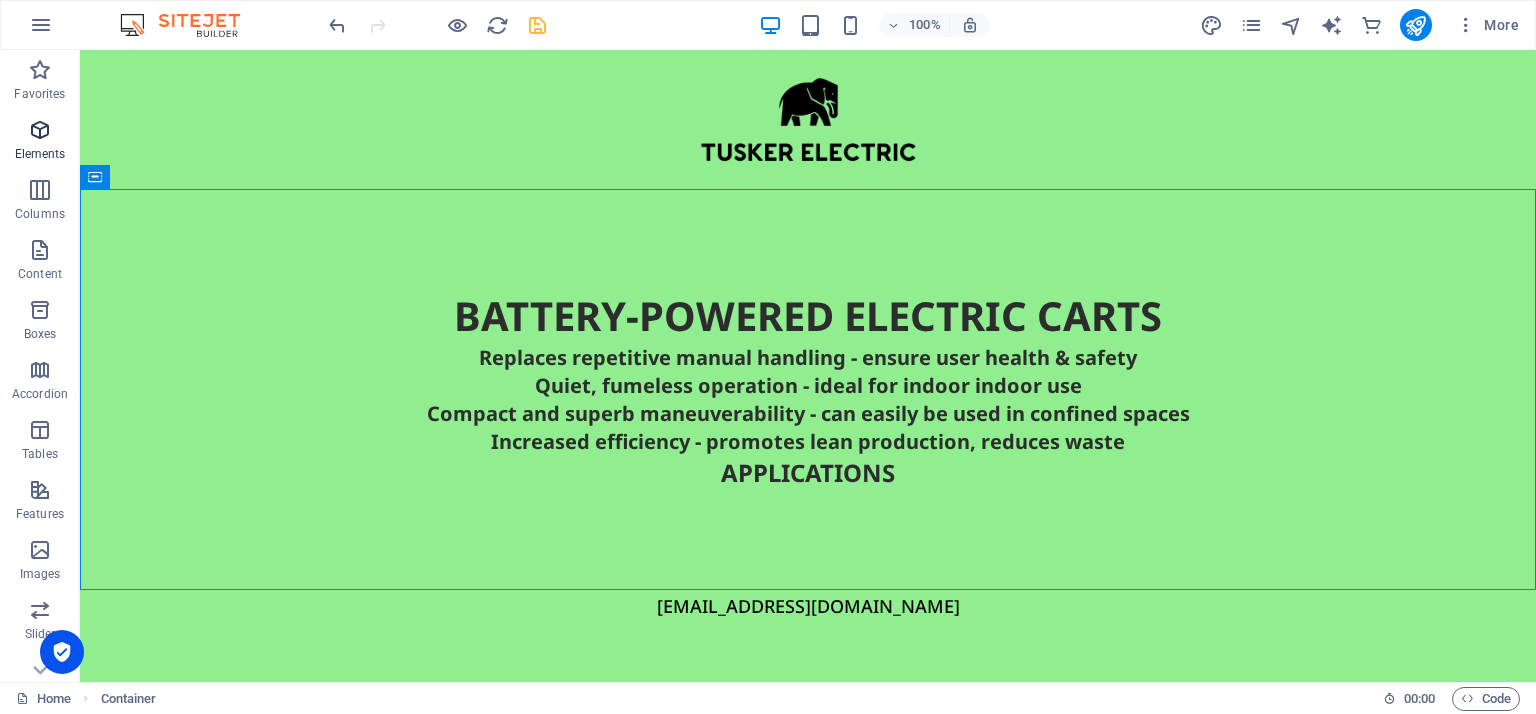 click on "Elements" at bounding box center [40, 154] 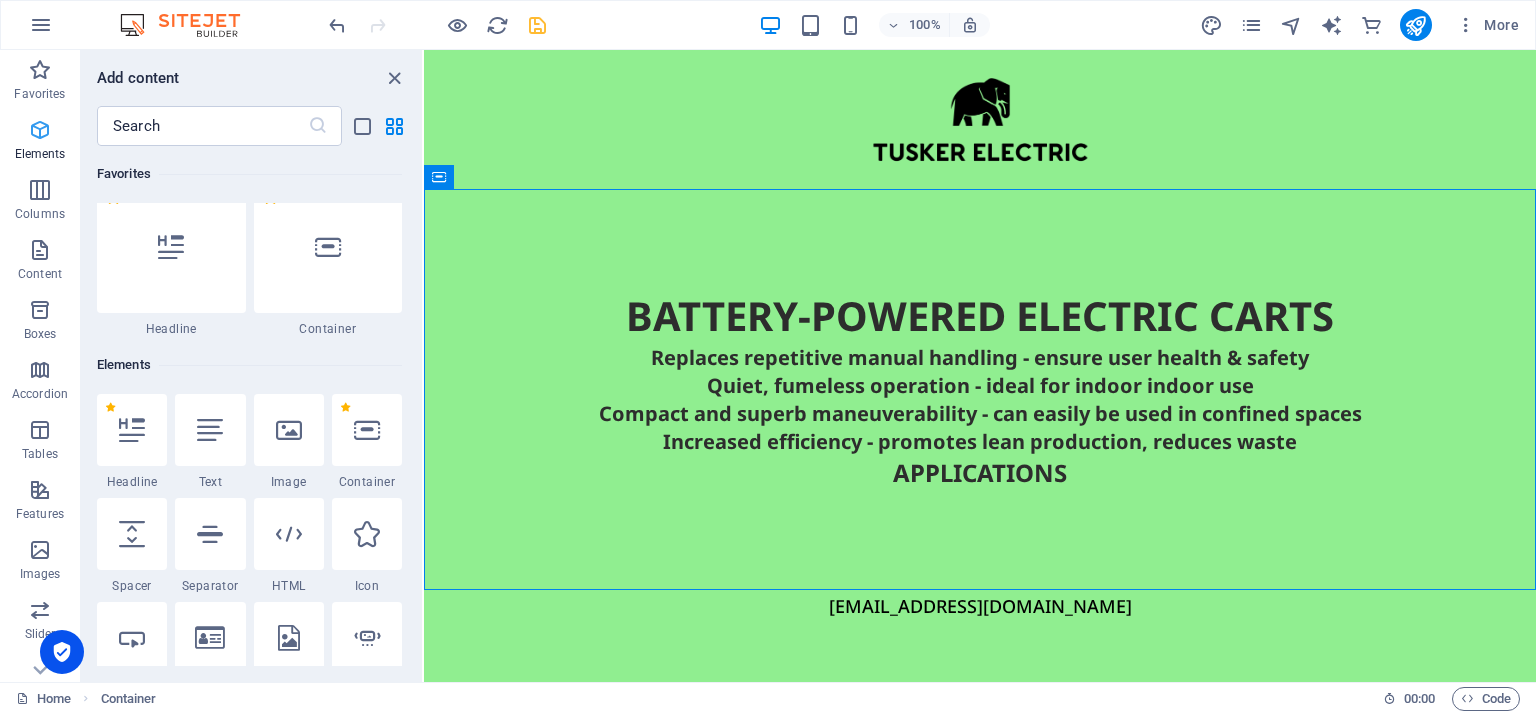 click on "Elements" at bounding box center (40, 154) 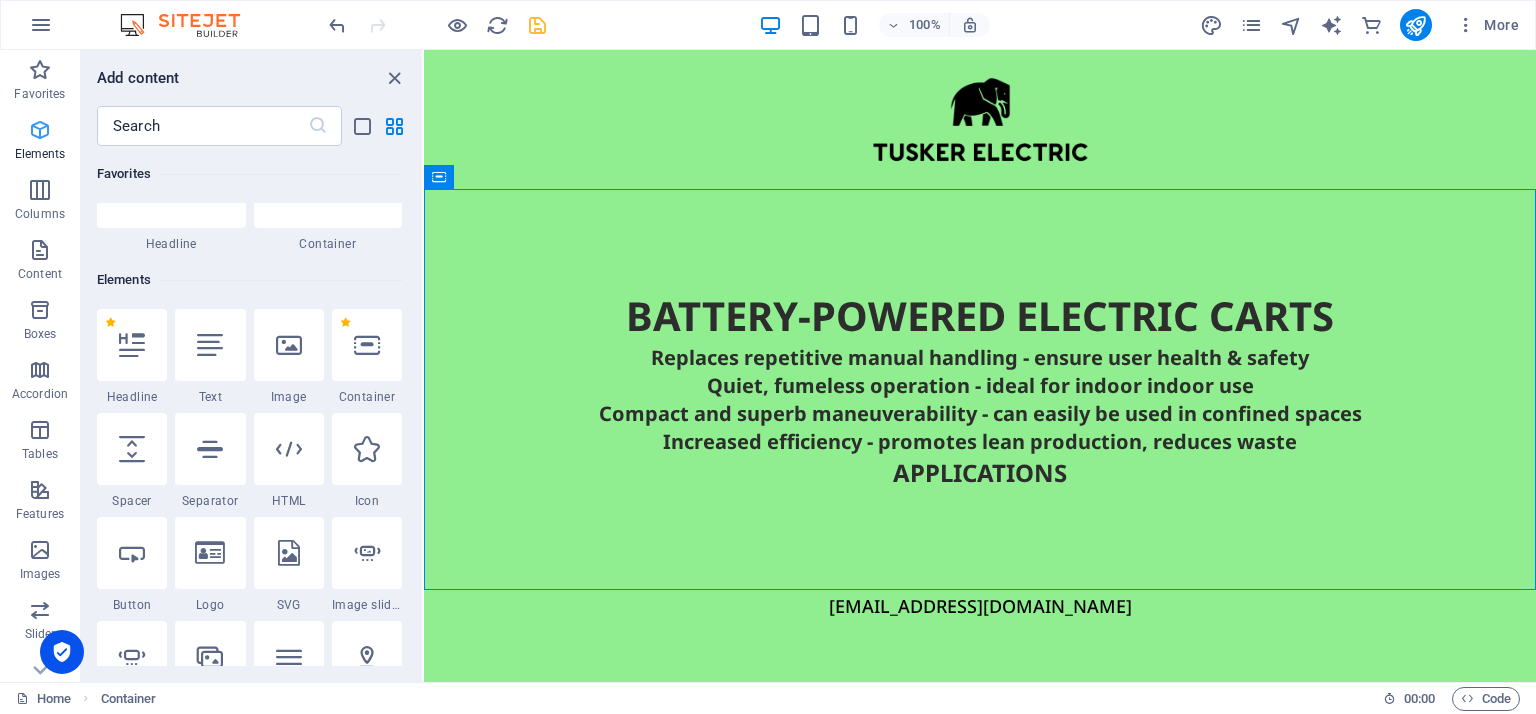 scroll, scrollTop: 212, scrollLeft: 0, axis: vertical 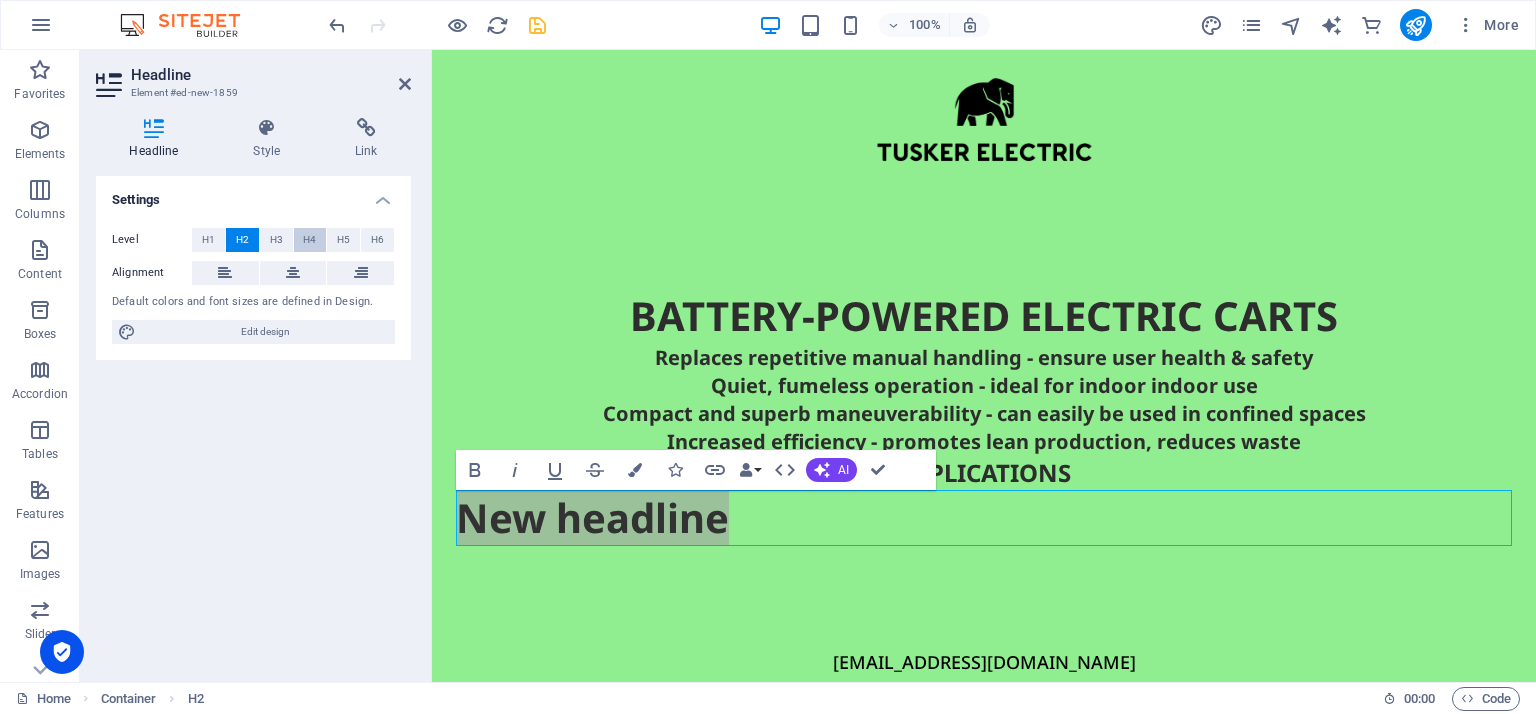 click on "H4" at bounding box center [309, 240] 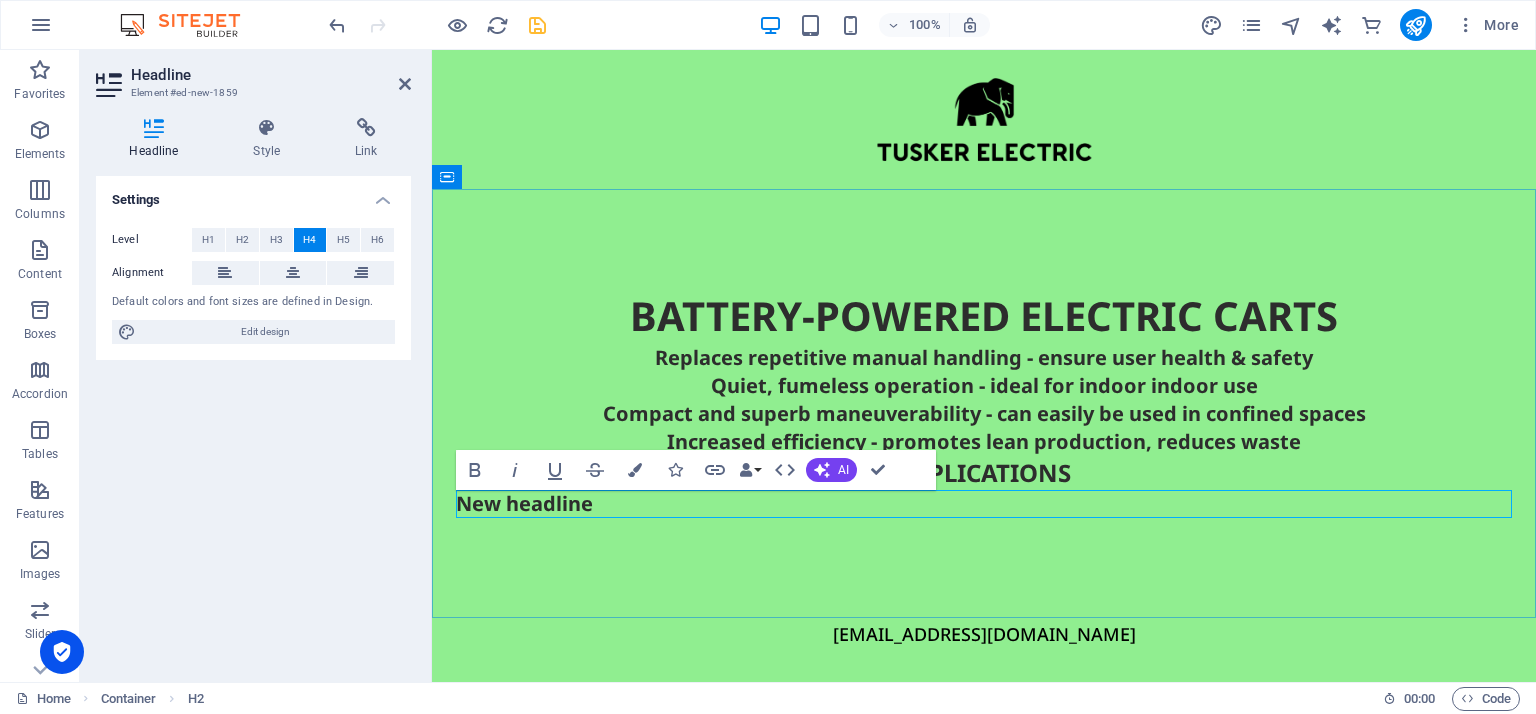 click on "New headline" at bounding box center [984, 504] 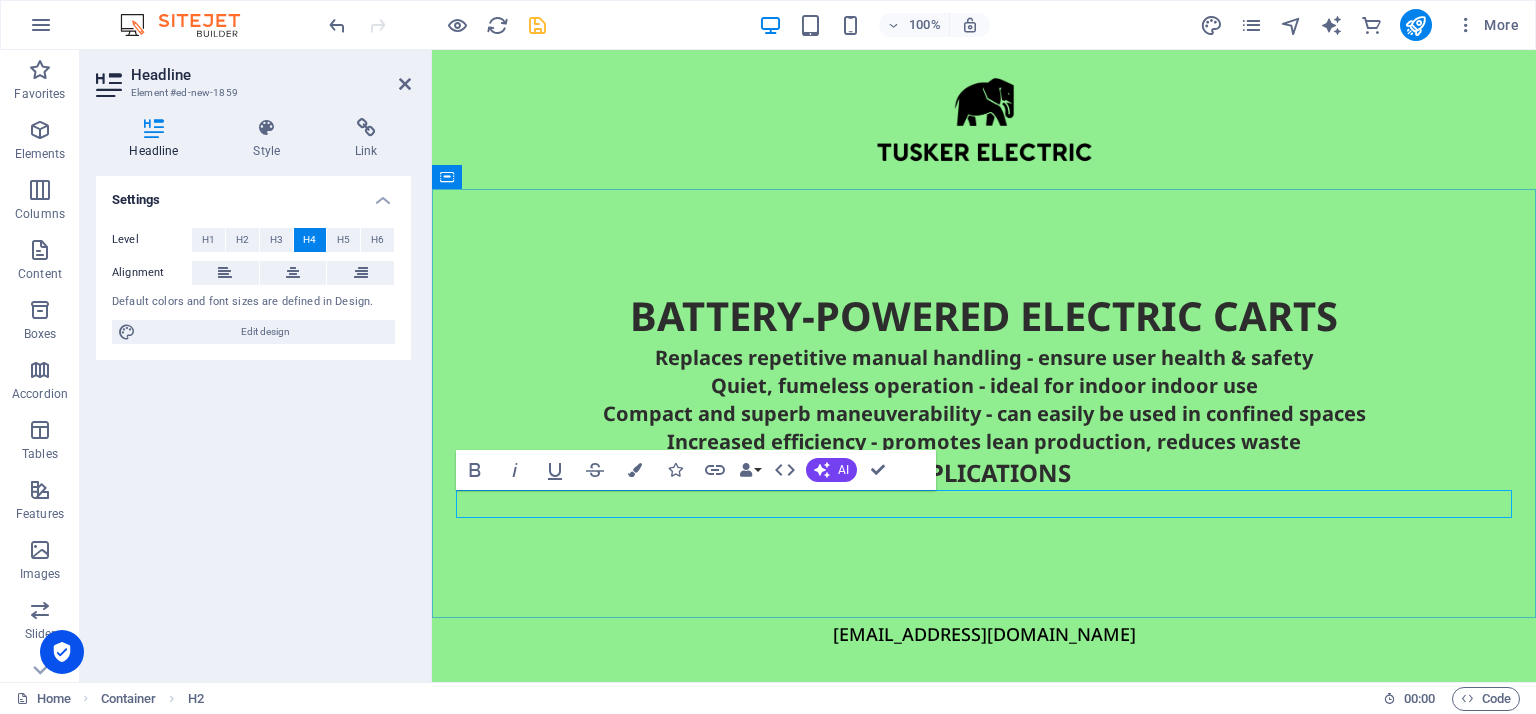 type 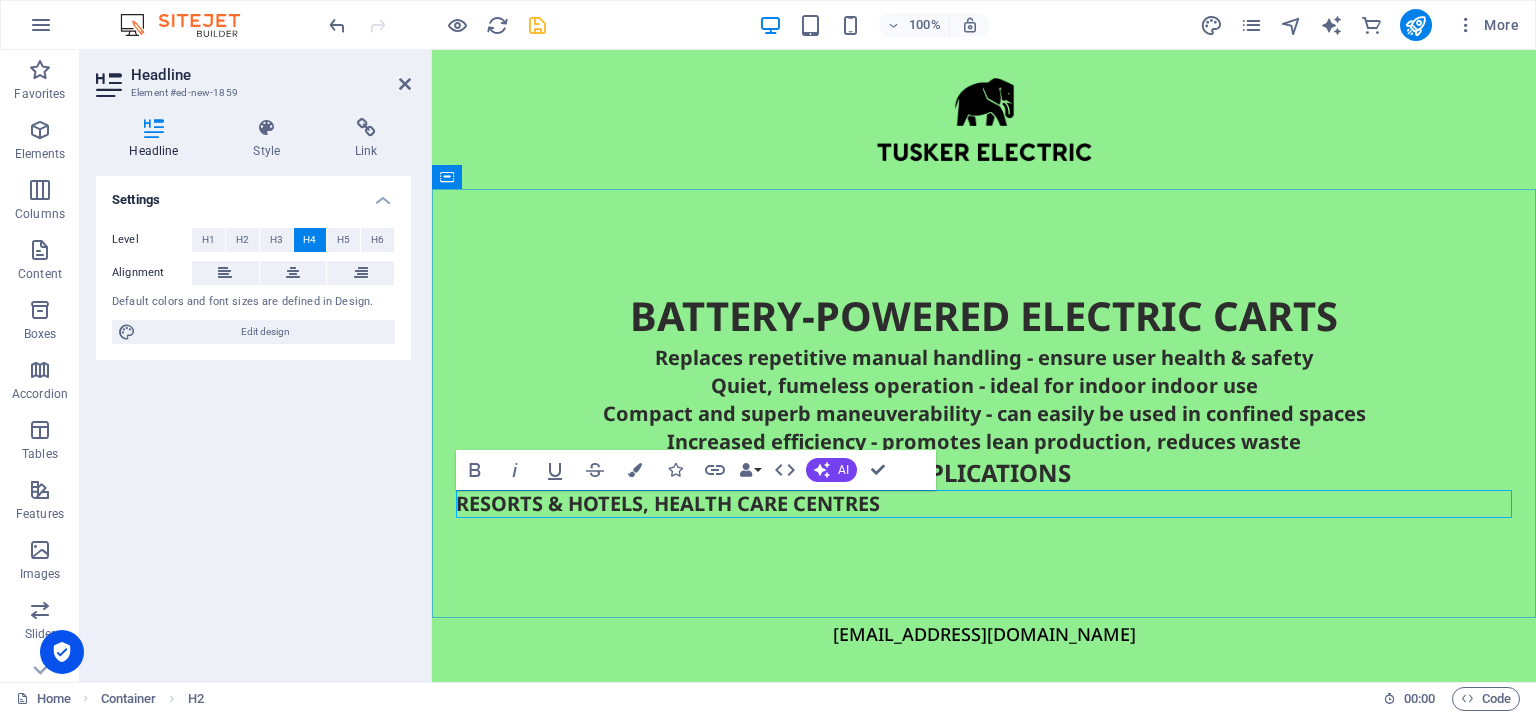 click on "​RESORTS & HOTELS, HEALTH CARE CENTRES" at bounding box center (984, 504) 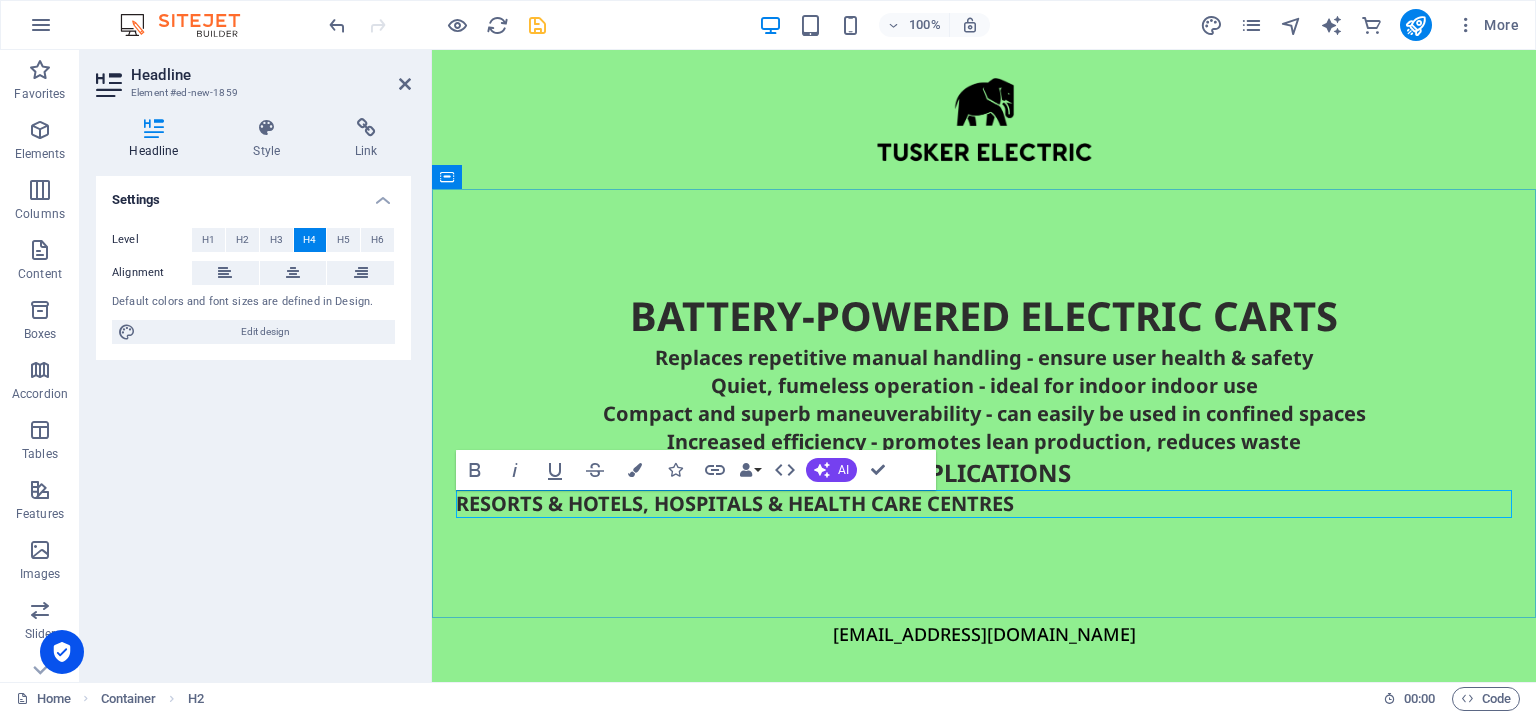 click on "RESORTS & HOTELS, HOSPITALS & HEALTH CARE CENTRES" at bounding box center (984, 504) 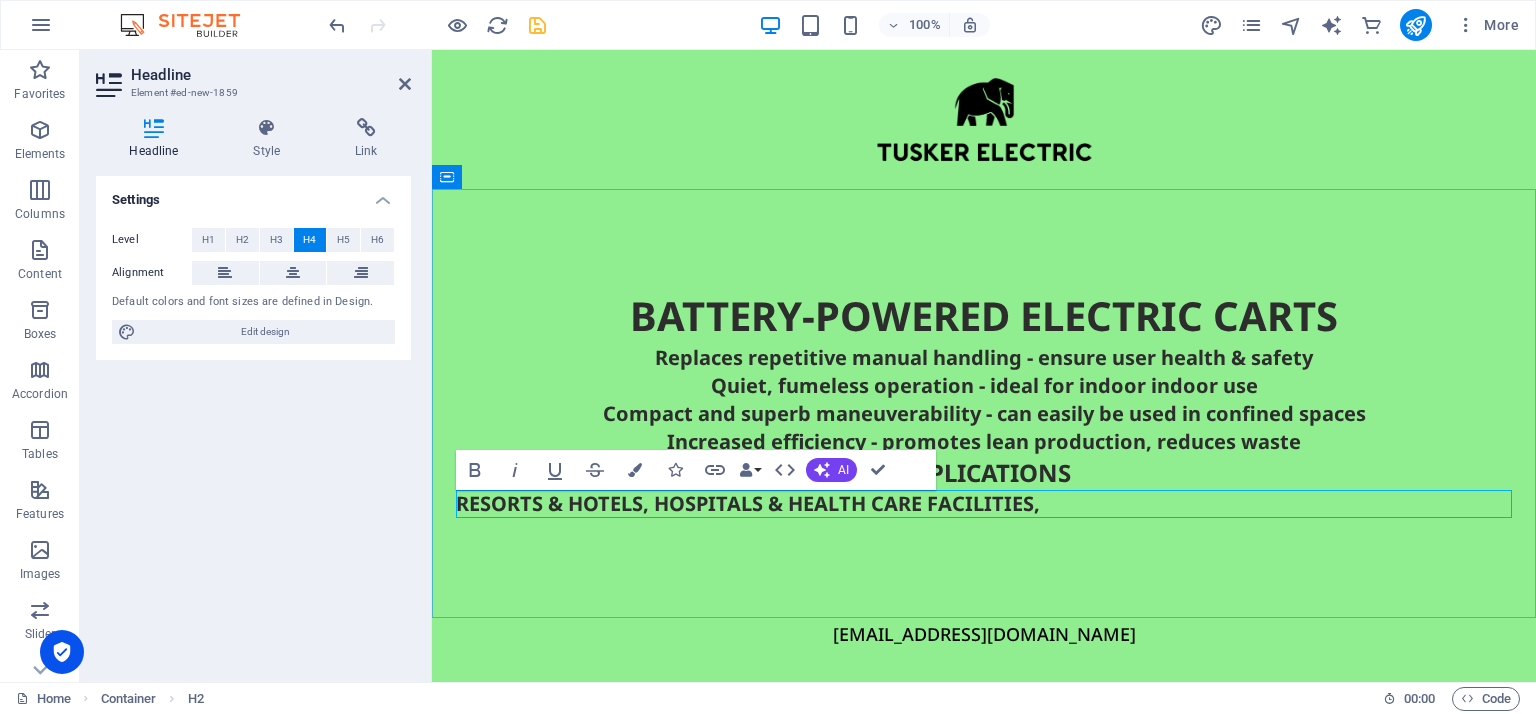 click on "RESORTS & HOTELS, HOSPITALS & HEALTH CARE FACILITIES," at bounding box center [984, 504] 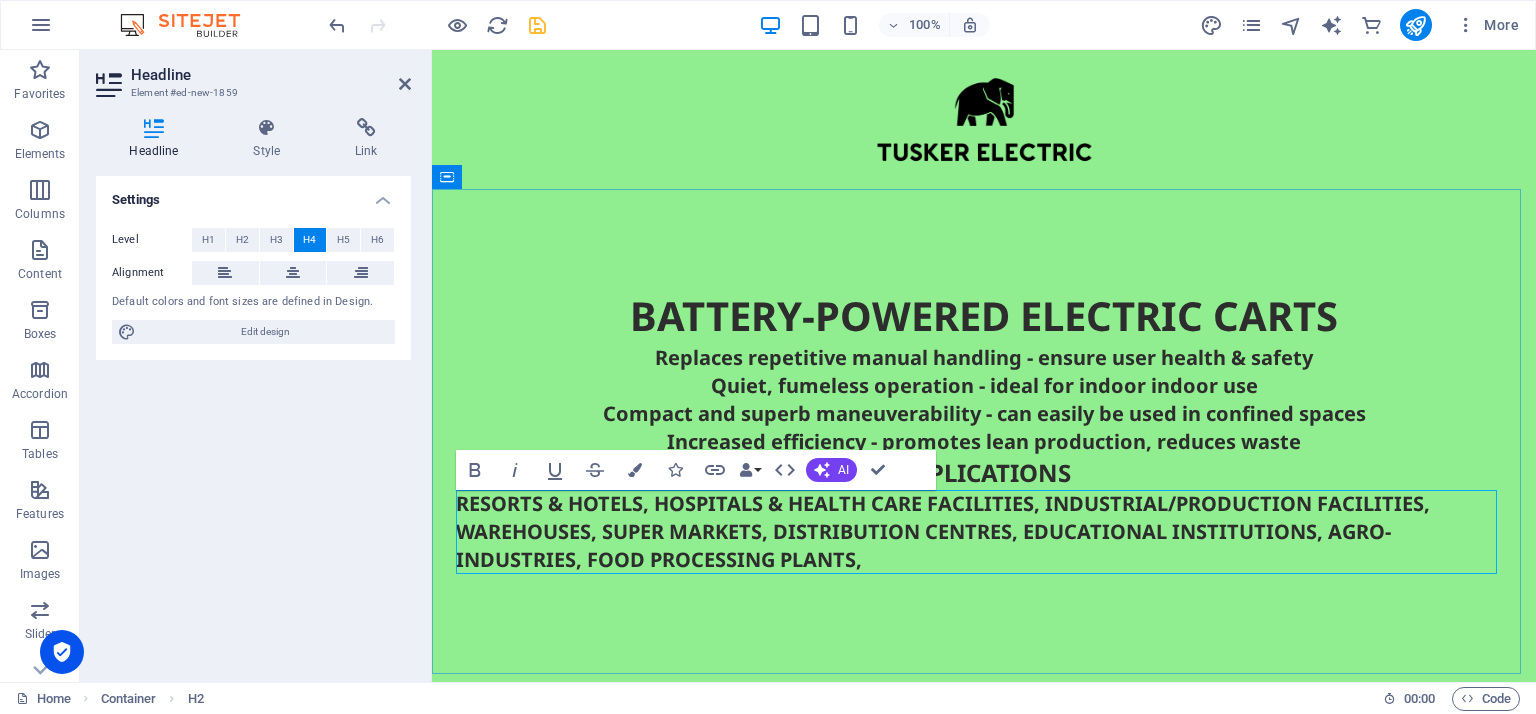 click on "RESORTS & HOTELS, HOSPITALS & HEALTH CARE FACILITIES, INDUSTRIAL/PRODUCTION FACILITIES, WAREHOUSES, SUPER MARKETS, DISTRIBUTION CENTRES, EDUCATIONAL INSTITUTIONS, AGRO-INDUSTRIES, FOOD PROCESSING PLANTS," at bounding box center (984, 532) 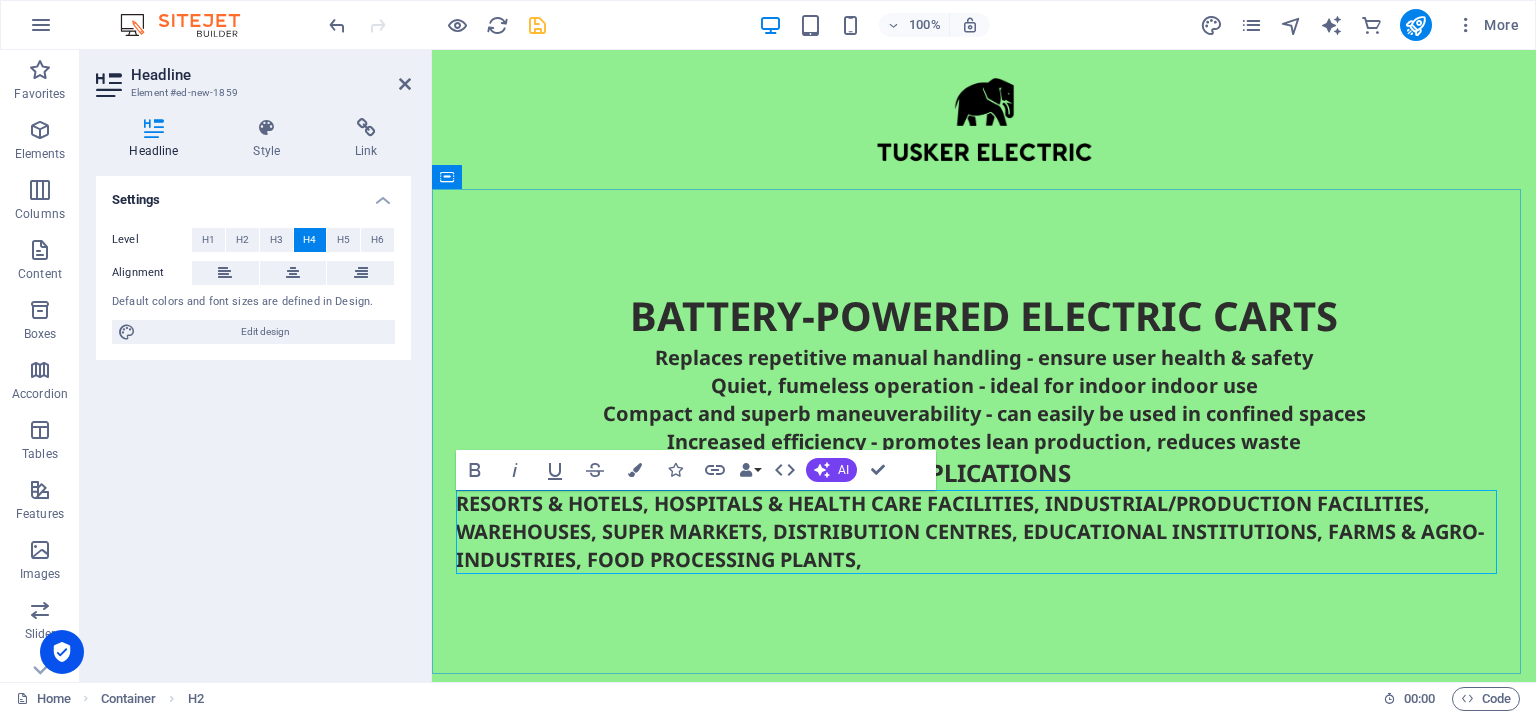 click on "RESORTS & HOTELS, HOSPITALS & HEALTH CARE FACILITIES, INDUSTRIAL/PRODUCTION FACILITIES, WAREHOUSES, SUPER MARKETS, DISTRIBUTION CENTRES, EDUCATIONAL INSTITUTIONS, FARMS & AGRO-INDUSTRIES, FOOD PROCESSING PLANTS," at bounding box center (984, 532) 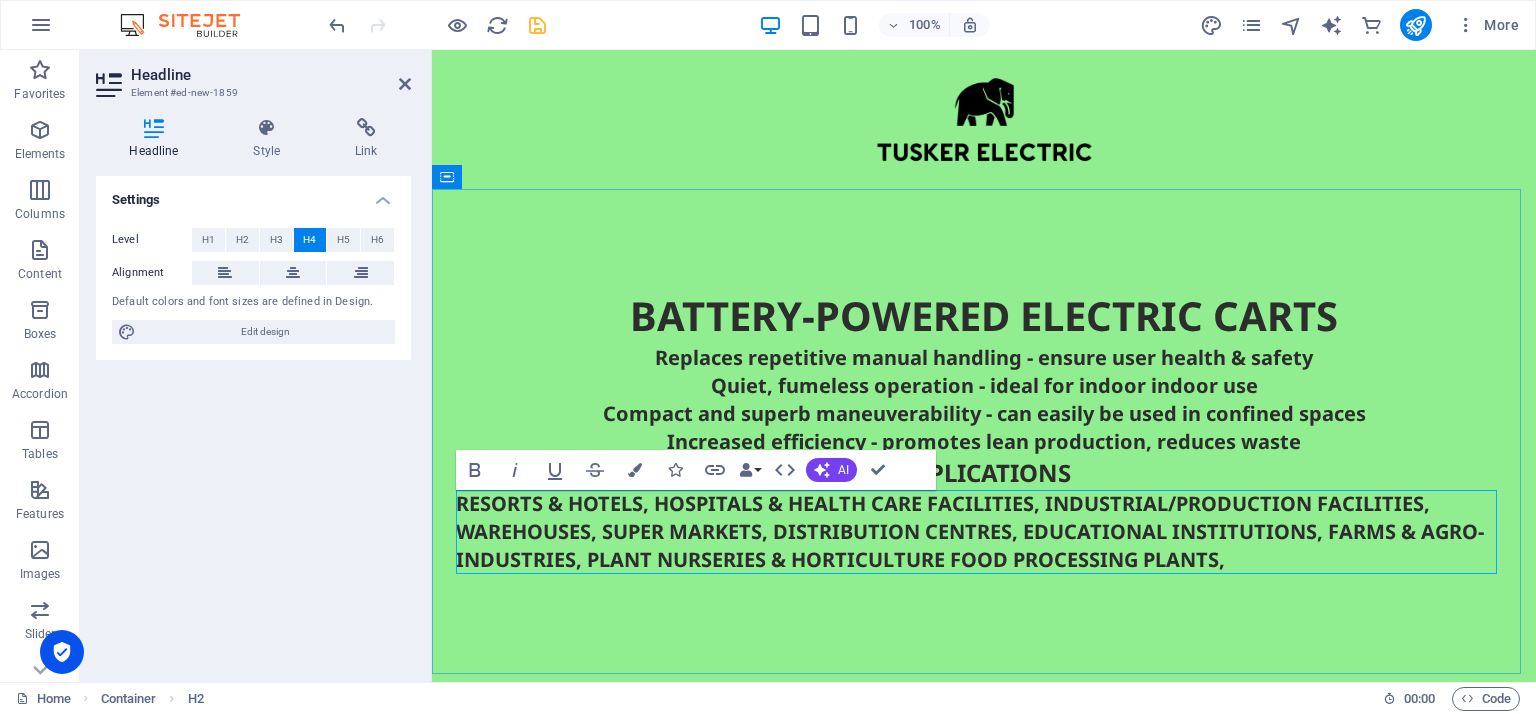 click on "RESORTS & HOTELS, HOSPITALS & HEALTH CARE FACILITIES, INDUSTRIAL/PRODUCTION FACILITIES, WAREHOUSES, SUPER MARKETS, DISTRIBUTION CENTRES, EDUCATIONAL INSTITUTIONS, FARMS & AGRO-INDUSTRIES, PLANT NURSERIES & HORTICULTURE FOOD PROCESSING PLANTS," at bounding box center (984, 532) 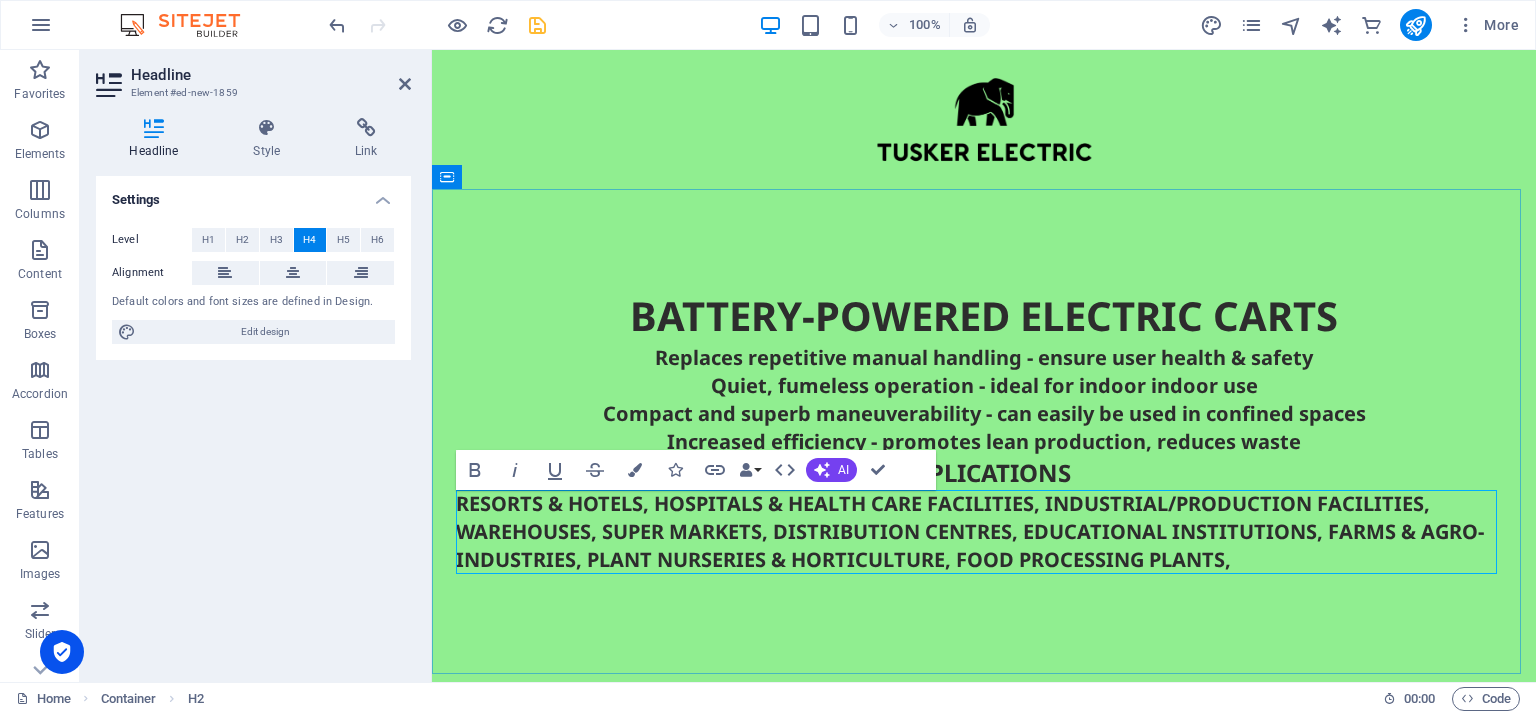 click on "RESORTS & HOTELS, HOSPITALS & HEALTH CARE FACILITIES, INDUSTRIAL/PRODUCTION FACILITIES, WAREHOUSES, SUPER MARKETS, DISTRIBUTION CENTRES, EDUCATIONAL INSTITUTIONS, FARMS & AGRO-INDUSTRIES, PLANT NURSERIES & HORTICULTURE, FOOD PROCESSING PLANTS," at bounding box center [984, 532] 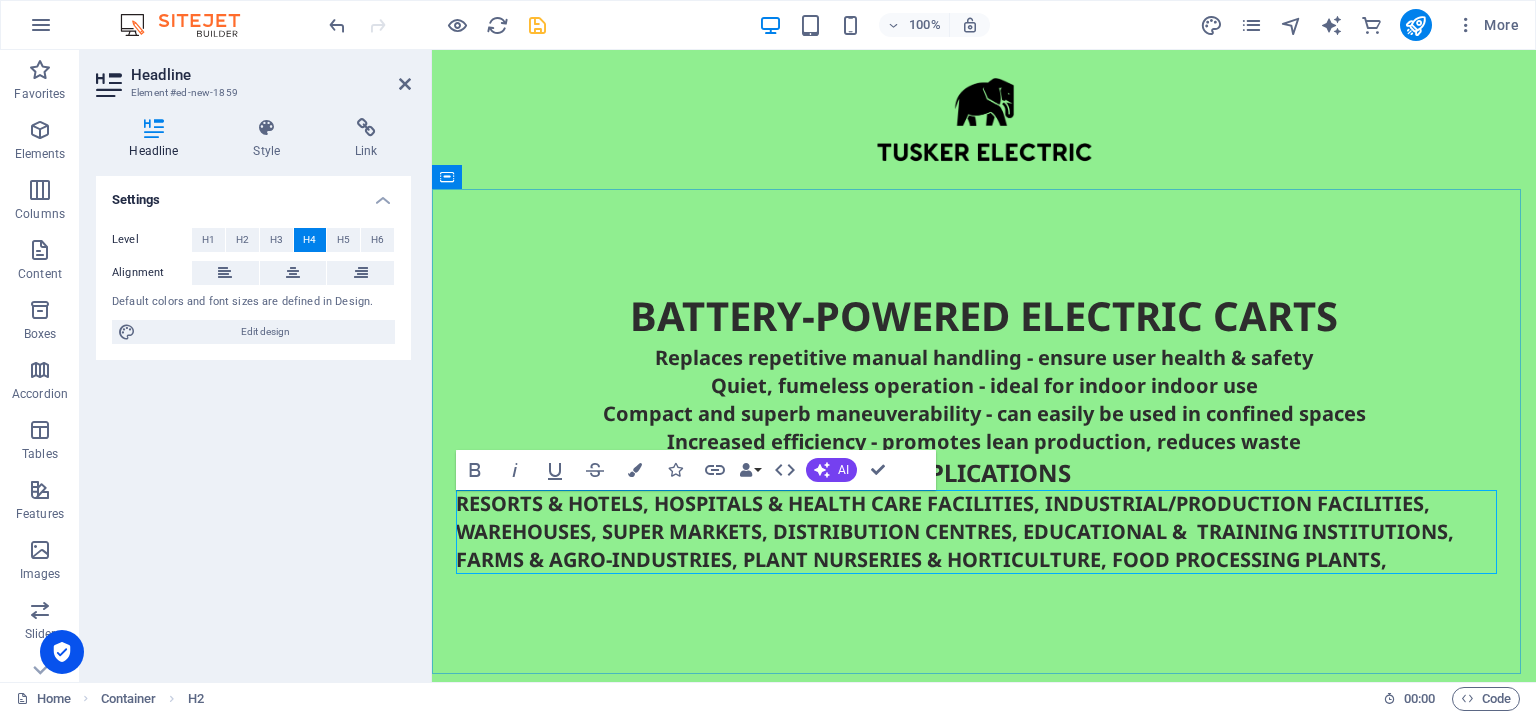 click on "RESORTS & HOTELS, HOSPITALS & HEALTH CARE FACILITIES, INDUSTRIAL/PRODUCTION FACILITIES, WAREHOUSES, SUPER MARKETS, DISTRIBUTION CENTRES, EDUCATIONAL &  TRAINING INSTITUTIONS, FARMS & AGRO-INDUSTRIES, PLANT NURSERIES & HORTICULTURE, FOOD PROCESSING PLANTS," at bounding box center (984, 532) 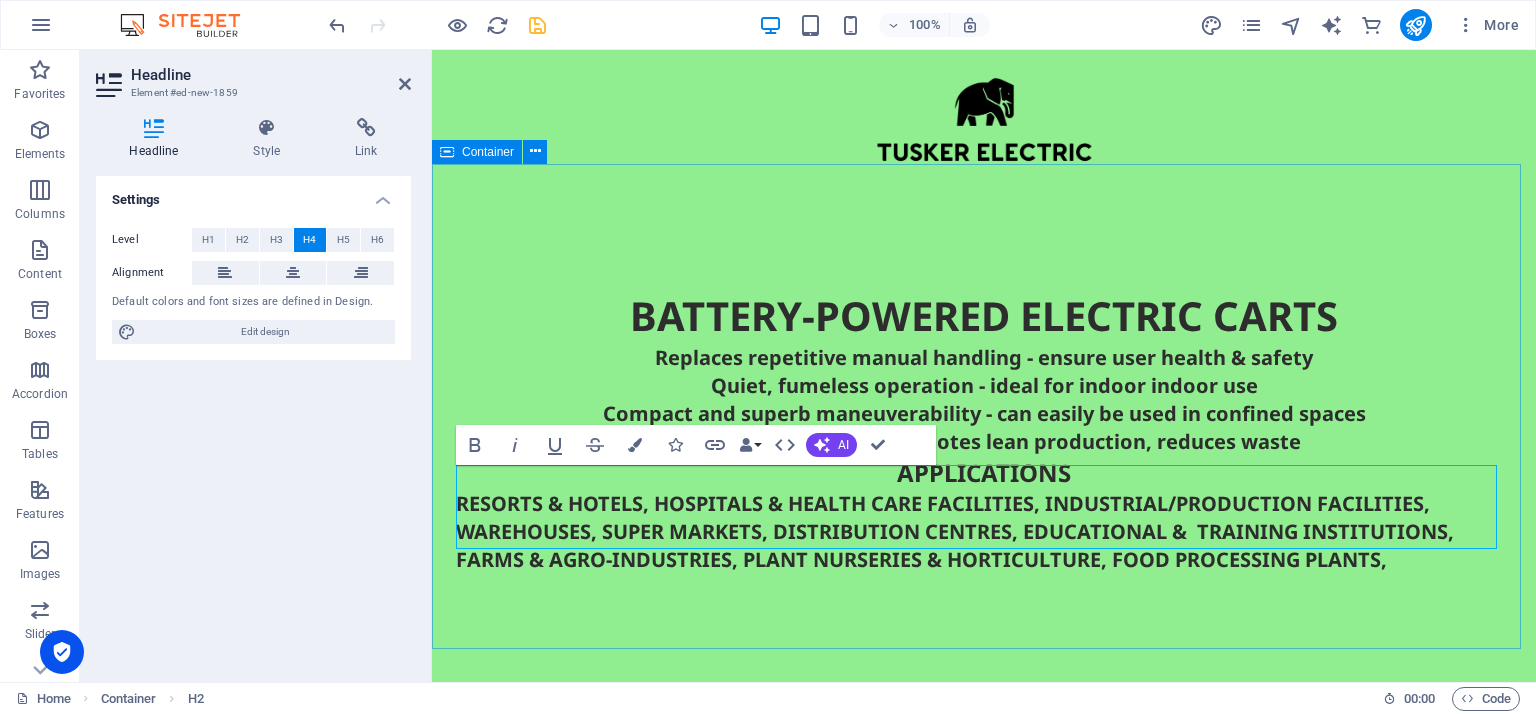 scroll, scrollTop: 24, scrollLeft: 0, axis: vertical 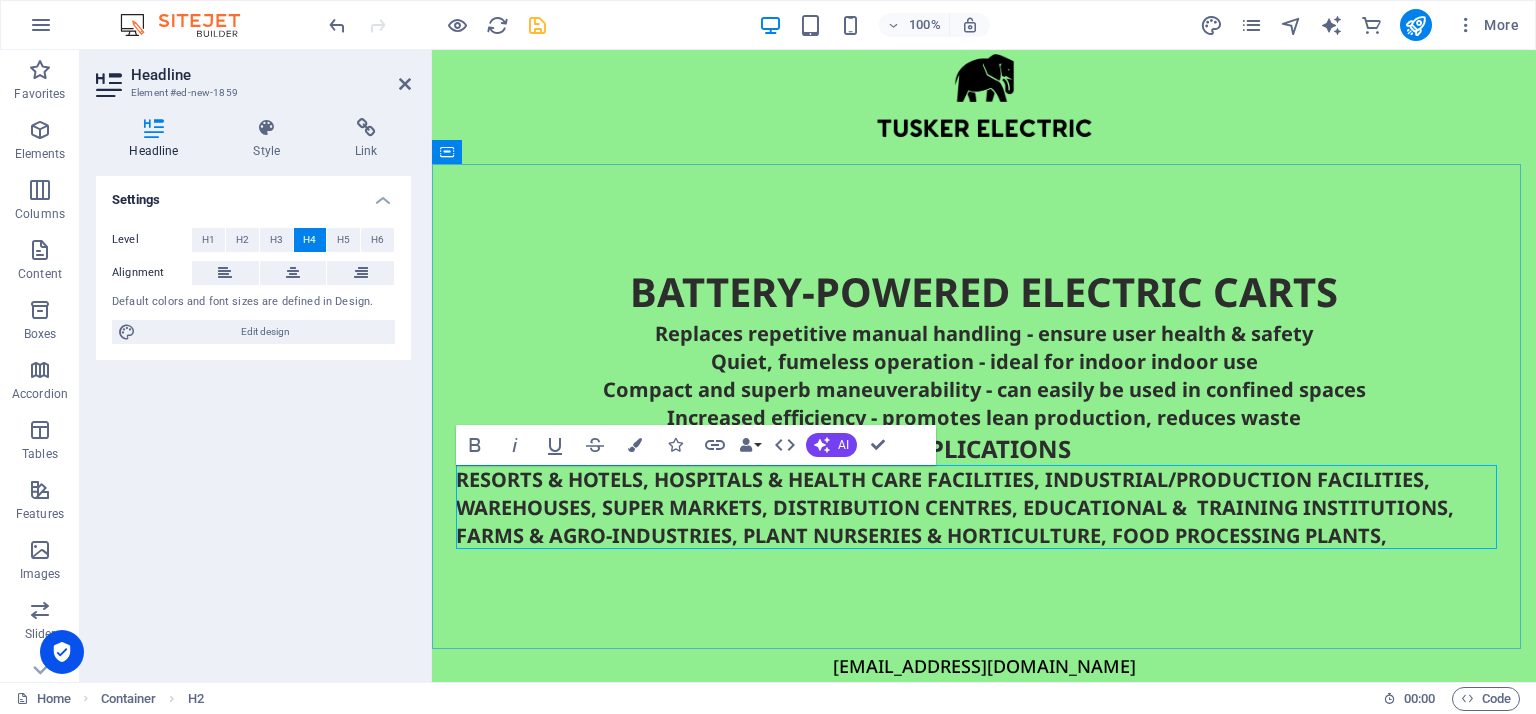 click on "RESORTS & HOTELS, HOSPITALS & HEALTH CARE FACILITIES, INDUSTRIAL/PRODUCTION FACILITIES, WAREHOUSES, SUPER MARKETS, DISTRIBUTION CENTRES, EDUCATIONAL &  TRAINING INSTITUTIONS, FARMS & AGRO-INDUSTRIES, PLANT NURSERIES & HORTICULTURE, FOOD PROCESSING PLANTS," at bounding box center (984, 508) 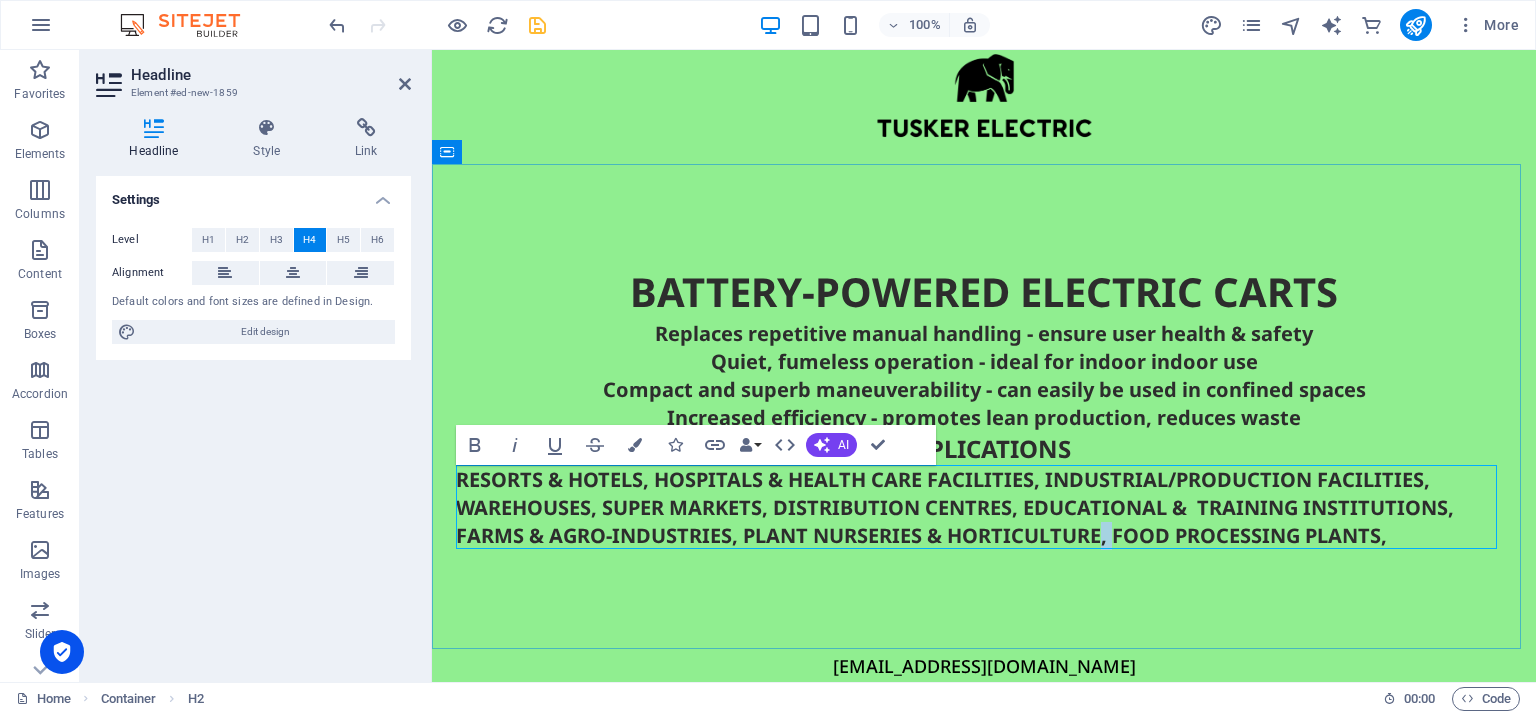 click on "RESORTS & HOTELS, HOSPITALS & HEALTH CARE FACILITIES, INDUSTRIAL/PRODUCTION FACILITIES, WAREHOUSES, SUPER MARKETS, DISTRIBUTION CENTRES, EDUCATIONAL &  TRAINING INSTITUTIONS, FARMS & AGRO-INDUSTRIES, PLANT NURSERIES & HORTICULTURE, FOOD PROCESSING PLANTS," at bounding box center [984, 508] 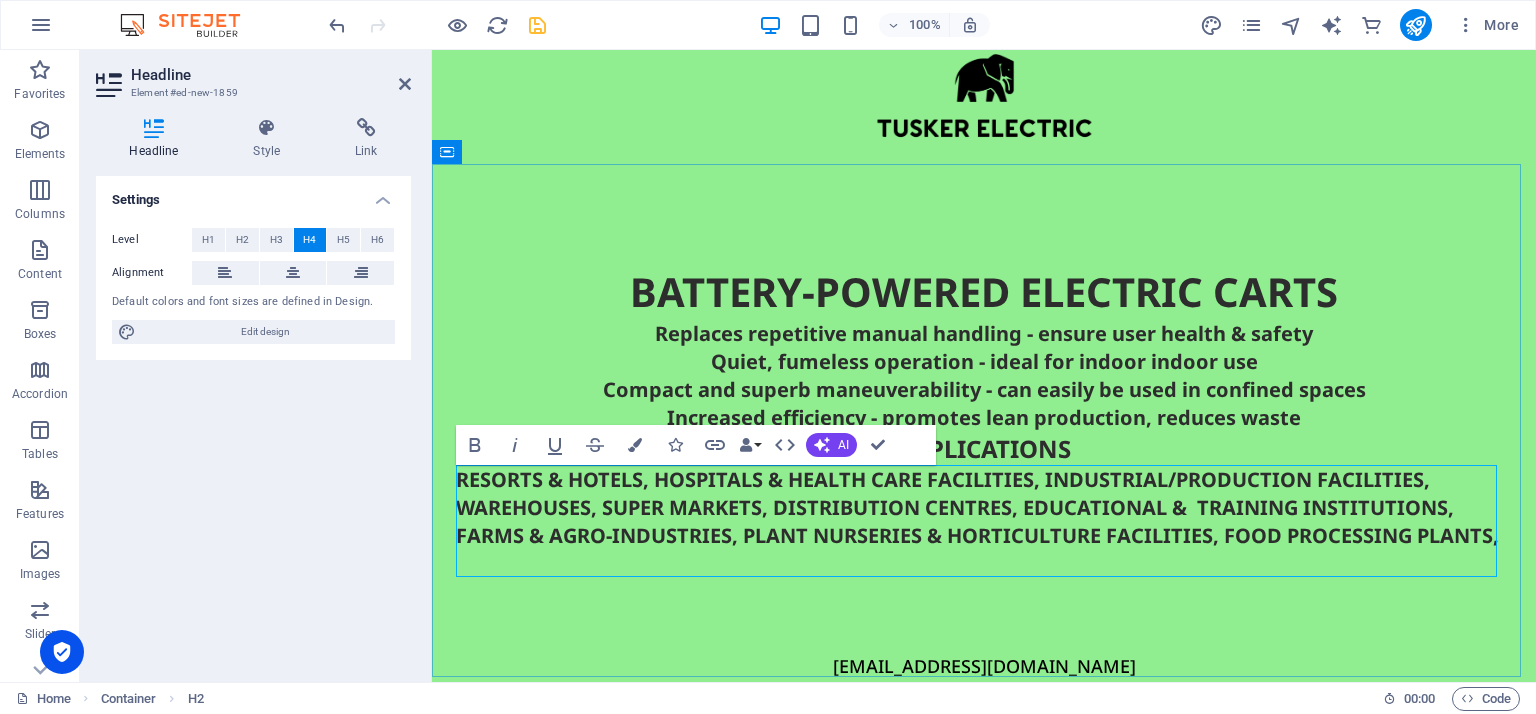 click on "RESORTS & HOTELS, HOSPITALS & HEALTH CARE FACILITIES, INDUSTRIAL/PRODUCTION FACILITIES, WAREHOUSES, SUPER MARKETS, DISTRIBUTION CENTRES, EDUCATIONAL &  TRAINING INSTITUTIONS, FARMS & AGRO-INDUSTRIES, PLANT NURSERIES & HORTICULTURE FACILITIES, FOOD PROCESSING PLANTS," at bounding box center [984, 508] 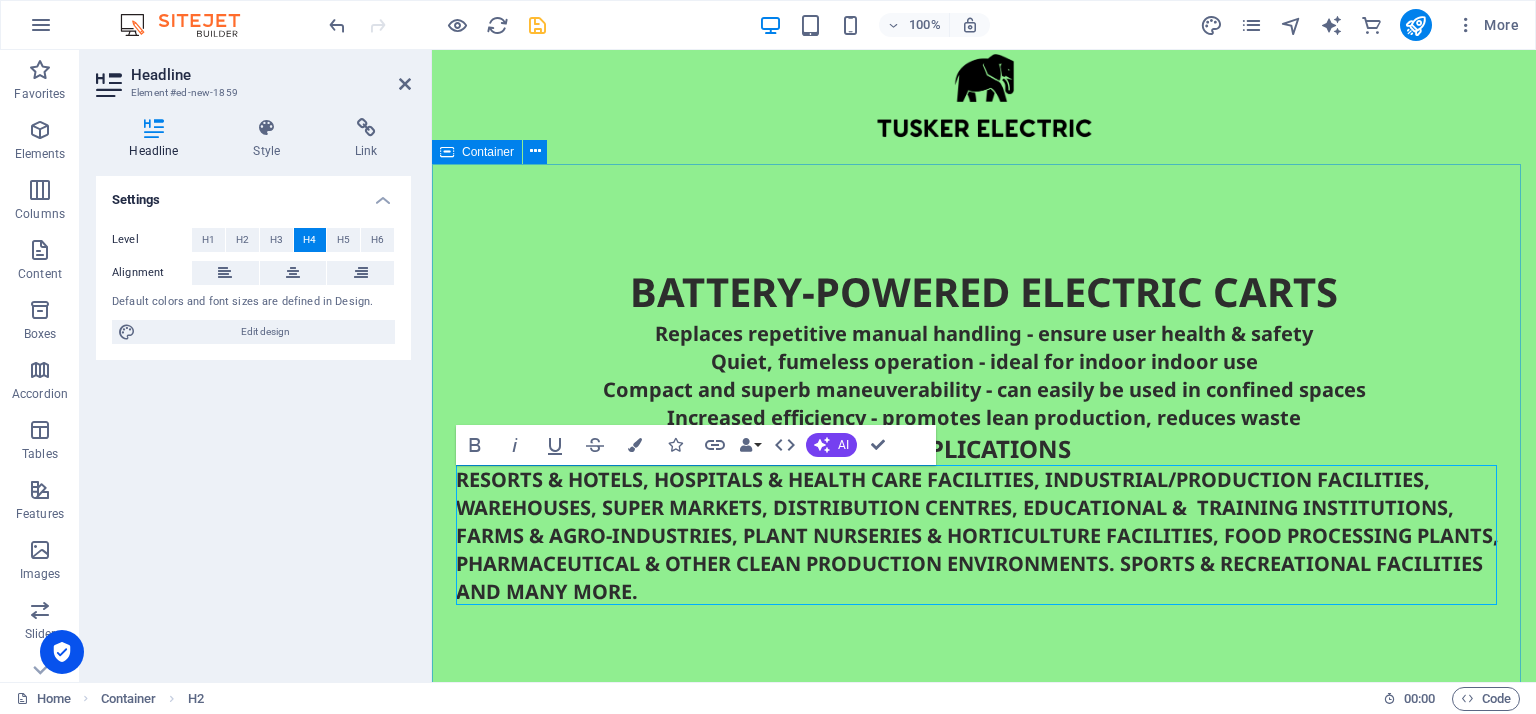 click on "BATTERY-POWERED ELECTRIC CARTS Replaces repetitive manual handling - ensure user health & safety Quiet, fumeless operation - ideal for indoor indoor use Compact and superb maneuverability - can easily be used in confined spaces Increased efficiency - promotes lean production, reduces waste APPLICATIONS RESORTS & HOTELS, HOSPITALS & HEALTH CARE FACILITIES, INDUSTRIAL/PRODUCTION FACILITIES, WAREHOUSES, SUPER MARKETS, DISTRIBUTION CENTRES, EDUCATIONAL &  TRAINING INSTITUTIONS, FARMS & AGRO-INDUSTRIES, PLANT NURSERIES & HORTICULTURE FACILITIES, FOOD PROCESSING PLANTS, PHARMACEUTICAL & OTHER CLEAN PRODUCTION ENVIRONMENTS. SPORTS & RECREATIONAL FACILITIES AND MANY MORE." at bounding box center [984, 435] 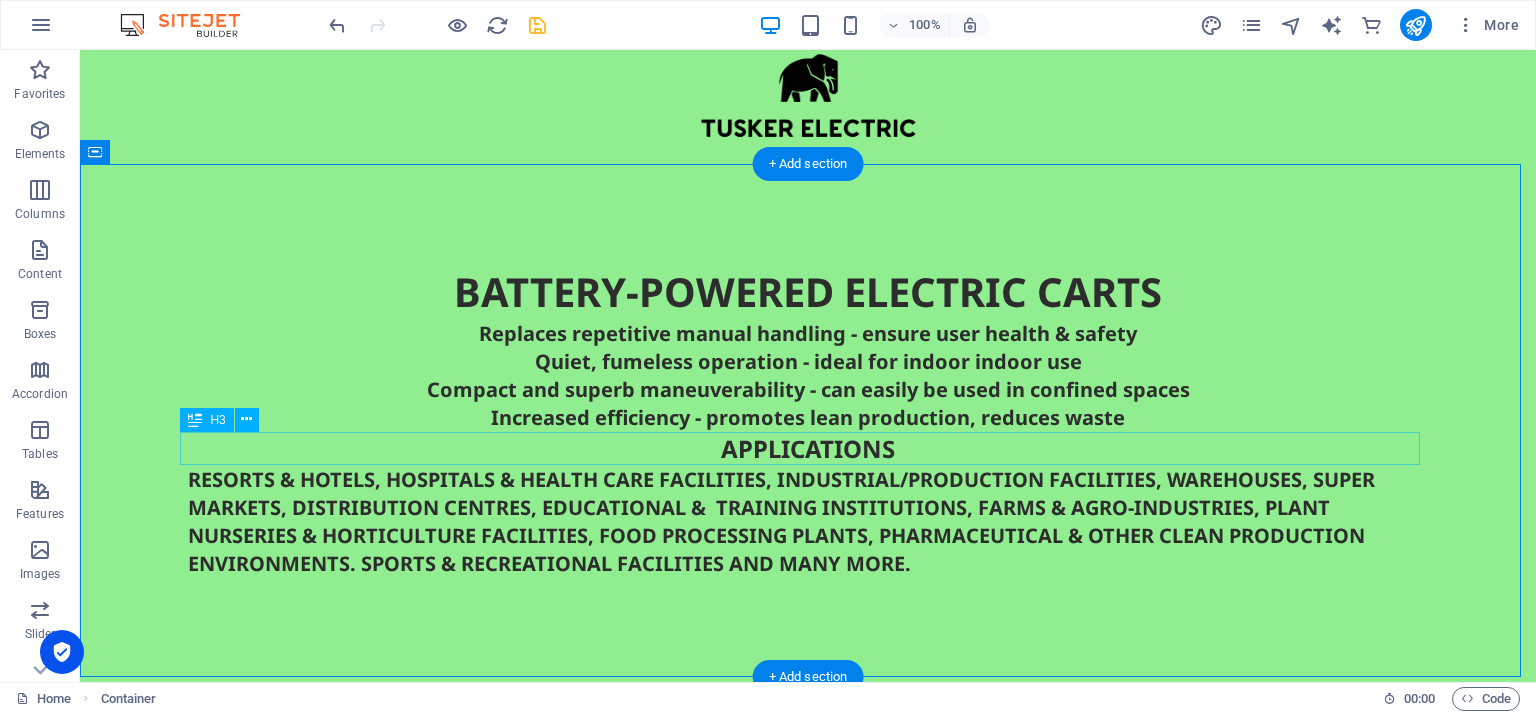 click on "APPLICATIONS" at bounding box center (808, 449) 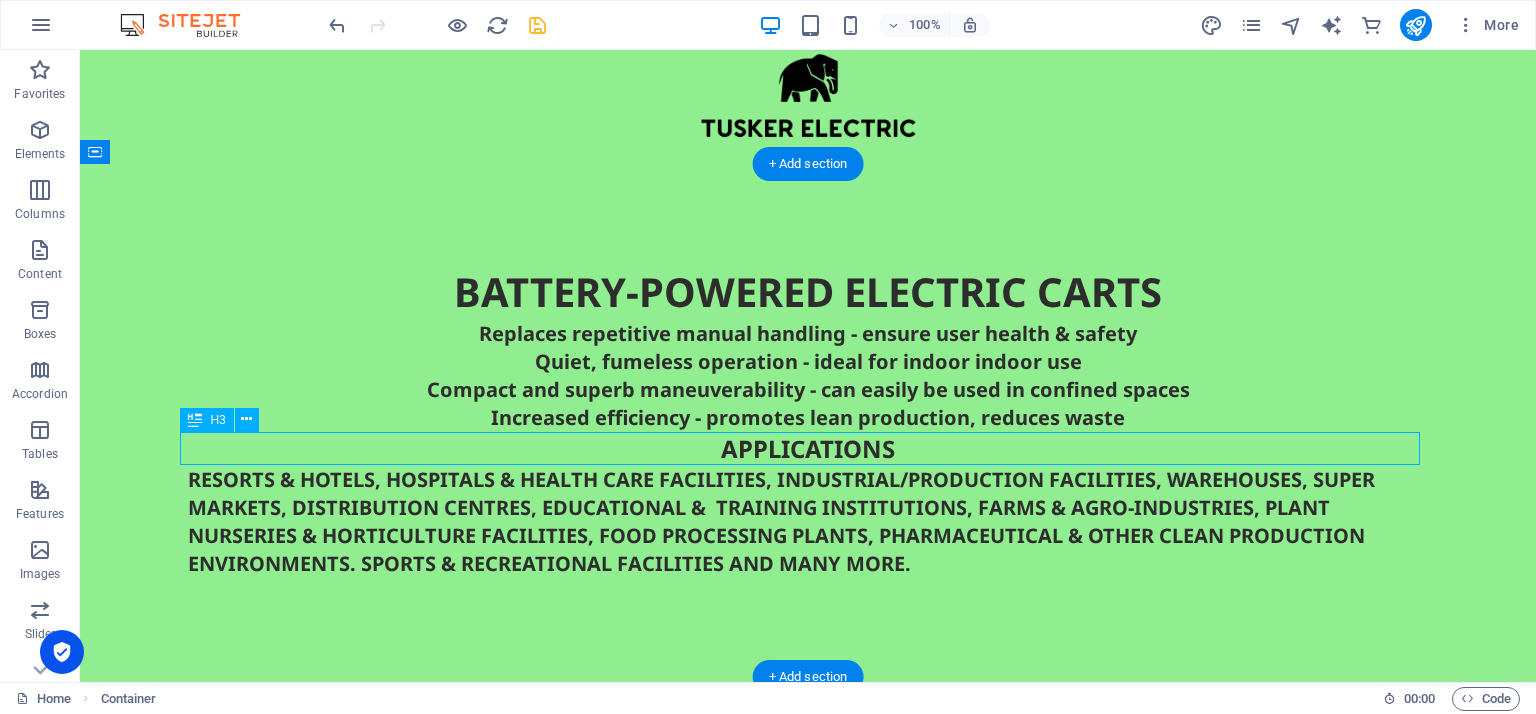 click on "APPLICATIONS" at bounding box center [808, 449] 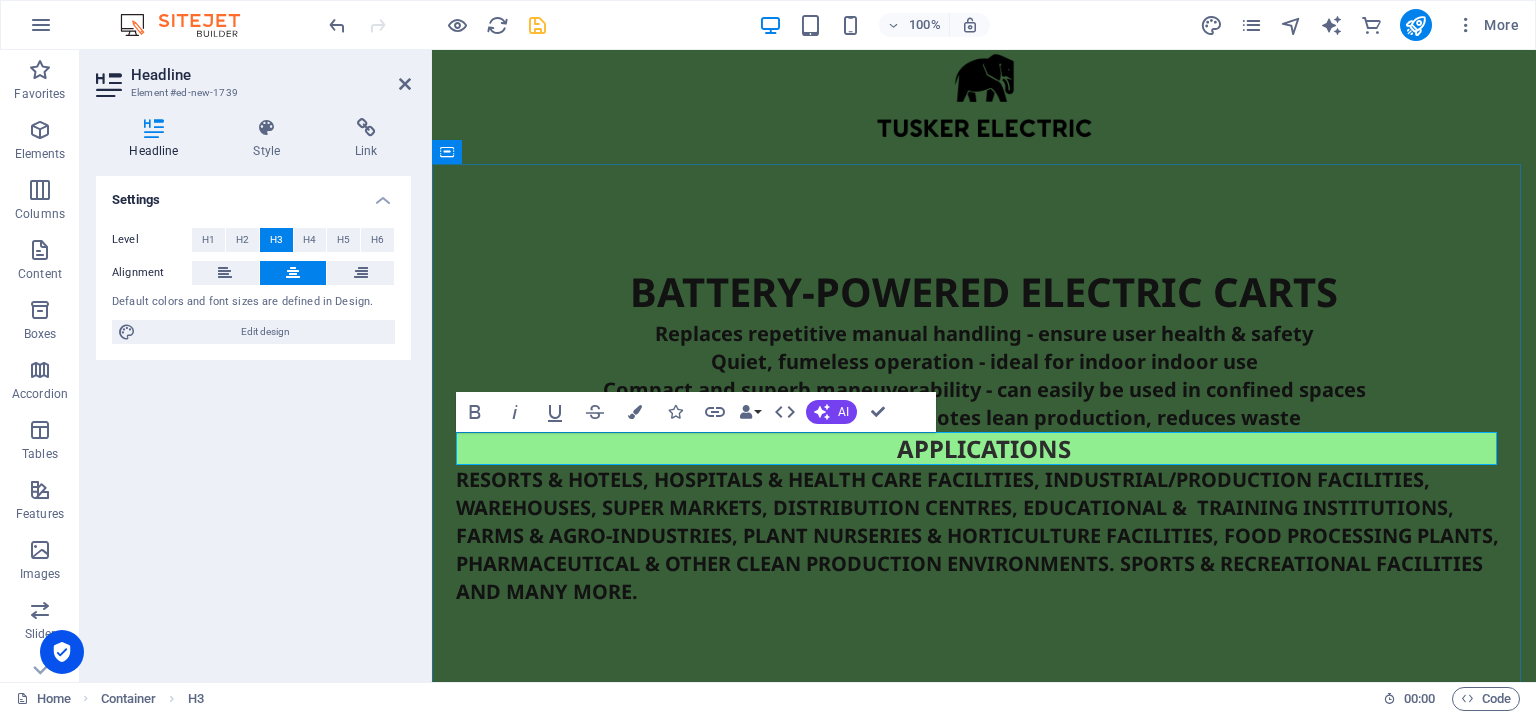 click on "APPLICATIONS" at bounding box center (984, 449) 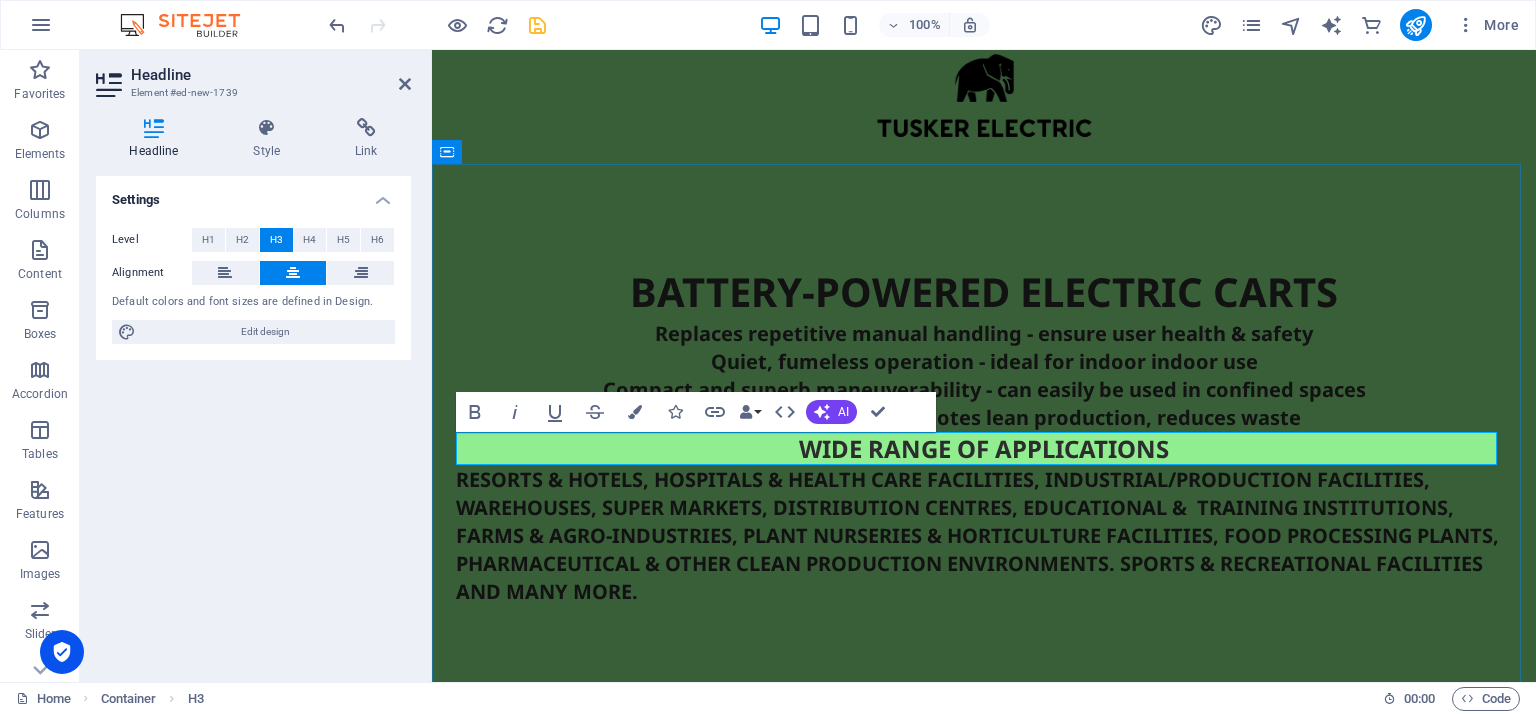 click on "WIDE RANGE OF APPLICATIONS" at bounding box center (984, 449) 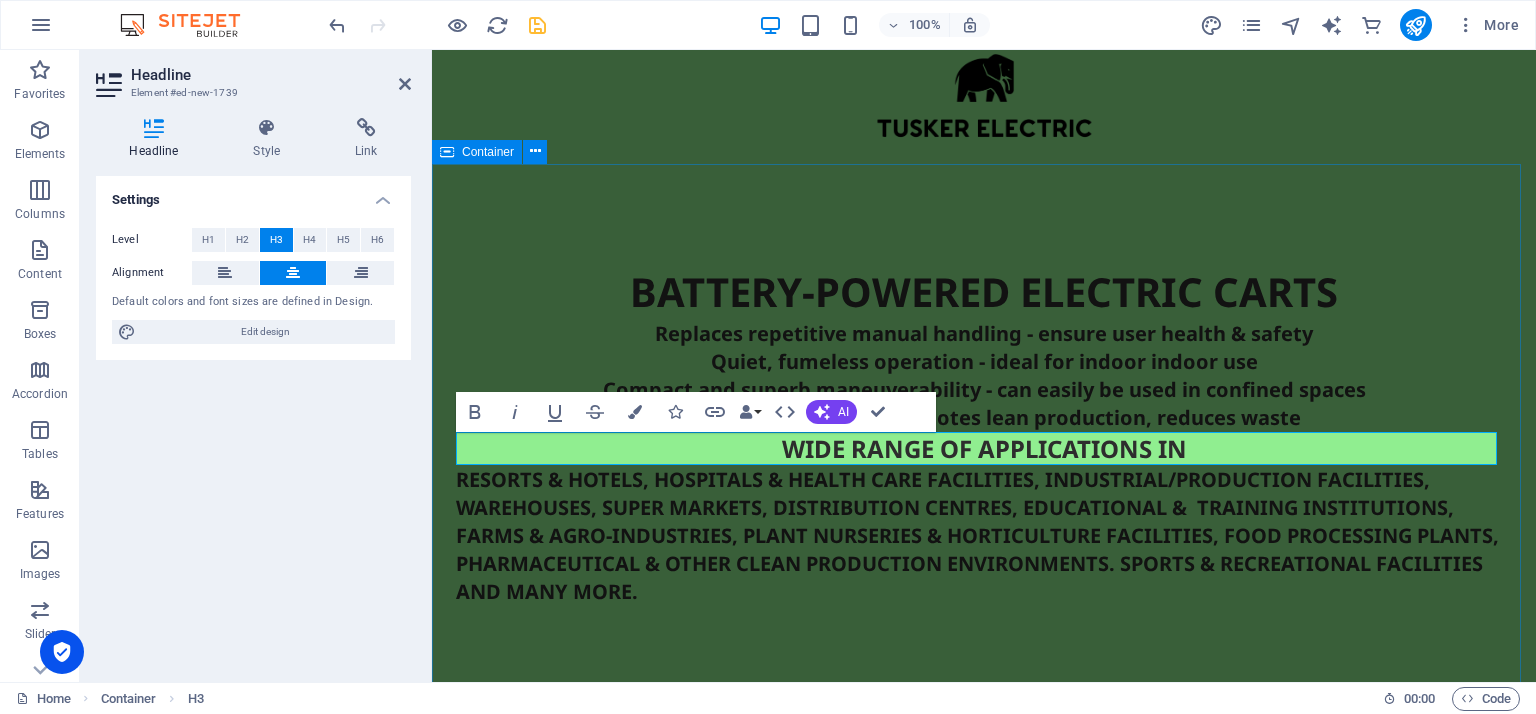 click on "BATTERY-POWERED ELECTRIC CARTS Replaces repetitive manual handling - ensure user health & safety Quiet, fumeless operation - ideal for indoor indoor use Compact and superb maneuverability - can easily be used in confined spaces Increased efficiency - promotes lean production, reduces waste WIDE RANGE OF APPLICATIONS IN  RESORTS & HOTELS, HOSPITALS & HEALTH CARE FACILITIES, INDUSTRIAL/PRODUCTION FACILITIES, WAREHOUSES, SUPER MARKETS, DISTRIBUTION CENTRES, EDUCATIONAL &  TRAINING INSTITUTIONS, FARMS & AGRO-INDUSTRIES, PLANT NURSERIES & HORTICULTURE FACILITIES, FOOD PROCESSING PLANTS, PHARMACEUTICAL & OTHER CLEAN PRODUCTION ENVIRONMENTS. SPORTS & RECREATIONAL FACILITIES AND MANY MORE." at bounding box center (984, 435) 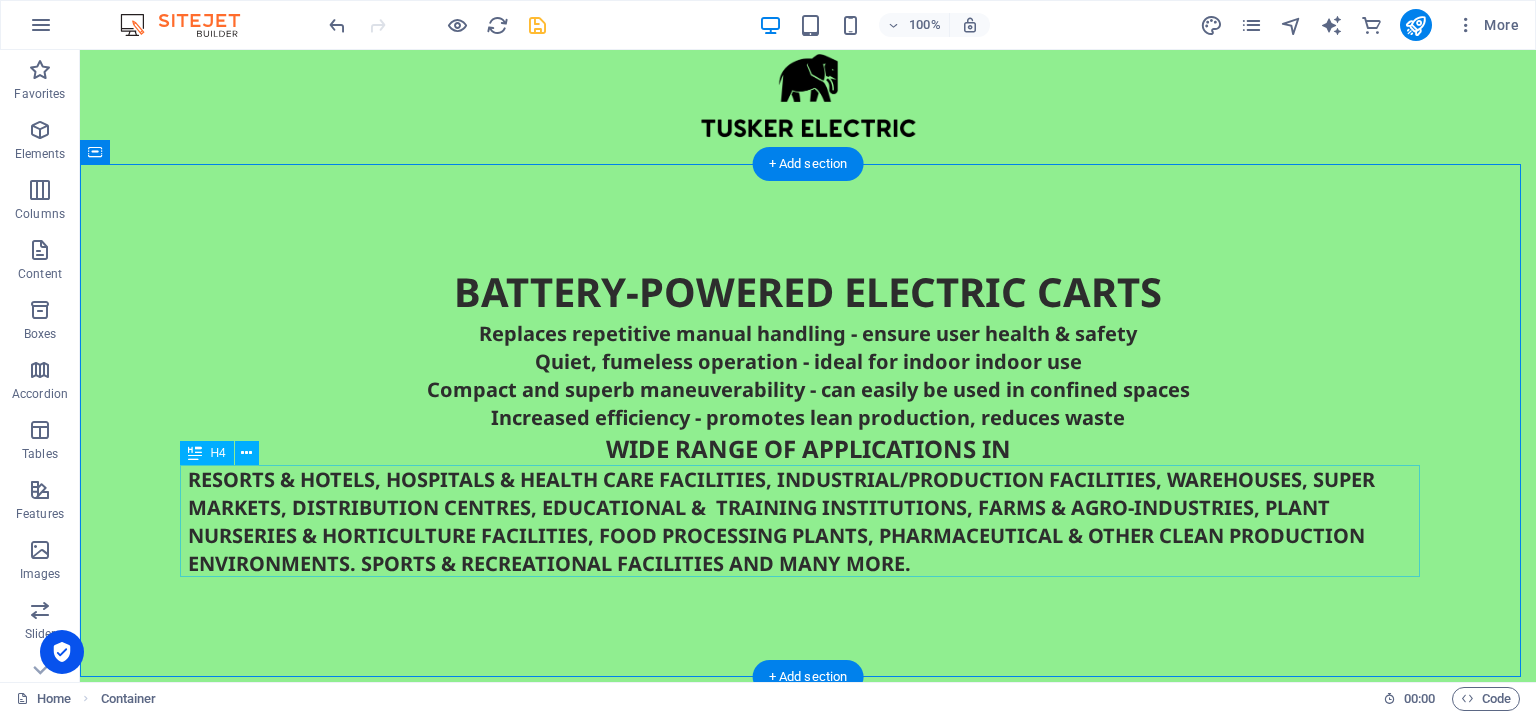 click on "RESORTS & HOTELS, HOSPITALS & HEALTH CARE FACILITIES, INDUSTRIAL/PRODUCTION FACILITIES, WAREHOUSES, SUPER MARKETS, DISTRIBUTION CENTRES, EDUCATIONAL &  TRAINING INSTITUTIONS, FARMS & AGRO-INDUSTRIES, PLANT NURSERIES & HORTICULTURE FACILITIES, FOOD PROCESSING PLANTS, PHARMACEUTICAL & OTHER CLEAN PRODUCTION ENVIRONMENTS. SPORTS & RECREATIONAL FACILITIES AND MANY MORE." at bounding box center (808, 522) 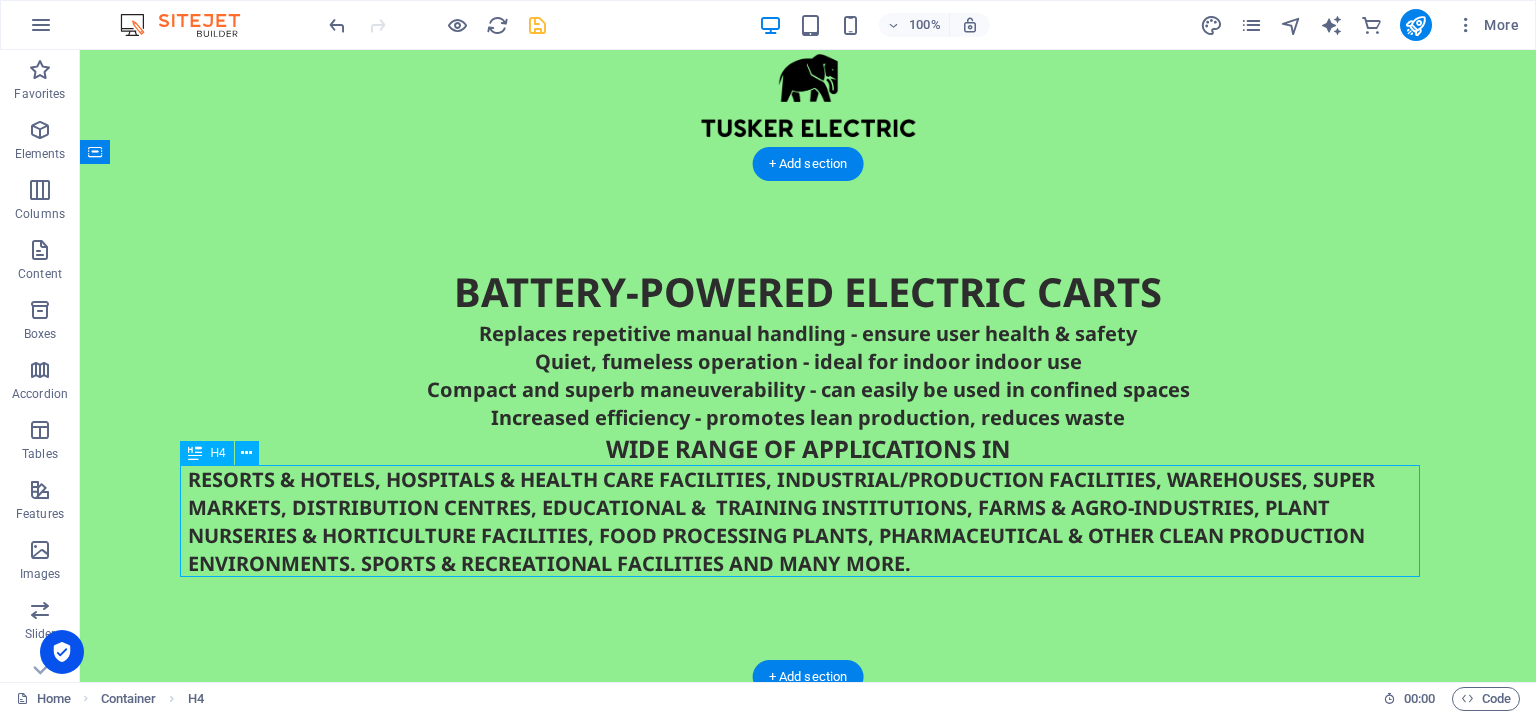 click on "RESORTS & HOTELS, HOSPITALS & HEALTH CARE FACILITIES, INDUSTRIAL/PRODUCTION FACILITIES, WAREHOUSES, SUPER MARKETS, DISTRIBUTION CENTRES, EDUCATIONAL &  TRAINING INSTITUTIONS, FARMS & AGRO-INDUSTRIES, PLANT NURSERIES & HORTICULTURE FACILITIES, FOOD PROCESSING PLANTS, PHARMACEUTICAL & OTHER CLEAN PRODUCTION ENVIRONMENTS. SPORTS & RECREATIONAL FACILITIES AND MANY MORE." at bounding box center [808, 522] 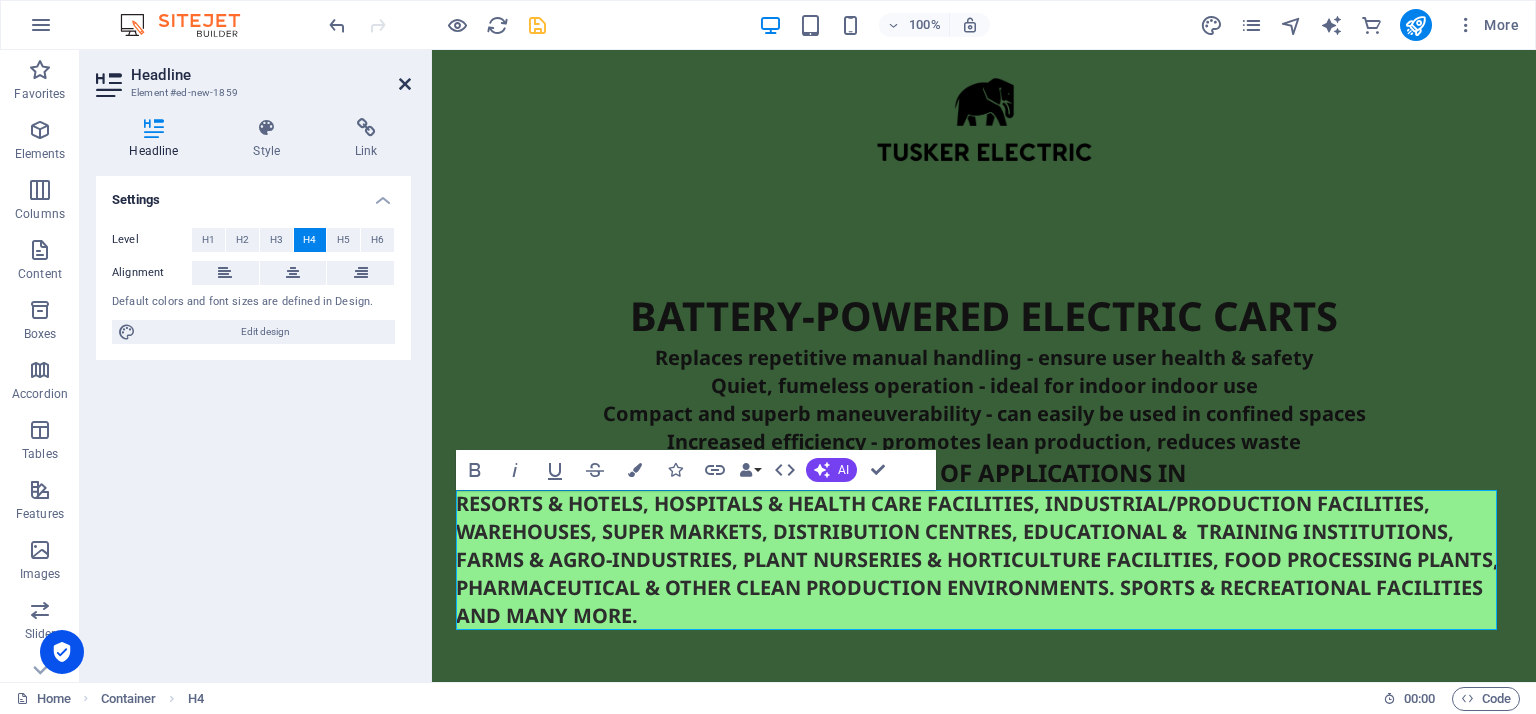 click at bounding box center [405, 84] 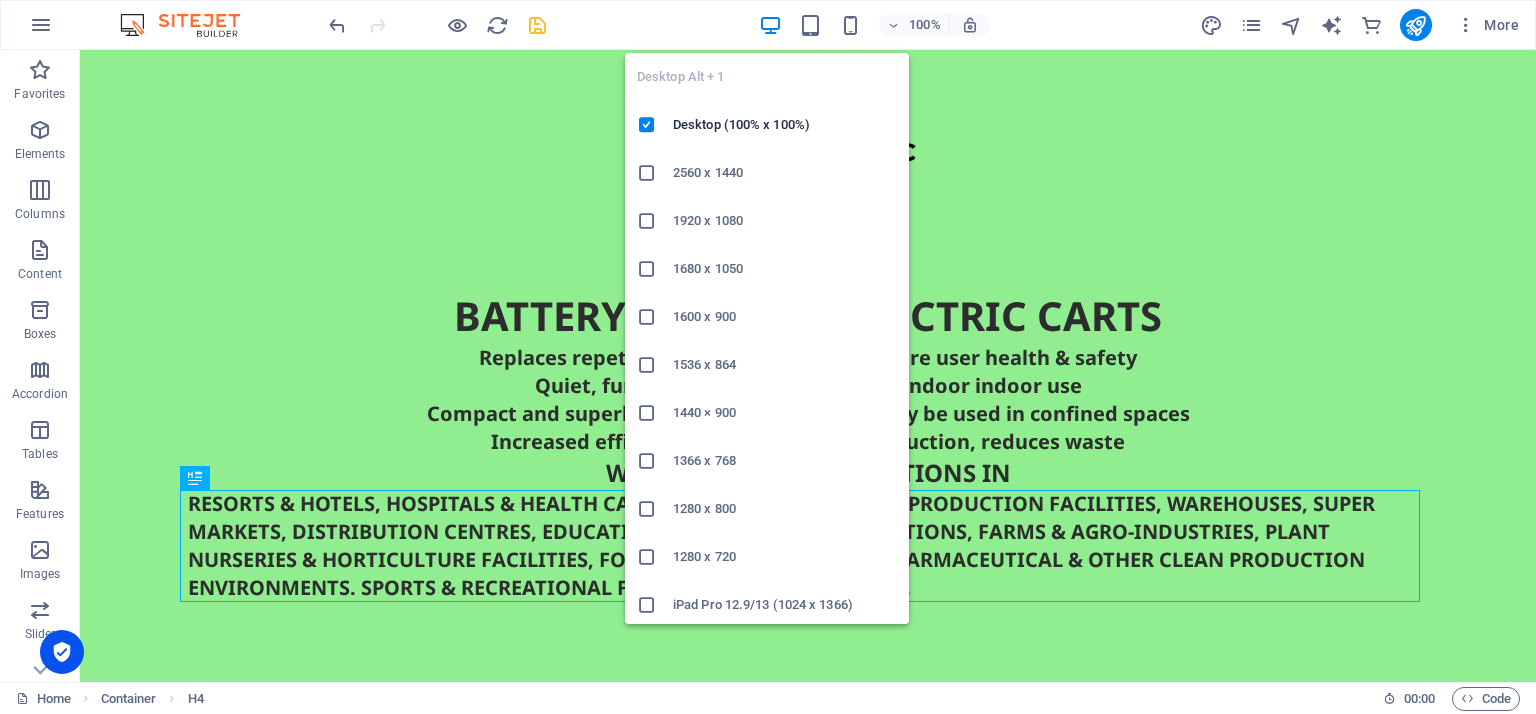 click at bounding box center [770, 25] 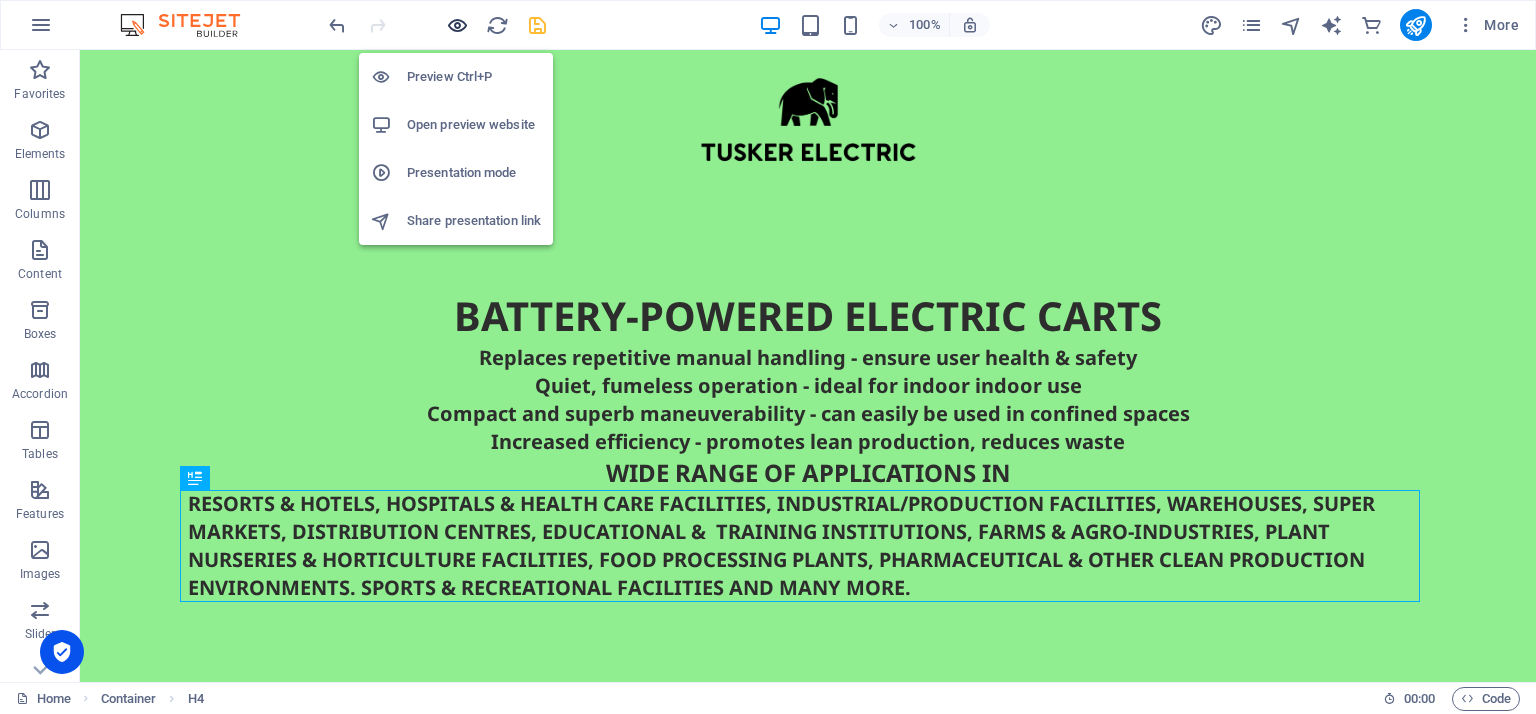 click at bounding box center [457, 25] 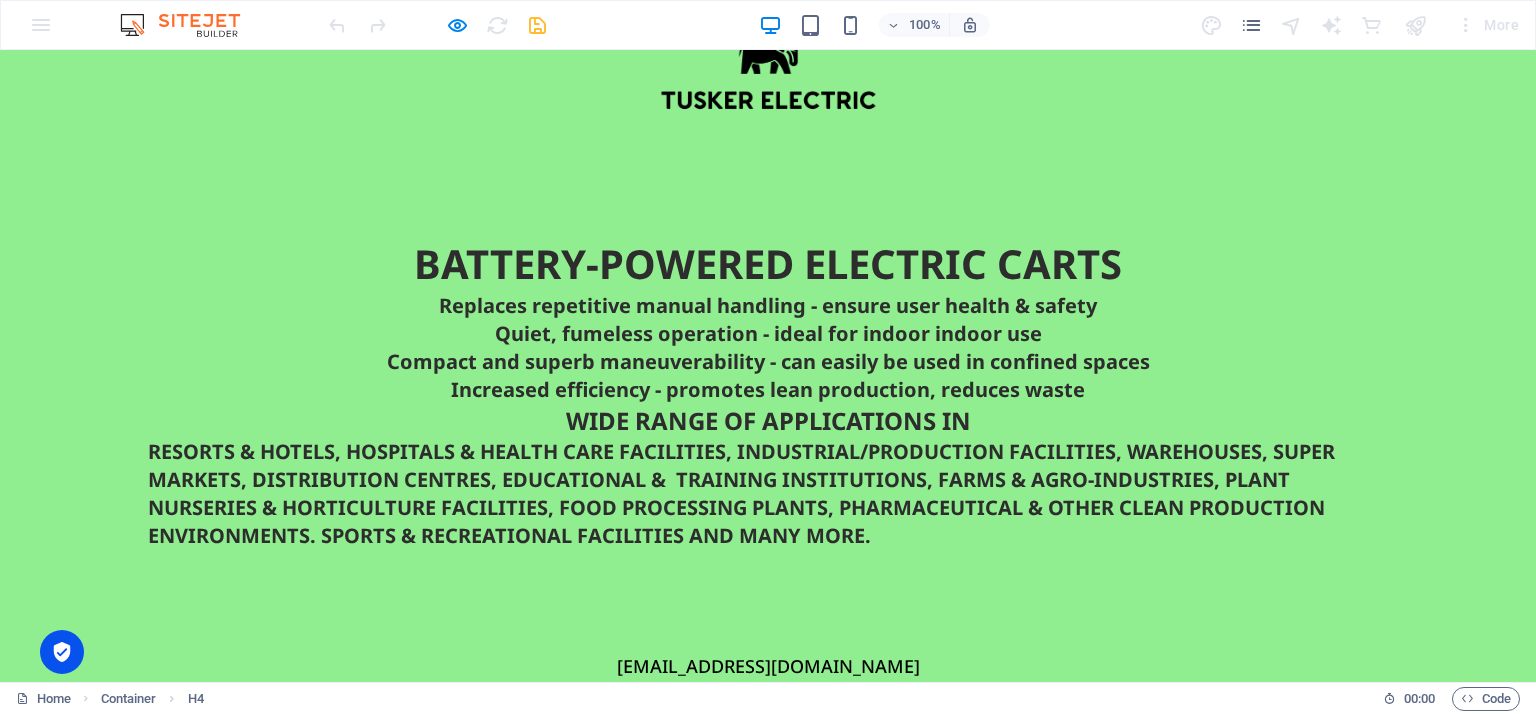 scroll, scrollTop: 0, scrollLeft: 0, axis: both 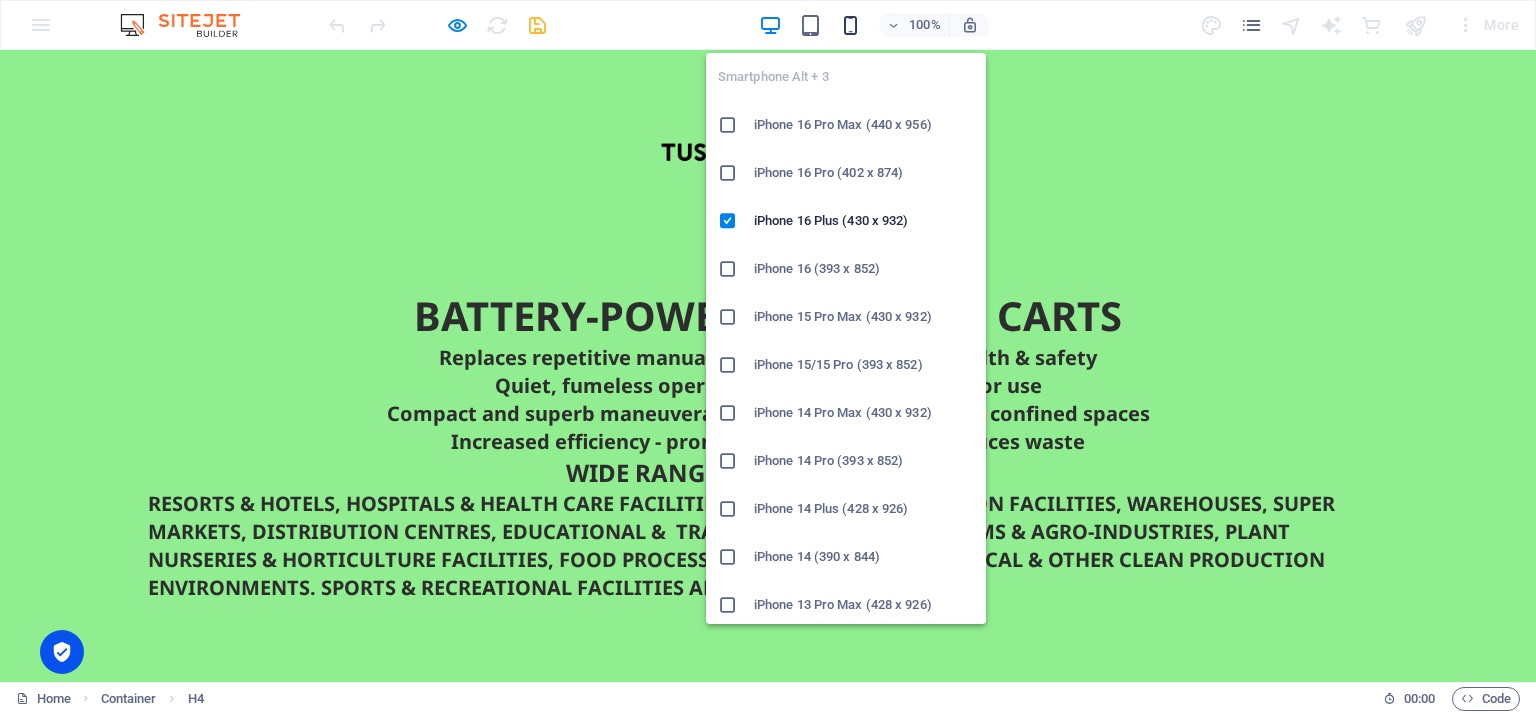 click at bounding box center (850, 25) 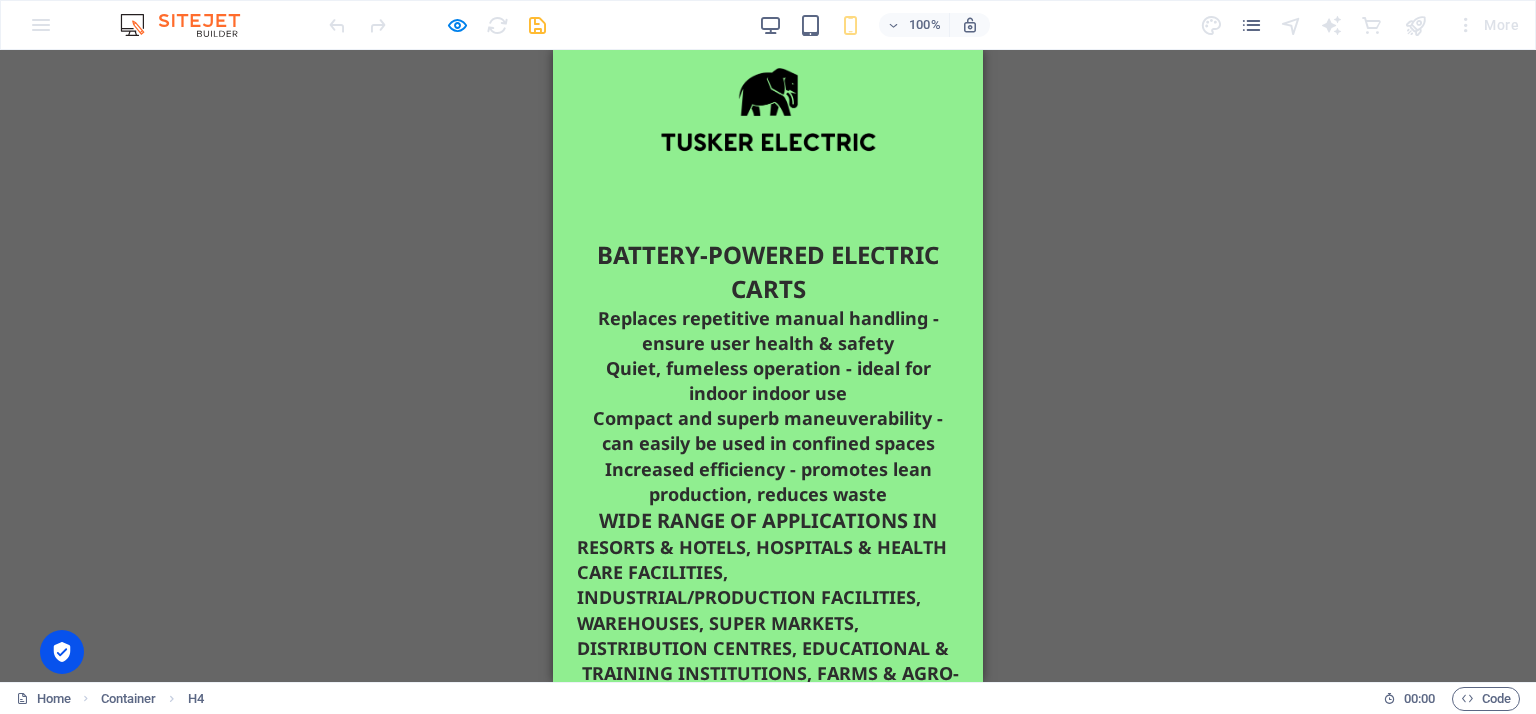 scroll, scrollTop: 0, scrollLeft: 0, axis: both 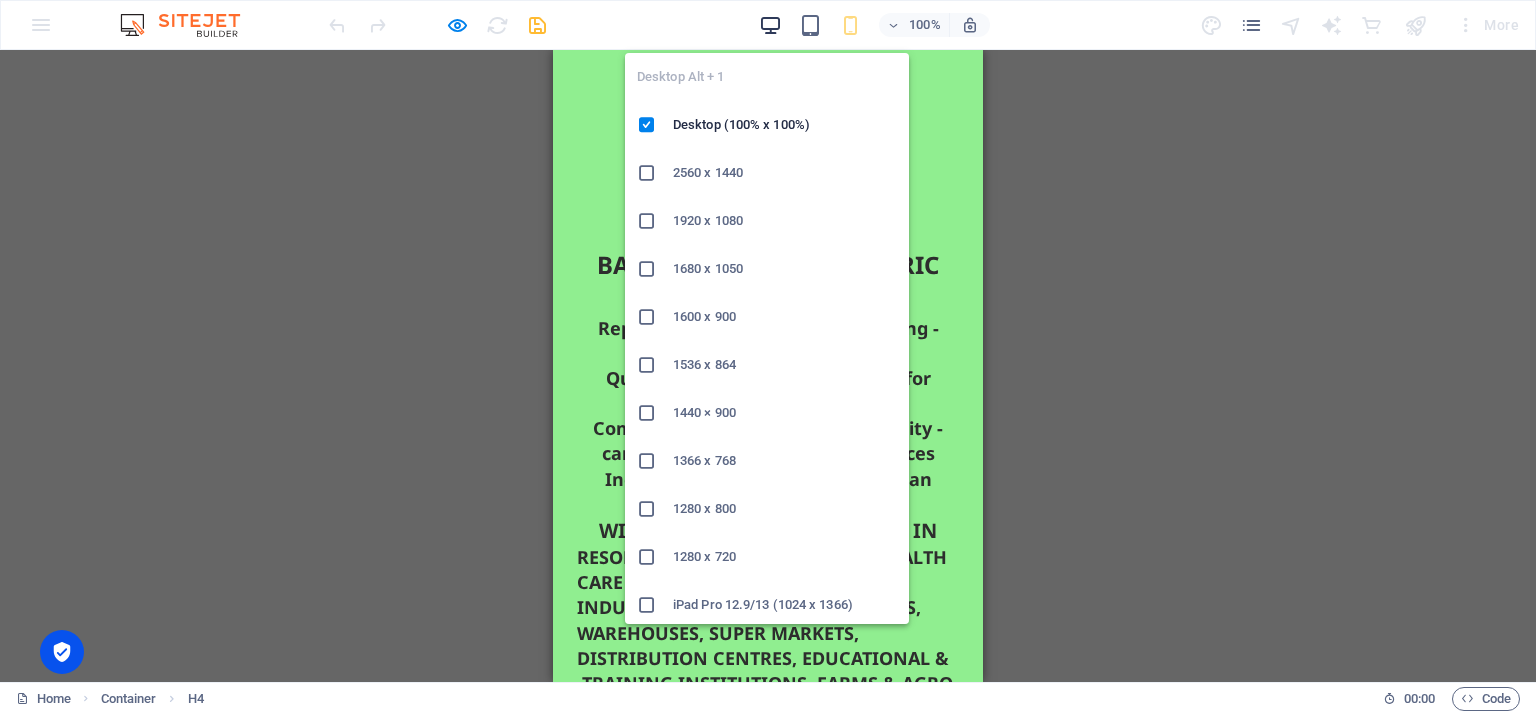 click at bounding box center [770, 25] 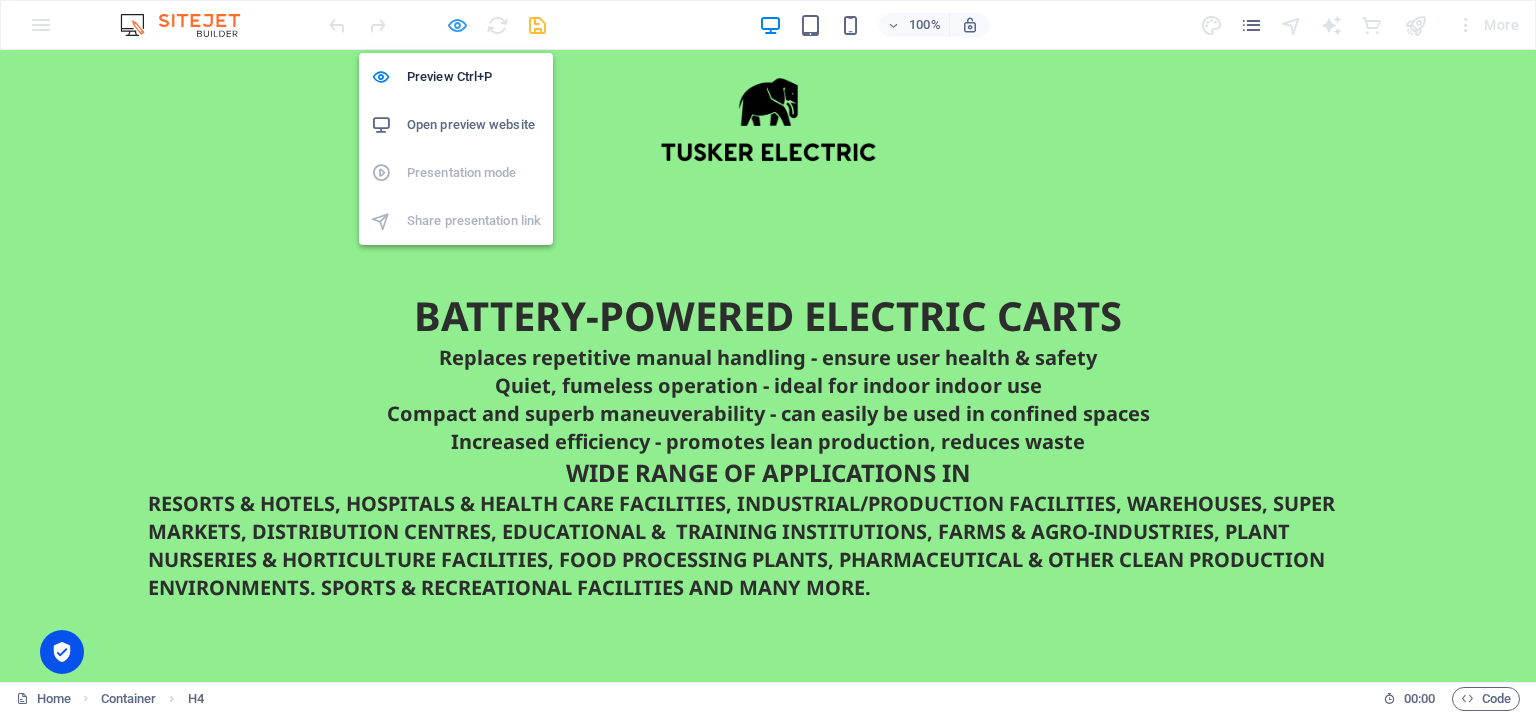click at bounding box center [457, 25] 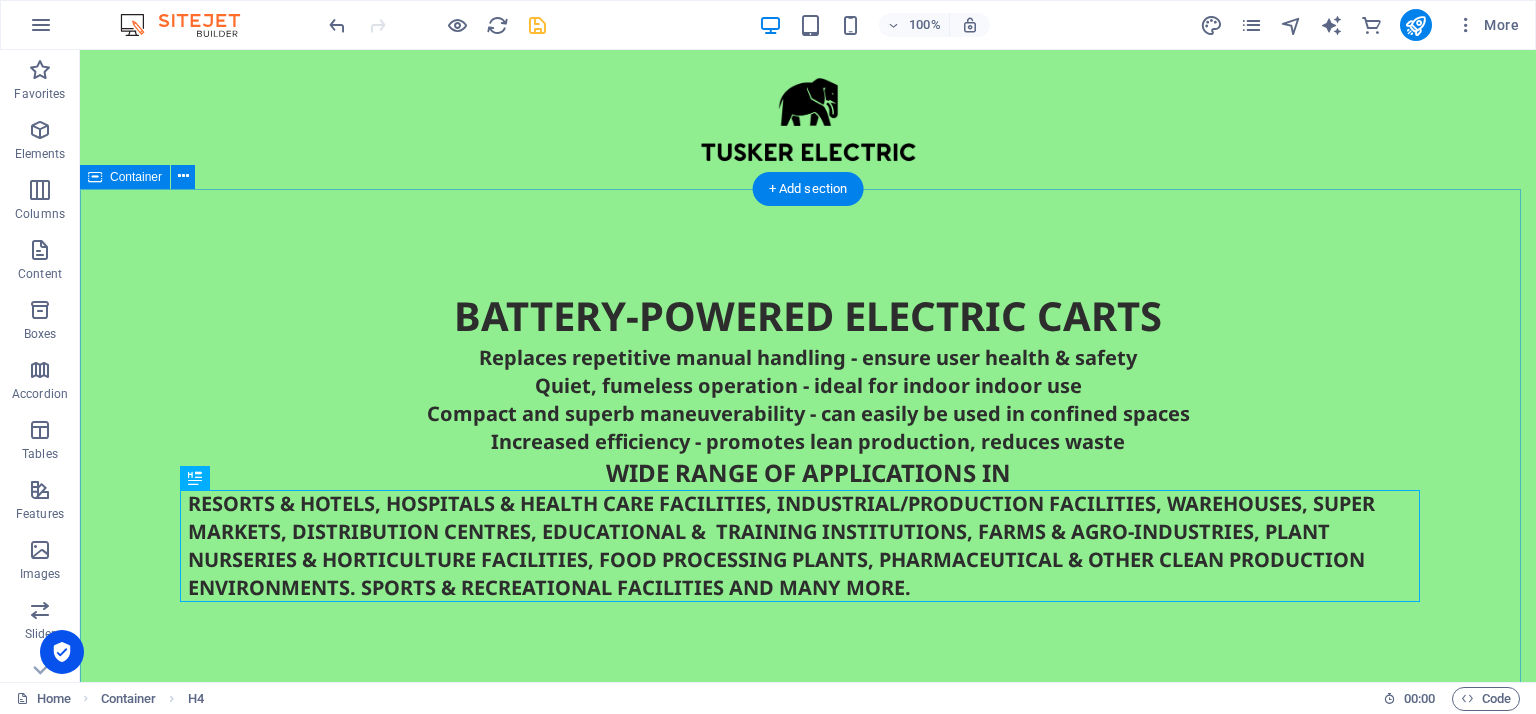 drag, startPoint x: 296, startPoint y: 328, endPoint x: 334, endPoint y: 191, distance: 142.17242 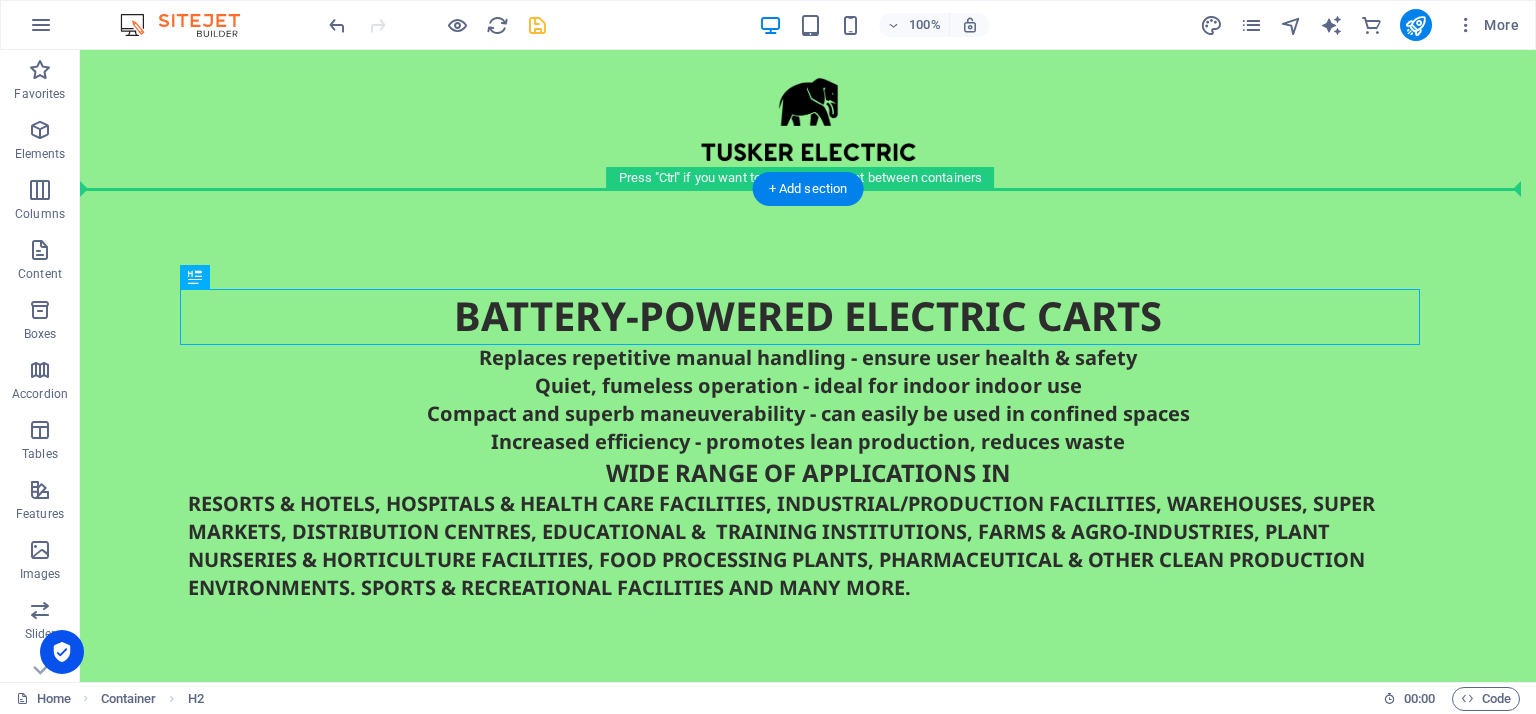 drag, startPoint x: 288, startPoint y: 329, endPoint x: 277, endPoint y: 227, distance: 102.59142 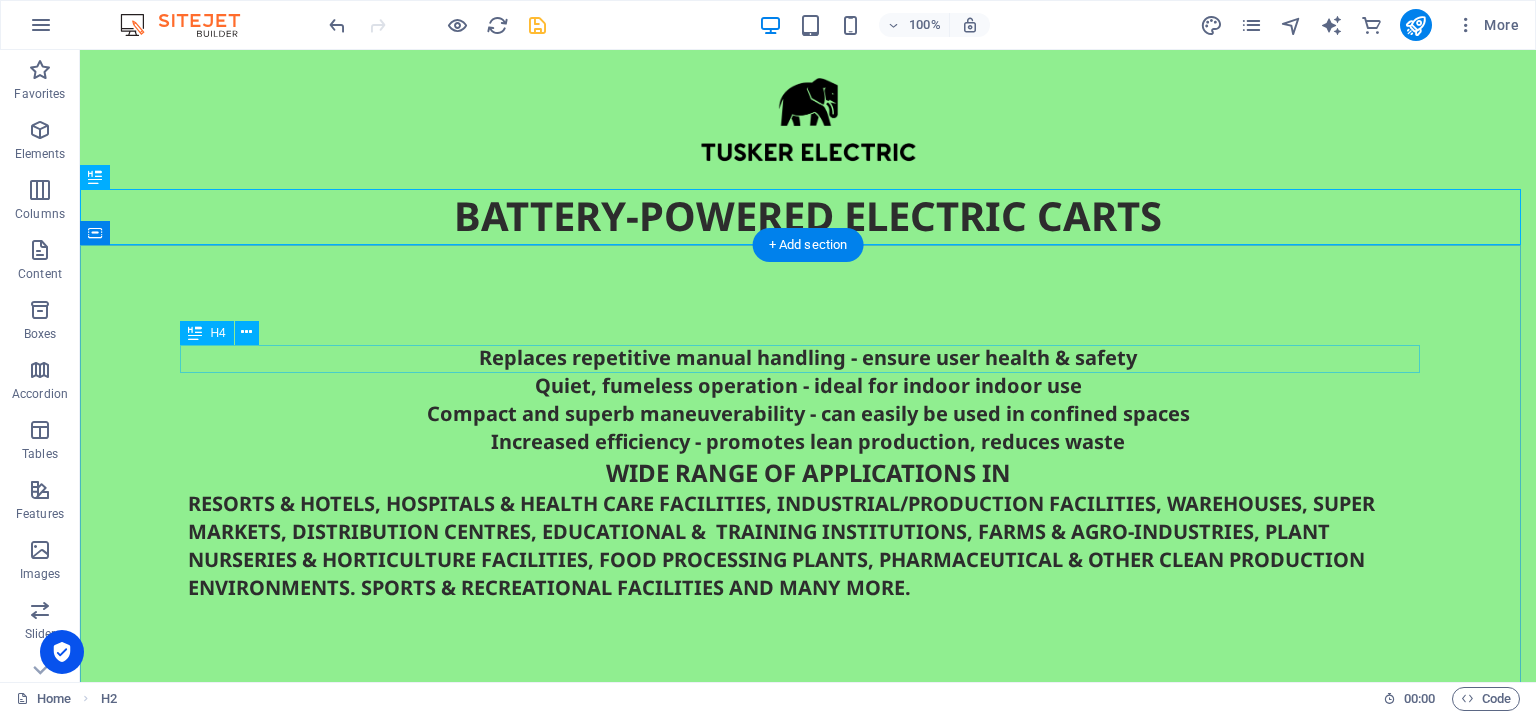 click on "Replaces repetitive manual handling - ensure user health & safety" at bounding box center (808, 358) 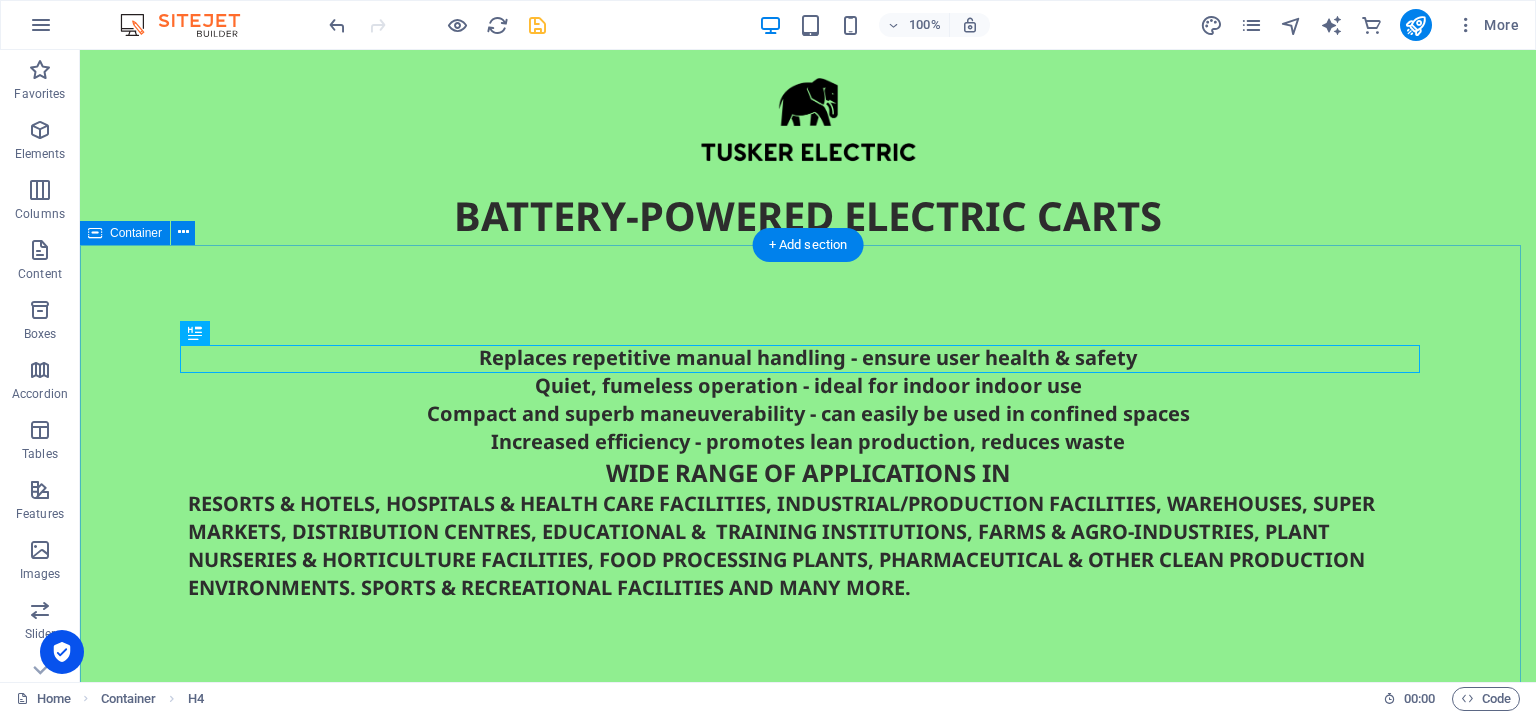 click on "Replaces repetitive manual handling - ensure user health & safety Quiet, fumeless operation - ideal for indoor indoor use Compact and superb maneuverability - can easily be used in confined spaces Increased efficiency - promotes lean production, reduces waste WIDE RANGE OF APPLICATIONS IN  RESORTS & HOTELS, HOSPITALS & HEALTH CARE FACILITIES, INDUSTRIAL/PRODUCTION FACILITIES, WAREHOUSES, SUPER MARKETS, DISTRIBUTION CENTRES, EDUCATIONAL &  TRAINING INSTITUTIONS, FARMS & AGRO-INDUSTRIES, PLANT NURSERIES & HORTICULTURE FACILITIES, FOOD PROCESSING PLANTS, PHARMACEUTICAL & OTHER CLEAN PRODUCTION ENVIRONMENTS. SPORTS & RECREATIONAL FACILITIES AND MANY MORE." at bounding box center [808, 473] 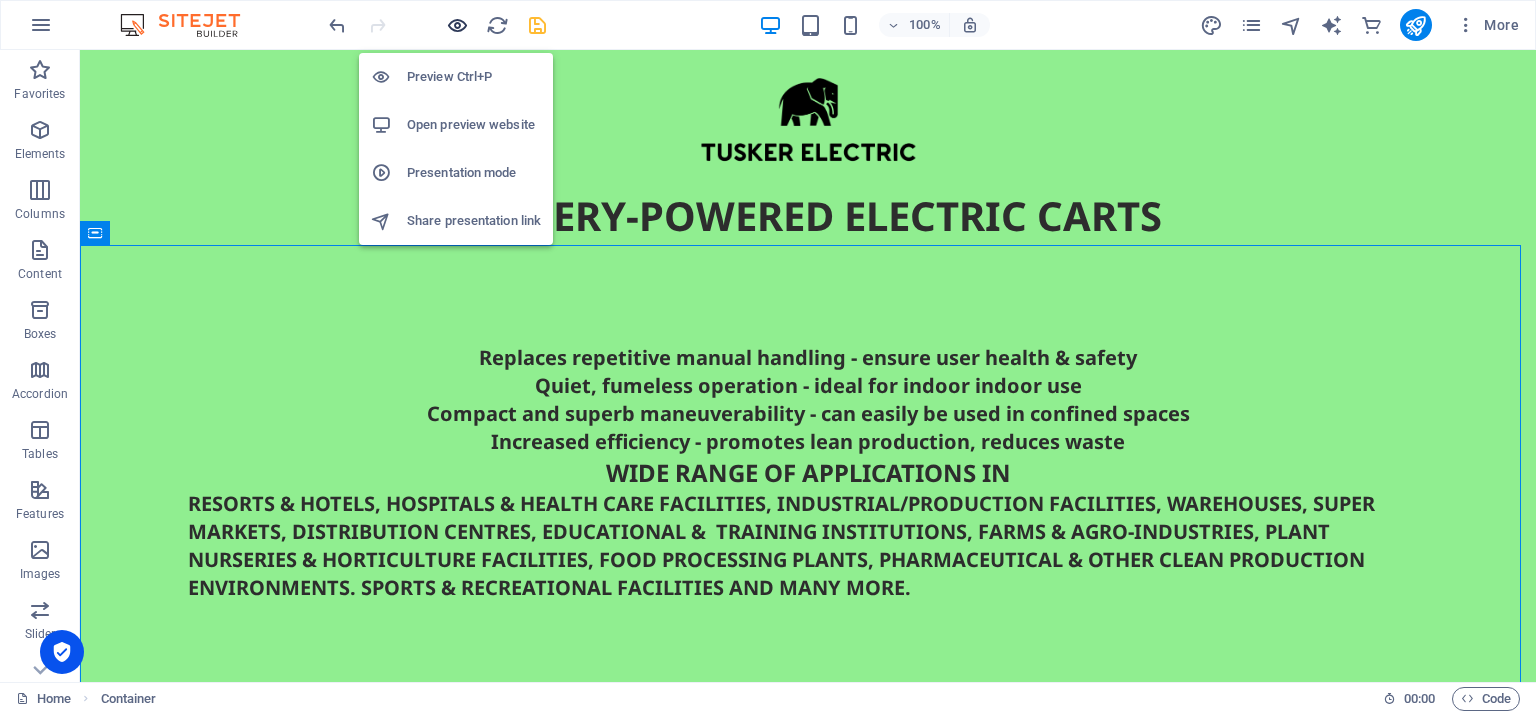 click at bounding box center [457, 25] 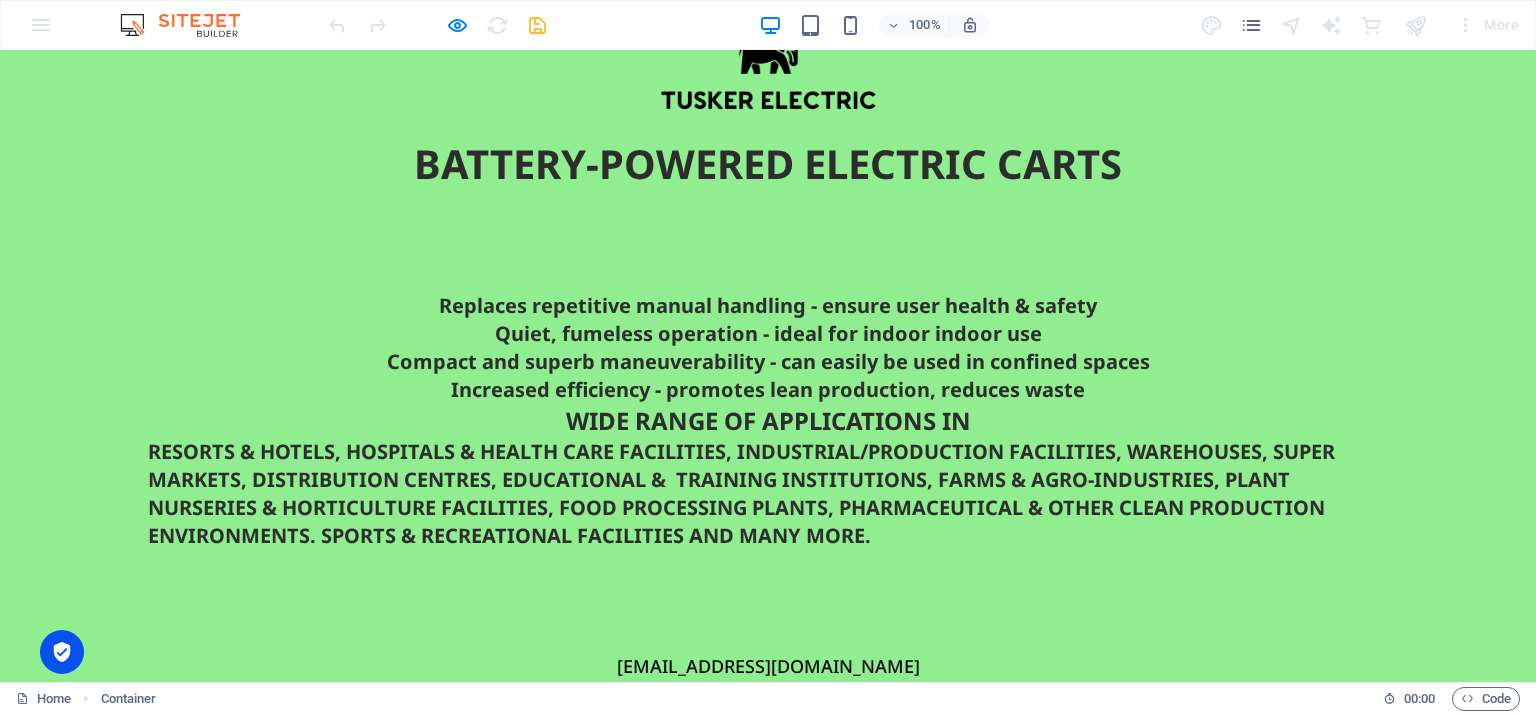 scroll, scrollTop: 0, scrollLeft: 0, axis: both 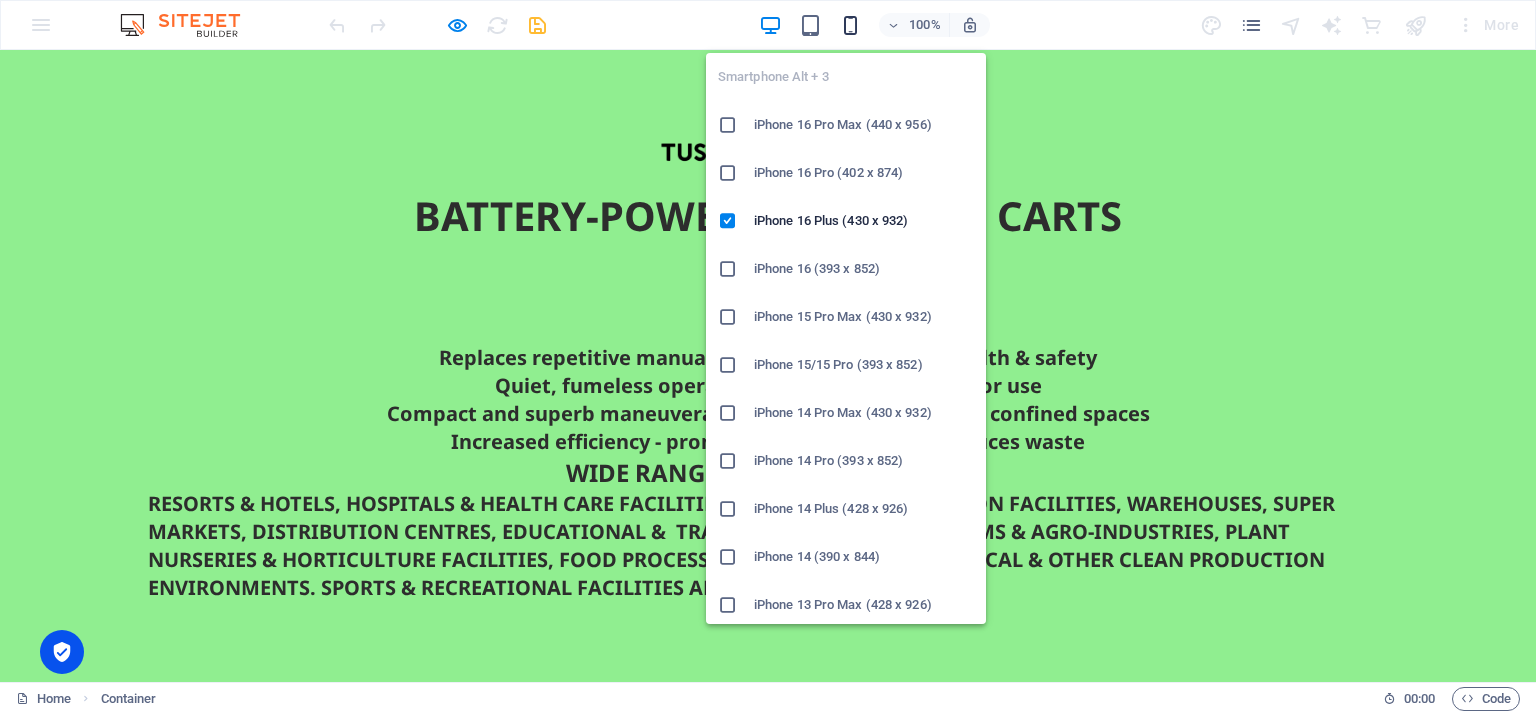 click at bounding box center (850, 25) 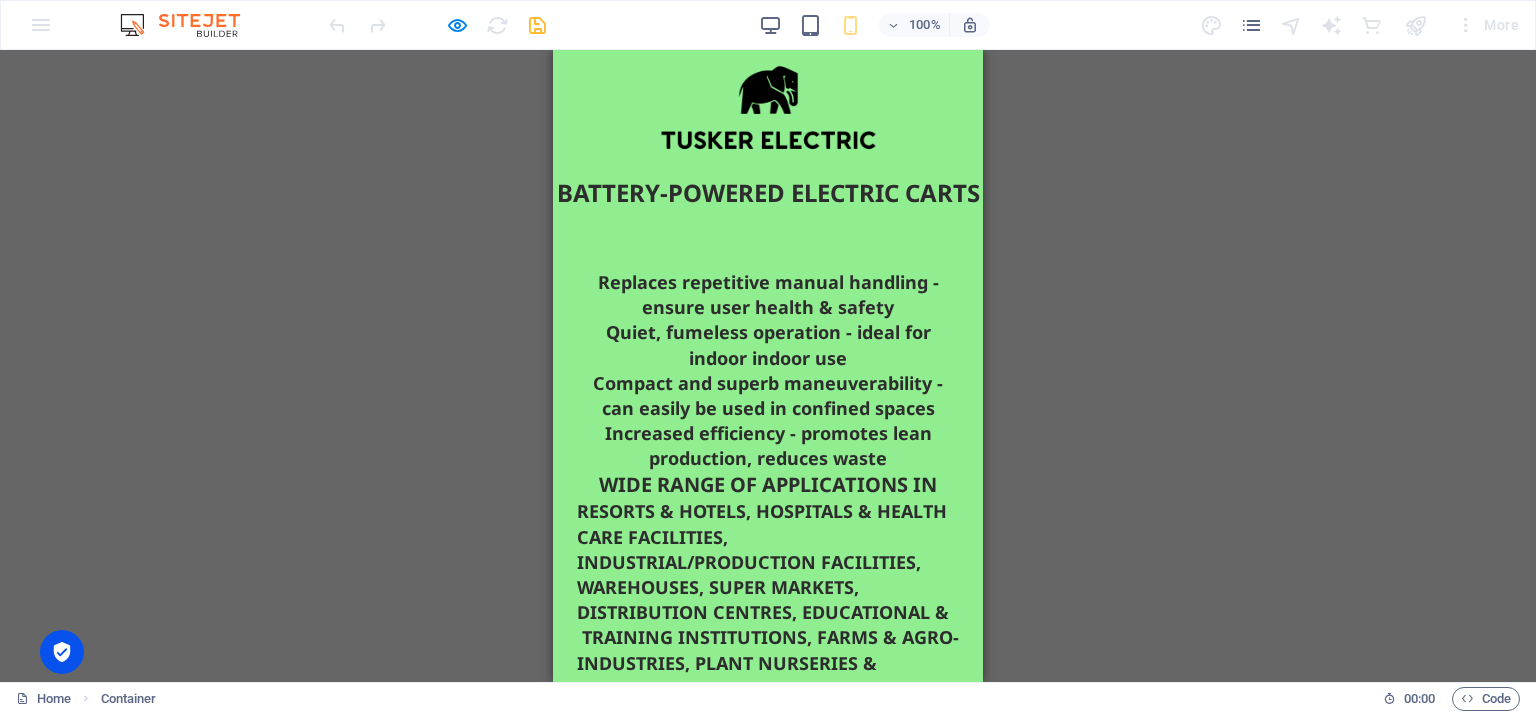 scroll, scrollTop: 0, scrollLeft: 0, axis: both 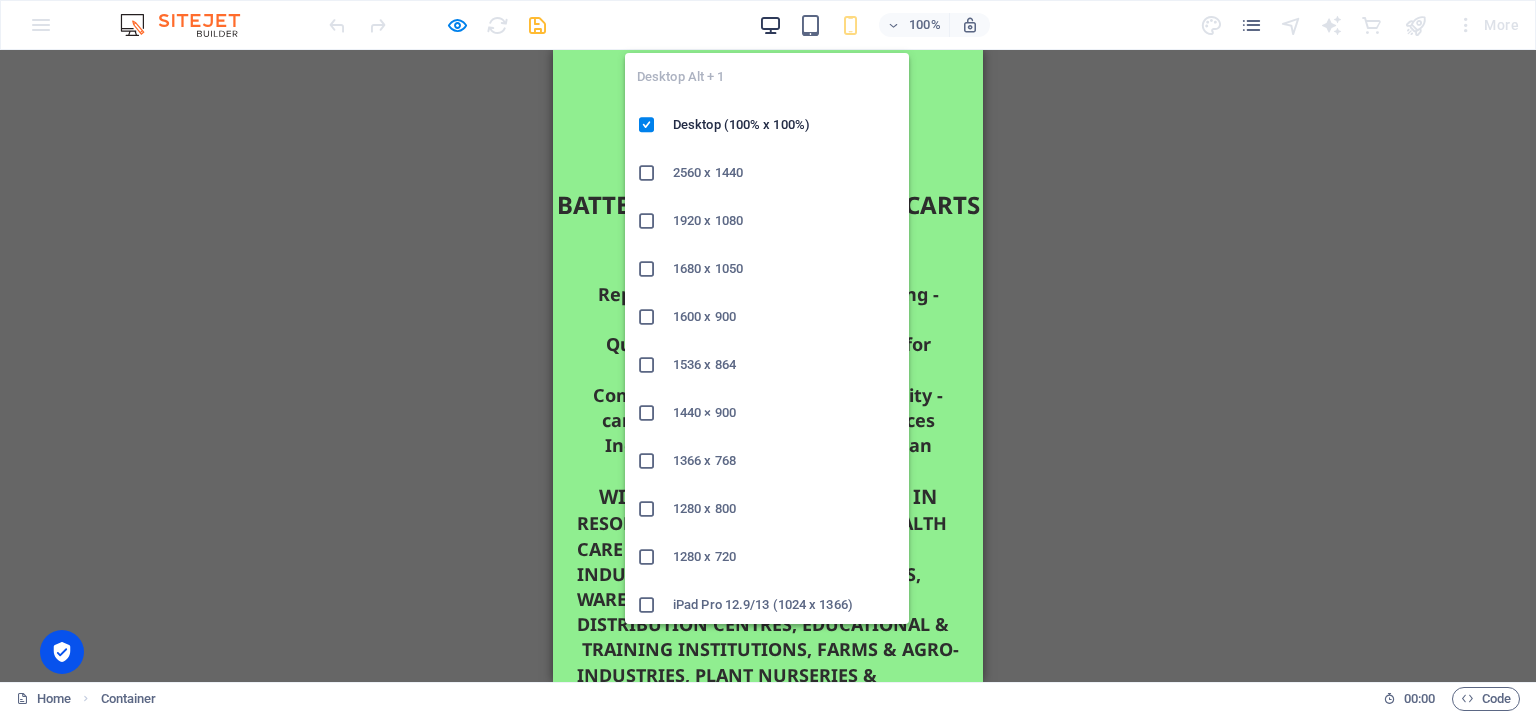 click at bounding box center (770, 25) 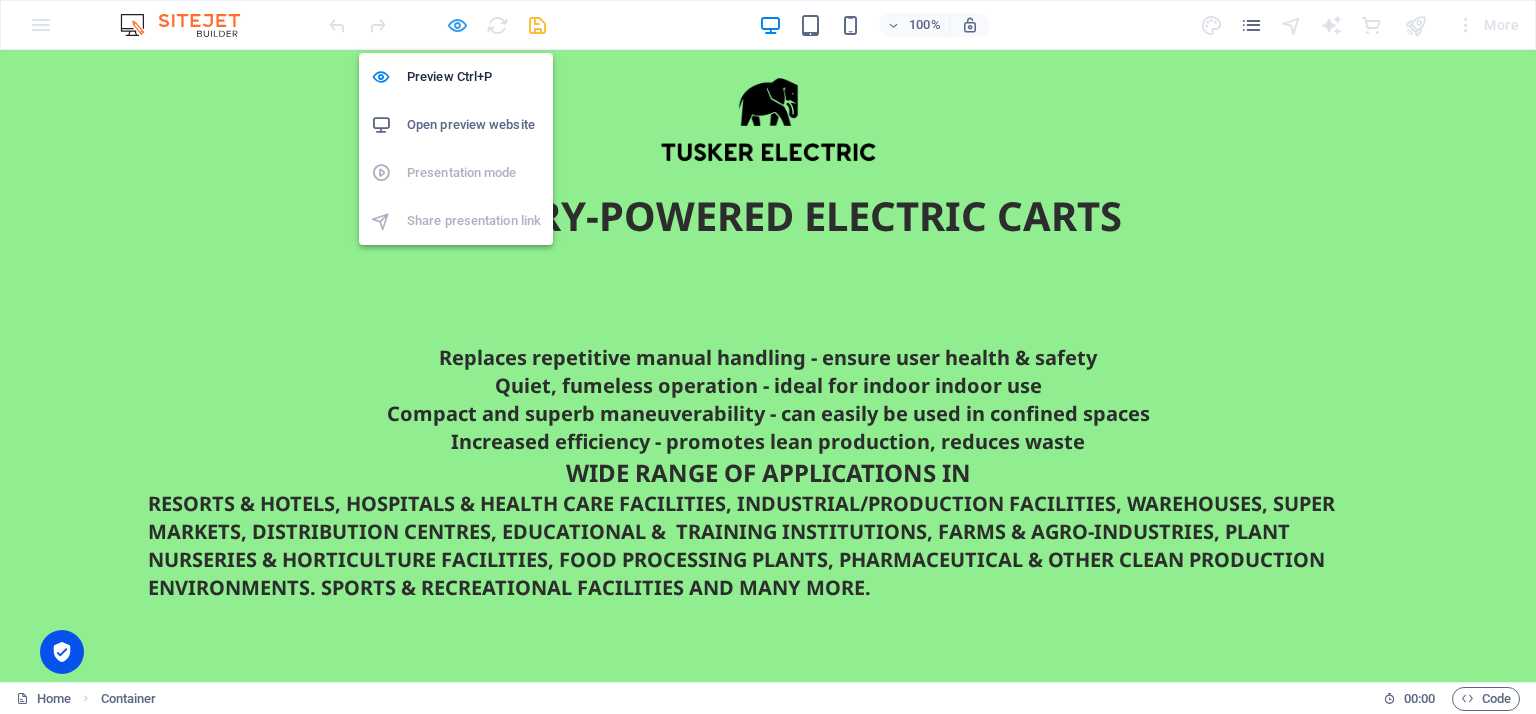 click at bounding box center [457, 25] 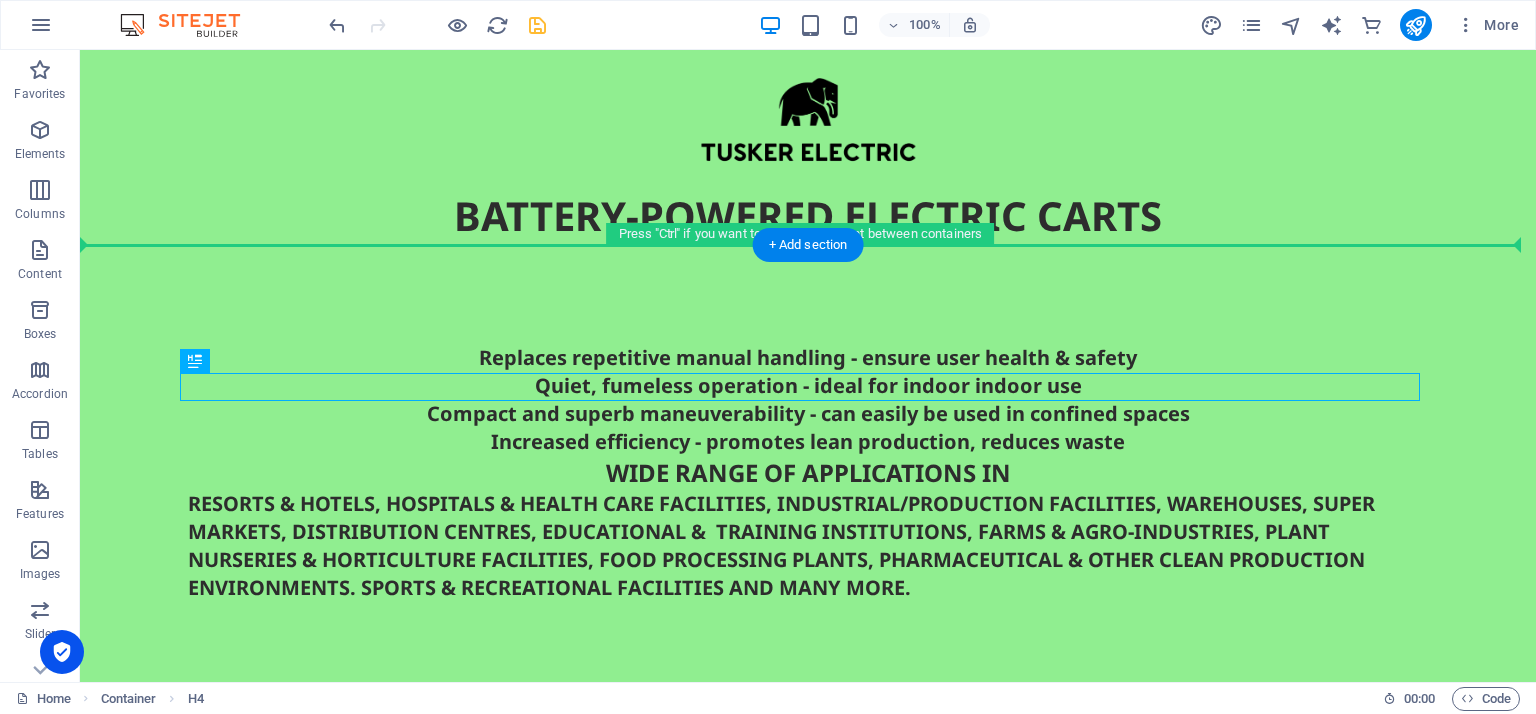 drag, startPoint x: 276, startPoint y: 410, endPoint x: 203, endPoint y: 310, distance: 123.81034 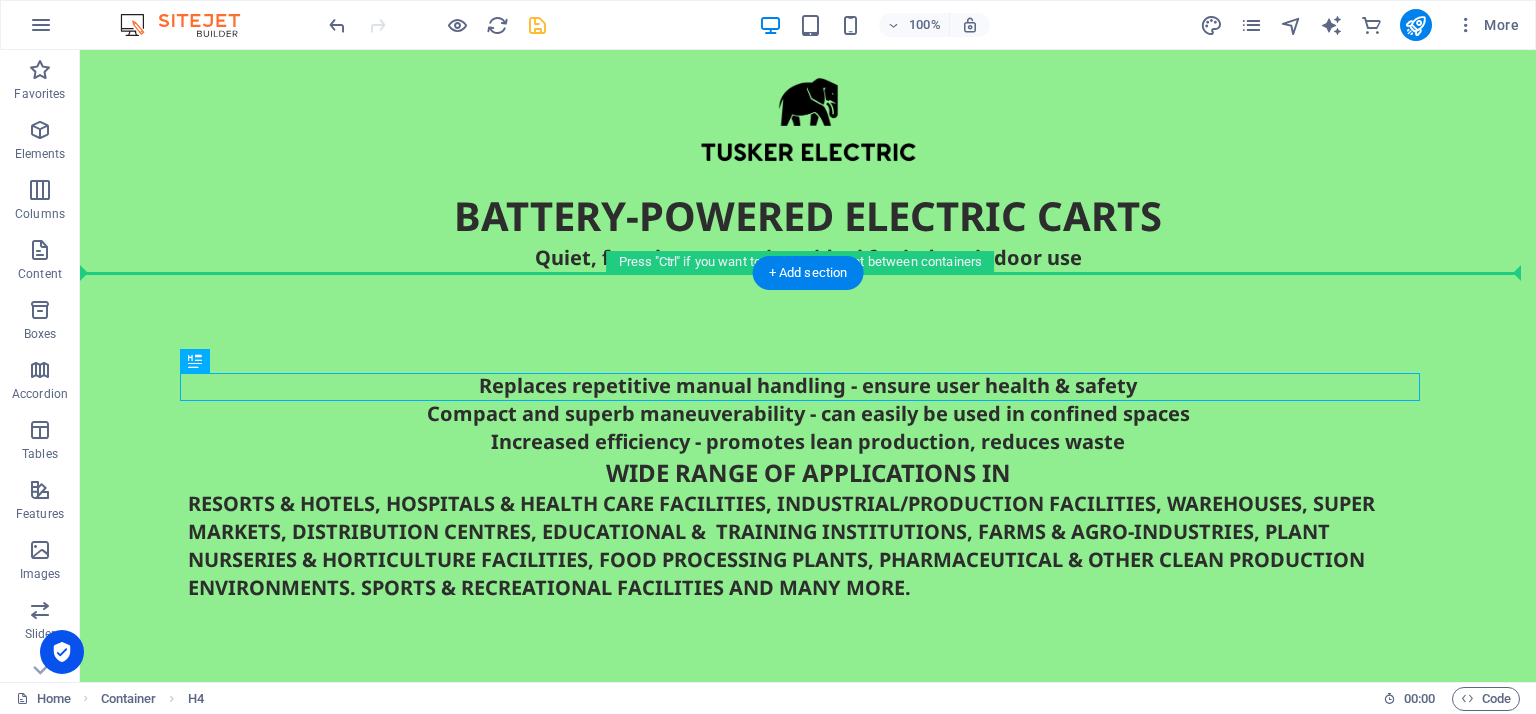 drag, startPoint x: 291, startPoint y: 409, endPoint x: 208, endPoint y: 295, distance: 141.01419 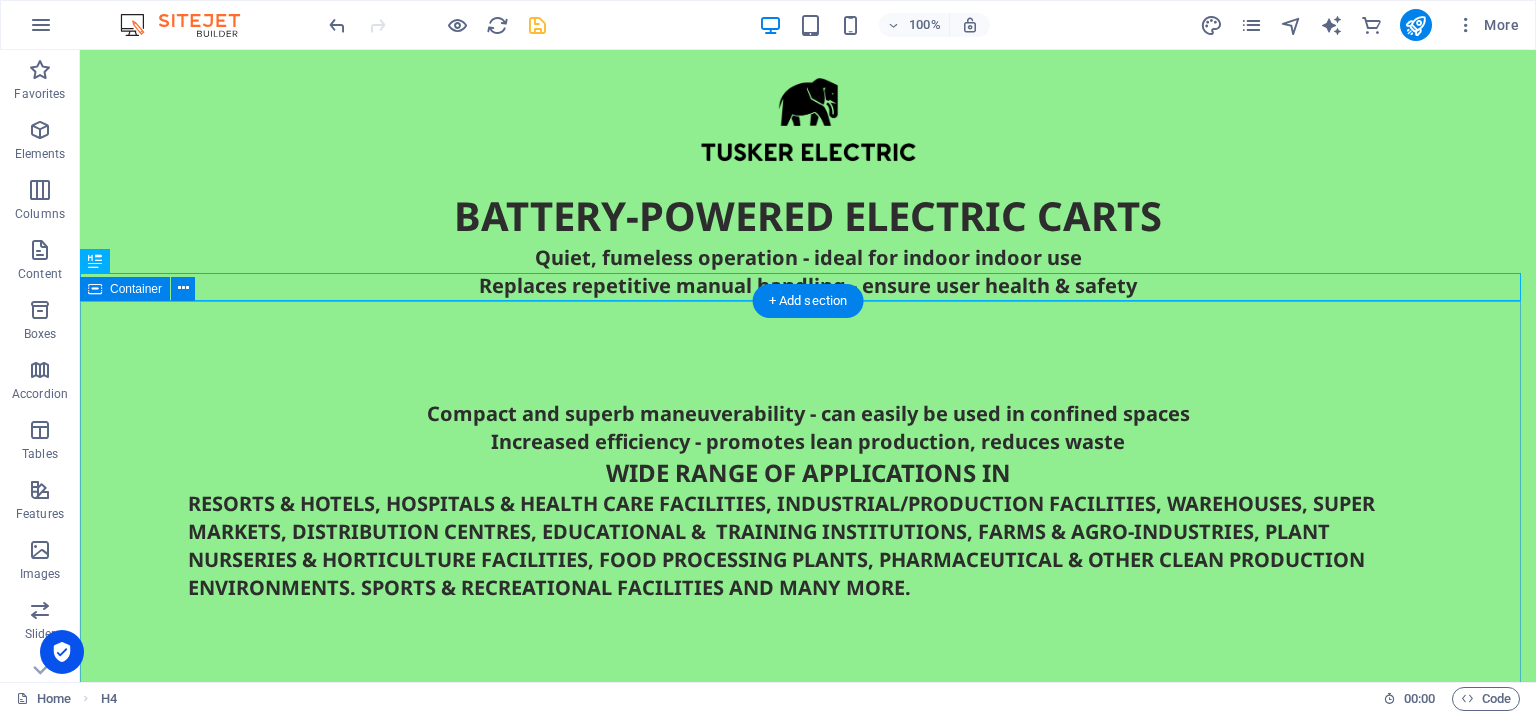drag, startPoint x: 290, startPoint y: 440, endPoint x: 229, endPoint y: 335, distance: 121.433105 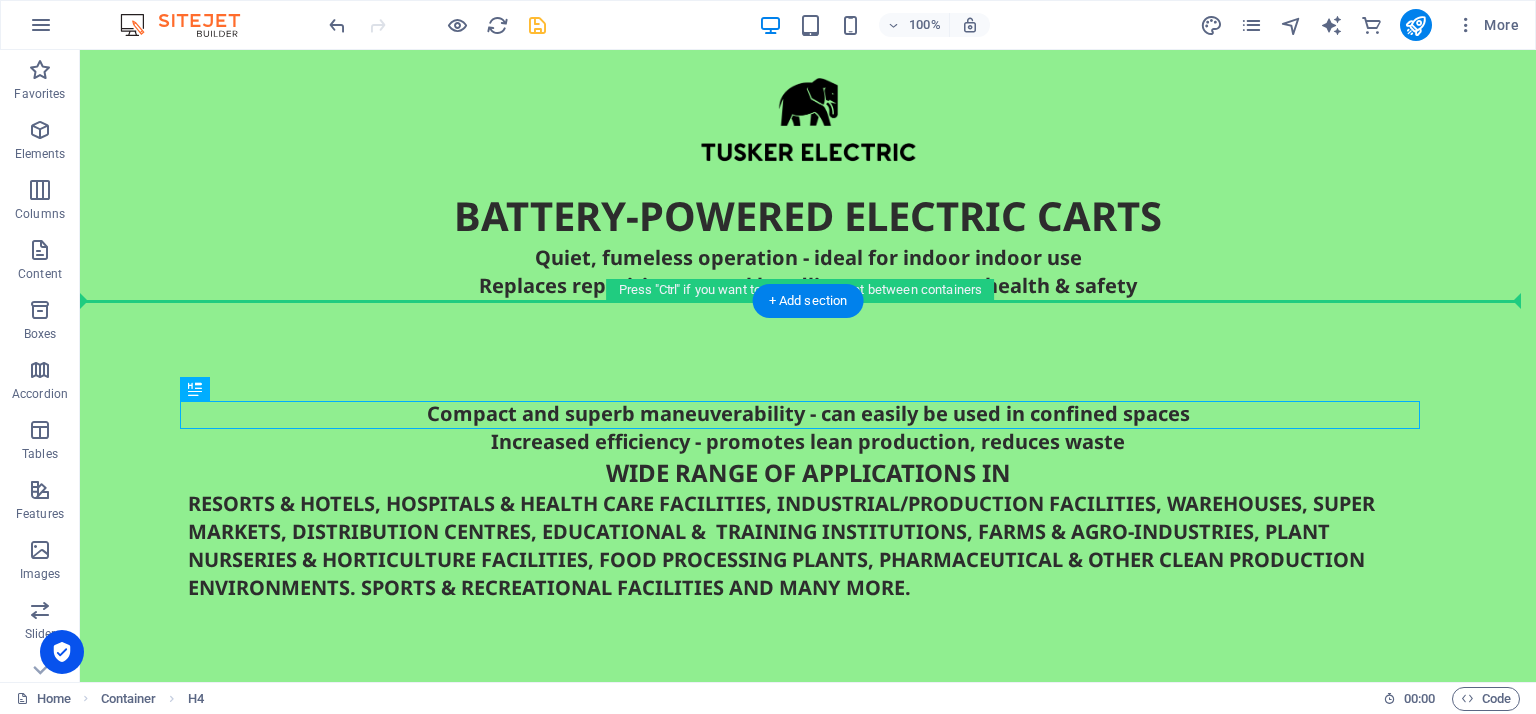 drag, startPoint x: 288, startPoint y: 441, endPoint x: 205, endPoint y: 355, distance: 119.519875 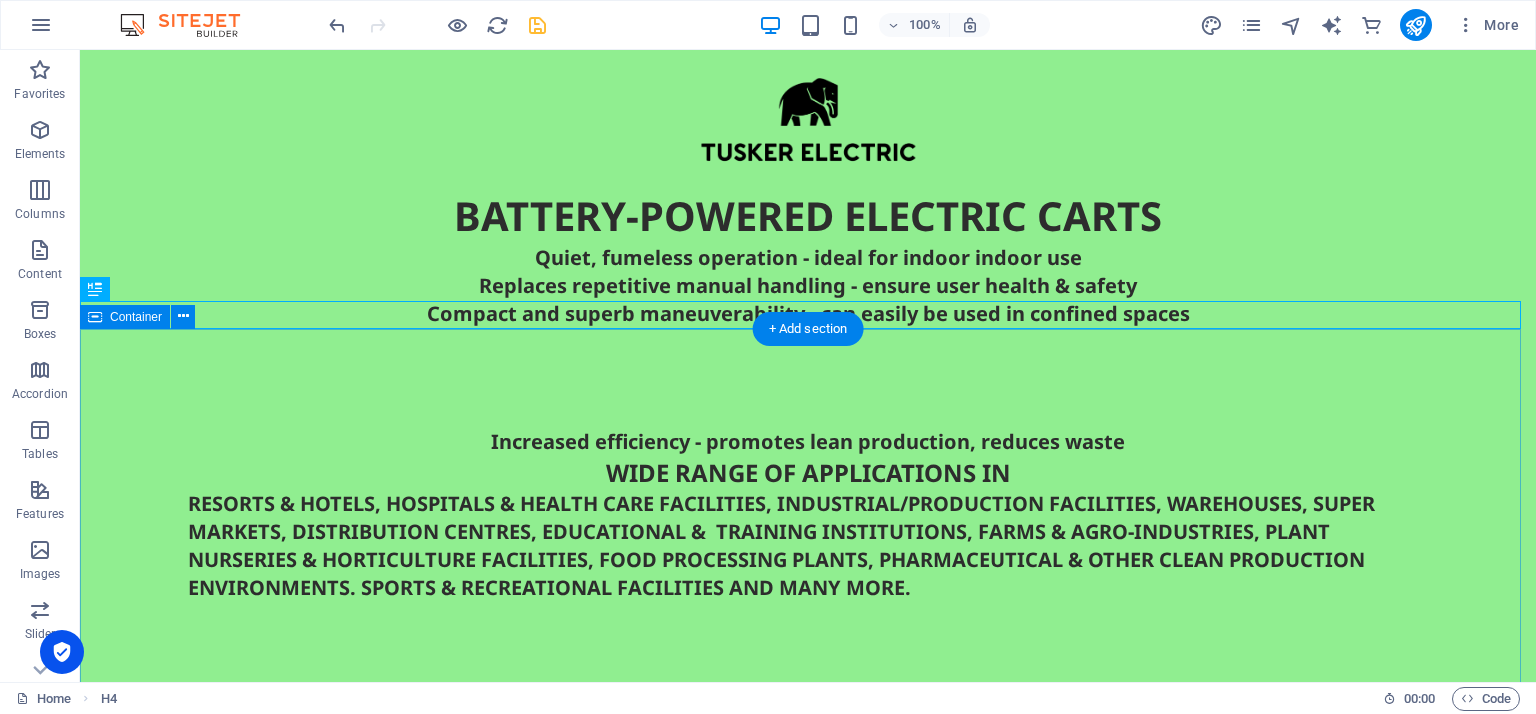 drag, startPoint x: 323, startPoint y: 466, endPoint x: 252, endPoint y: 374, distance: 116.21101 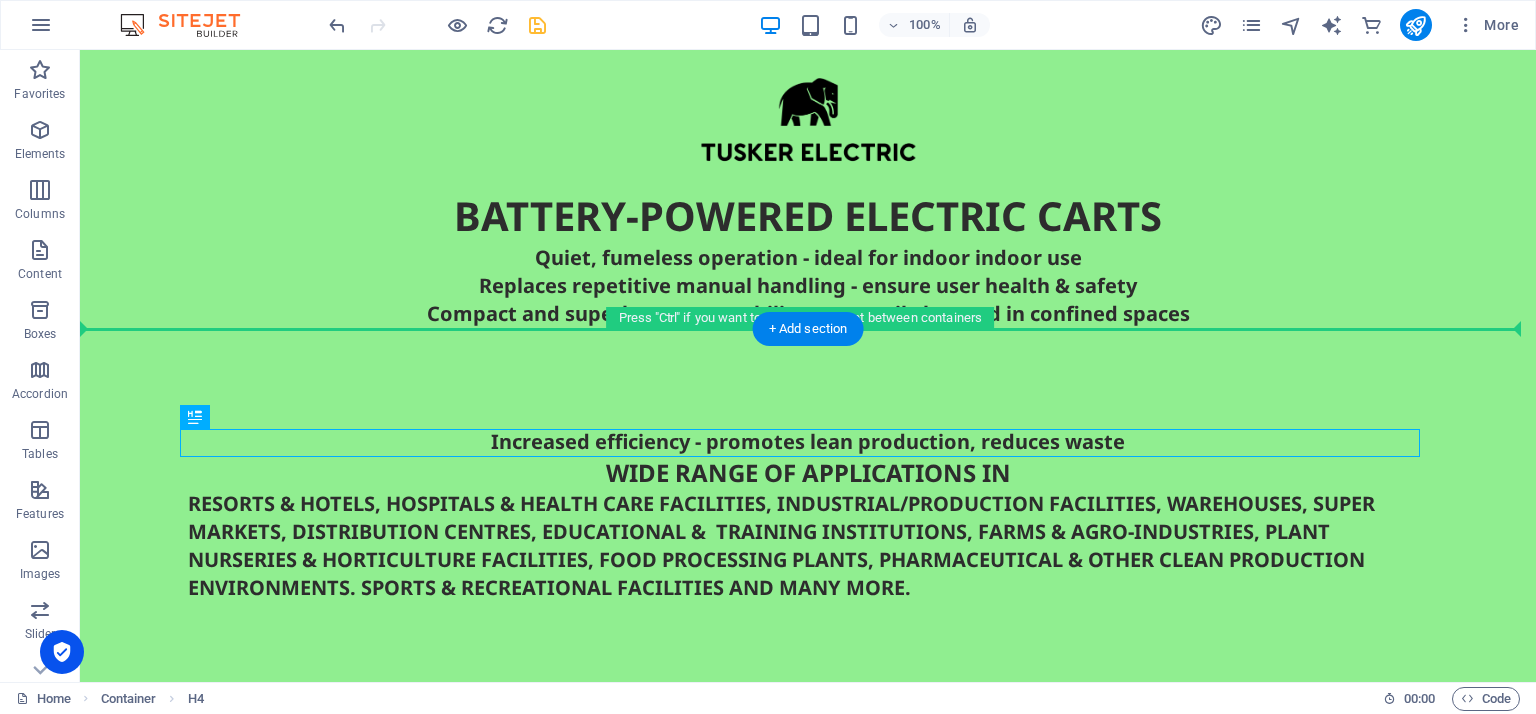 drag, startPoint x: 282, startPoint y: 468, endPoint x: 197, endPoint y: 382, distance: 120.91733 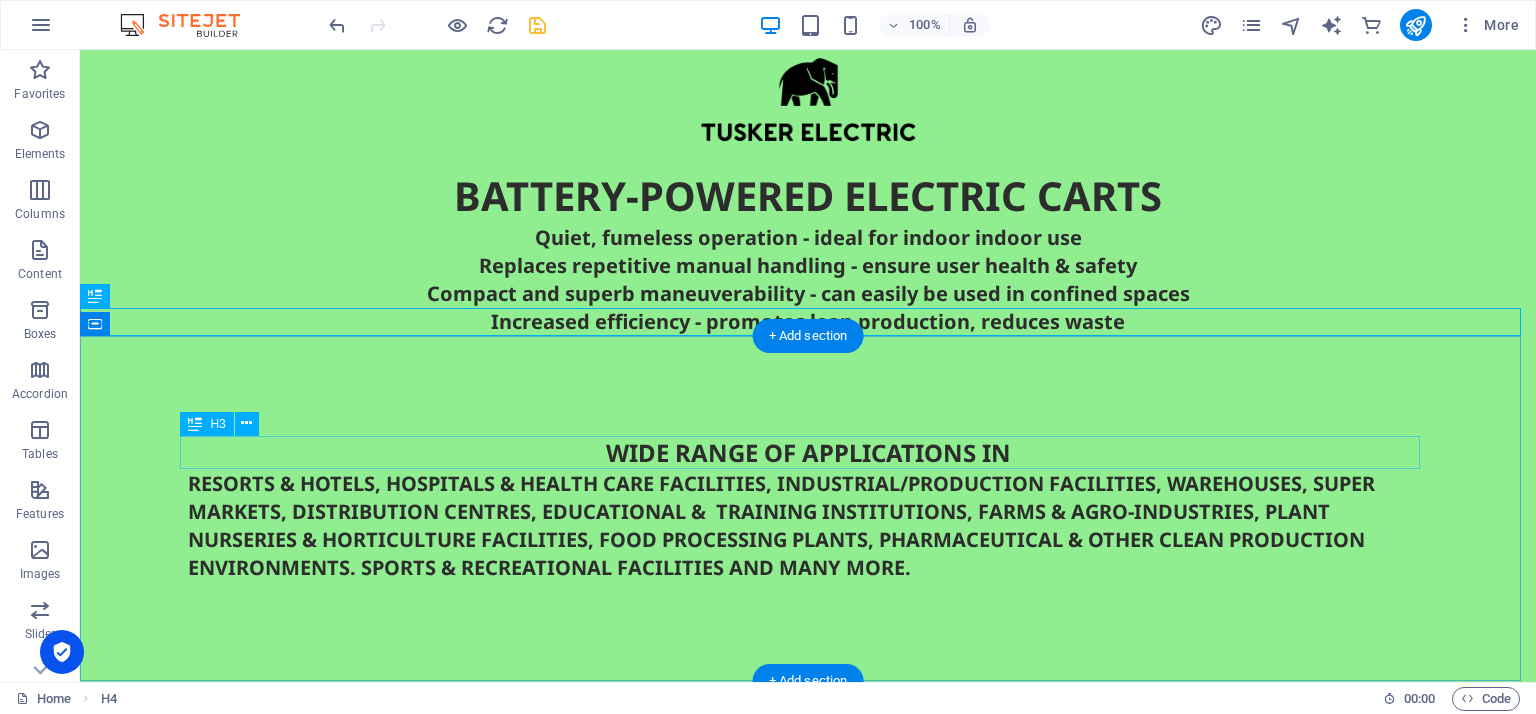 scroll, scrollTop: 22, scrollLeft: 0, axis: vertical 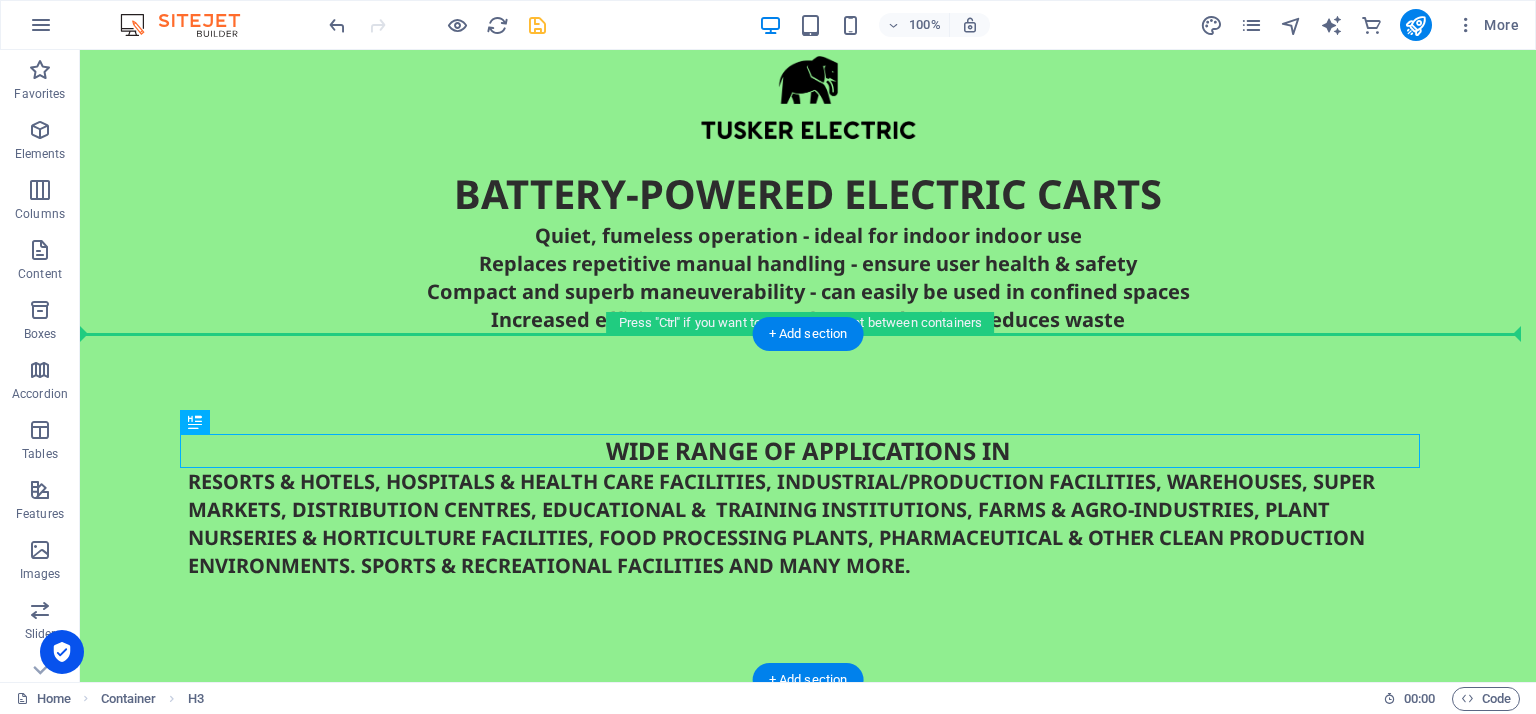 drag, startPoint x: 281, startPoint y: 473, endPoint x: 203, endPoint y: 387, distance: 116.1034 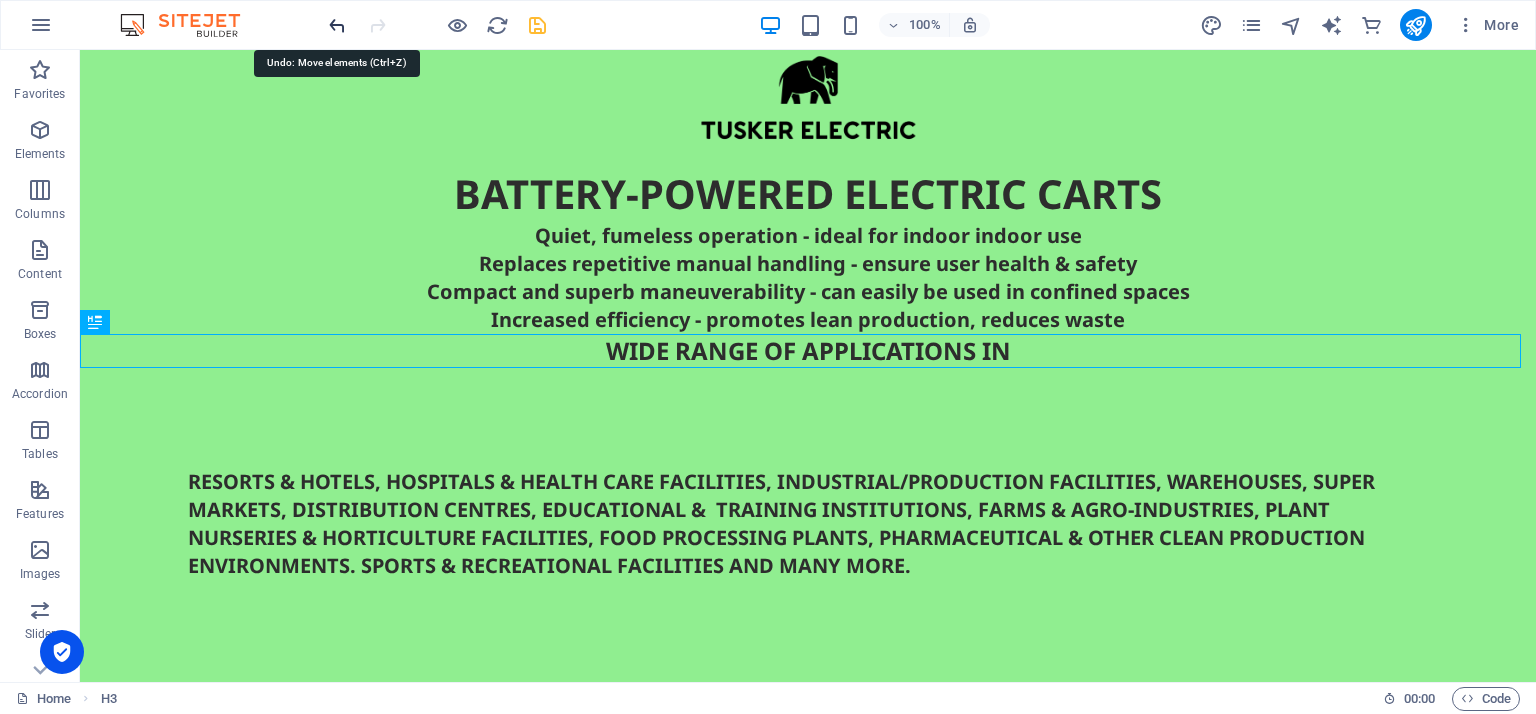 click at bounding box center (337, 25) 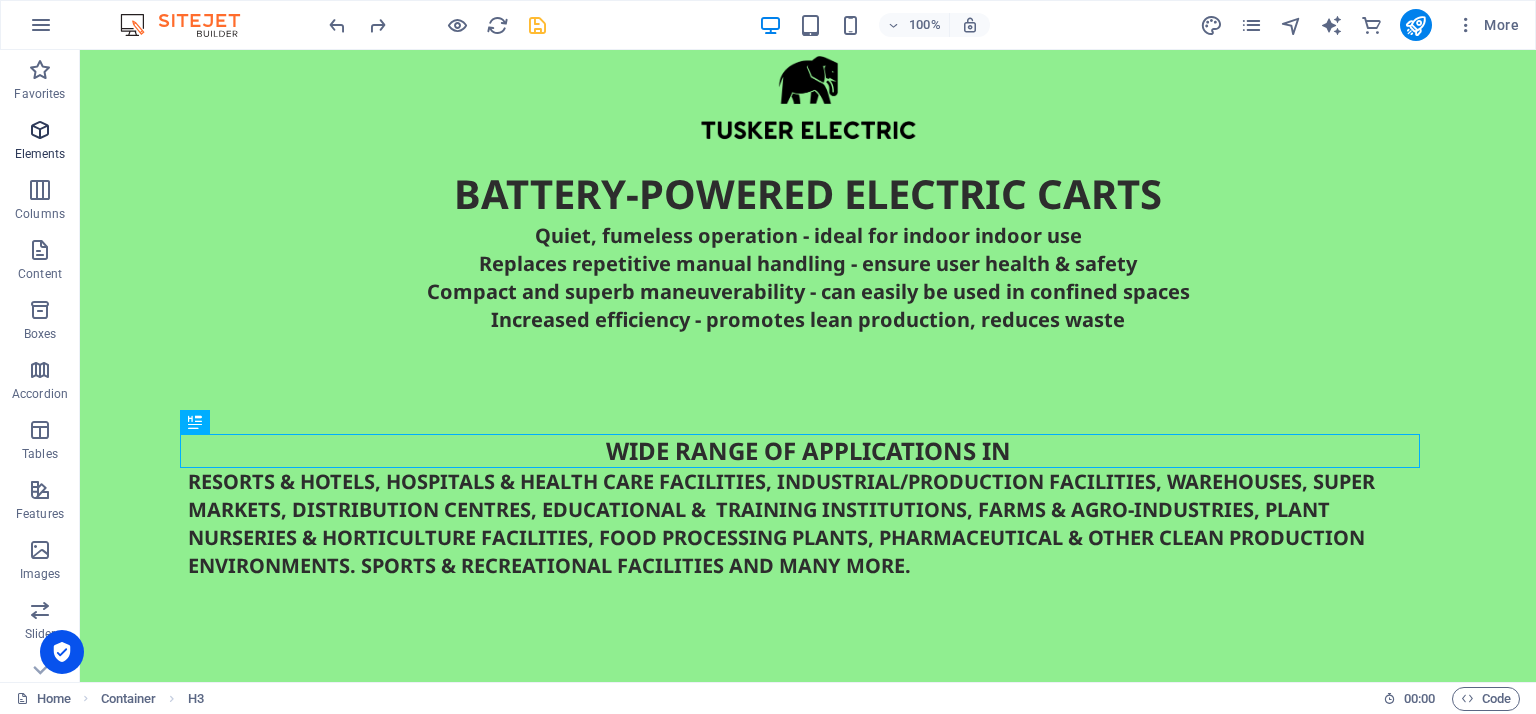 click at bounding box center [40, 130] 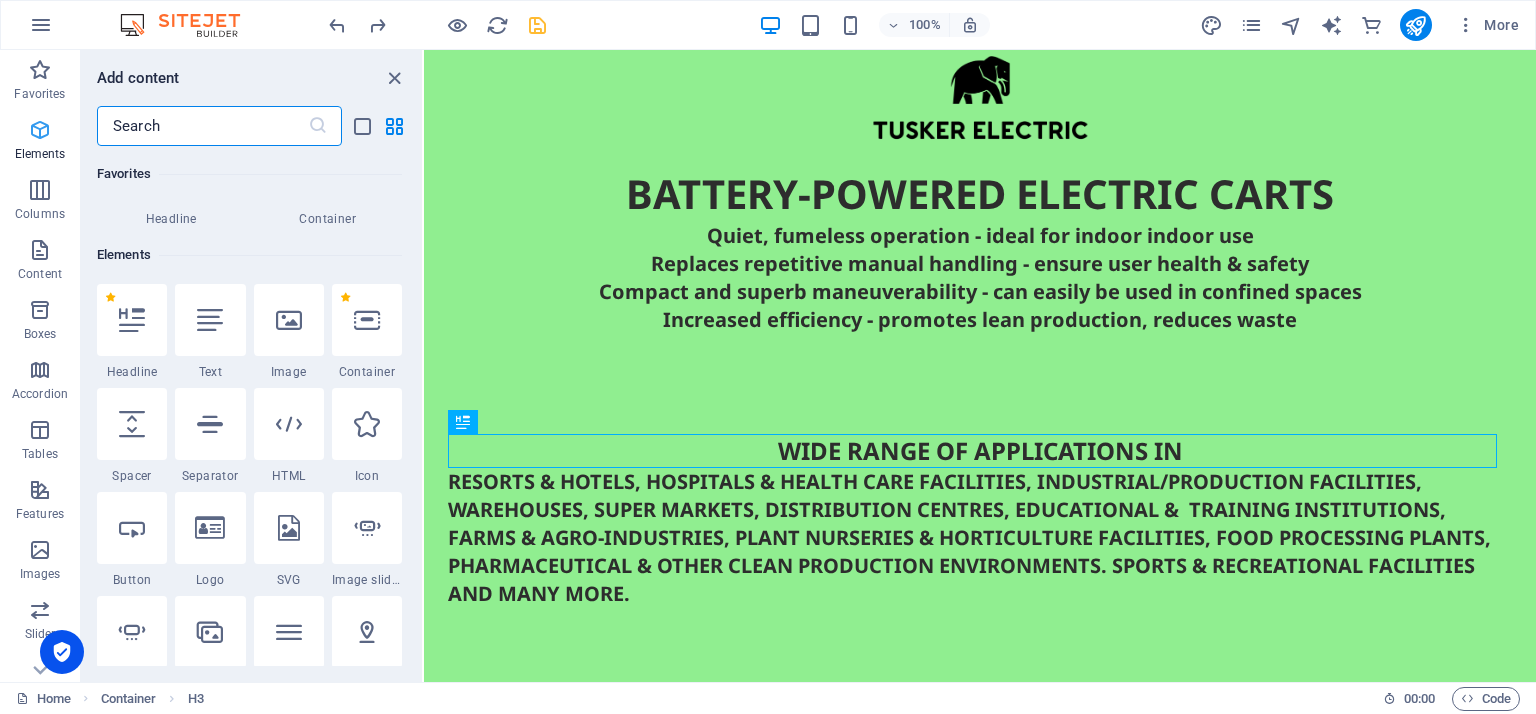 scroll, scrollTop: 212, scrollLeft: 0, axis: vertical 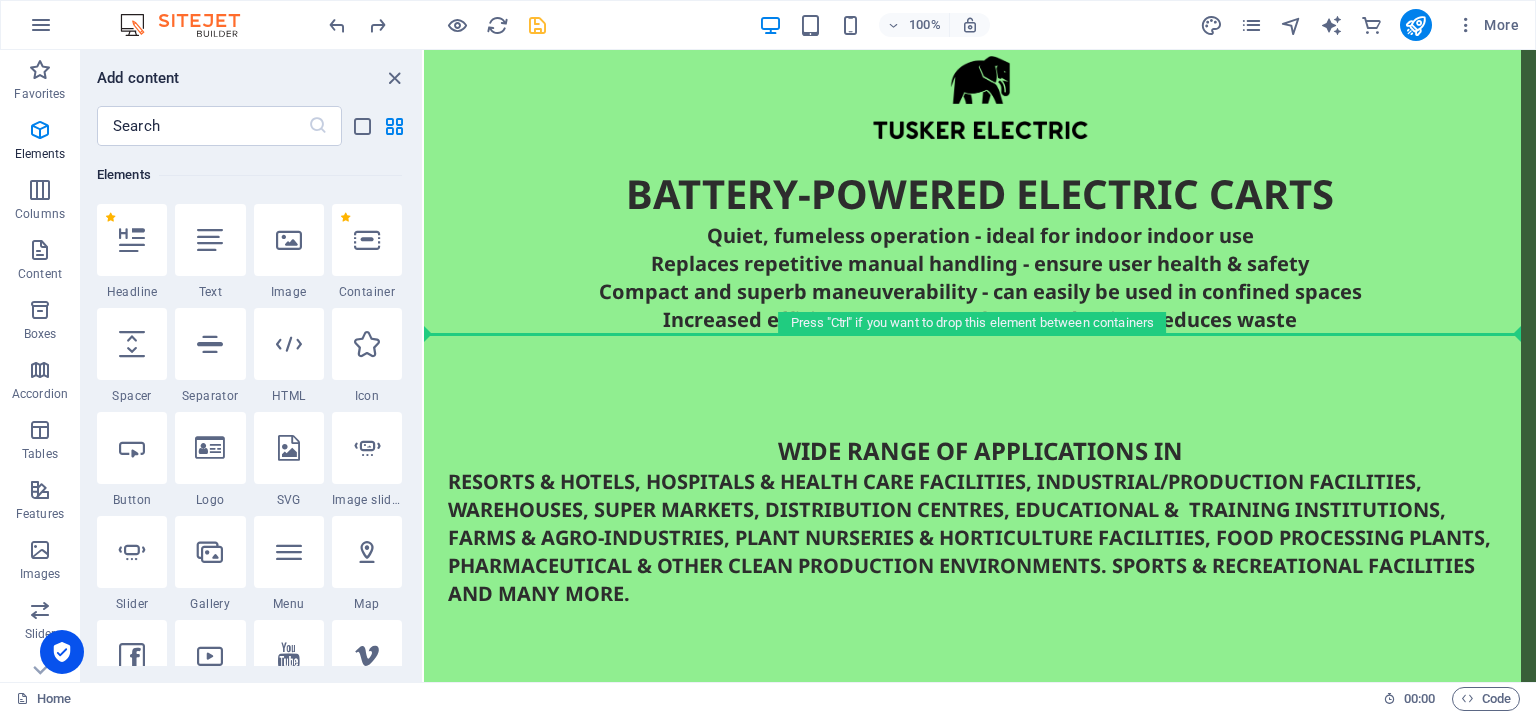 select on "px" 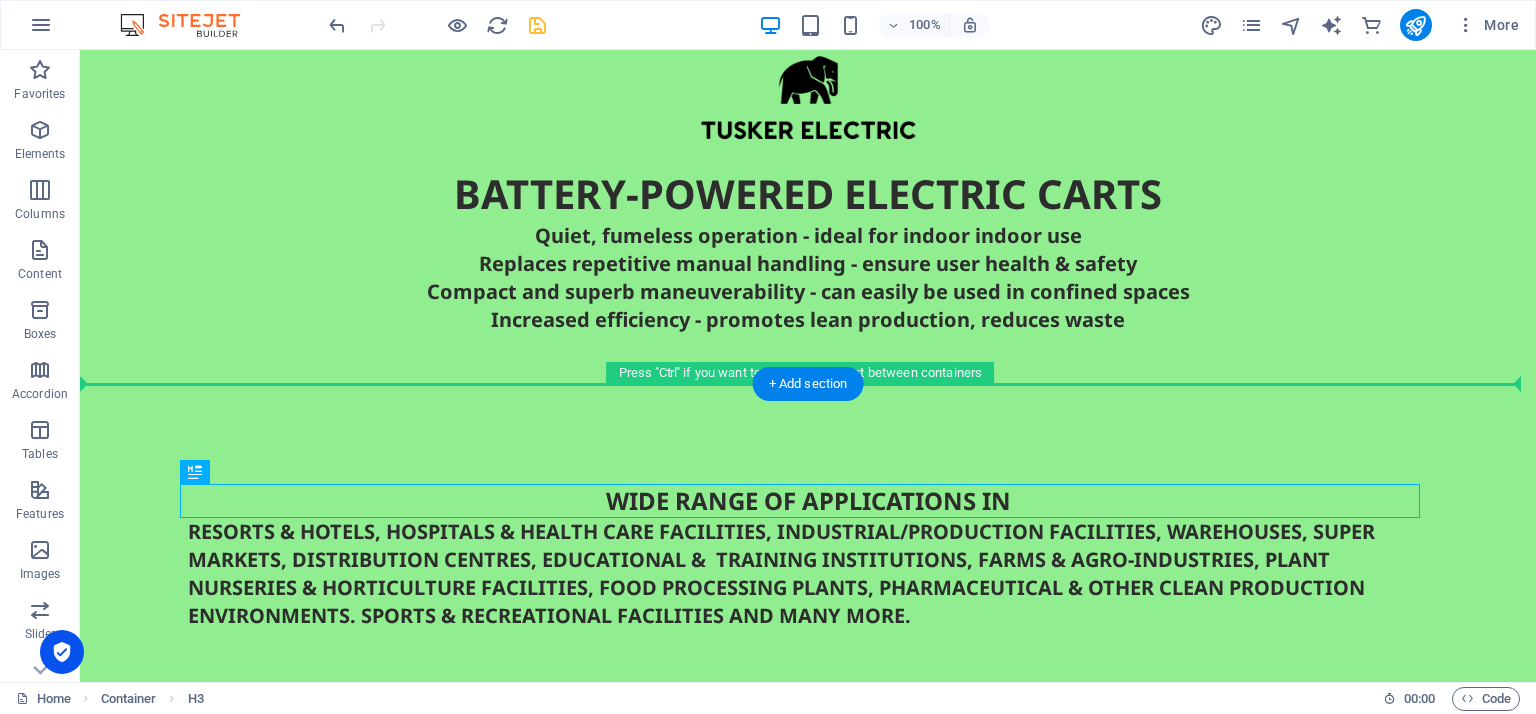 drag, startPoint x: 555, startPoint y: 527, endPoint x: 472, endPoint y: 432, distance: 126.1507 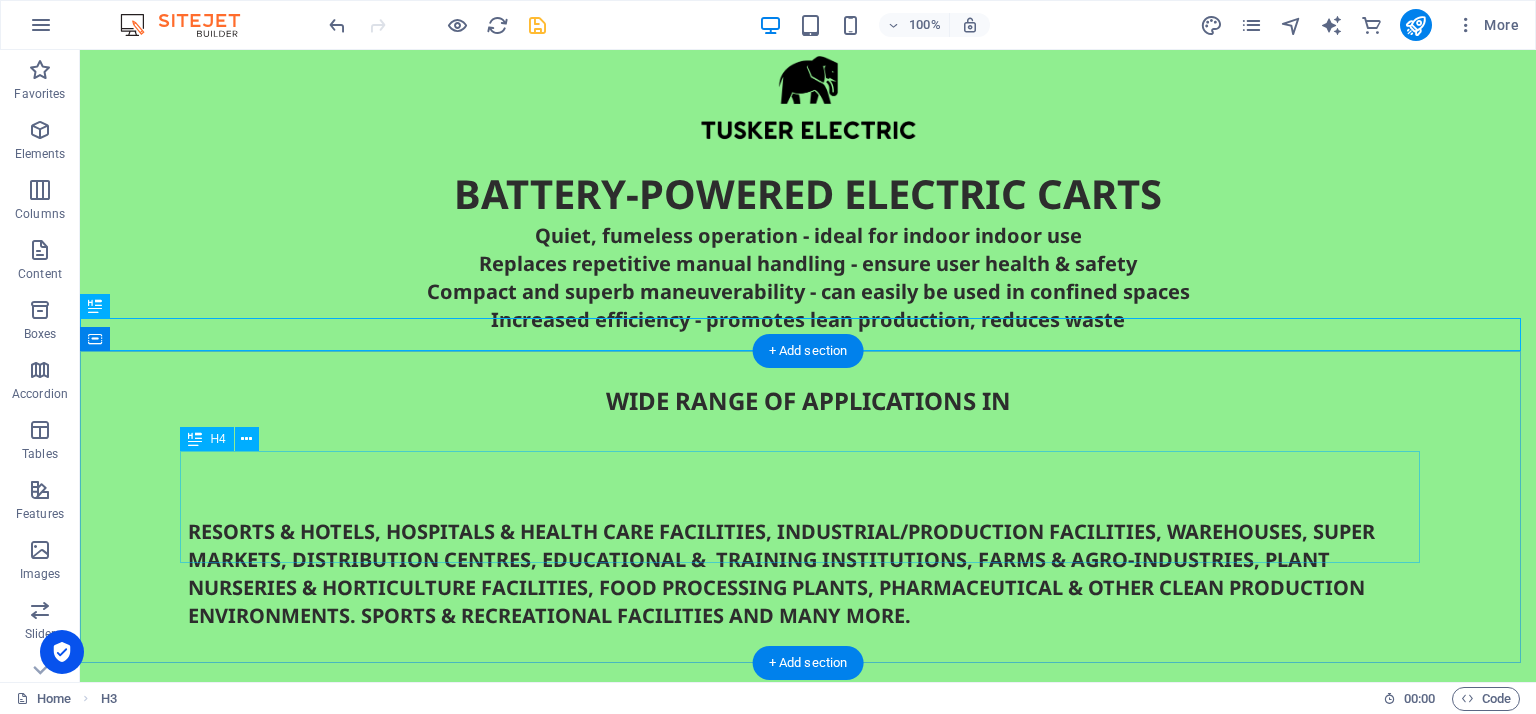scroll, scrollTop: 95, scrollLeft: 0, axis: vertical 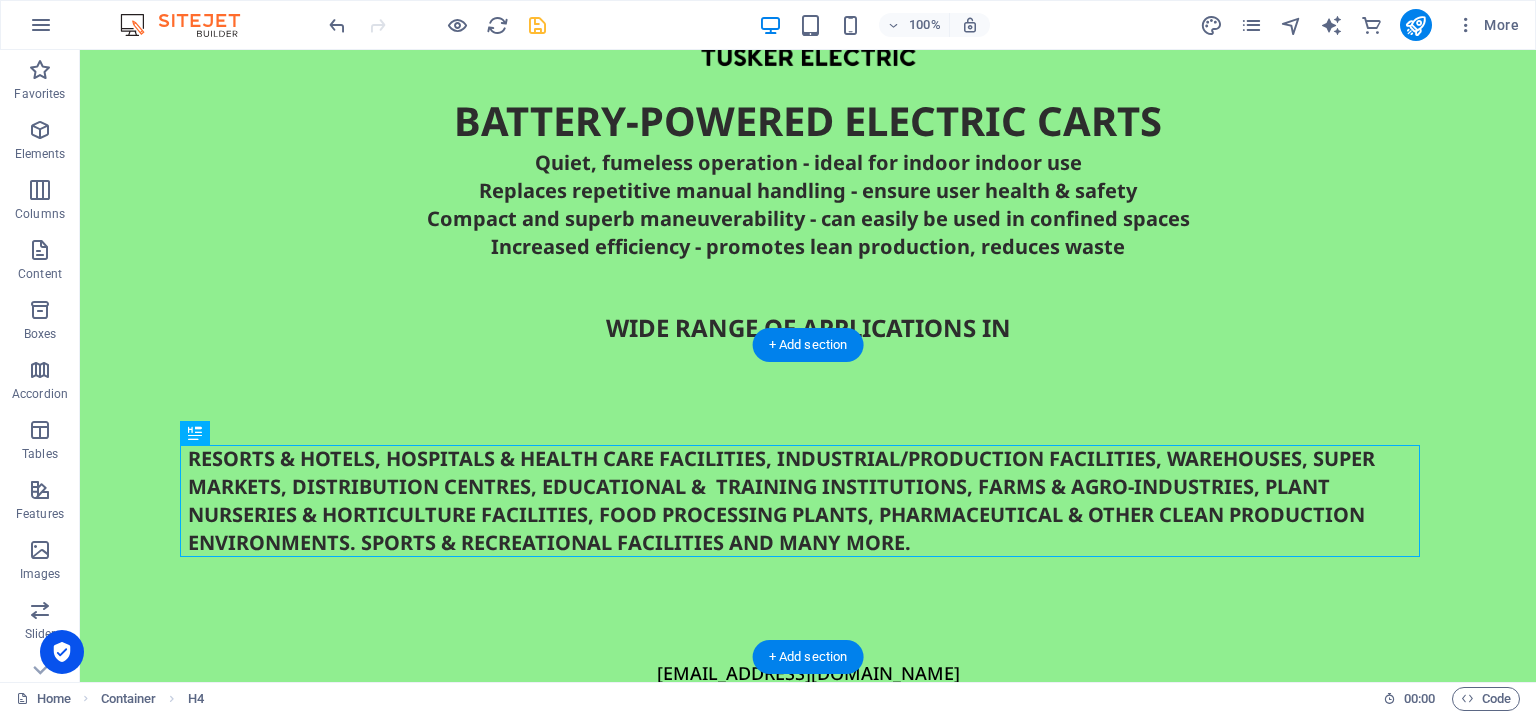 drag, startPoint x: 279, startPoint y: 484, endPoint x: 200, endPoint y: 387, distance: 125.09996 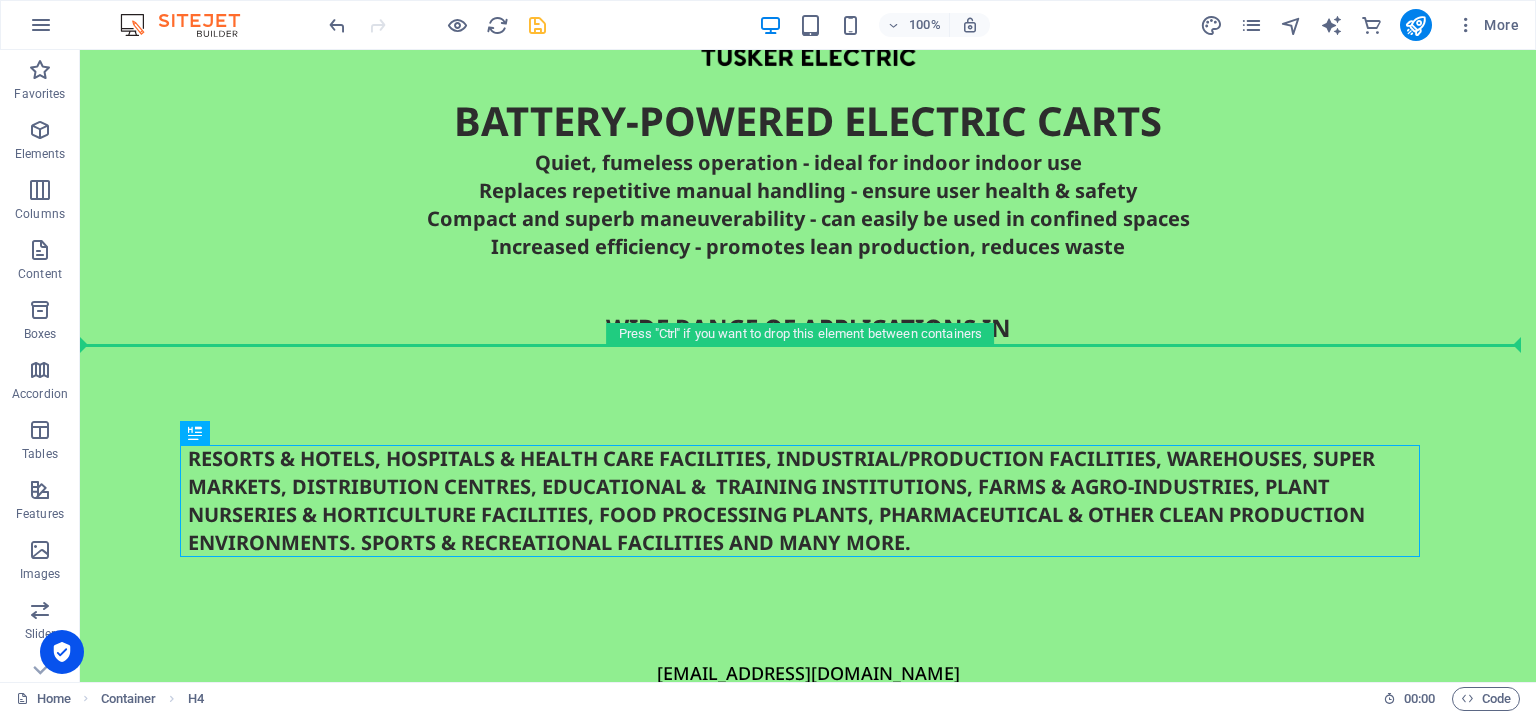 drag, startPoint x: 272, startPoint y: 485, endPoint x: 572, endPoint y: 343, distance: 331.90964 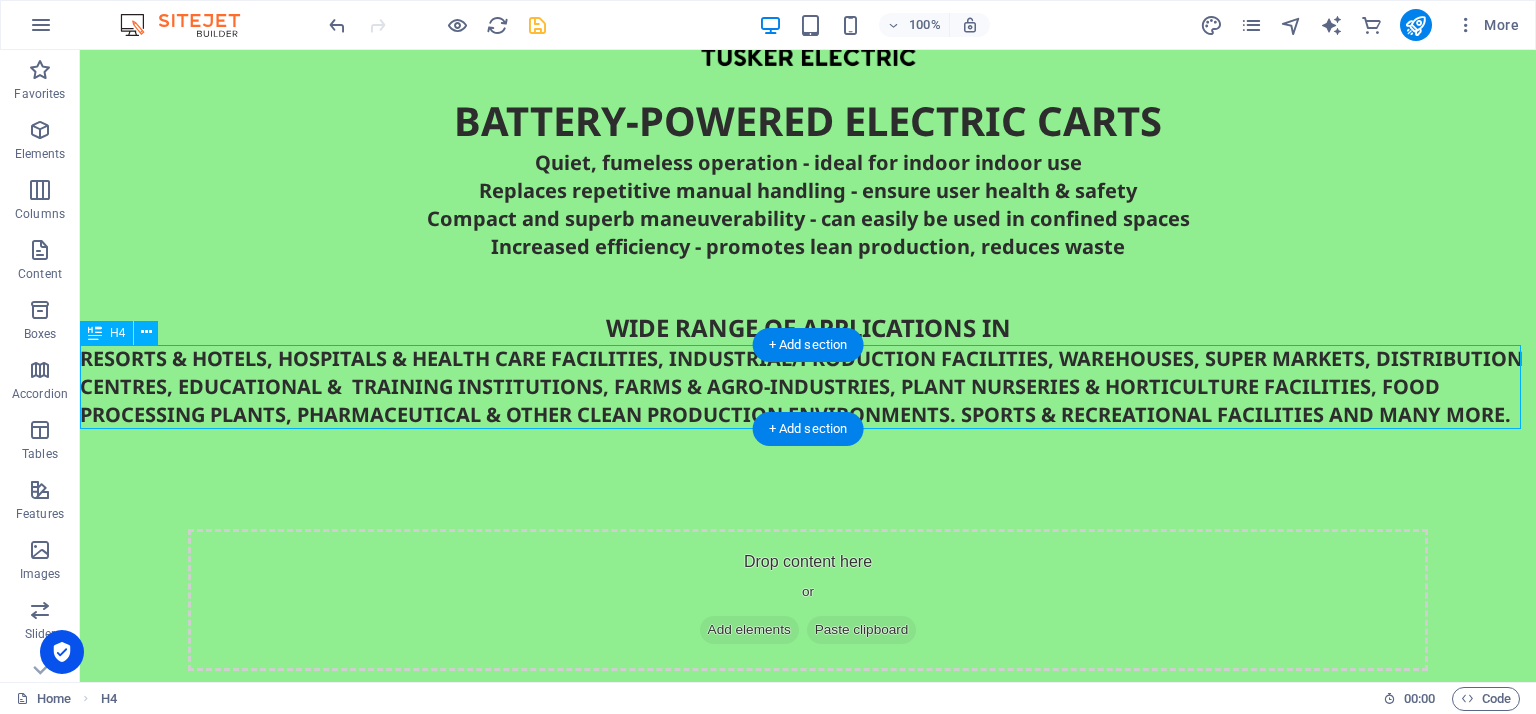 click on "RESORTS & HOTELS, HOSPITALS & HEALTH CARE FACILITIES, INDUSTRIAL/PRODUCTION FACILITIES, WAREHOUSES, SUPER MARKETS, DISTRIBUTION CENTRES, EDUCATIONAL &  TRAINING INSTITUTIONS, FARMS & AGRO-INDUSTRIES, PLANT NURSERIES & HORTICULTURE FACILITIES, FOOD PROCESSING PLANTS, PHARMACEUTICAL & OTHER CLEAN PRODUCTION ENVIRONMENTS. SPORTS & RECREATIONAL FACILITIES AND MANY MORE." at bounding box center [808, 387] 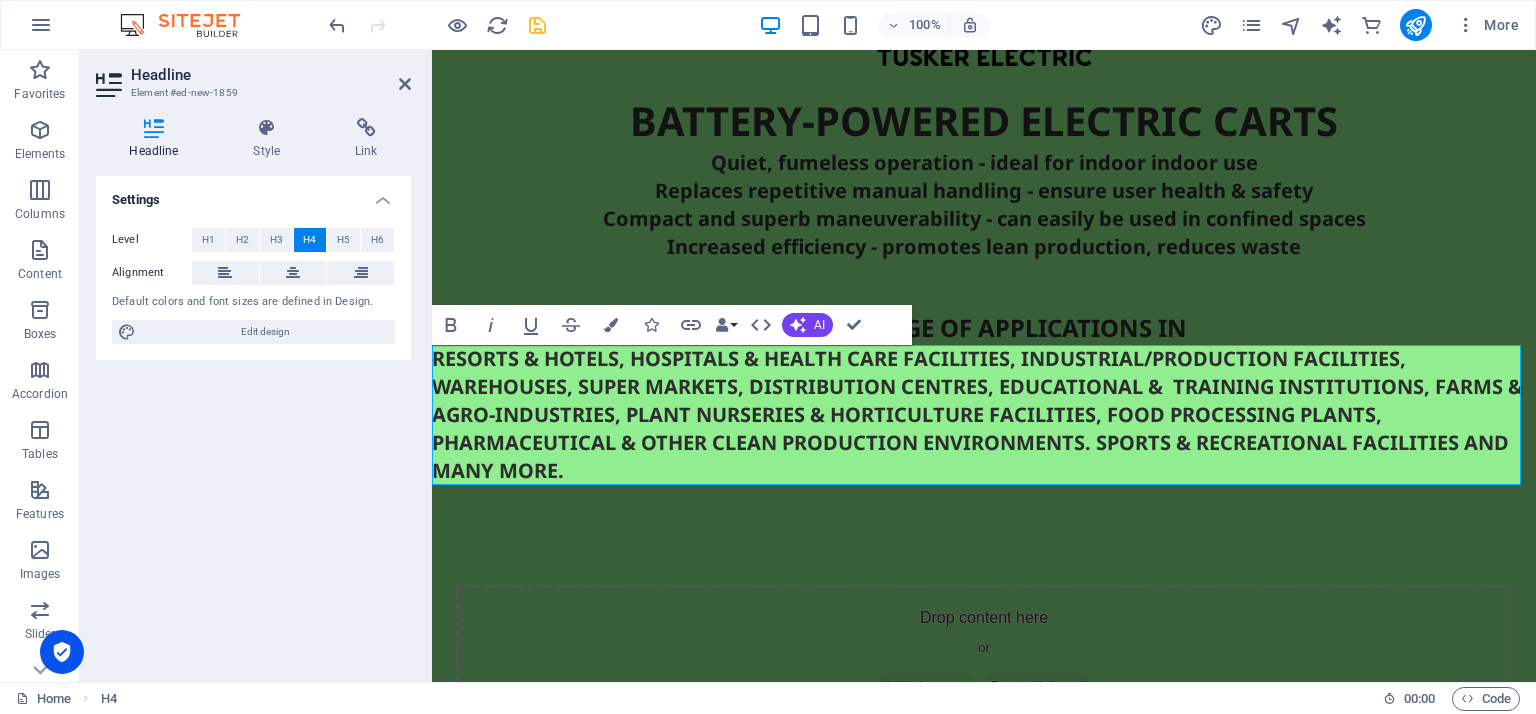 click on "RESORTS & HOTELS, HOSPITALS & HEALTH CARE FACILITIES, INDUSTRIAL/PRODUCTION FACILITIES, WAREHOUSES, SUPER MARKETS, DISTRIBUTION CENTRES, EDUCATIONAL &  TRAINING INSTITUTIONS, FARMS & AGRO-INDUSTRIES, PLANT NURSERIES & HORTICULTURE FACILITIES, FOOD PROCESSING PLANTS, PHARMACEUTICAL & OTHER CLEAN PRODUCTION ENVIRONMENTS. SPORTS & RECREATIONAL FACILITIES AND MANY MORE." at bounding box center (984, 415) 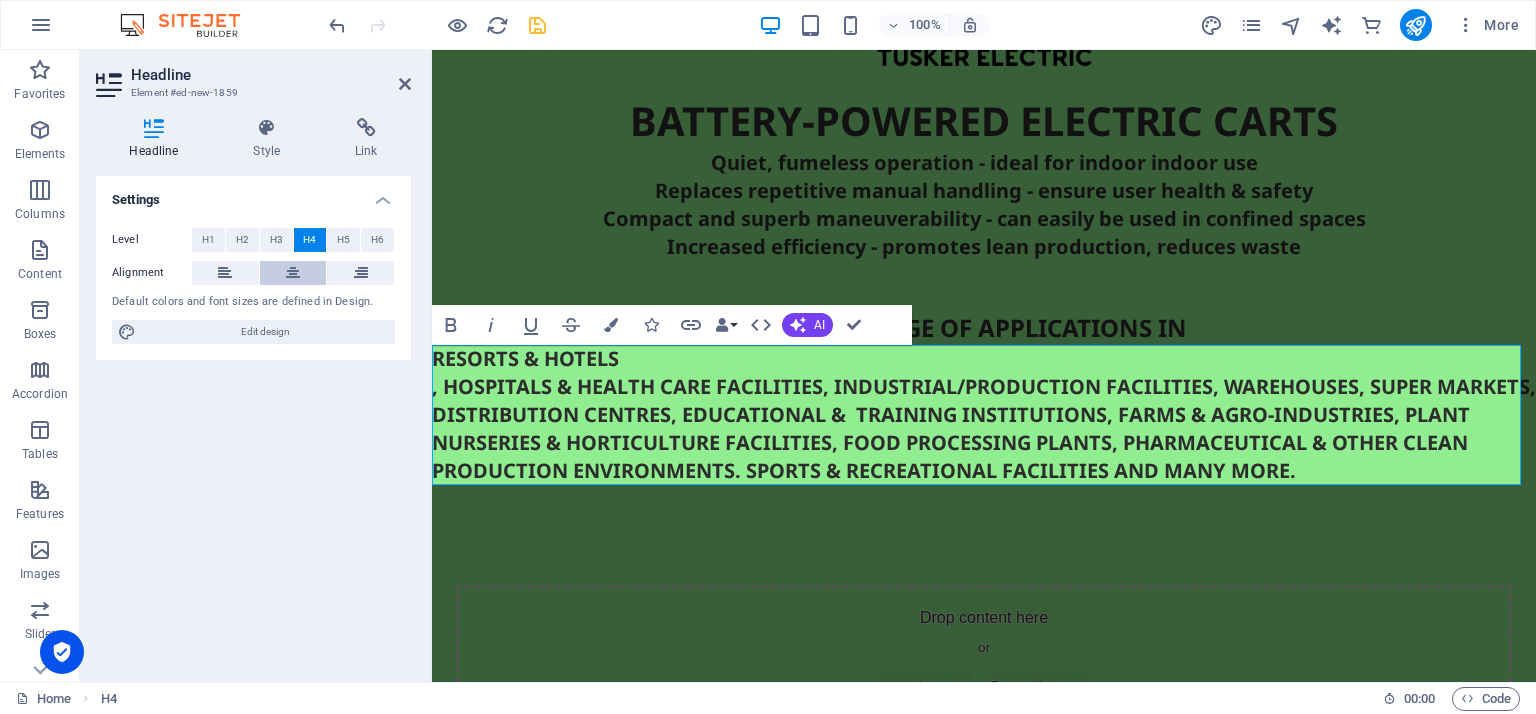 click at bounding box center (293, 273) 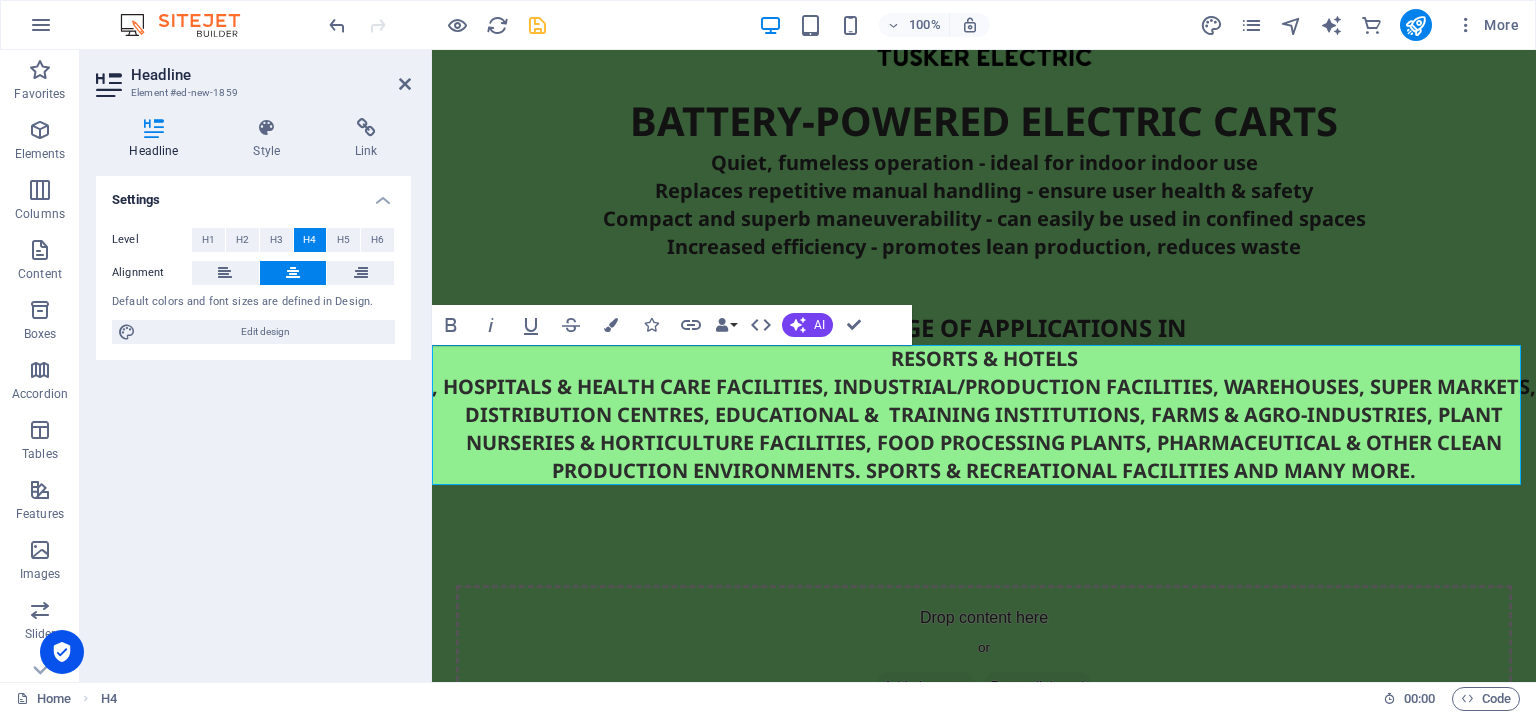 click on "RESORTS & HOTELS ‌, HOSPITALS & HEALTH CARE FACILITIES, INDUSTRIAL/PRODUCTION FACILITIES, WAREHOUSES, SUPER MARKETS, DISTRIBUTION CENTRES, EDUCATIONAL &  TRAINING INSTITUTIONS, FARMS & AGRO-INDUSTRIES, PLANT NURSERIES & HORTICULTURE FACILITIES, FOOD PROCESSING PLANTS, PHARMACEUTICAL & OTHER CLEAN PRODUCTION ENVIRONMENTS. SPORTS & RECREATIONAL FACILITIES AND MANY MORE." at bounding box center [984, 415] 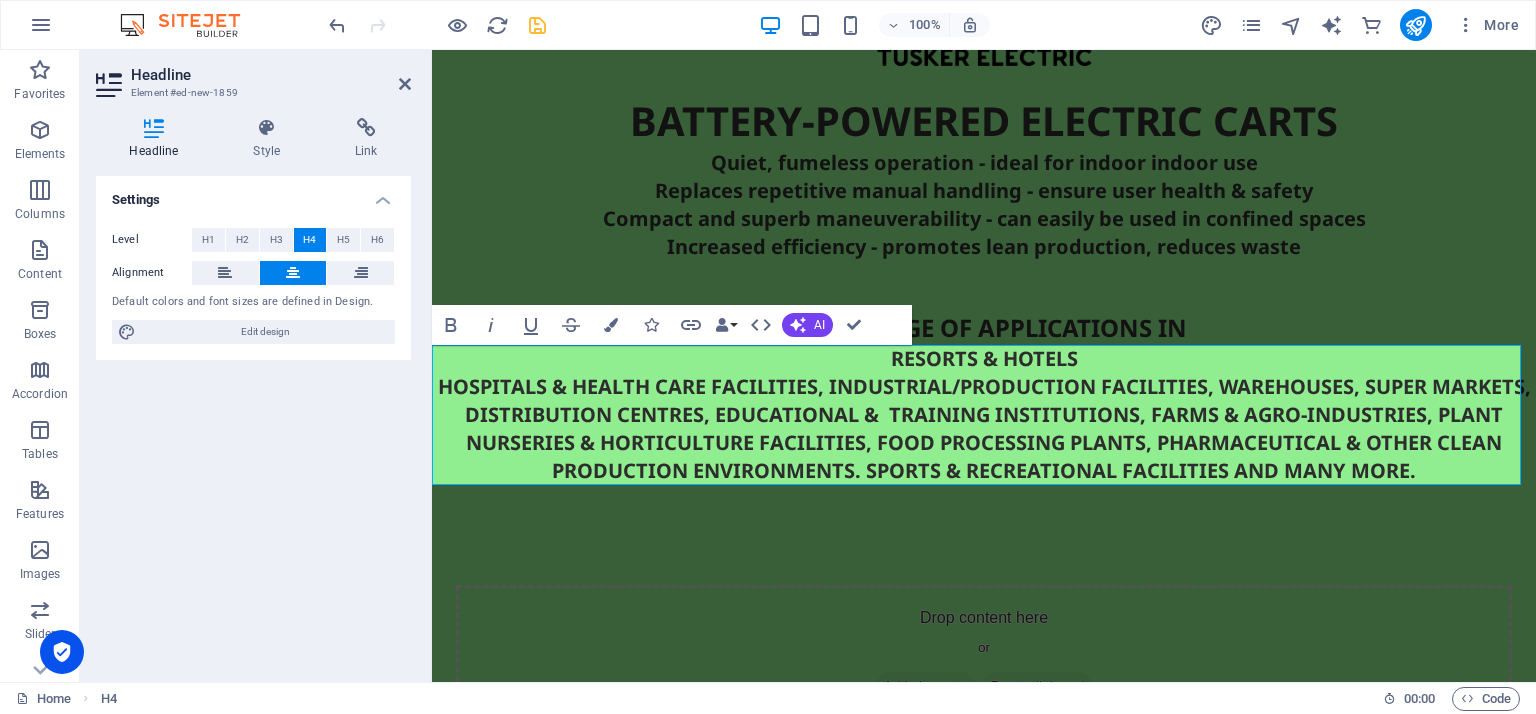 click on "RESORTS & HOTELS ‌HOSPITALS & HEALTH CARE FACILITIES, INDUSTRIAL/PRODUCTION FACILITIES, WAREHOUSES, SUPER MARKETS, DISTRIBUTION CENTRES, EDUCATIONAL &  TRAINING INSTITUTIONS, FARMS & AGRO-INDUSTRIES, PLANT NURSERIES & HORTICULTURE FACILITIES, FOOD PROCESSING PLANTS, PHARMACEUTICAL & OTHER CLEAN PRODUCTION ENVIRONMENTS. SPORTS & RECREATIONAL FACILITIES AND MANY MORE." at bounding box center [984, 415] 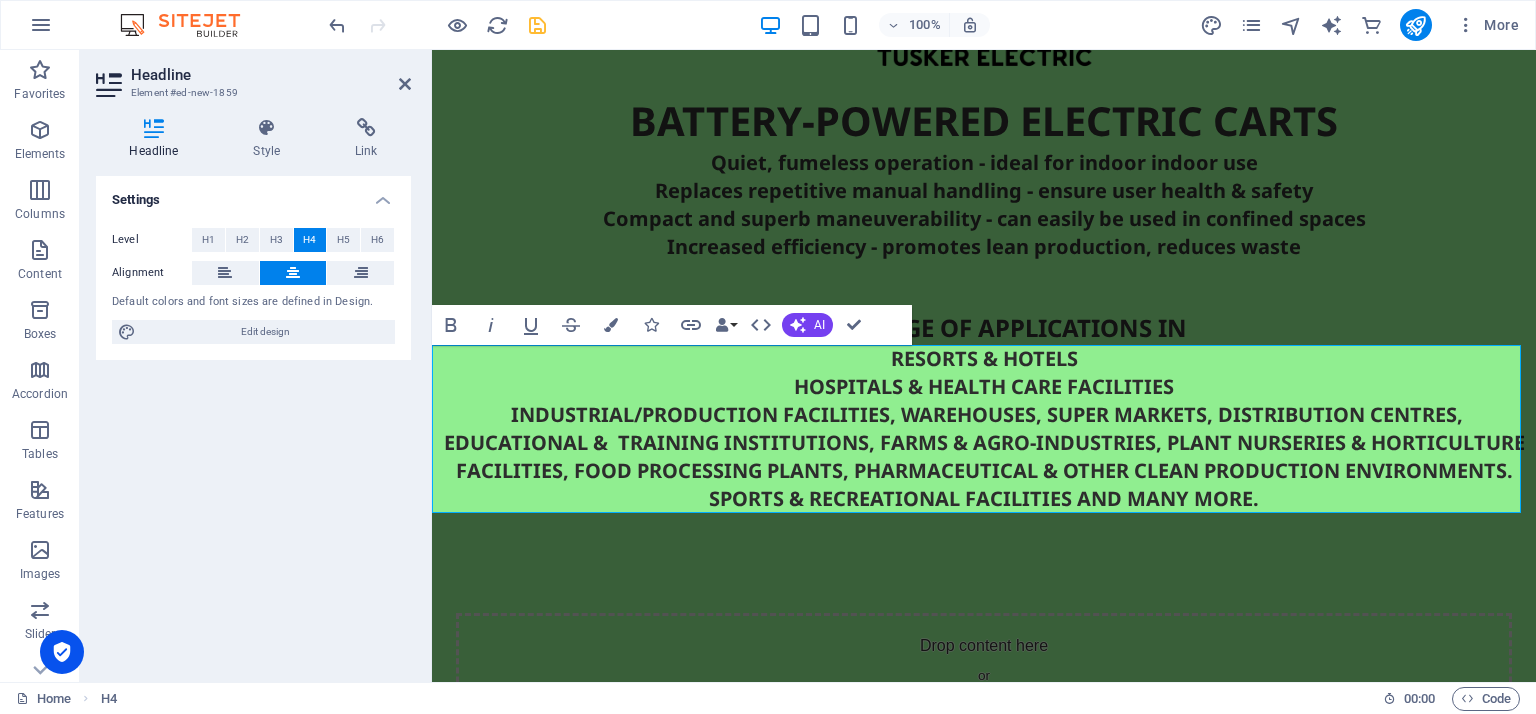 click on "RESORTS & HOTELS ‌HOSPITALS & HEALTH CARE FACILITIES ‌ INDUSTRIAL/PRODUCTION FACILITIES, WAREHOUSES, SUPER MARKETS, DISTRIBUTION CENTRES, EDUCATIONAL &  TRAINING INSTITUTIONS, FARMS & AGRO-INDUSTRIES, PLANT NURSERIES & HORTICULTURE FACILITIES, FOOD PROCESSING PLANTS, PHARMACEUTICAL & OTHER CLEAN PRODUCTION ENVIRONMENTS. SPORTS & RECREATIONAL FACILITIES AND MANY MORE." at bounding box center (984, 429) 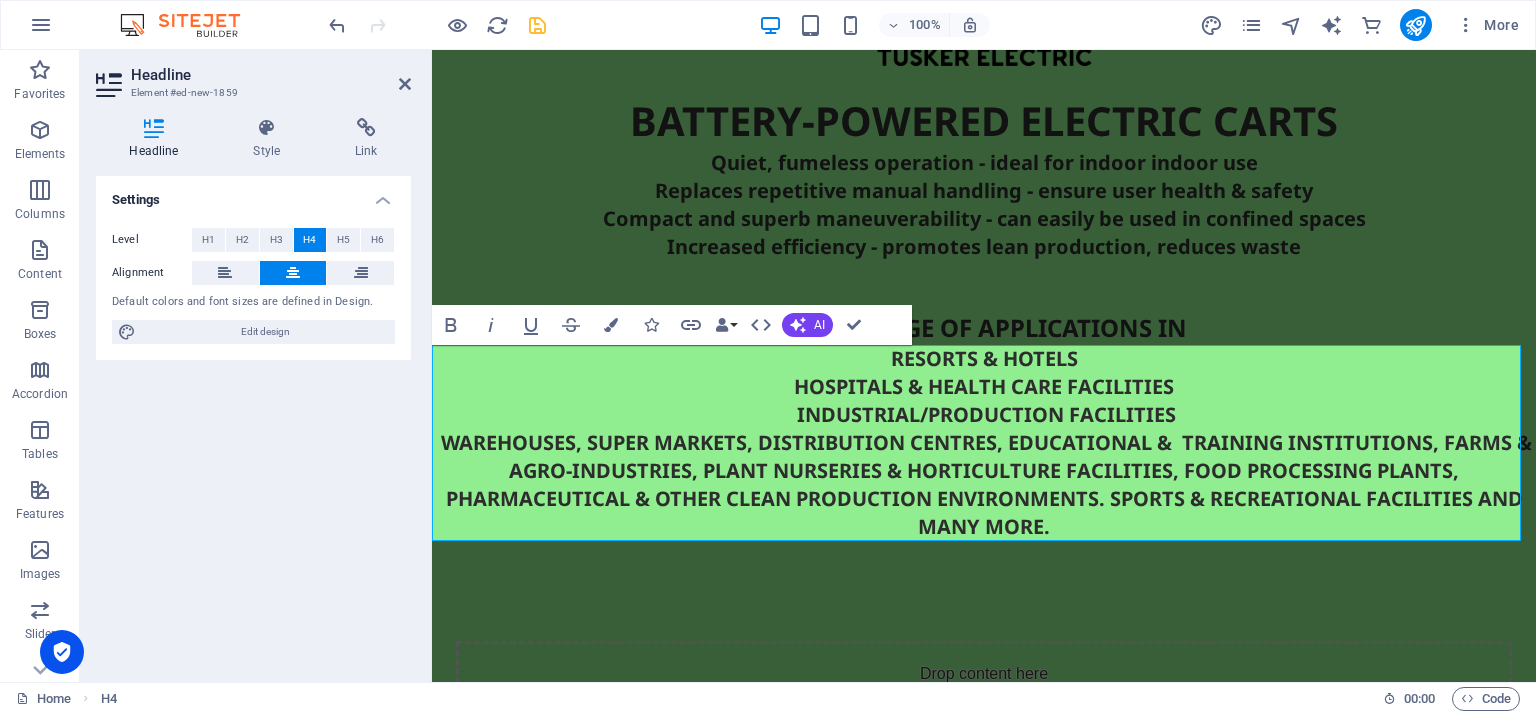 click on "RESORTS & HOTELS ‌HOSPITALS & HEALTH CARE FACILITIES ‌ INDUSTRIAL/PRODUCTION FACILITIES ‌ WAREHOUSES, SUPER MARKETS, DISTRIBUTION CENTRES, EDUCATIONAL &  TRAINING INSTITUTIONS, FARMS & AGRO-INDUSTRIES, PLANT NURSERIES & HORTICULTURE FACILITIES, FOOD PROCESSING PLANTS, PHARMACEUTICAL & OTHER CLEAN PRODUCTION ENVIRONMENTS. SPORTS & RECREATIONAL FACILITIES AND MANY MORE." at bounding box center [984, 443] 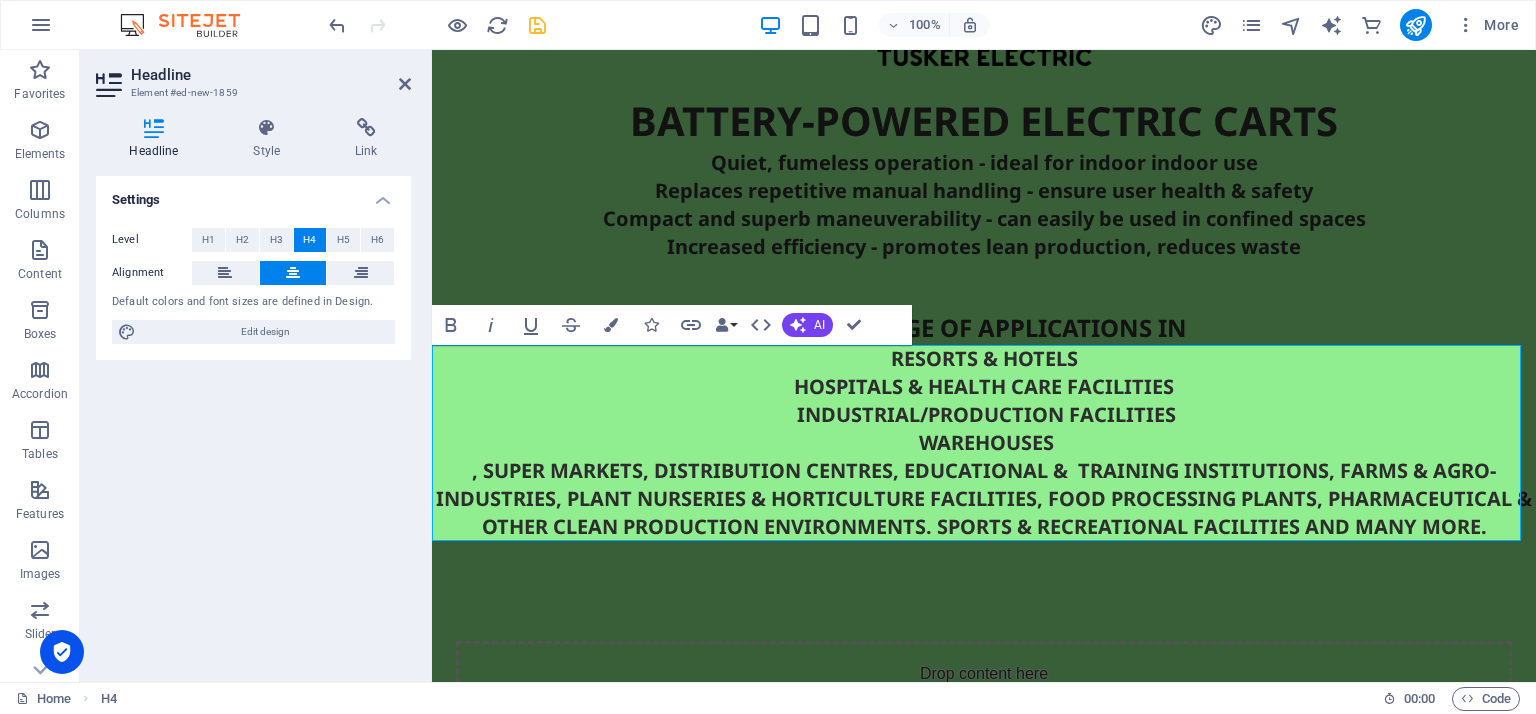 click on "RESORTS & HOTELS ‌HOSPITALS & HEALTH CARE FACILITIES ‌ INDUSTRIAL/PRODUCTION FACILITIES ‌ WAREHOUSES ‌, SUPER MARKETS, DISTRIBUTION CENTRES, EDUCATIONAL &  TRAINING INSTITUTIONS, FARMS & AGRO-INDUSTRIES, PLANT NURSERIES & HORTICULTURE FACILITIES, FOOD PROCESSING PLANTS, PHARMACEUTICAL & OTHER CLEAN PRODUCTION ENVIRONMENTS. SPORTS & RECREATIONAL FACILITIES AND MANY MORE." at bounding box center (984, 443) 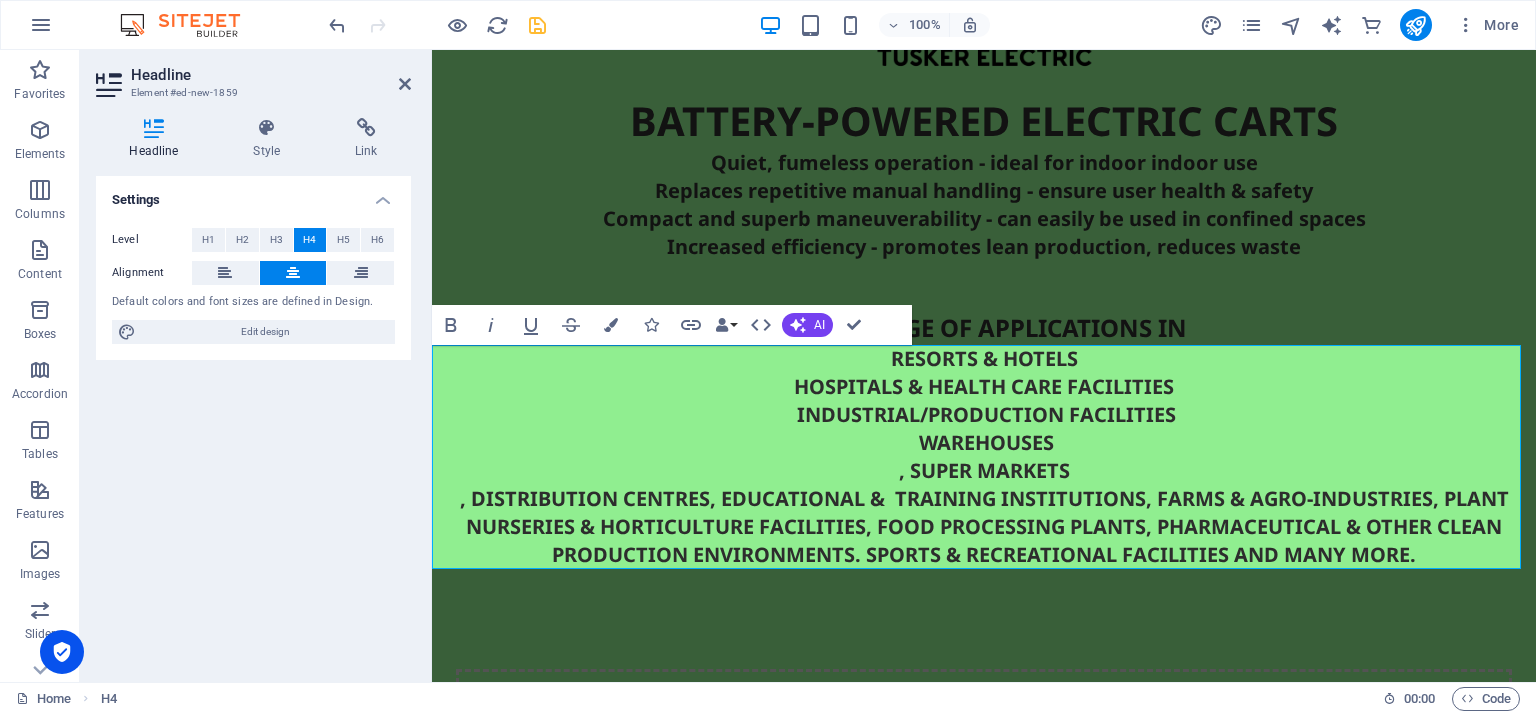 click on "RESORTS & HOTELS ‌HOSPITALS & HEALTH CARE FACILITIES ‌ INDUSTRIAL/PRODUCTION FACILITIES ‌ WAREHOUSES ‌, SUPER MARKETS ‌, DISTRIBUTION CENTRES, EDUCATIONAL &  TRAINING INSTITUTIONS, FARMS & AGRO-INDUSTRIES, PLANT NURSERIES & HORTICULTURE FACILITIES, FOOD PROCESSING PLANTS, PHARMACEUTICAL & OTHER CLEAN PRODUCTION ENVIRONMENTS. SPORTS & RECREATIONAL FACILITIES AND MANY MORE." at bounding box center (984, 457) 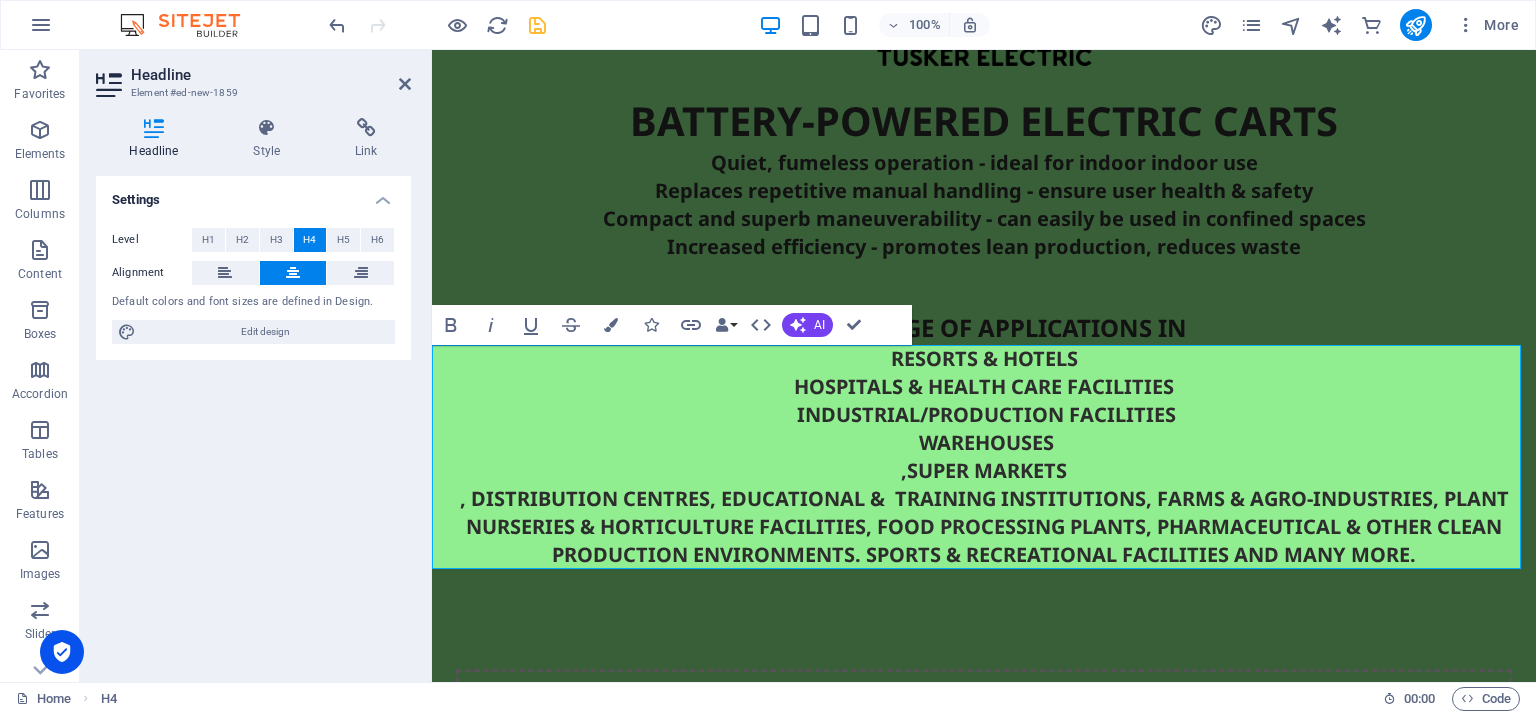 click on "RESORTS & HOTELS ‌HOSPITALS & HEALTH CARE FACILITIES ‌ INDUSTRIAL/PRODUCTION FACILITIES ‌ WAREHOUSES ‌,SUPER MARKETS ‌, DISTRIBUTION CENTRES, EDUCATIONAL &  TRAINING INSTITUTIONS, FARMS & AGRO-INDUSTRIES, PLANT NURSERIES & HORTICULTURE FACILITIES, FOOD PROCESSING PLANTS, PHARMACEUTICAL & OTHER CLEAN PRODUCTION ENVIRONMENTS. SPORTS & RECREATIONAL FACILITIES AND MANY MORE." at bounding box center [984, 457] 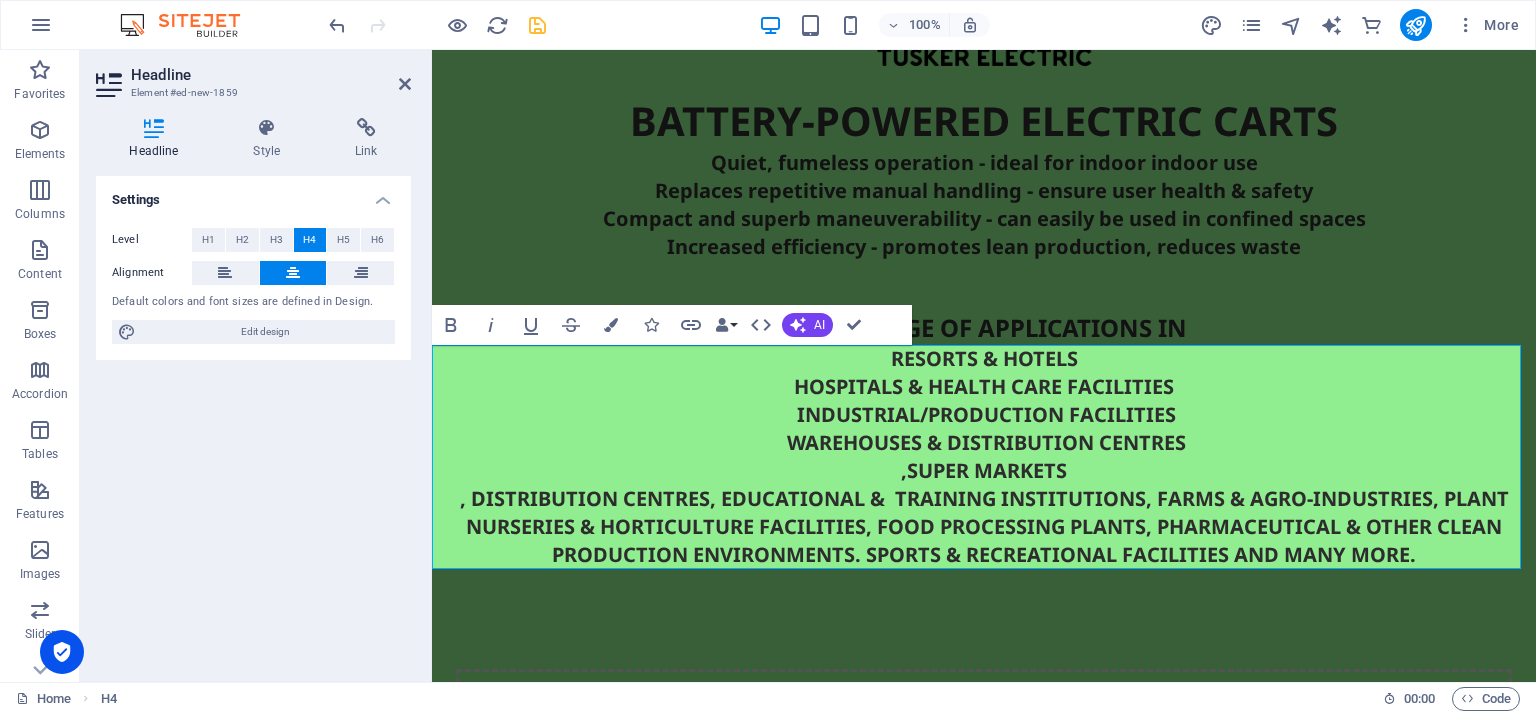 click on "RESORTS & HOTELS ‌HOSPITALS & HEALTH CARE FACILITIES ‌ INDUSTRIAL/PRODUCTION FACILITIES ‌ WAREHOUSES & DISTRIBUTION CENTRES ‌,SUPER MARKETS ‌, DISTRIBUTION CENTRES, EDUCATIONAL &  TRAINING INSTITUTIONS, FARMS & AGRO-INDUSTRIES, PLANT NURSERIES & HORTICULTURE FACILITIES, FOOD PROCESSING PLANTS, PHARMACEUTICAL & OTHER CLEAN PRODUCTION ENVIRONMENTS. SPORTS & RECREATIONAL FACILITIES AND MANY MORE." at bounding box center [984, 457] 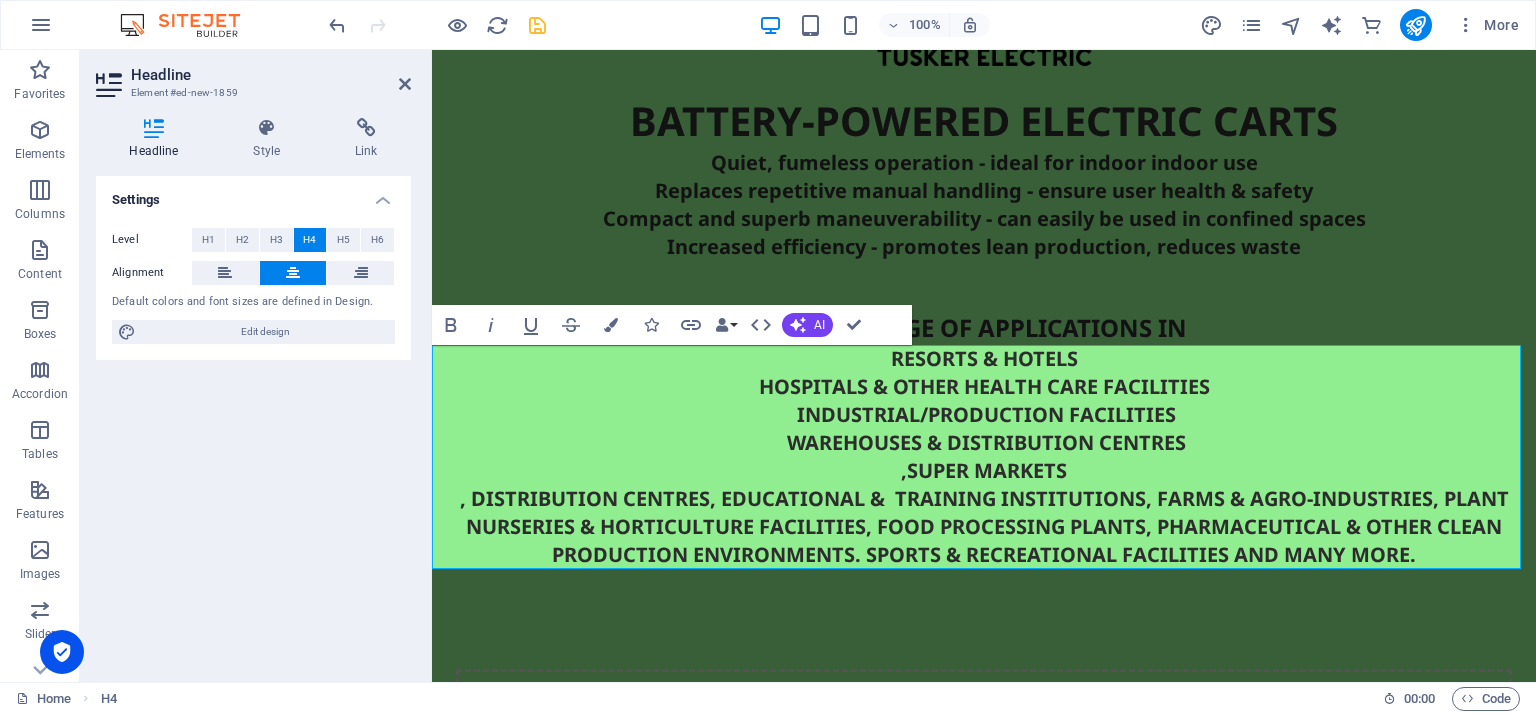 click on "RESORTS & HOTELS ‌HOSPITALS & OTHER HEALTH CARE FACILITIES ‌ INDUSTRIAL/PRODUCTION FACILITIES ‌ WAREHOUSES & DISTRIBUTION CENTRES ‌,SUPER MARKETS ‌, DISTRIBUTION CENTRES, EDUCATIONAL &  TRAINING INSTITUTIONS, FARMS & AGRO-INDUSTRIES, PLANT NURSERIES & HORTICULTURE FACILITIES, FOOD PROCESSING PLANTS, PHARMACEUTICAL & OTHER CLEAN PRODUCTION ENVIRONMENTS. SPORTS & RECREATIONAL FACILITIES AND MANY MORE." at bounding box center (984, 457) 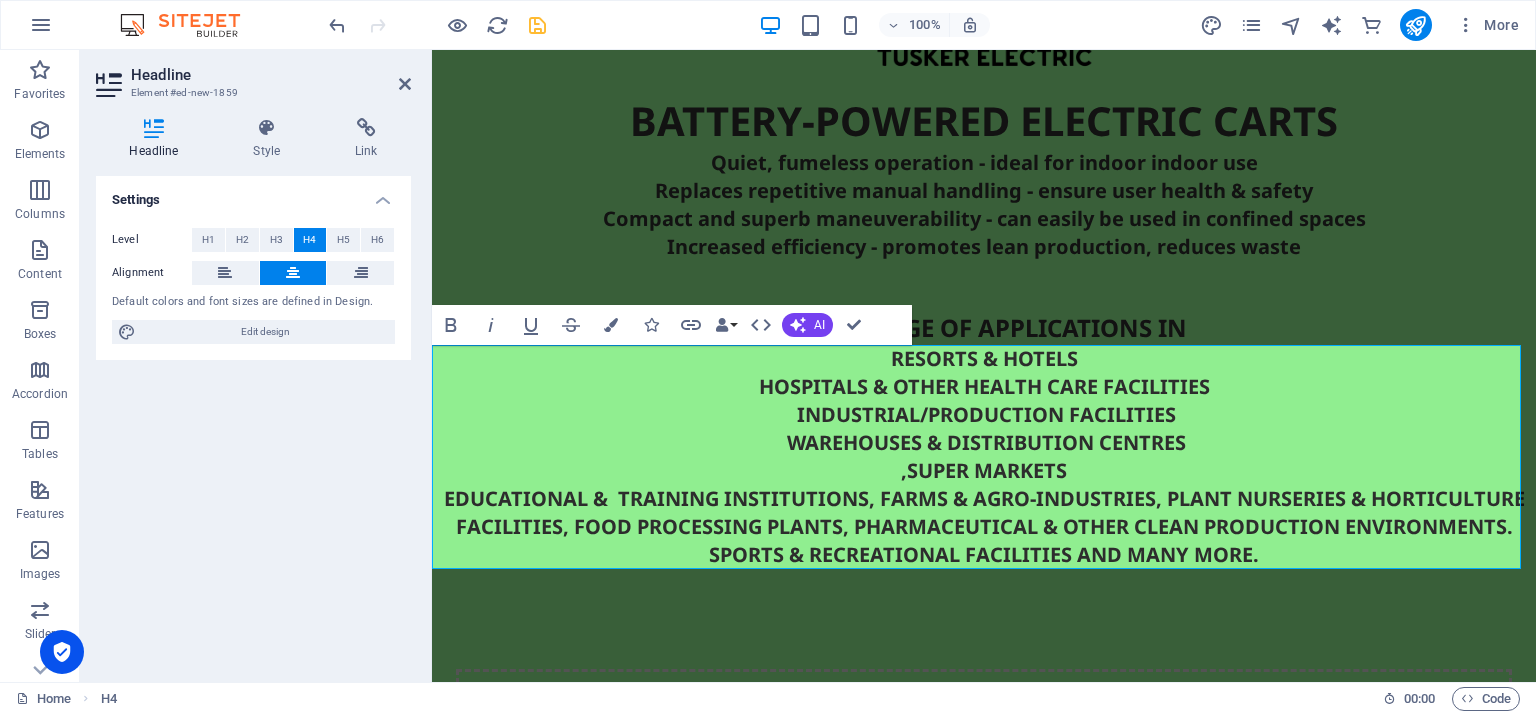 click on "RESORTS & HOTELS ‌HOSPITALS & OTHER HEALTH CARE FACILITIES ‌ INDUSTRIAL/PRODUCTION FACILITIES ‌ WAREHOUSES & DISTRIBUTION CENTRES ‌,SUPER MARKETS ‌EDUCATIONAL &  TRAINING INSTITUTIONS, FARMS & AGRO-INDUSTRIES, PLANT NURSERIES & HORTICULTURE FACILITIES, FOOD PROCESSING PLANTS, PHARMACEUTICAL & OTHER CLEAN PRODUCTION ENVIRONMENTS. SPORTS & RECREATIONAL FACILITIES AND MANY MORE." at bounding box center [984, 457] 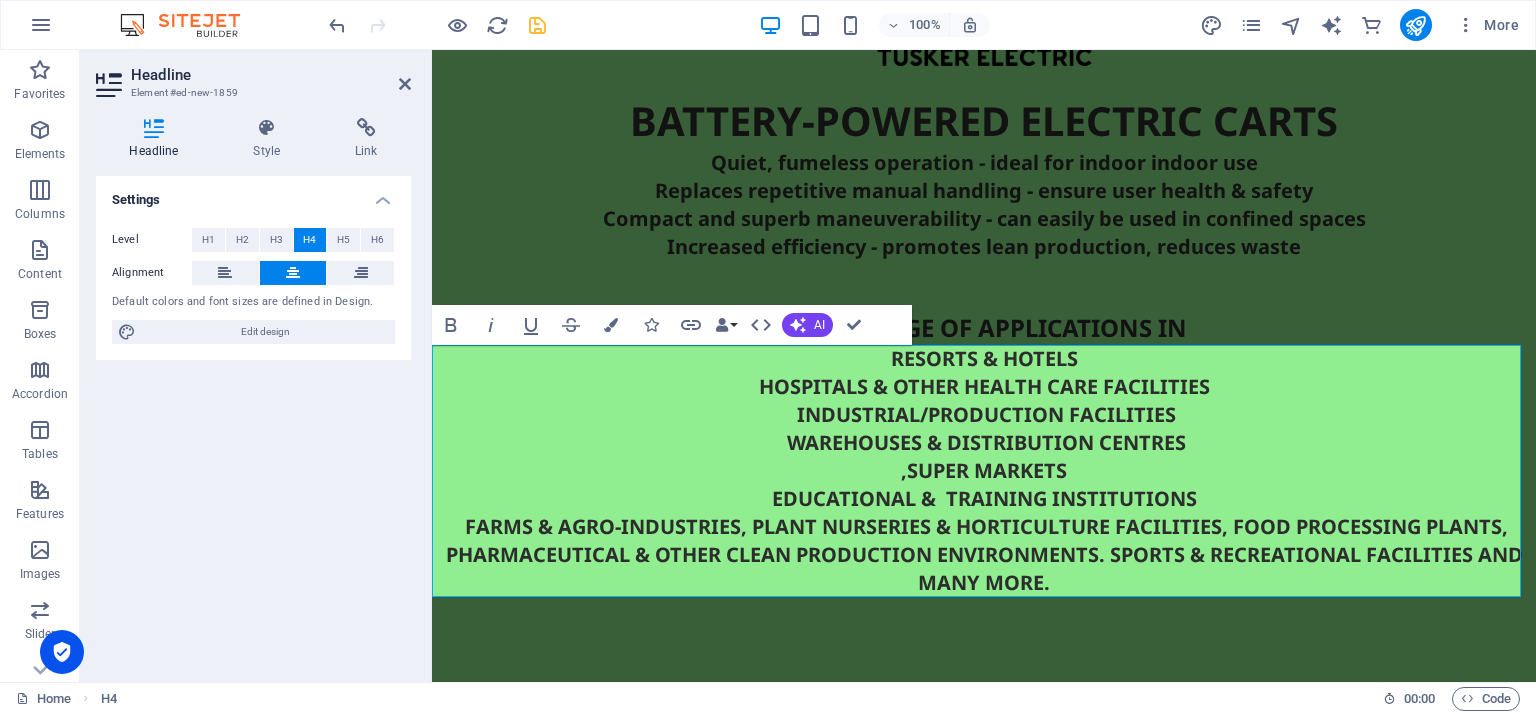 click on "RESORTS & HOTELS ‌HOSPITALS & OTHER HEALTH CARE FACILITIES ‌ INDUSTRIAL/PRODUCTION FACILITIES ‌ WAREHOUSES & DISTRIBUTION CENTRES ‌,SUPER MARKETS ‌EDUCATIONAL &  TRAINING INSTITUTIONS ‌ FARMS & AGRO-INDUSTRIES, PLANT NURSERIES & HORTICULTURE FACILITIES, FOOD PROCESSING PLANTS, PHARMACEUTICAL & OTHER CLEAN PRODUCTION ENVIRONMENTS. SPORTS & RECREATIONAL FACILITIES AND MANY MORE." at bounding box center (984, 471) 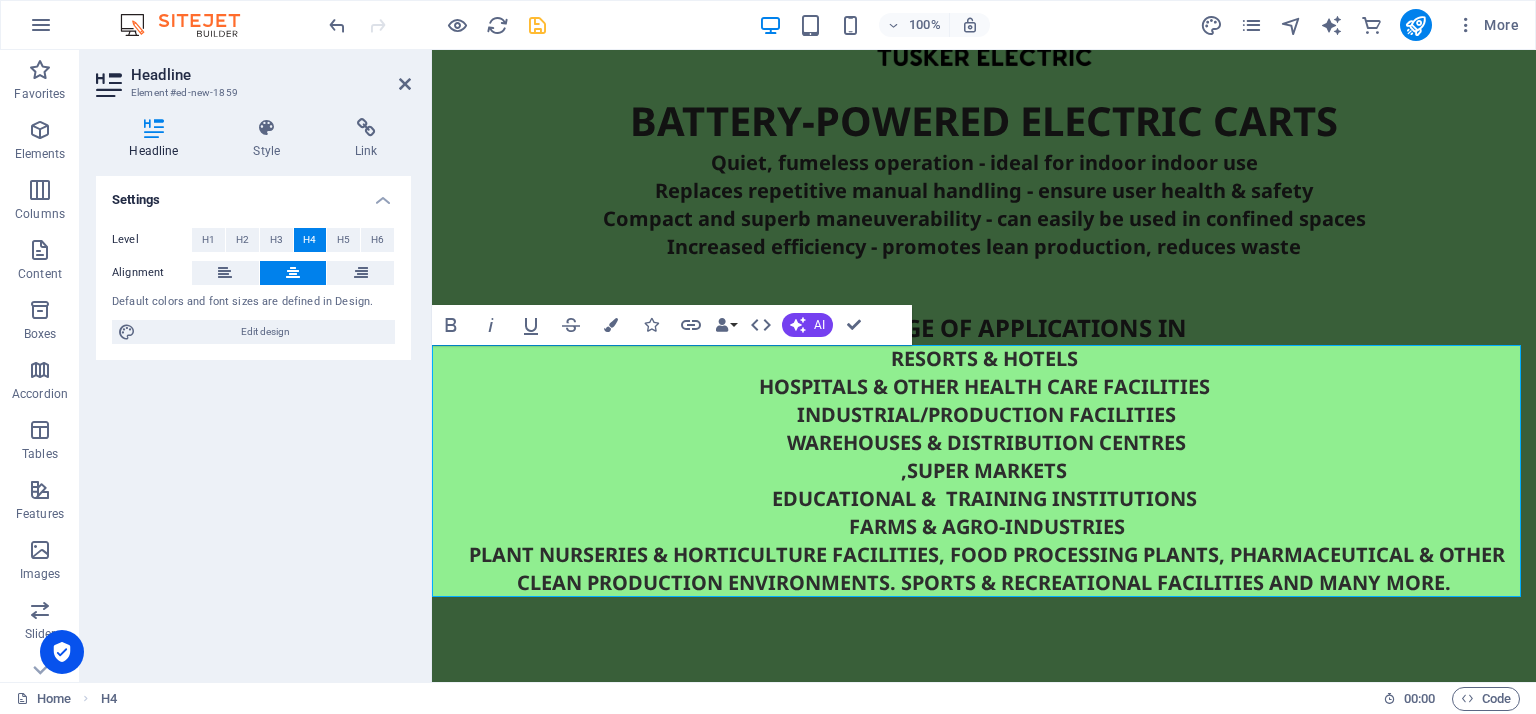 click on "RESORTS & HOTELS ‌HOSPITALS & OTHER HEALTH CARE FACILITIES ‌ INDUSTRIAL/PRODUCTION FACILITIES ‌ WAREHOUSES & DISTRIBUTION CENTRES ‌,SUPER MARKETS ‌EDUCATIONAL &  TRAINING INSTITUTIONS ‌ FARMS & AGRO-INDUSTRIES ‌ PLANT NURSERIES & HORTICULTURE FACILITIES, FOOD PROCESSING PLANTS, PHARMACEUTICAL & OTHER CLEAN PRODUCTION ENVIRONMENTS. SPORTS & RECREATIONAL FACILITIES AND MANY MORE." at bounding box center (984, 471) 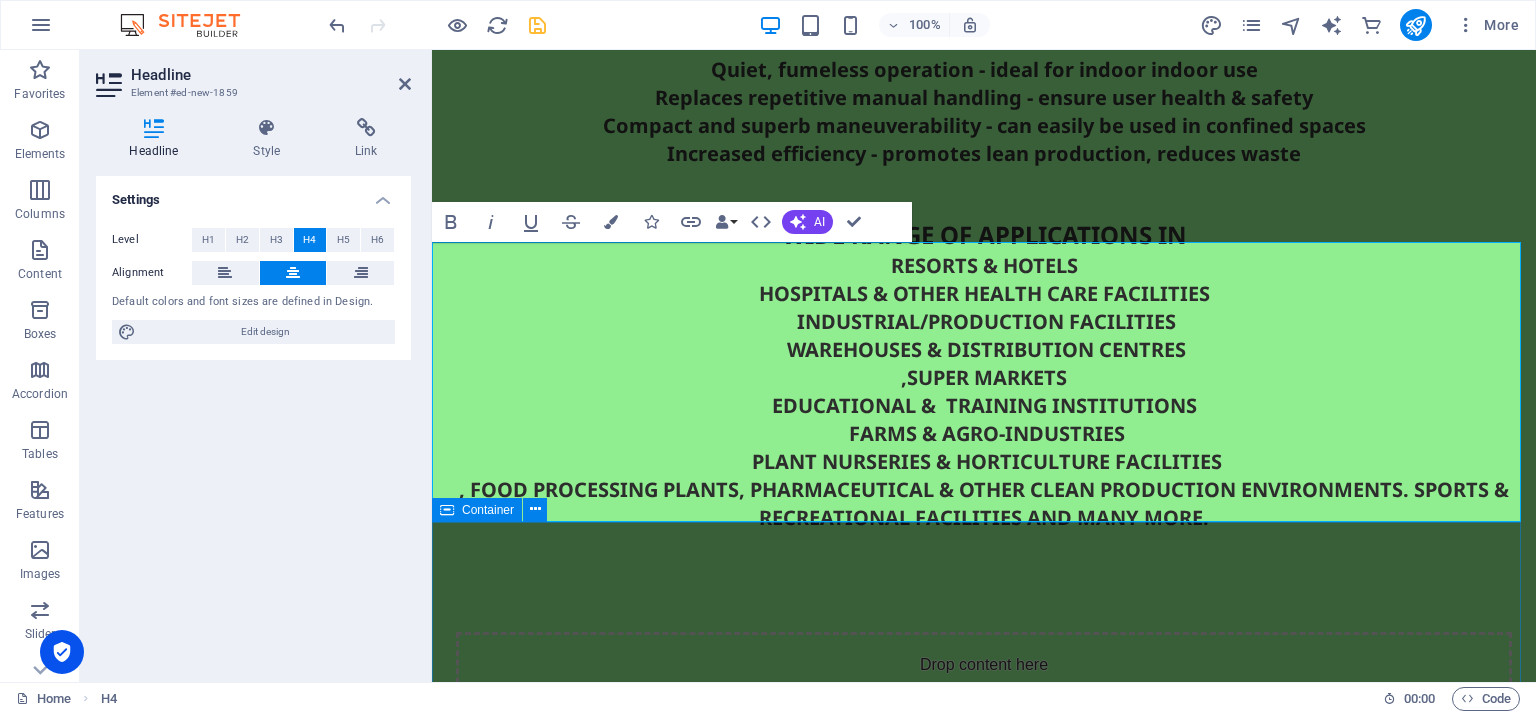 scroll, scrollTop: 198, scrollLeft: 0, axis: vertical 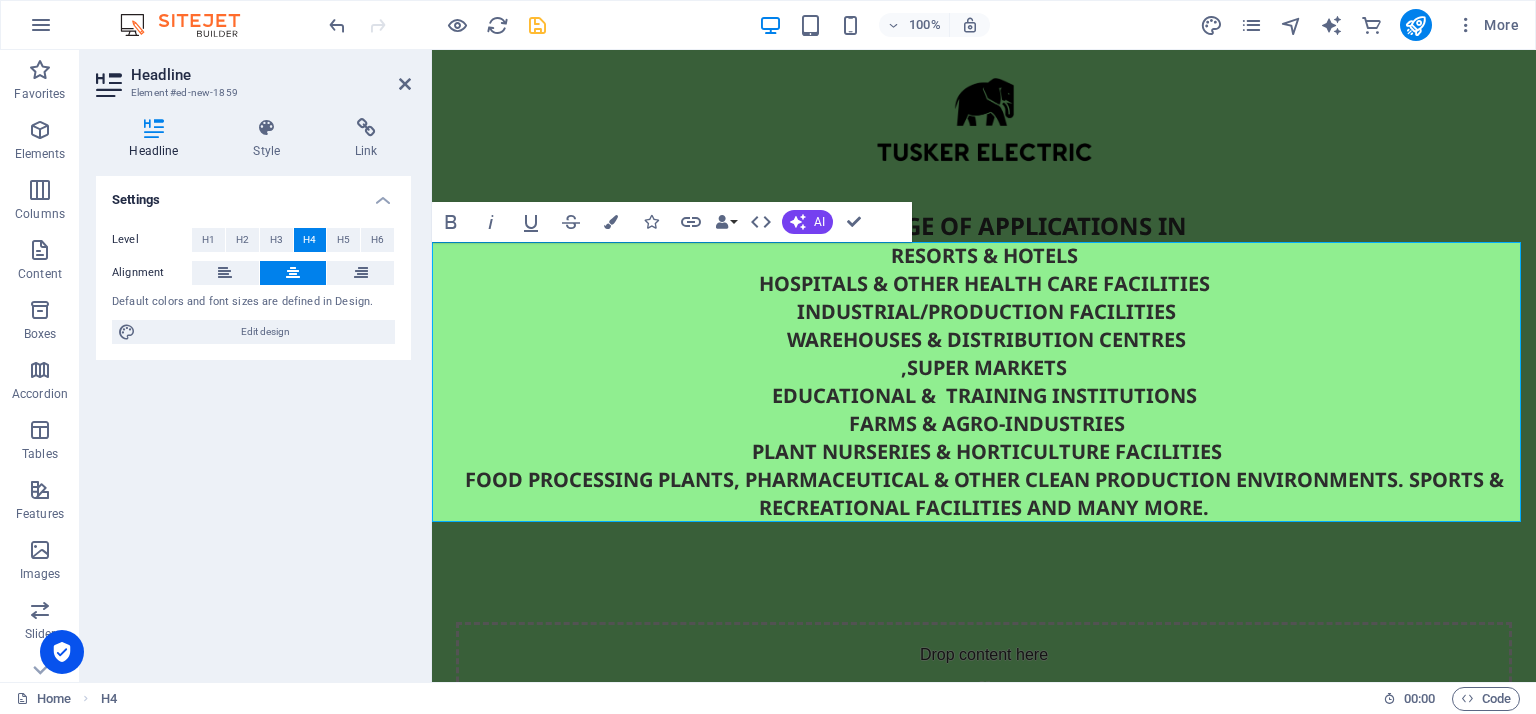 click on "RESORTS & HOTELS ‌HOSPITALS & OTHER HEALTH CARE FACILITIES ‌ INDUSTRIAL/PRODUCTION FACILITIES ‌ WAREHOUSES & DISTRIBUTION CENTRES ‌,SUPER MARKETS ‌EDUCATIONAL &  TRAINING INSTITUTIONS ‌ FARMS & AGRO-INDUSTRIES ‌ PLANT NURSERIES & HORTICULTURE FACILITIES ‌FOOD PROCESSING PLANTS, PHARMACEUTICAL & OTHER CLEAN PRODUCTION ENVIRONMENTS. SPORTS & RECREATIONAL FACILITIES AND MANY MORE." at bounding box center (984, 382) 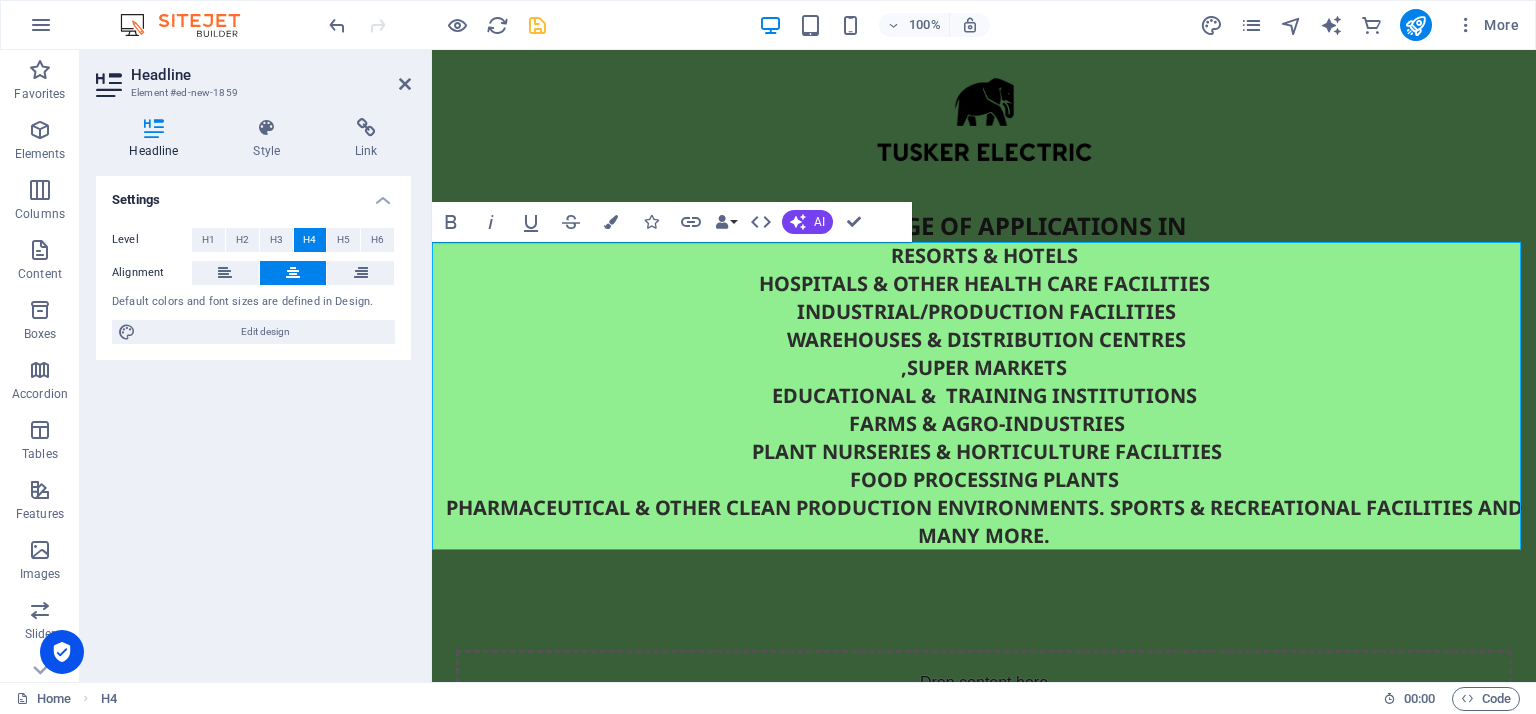 click on "RESORTS & HOTELS ‌HOSPITALS & OTHER HEALTH CARE FACILITIES ‌ INDUSTRIAL/PRODUCTION FACILITIES ‌ WAREHOUSES & DISTRIBUTION CENTRES ‌,SUPER MARKETS ‌EDUCATIONAL &  TRAINING INSTITUTIONS ‌ FARMS & AGRO-INDUSTRIES ‌ PLANT NURSERIES & HORTICULTURE FACILITIES ‌FOOD PROCESSING PLANTS ‌PHARMACEUTICAL & OTHER CLEAN PRODUCTION ENVIRONMENTS. SPORTS & RECREATIONAL FACILITIES AND MANY MORE." at bounding box center (984, 396) 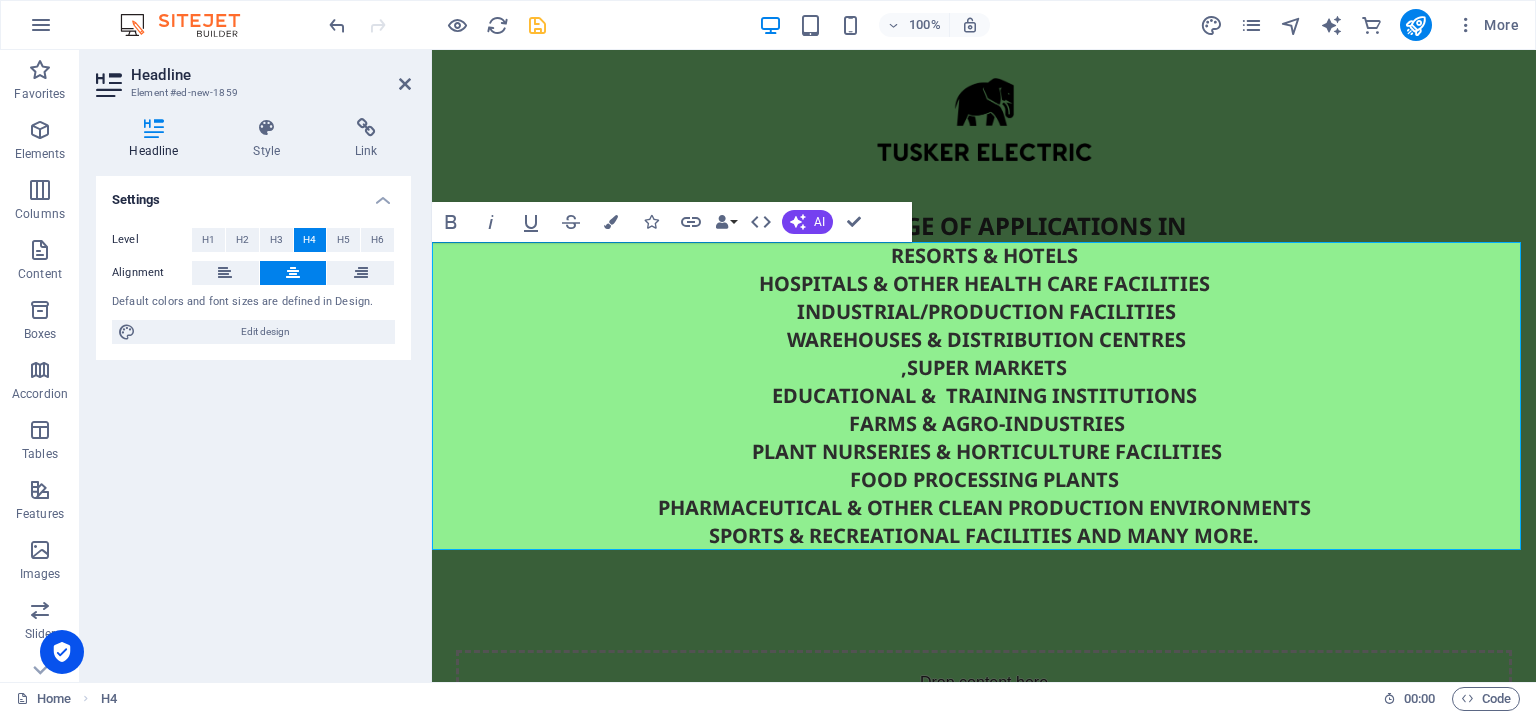 click on "RESORTS & HOTELS ‌HOSPITALS & OTHER HEALTH CARE FACILITIES ‌ INDUSTRIAL/PRODUCTION FACILITIES ‌ WAREHOUSES & DISTRIBUTION CENTRES ‌,SUPER MARKETS ‌EDUCATIONAL &  TRAINING INSTITUTIONS ‌ FARMS & AGRO-INDUSTRIES ‌ PLANT NURSERIES & HORTICULTURE FACILITIES ‌FOOD PROCESSING PLANTS ‌PHARMACEUTICAL & OTHER CLEAN PRODUCTION ENVIRONMENTS ‌SPORTS & RECREATIONAL FACILITIES AND MANY MORE." at bounding box center [984, 396] 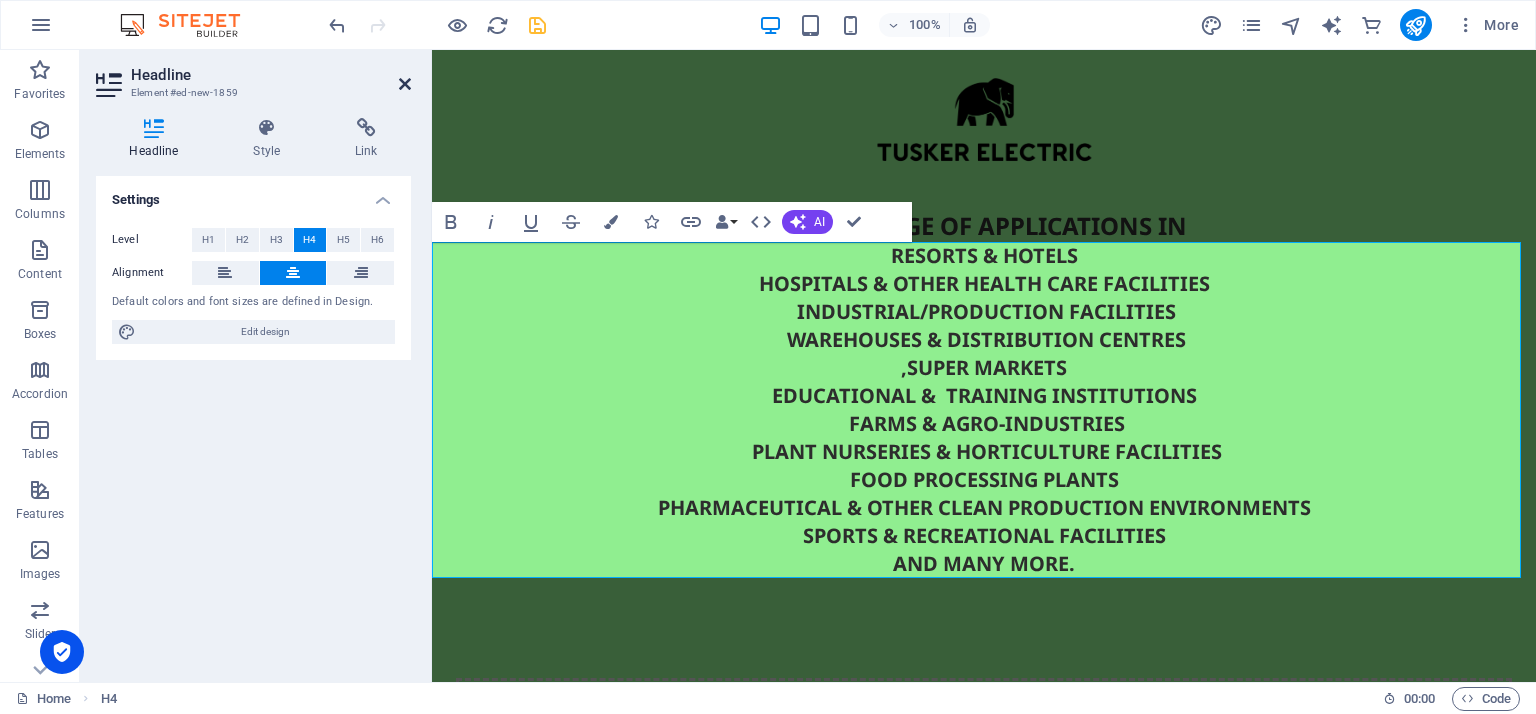 click at bounding box center [405, 84] 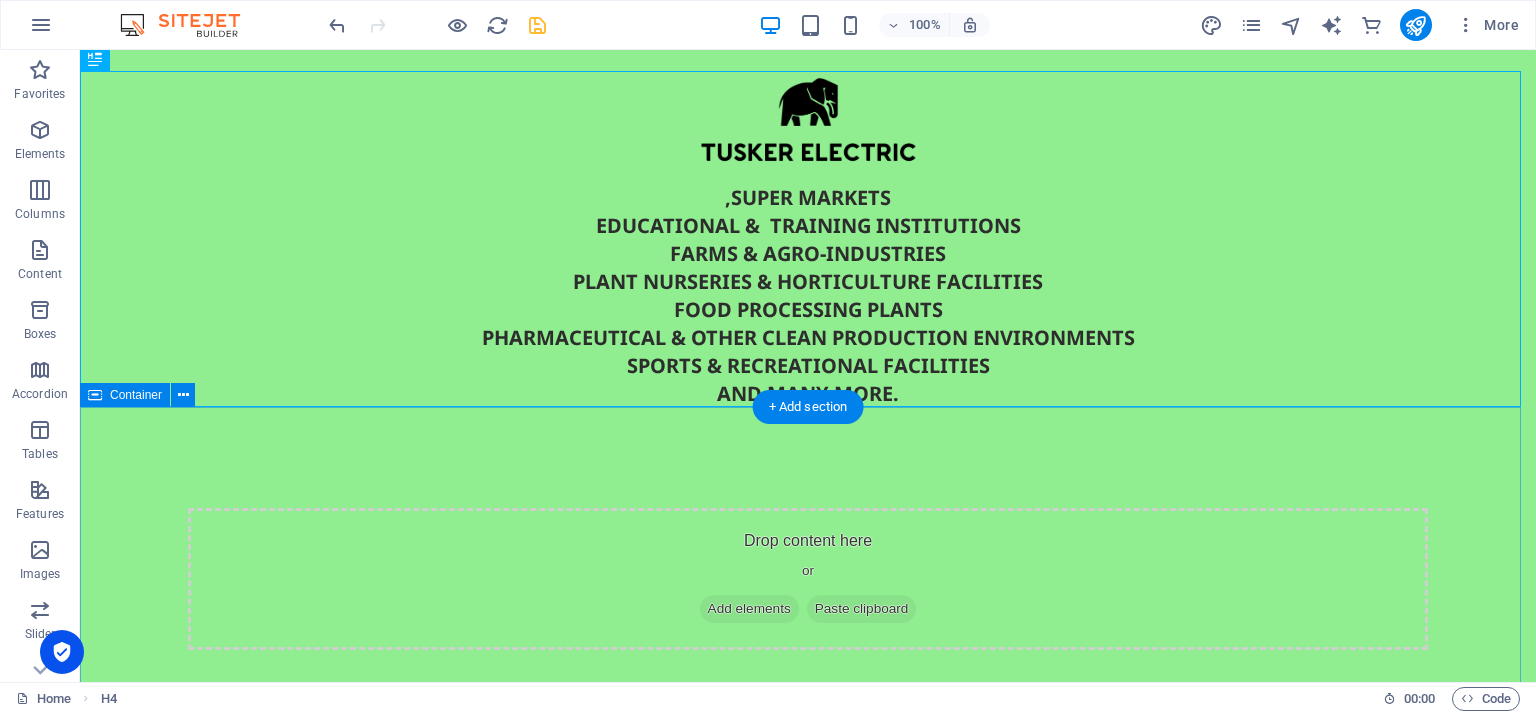 scroll, scrollTop: 467, scrollLeft: 0, axis: vertical 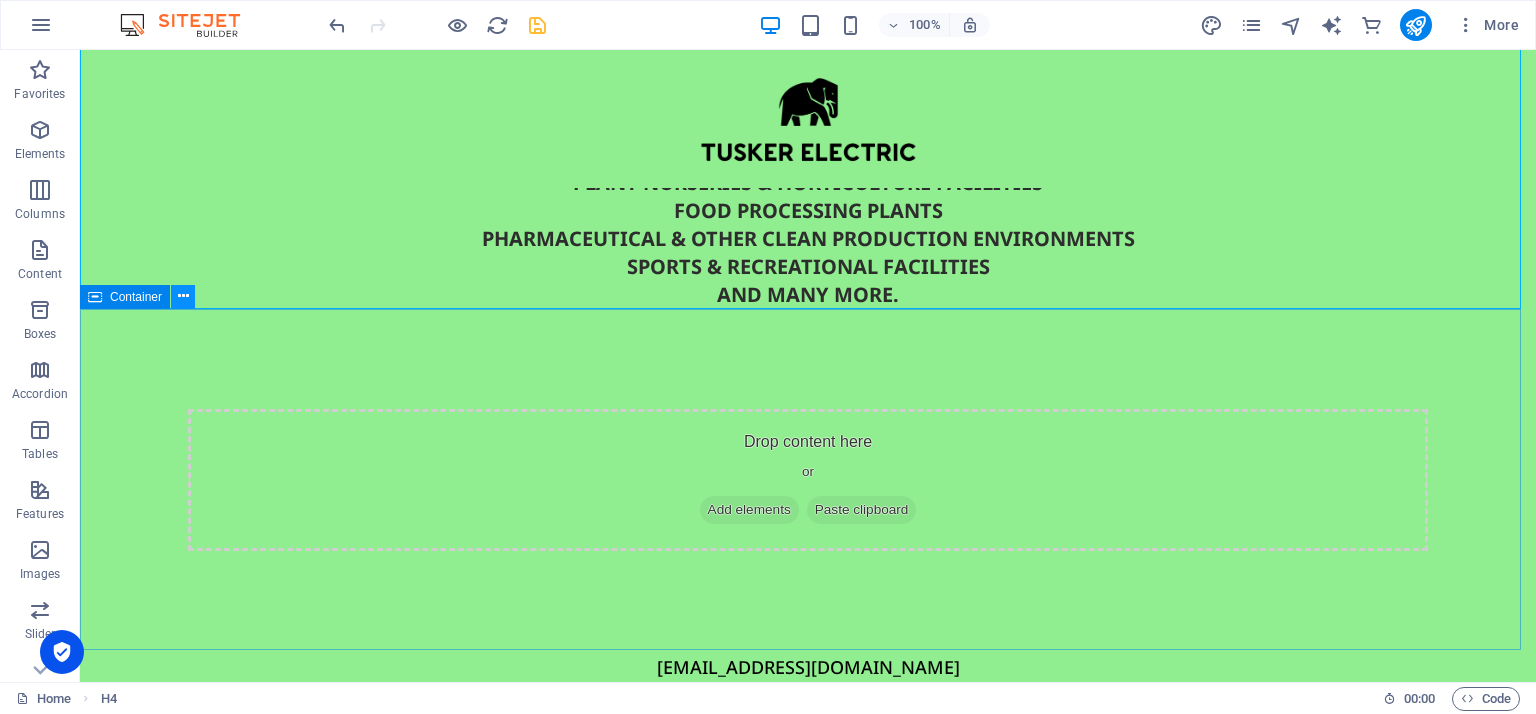 click at bounding box center (183, 296) 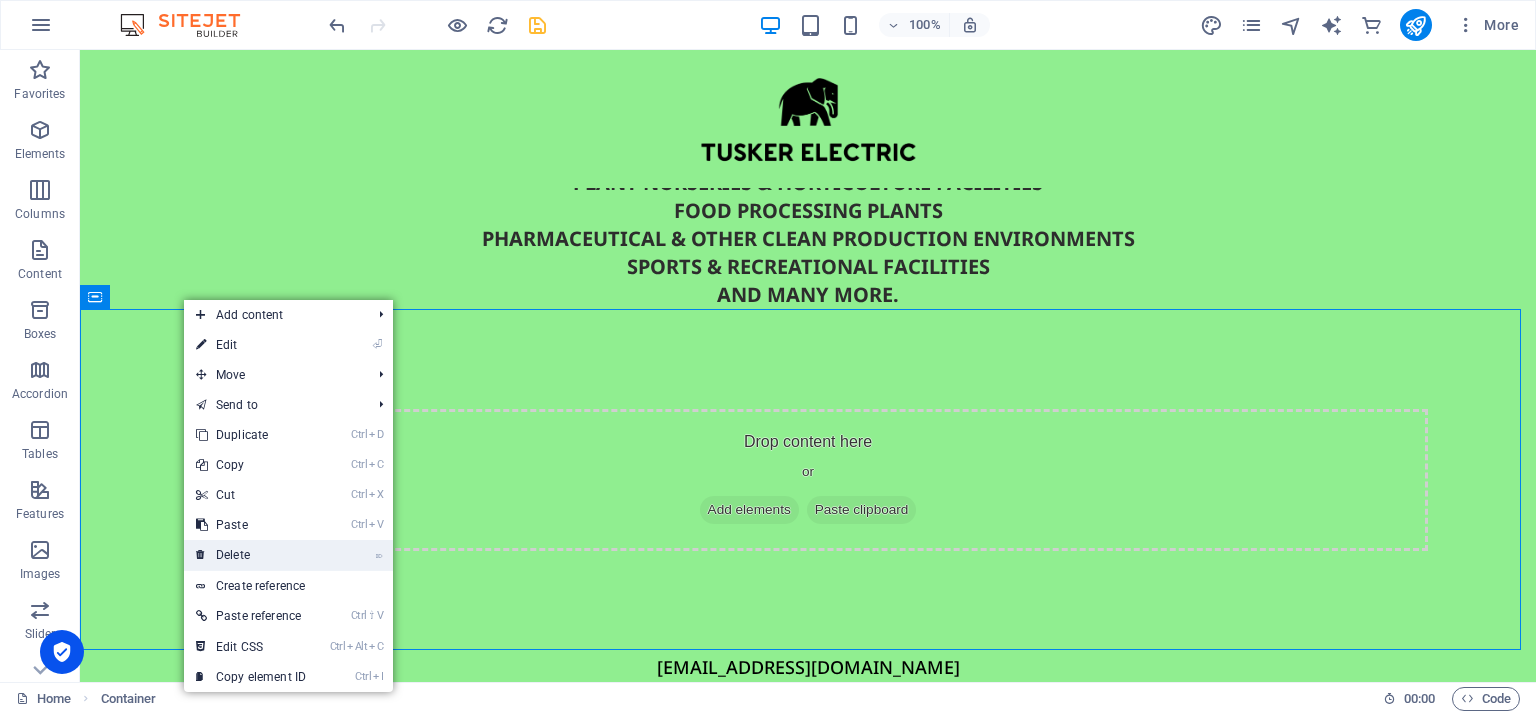 click on "⌦  Delete" at bounding box center (251, 555) 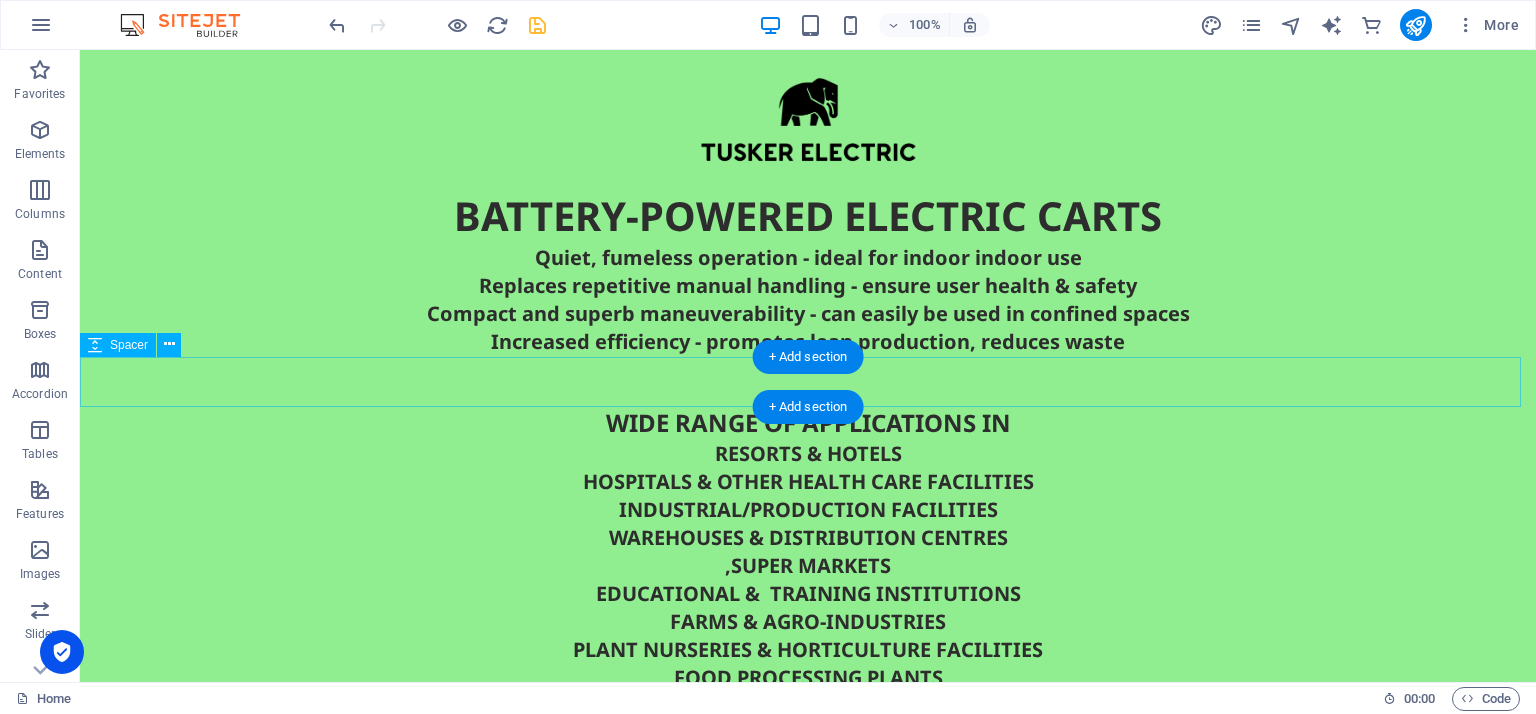 scroll, scrollTop: 126, scrollLeft: 0, axis: vertical 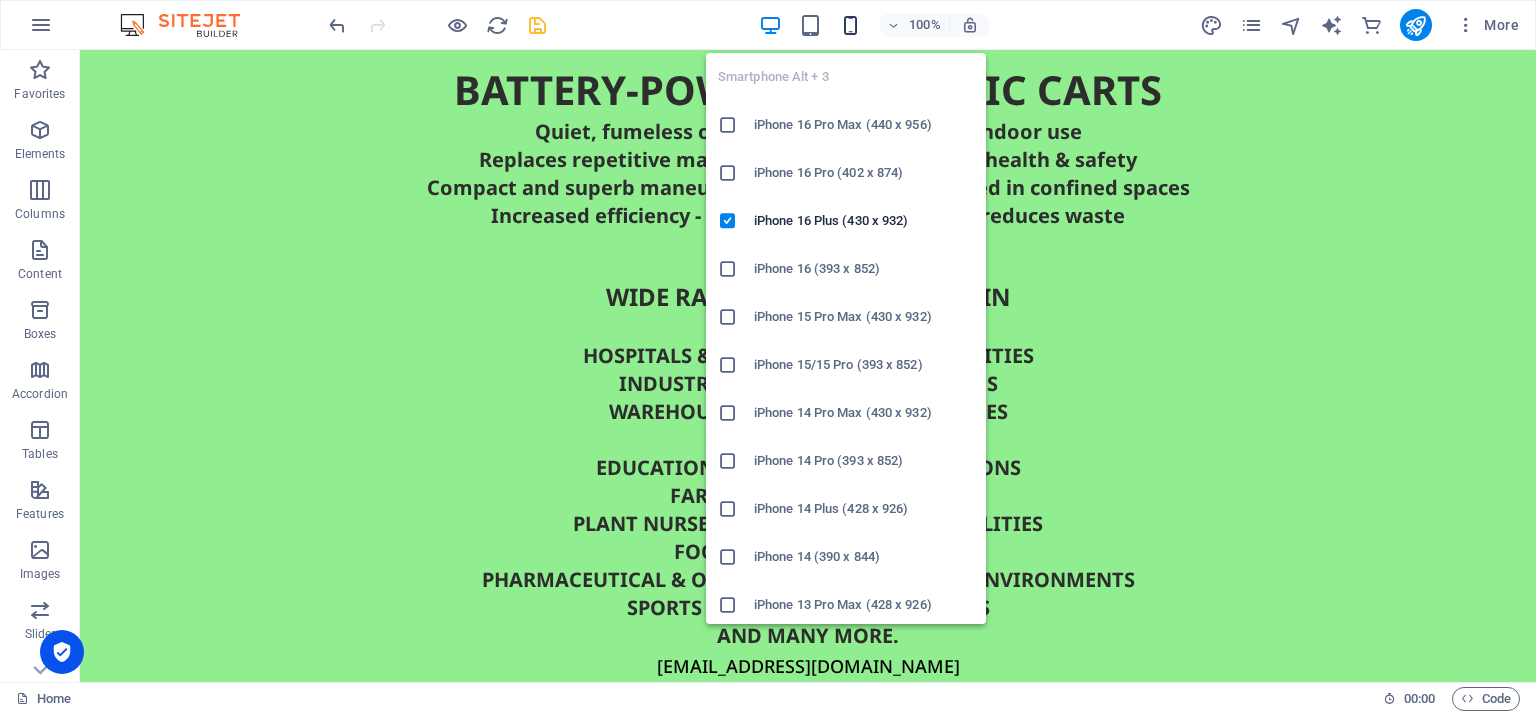 click at bounding box center (850, 25) 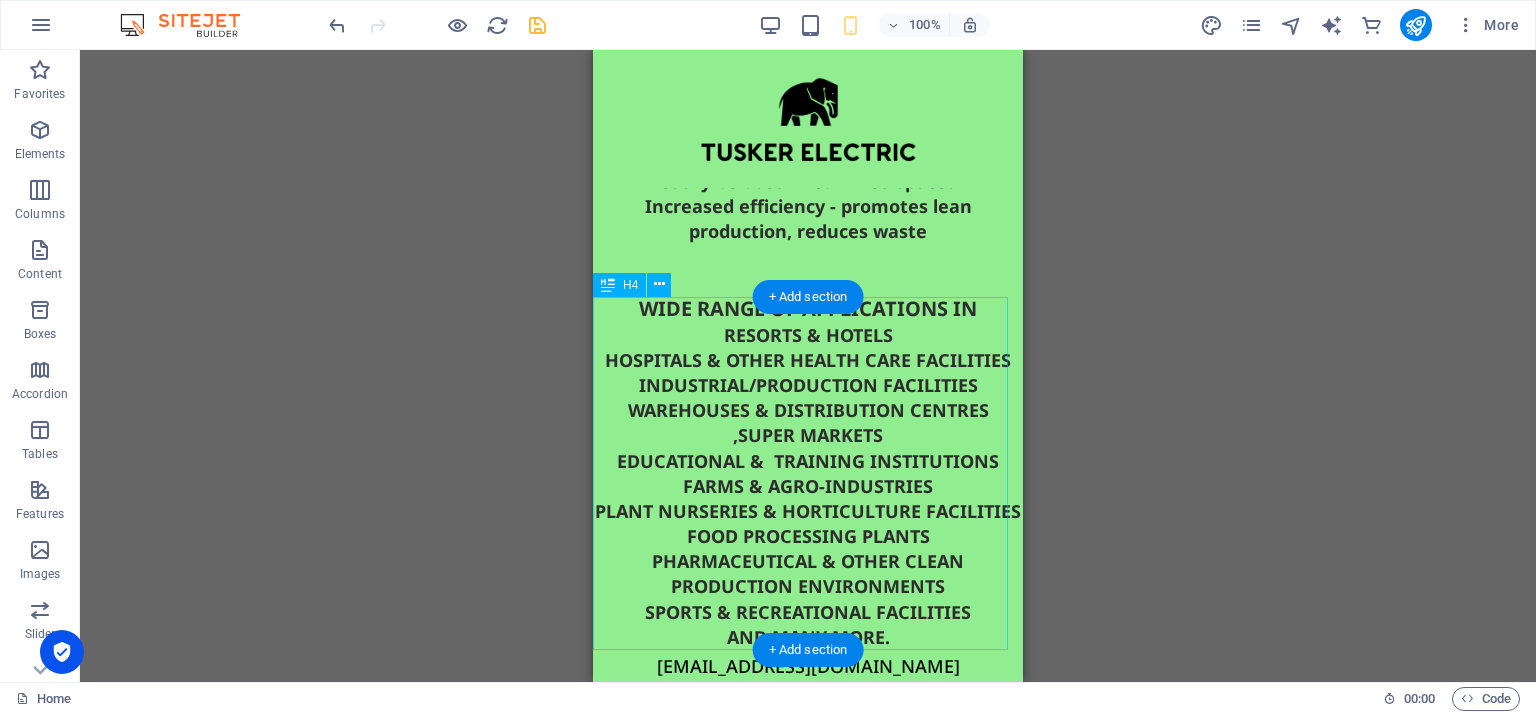 scroll, scrollTop: 0, scrollLeft: 0, axis: both 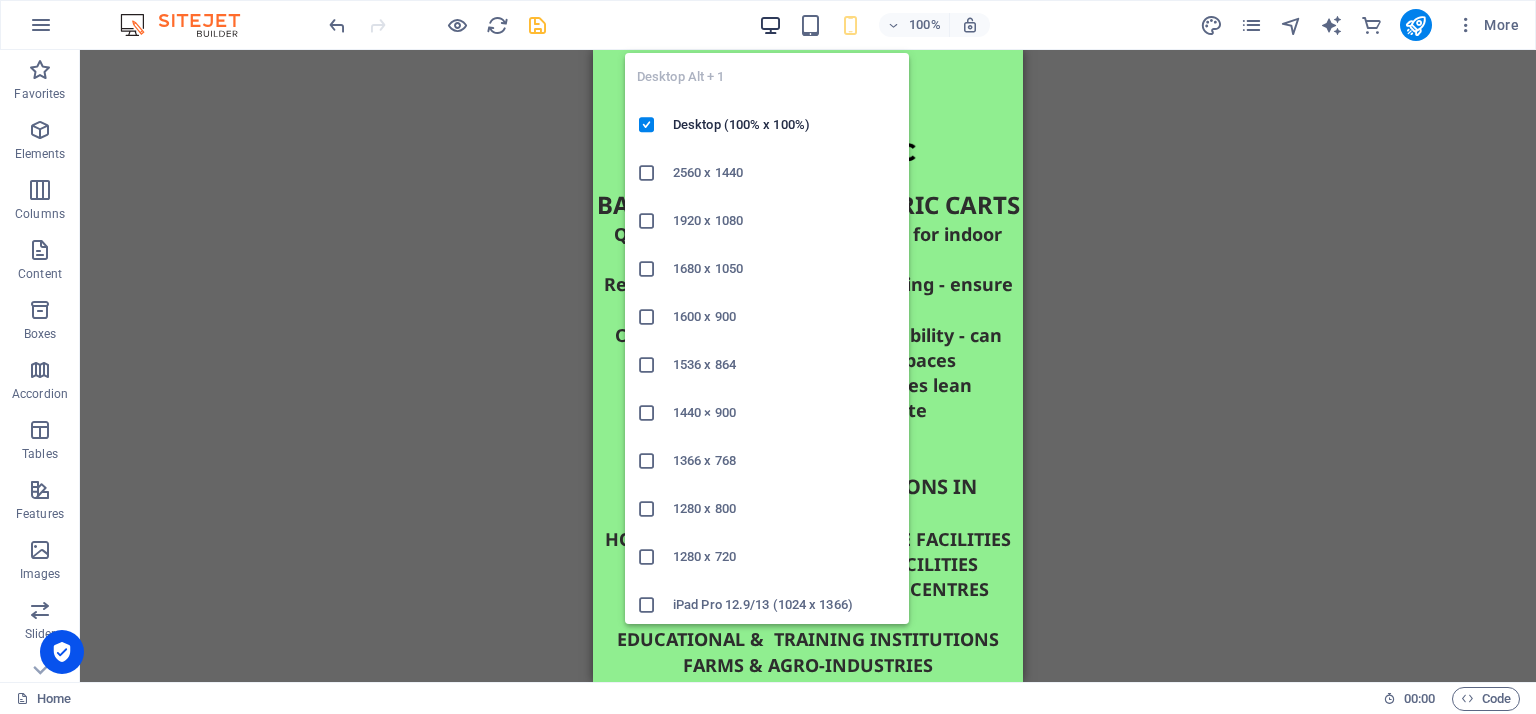 click at bounding box center [770, 25] 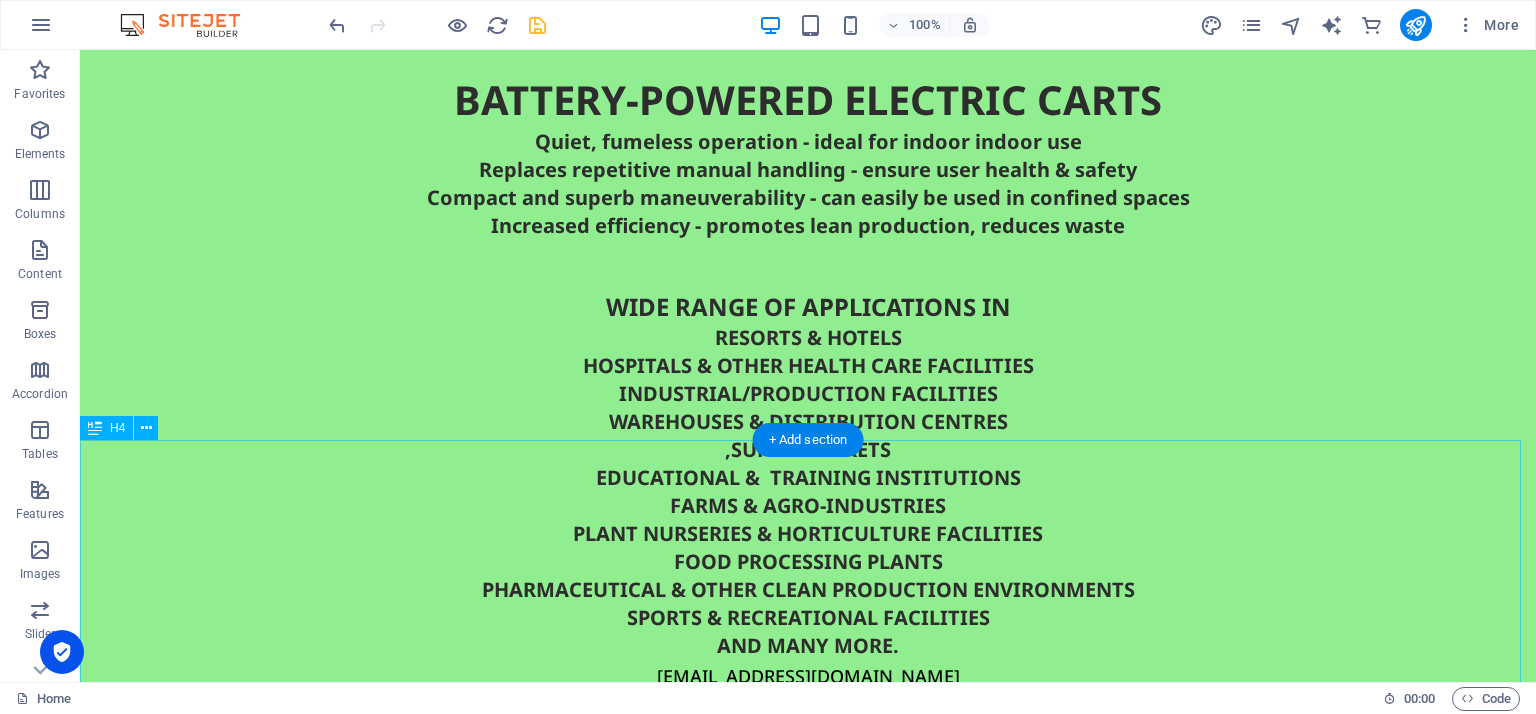 scroll, scrollTop: 126, scrollLeft: 0, axis: vertical 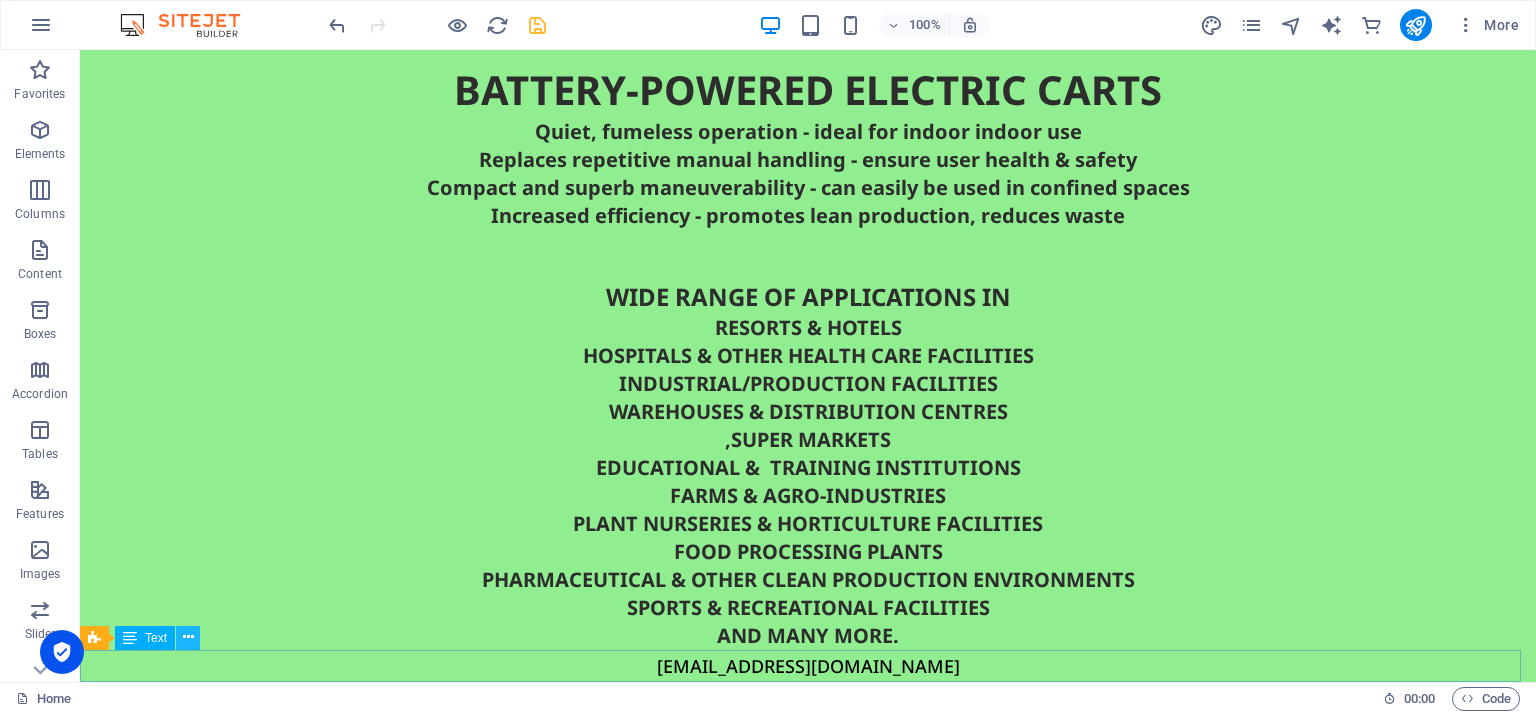 click at bounding box center [188, 638] 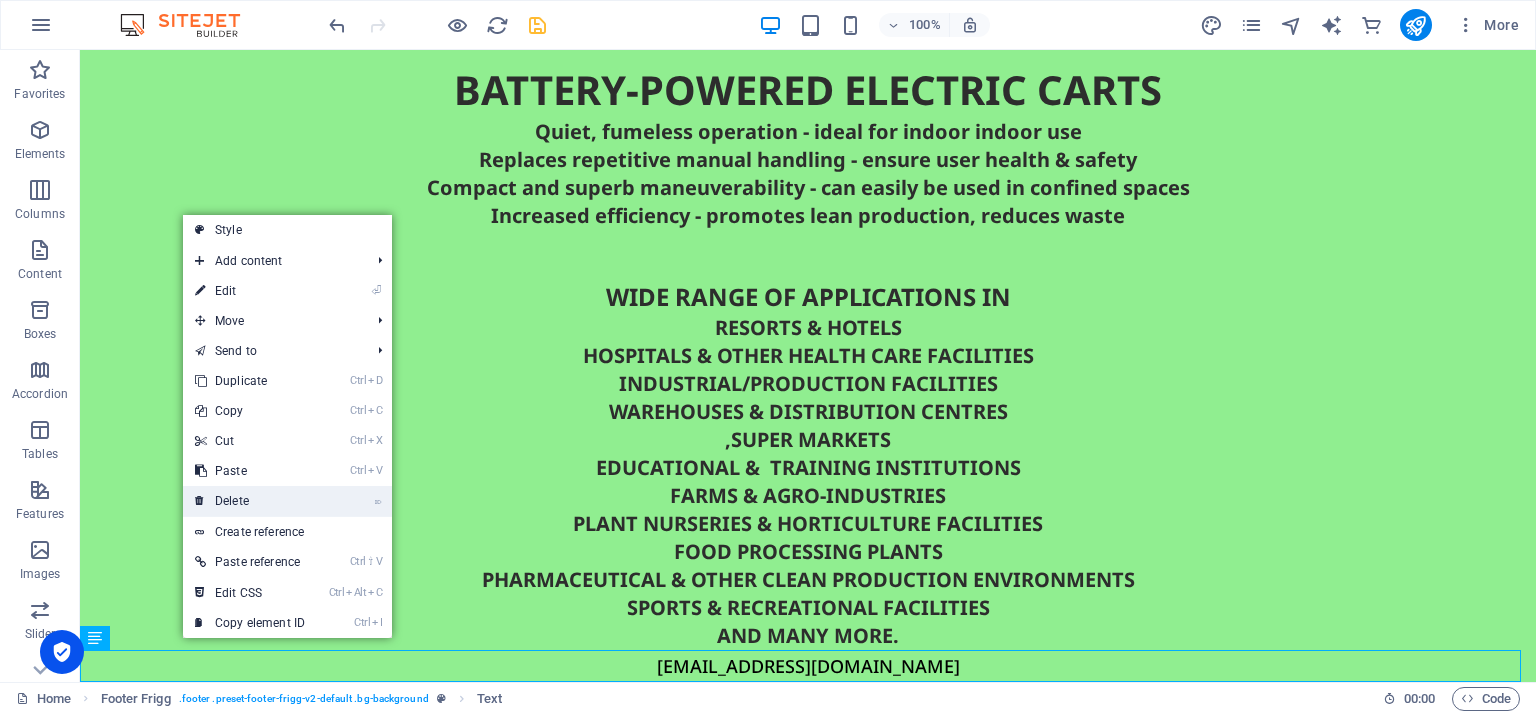 click at bounding box center [200, 501] 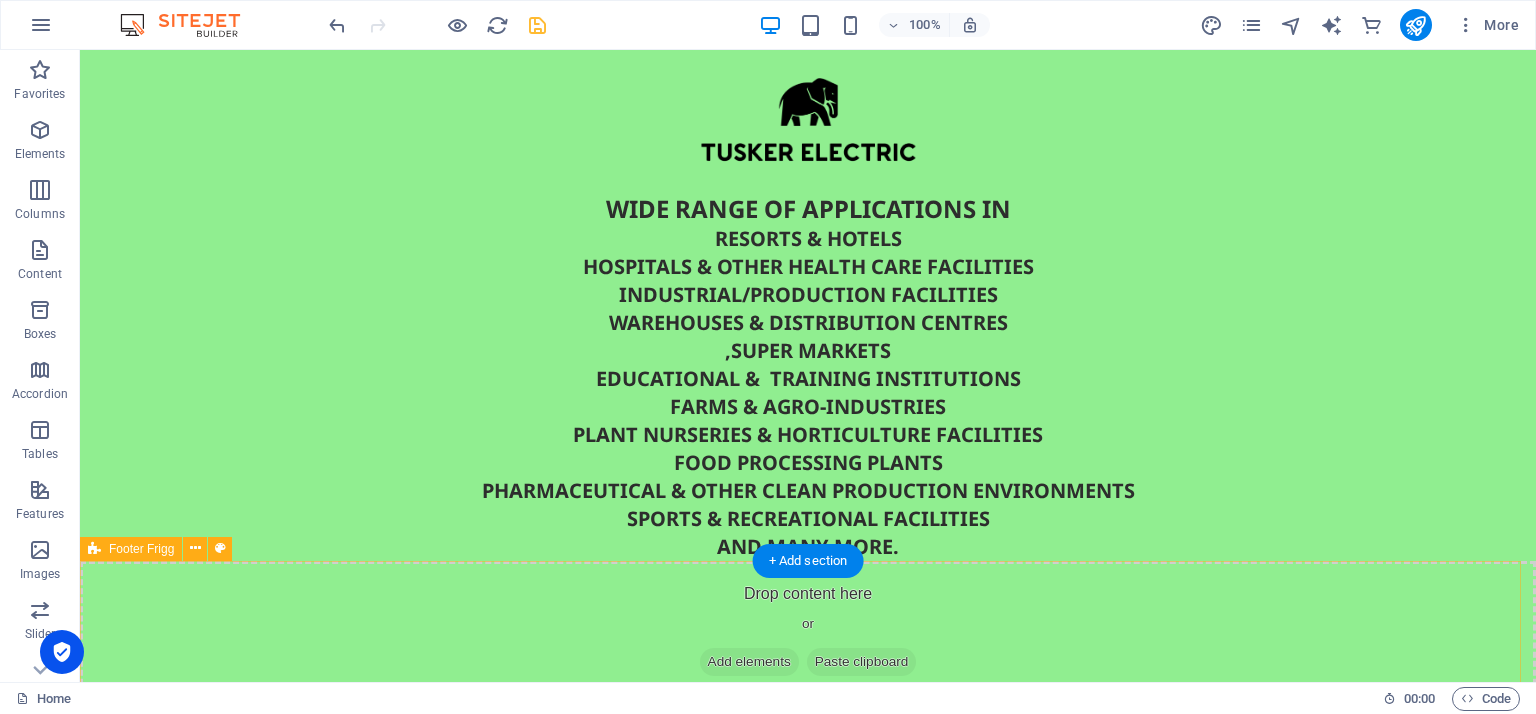 scroll, scrollTop: 235, scrollLeft: 0, axis: vertical 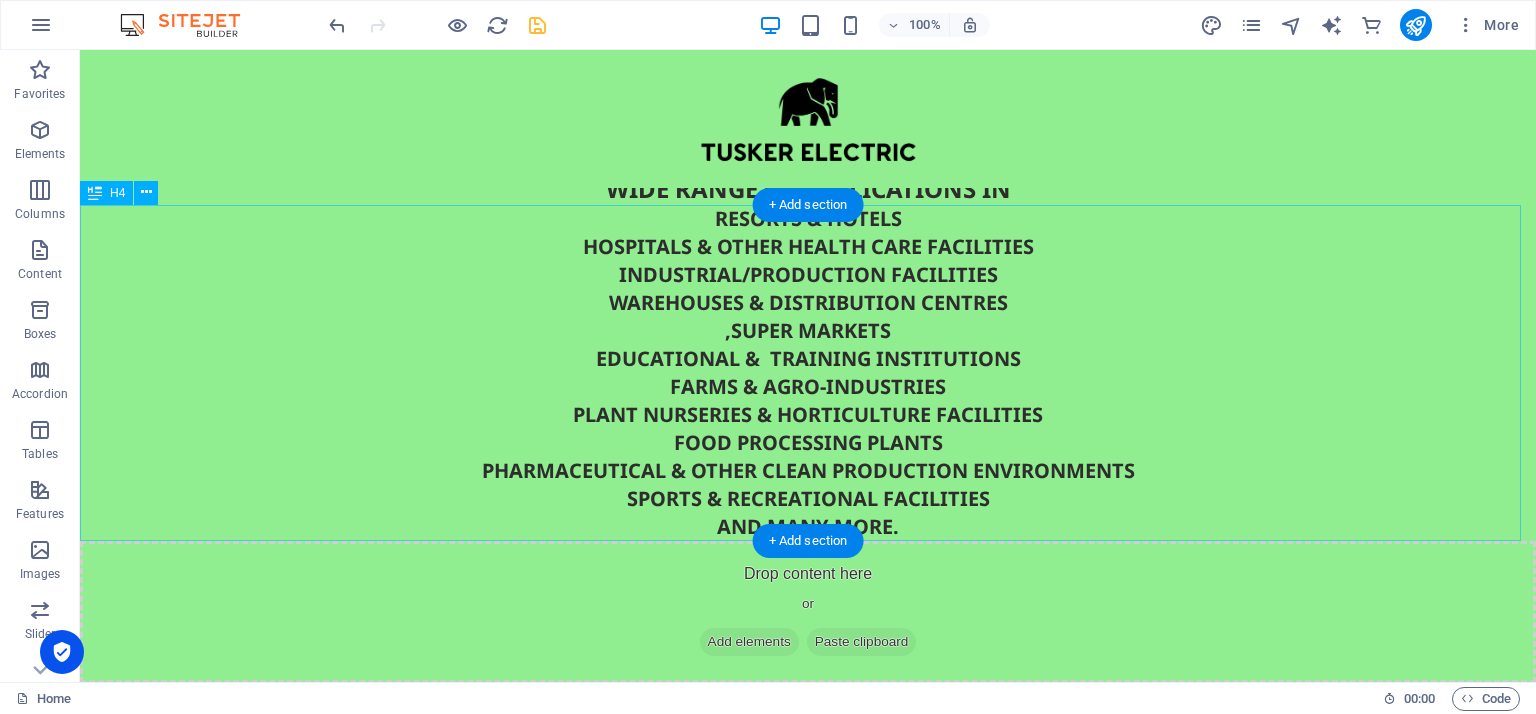 click on "RESORTS & HOTELS HOSPITALS & OTHER HEALTH CARE FACILITIES  INDUSTRIAL/PRODUCTION FACILITIES  WAREHOUSES & DISTRIBUTION CENTRES ,SUPER MARKETS EDUCATIONAL &  TRAINING INSTITUTIONS  FARMS & AGRO-INDUSTRIES  PLANT NURSERIES & HORTICULTURE FACILITIES FOOD PROCESSING PLANTS PHARMACEUTICAL & OTHER CLEAN PRODUCTION ENVIRONMENTS SPORTS & RECREATIONAL FACILITIES  AND MANY MORE." at bounding box center (808, 373) 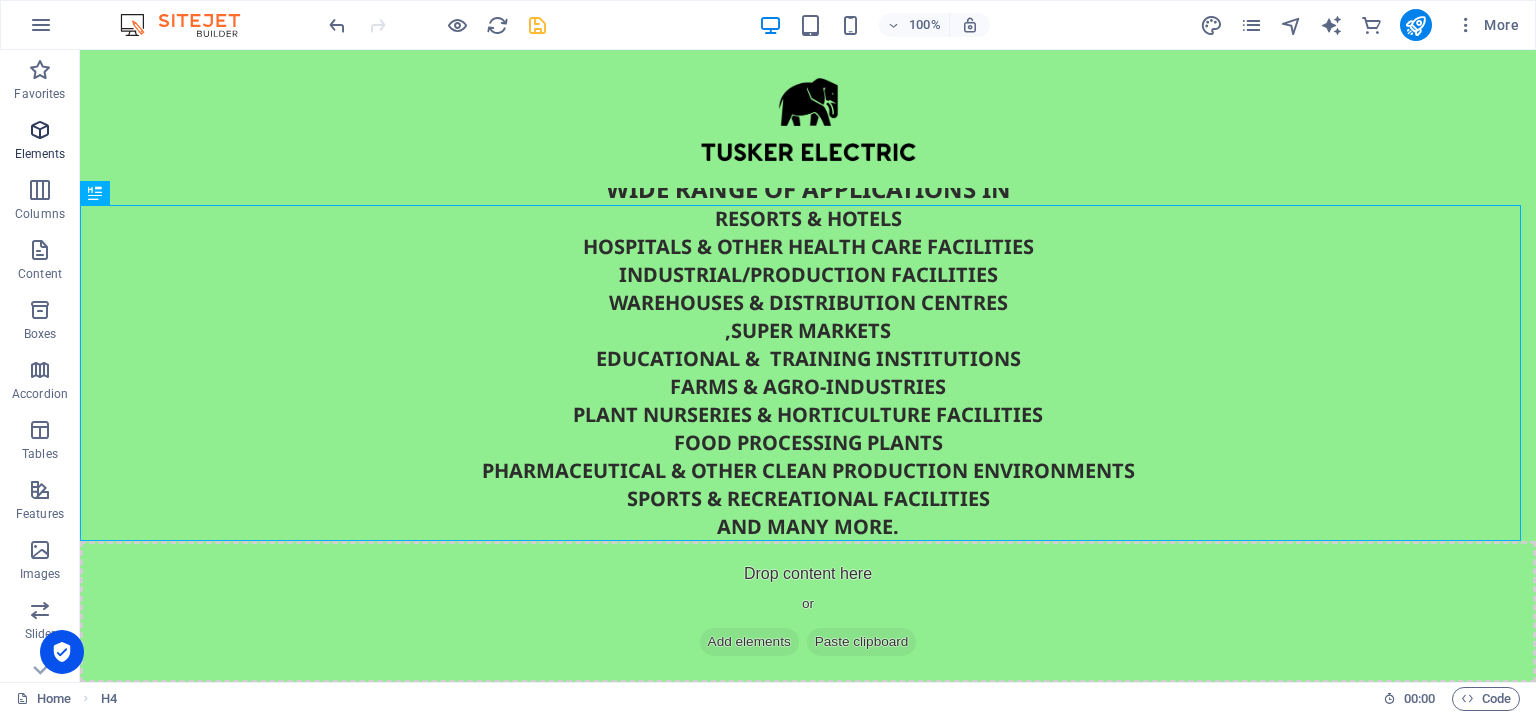 click on "Elements" at bounding box center [40, 142] 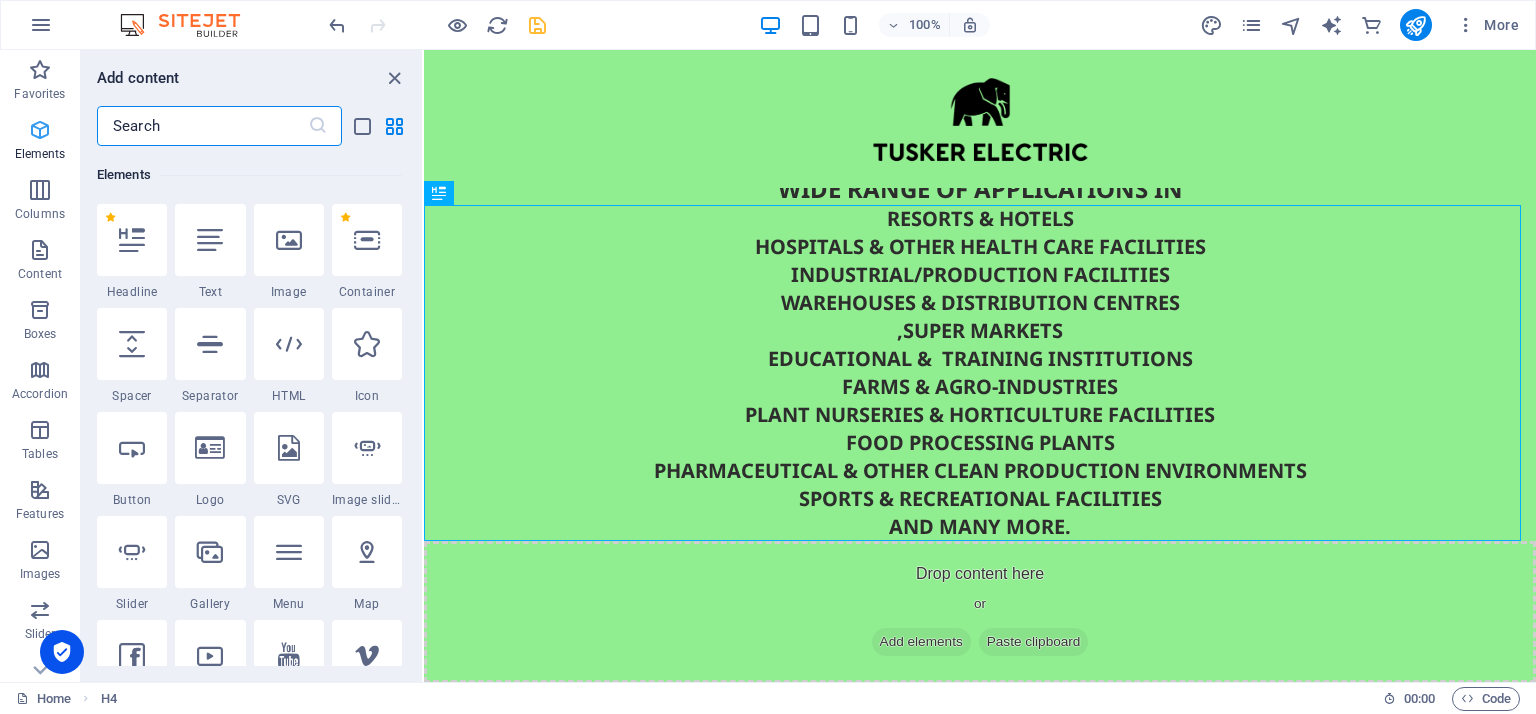 scroll, scrollTop: 212, scrollLeft: 0, axis: vertical 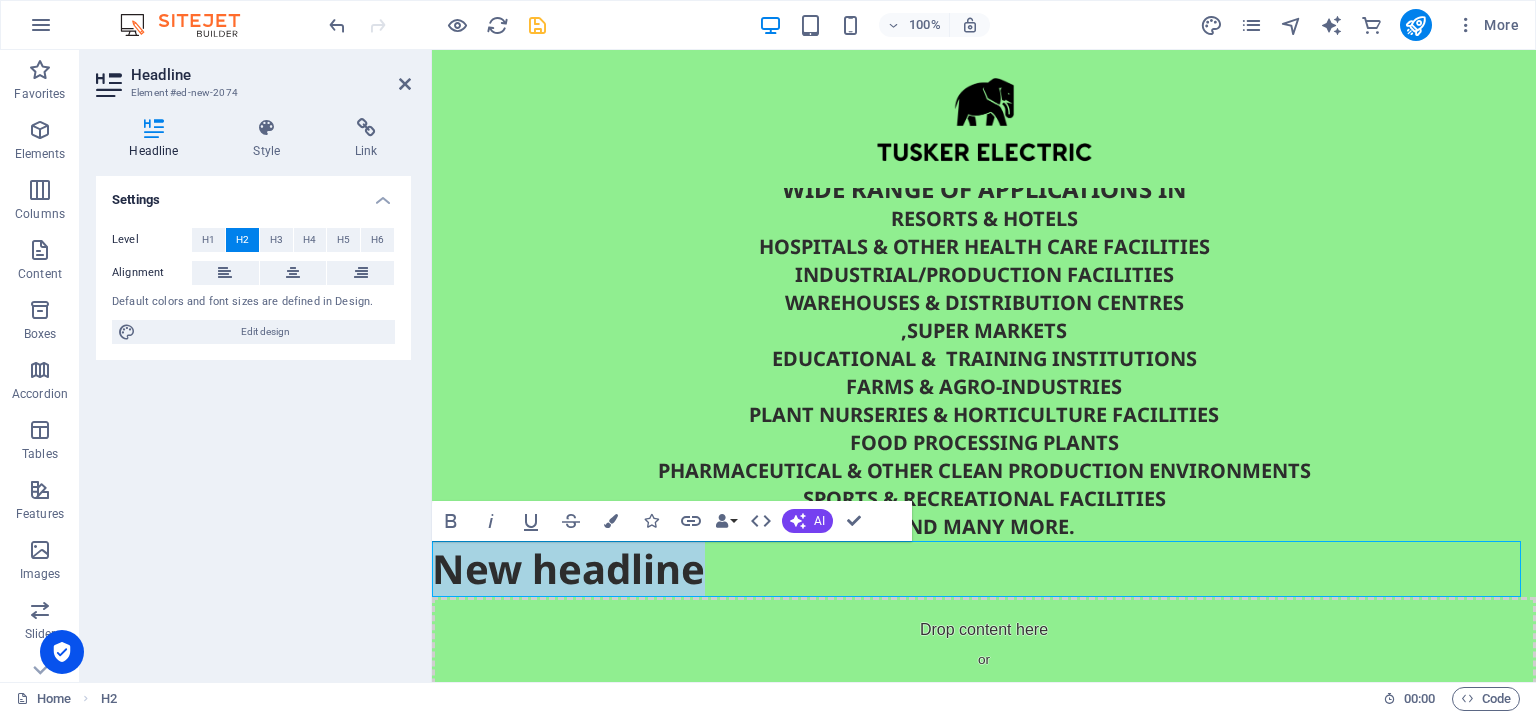 type 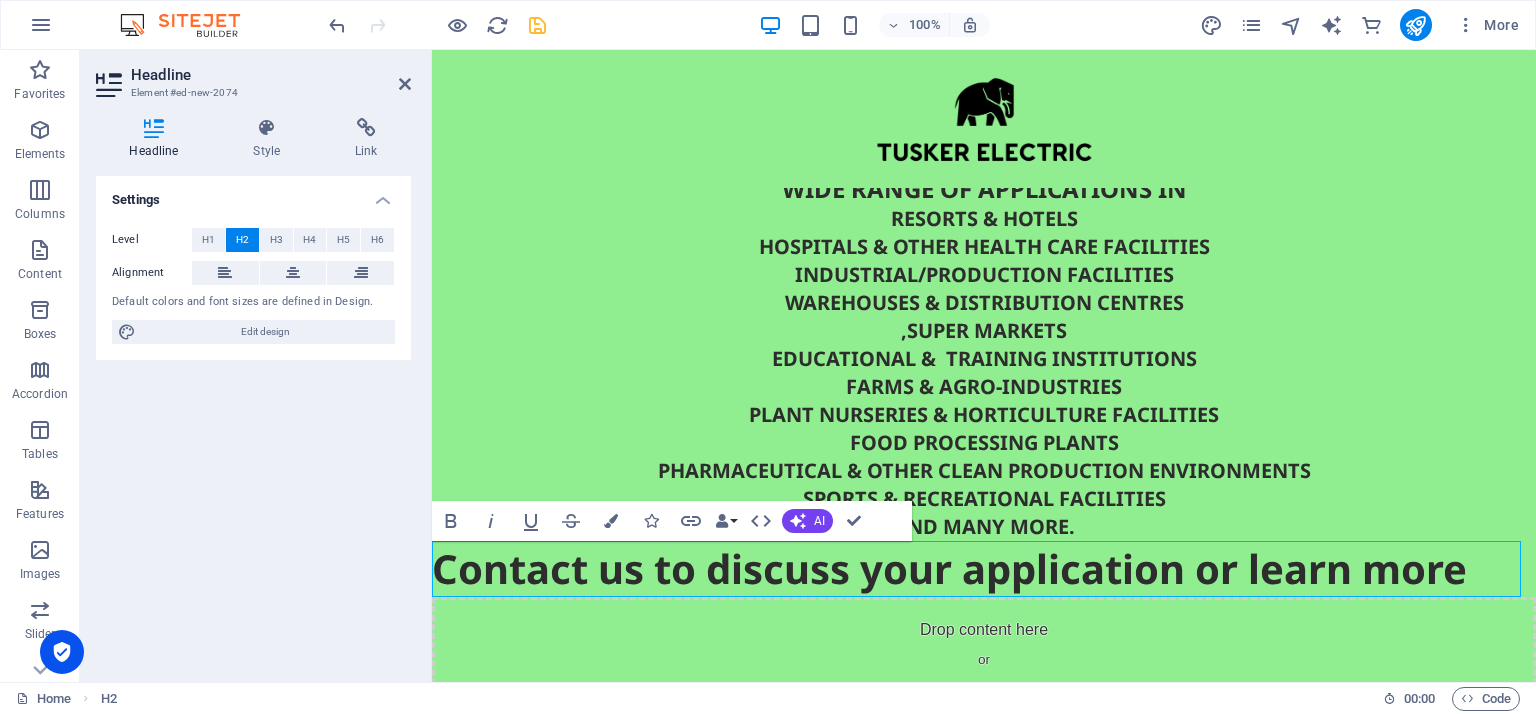 click on "Contact us to discuss your application or learn more" at bounding box center (984, 569) 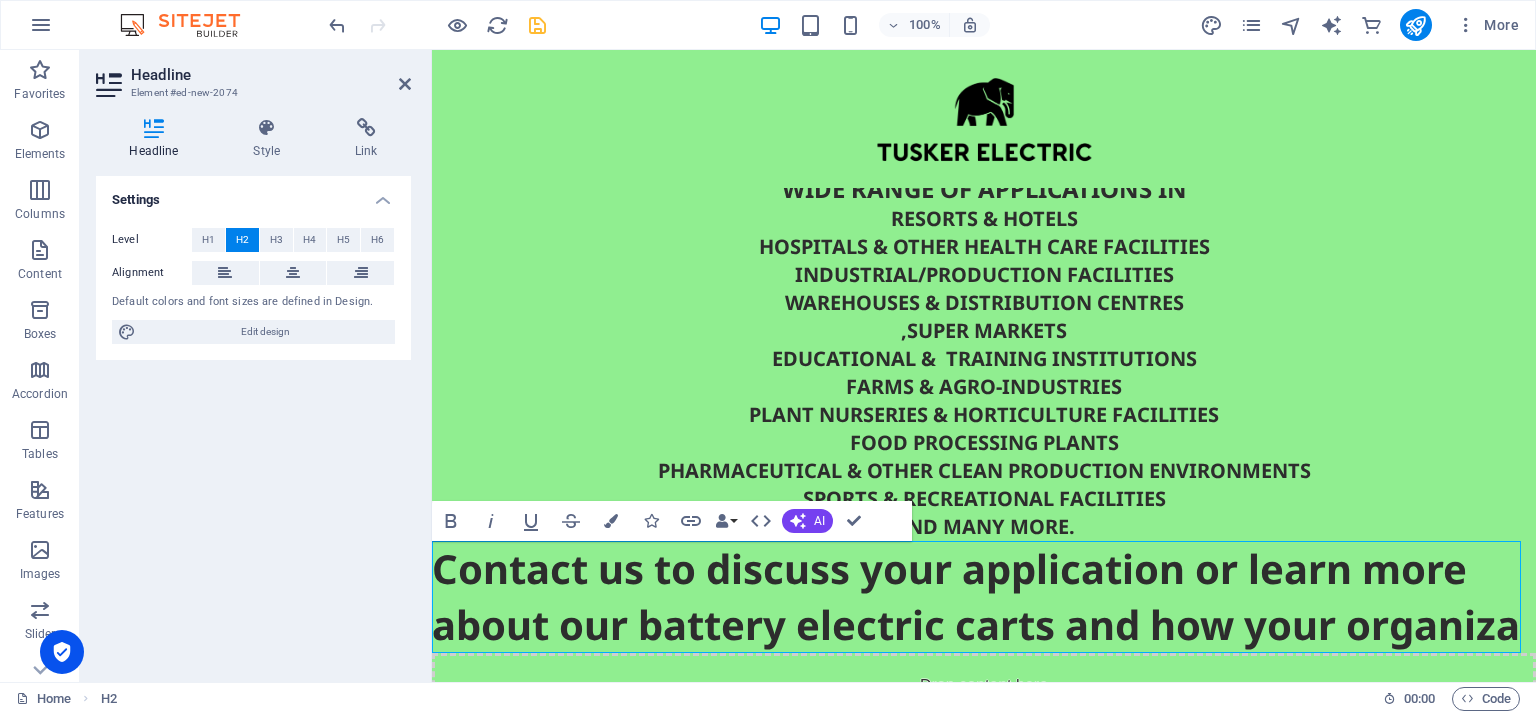 scroll, scrollTop: 261, scrollLeft: 0, axis: vertical 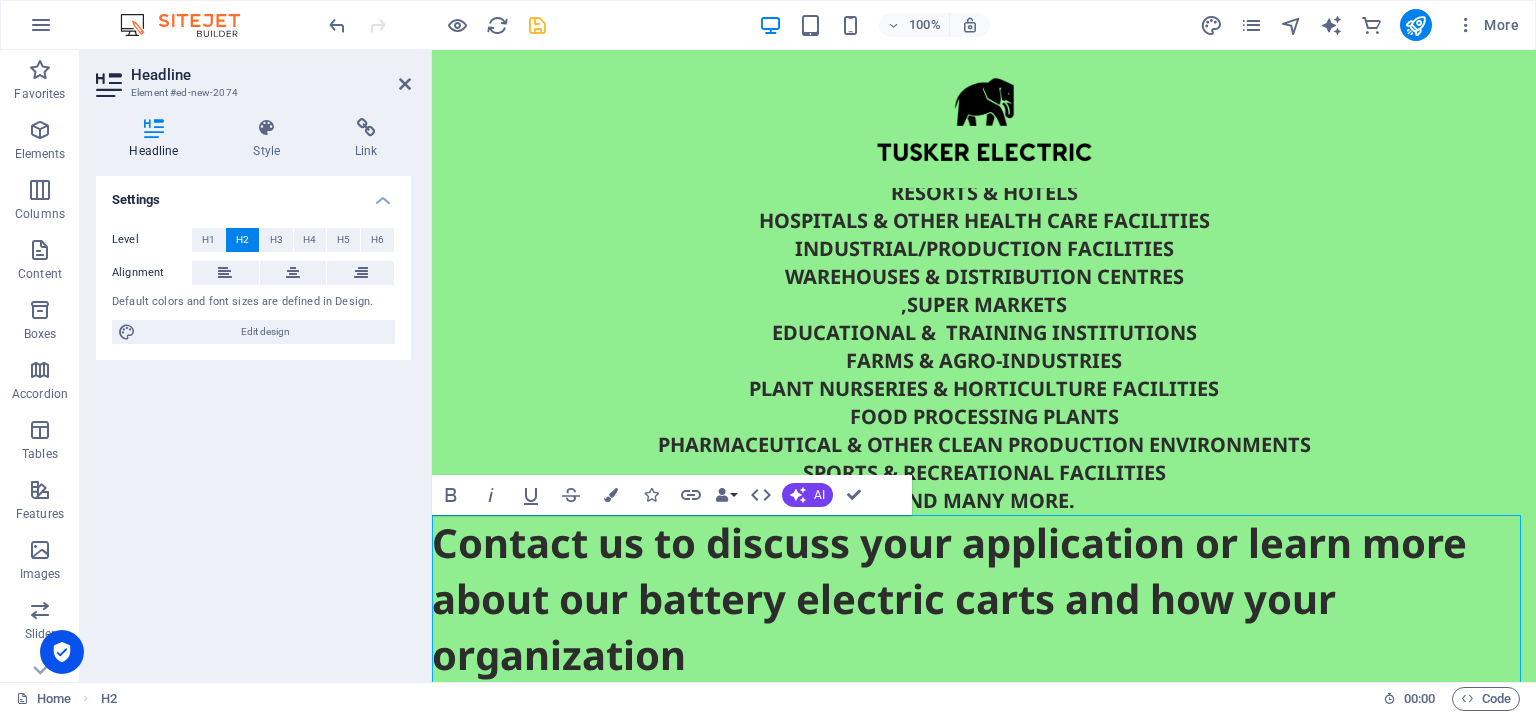 click on "Contact us to discuss your application or learn more about our battery electric carts and how your organization" at bounding box center [984, 599] 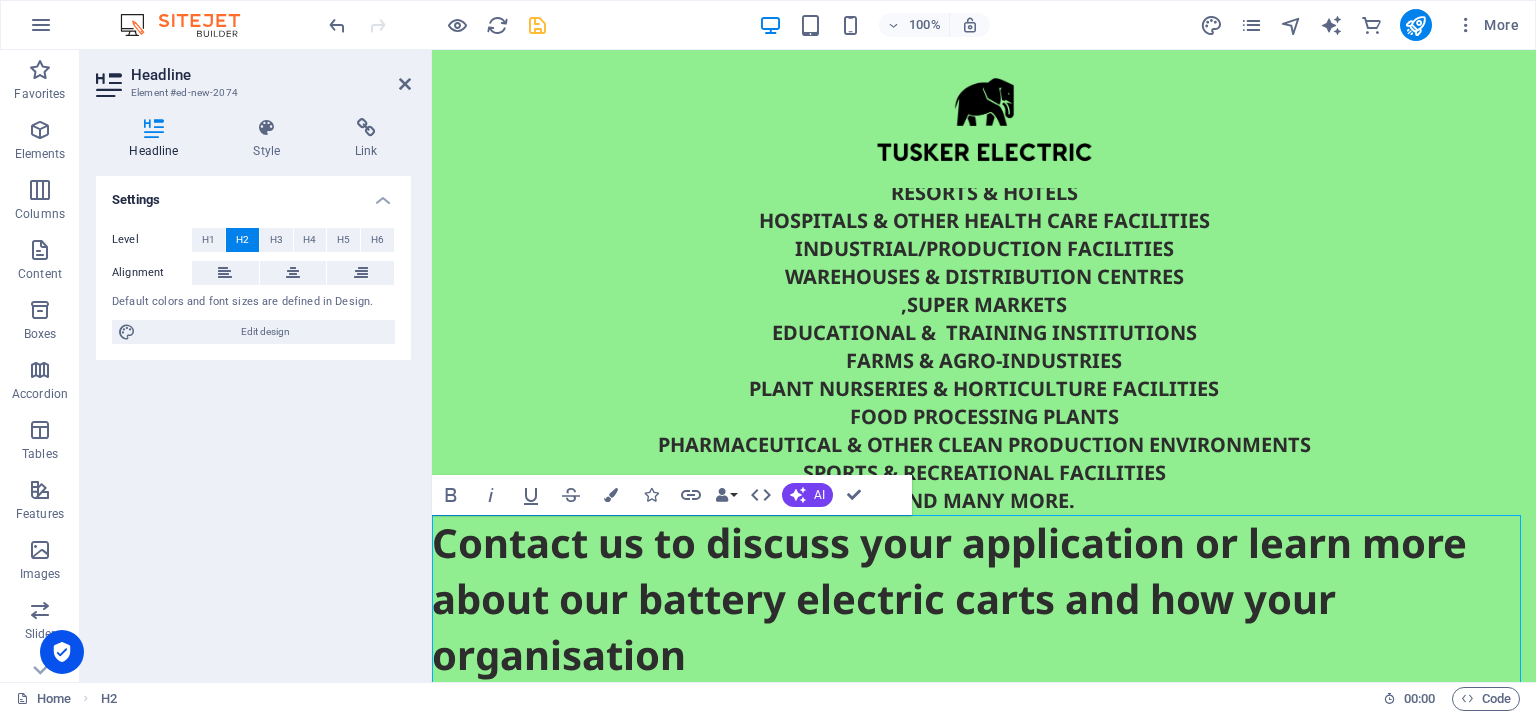 click on "Contact us to discuss your application or learn more about our battery electric carts and how your organisation" at bounding box center (984, 599) 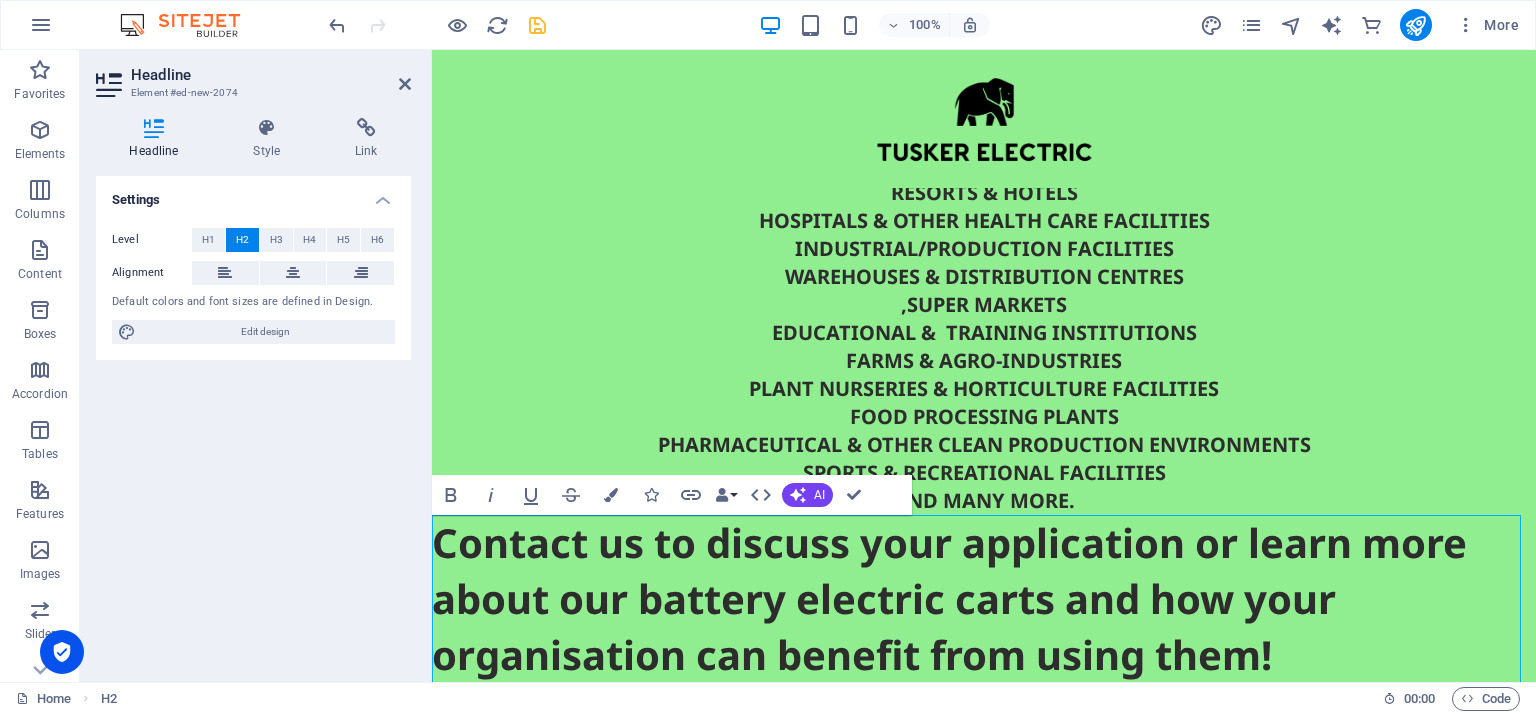 click on "Contact us to discuss your application or learn more about our battery electric carts and how your organisation can benefit from using them!" at bounding box center [984, 599] 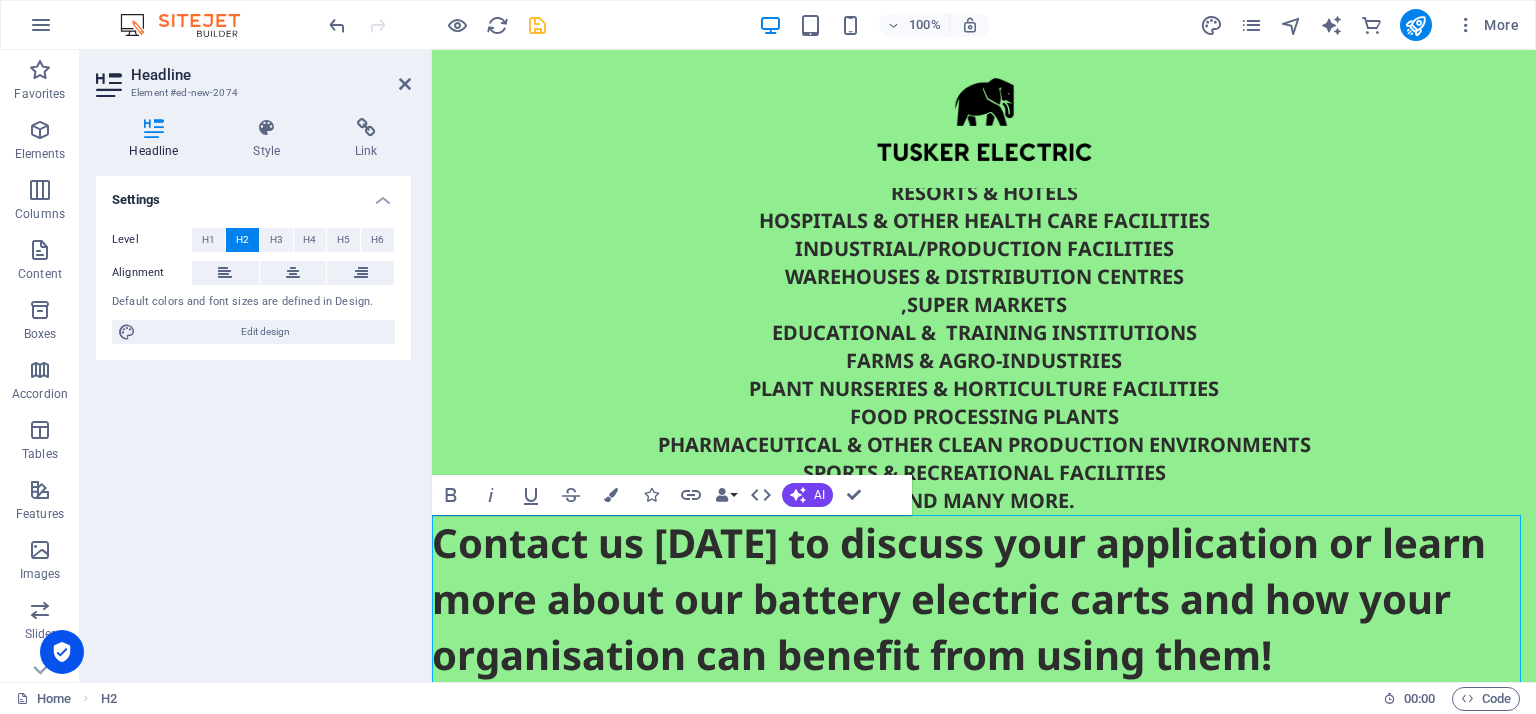 click on "Contact us today to discuss your application or learn more about our battery electric carts and how your organisation can benefit from using them!" at bounding box center (984, 599) 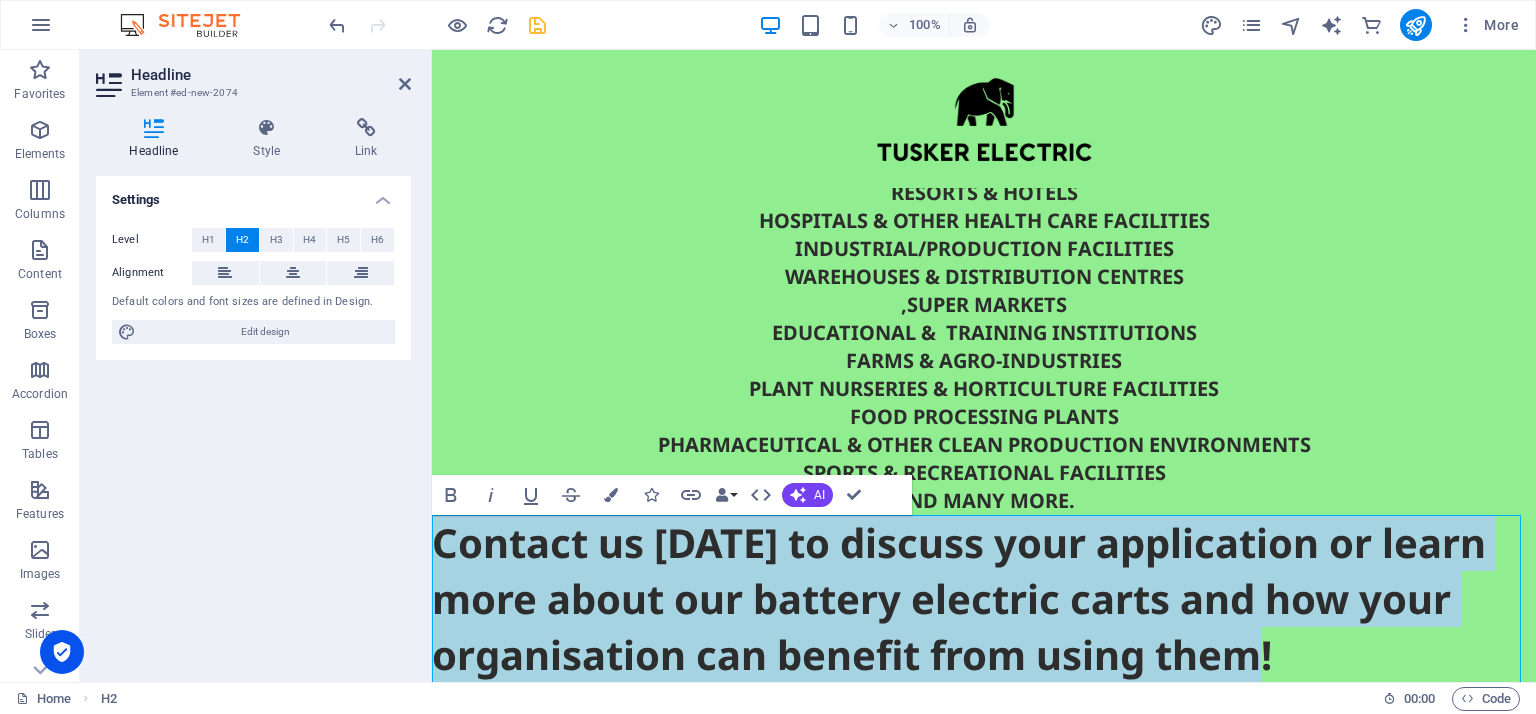 drag, startPoint x: 1284, startPoint y: 657, endPoint x: 440, endPoint y: 525, distance: 854.2599 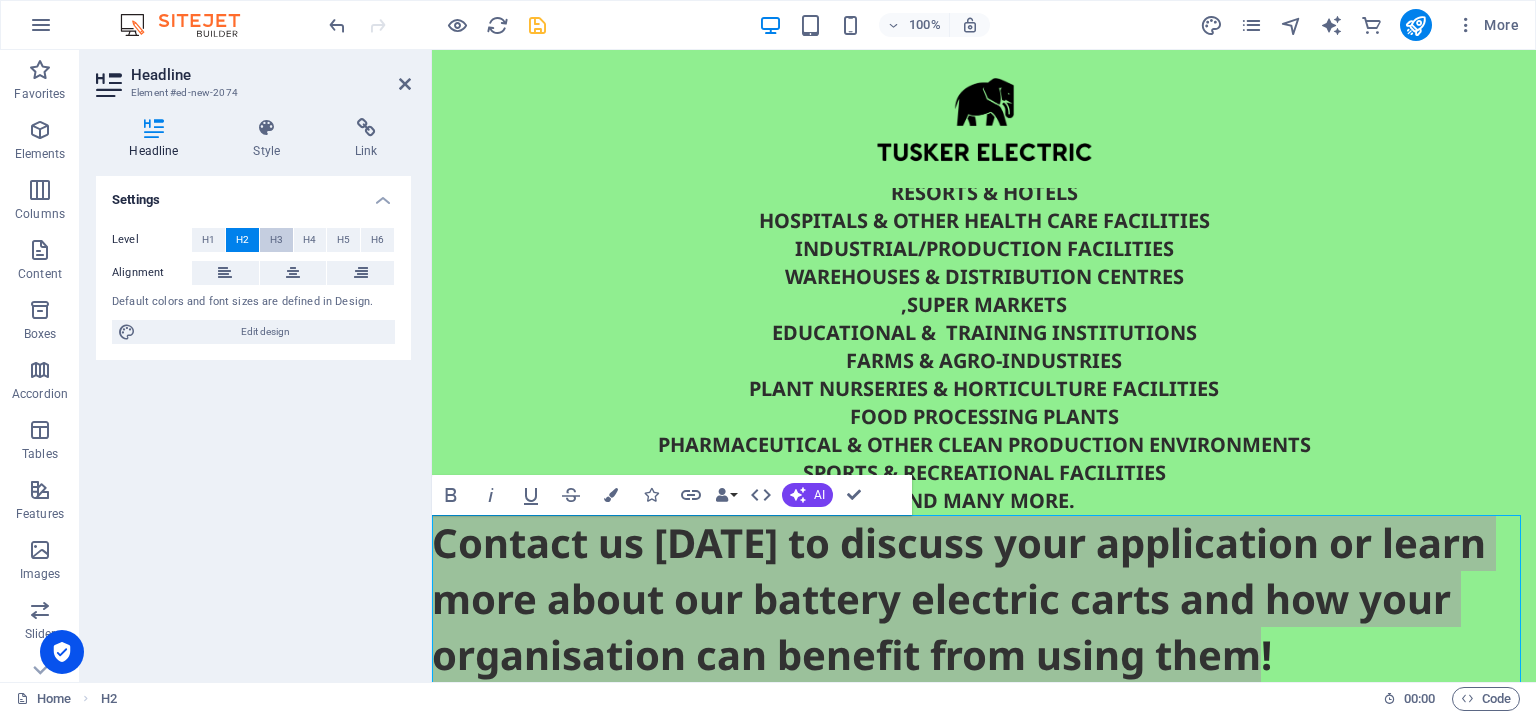 click on "H3" at bounding box center (276, 240) 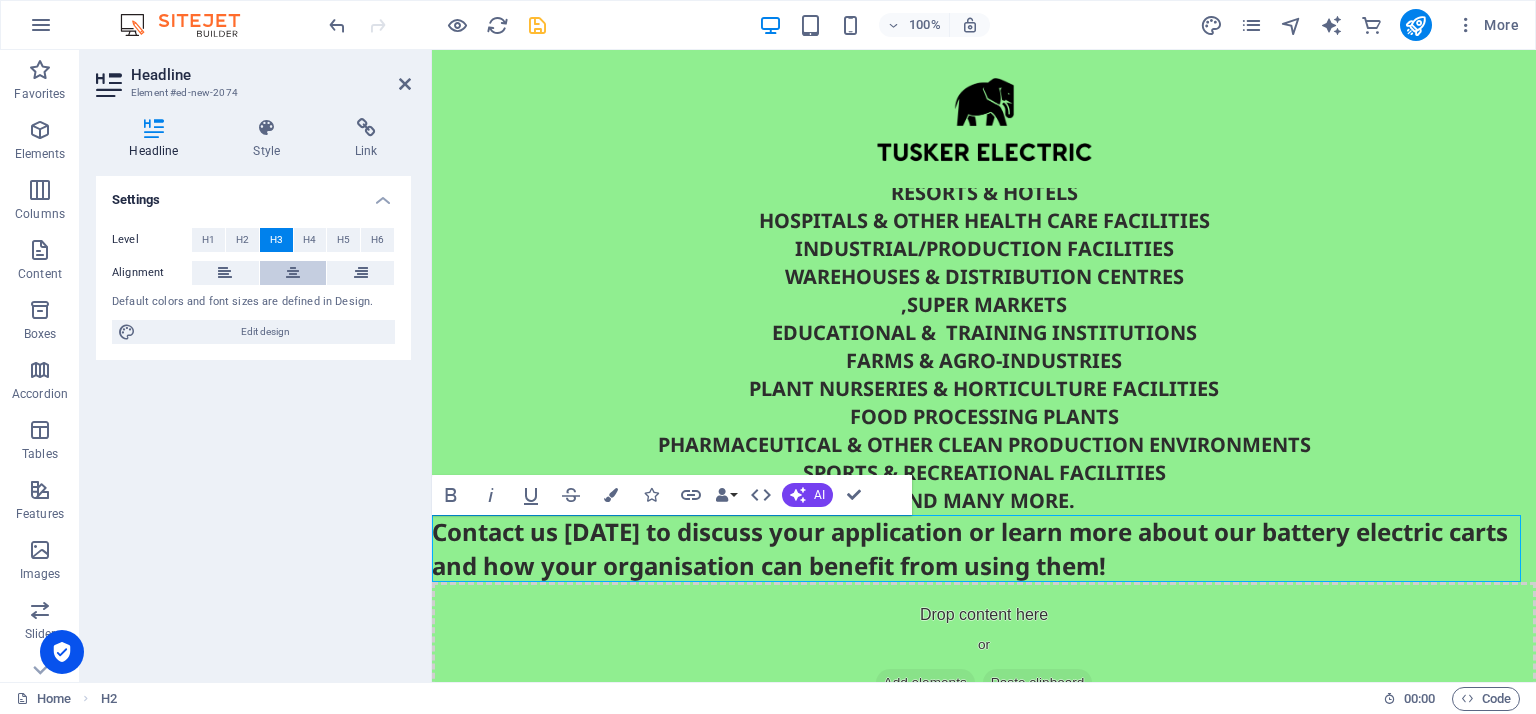 click at bounding box center (293, 273) 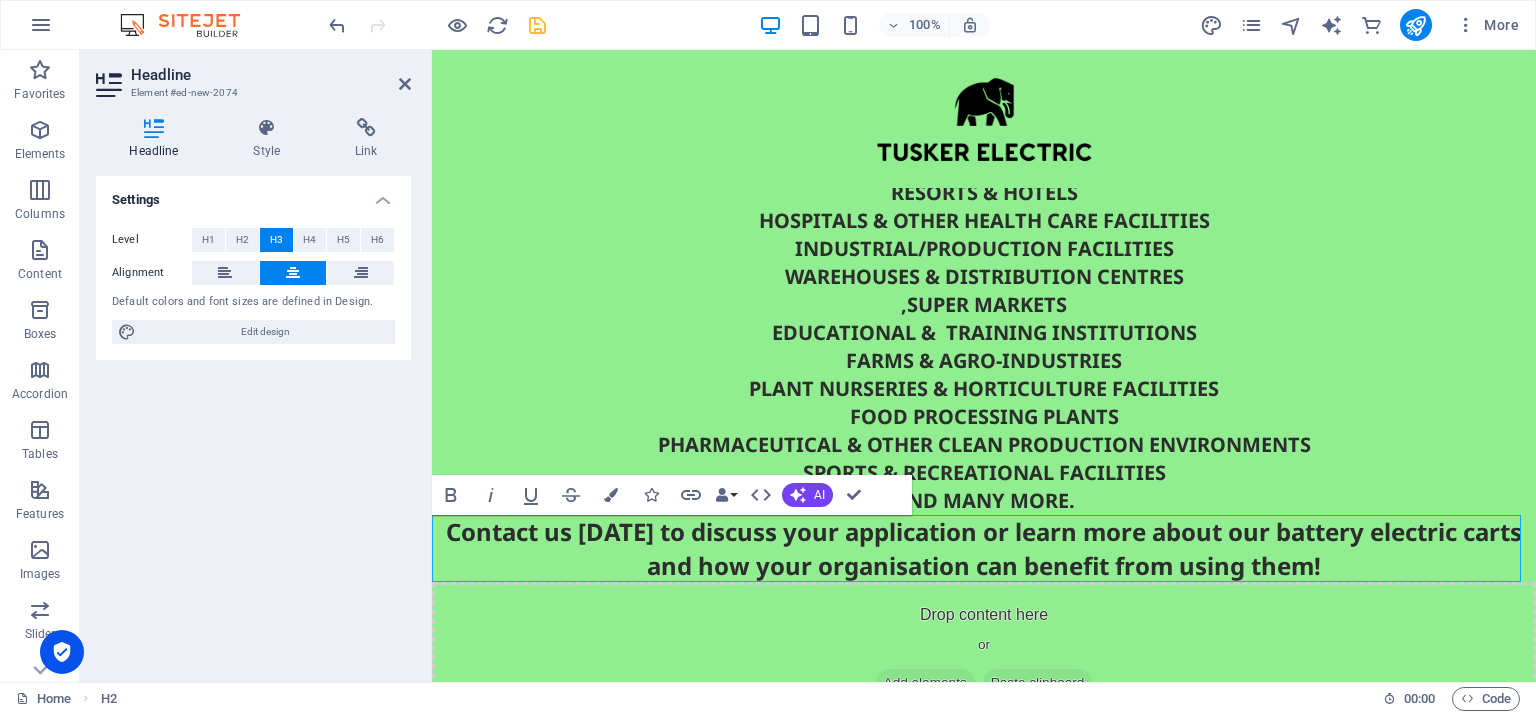click on "Contact us today to discuss your application or learn more about our battery electric carts and how your organisation can benefit from using them!" at bounding box center (984, 548) 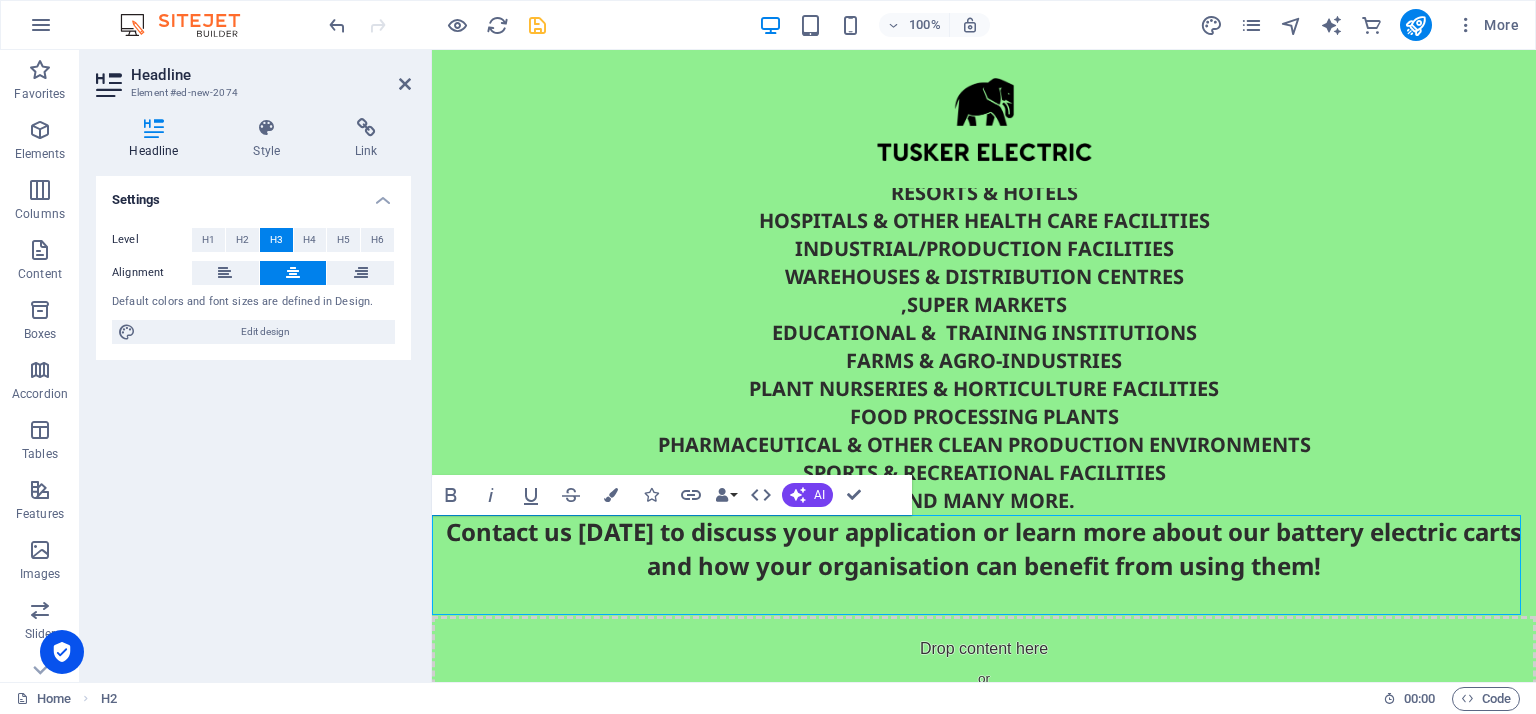 type 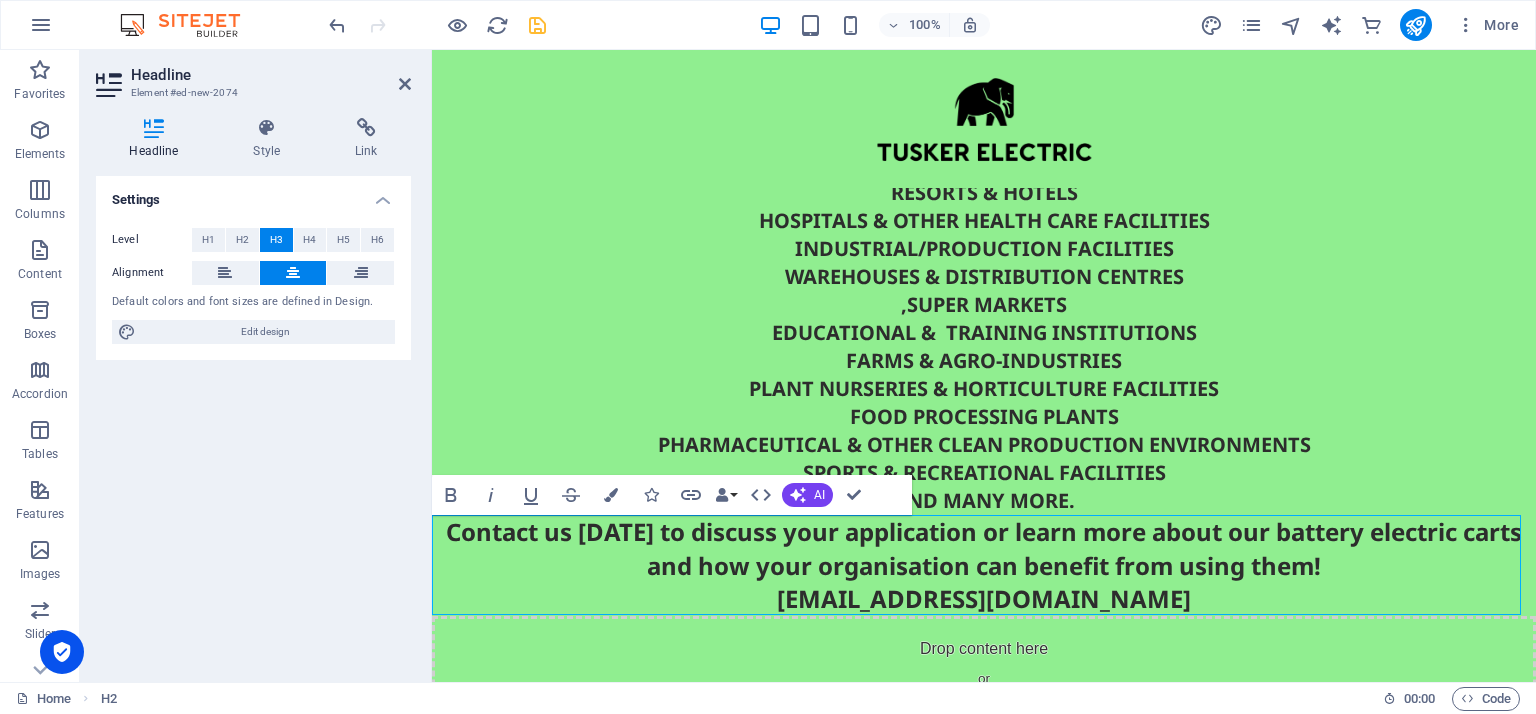 click on "Contact us today to discuss your application or learn more about our battery electric carts and how your organisation can benefit from using them! ‌contact@tusker-electric.lk" at bounding box center (984, 565) 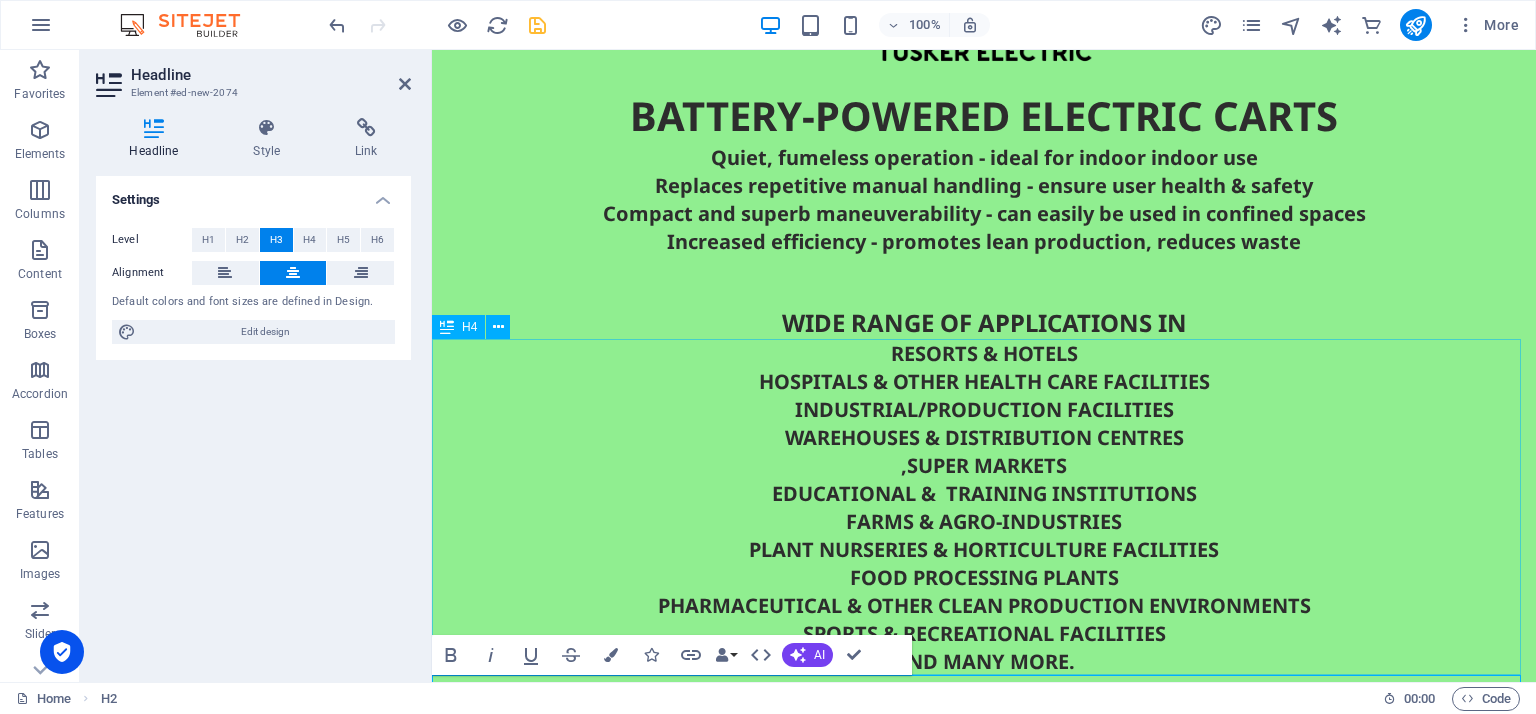 scroll, scrollTop: 100, scrollLeft: 0, axis: vertical 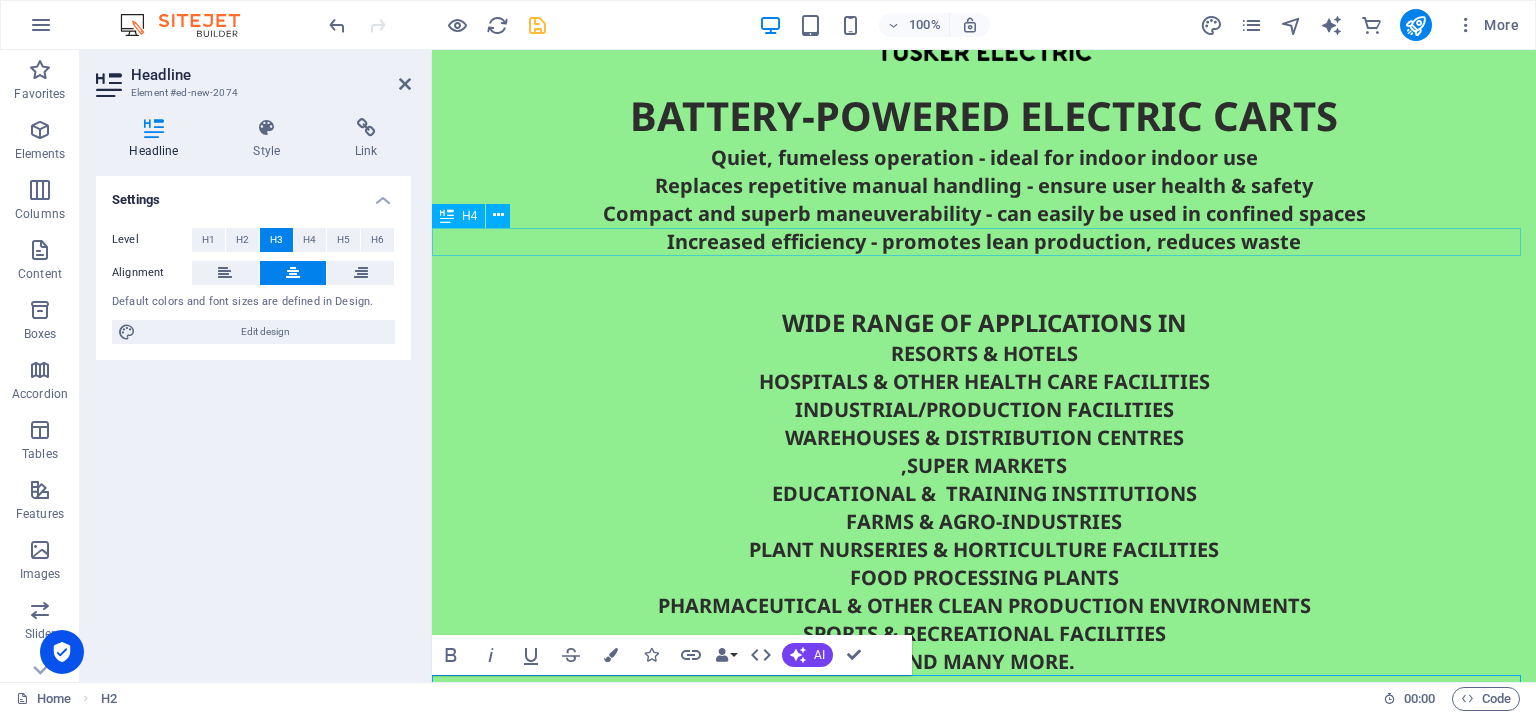 click on "Increased efficiency - promotes lean production, reduces waste" at bounding box center (984, 242) 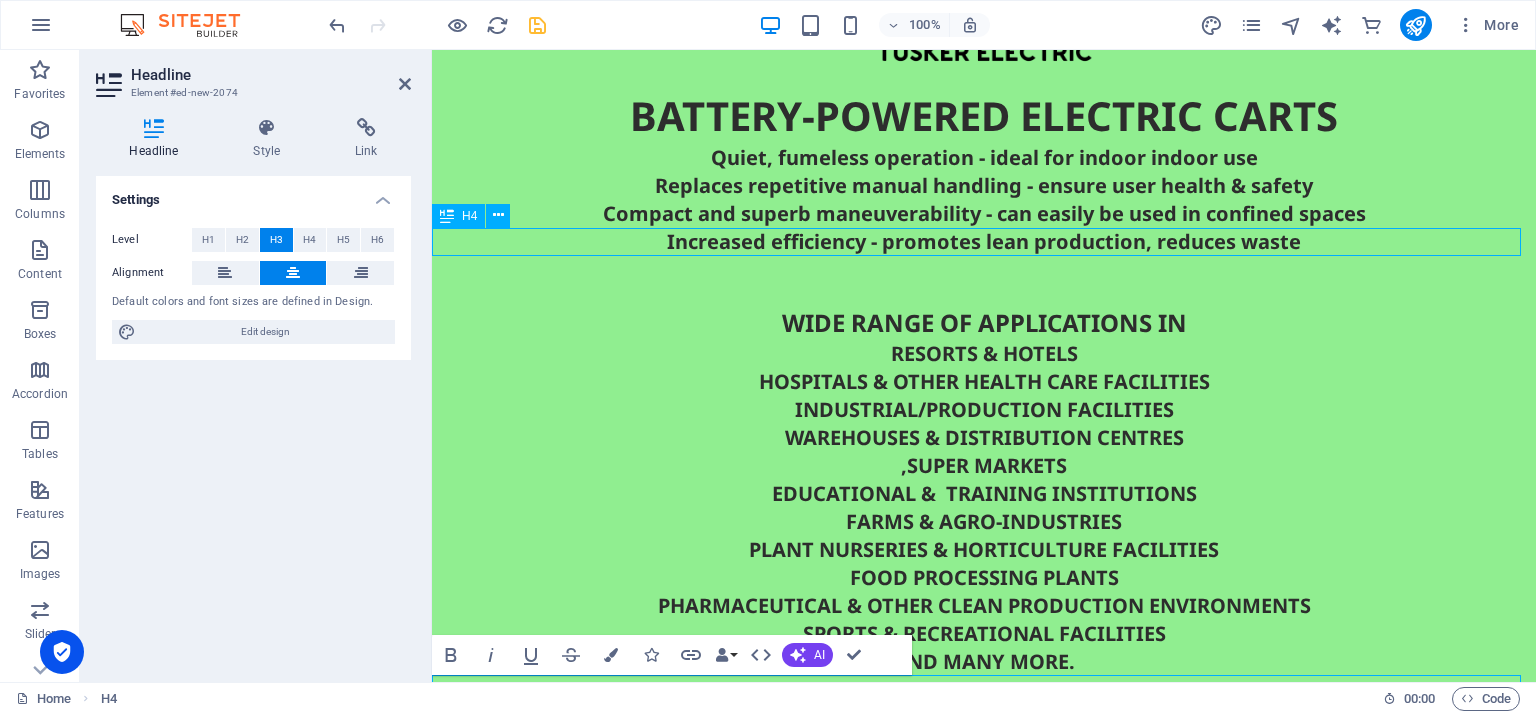 click on "Increased efficiency - promotes lean production, reduces waste" at bounding box center [984, 242] 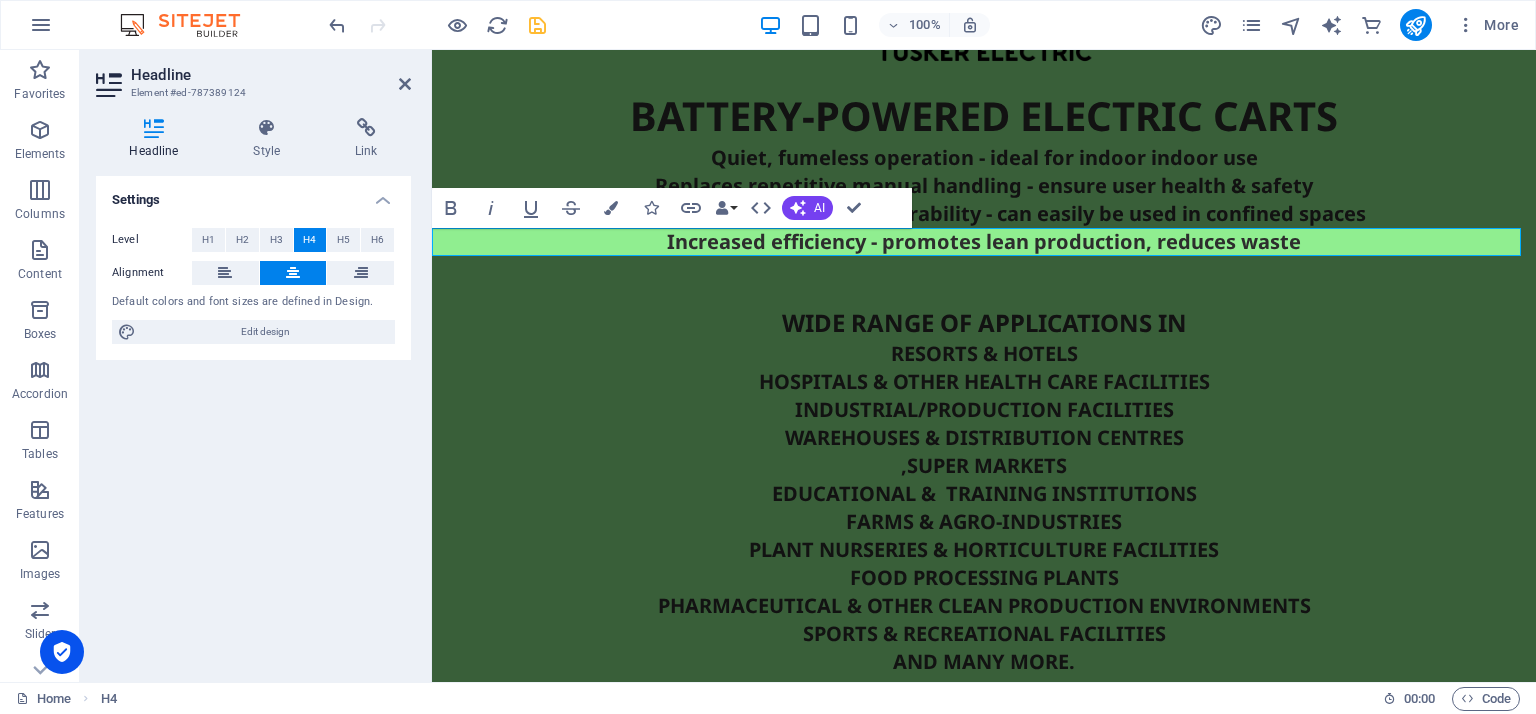 click on "Increased efficiency - promotes lean production, reduces waste" at bounding box center [984, 242] 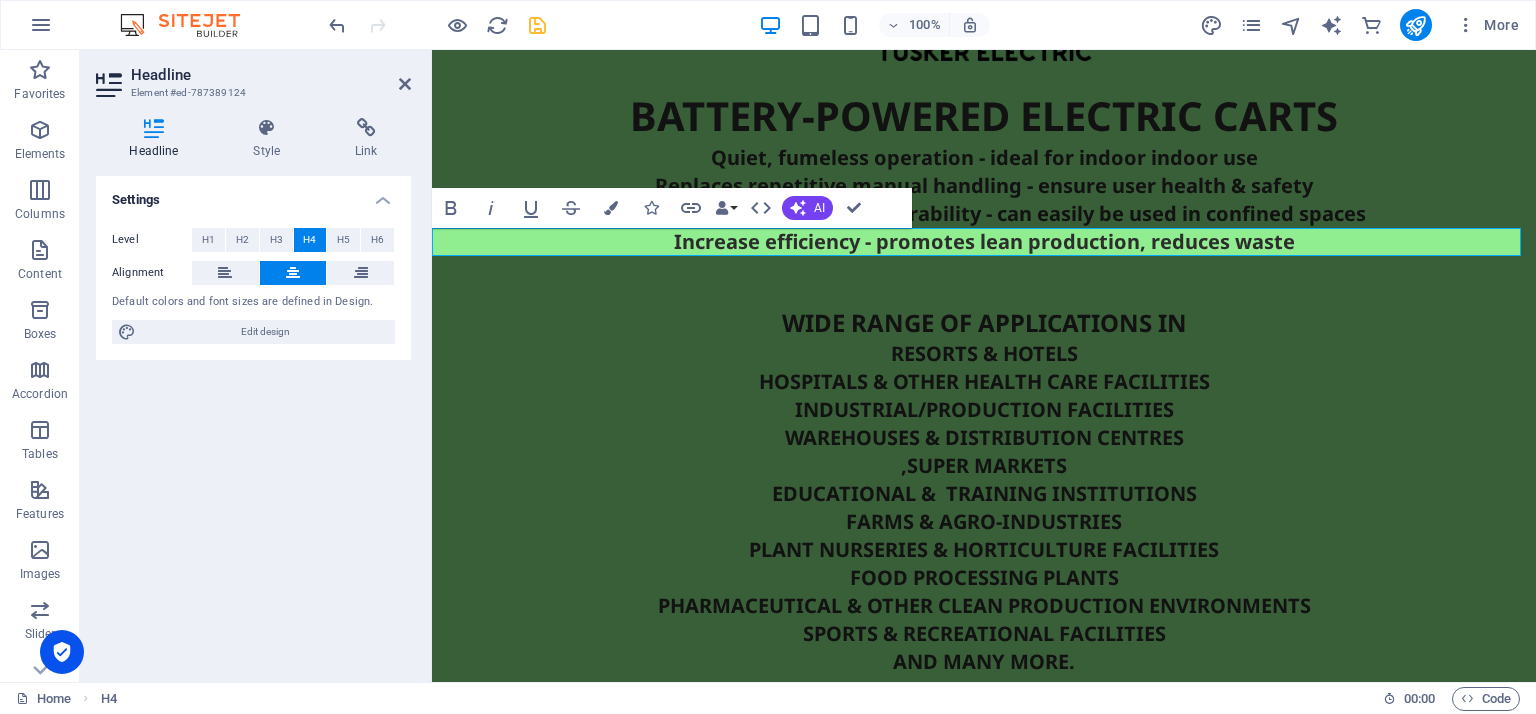type 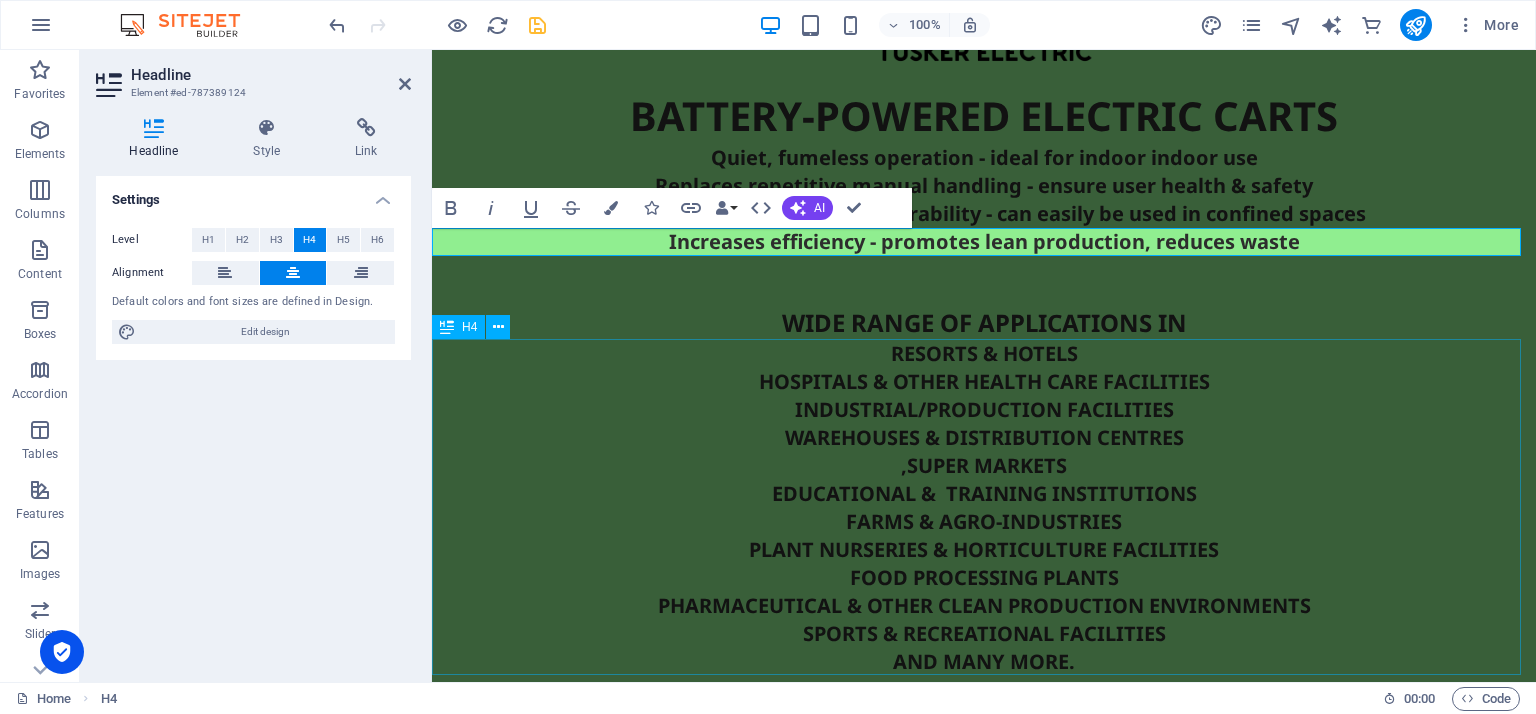click on "RESORTS & HOTELS HOSPITALS & OTHER HEALTH CARE FACILITIES  INDUSTRIAL/PRODUCTION FACILITIES  WAREHOUSES & DISTRIBUTION CENTRES ,SUPER MARKETS EDUCATIONAL &  TRAINING INSTITUTIONS  FARMS & AGRO-INDUSTRIES  PLANT NURSERIES & HORTICULTURE FACILITIES FOOD PROCESSING PLANTS PHARMACEUTICAL & OTHER CLEAN PRODUCTION ENVIRONMENTS SPORTS & RECREATIONAL FACILITIES  AND MANY MORE." at bounding box center [984, 508] 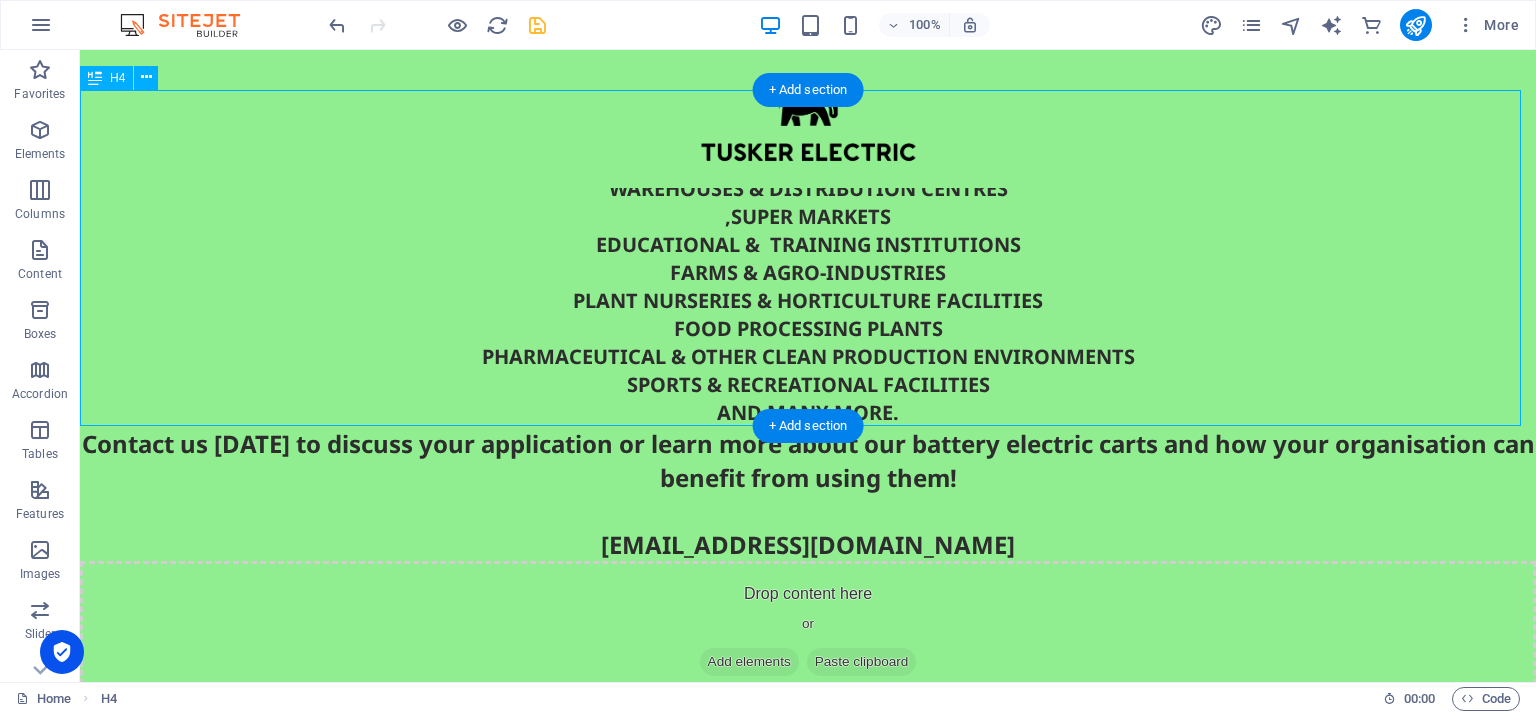 scroll, scrollTop: 352, scrollLeft: 0, axis: vertical 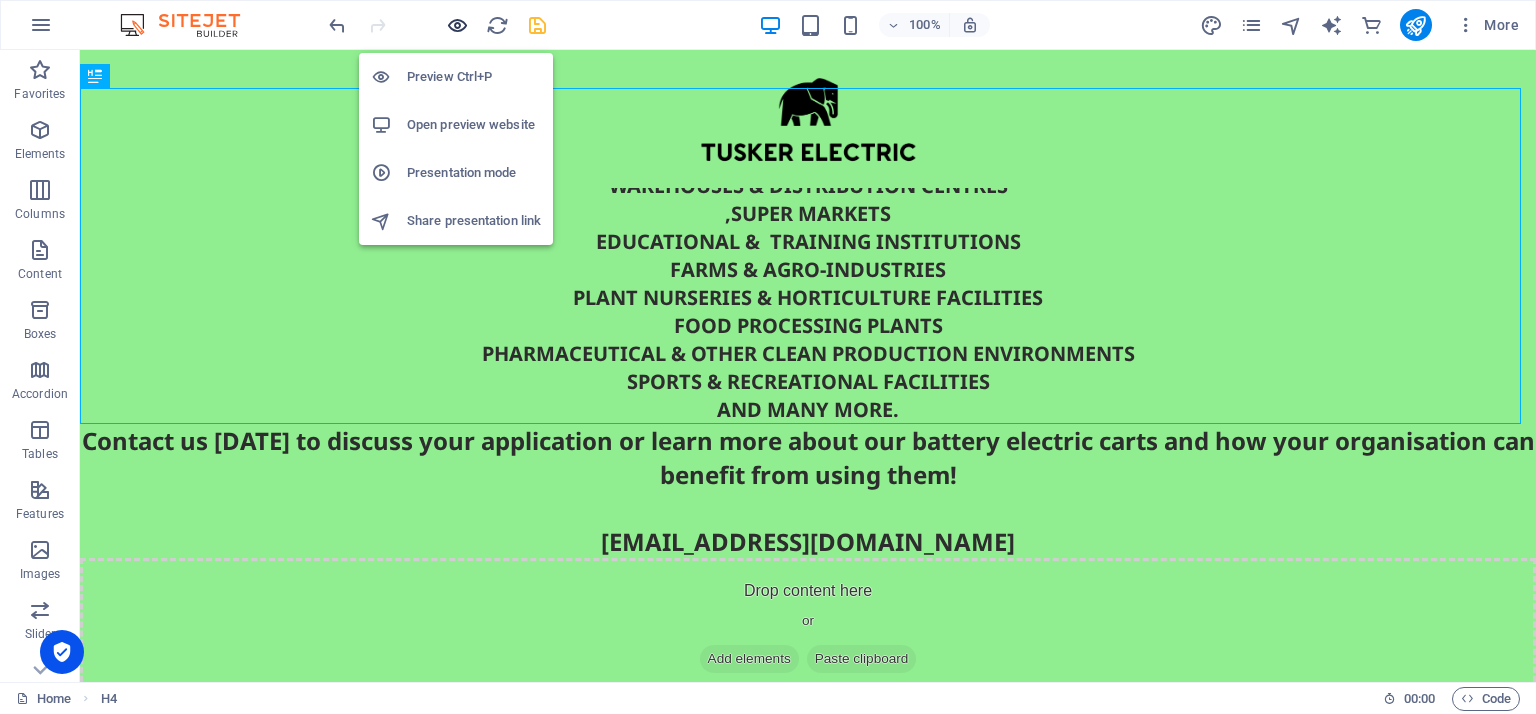 click at bounding box center (457, 25) 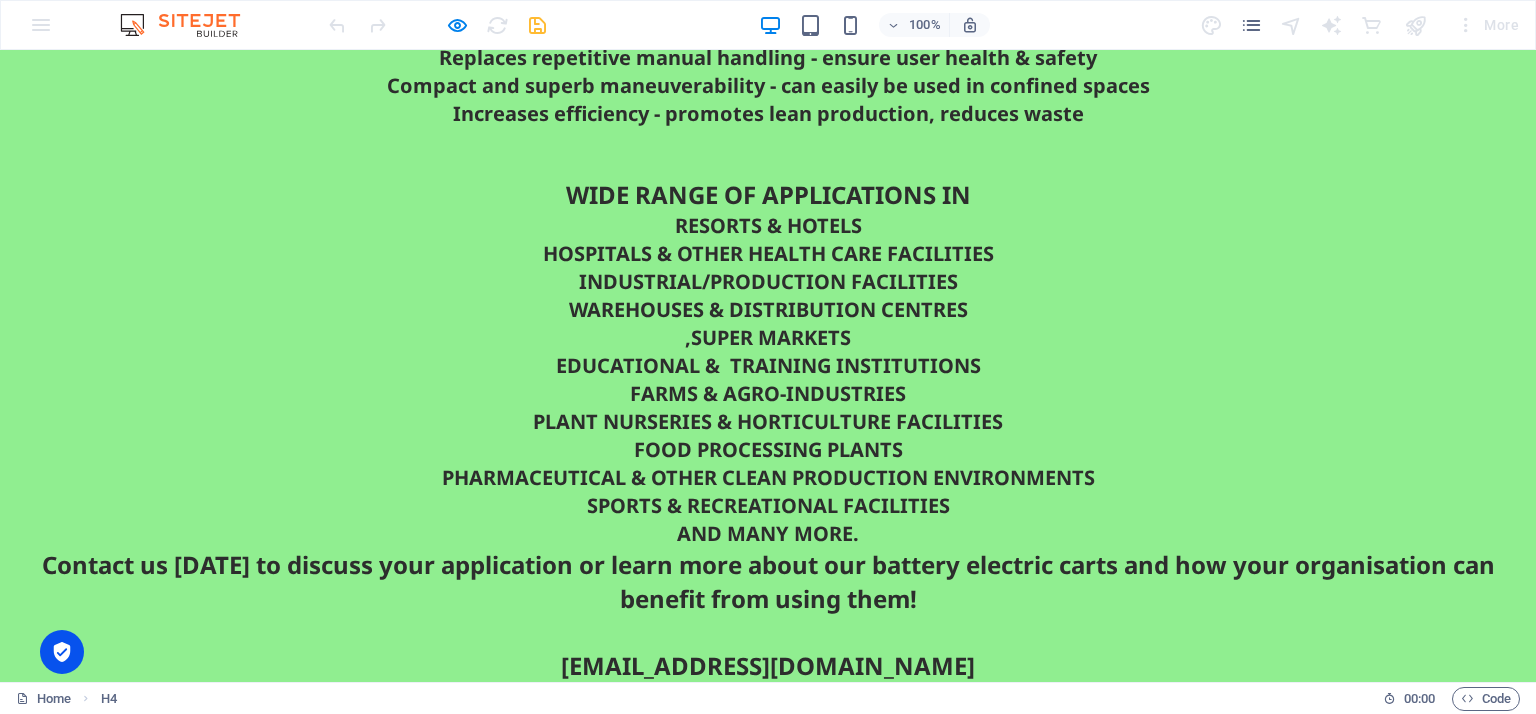 scroll, scrollTop: 0, scrollLeft: 0, axis: both 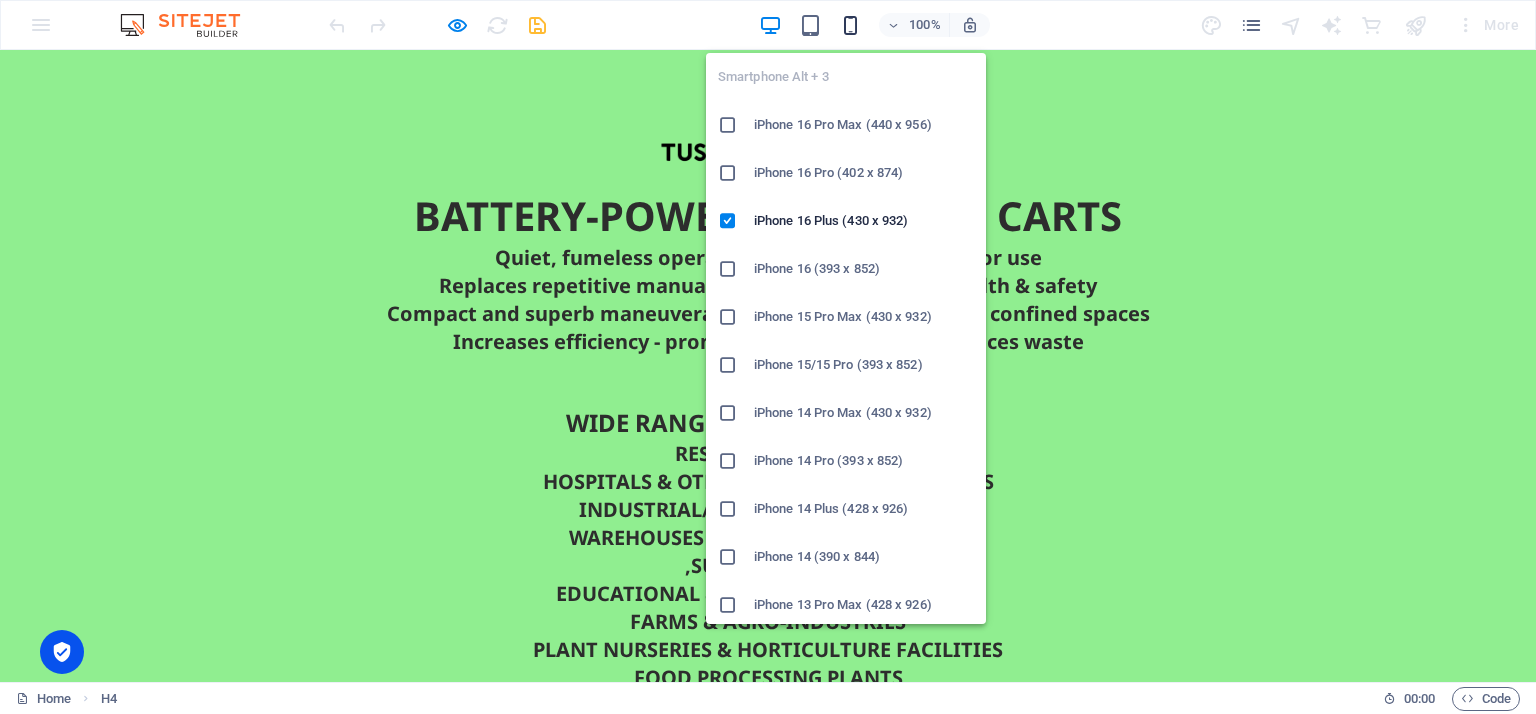 click at bounding box center [850, 25] 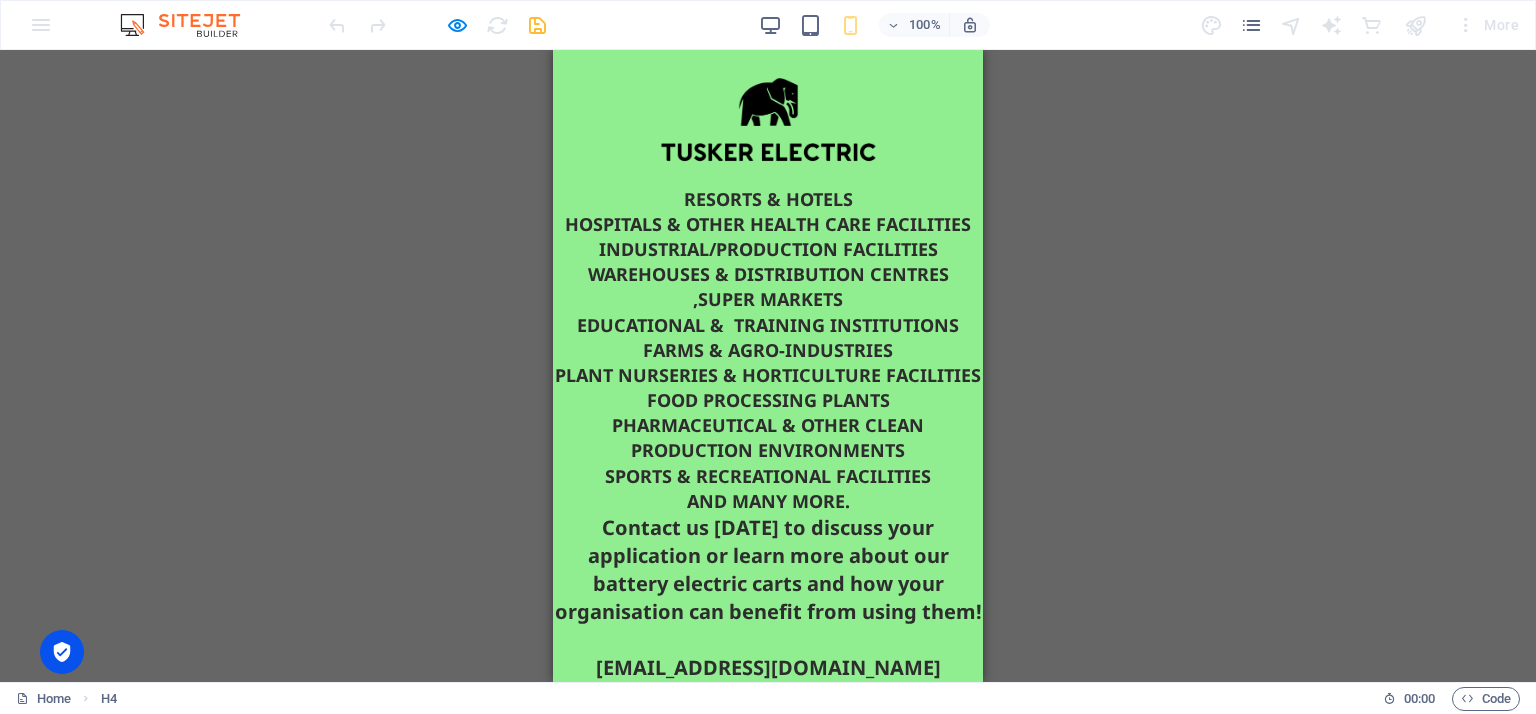 scroll, scrollTop: 0, scrollLeft: 0, axis: both 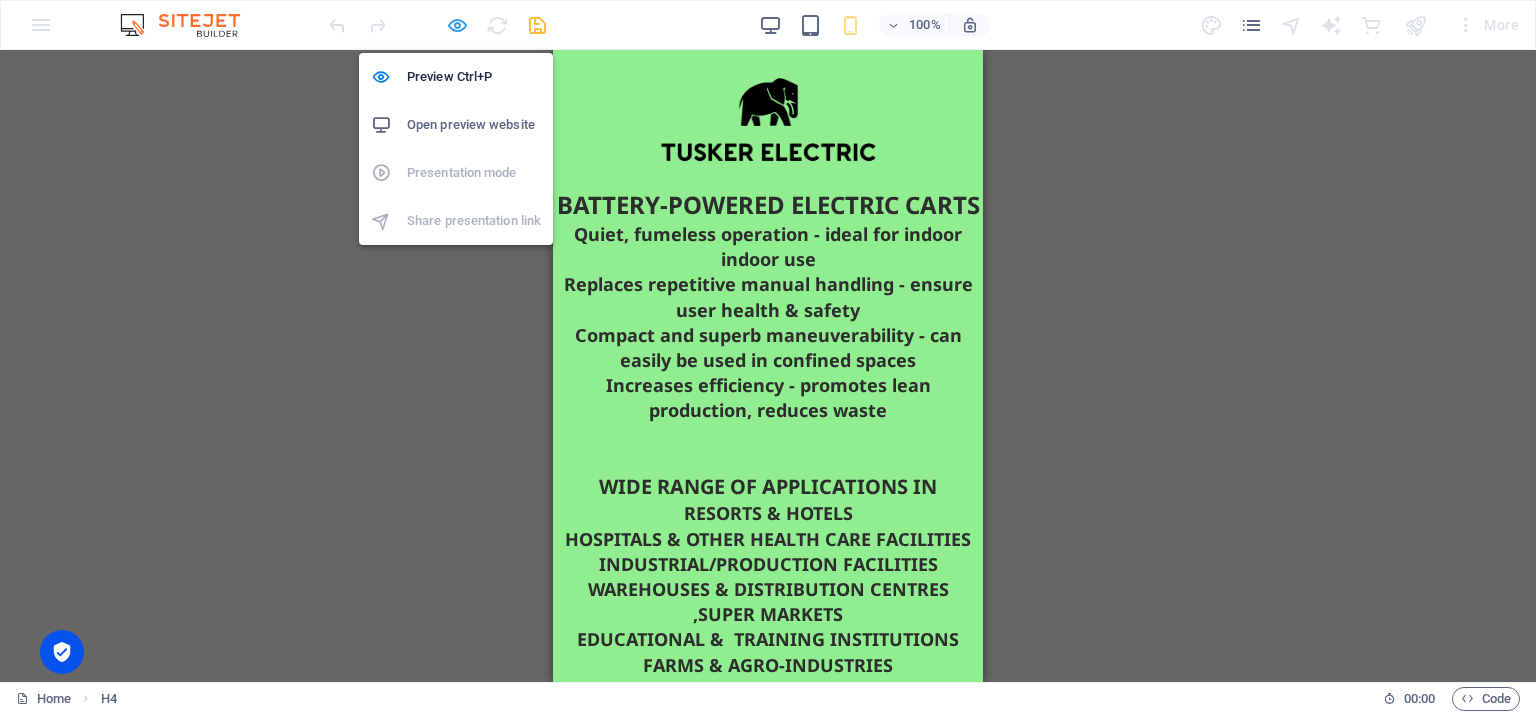click at bounding box center [457, 25] 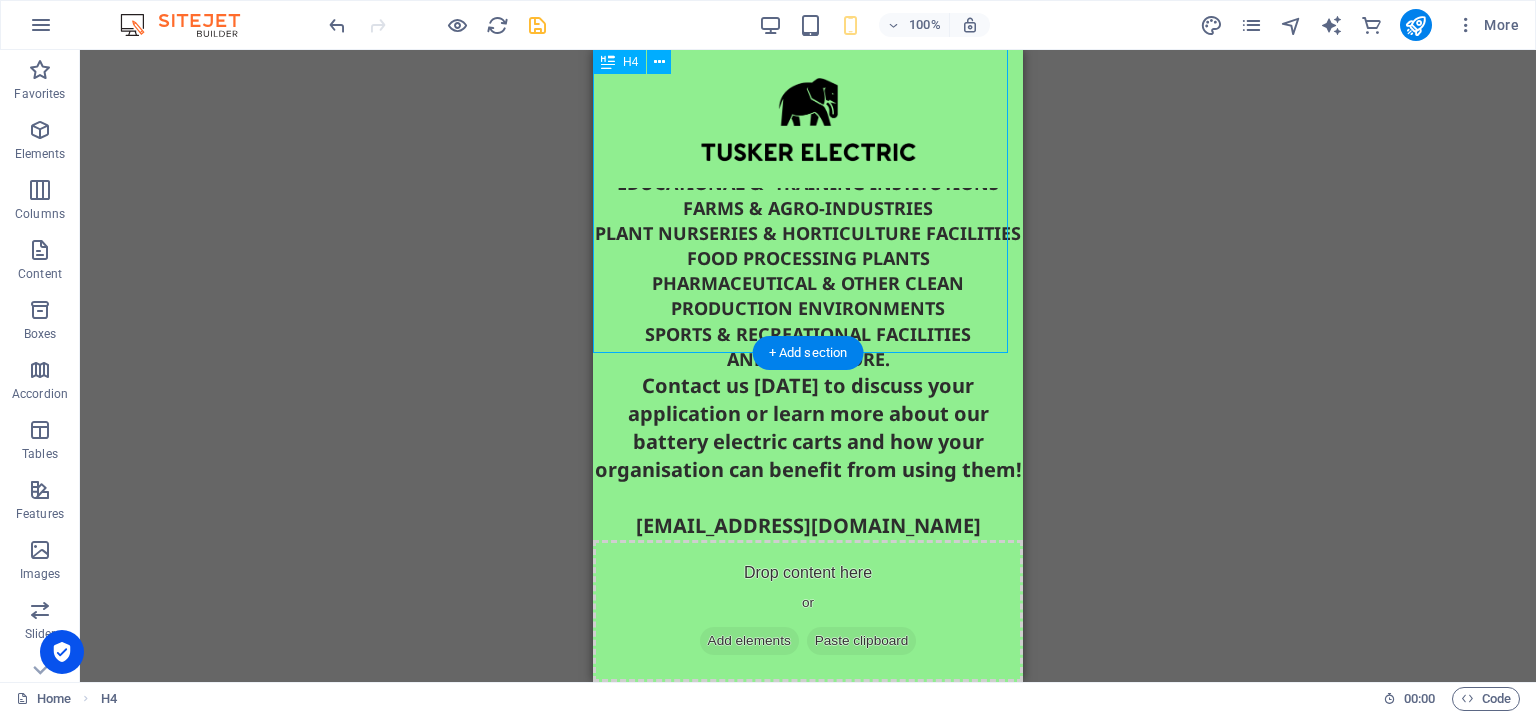 scroll, scrollTop: 543, scrollLeft: 0, axis: vertical 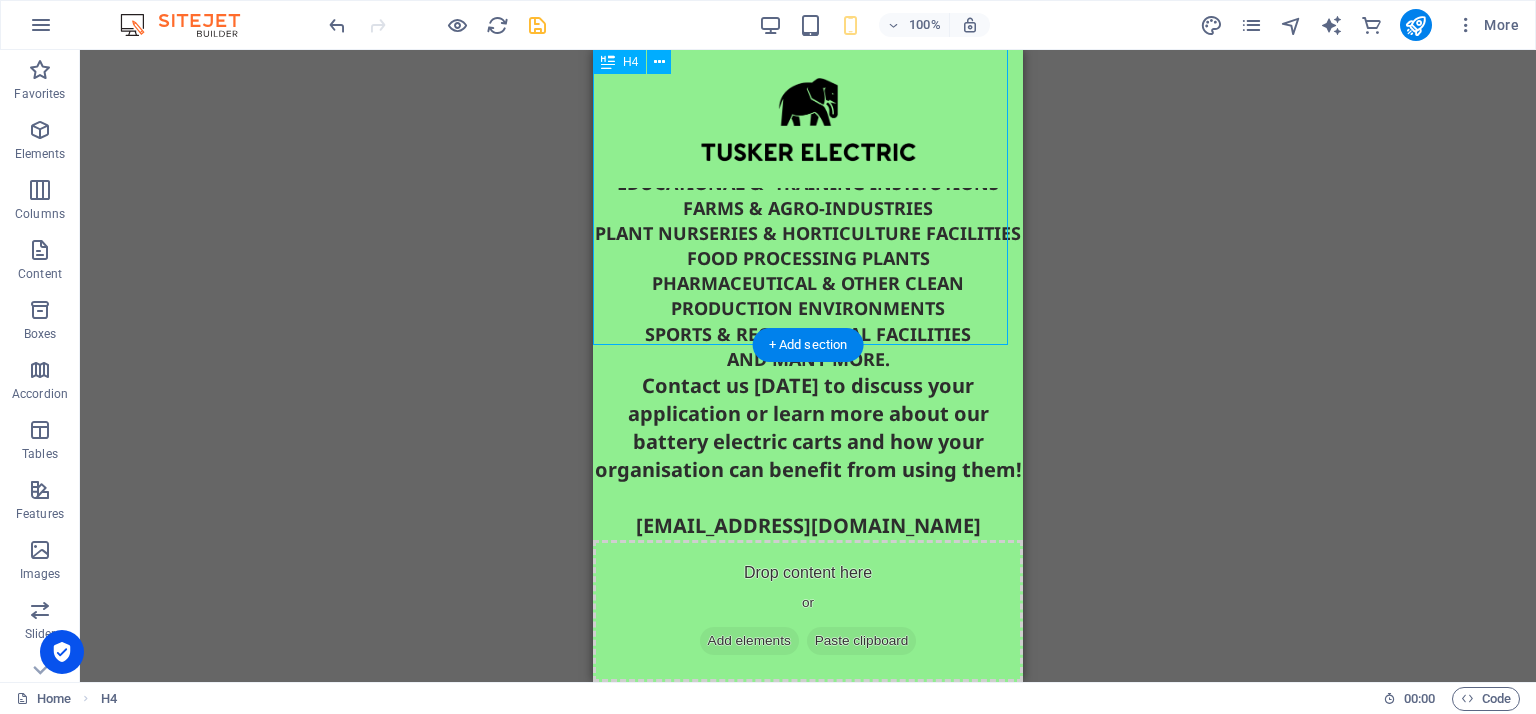 click on "RESORTS & HOTELS HOSPITALS & OTHER HEALTH CARE FACILITIES  INDUSTRIAL/PRODUCTION FACILITIES  WAREHOUSES & DISTRIBUTION CENTRES ,SUPER MARKETS EDUCATIONAL &  TRAINING INSTITUTIONS  FARMS & AGRO-INDUSTRIES  PLANT NURSERIES & HORTICULTURE FACILITIES FOOD PROCESSING PLANTS PHARMACEUTICAL & OTHER CLEAN PRODUCTION ENVIRONMENTS SPORTS & RECREATIONAL FACILITIES  AND MANY MORE." at bounding box center [808, 208] 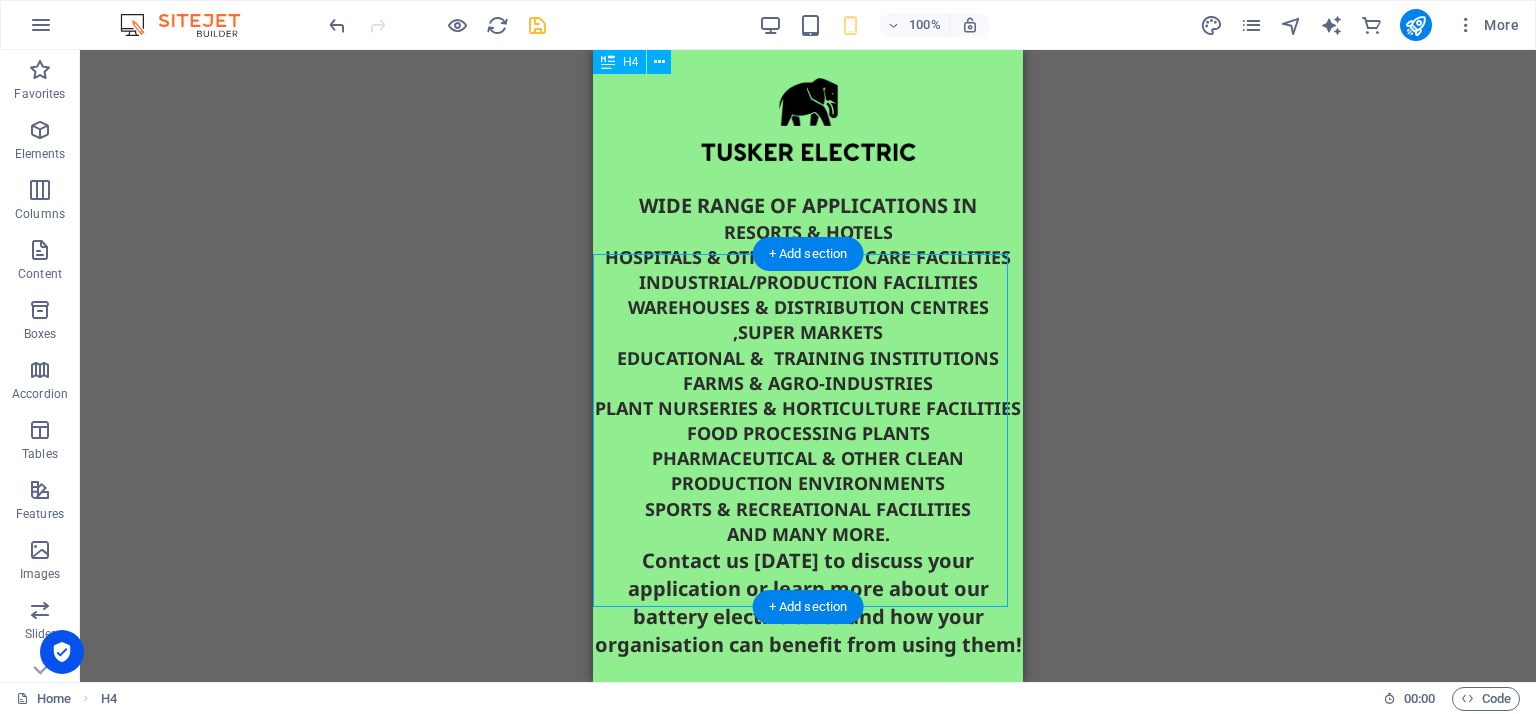 scroll, scrollTop: 279, scrollLeft: 0, axis: vertical 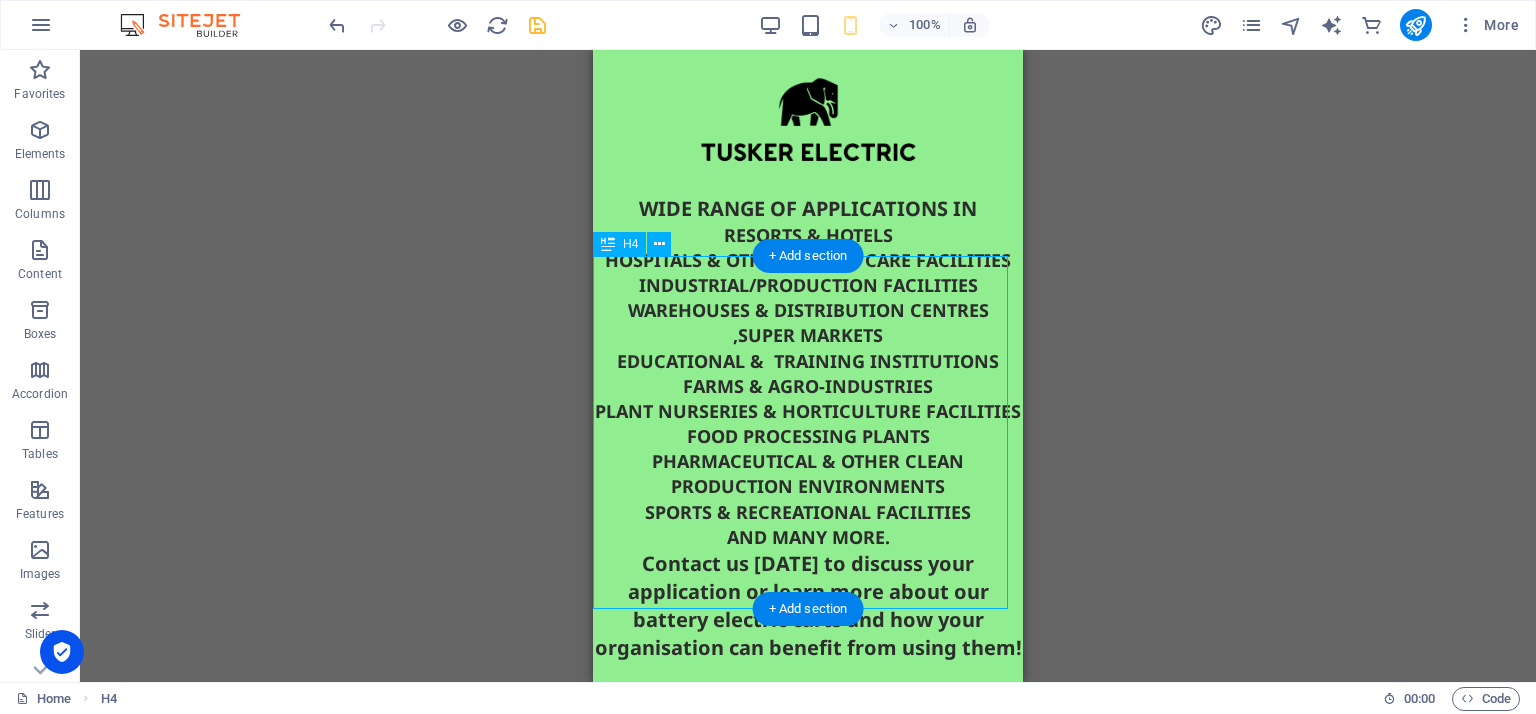 click on "RESORTS & HOTELS HOSPITALS & OTHER HEALTH CARE FACILITIES  INDUSTRIAL/PRODUCTION FACILITIES  WAREHOUSES & DISTRIBUTION CENTRES ,SUPER MARKETS EDUCATIONAL &  TRAINING INSTITUTIONS  FARMS & AGRO-INDUSTRIES  PLANT NURSERIES & HORTICULTURE FACILITIES FOOD PROCESSING PLANTS PHARMACEUTICAL & OTHER CLEAN PRODUCTION ENVIRONMENTS SPORTS & RECREATIONAL FACILITIES  AND MANY MORE." at bounding box center (808, 386) 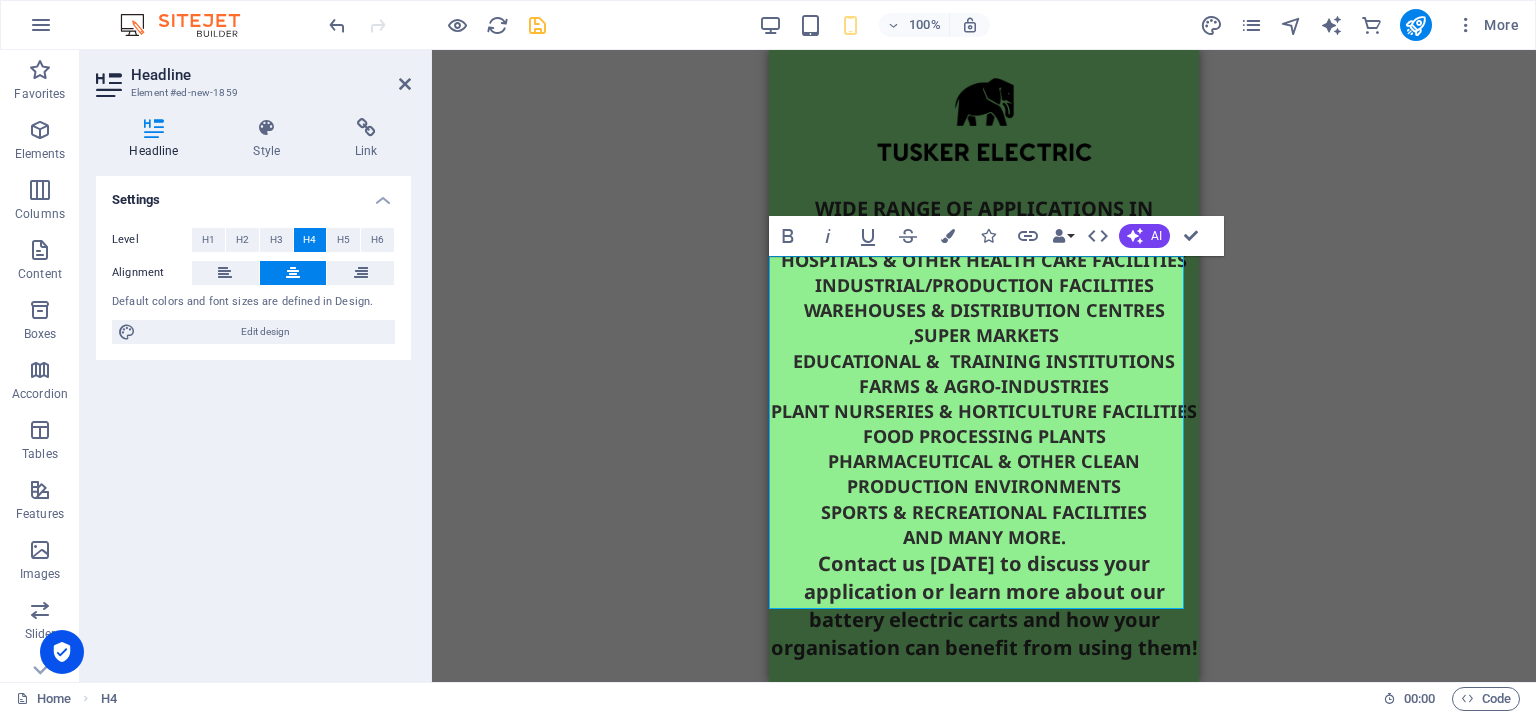 click on "RESORTS & HOTELS HOSPITALS & OTHER HEALTH CARE FACILITIES INDUSTRIAL/PRODUCTION FACILITIES WAREHOUSES & DISTRIBUTION CENTRES ,SUPER MARKETS EDUCATIONAL &  TRAINING INSTITUTIONS FARMS & AGRO-INDUSTRIES PLANT NURSERIES & HORTICULTURE FACILITIES FOOD PROCESSING PLANTS PHARMACEUTICAL & OTHER CLEAN PRODUCTION ENVIRONMENTS SPORTS & RECREATIONAL FACILITIES AND MANY MORE." at bounding box center (984, 386) 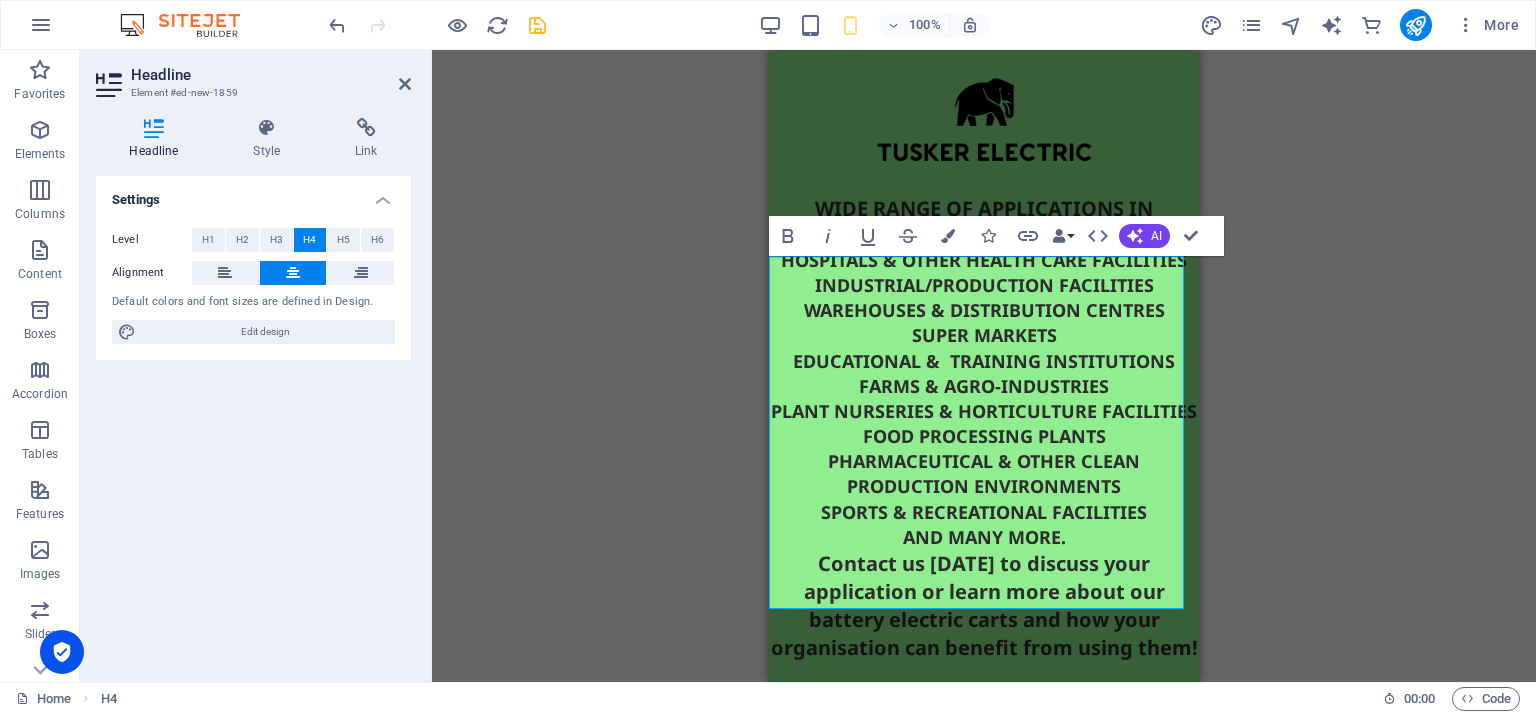 click on "RESORTS & HOTELS HOSPITALS & OTHER HEALTH CARE FACILITIES INDUSTRIAL/PRODUCTION FACILITIES WAREHOUSES & DISTRIBUTION CENTRES SUPER MARKETS EDUCATIONAL &  TRAINING INSTITUTIONS FARMS & AGRO-INDUSTRIES PLANT NURSERIES & HORTICULTURE FACILITIES FOOD PROCESSING PLANTS PHARMACEUTICAL & OTHER CLEAN PRODUCTION ENVIRONMENTS SPORTS & RECREATIONAL FACILITIES AND MANY MORE." at bounding box center [984, 386] 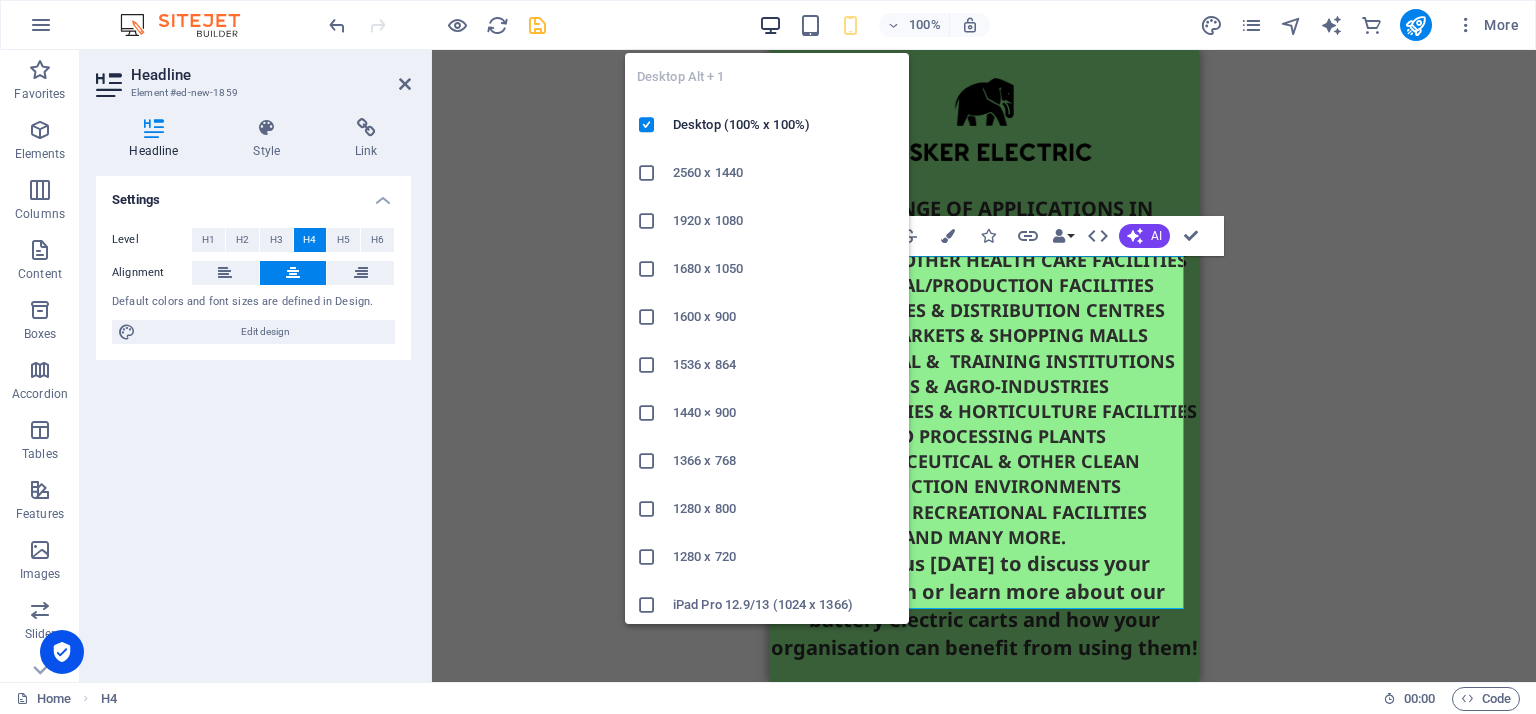 click at bounding box center (770, 25) 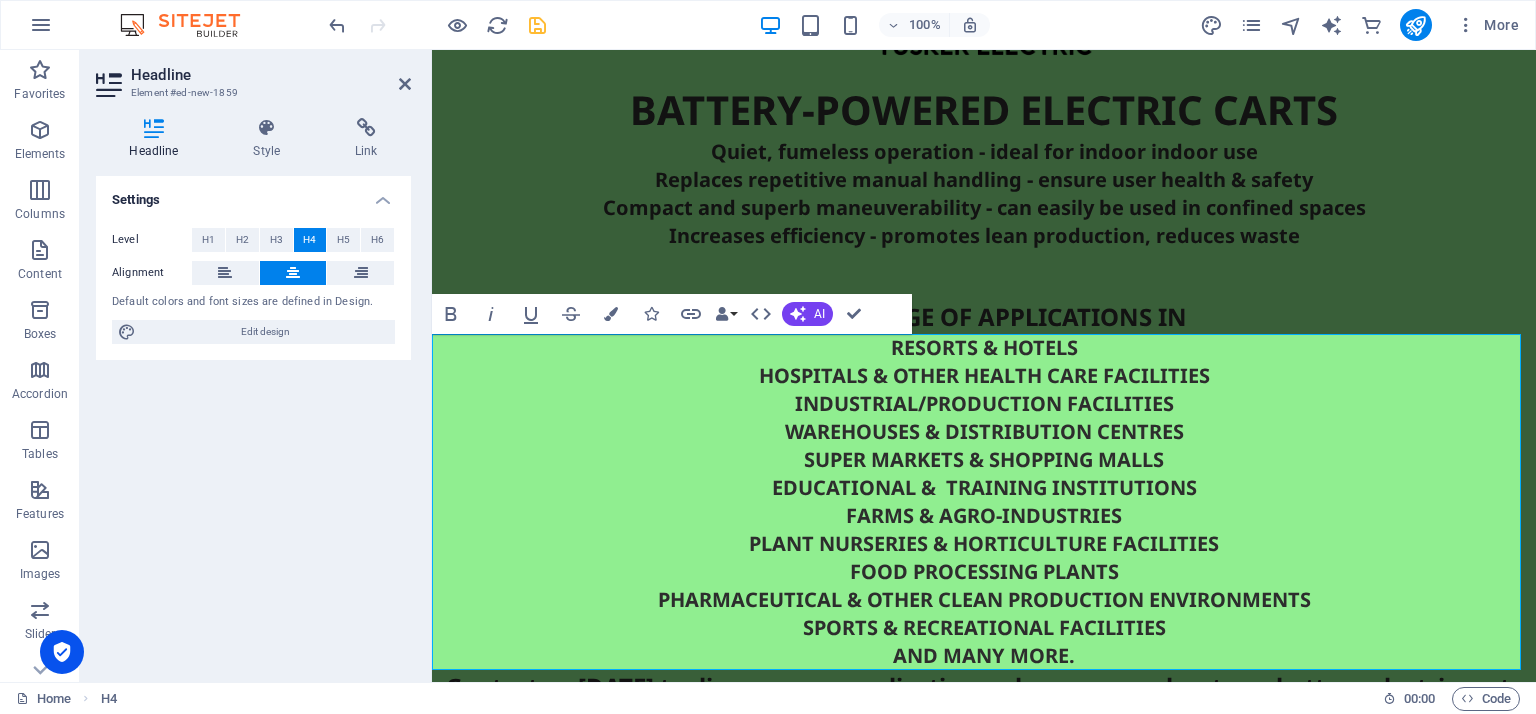 scroll, scrollTop: 108, scrollLeft: 0, axis: vertical 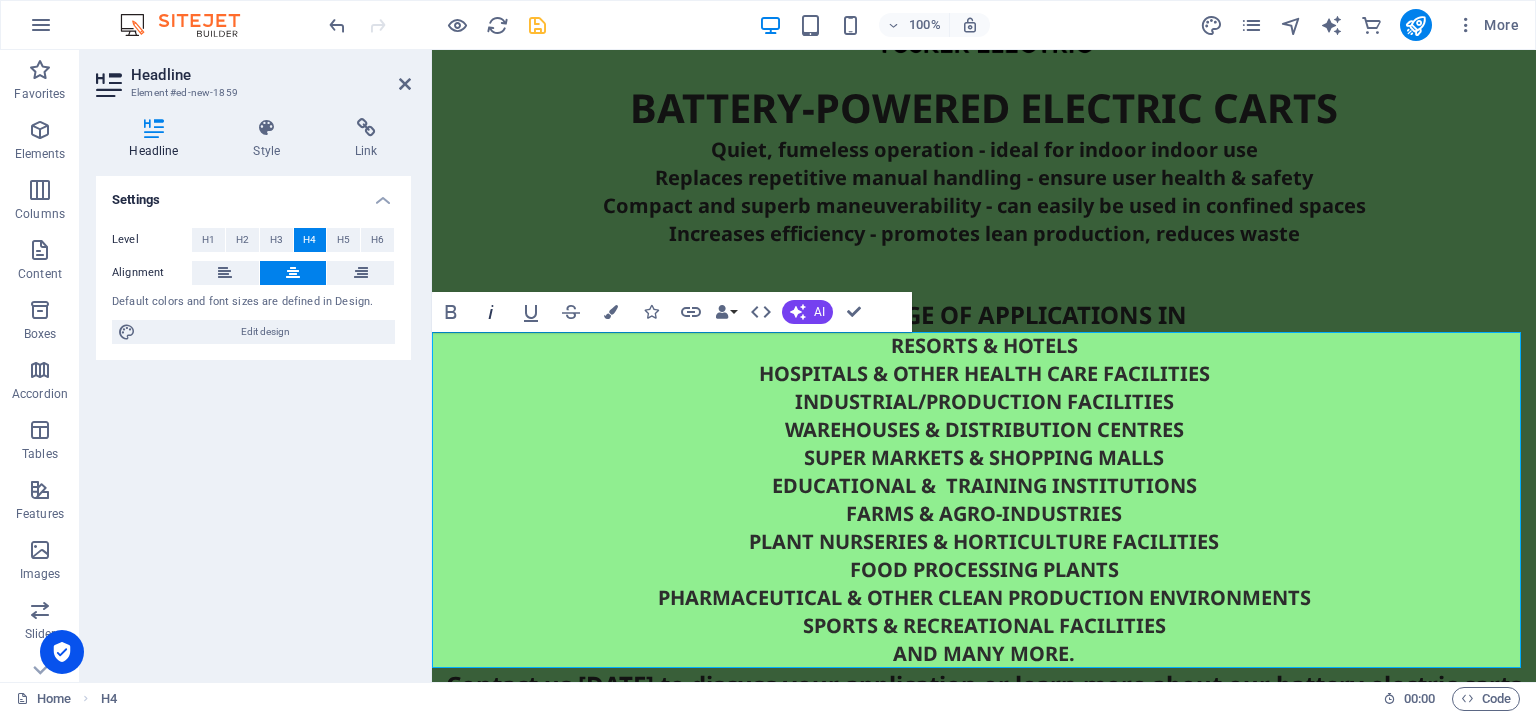 click 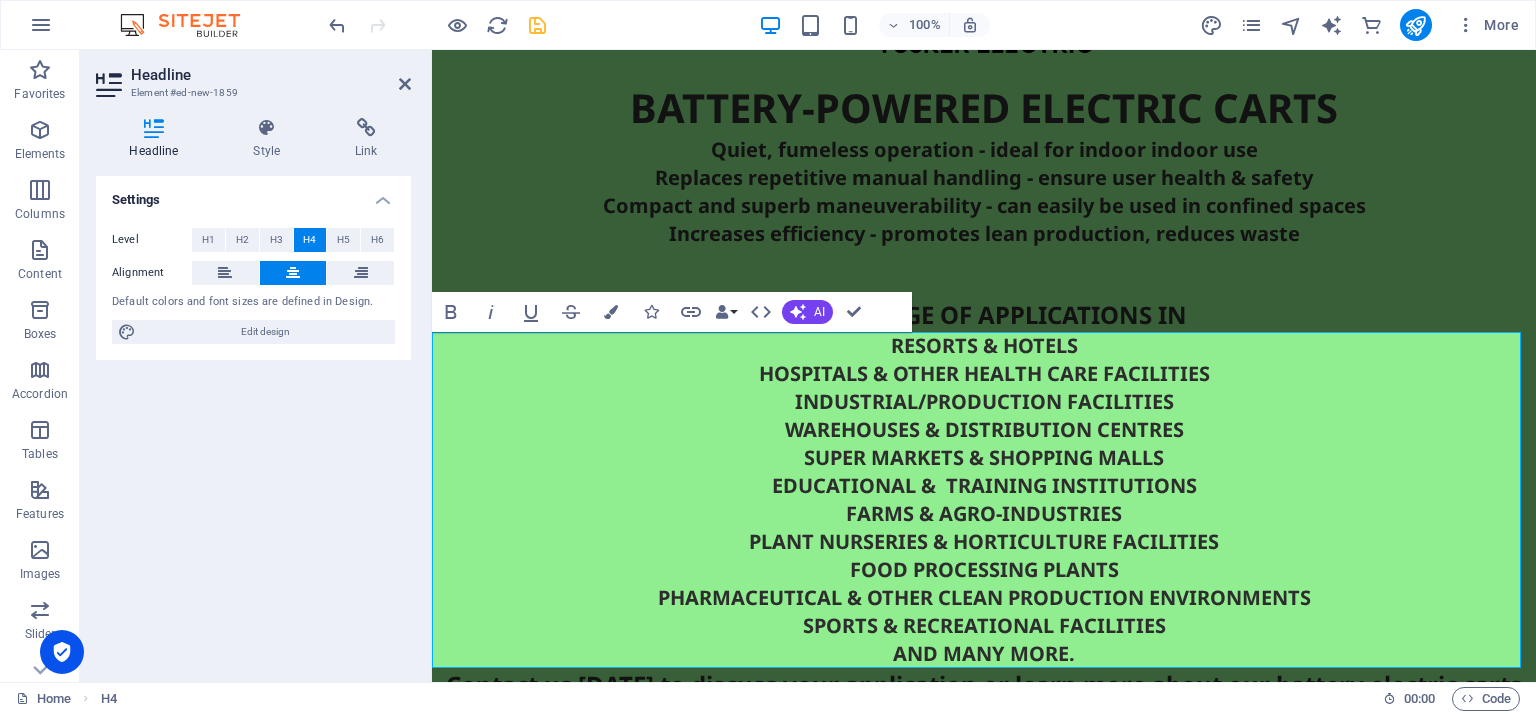 click on "RESORTS & HOTELS HOSPITALS & OTHER HEALTH CARE FACILITIES INDUSTRIAL/PRODUCTION FACILITIES WAREHOUSES & DISTRIBUTION CENTRES SUPER MARKETS & SHOPPING MALLS​ EDUCATIONAL &  TRAINING INSTITUTIONS FARMS & AGRO-INDUSTRIES PLANT NURSERIES & HORTICULTURE FACILITIES FOOD PROCESSING PLANTS PHARMACEUTICAL & OTHER CLEAN PRODUCTION ENVIRONMENTS SPORTS & RECREATIONAL FACILITIES AND MANY MORE." at bounding box center (984, 500) 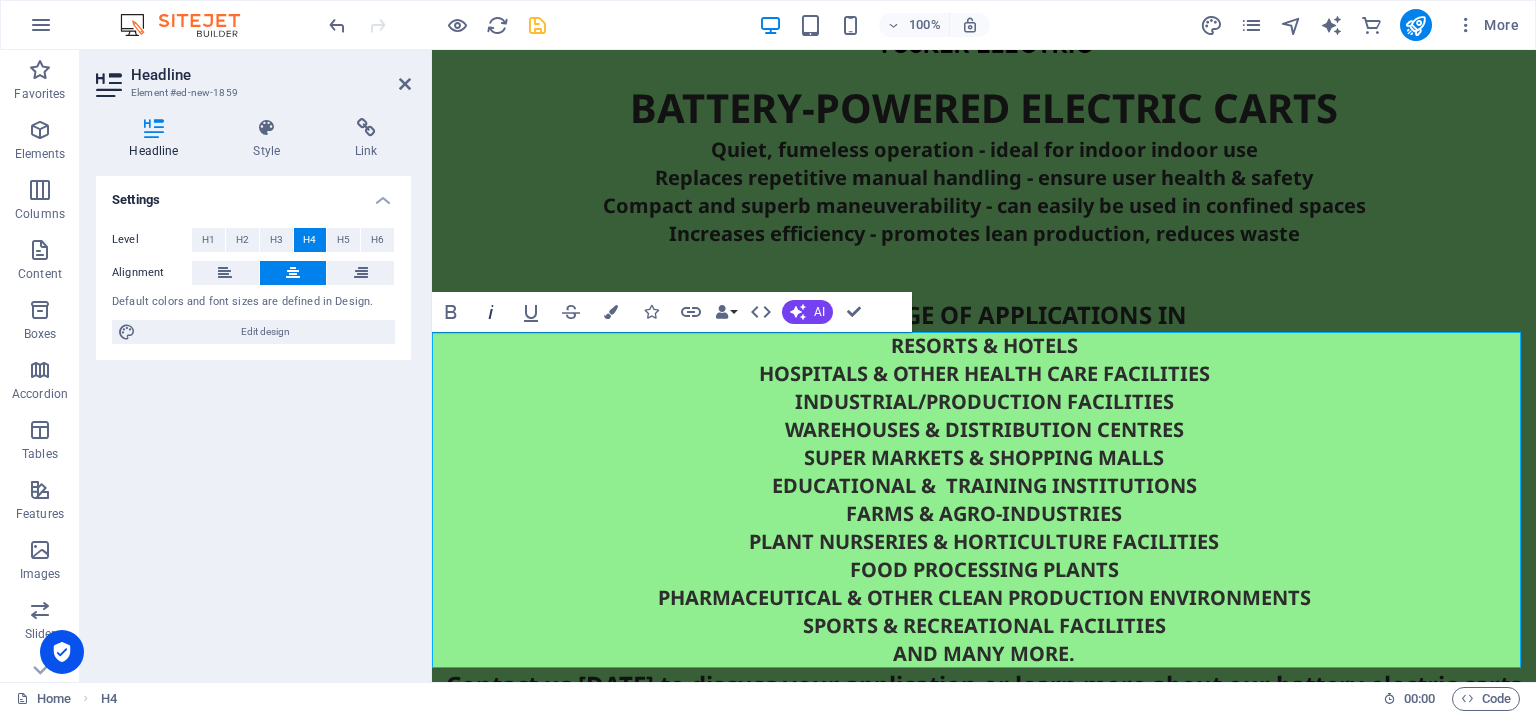 click 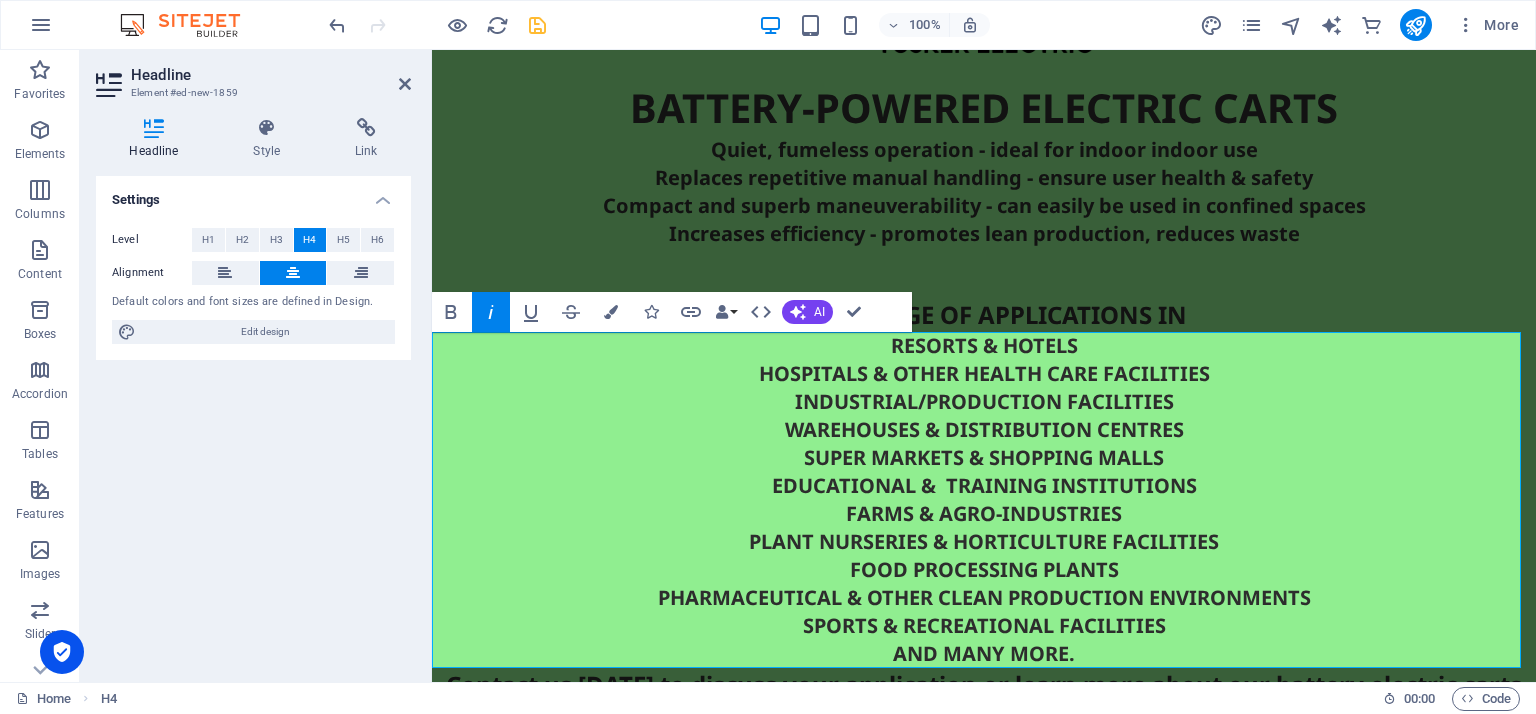 click on "RESORTS & HOTELS HOSPITALS & OTHER HEALTH CARE FACILITIES ​ INDUSTRIAL/PRODUCTION FACILITIES WAREHOUSES & DISTRIBUTION CENTRES SUPER MARKETS & SHOPPING MALLS​ EDUCATIONAL &  TRAINING INSTITUTIONS FARMS & AGRO-INDUSTRIES PLANT NURSERIES & HORTICULTURE FACILITIES FOOD PROCESSING PLANTS PHARMACEUTICAL & OTHER CLEAN PRODUCTION ENVIRONMENTS SPORTS & RECREATIONAL FACILITIES AND MANY MORE." at bounding box center (984, 500) 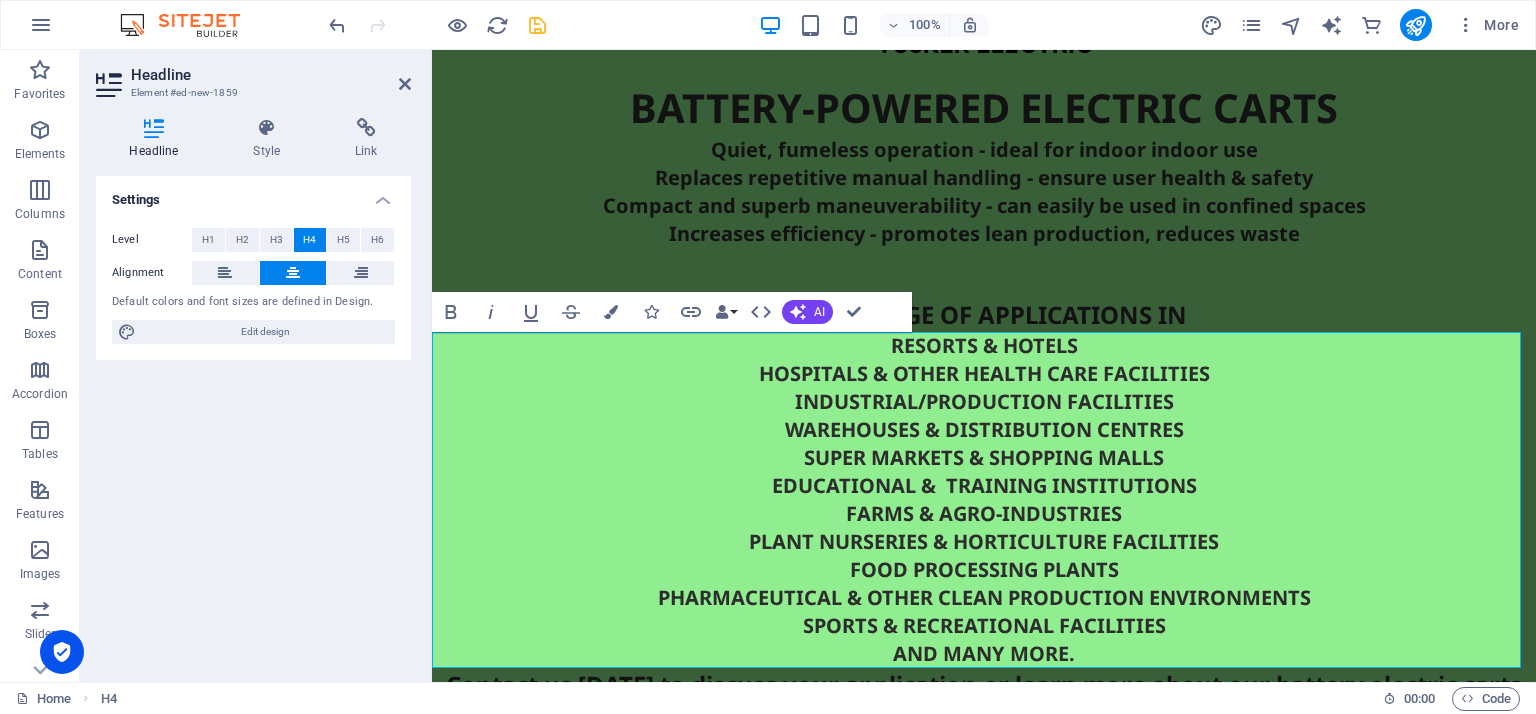 drag, startPoint x: 832, startPoint y: 347, endPoint x: 1070, endPoint y: 655, distance: 389.2403 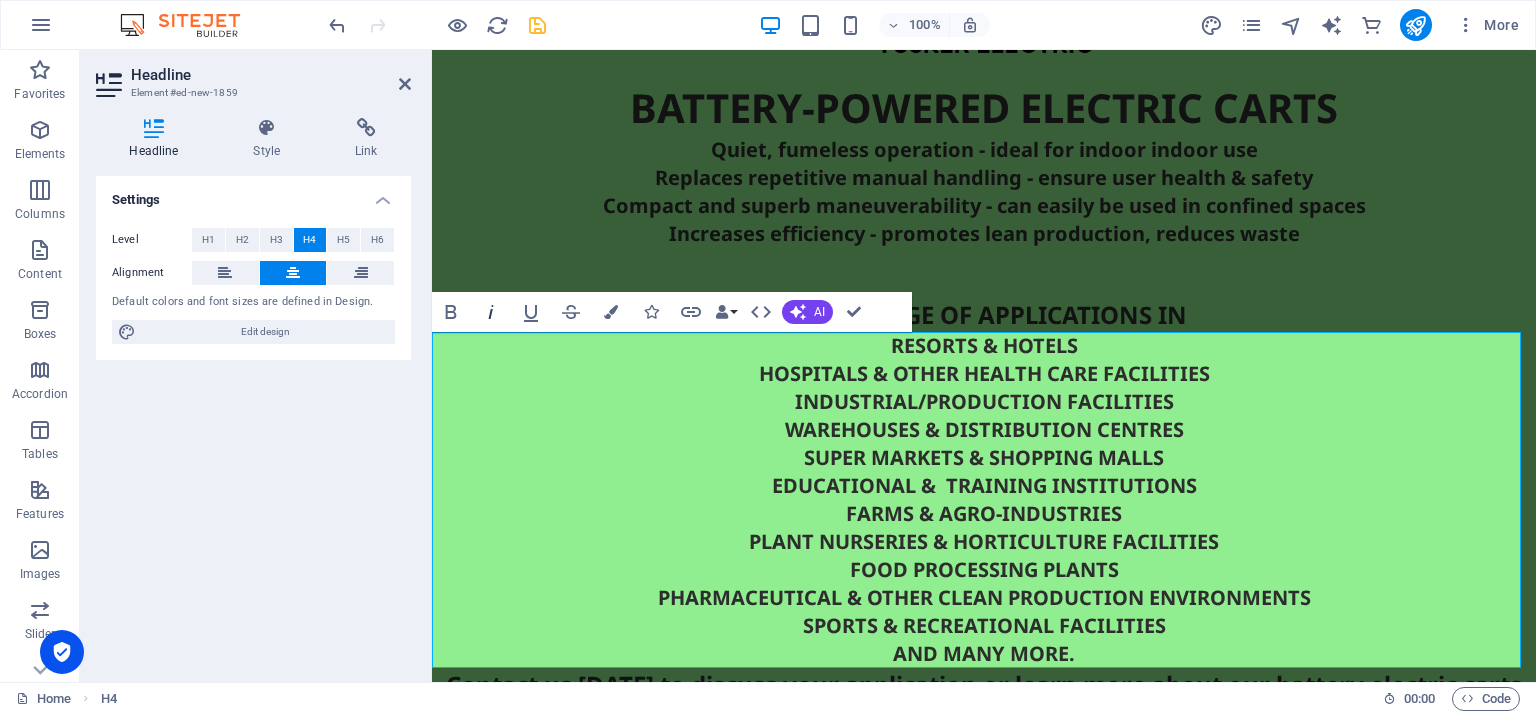 click 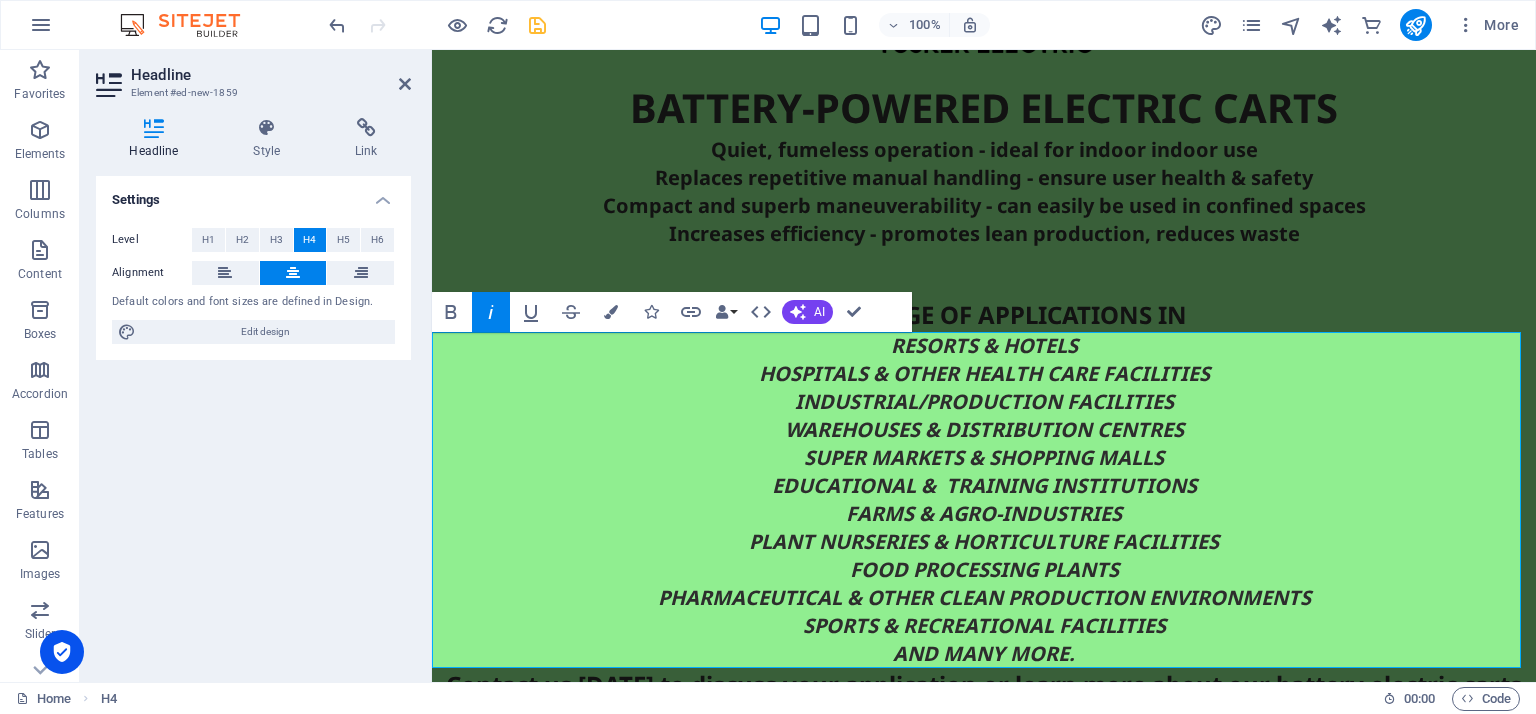 click 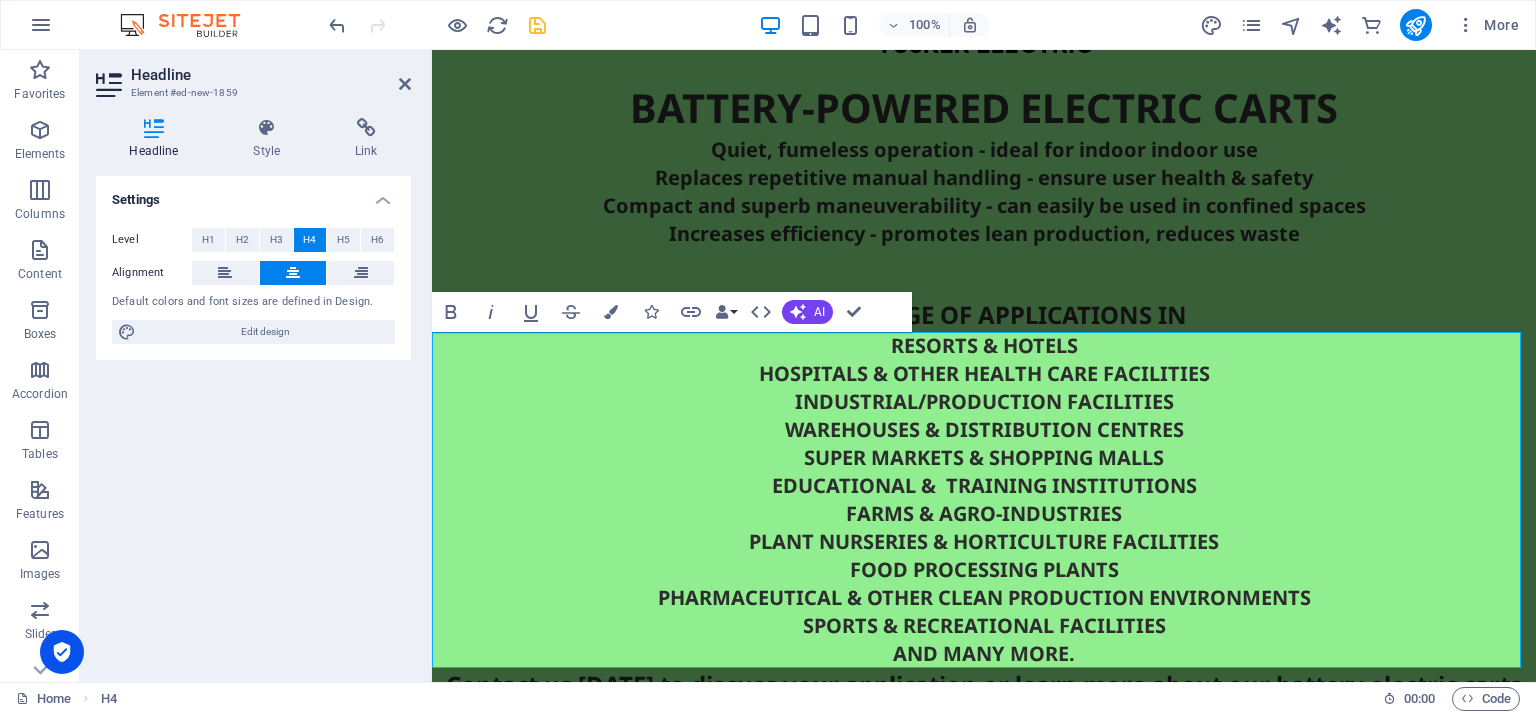 click on "RESORTS & HOTELS HOSPITALS & OTHER HEALTH CARE FACILITIES ​INDUSTRIAL/PRODUCTION FACILITIES WAREHOUSES & DISTRIBUTION CENTRES SUPER MARKETS & SHOPPING MALLS​ EDUCATIONAL &  TRAINING INSTITUTIONS FARMS & AGRO-INDUSTRIES PLANT NURSERIES & HORTICULTURE FACILITIES FOOD PROCESSING PLANTS PHARMACEUTICAL & OTHER CLEAN PRODUCTION ENVIRONMENTS SPORTS & RECREATIONAL FACILITIES AND MANY MORE." at bounding box center (984, 500) 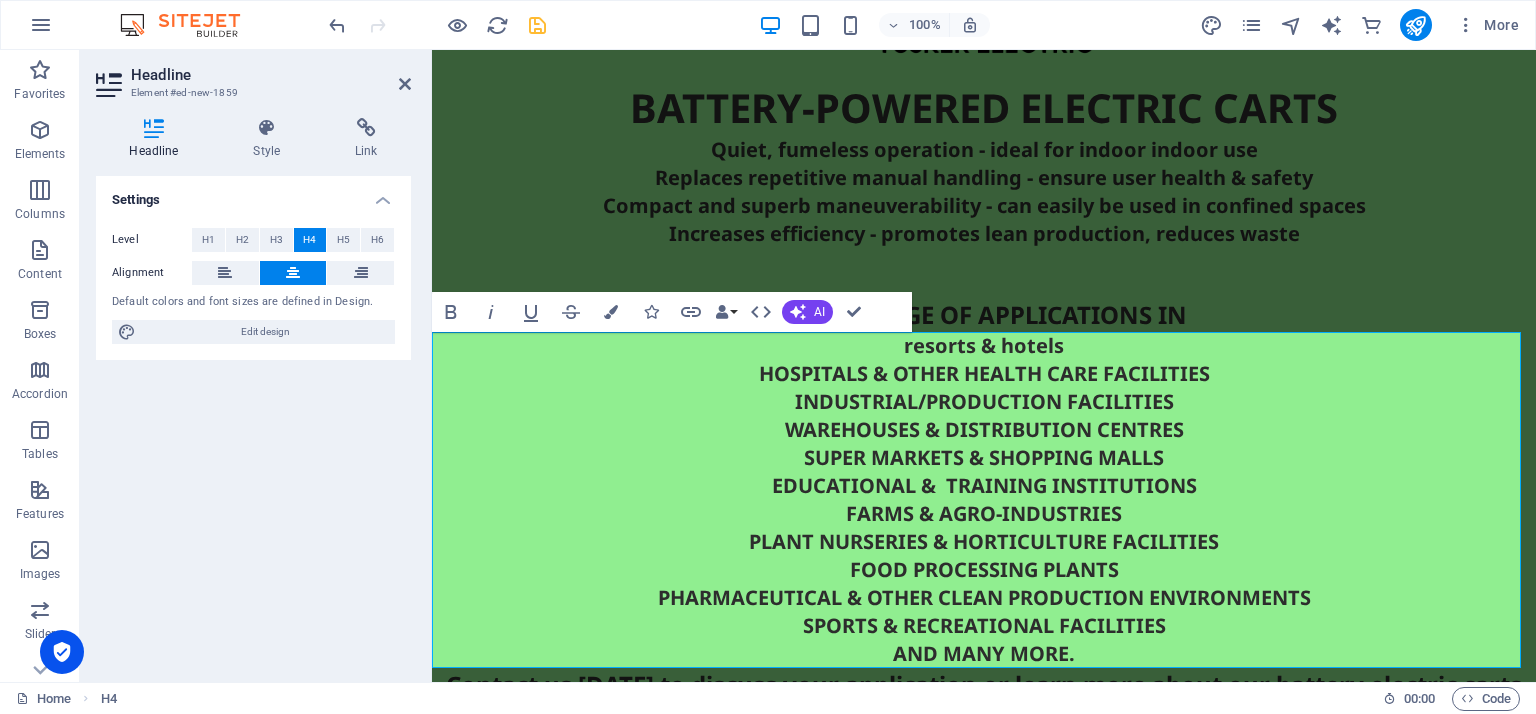 click on "resorts & hotels HOSPITALS & OTHER HEALTH CARE FACILITIES INDUSTRIAL/PRODUCTION FACILITIES WAREHOUSES & DISTRIBUTION CENTRES SUPER MARKETS & SHOPPING MALLS EDUCATIONAL &  TRAINING INSTITUTIONS FARMS & AGRO-INDUSTRIES PLANT NURSERIES & HORTICULTURE FACILITIES FOOD PROCESSING PLANTS PHARMACEUTICAL & OTHER CLEAN PRODUCTION ENVIRONMENTS SPORTS & RECREATIONAL FACILITIES AND MANY MORE." at bounding box center (984, 500) 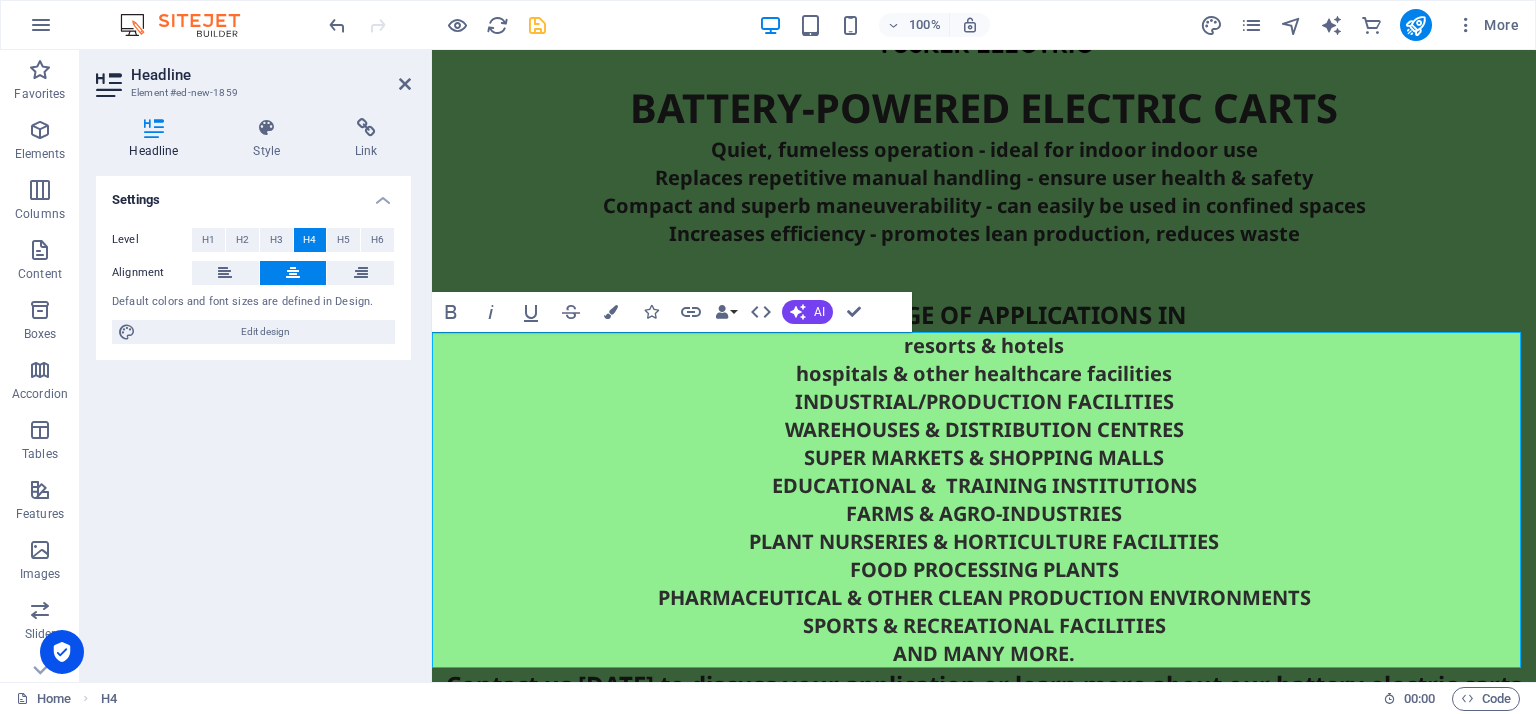 click on "resorts & hotels hospitals & other healthcare facilities INDUSTRIAL/PRODUCTION FACILITIES WAREHOUSES & DISTRIBUTION CENTRES SUPER MARKETS & SHOPPING MALLS EDUCATIONAL &  TRAINING INSTITUTIONS FARMS & AGRO-INDUSTRIES PLANT NURSERIES & HORTICULTURE FACILITIES FOOD PROCESSING PLANTS PHARMACEUTICAL & OTHER CLEAN PRODUCTION ENVIRONMENTS SPORTS & RECREATIONAL FACILITIES AND MANY MORE." at bounding box center (984, 500) 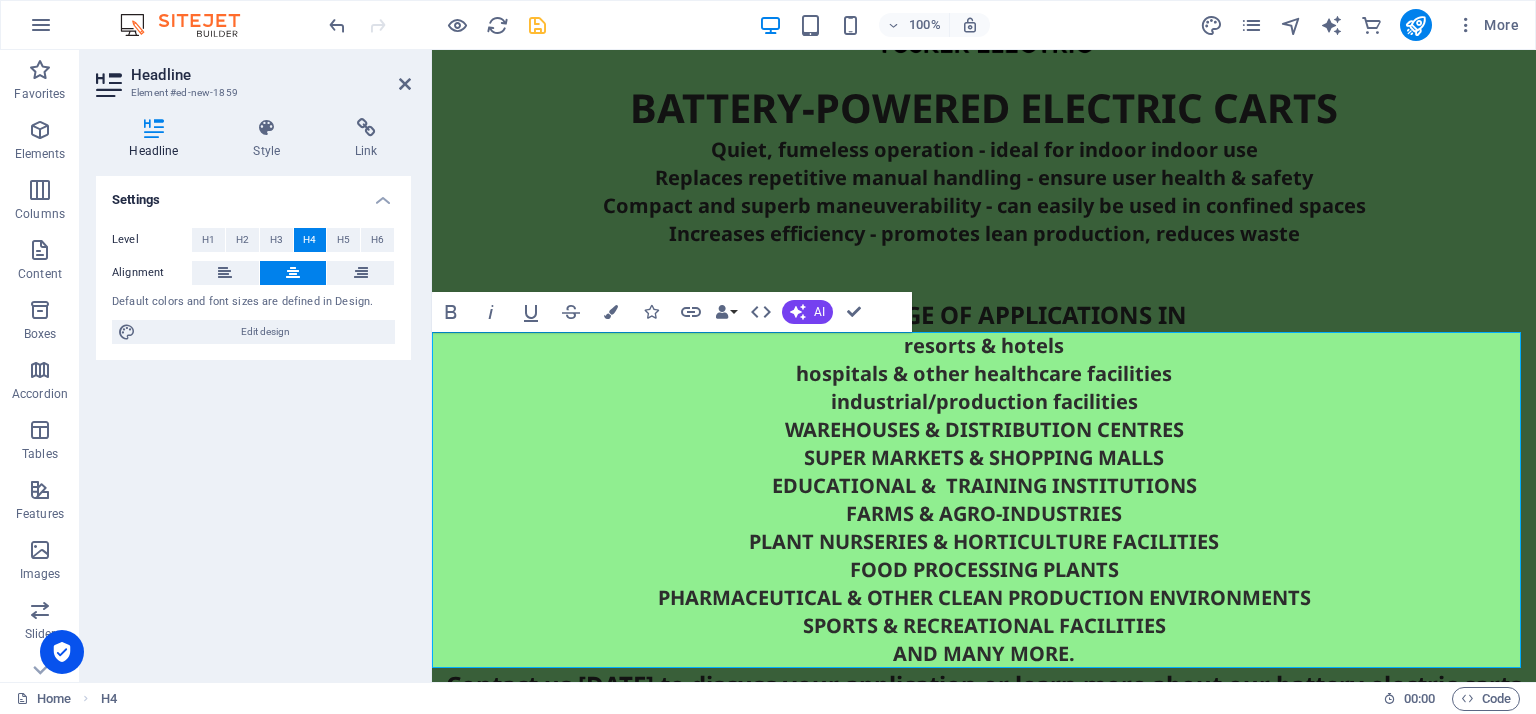 click on "resorts & hotels hospitals & other healthcare facilities industrial/production facilities WAREHOUSES & DISTRIBUTION CENTRES SUPER MARKETS & SHOPPING MALLS EDUCATIONAL &  TRAINING INSTITUTIONS FARMS & AGRO-INDUSTRIES PLANT NURSERIES & HORTICULTURE FACILITIES FOOD PROCESSING PLANTS PHARMACEUTICAL & OTHER CLEAN PRODUCTION ENVIRONMENTS SPORTS & RECREATIONAL FACILITIES AND MANY MORE." at bounding box center (984, 500) 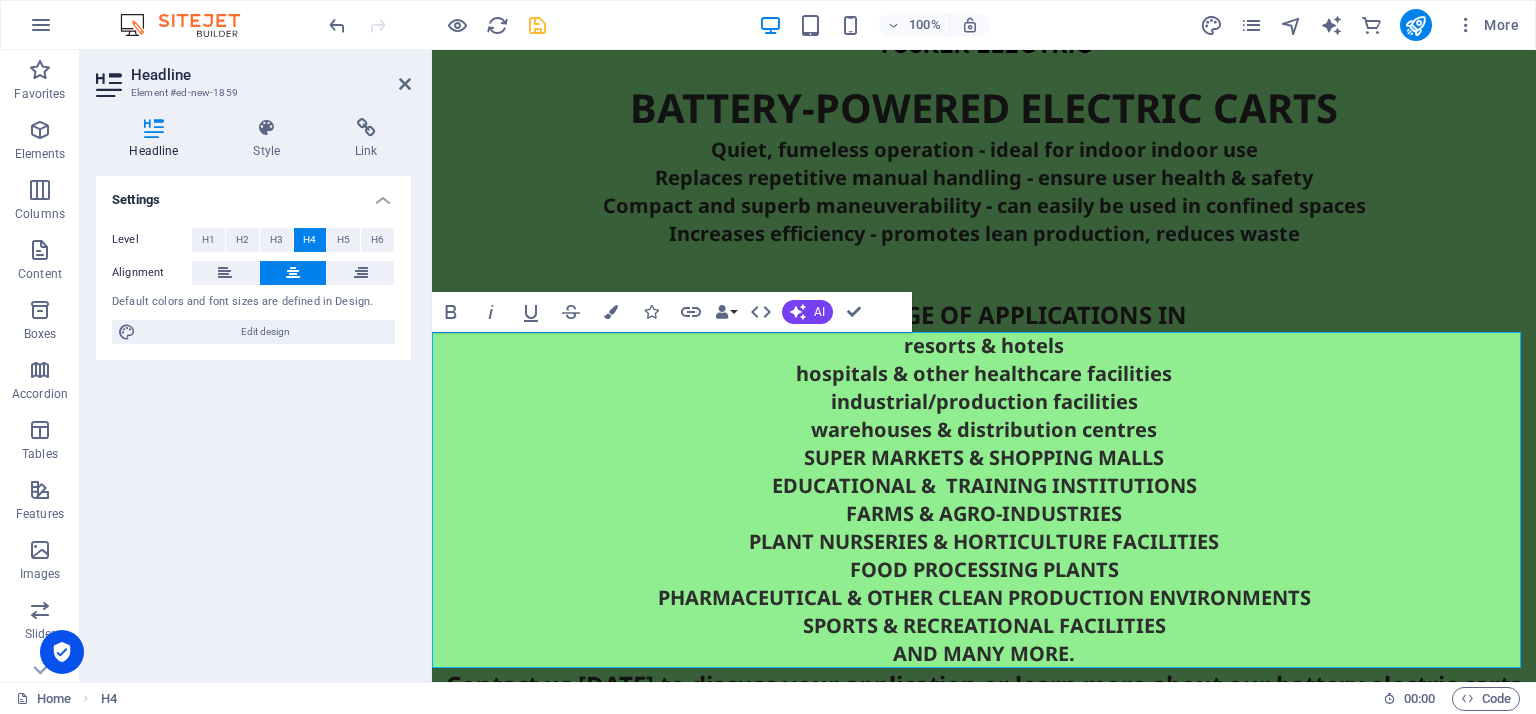 click on "resorts & hotels hospitals & other healthcare facilities industrial/production facilities warehouses & distribution centres SUPER MARKETS & SHOPPING MALLS EDUCATIONAL &  TRAINING INSTITUTIONS FARMS & AGRO-INDUSTRIES PLANT NURSERIES & HORTICULTURE FACILITIES FOOD PROCESSING PLANTS PHARMACEUTICAL & OTHER CLEAN PRODUCTION ENVIRONMENTS SPORTS & RECREATIONAL FACILITIES AND MANY MORE." at bounding box center [984, 500] 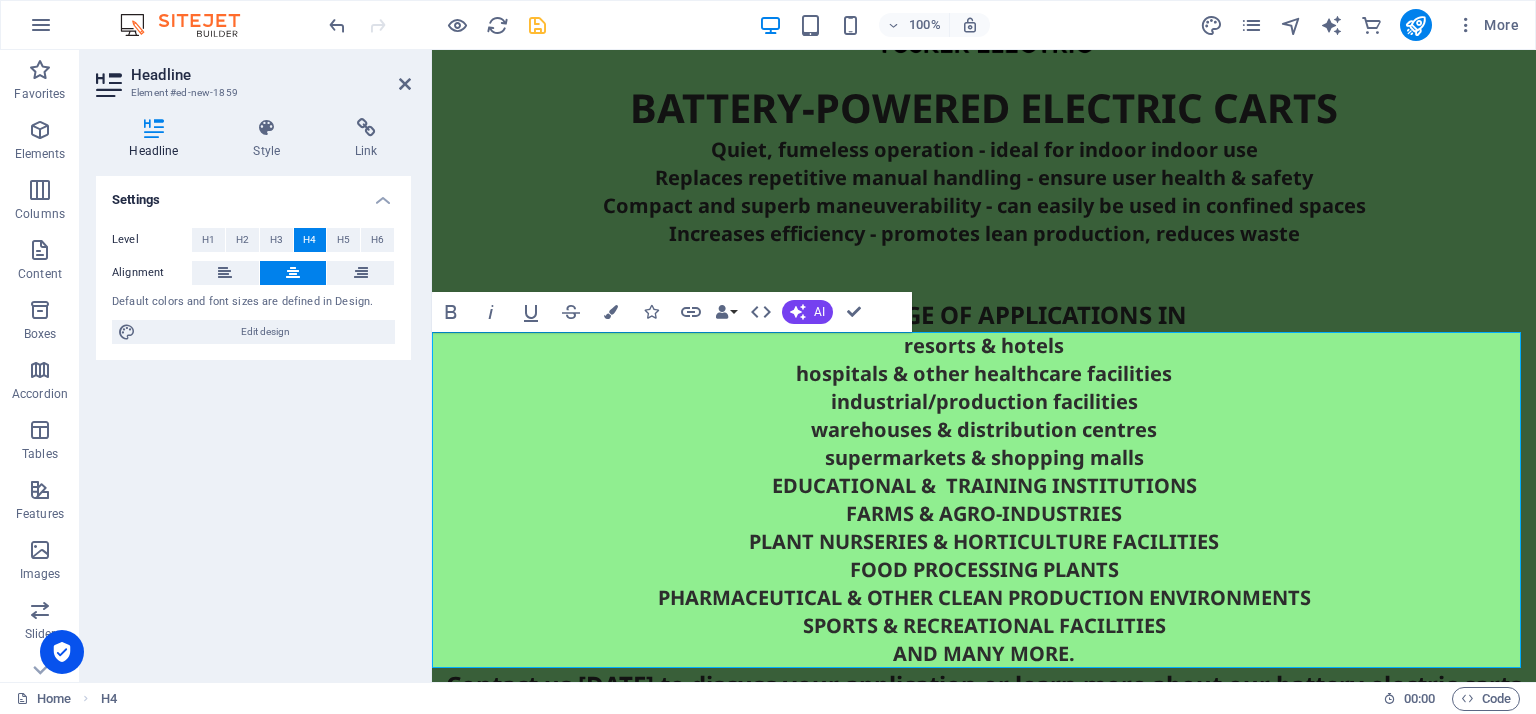 click on "resorts & hotels hospitals & other healthcare facilities industrial/production facilities warehouses & distribution centres supermarkets & shopping malls EDUCATIONAL &  TRAINING INSTITUTIONS FARMS & AGRO-INDUSTRIES PLANT NURSERIES & HORTICULTURE FACILITIES FOOD PROCESSING PLANTS PHARMACEUTICAL & OTHER CLEAN PRODUCTION ENVIRONMENTS SPORTS & RECREATIONAL FACILITIES AND MANY MORE." at bounding box center [984, 500] 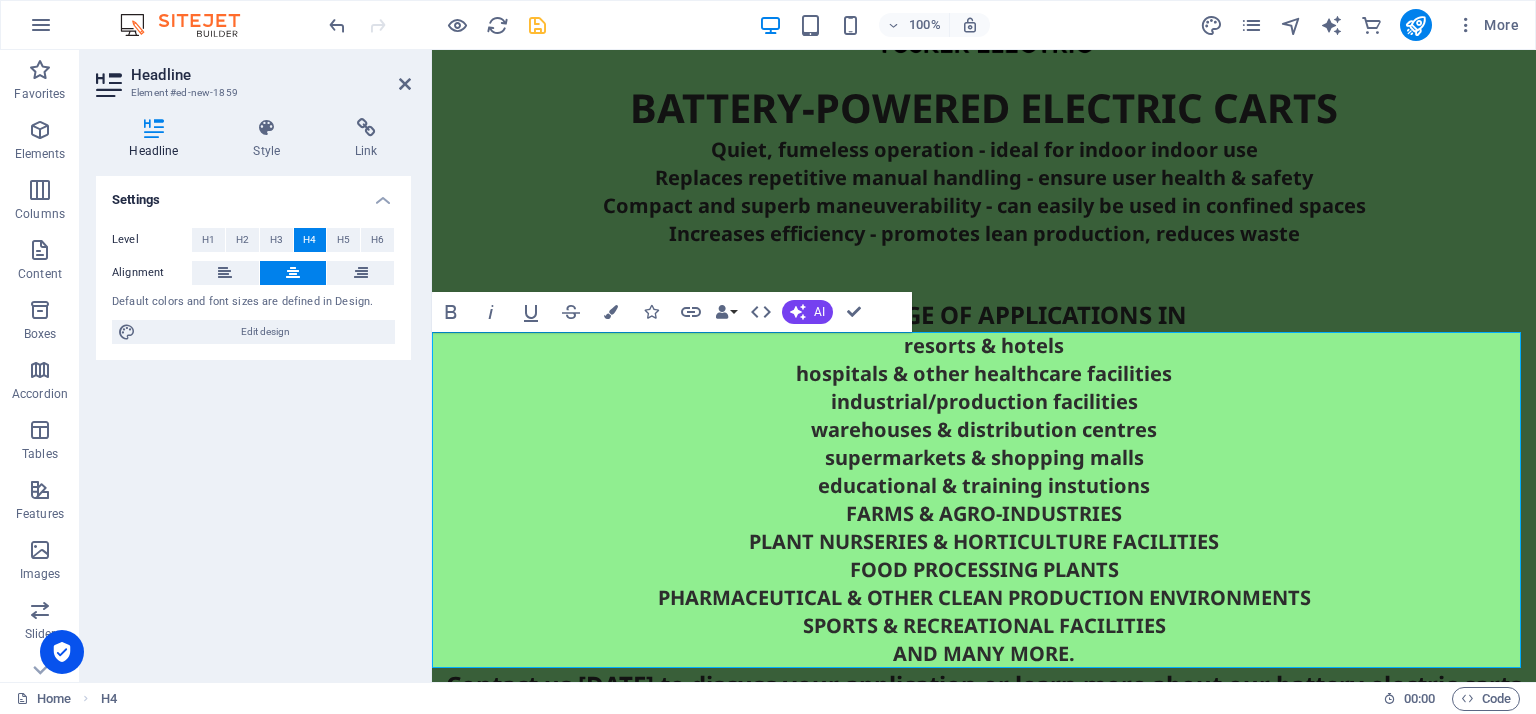 click on "resorts & hotels hospitals & other healthcare facilities industrial/production facilities warehouses & distribution centres supermarkets & shopping malls educational & training instutions FARMS & AGRO-INDUSTRIES PLANT NURSERIES & HORTICULTURE FACILITIES FOOD PROCESSING PLANTS PHARMACEUTICAL & OTHER CLEAN PRODUCTION ENVIRONMENTS SPORTS & RECREATIONAL FACILITIES AND MANY MORE." at bounding box center [984, 500] 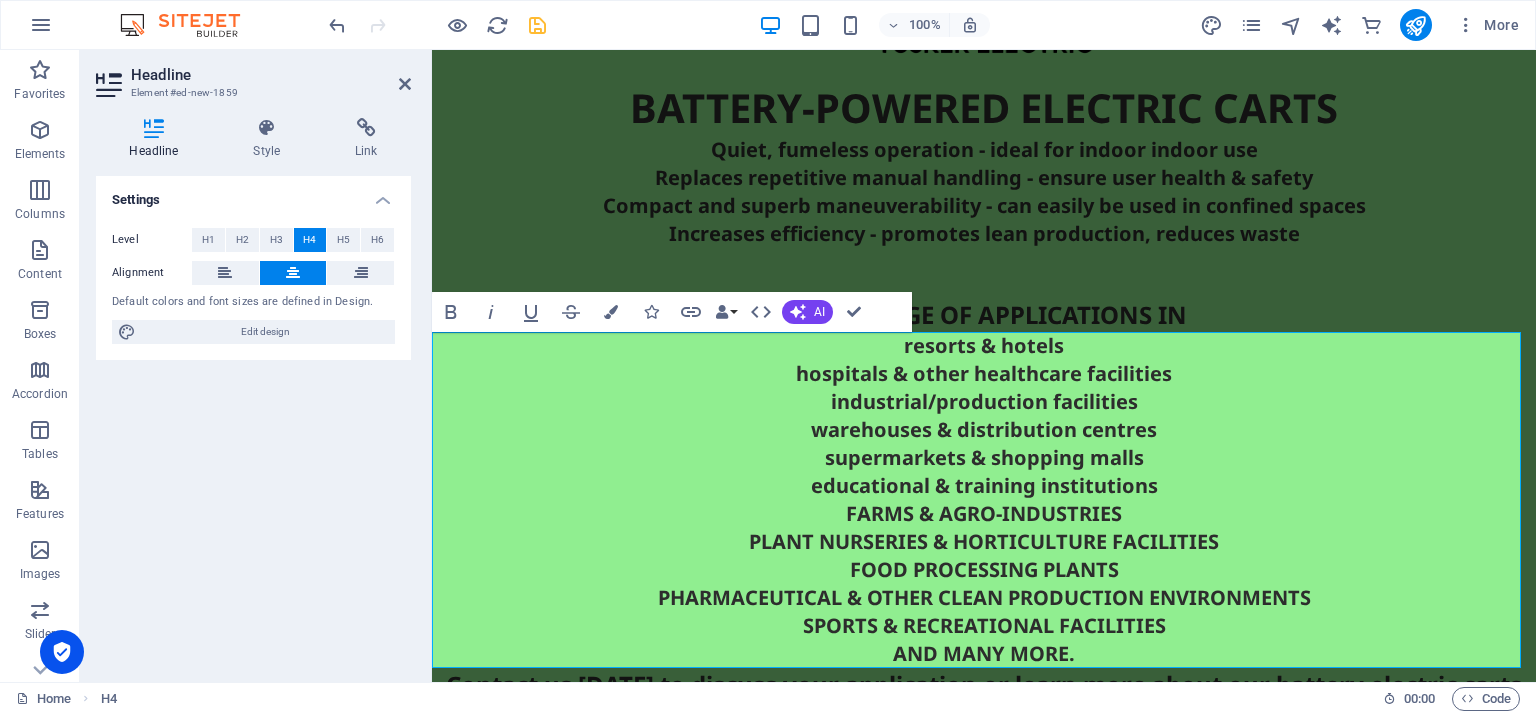click on "resorts & hotels hospitals & other healthcare facilities industrial/production facilities warehouses & distribution centres supermarkets & shopping malls educational & training institutions FARMS & AGRO-INDUSTRIES PLANT NURSERIES & HORTICULTURE FACILITIES FOOD PROCESSING PLANTS PHARMACEUTICAL & OTHER CLEAN PRODUCTION ENVIRONMENTS SPORTS & RECREATIONAL FACILITIES AND MANY MORE." at bounding box center [984, 500] 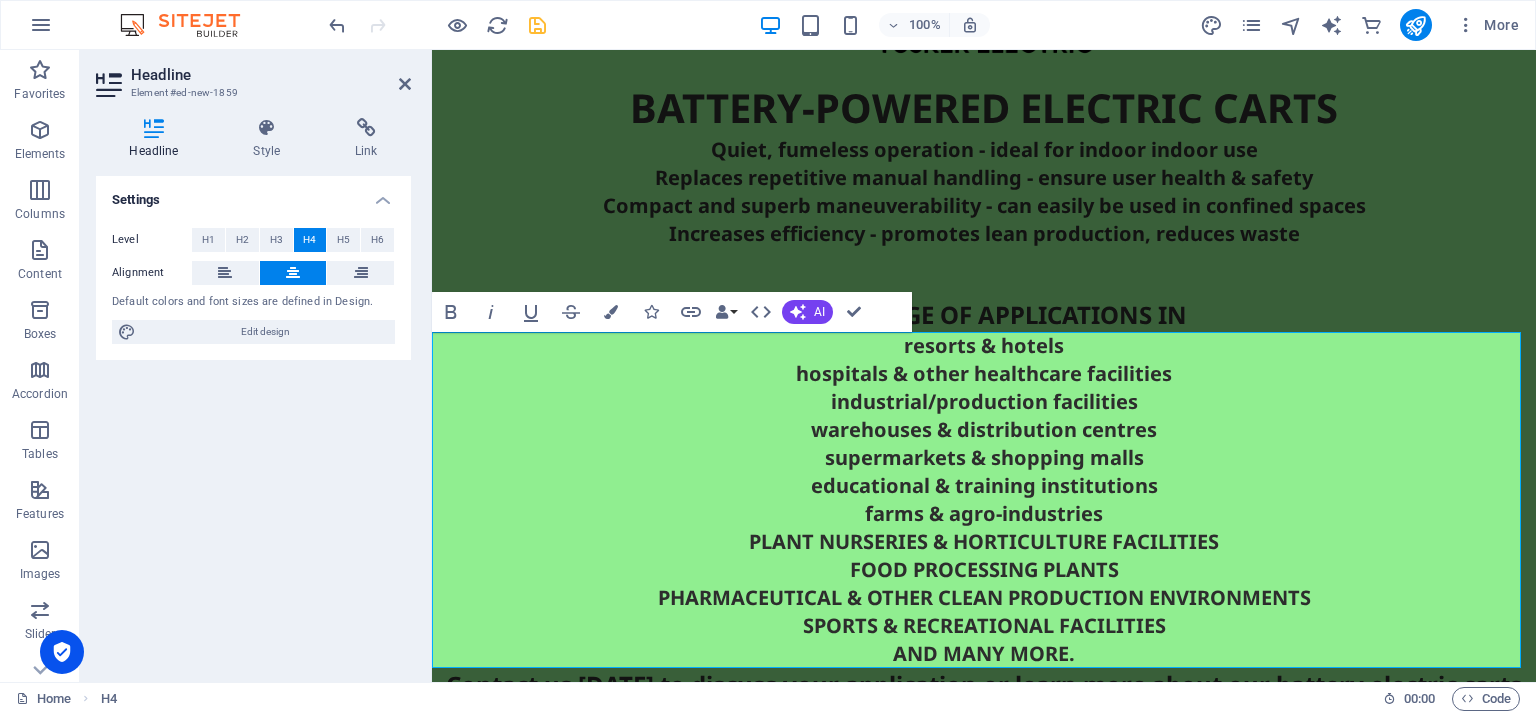 click on "resorts & hotels hospitals & other healthcare facilities industrial/production facilities warehouses & distribution centres supermarkets & shopping malls educational & training institutions farms & agro-industries PLANT NURSERIES & HORTICULTURE FACILITIES FOOD PROCESSING PLANTS PHARMACEUTICAL & OTHER CLEAN PRODUCTION ENVIRONMENTS SPORTS & RECREATIONAL FACILITIES AND MANY MORE." at bounding box center [984, 500] 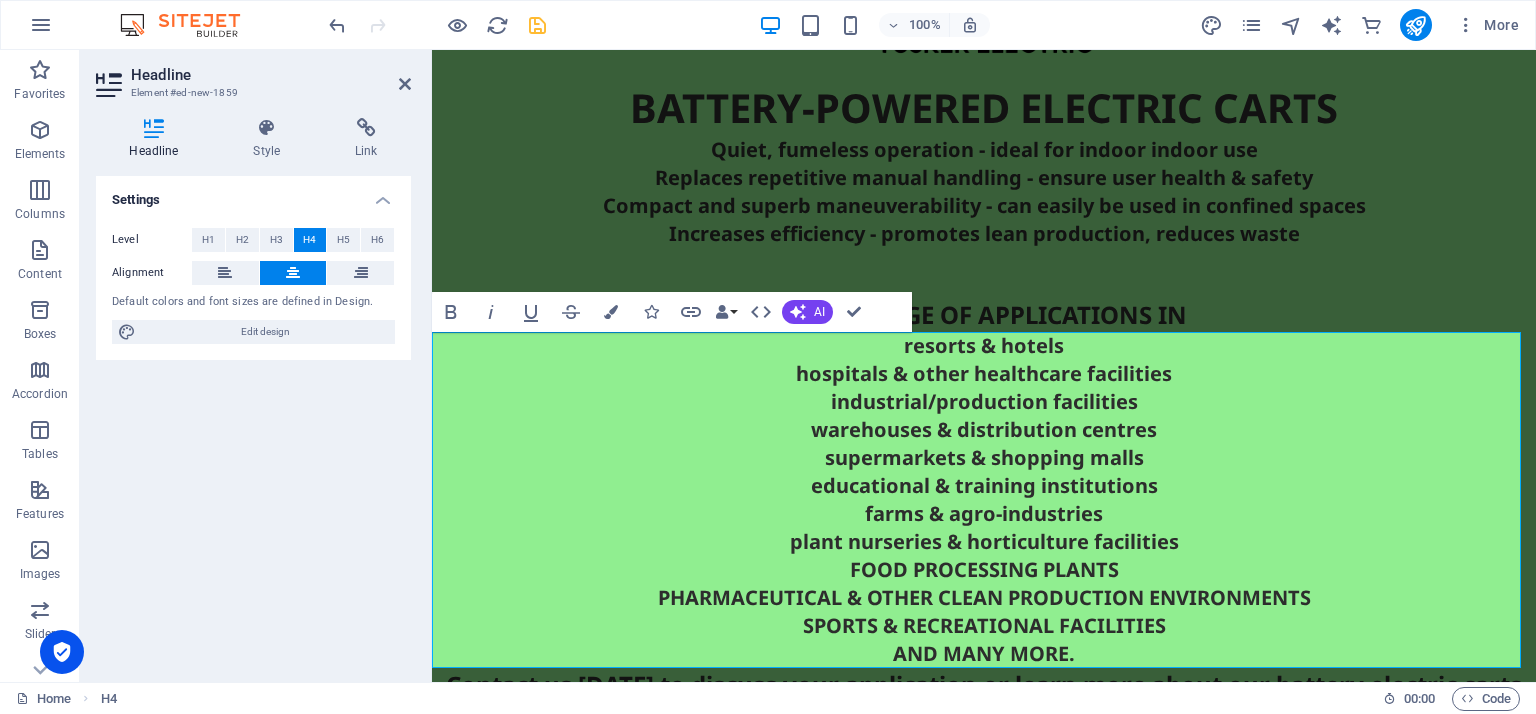 click on "resorts & hotels hospitals & other healthcare facilities industrial/production facilities warehouses & distribution centres supermarkets & shopping malls educational & training institutions farms & agro-industries plant nurseries & horticulture facilities FOOD PROCESSING PLANTS PHARMACEUTICAL & OTHER CLEAN PRODUCTION ENVIRONMENTS SPORTS & RECREATIONAL FACILITIES AND MANY MORE." at bounding box center [984, 500] 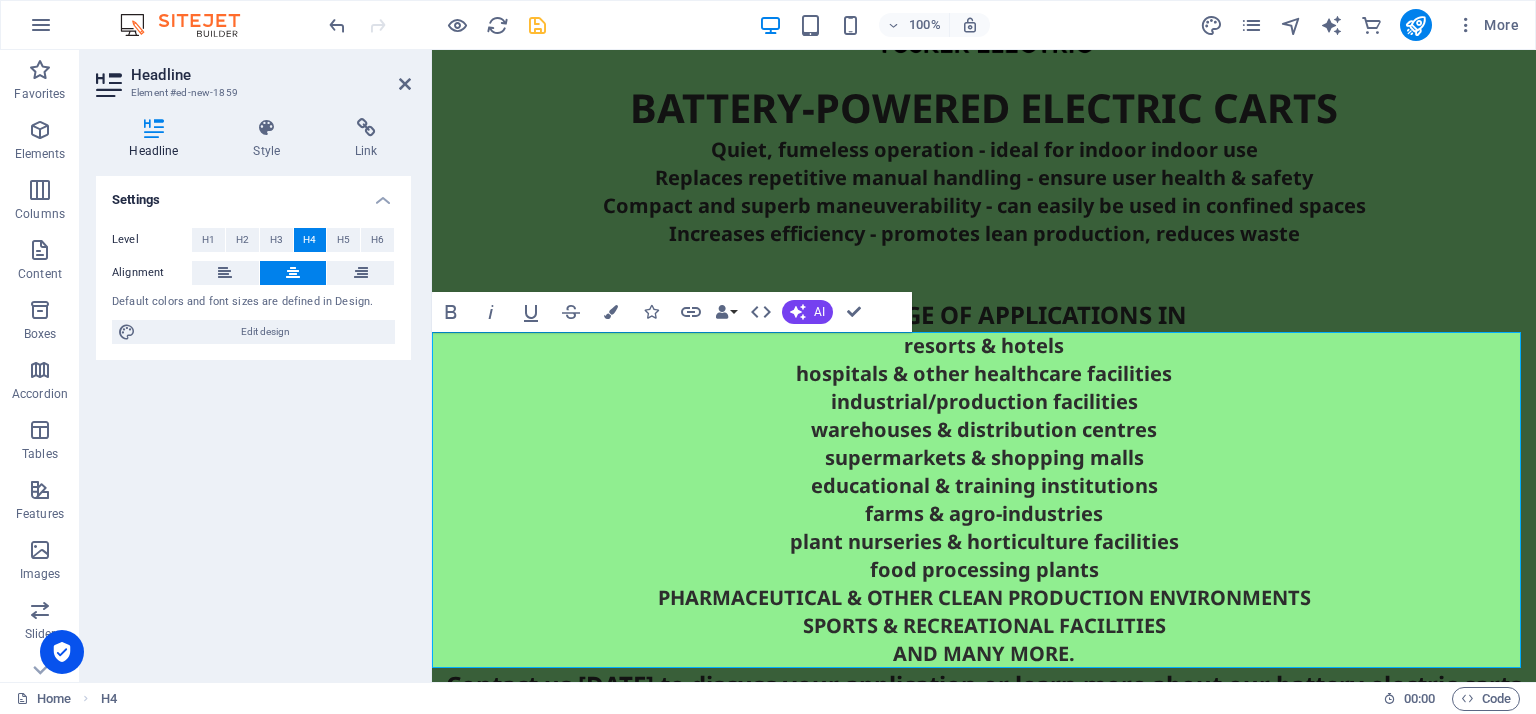 click on "resorts & hotels hospitals & other healthcare facilities industrial/production facilities warehouses & distribution centres supermarkets & shopping malls educational & training institutions farms & agro-industries plant nurseries & horticulture facilities food processing plants PHARMACEUTICAL & OTHER CLEAN PRODUCTION ENVIRONMENTS SPORTS & RECREATIONAL FACILITIES AND MANY MORE." at bounding box center (984, 500) 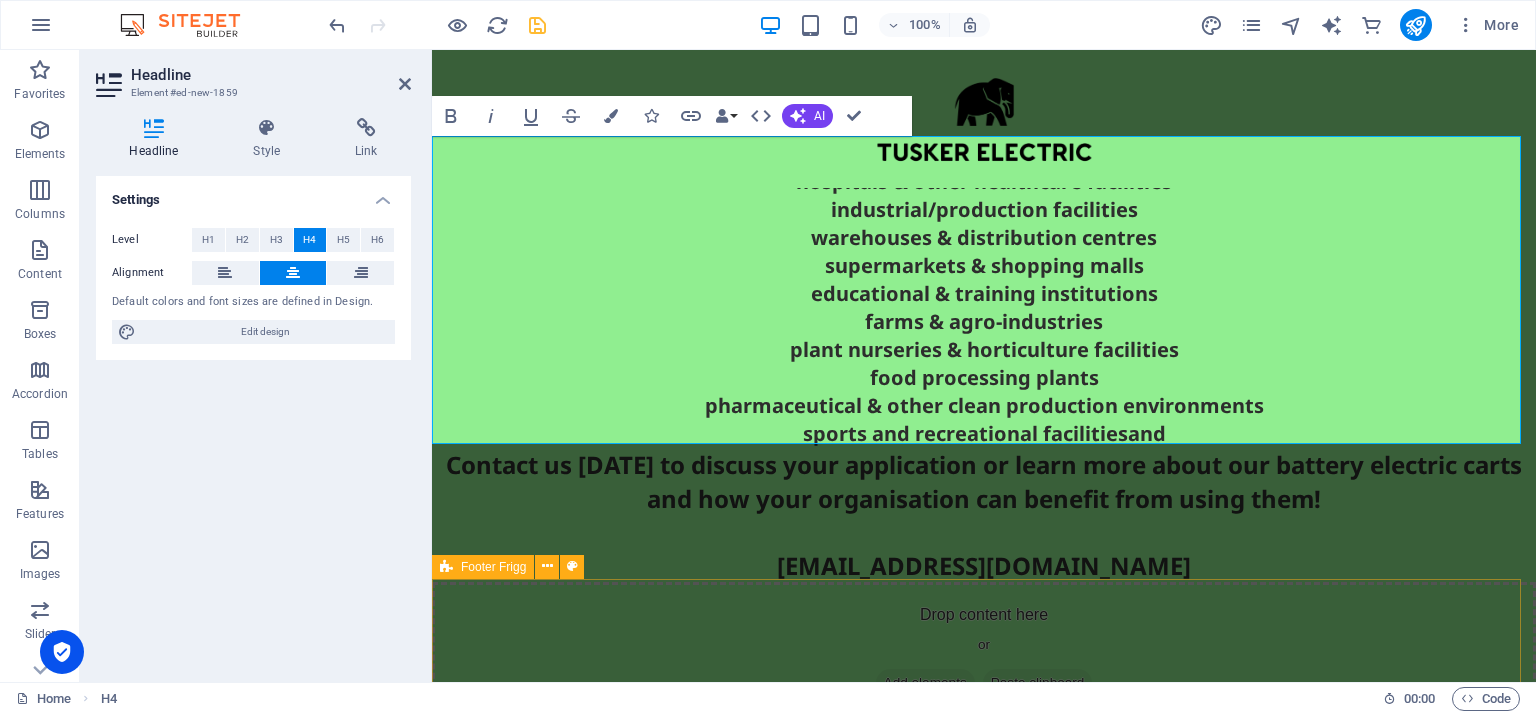 scroll, scrollTop: 304, scrollLeft: 0, axis: vertical 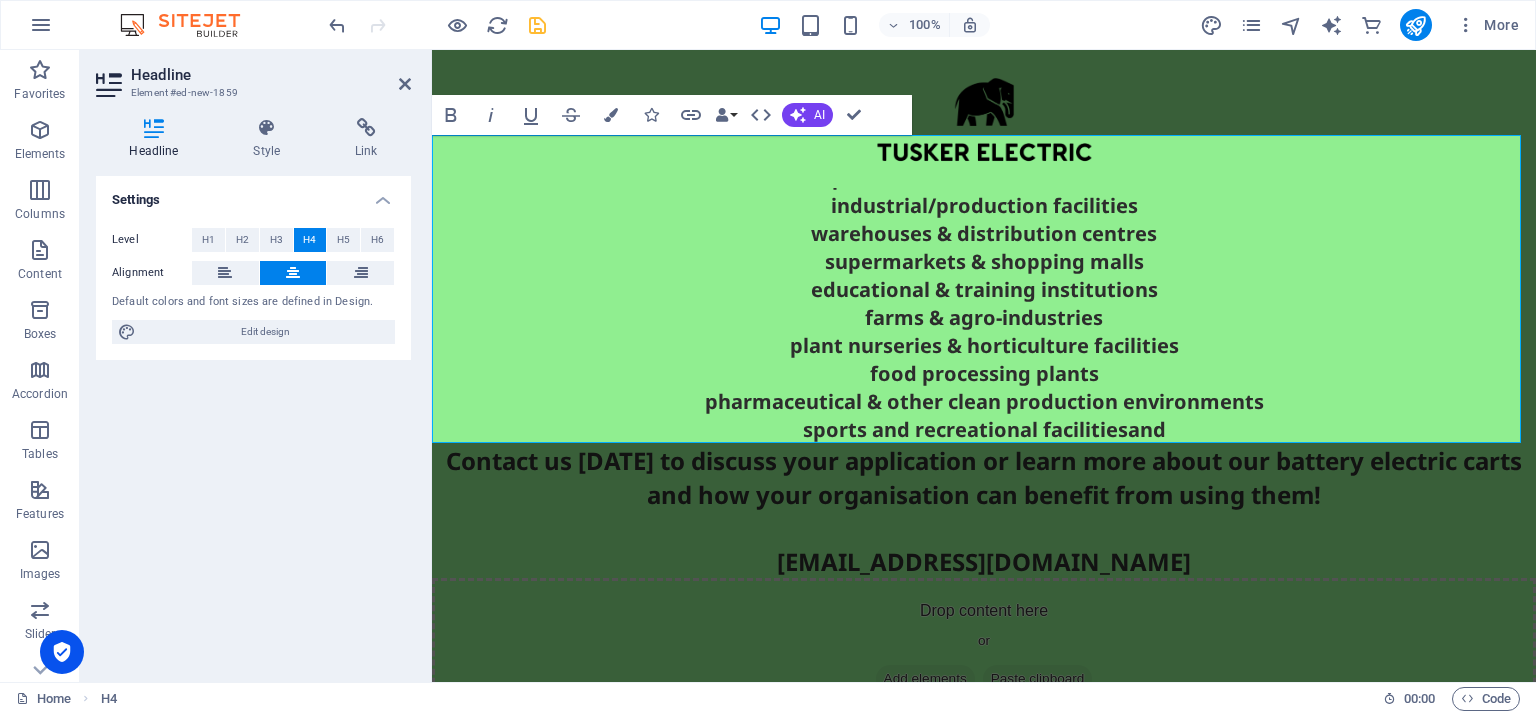 click on "resorts & hotels hospitals & other healthcare facilities industrial/production facilities warehouses & distribution centres supermarkets & shopping malls educational & training institutions farms & agro-industries plant nurseries & horticulture facilities food processing plants pharmaceutical & other clean production environments sports and recreational facilitiesand" at bounding box center [984, 290] 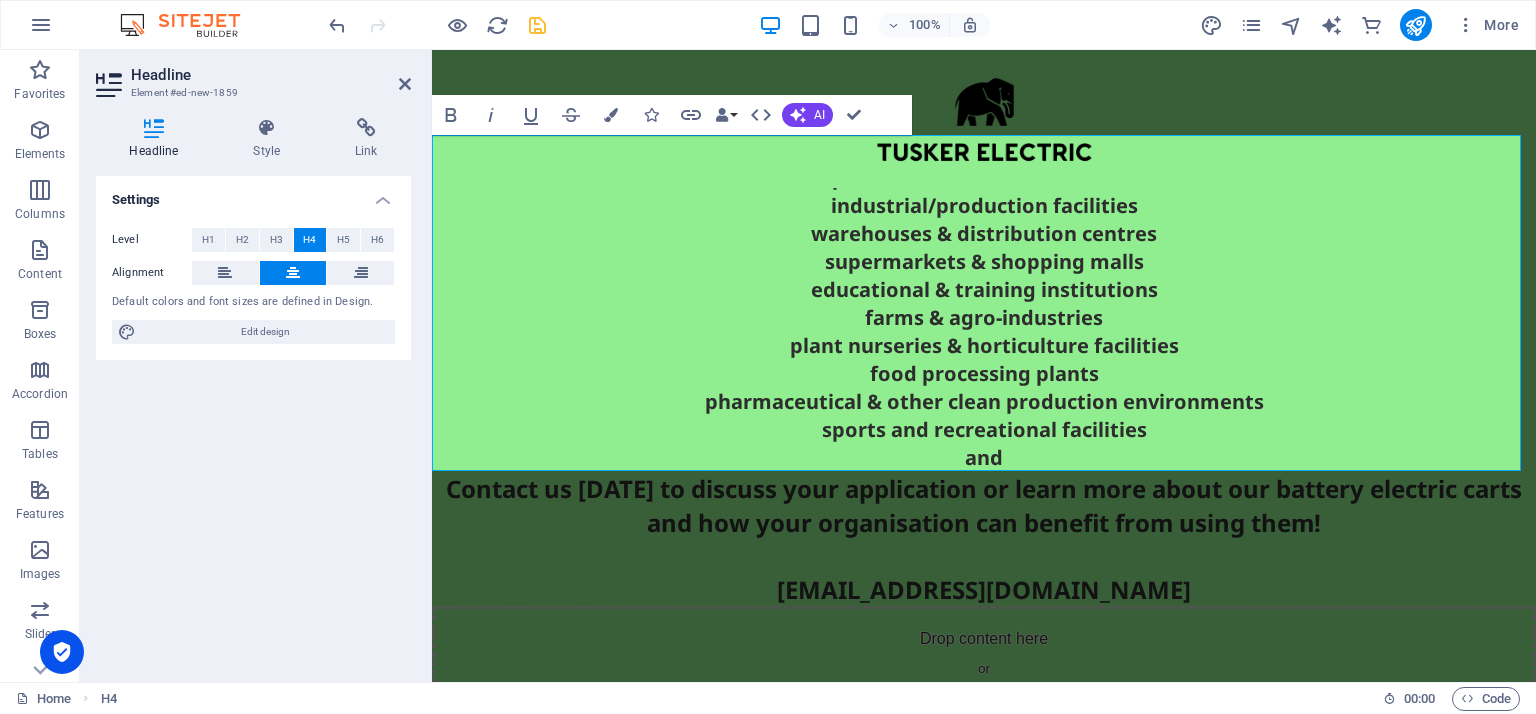click on "resorts & hotels hospitals & other healthcare facilities industrial/production facilities warehouses & distribution centres supermarkets & shopping malls educational & training institutions farms & agro-industries plant nurseries & horticulture facilities food processing plants pharmaceutical & other clean production environments sports and recreational facilities ‌and" at bounding box center [984, 304] 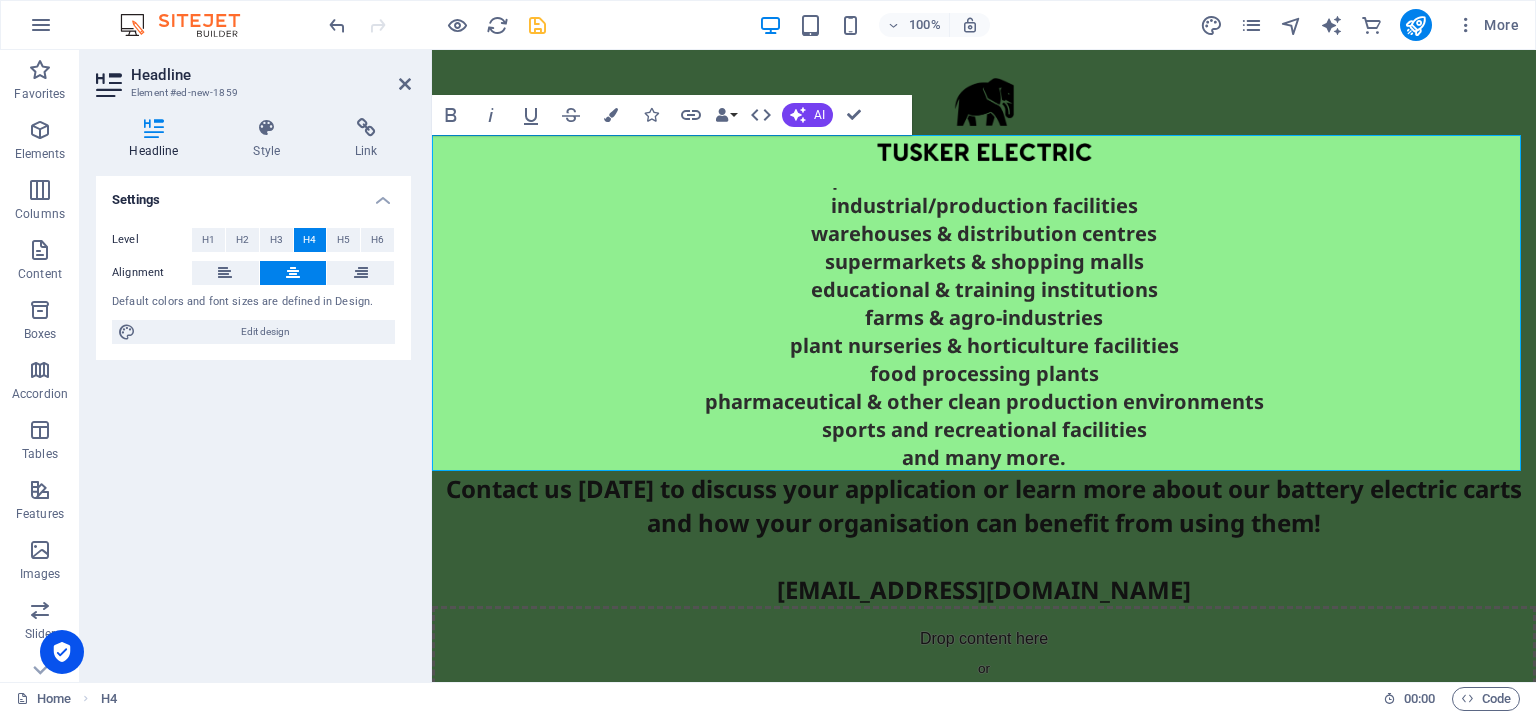 click on "resorts & hotels hospitals & other healthcare facilities industrial/production facilities warehouses & distribution centres supermarkets & shopping malls educational & training institutions farms & agro-industries plant nurseries & horticulture facilities food processing plants pharmaceutical & other clean production environments sports and recreational facilities ‌and many more." at bounding box center [984, 304] 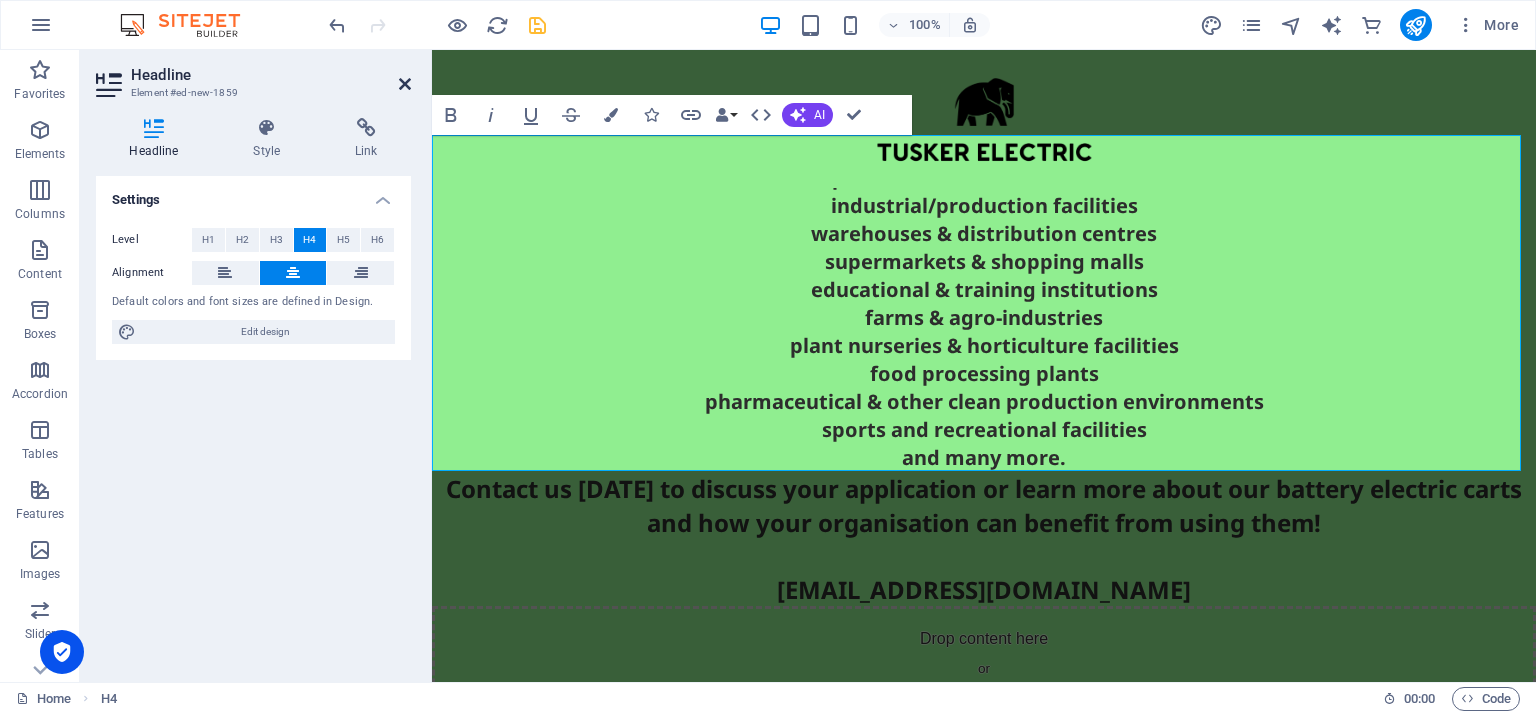 click at bounding box center (405, 84) 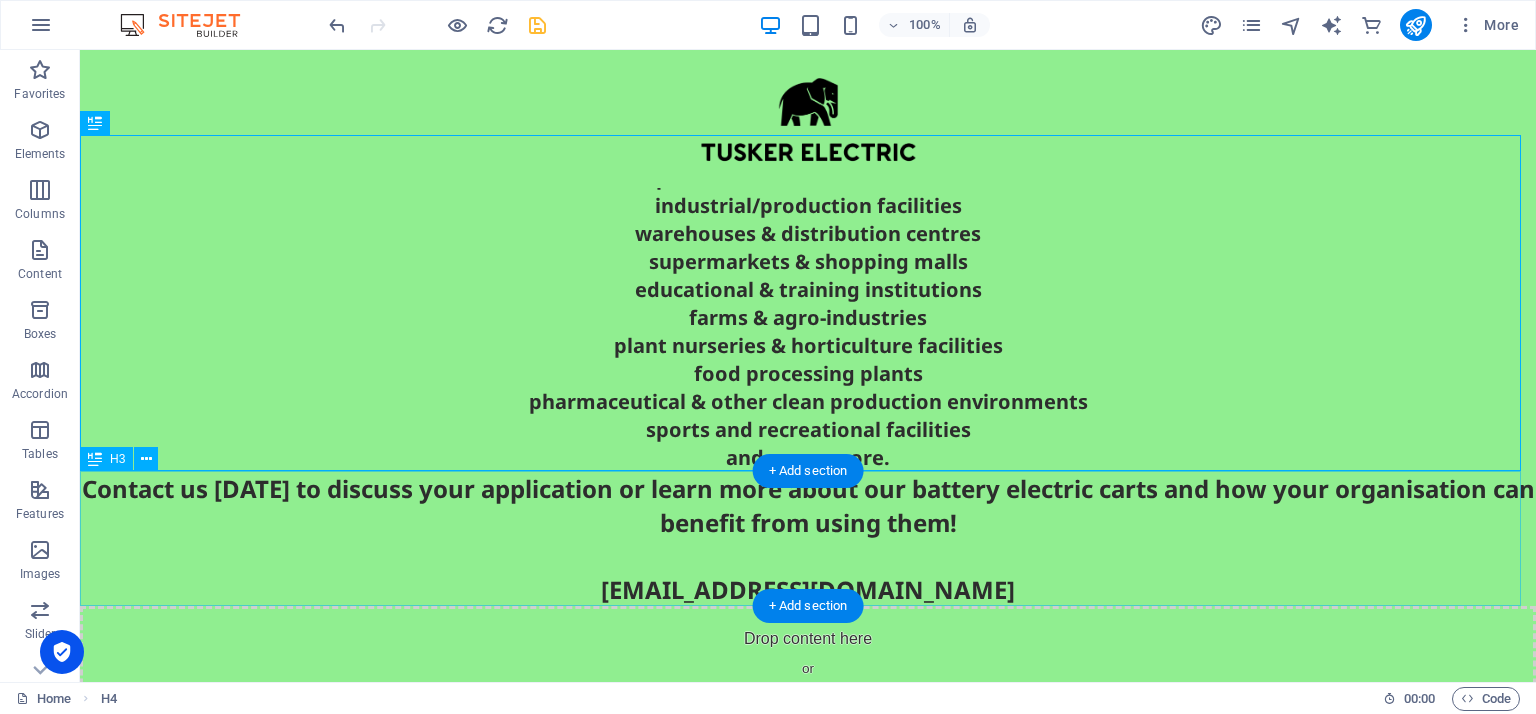 scroll, scrollTop: 369, scrollLeft: 0, axis: vertical 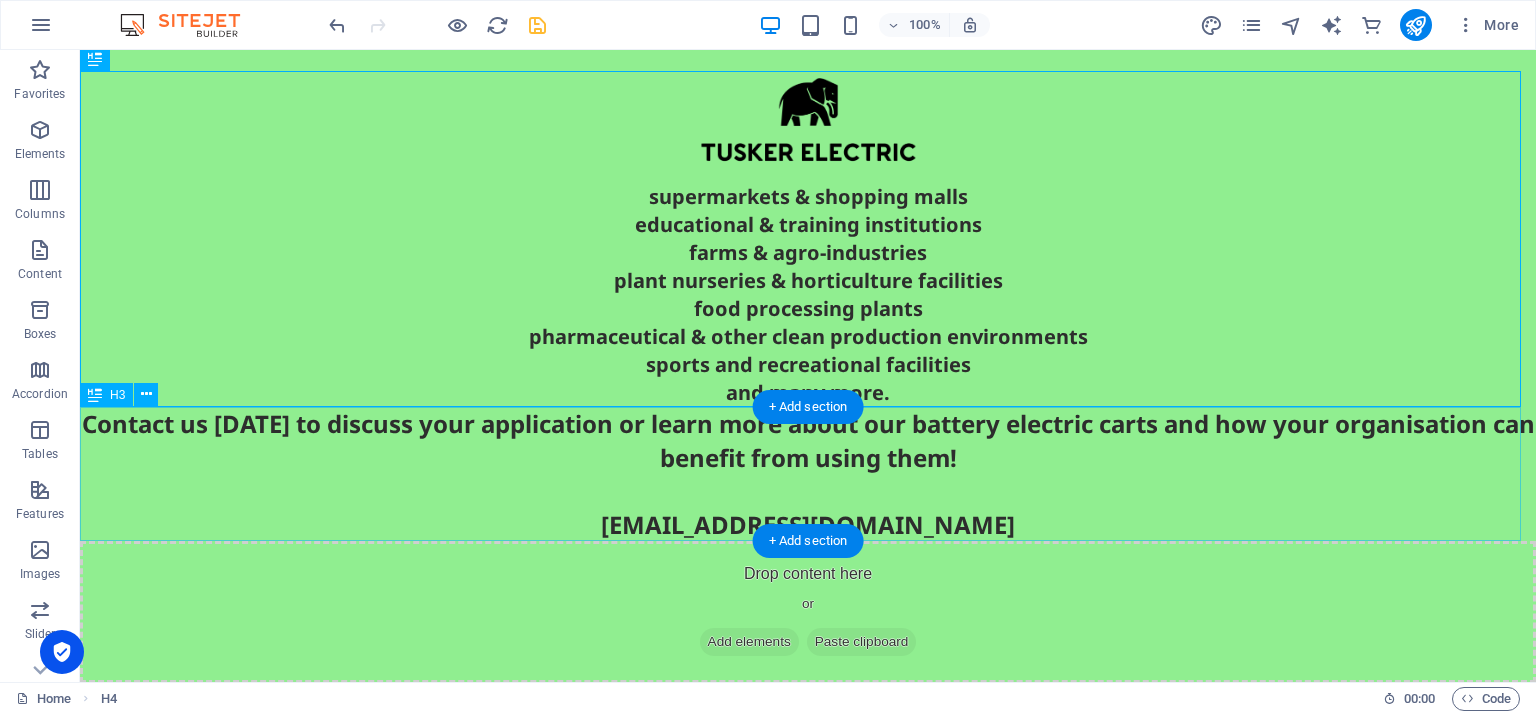 click on "Contact us today to discuss your application or learn more about our battery electric carts and how your organisation can benefit from using them! contact@tusker-electric.lk" at bounding box center (808, 474) 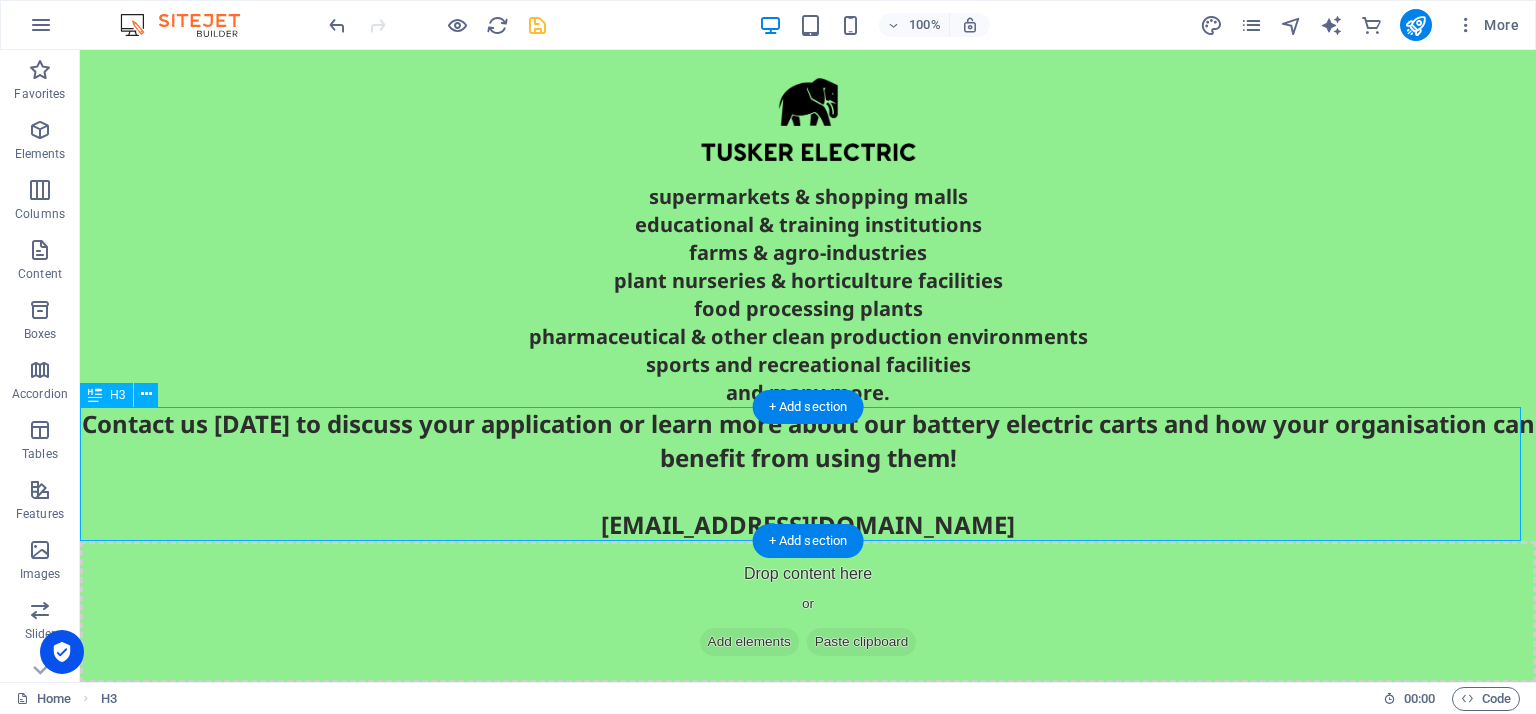 drag, startPoint x: 960, startPoint y: 520, endPoint x: 891, endPoint y: 523, distance: 69.065186 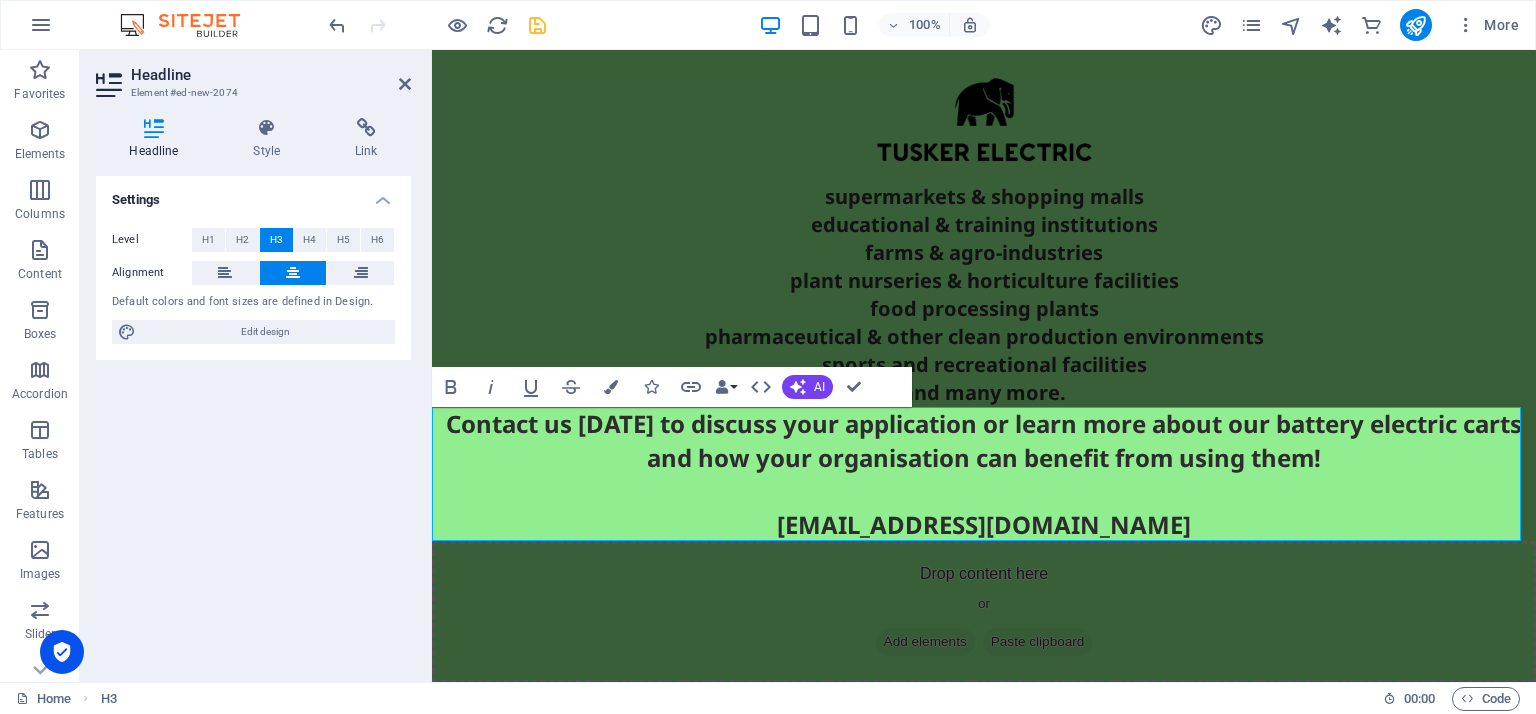 click on "Contact us today to discuss your application or learn more about our battery electric carts and how your organisation can benefit from using them! contact@tusker-electric.lk" at bounding box center [984, 474] 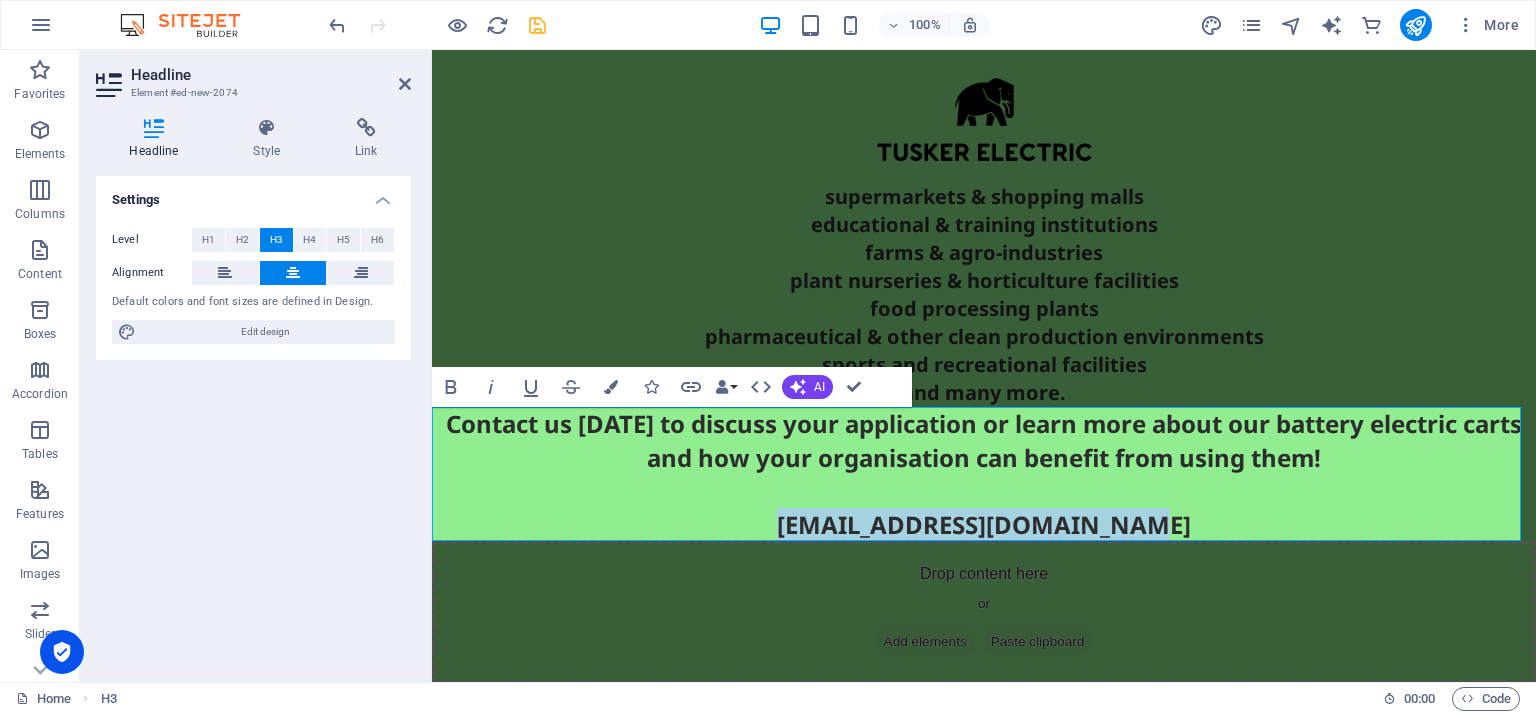 drag, startPoint x: 820, startPoint y: 524, endPoint x: 1132, endPoint y: 516, distance: 312.10254 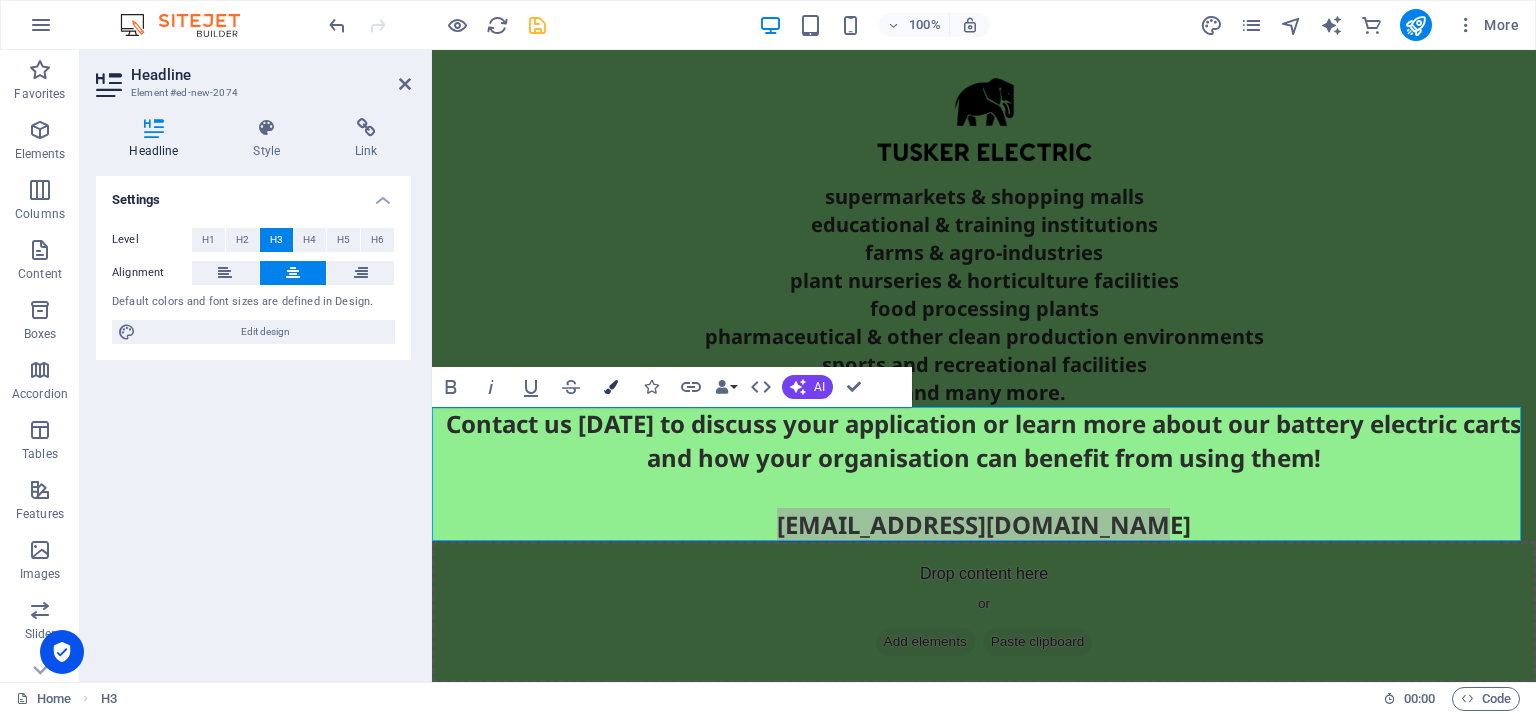 click at bounding box center (611, 387) 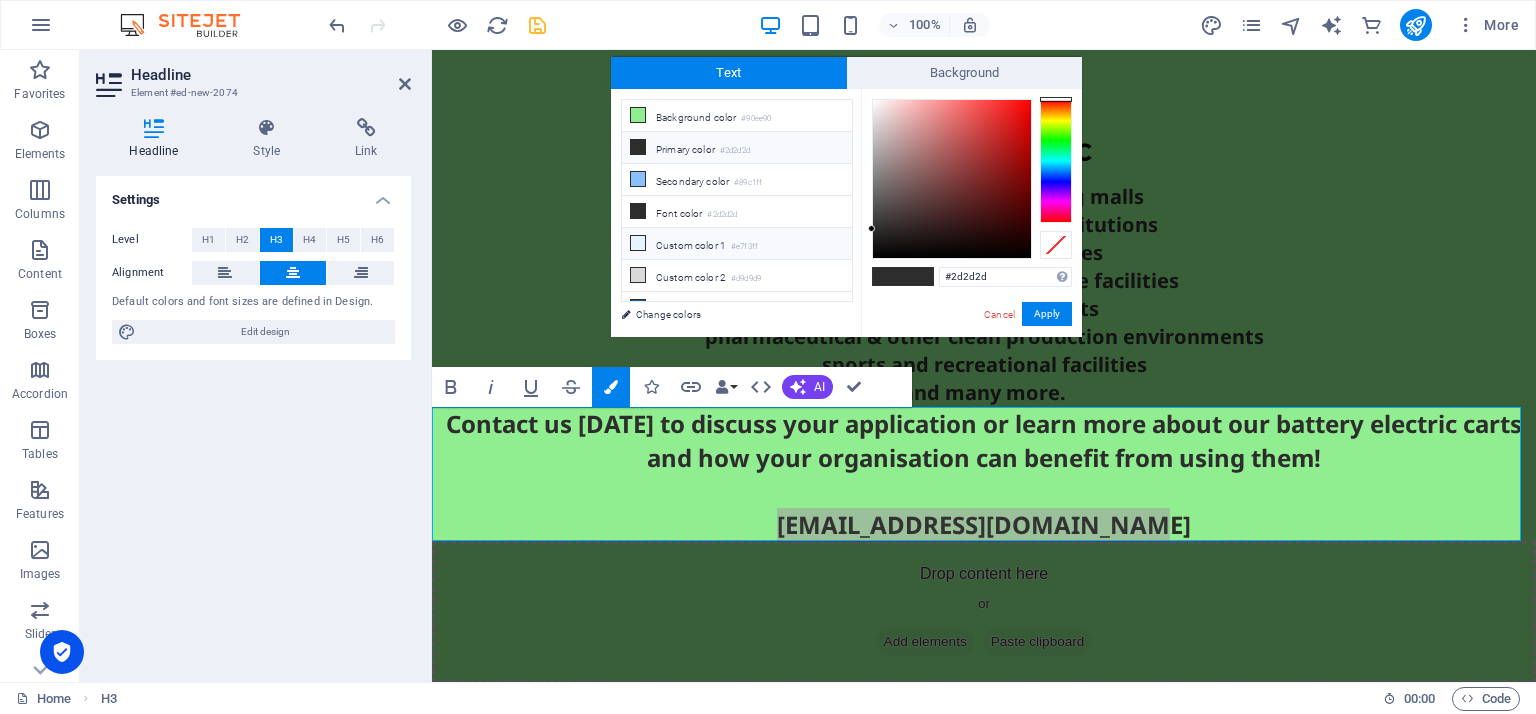 scroll, scrollTop: 44, scrollLeft: 0, axis: vertical 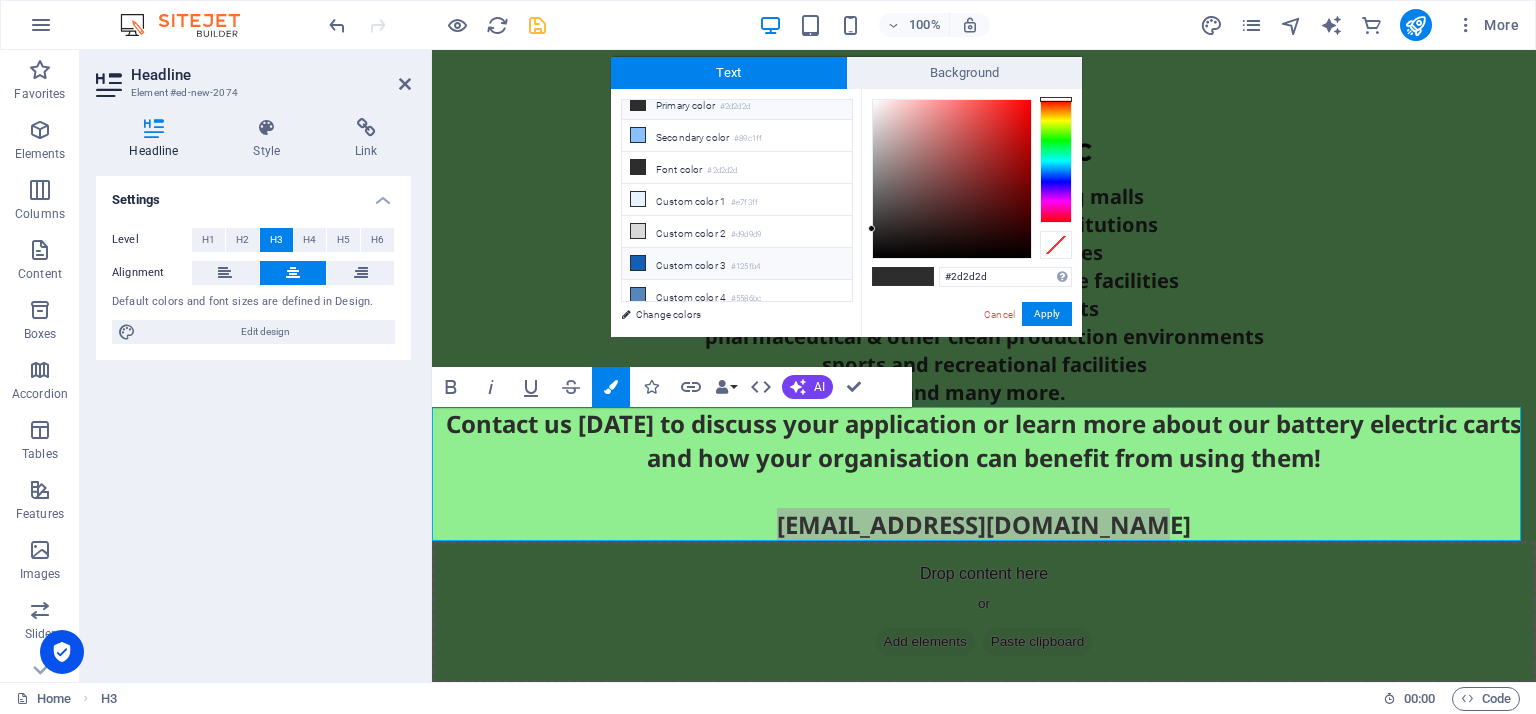 click at bounding box center [638, 263] 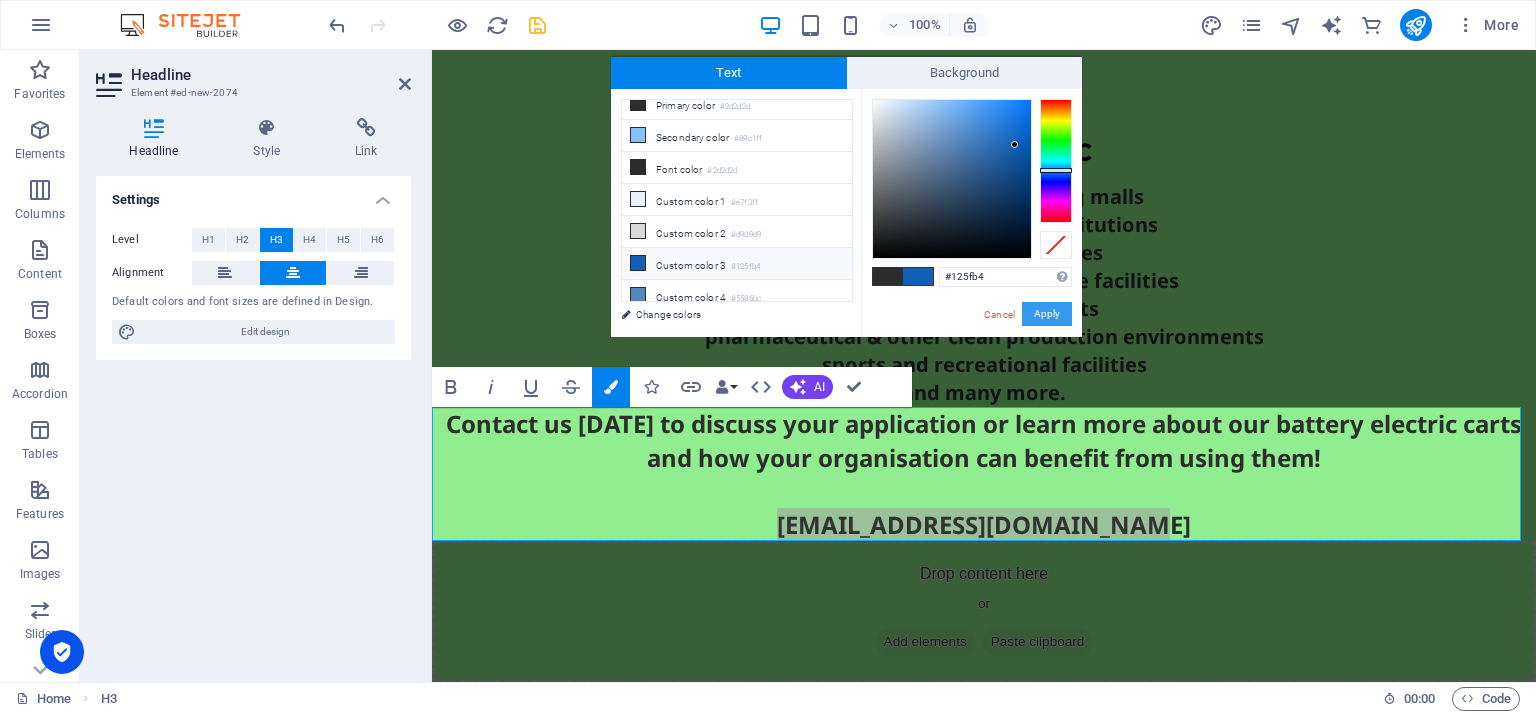 click on "Apply" at bounding box center [1047, 314] 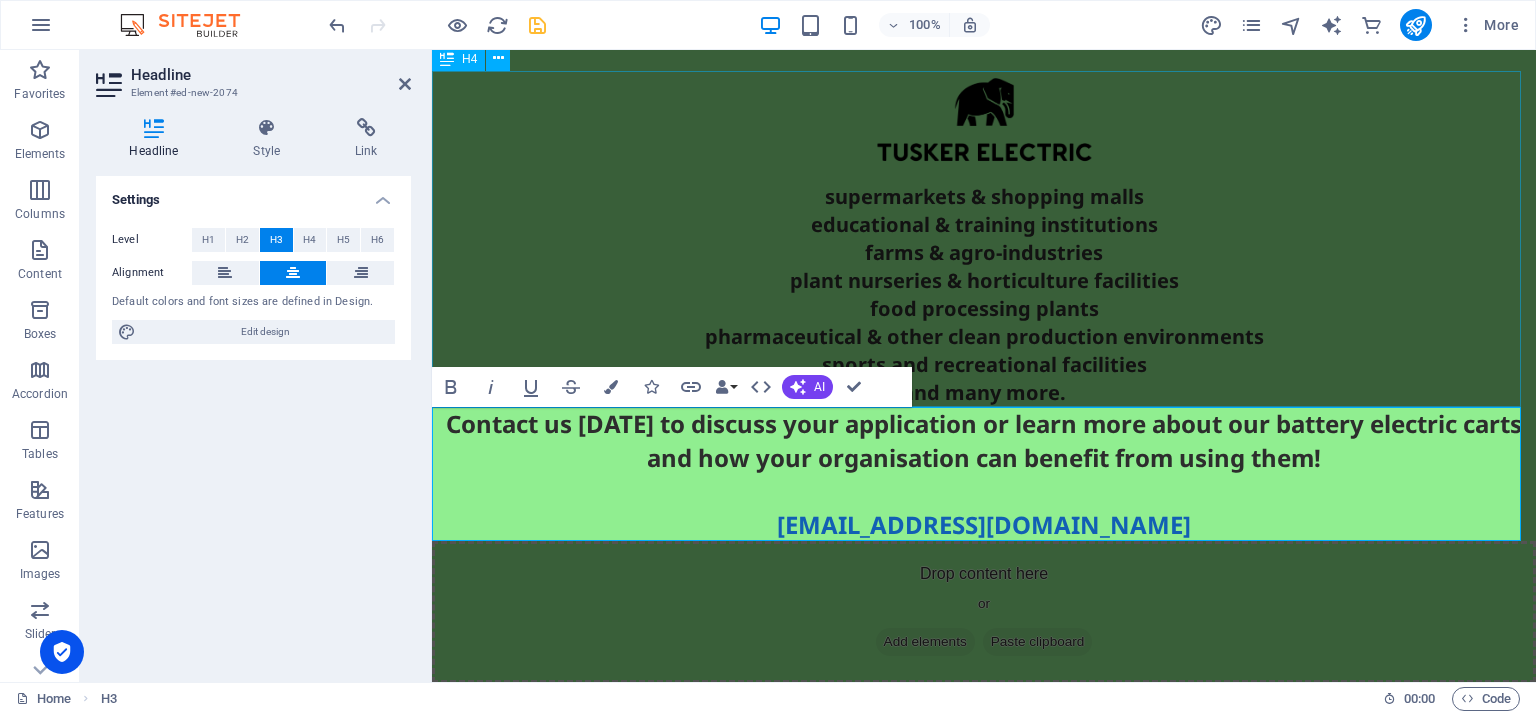click on "resorts & hotels hospitals & other healthcare facilities industrial/production facilities warehouses & distribution centres supermarkets & shopping malls educational & training institutions farms & agro-industries plant nurseries & horticulture facilities food processing plants pharmaceutical & other clean production environments sports and recreational facilities and many more." at bounding box center [984, 239] 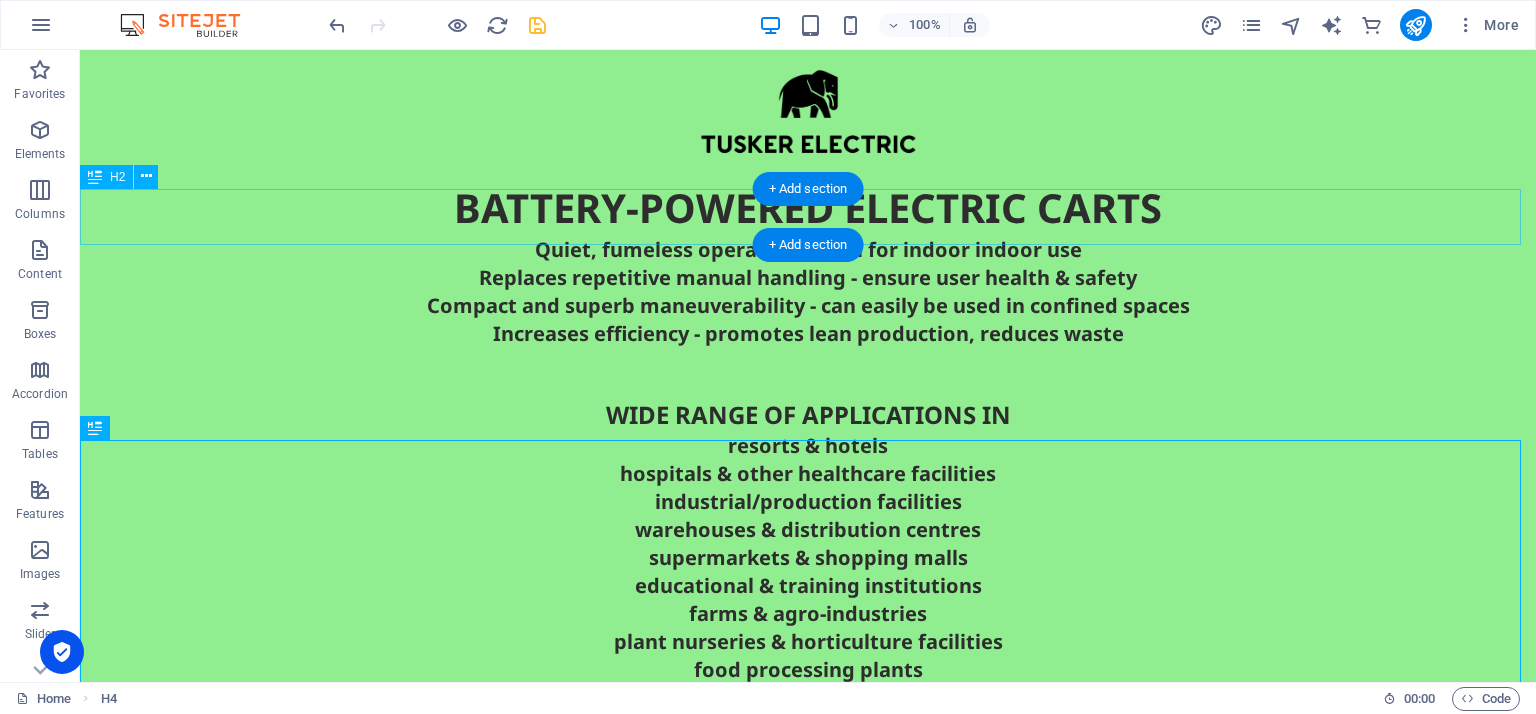 scroll, scrollTop: 0, scrollLeft: 0, axis: both 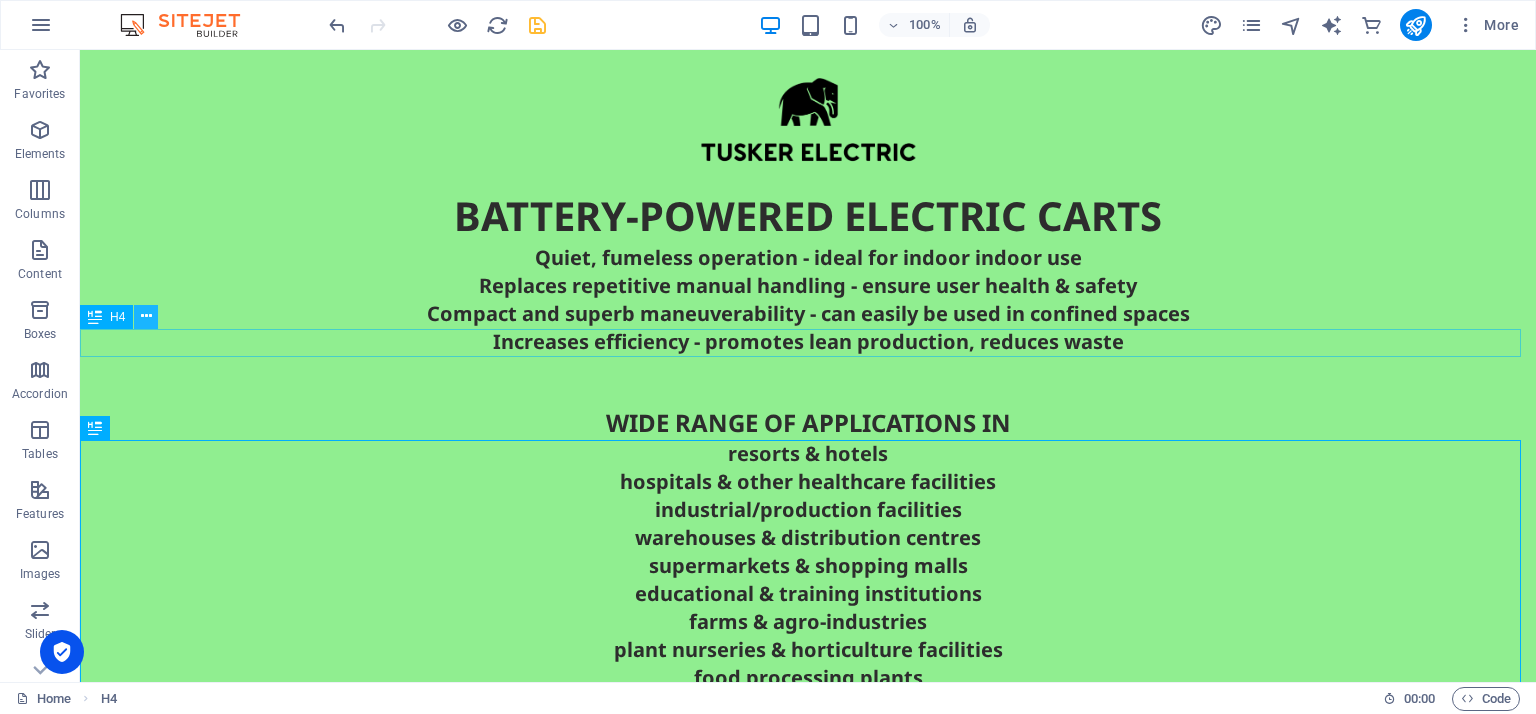 click at bounding box center (146, 316) 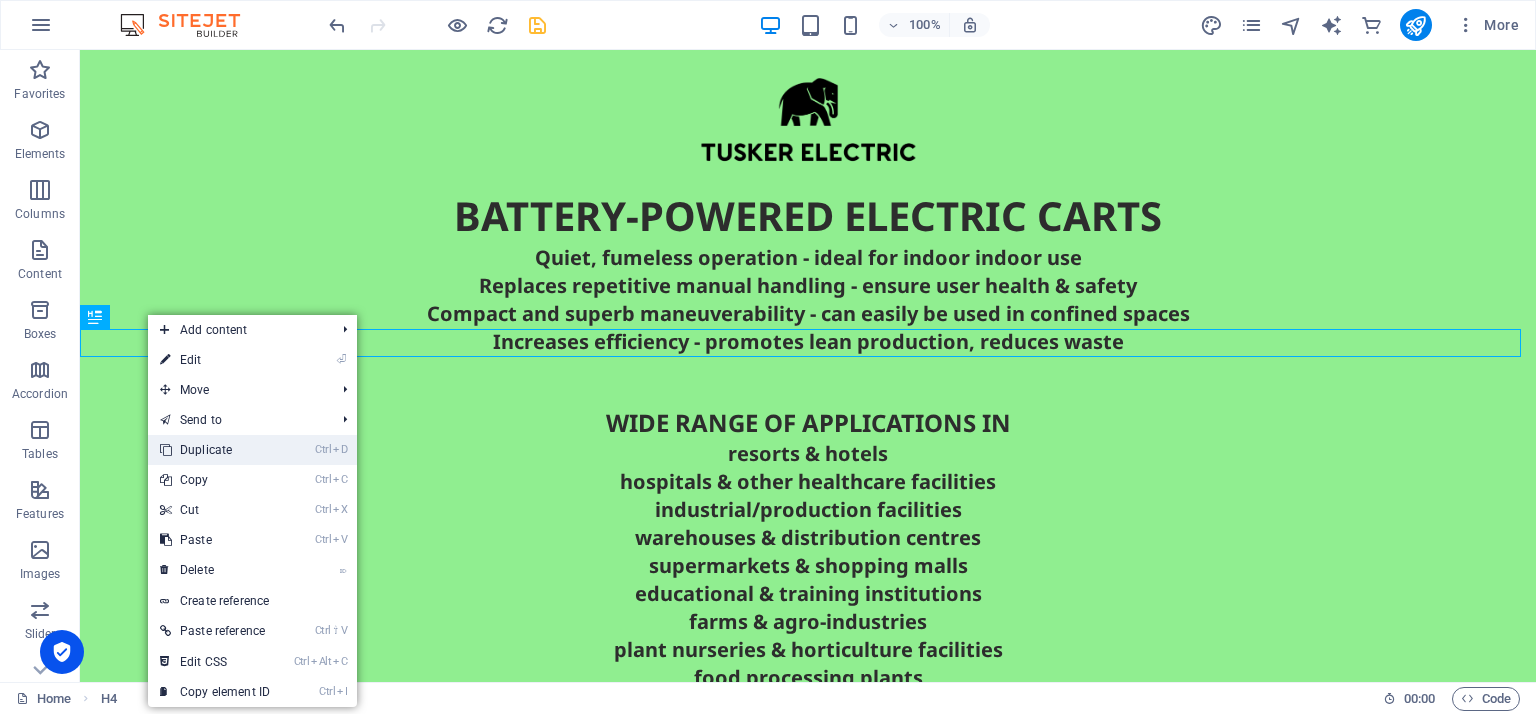 click on "Ctrl D  Duplicate" at bounding box center [215, 450] 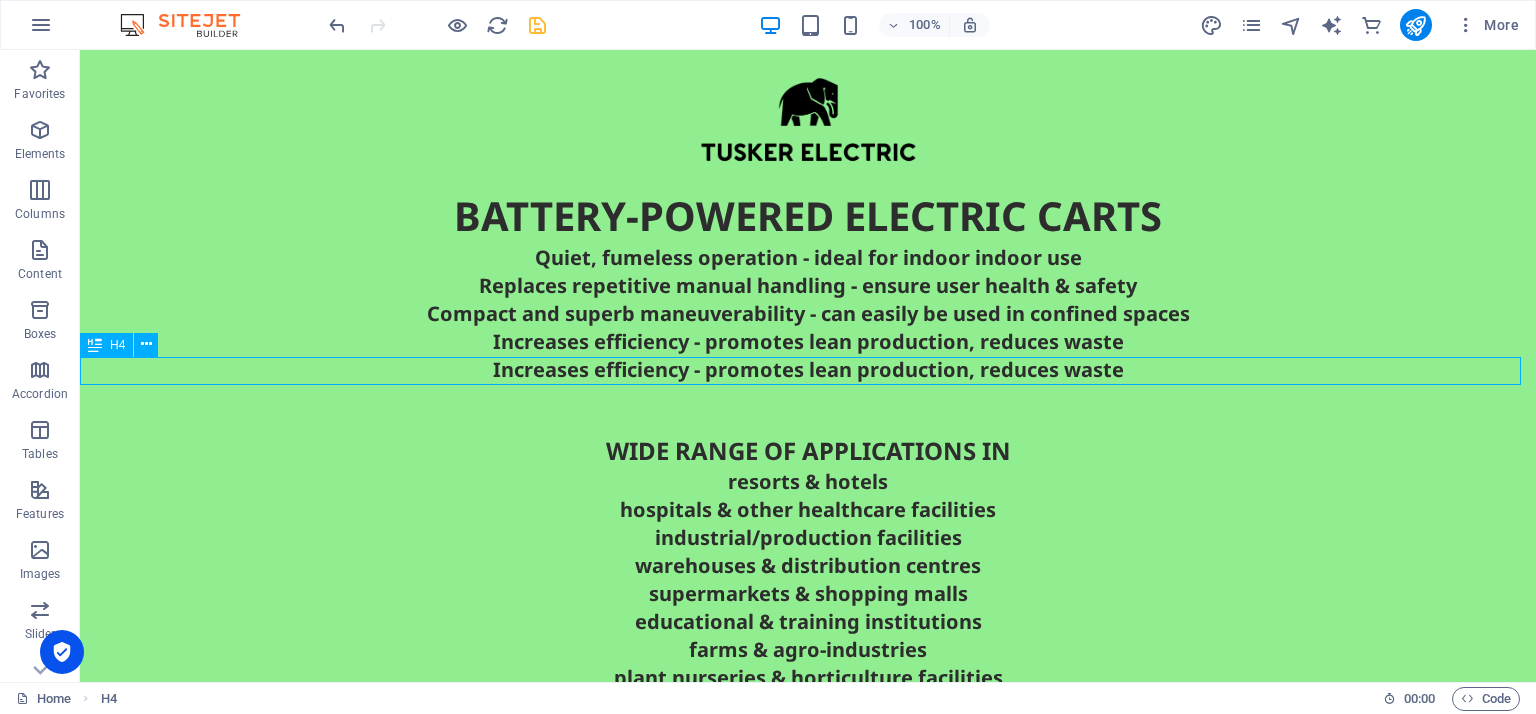 click on "Increases efficiency - promotes lean production, reduces waste" at bounding box center (808, 370) 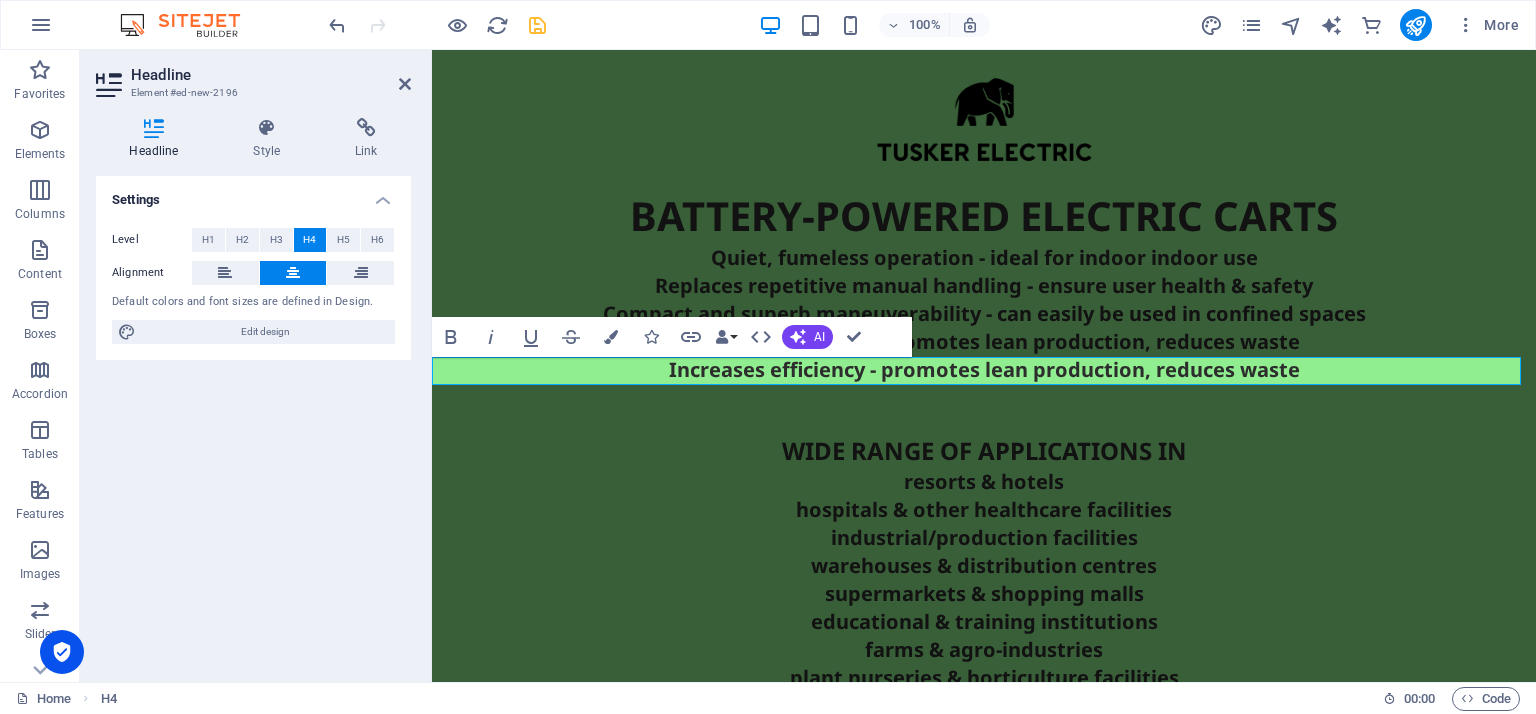 click on "Increases efficiency - promotes lean production, reduces waste" at bounding box center [984, 370] 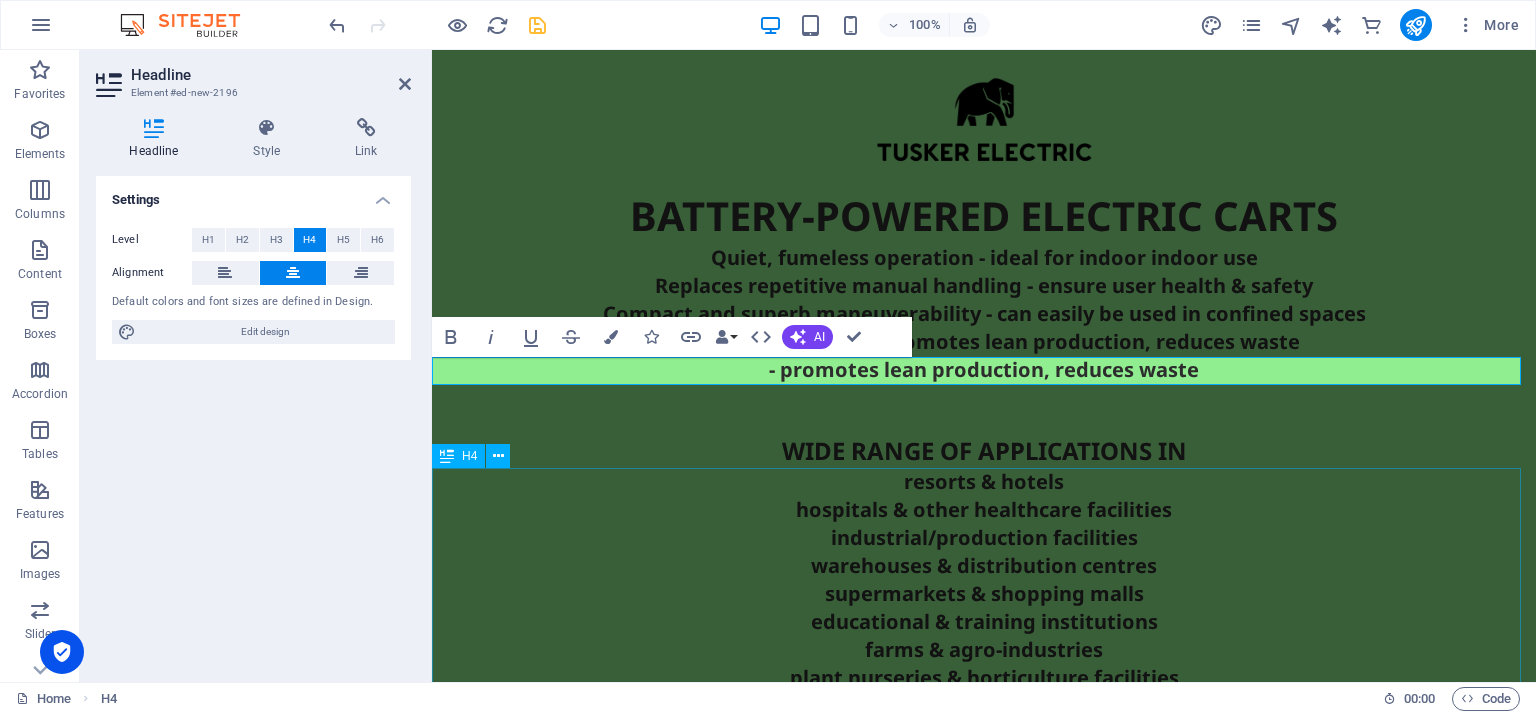type 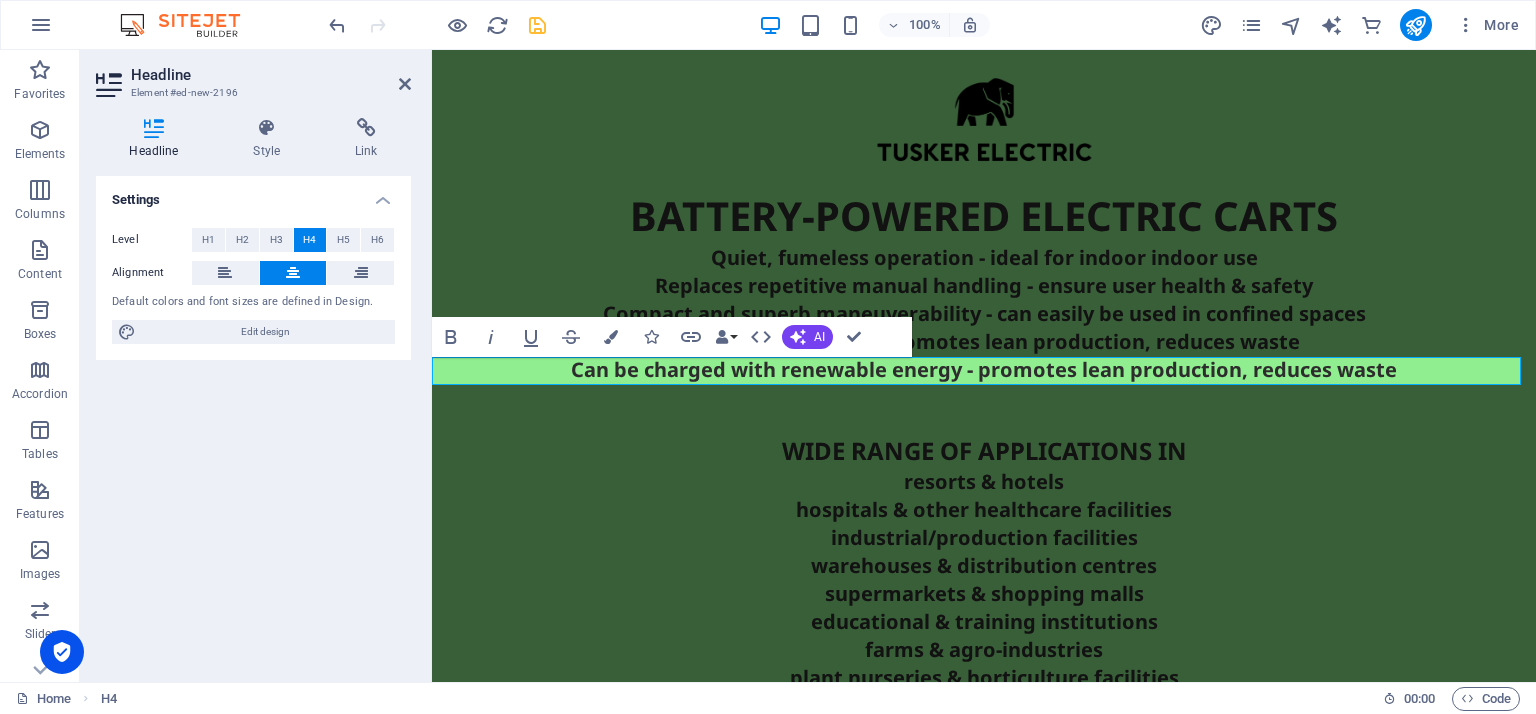 click on "Can be charged with renewable energy - promotes lean production, reduces waste" at bounding box center [984, 370] 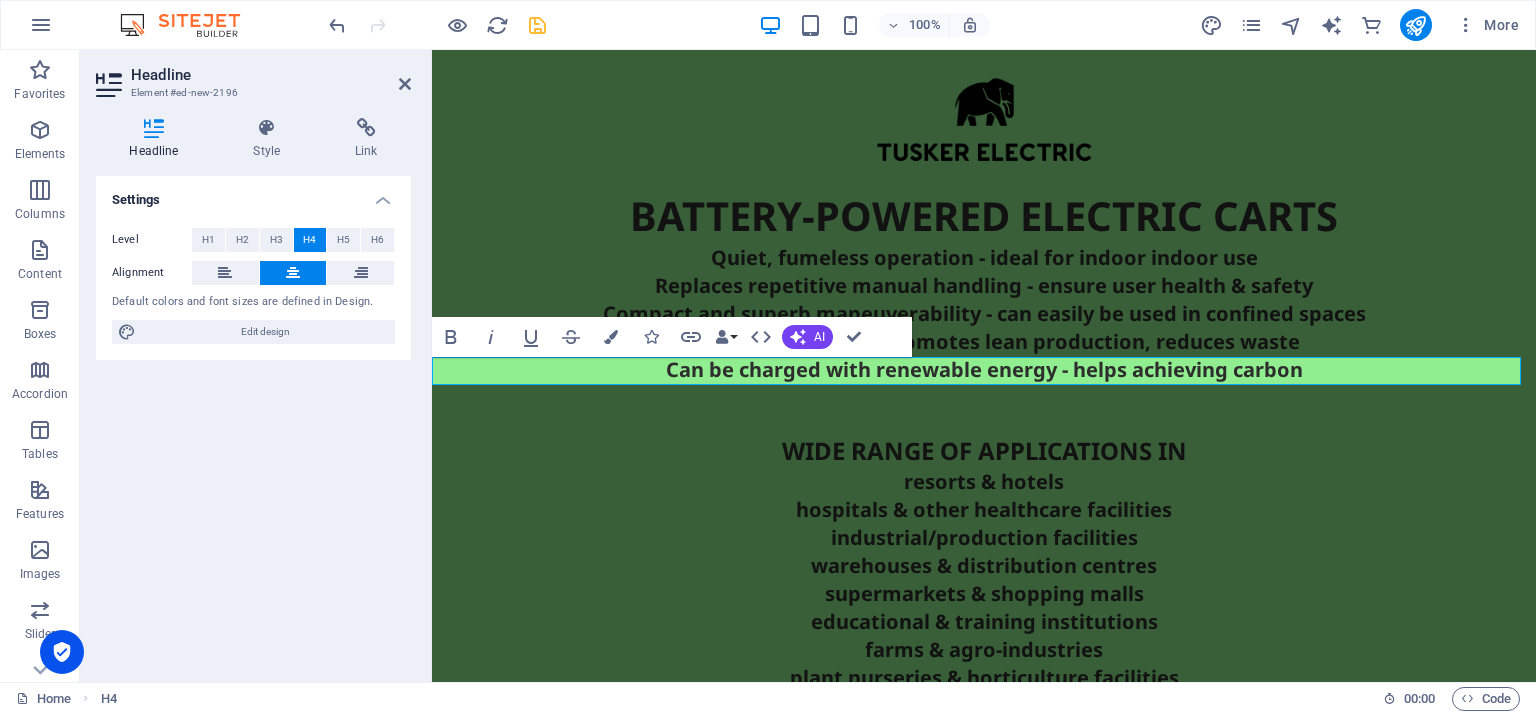 click on "Can be charged with renewable energy - helps achieving carbon" at bounding box center (984, 370) 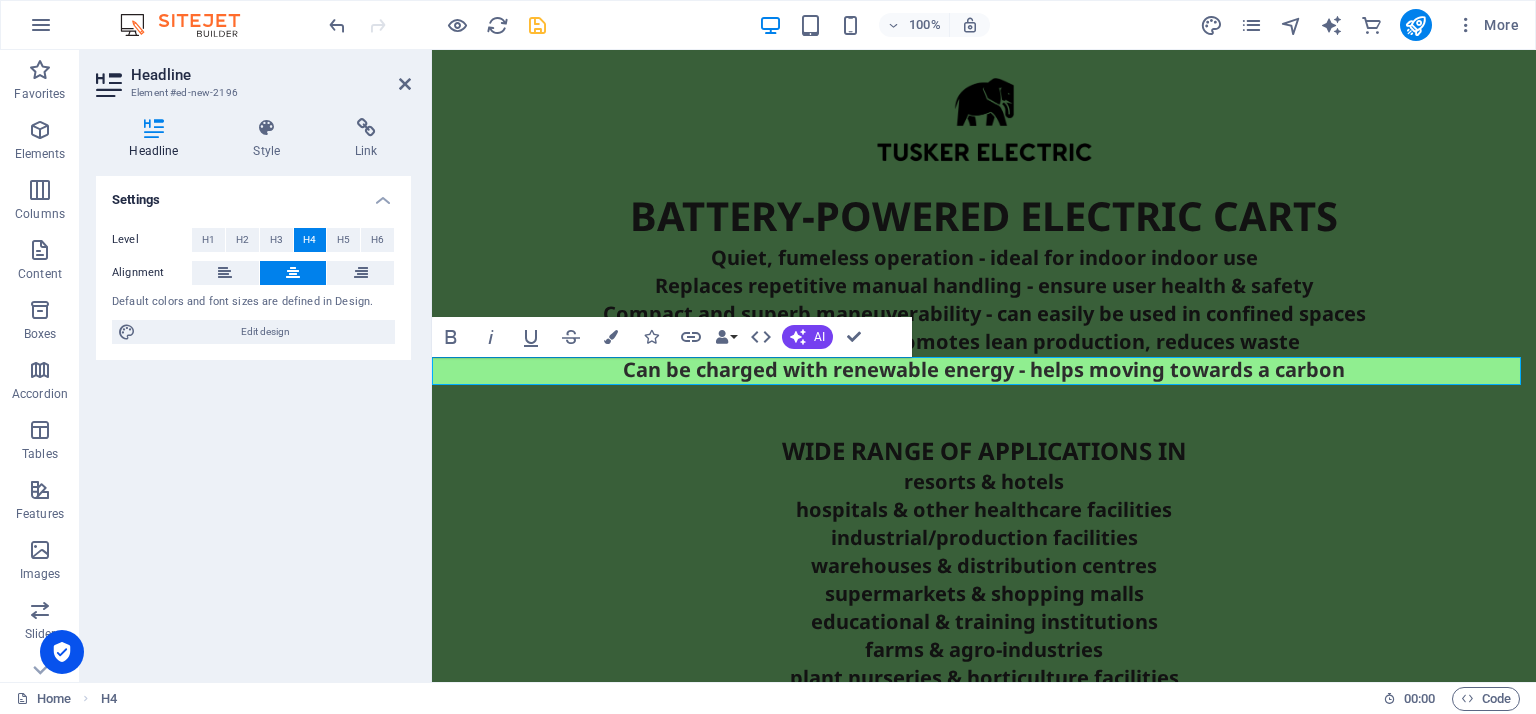 click on "Can be charged with renewable energy - helps moving towards a carbon" at bounding box center [984, 370] 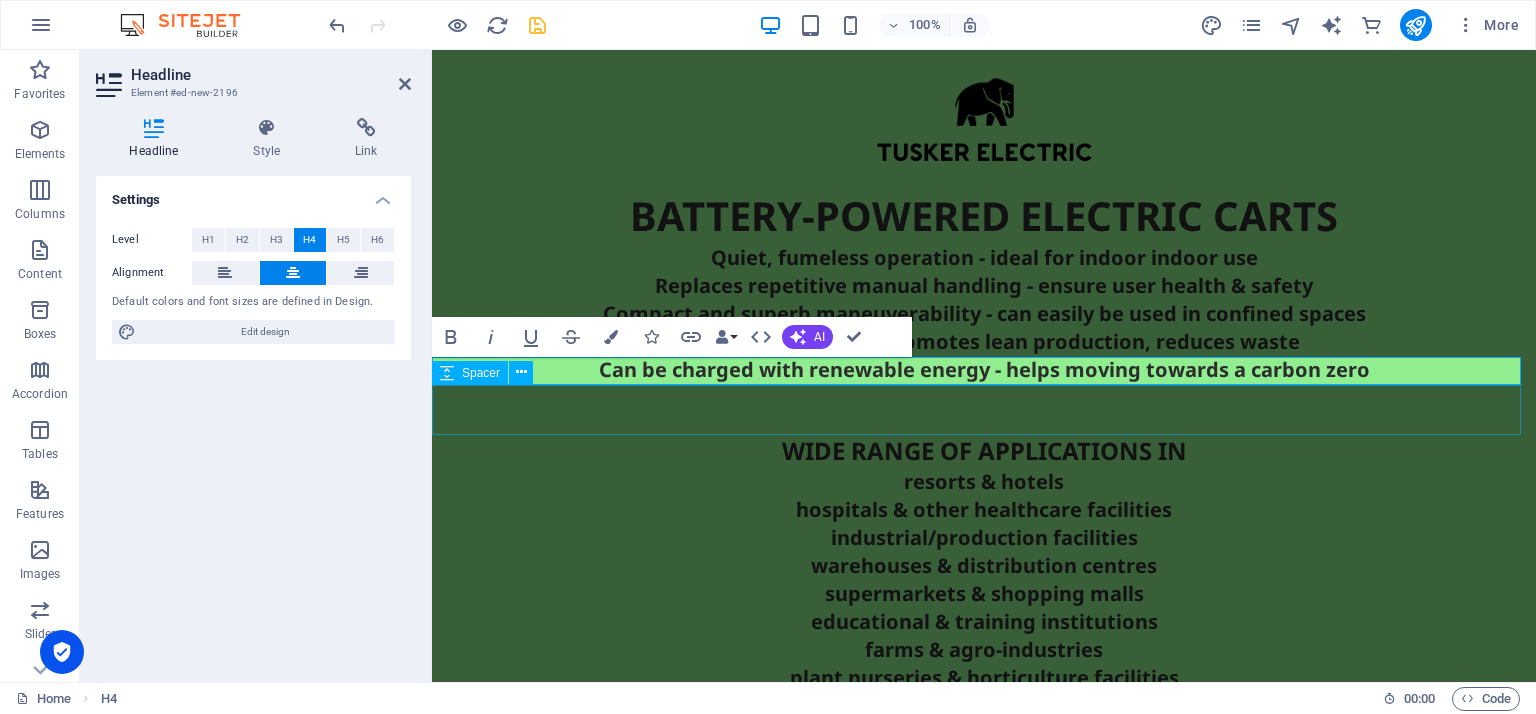 click at bounding box center [984, 409] 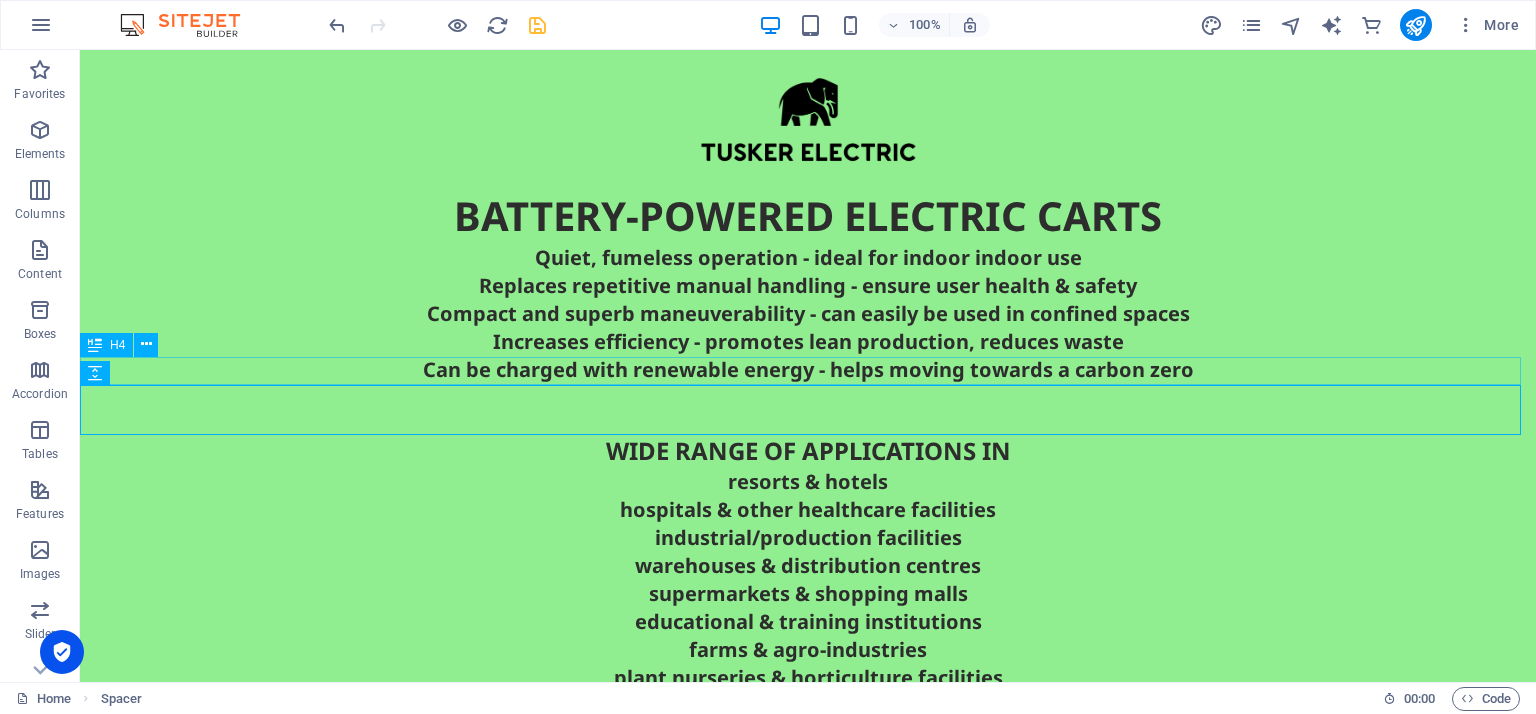 click on "Can be charged with renewable energy - helps moving towards a carbon zero" at bounding box center (808, 370) 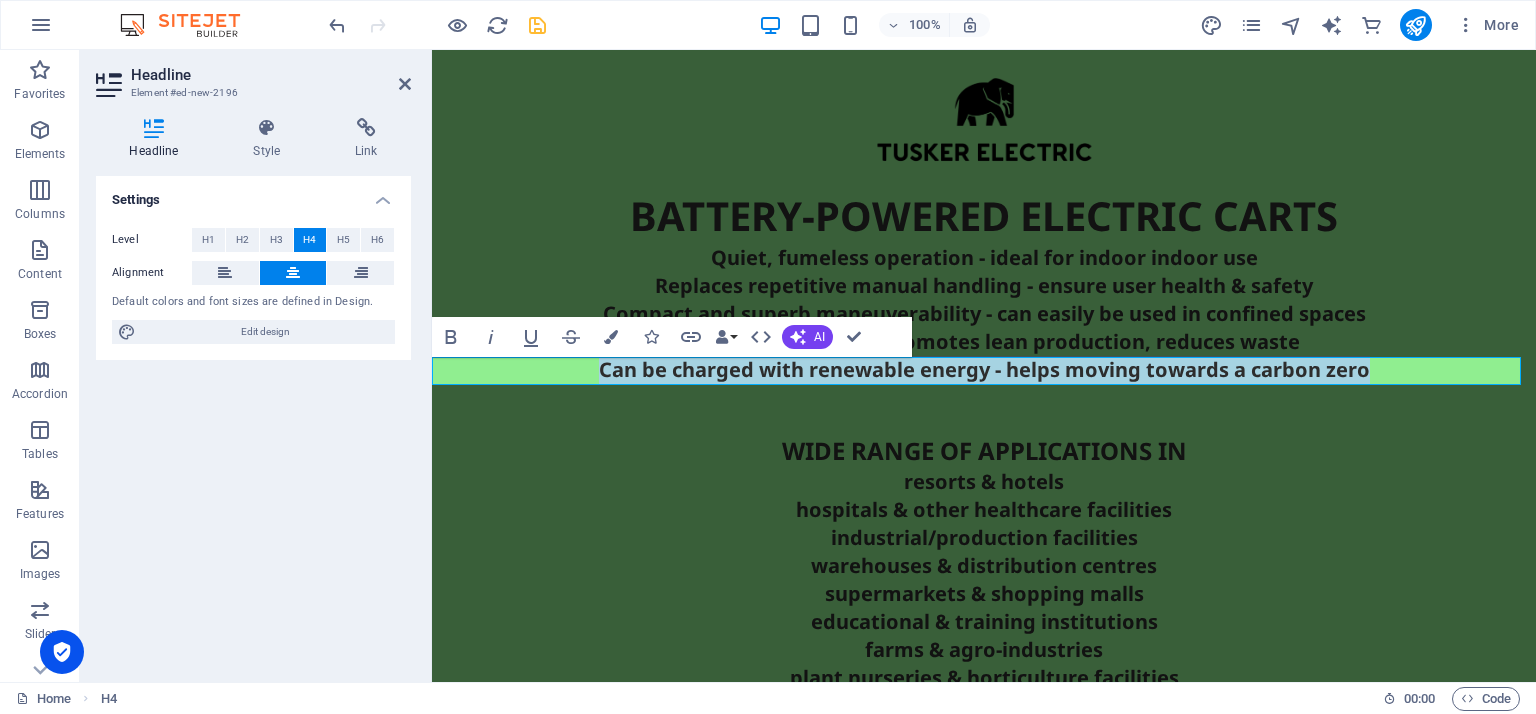 click on "Can be charged with renewable energy - helps moving towards a carbon zero" at bounding box center [984, 370] 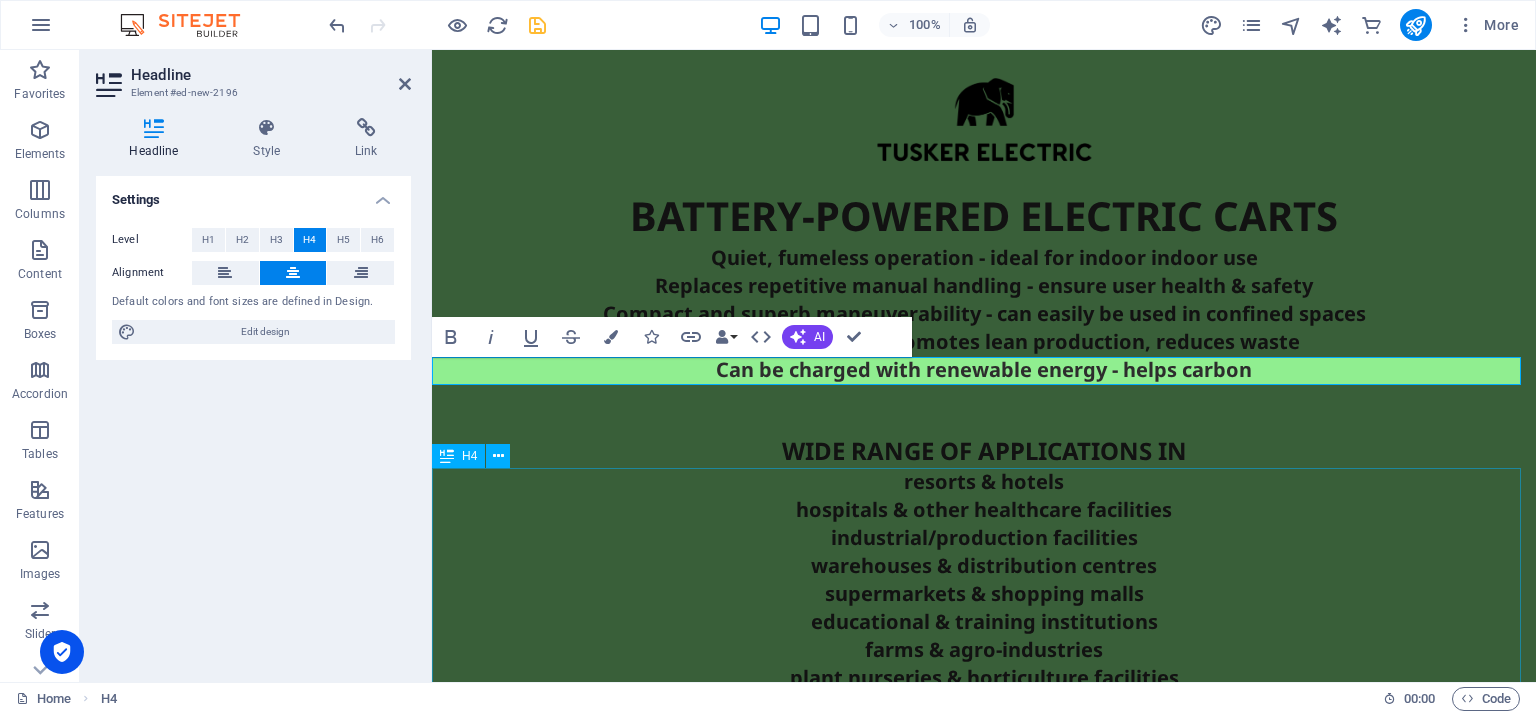 type 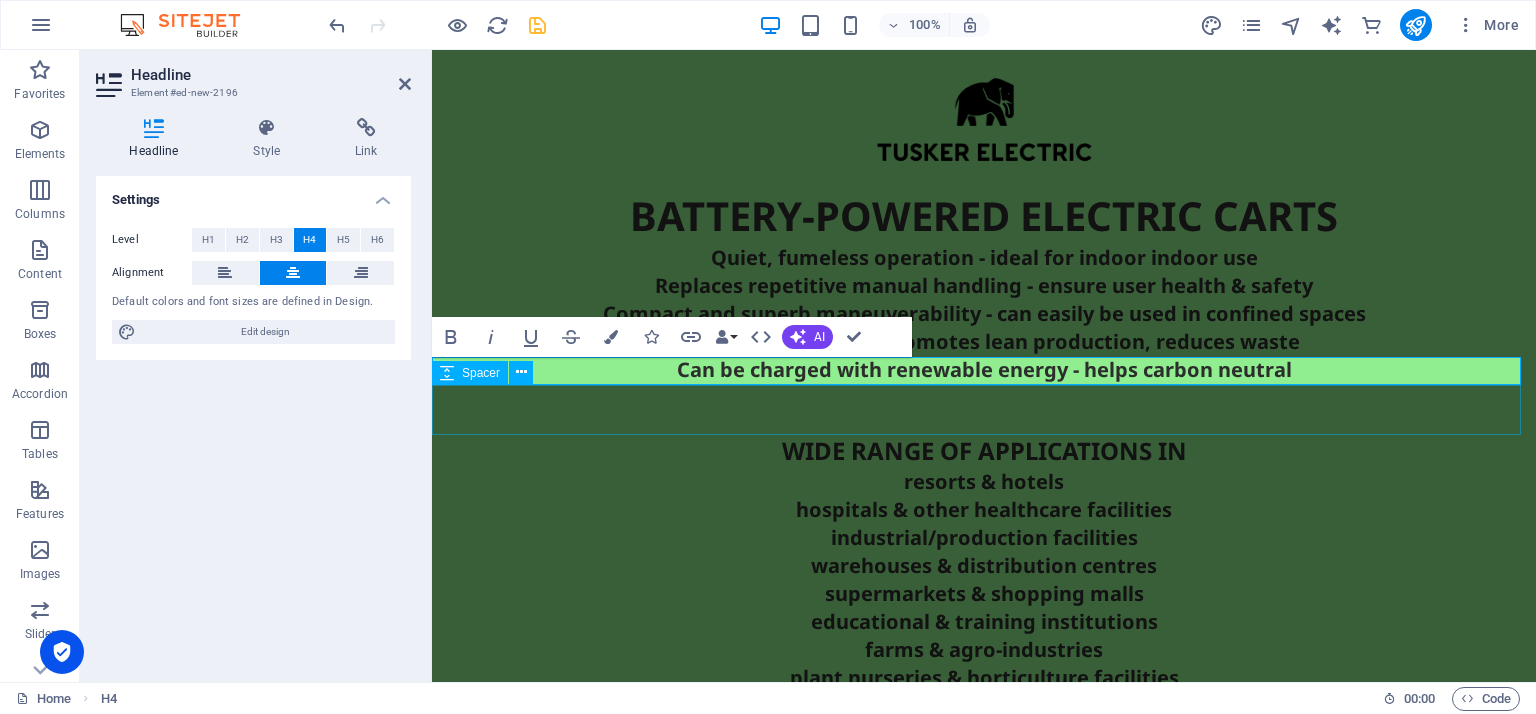 click at bounding box center [984, 409] 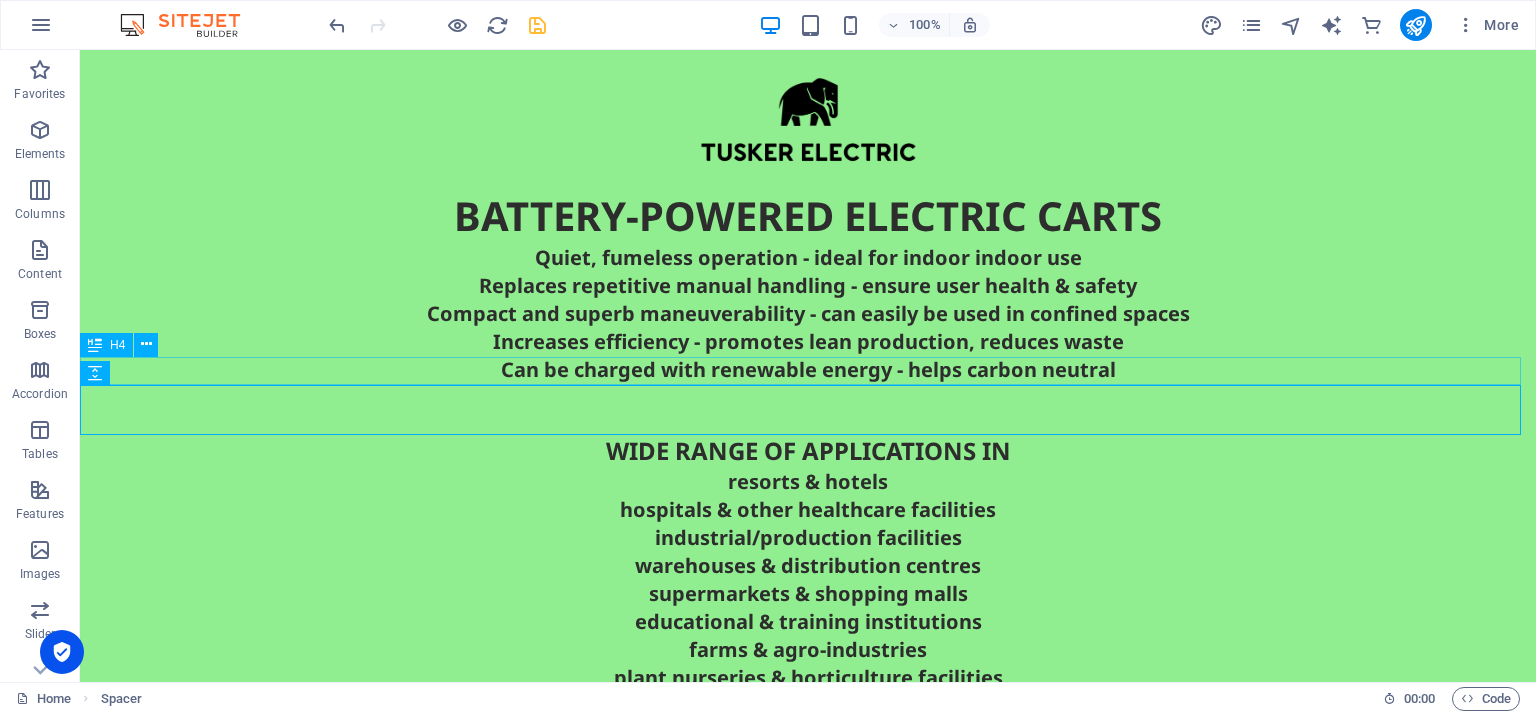 click on "Can be charged with renewable energy - helps carbon neutral" at bounding box center (808, 370) 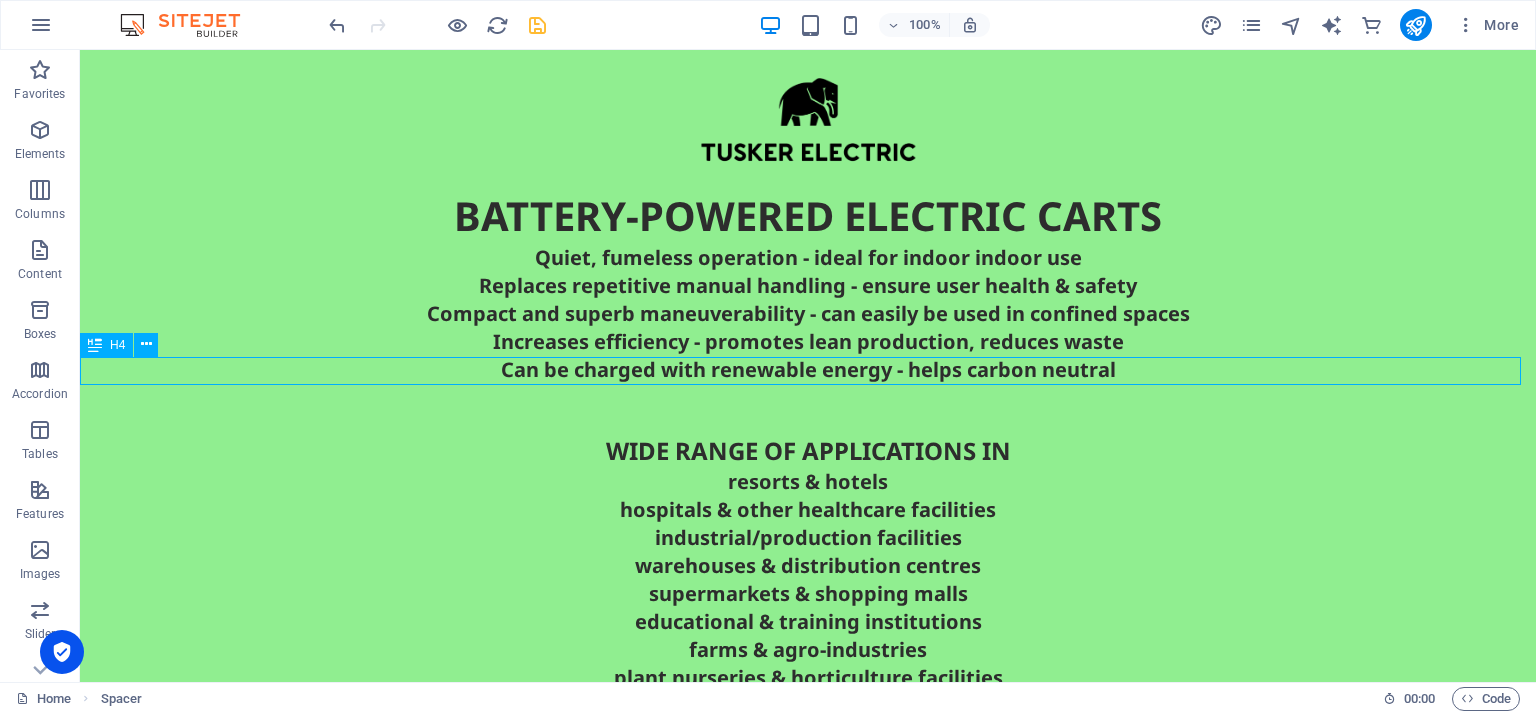 click on "Can be charged with renewable energy - helps carbon neutral" at bounding box center (808, 370) 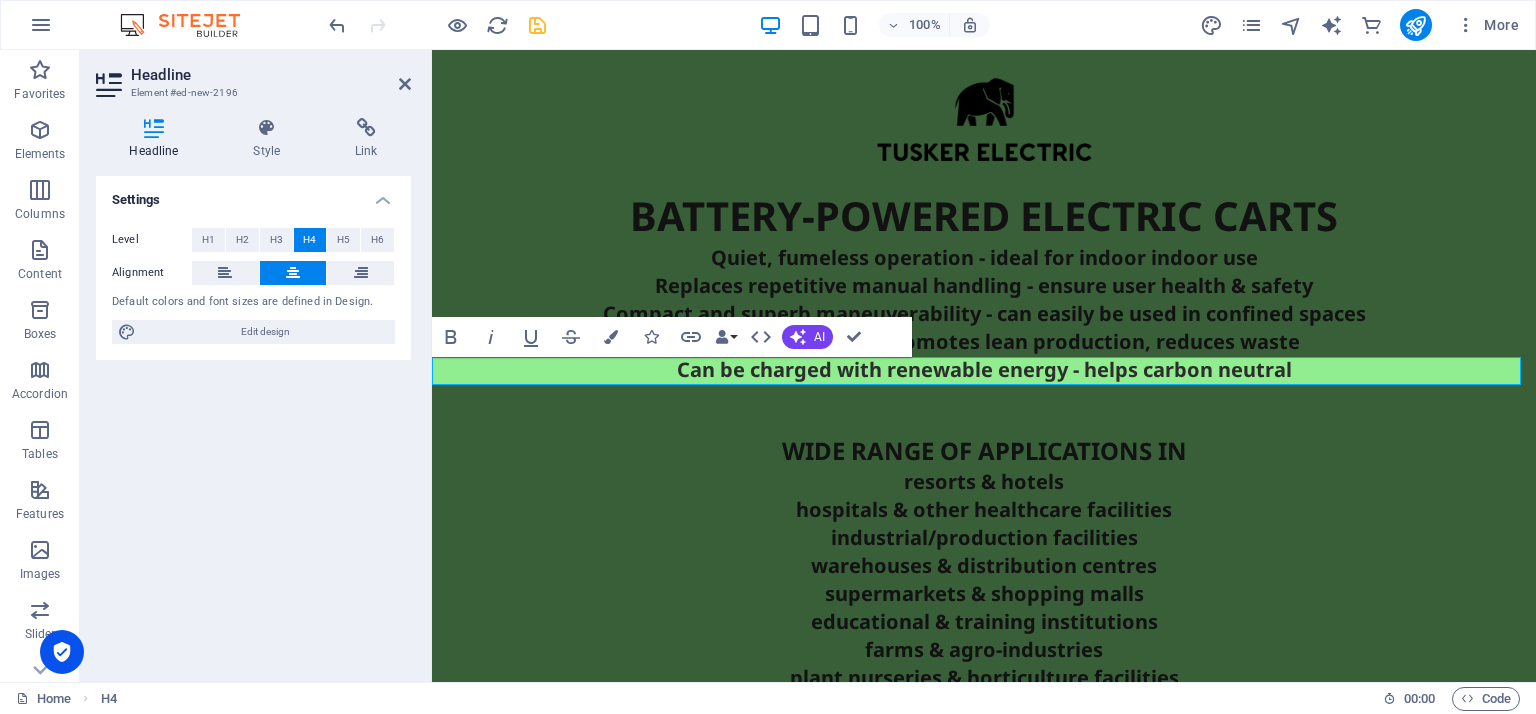 click on "Can be charged with renewable energy - helps carbon neutral" at bounding box center [984, 370] 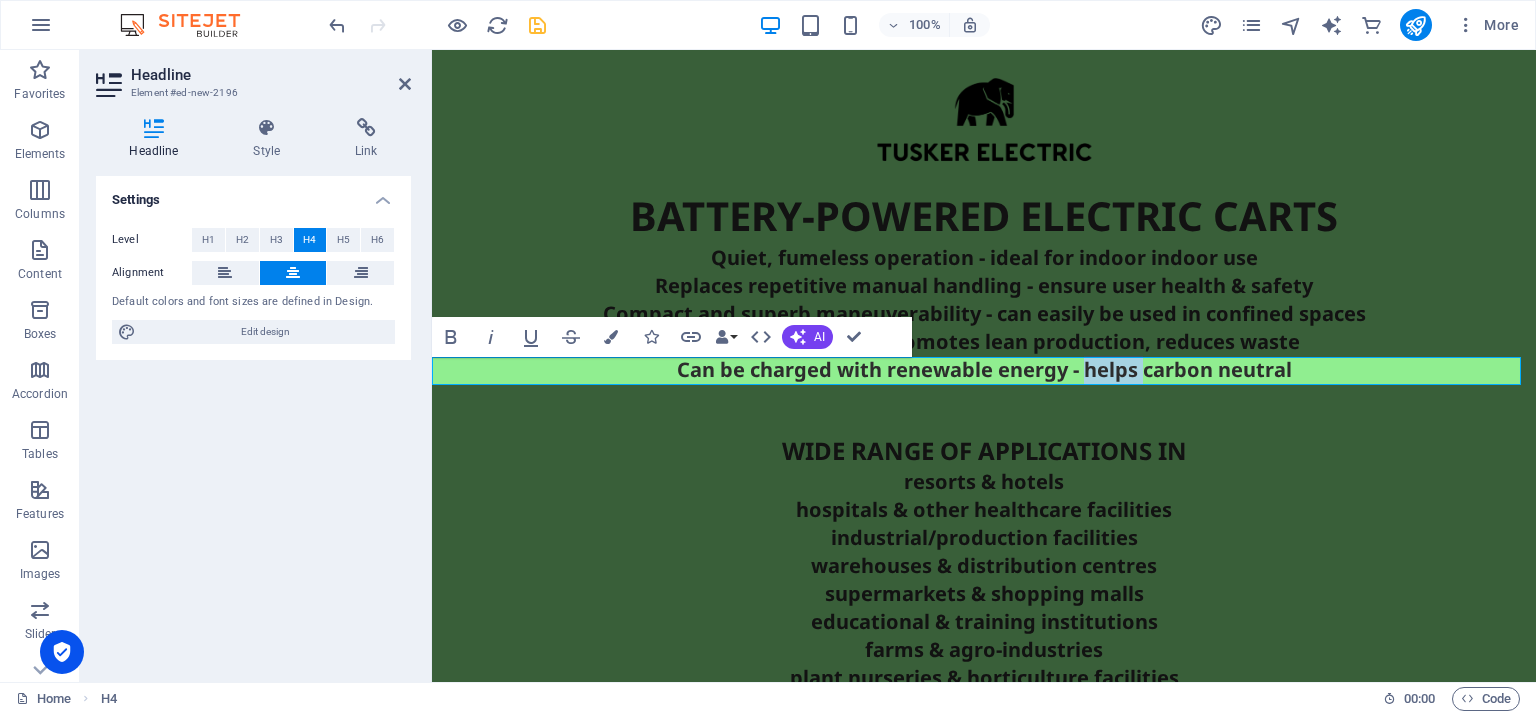 drag, startPoint x: 1075, startPoint y: 365, endPoint x: 1132, endPoint y: 379, distance: 58.694122 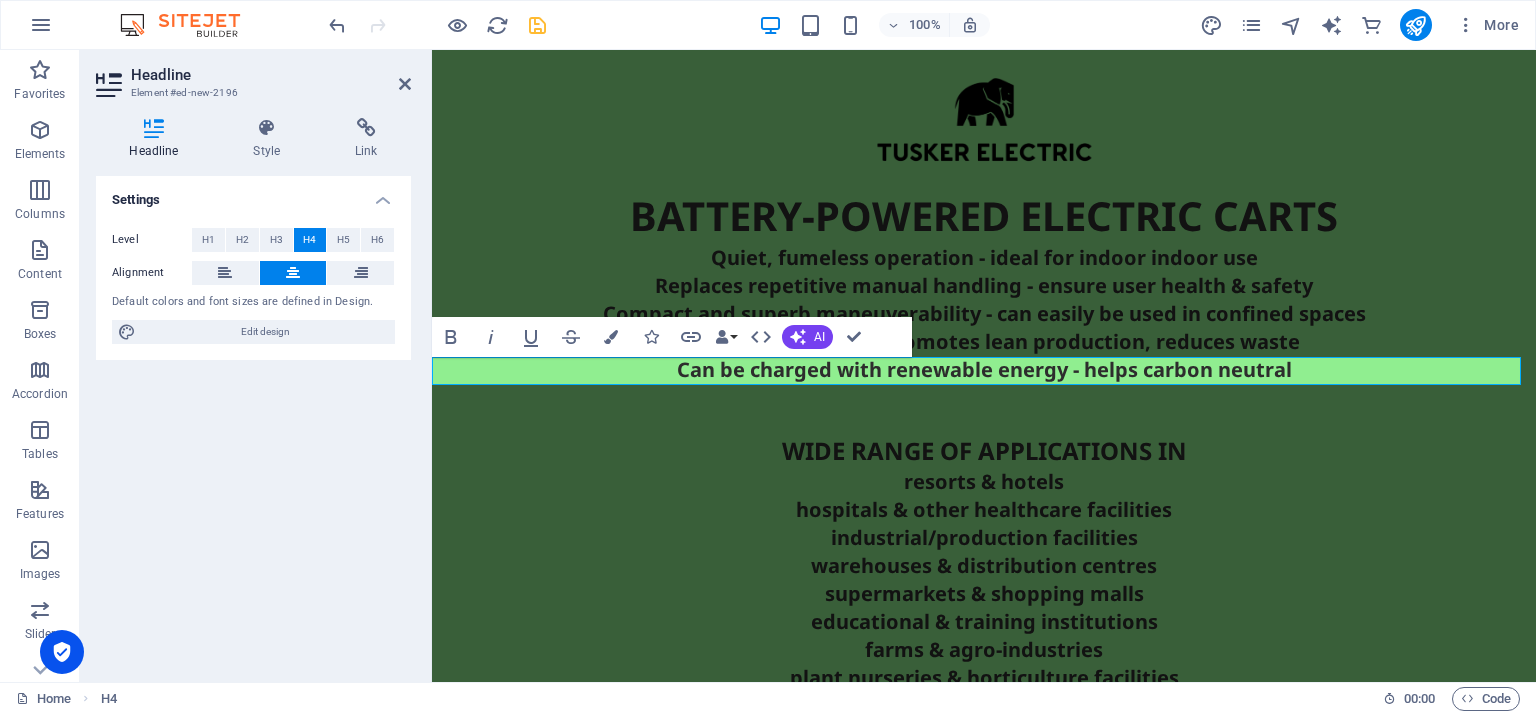 click on "Can be charged with renewable energy - helps carbon neutral" at bounding box center [984, 370] 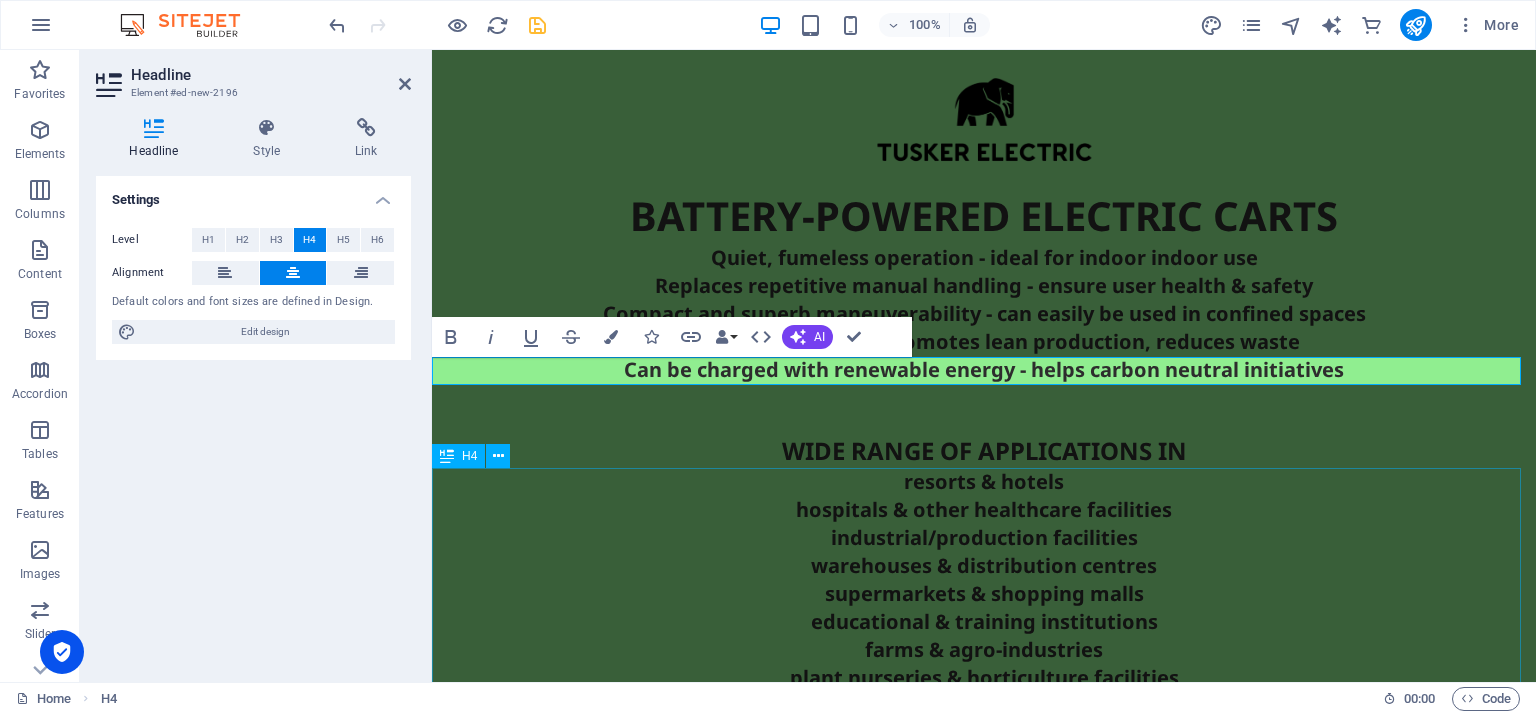 click on "resorts & hotels hospitals & other healthcare facilities industrial/production facilities warehouses & distribution centres supermarkets & shopping malls educational & training institutions farms & agro-industries plant nurseries & horticulture facilities food processing plants pharmaceutical & other clean production environments sports and recreational facilities and many more." at bounding box center [984, 636] 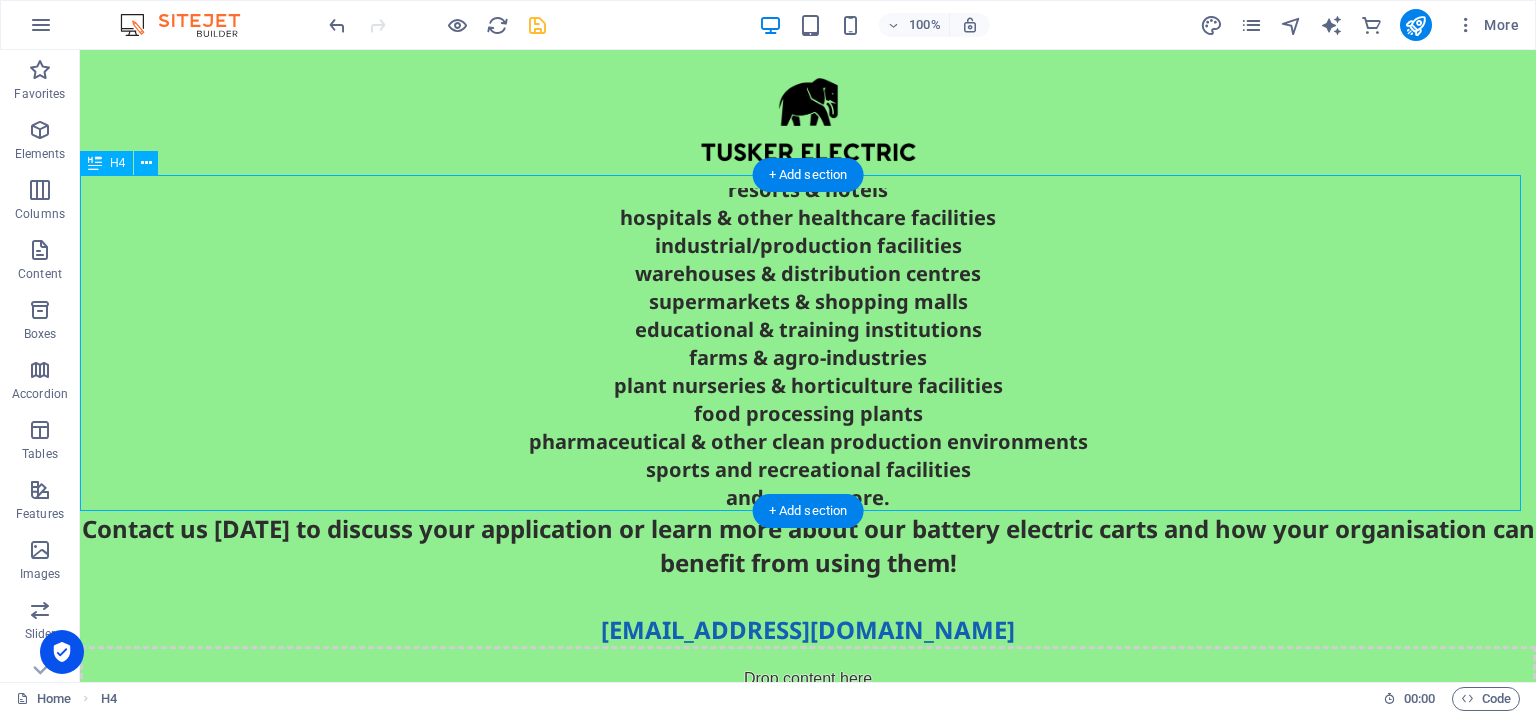 scroll, scrollTop: 397, scrollLeft: 0, axis: vertical 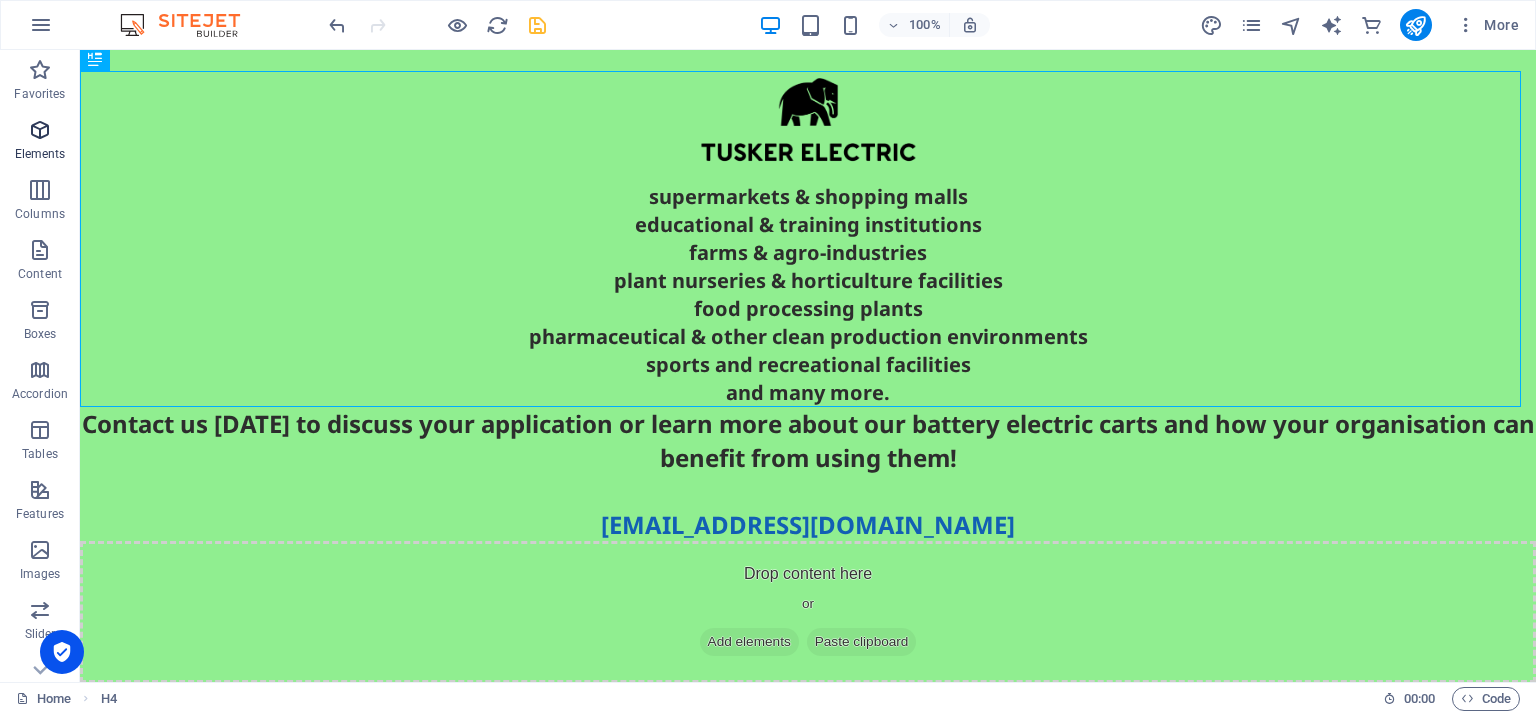 click at bounding box center (40, 130) 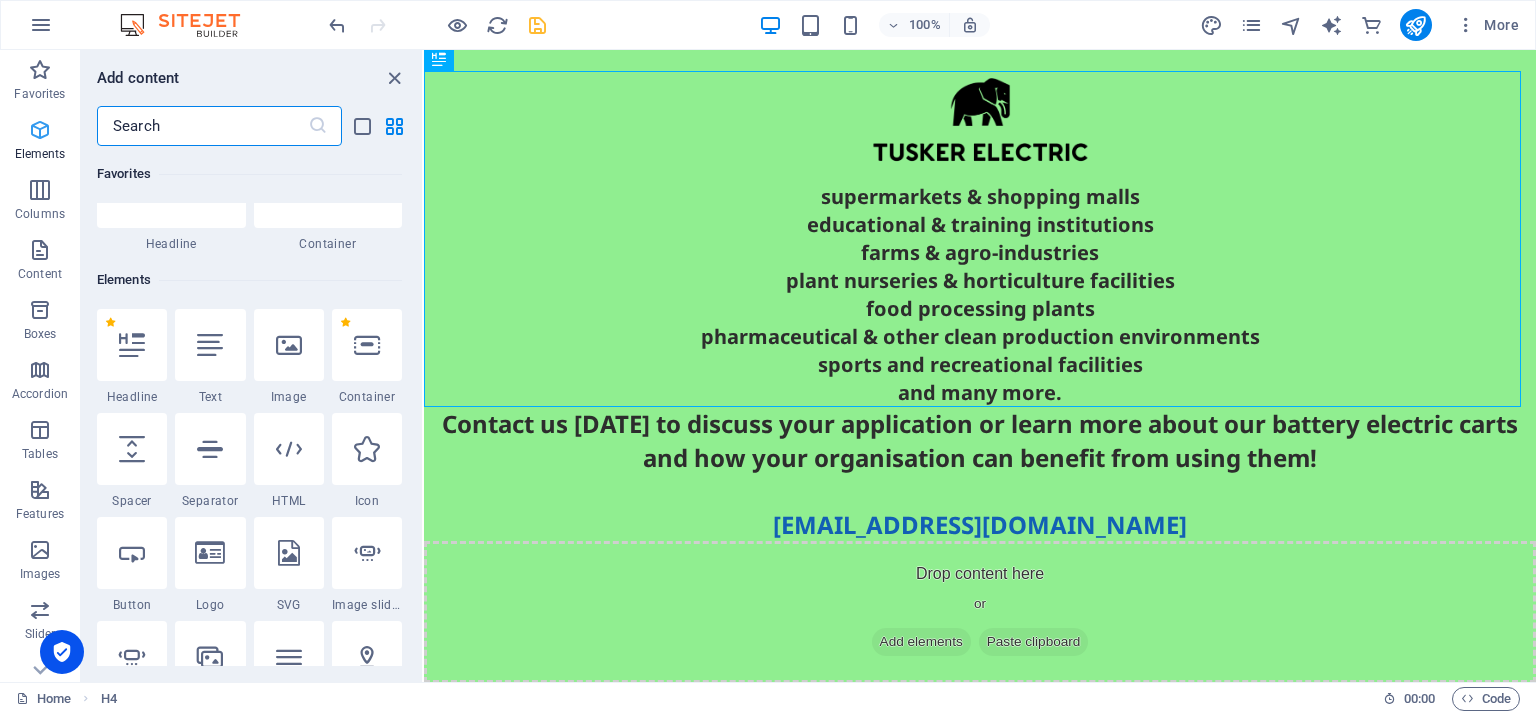 scroll, scrollTop: 212, scrollLeft: 0, axis: vertical 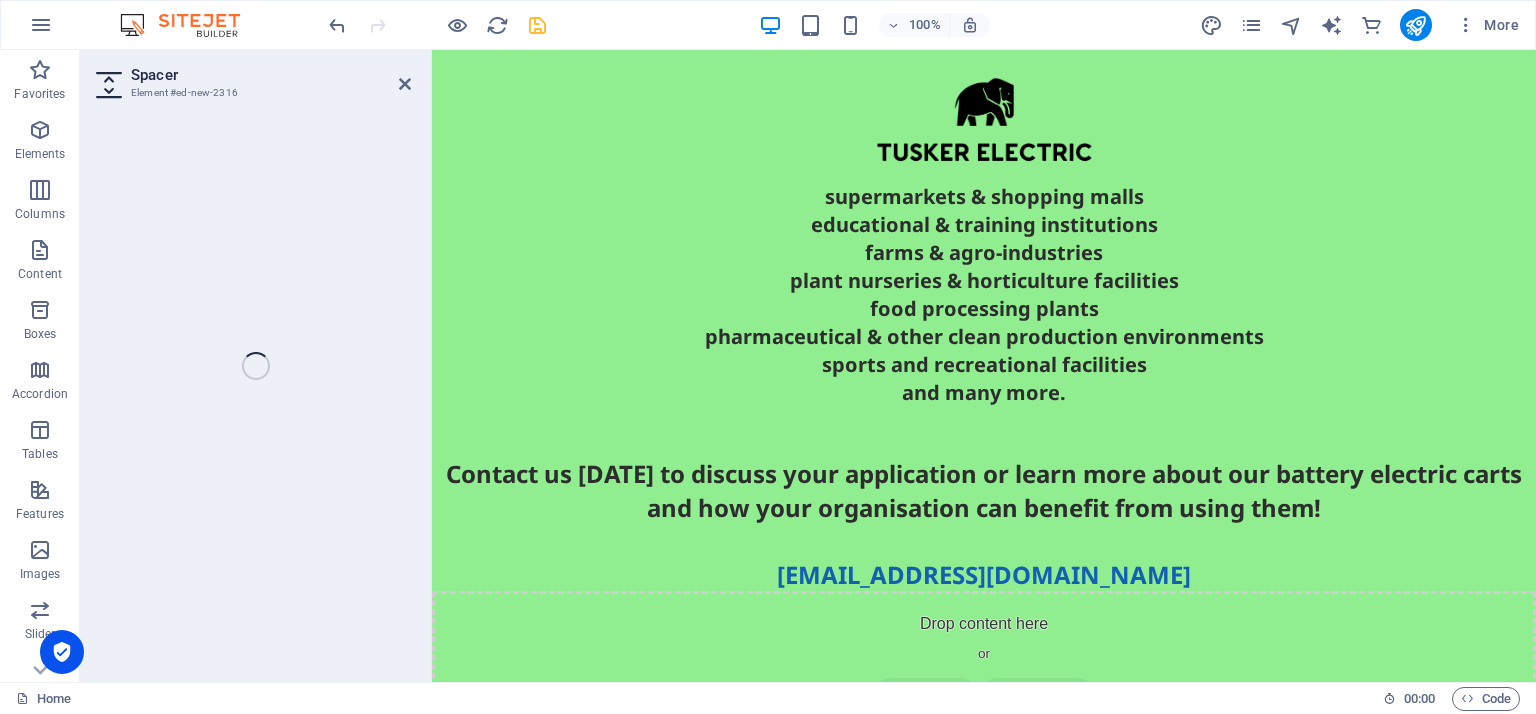 select on "px" 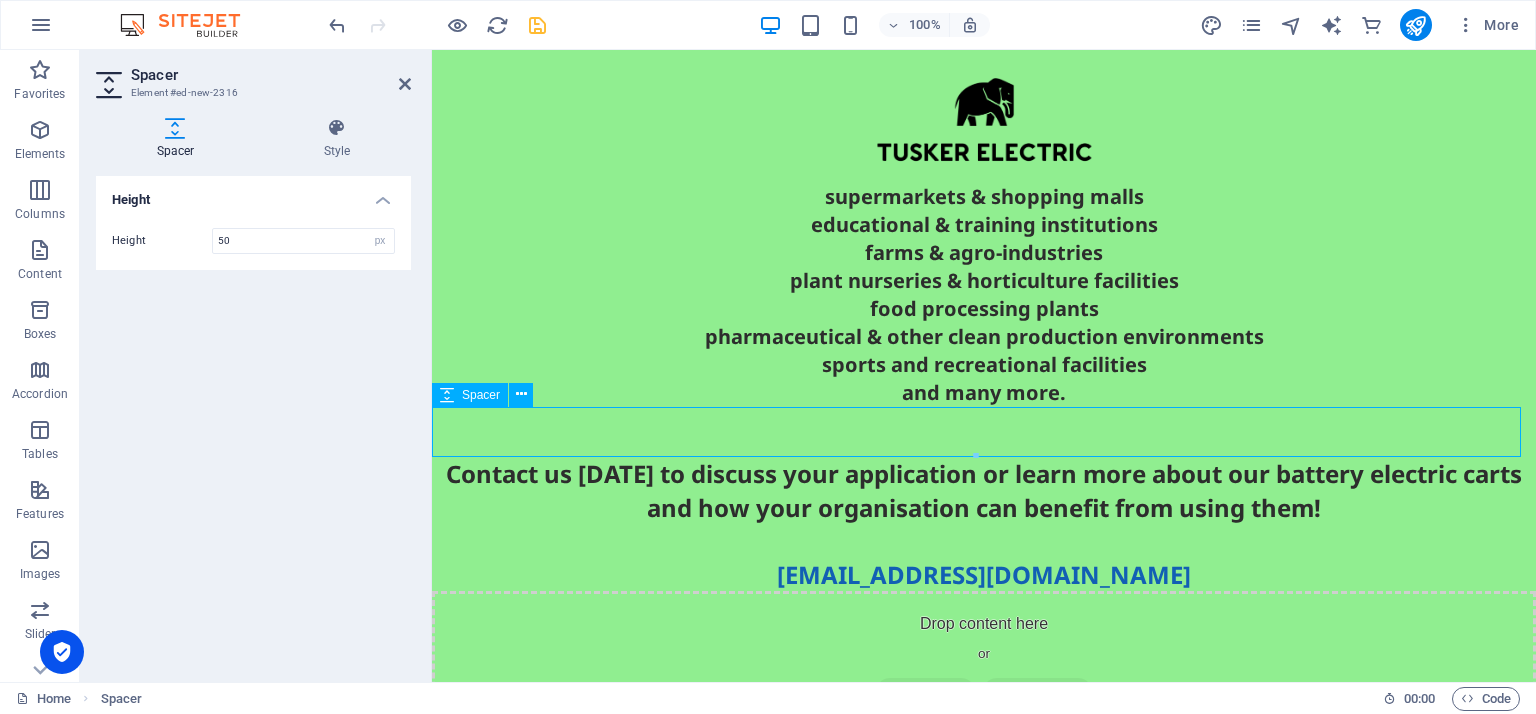 scroll, scrollTop: 447, scrollLeft: 0, axis: vertical 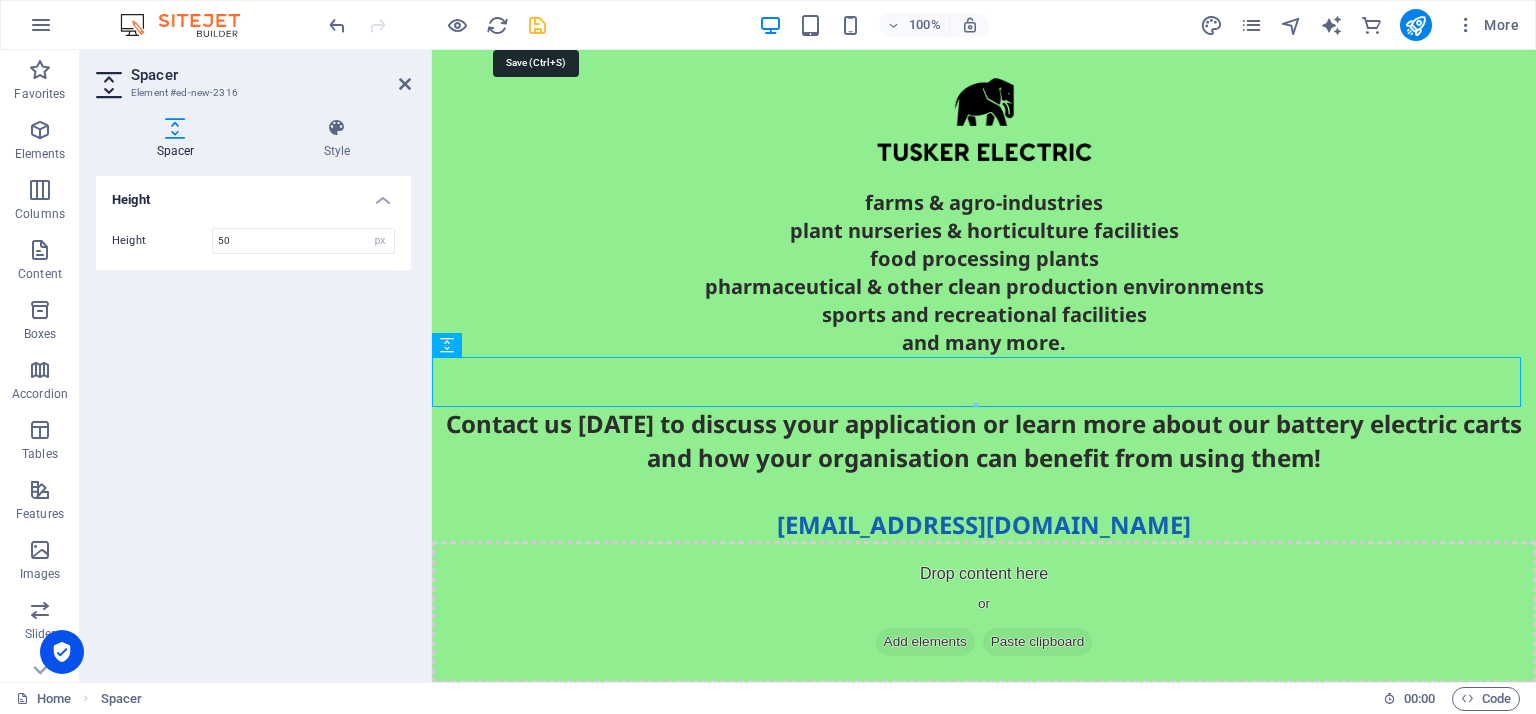 click at bounding box center [537, 25] 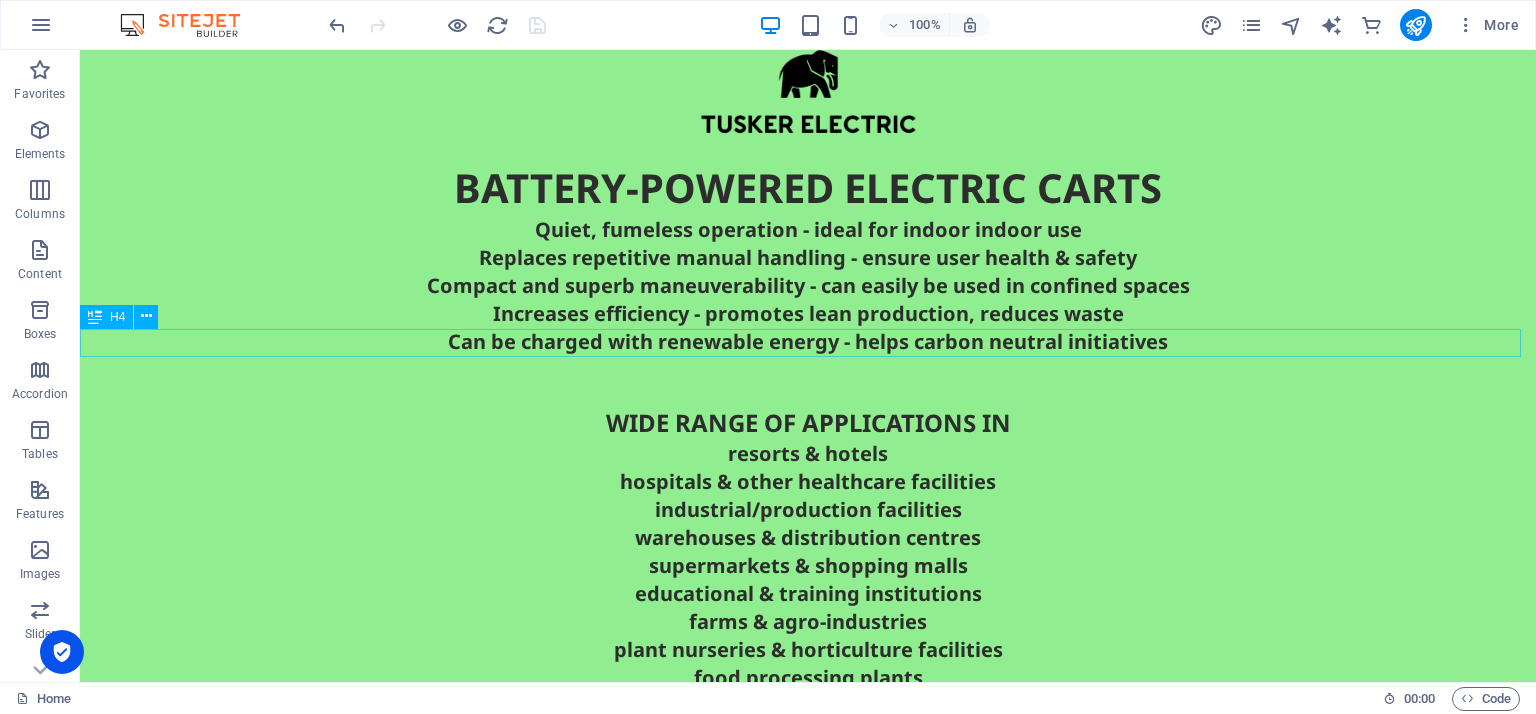 scroll, scrollTop: 28, scrollLeft: 0, axis: vertical 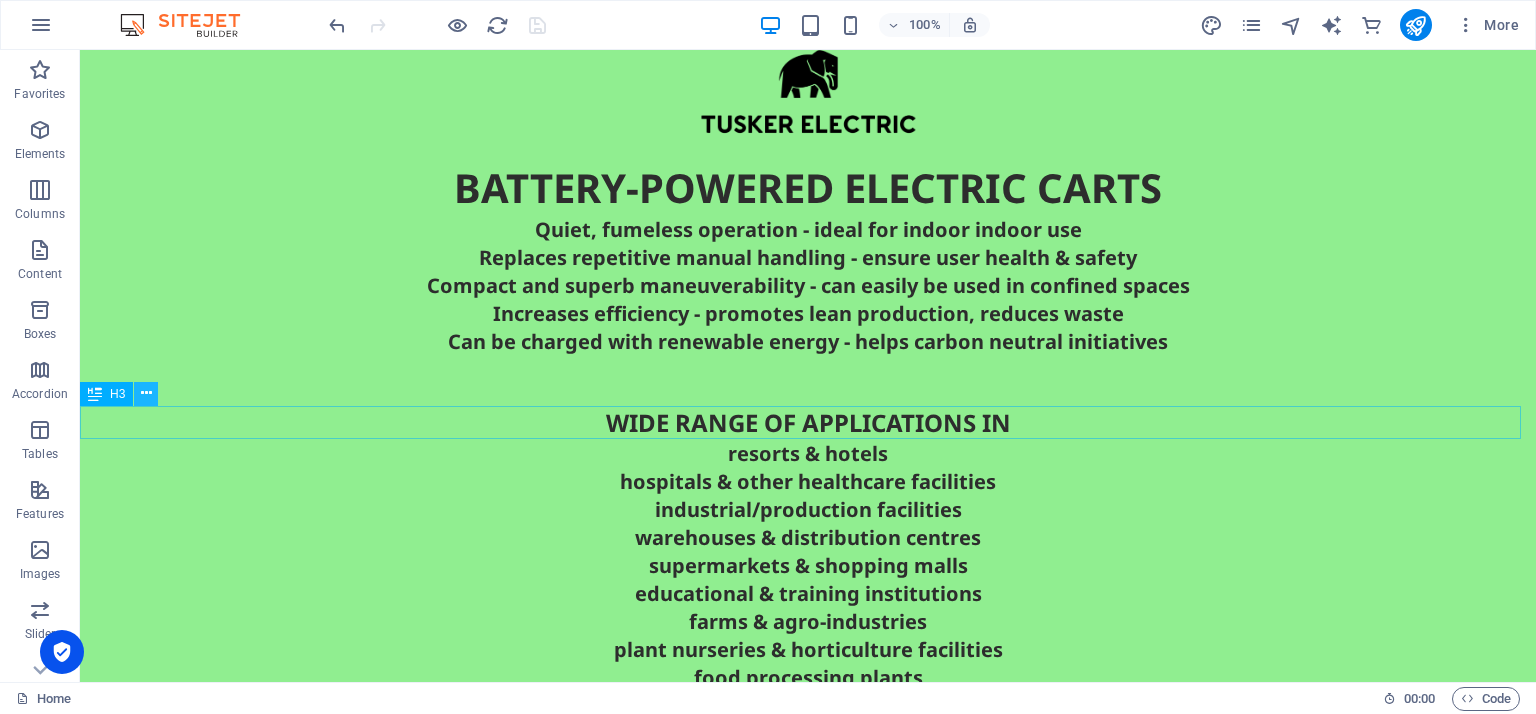 click at bounding box center [146, 394] 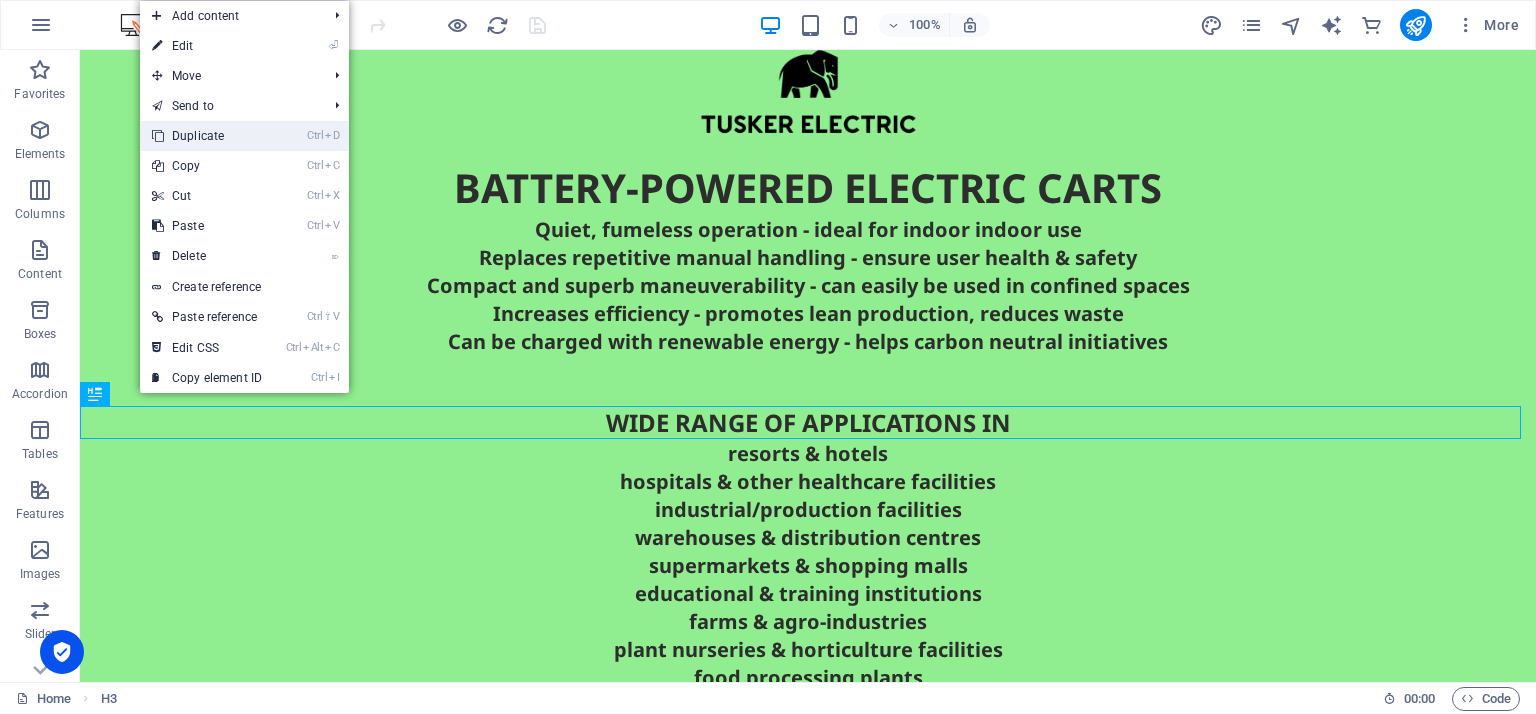 click on "Ctrl D  Duplicate" at bounding box center (207, 136) 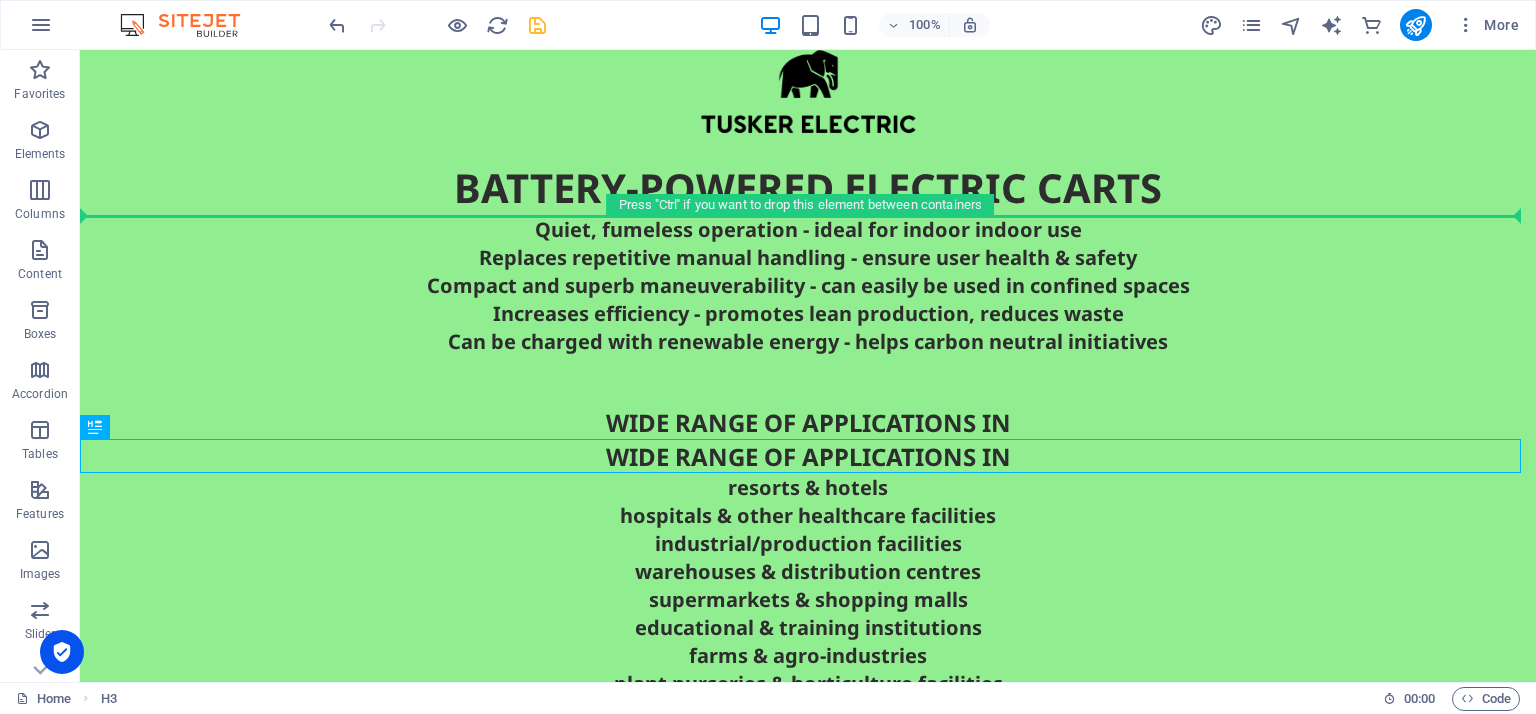 drag, startPoint x: 170, startPoint y: 477, endPoint x: 164, endPoint y: 219, distance: 258.06976 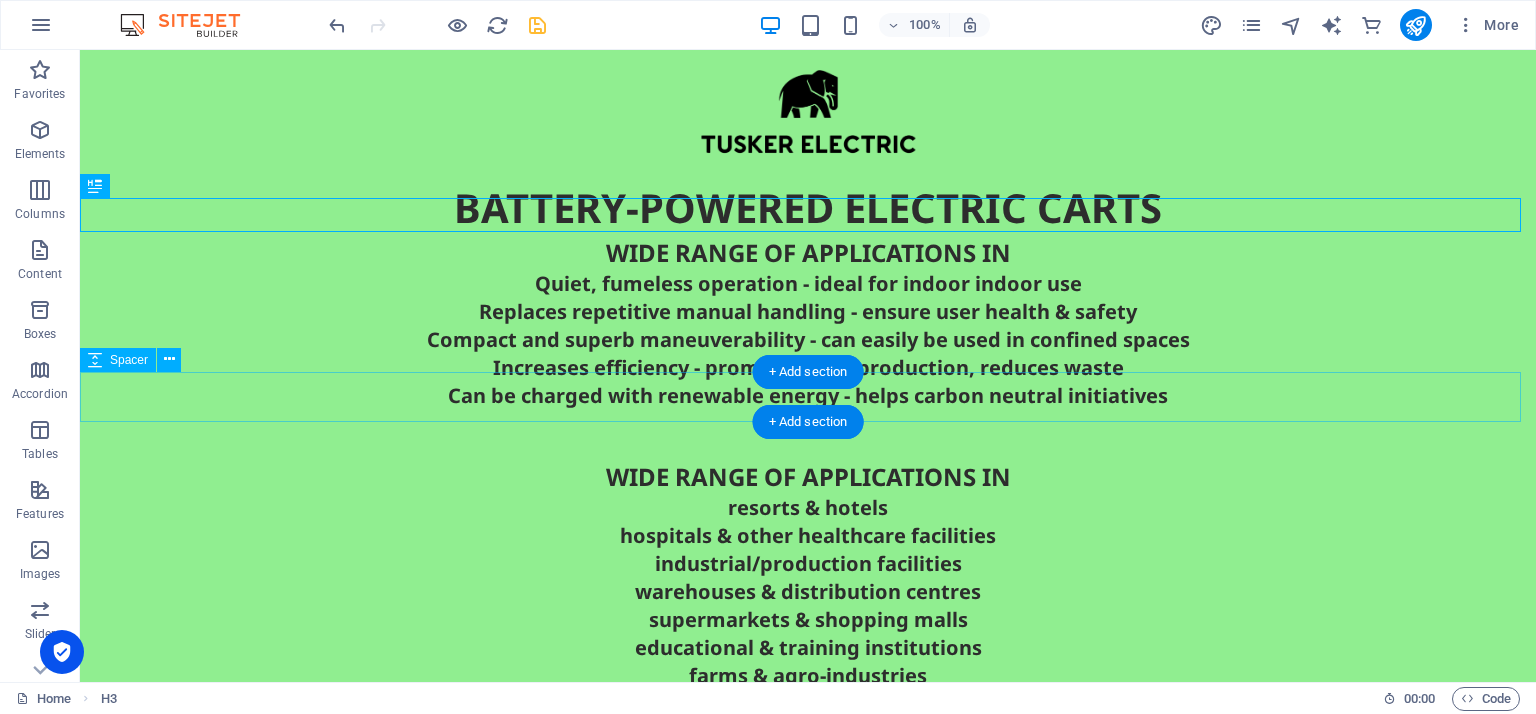scroll, scrollTop: 0, scrollLeft: 0, axis: both 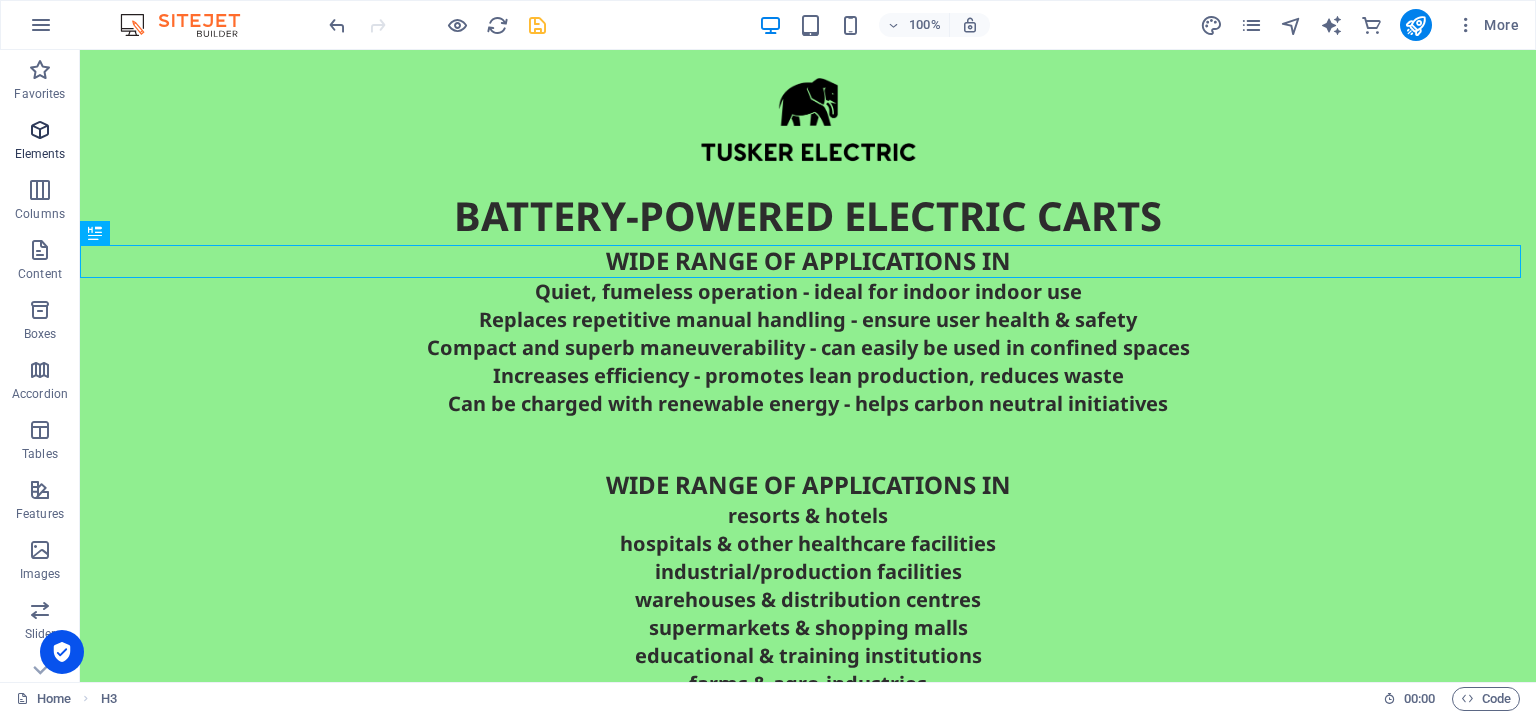 click on "Elements" at bounding box center (40, 142) 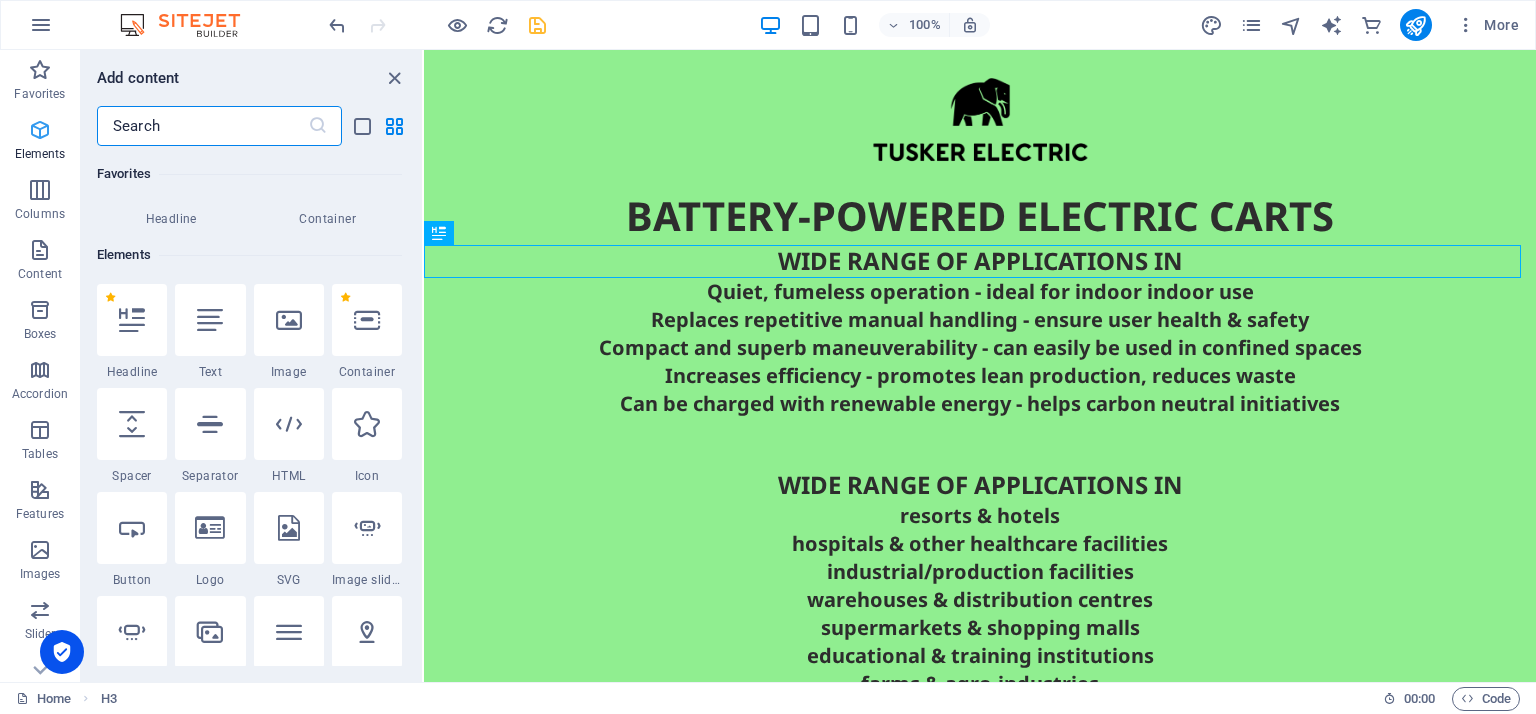 scroll, scrollTop: 212, scrollLeft: 0, axis: vertical 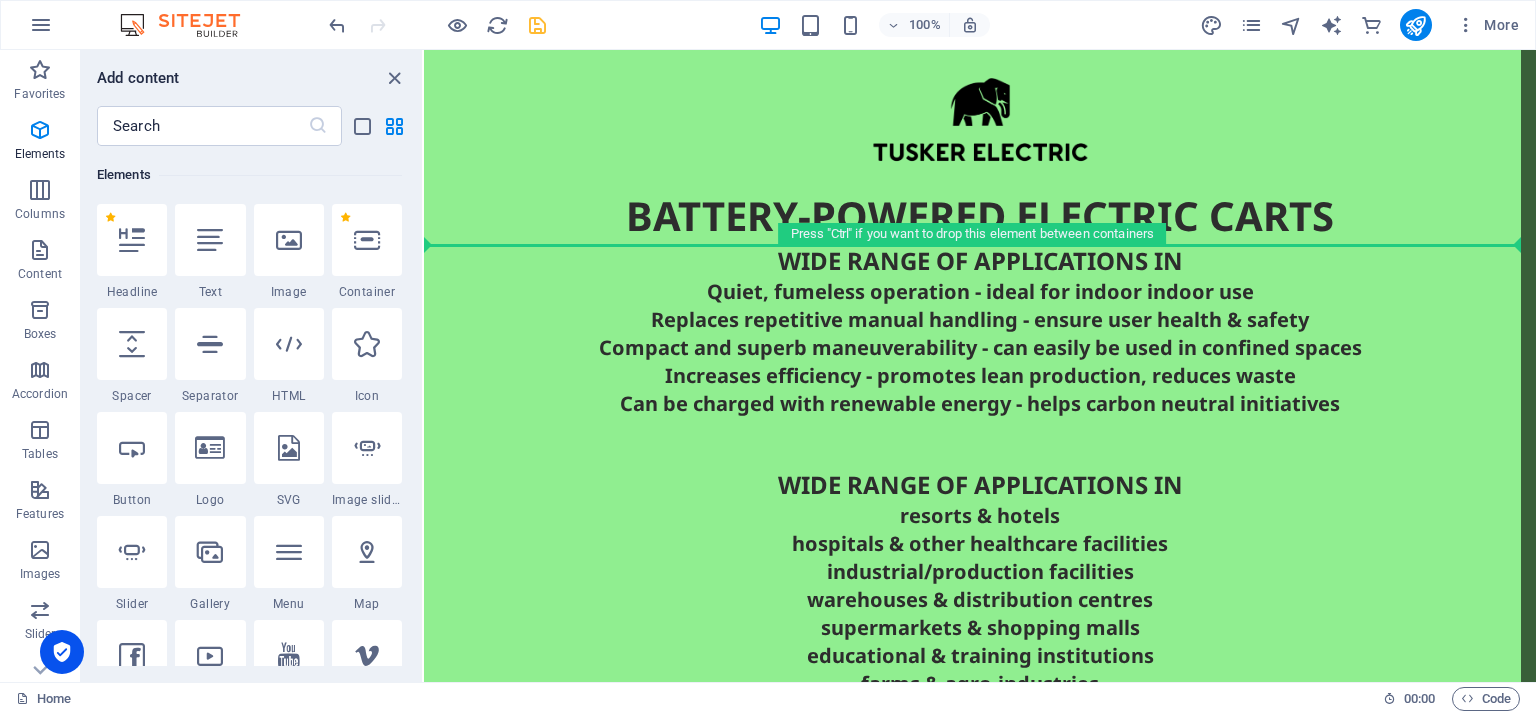 select on "px" 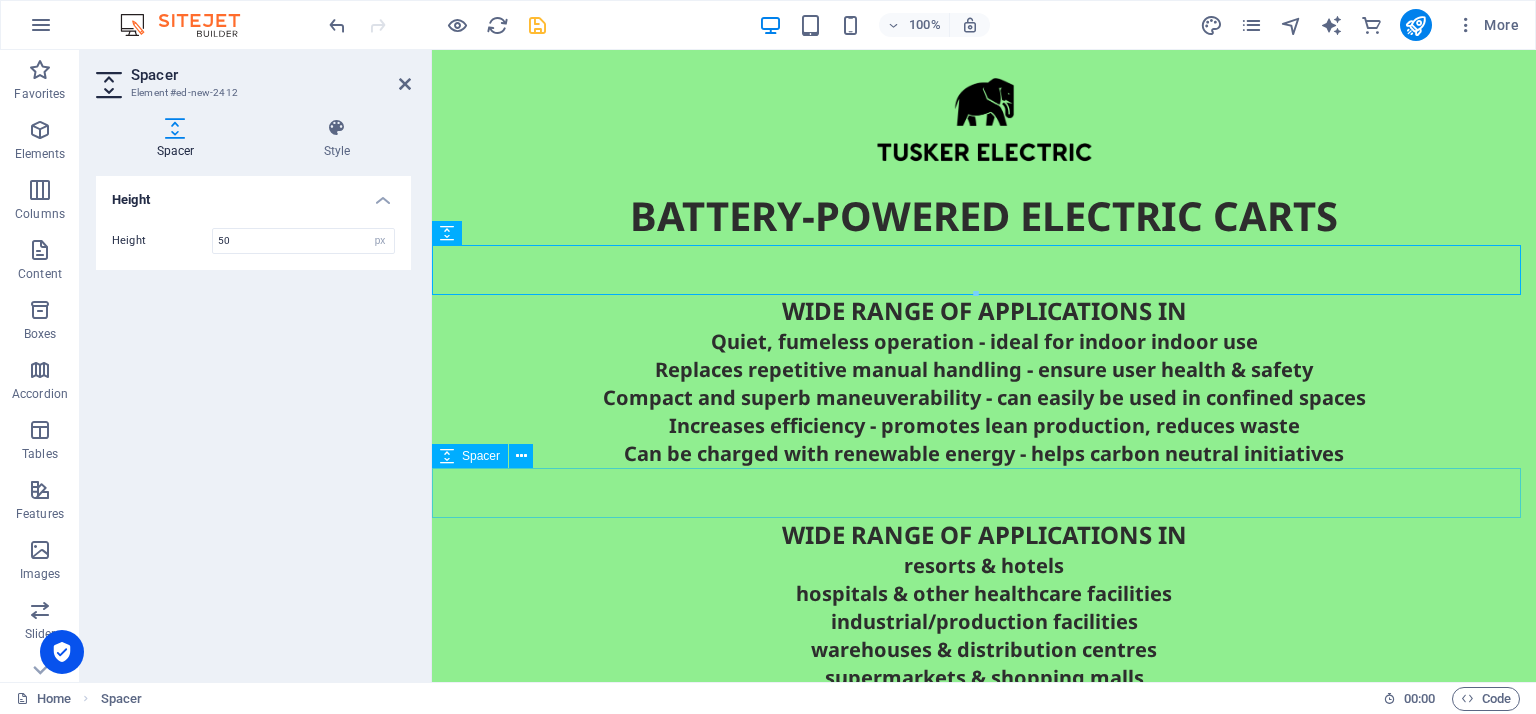 click at bounding box center [984, 493] 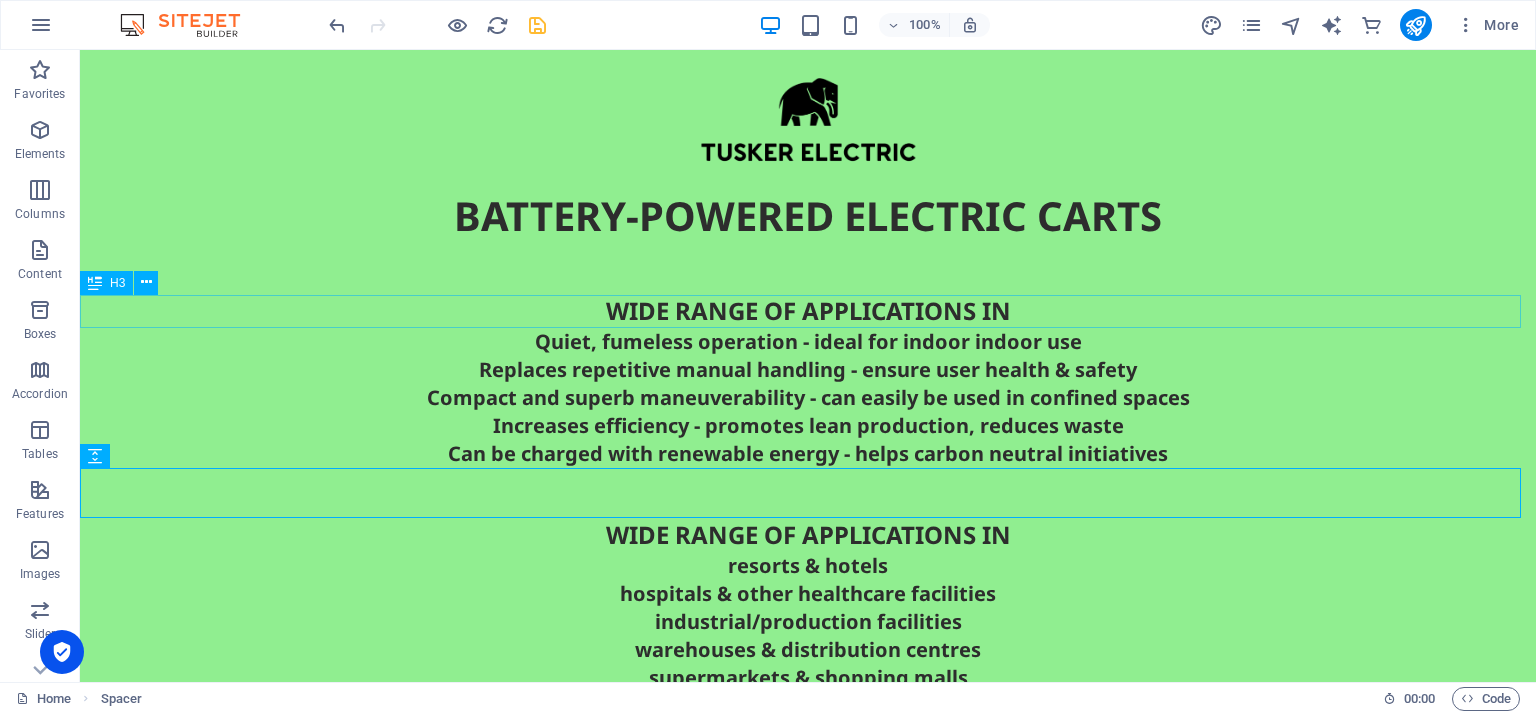 click on "WIDE RANGE OF APPLICATIONS IN" at bounding box center (808, 311) 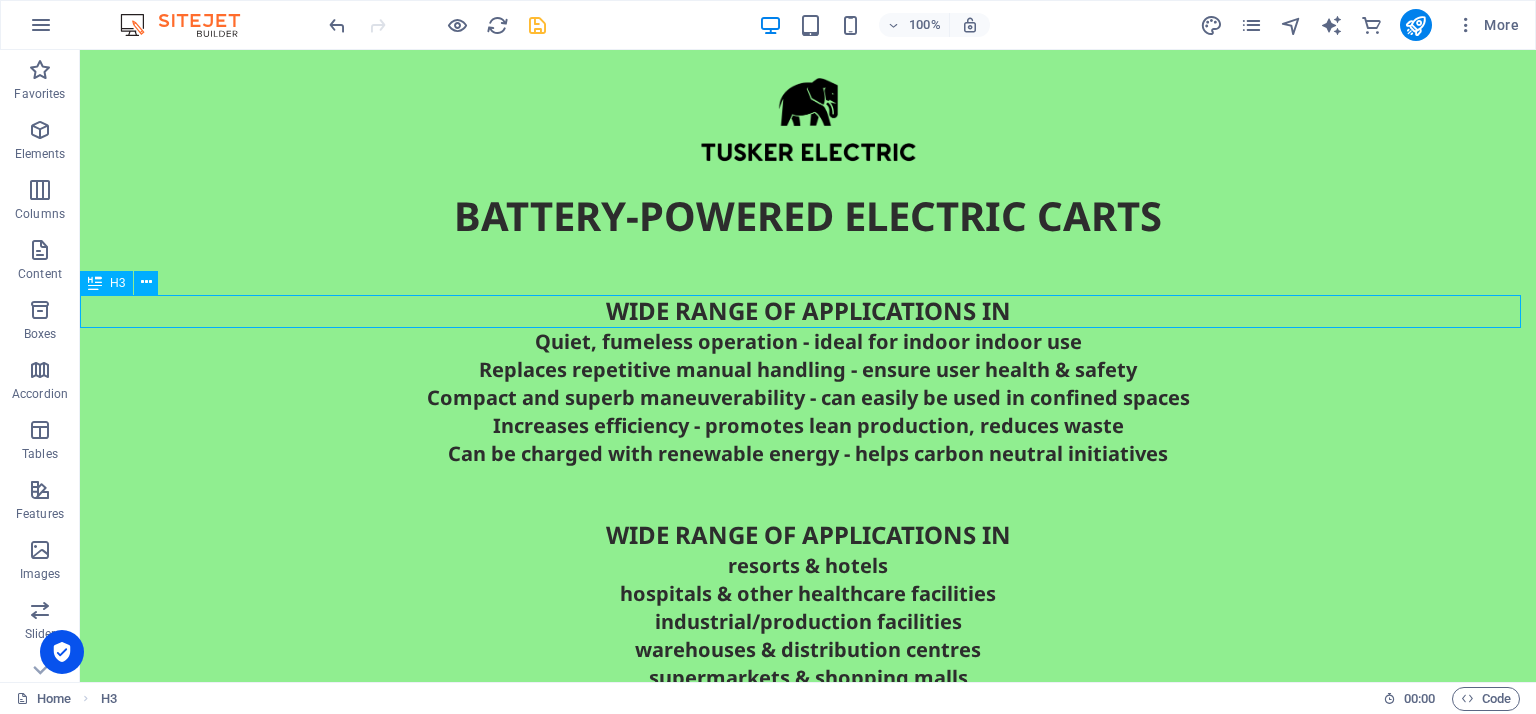 click on "WIDE RANGE OF APPLICATIONS IN" at bounding box center [808, 311] 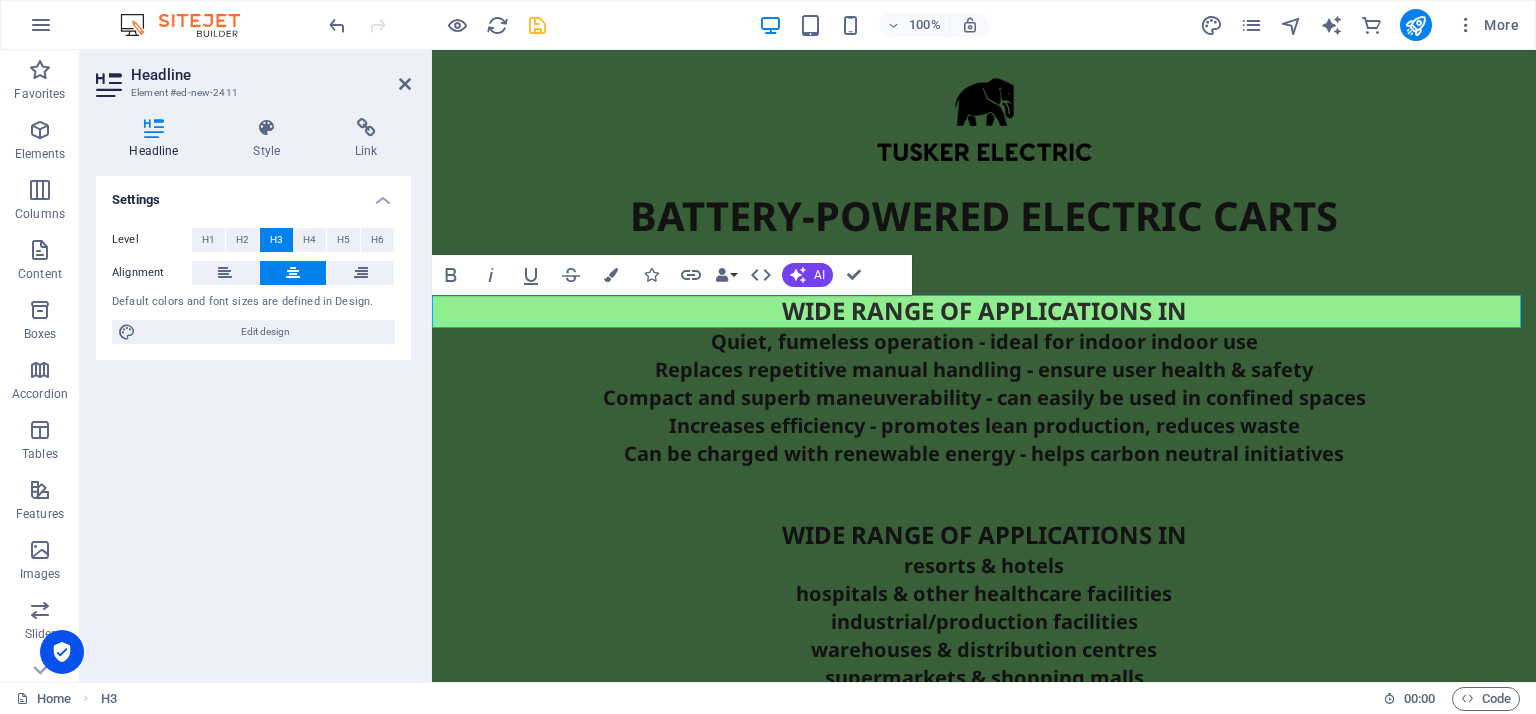 type 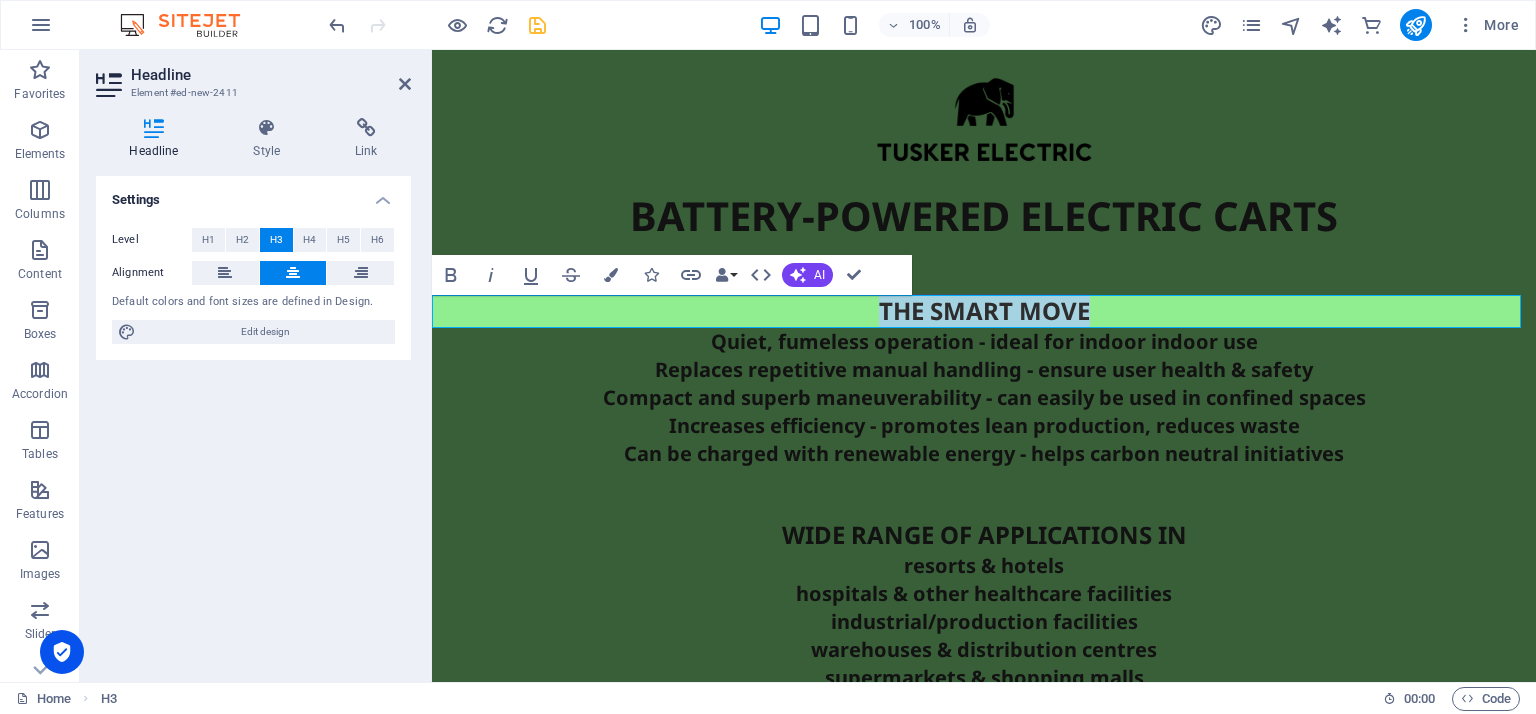 drag, startPoint x: 1096, startPoint y: 308, endPoint x: 876, endPoint y: 310, distance: 220.0091 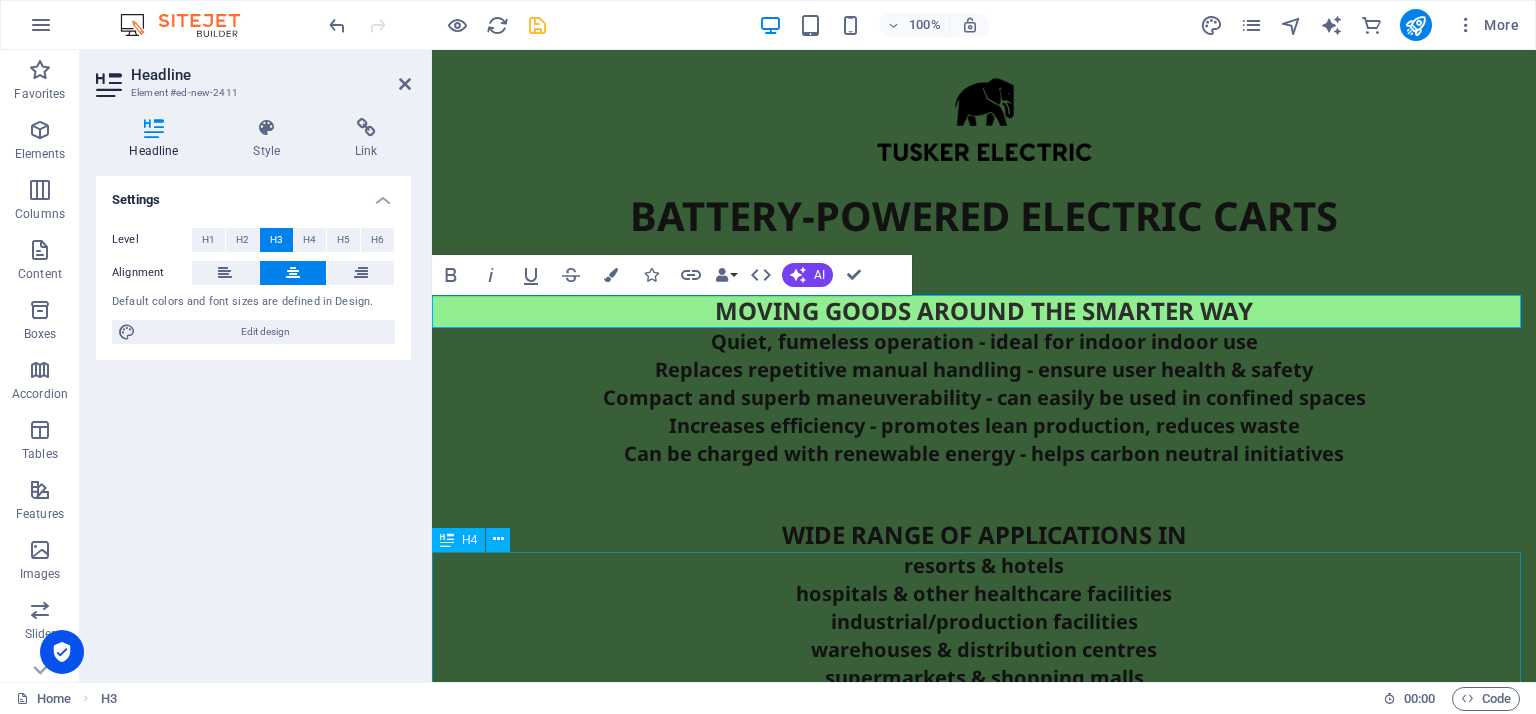 click on "resorts & hotels hospitals & other healthcare facilities industrial/production facilities warehouses & distribution centres supermarkets & shopping malls educational & training institutions farms & agro-industries plant nurseries & horticulture facilities food processing plants pharmaceutical & other clean production environments sports and recreational facilities and many more." at bounding box center [984, 720] 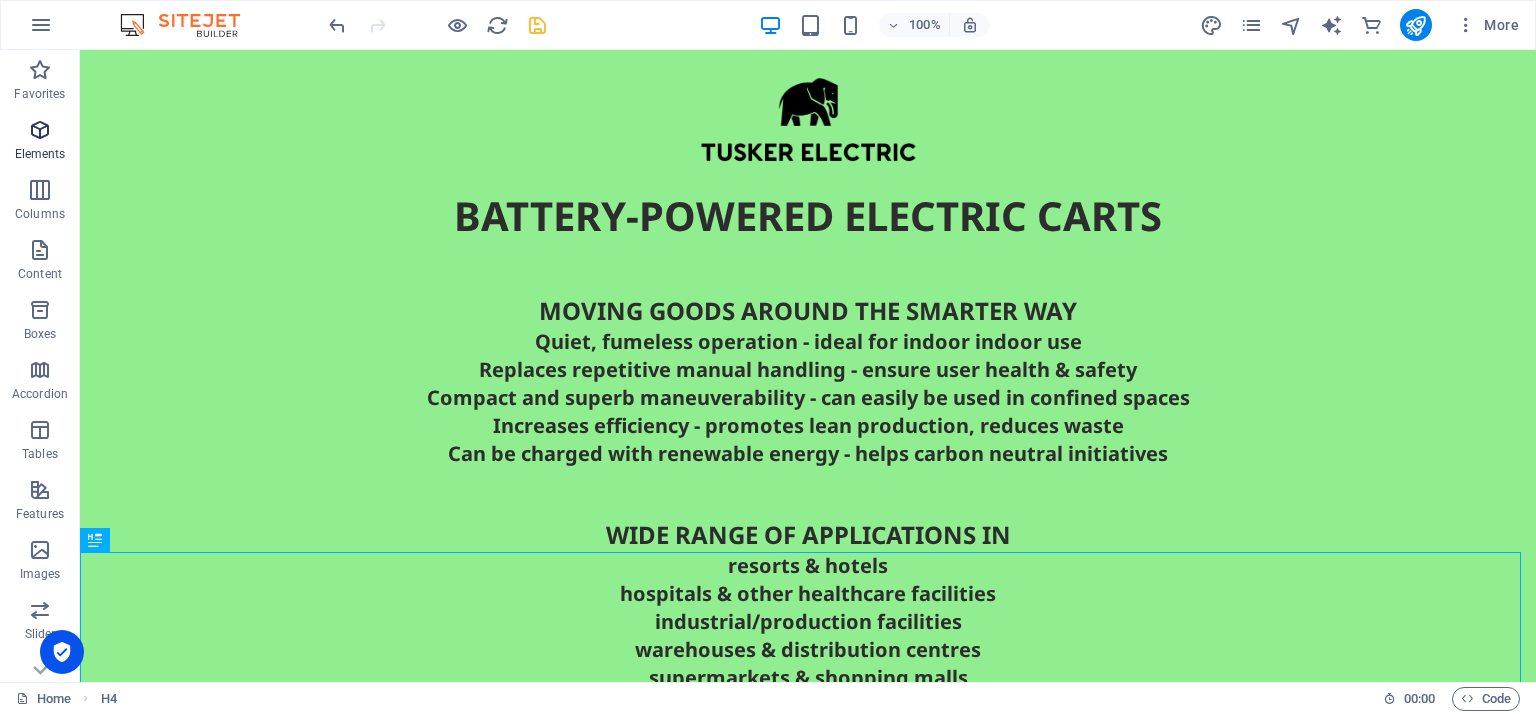 click at bounding box center (40, 130) 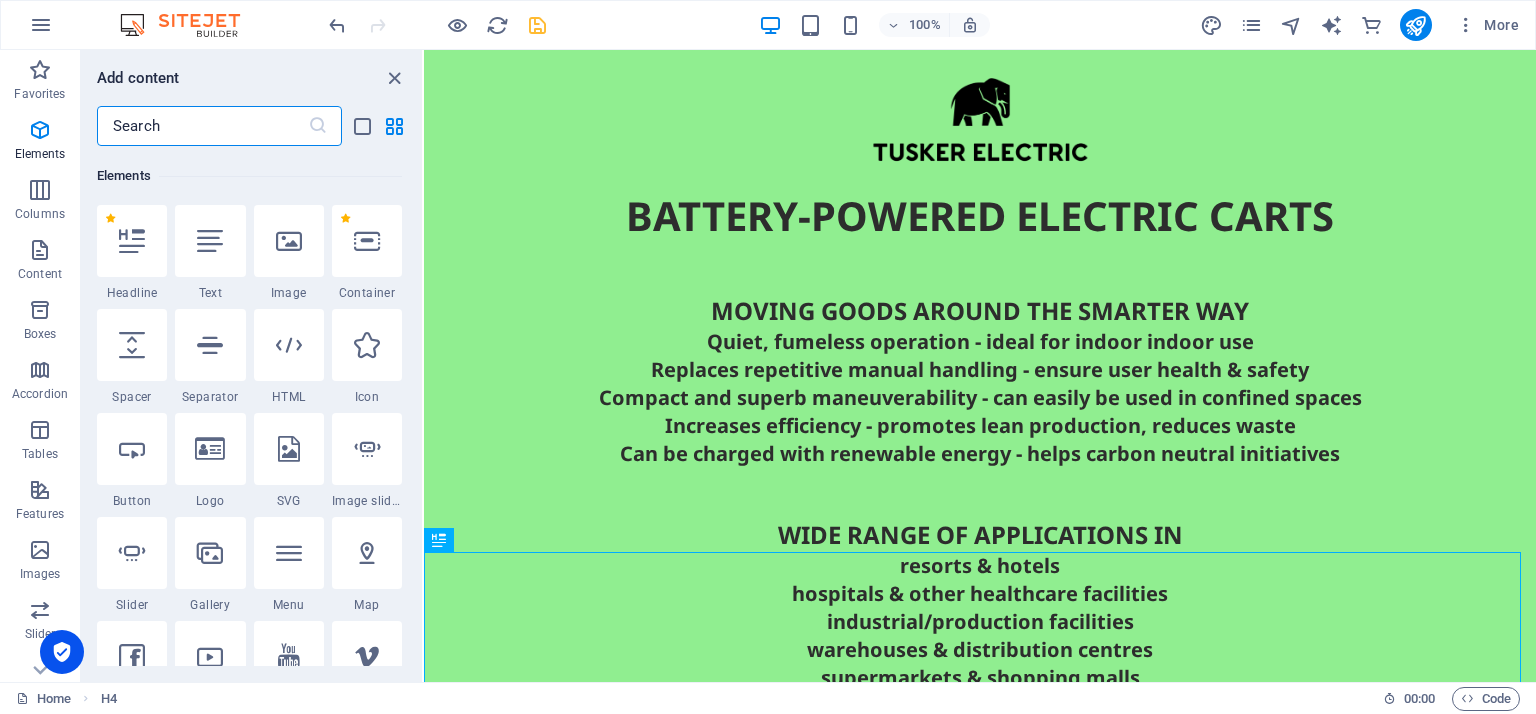 scroll, scrollTop: 212, scrollLeft: 0, axis: vertical 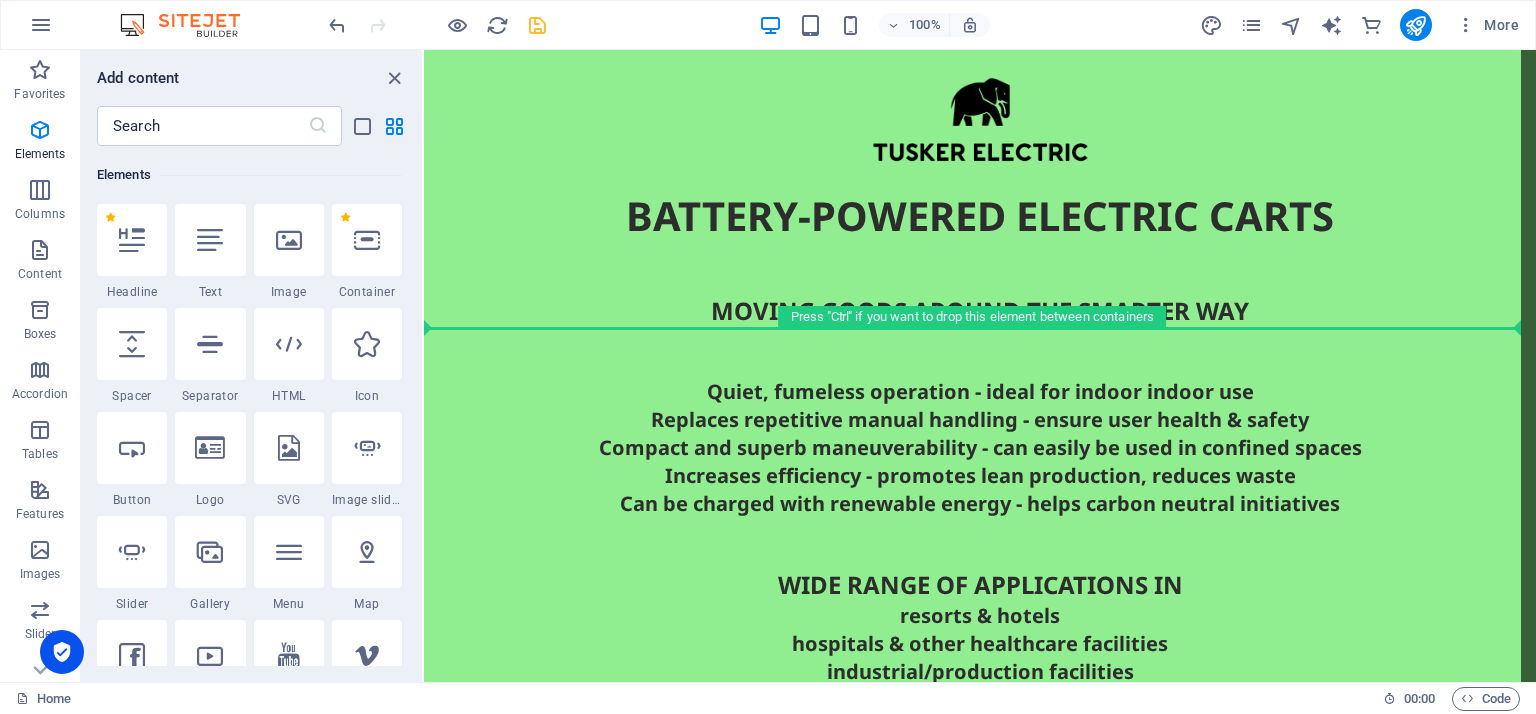 select on "px" 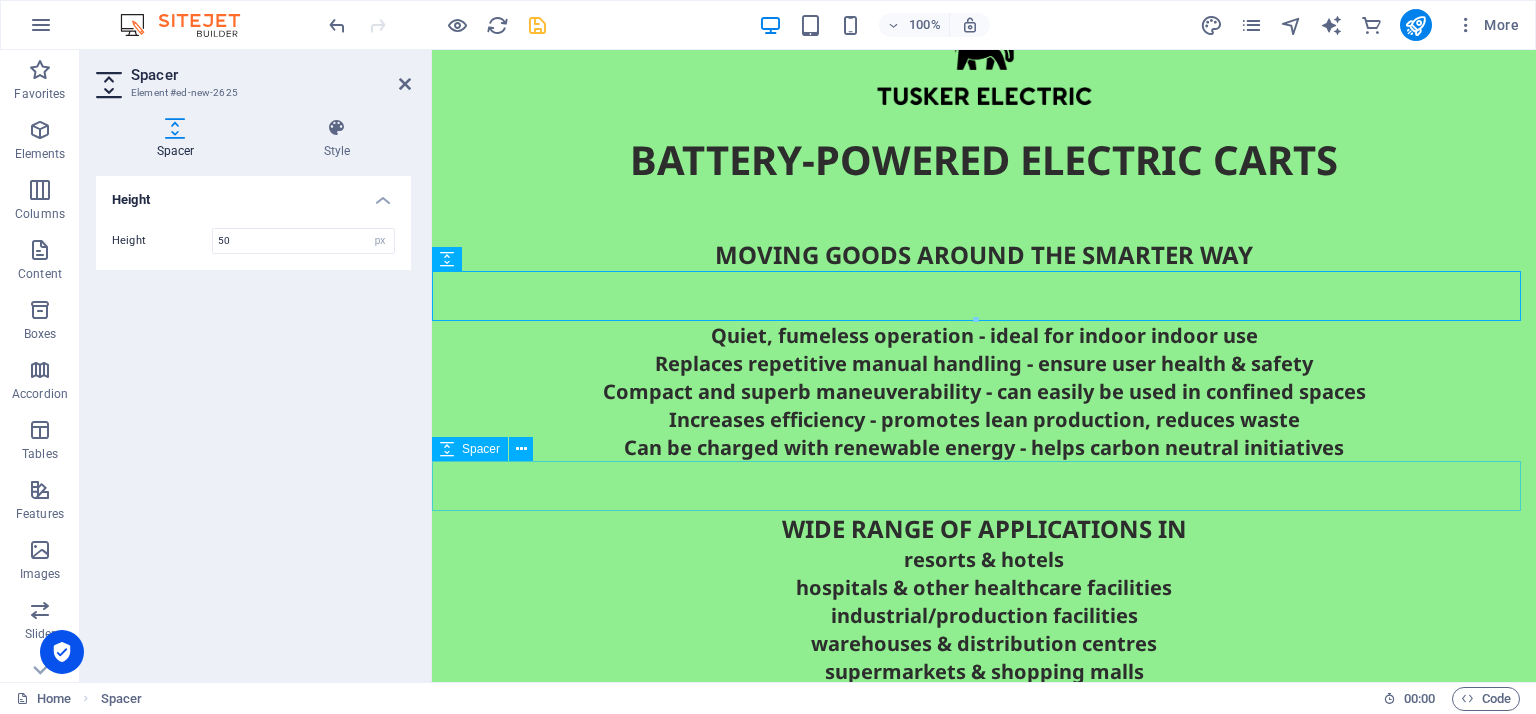 scroll, scrollTop: 56, scrollLeft: 0, axis: vertical 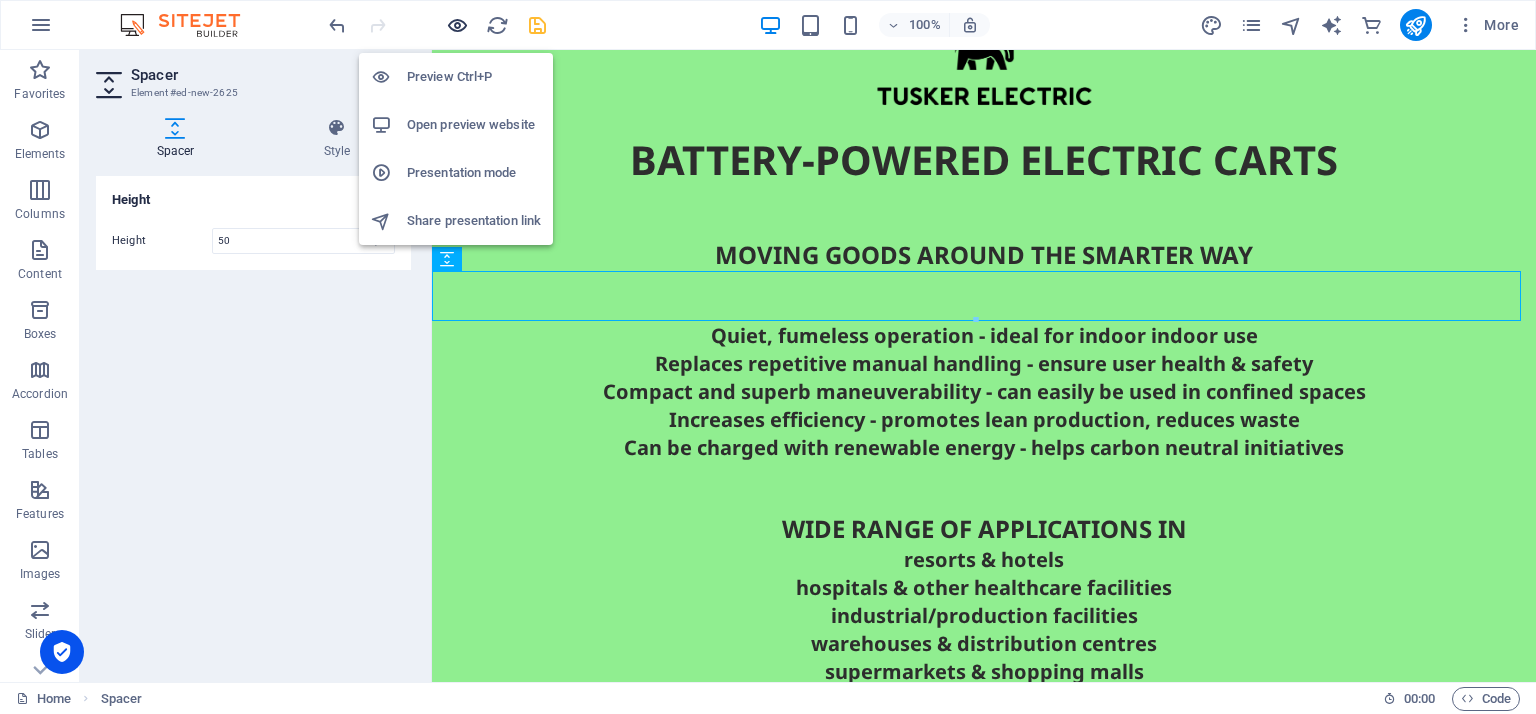 click at bounding box center (457, 25) 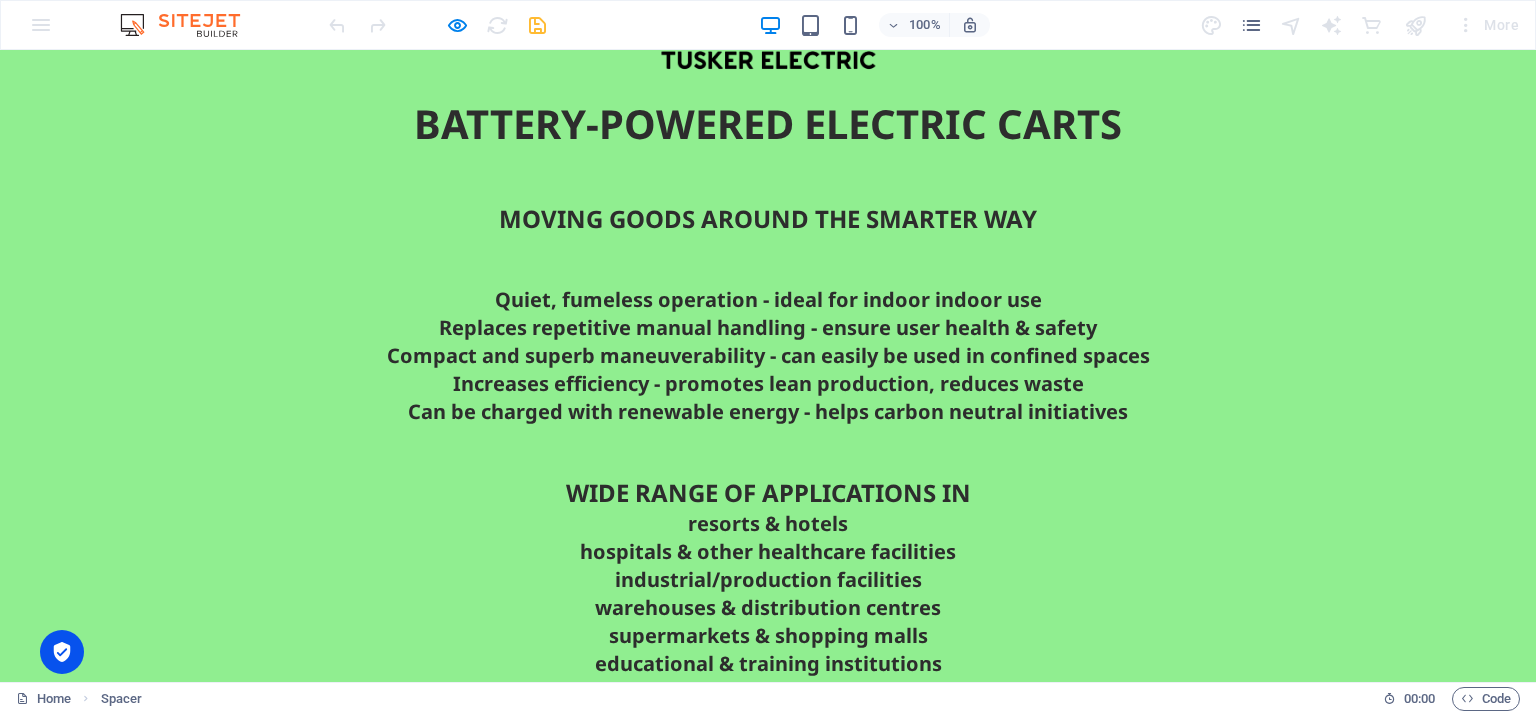 scroll, scrollTop: 90, scrollLeft: 0, axis: vertical 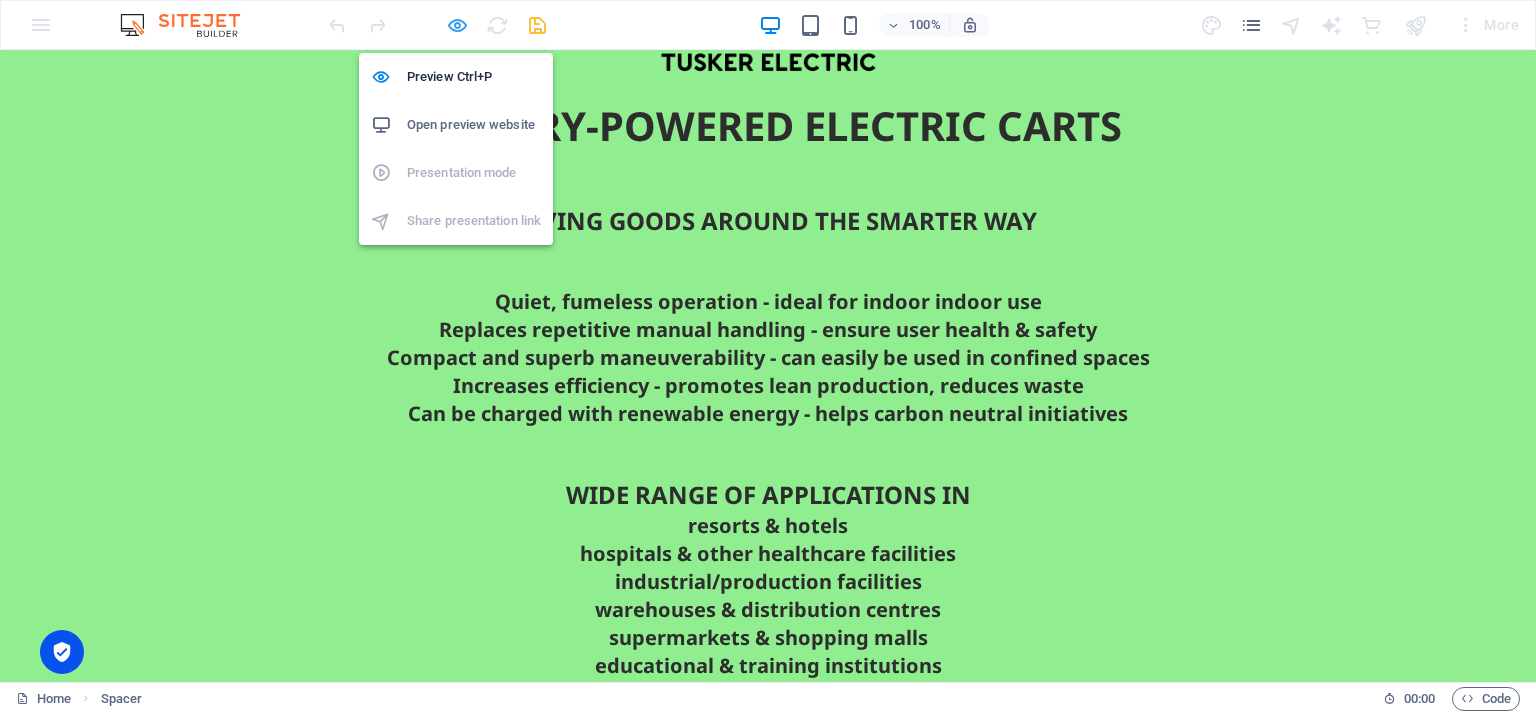 click at bounding box center [457, 25] 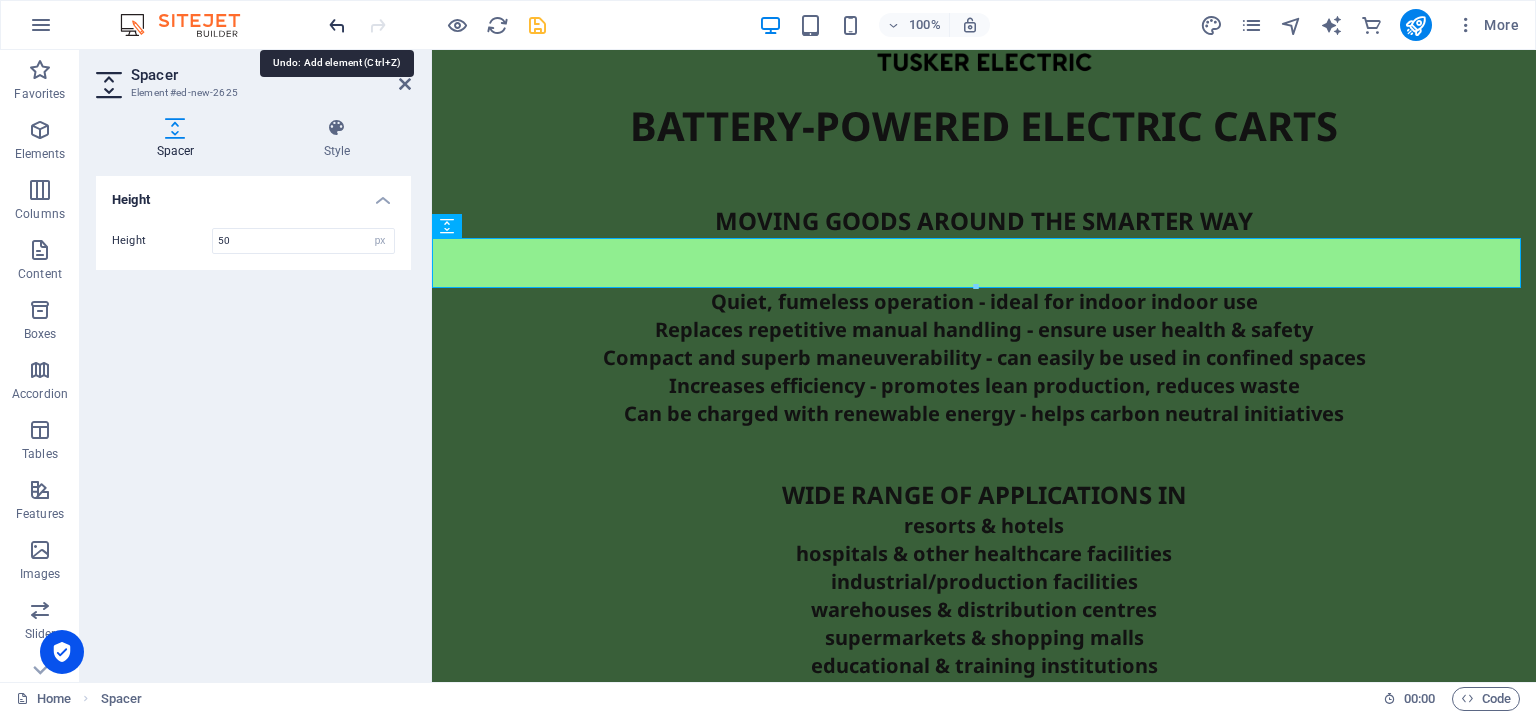 click at bounding box center (337, 25) 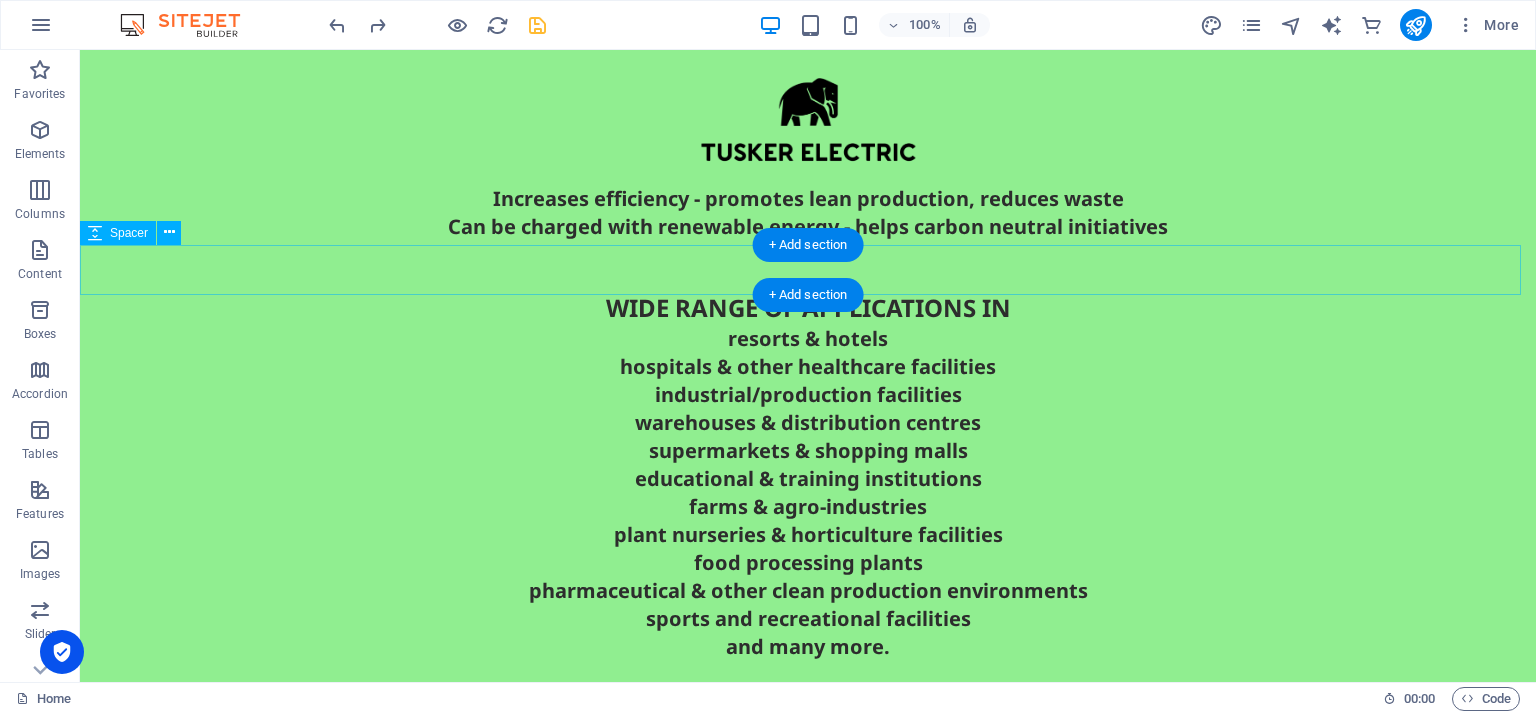 scroll, scrollTop: 0, scrollLeft: 0, axis: both 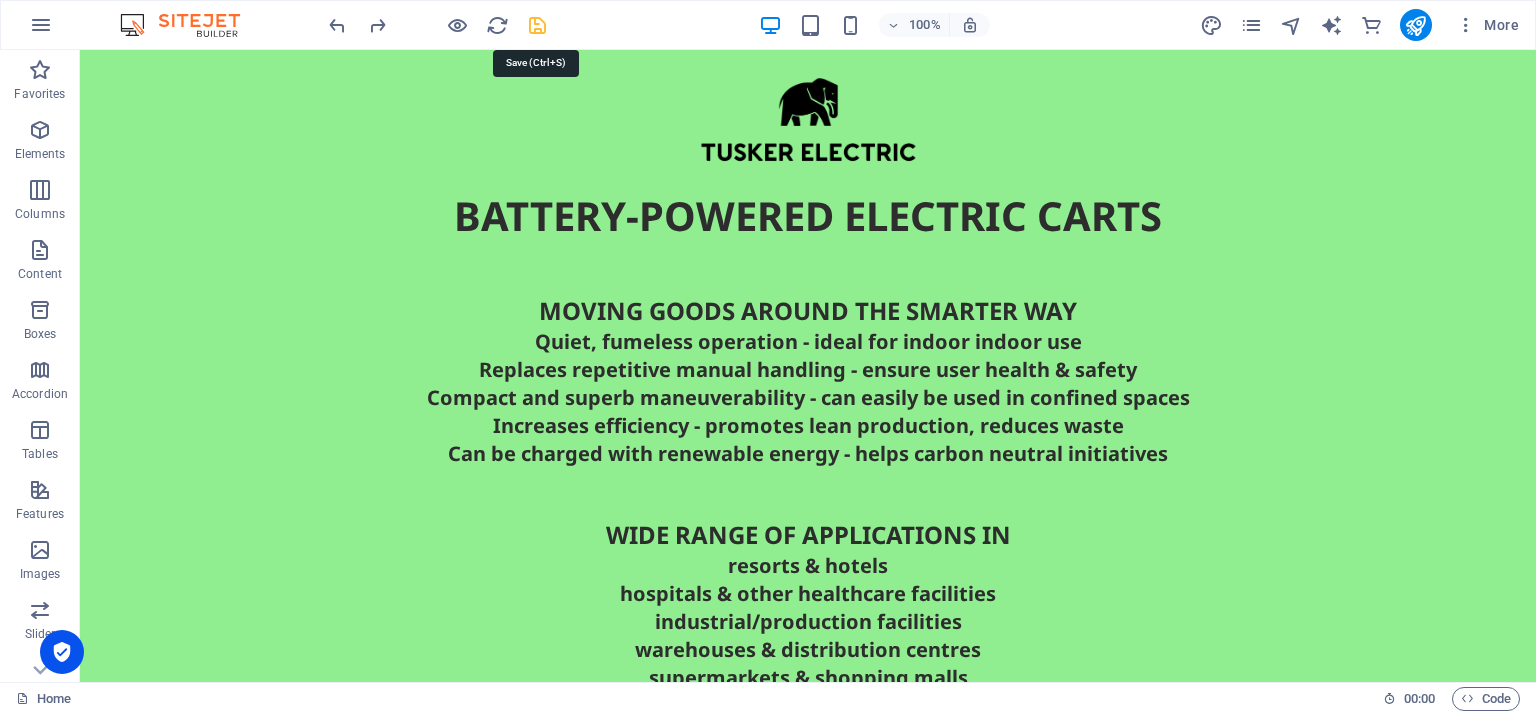 click at bounding box center (537, 25) 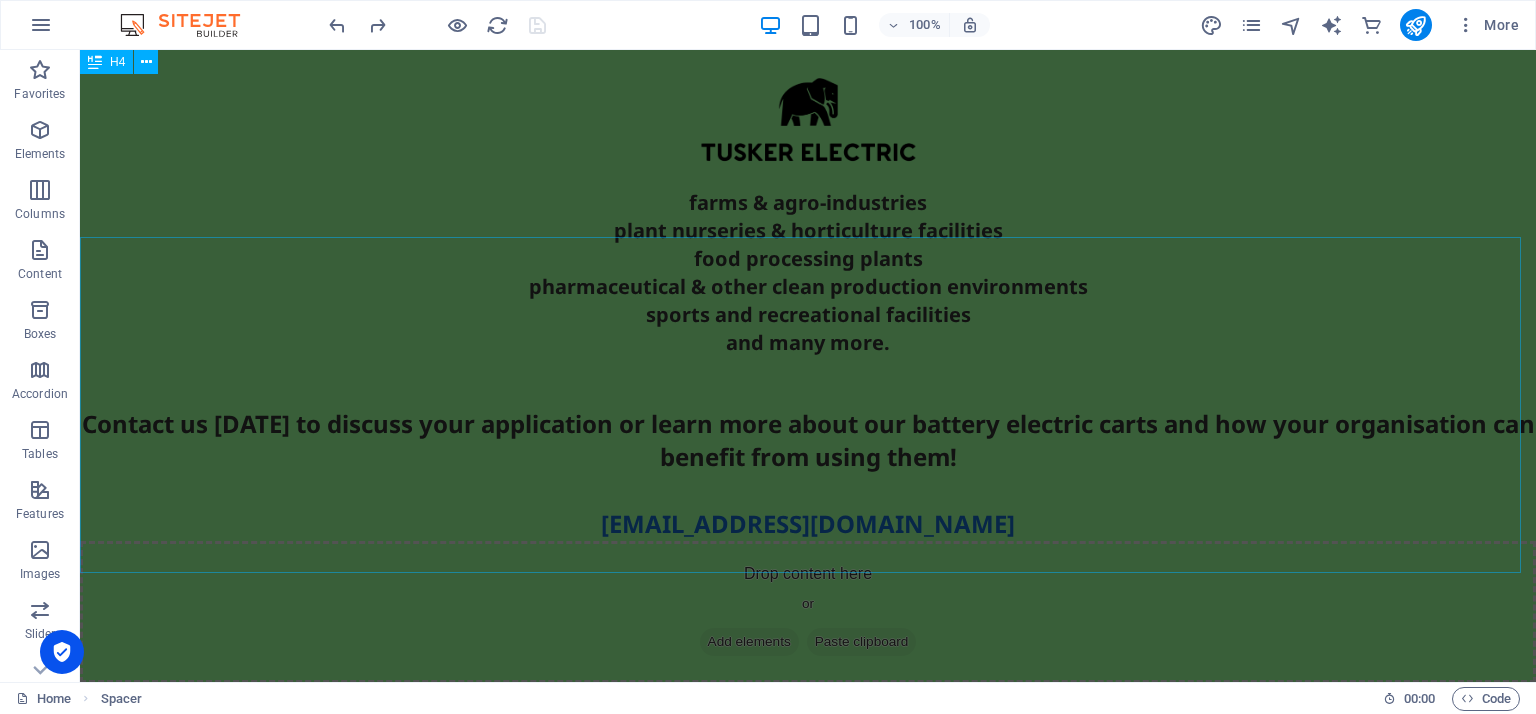 scroll, scrollTop: 0, scrollLeft: 0, axis: both 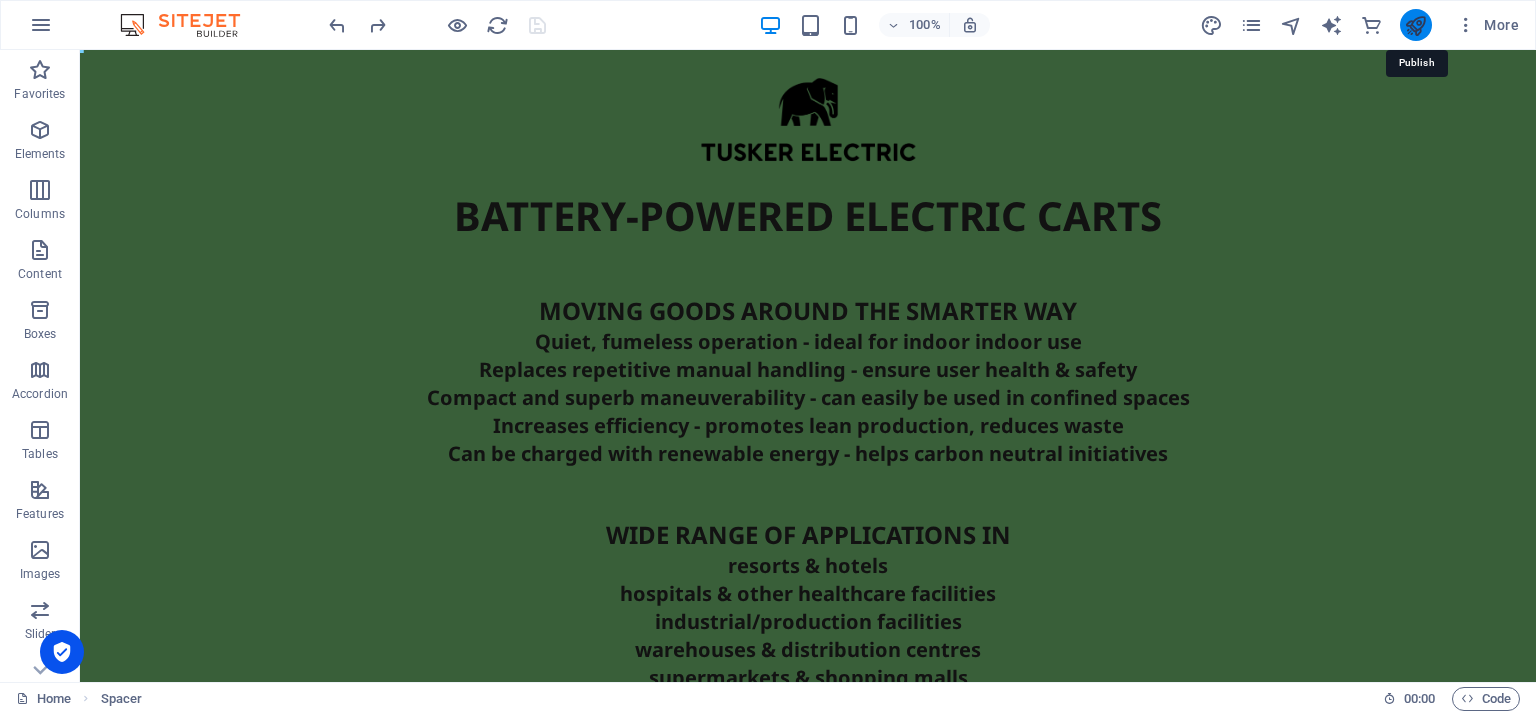 click at bounding box center [1415, 25] 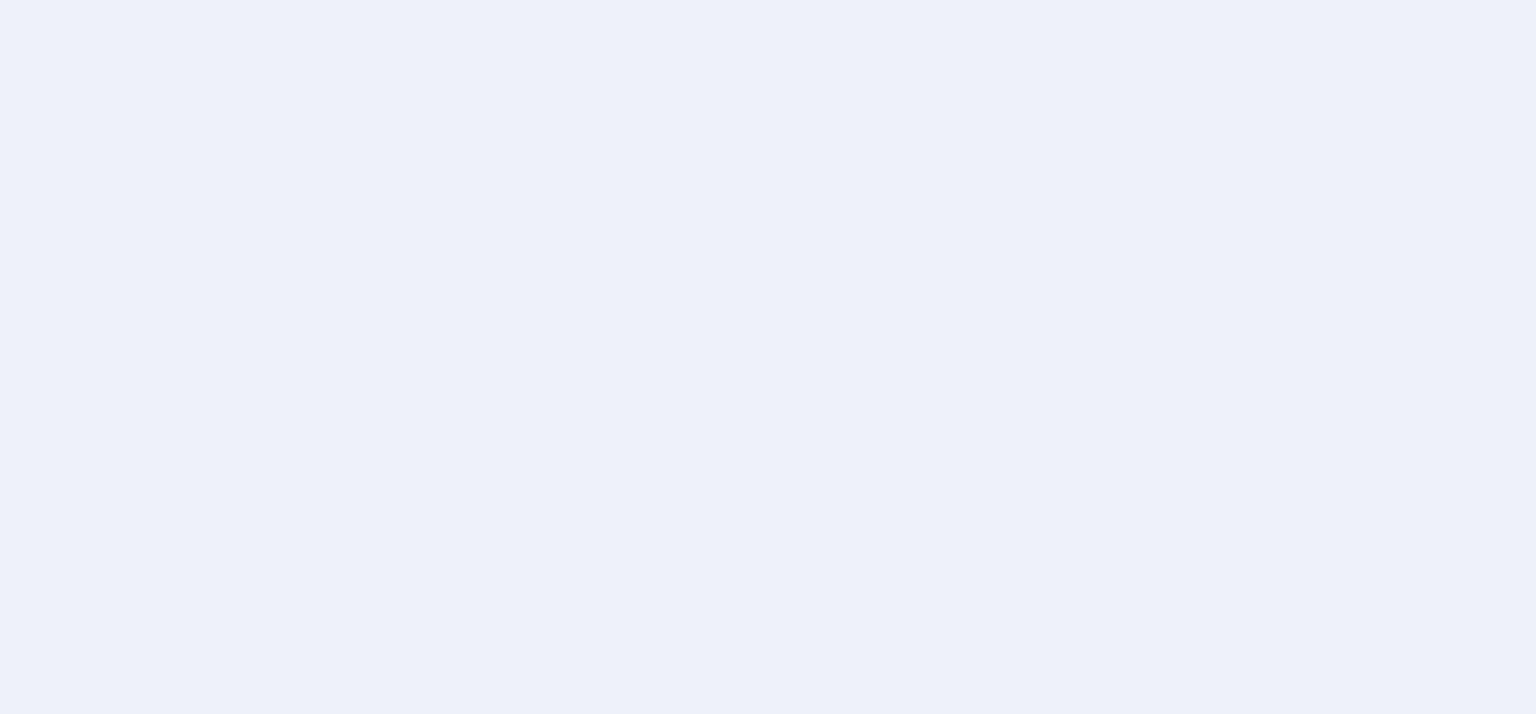 scroll, scrollTop: 0, scrollLeft: 0, axis: both 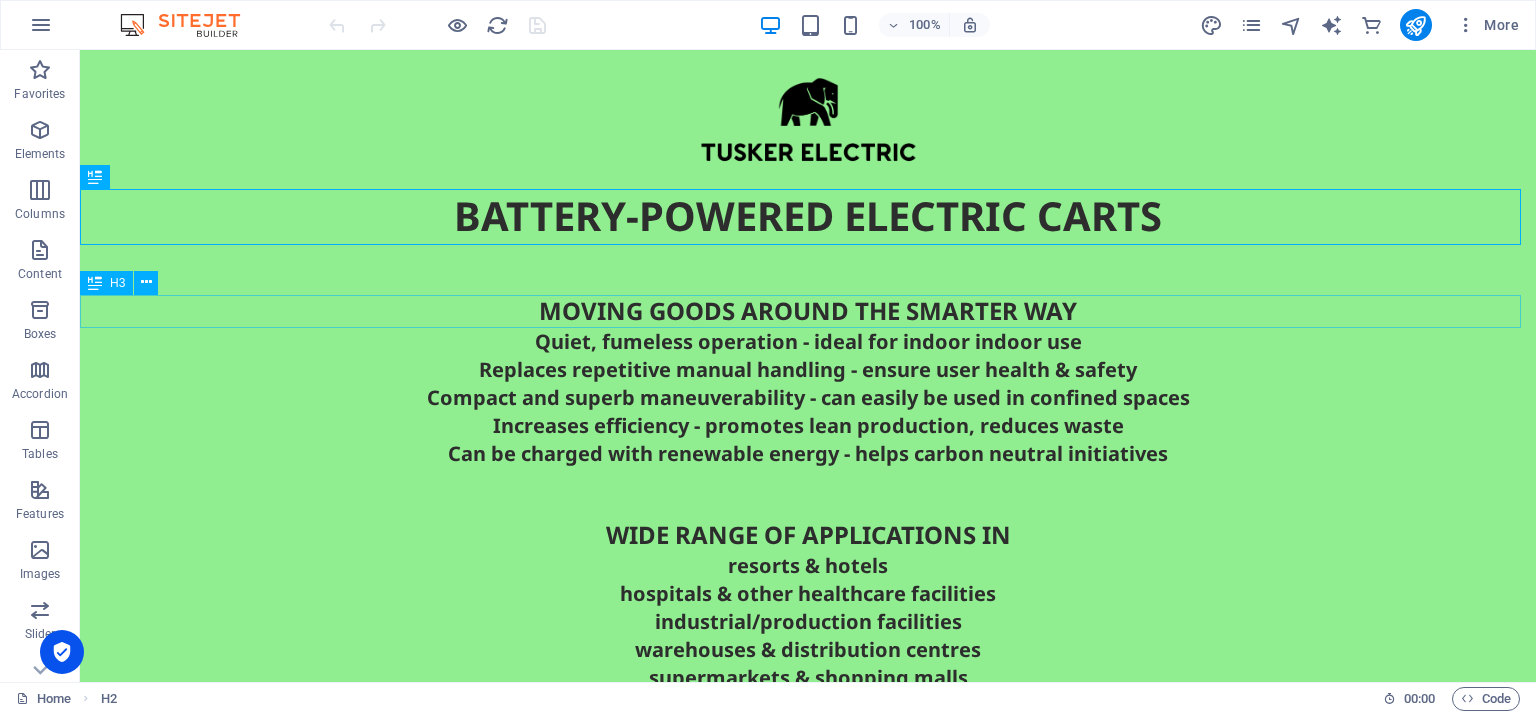 click on "MOVING GOODS AROUND THE SMARTER WAY" at bounding box center (808, 311) 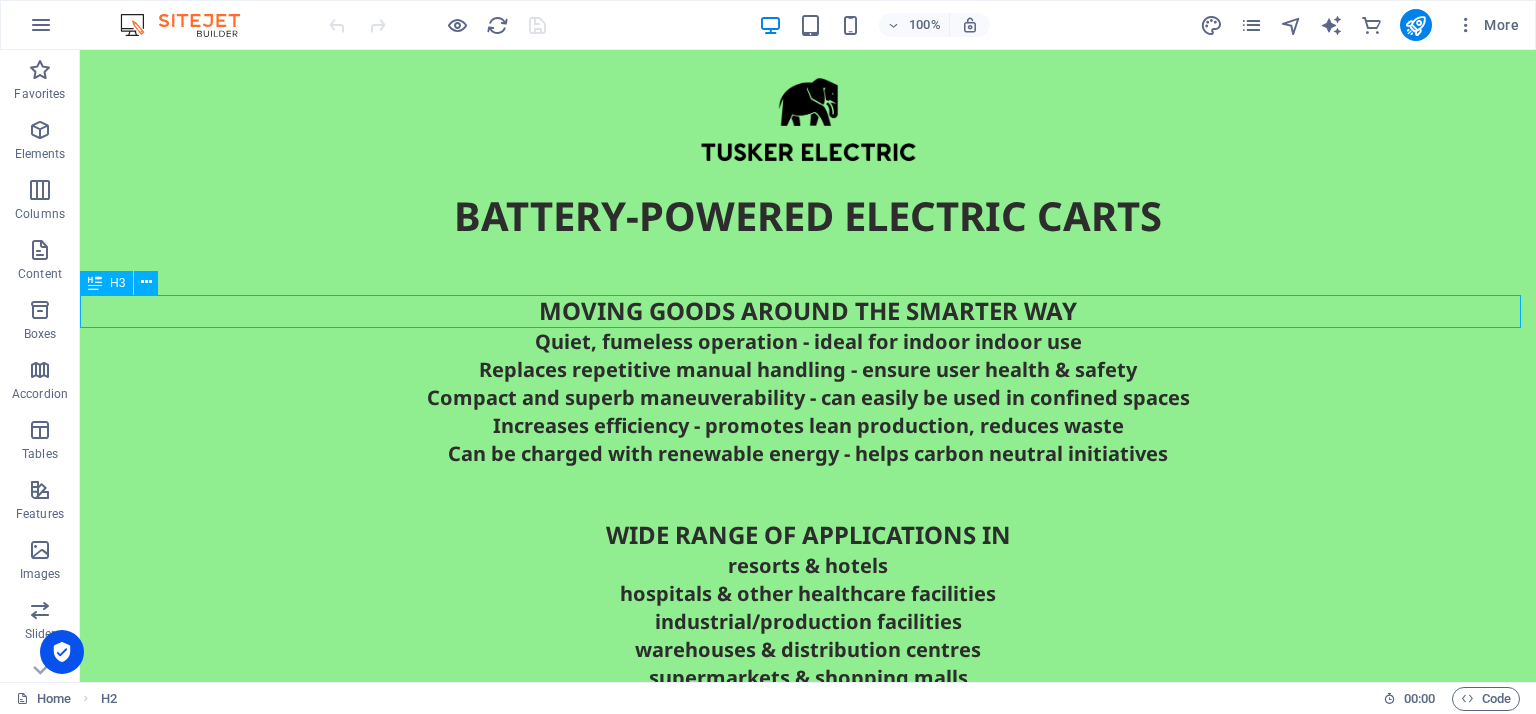 click on "MOVING GOODS AROUND THE SMARTER WAY" at bounding box center (808, 311) 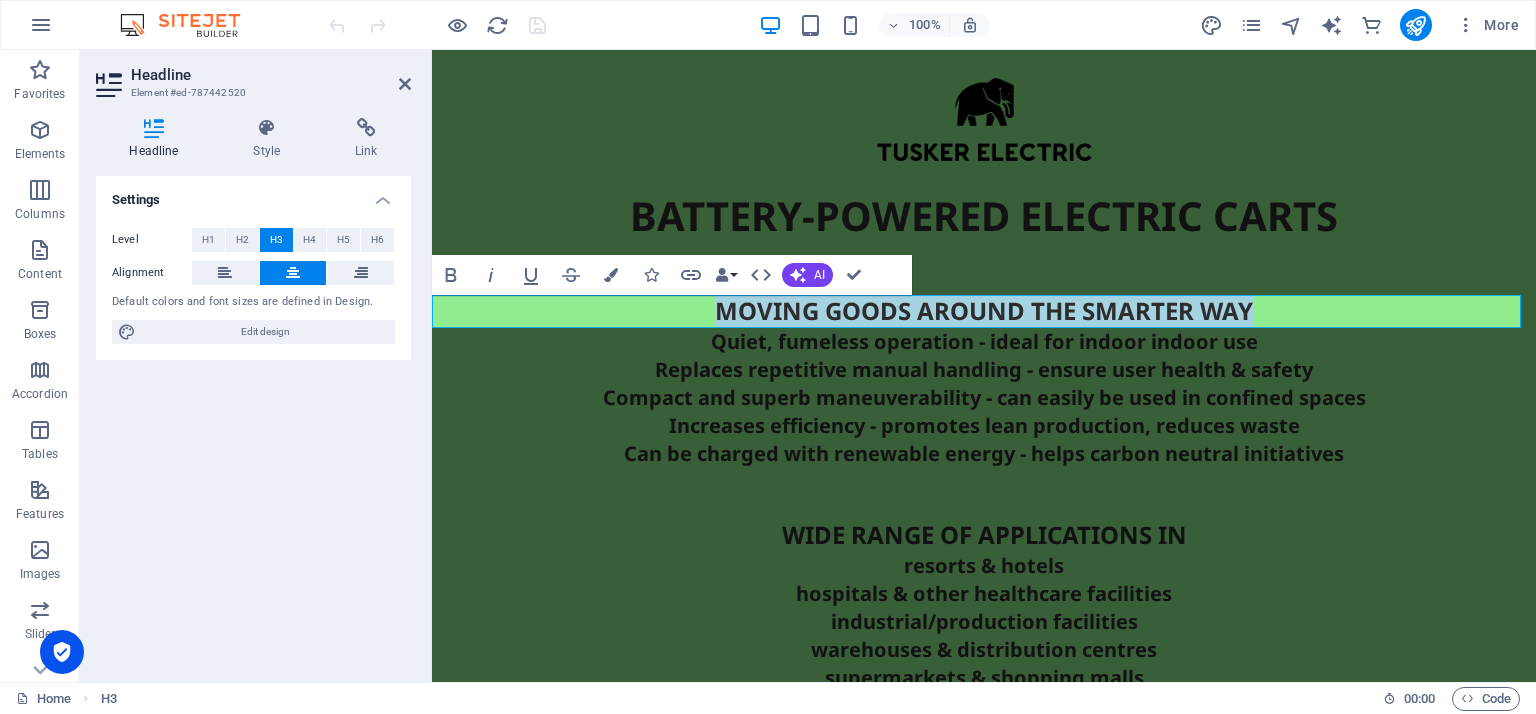 click on "MOVING GOODS AROUND THE SMARTER WAY" at bounding box center (984, 311) 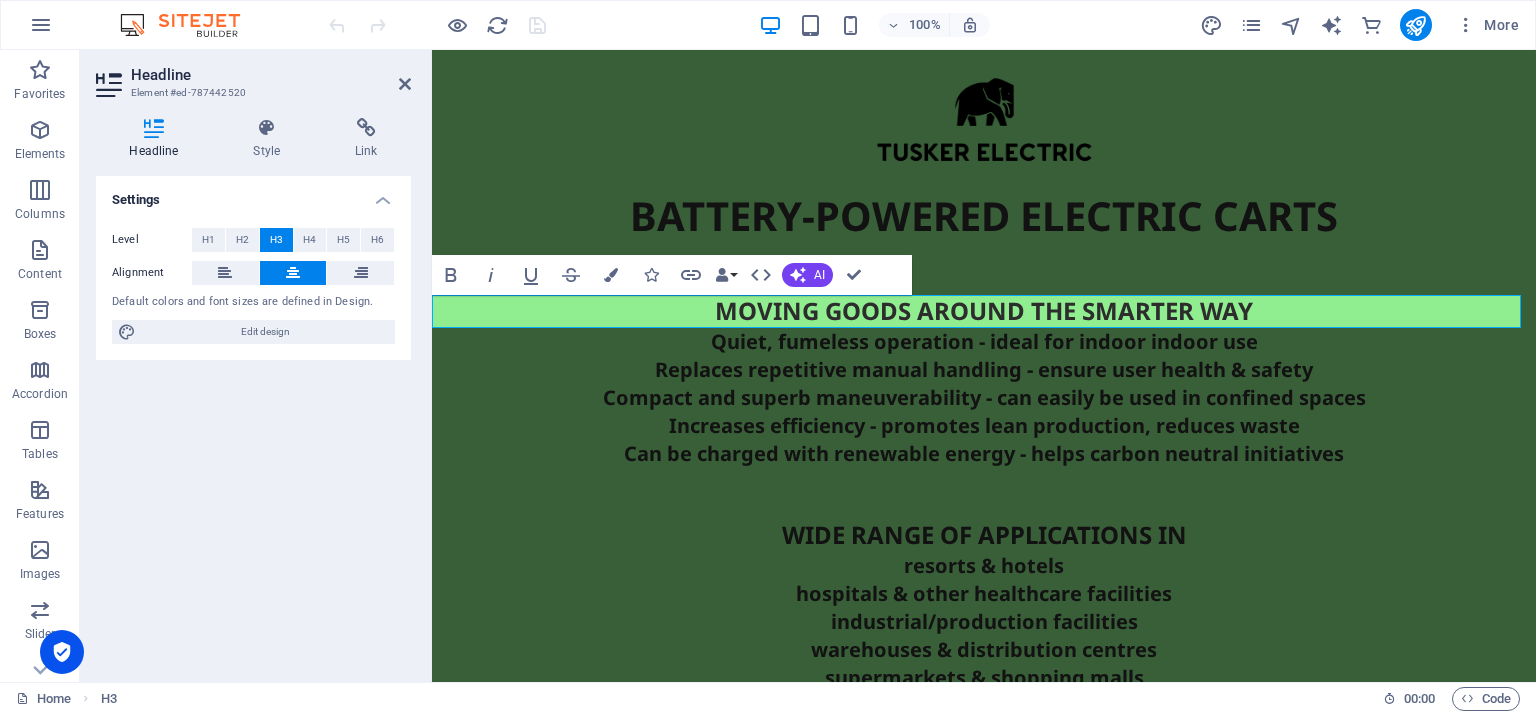 type 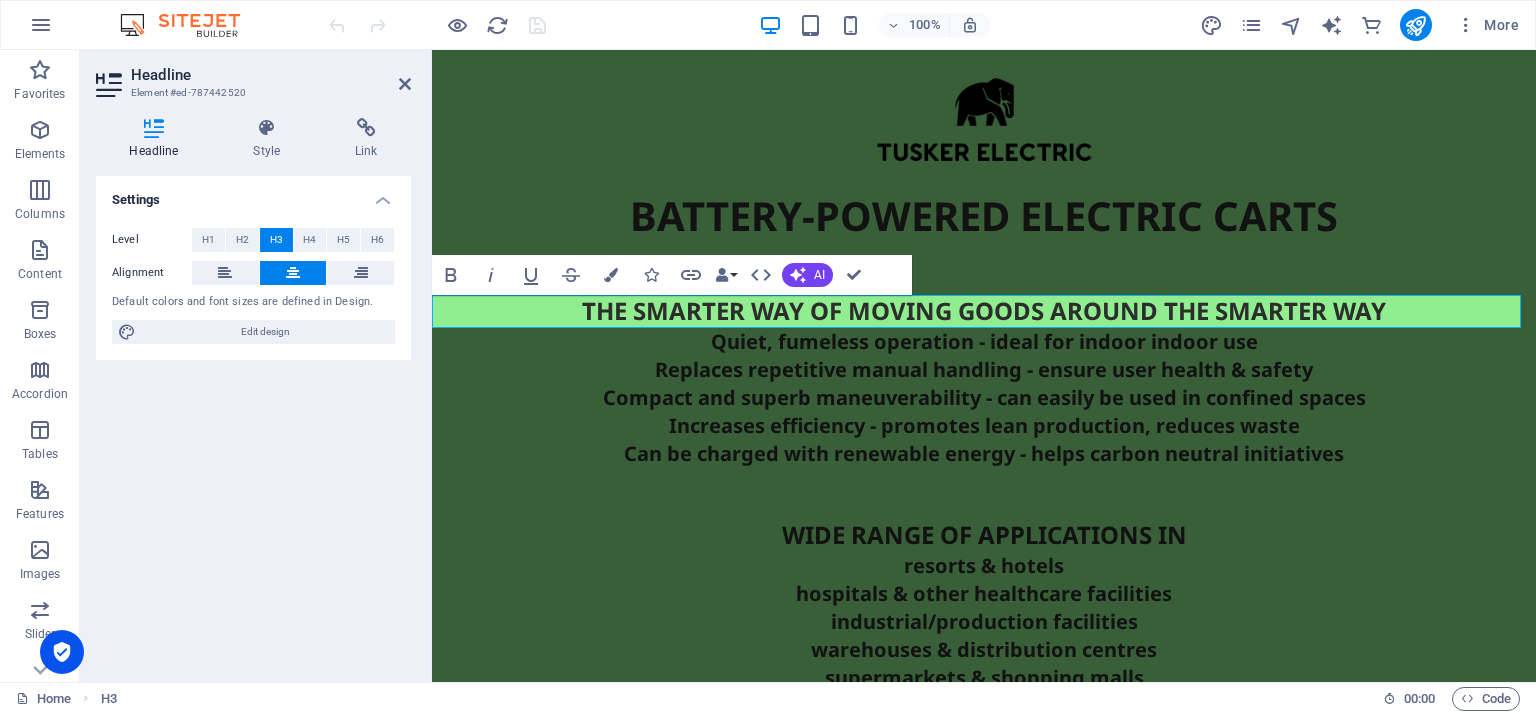 click on "THE SMARTER WAY OF MOVING GOODS AROUND THE SMARTER WAY" at bounding box center [984, 311] 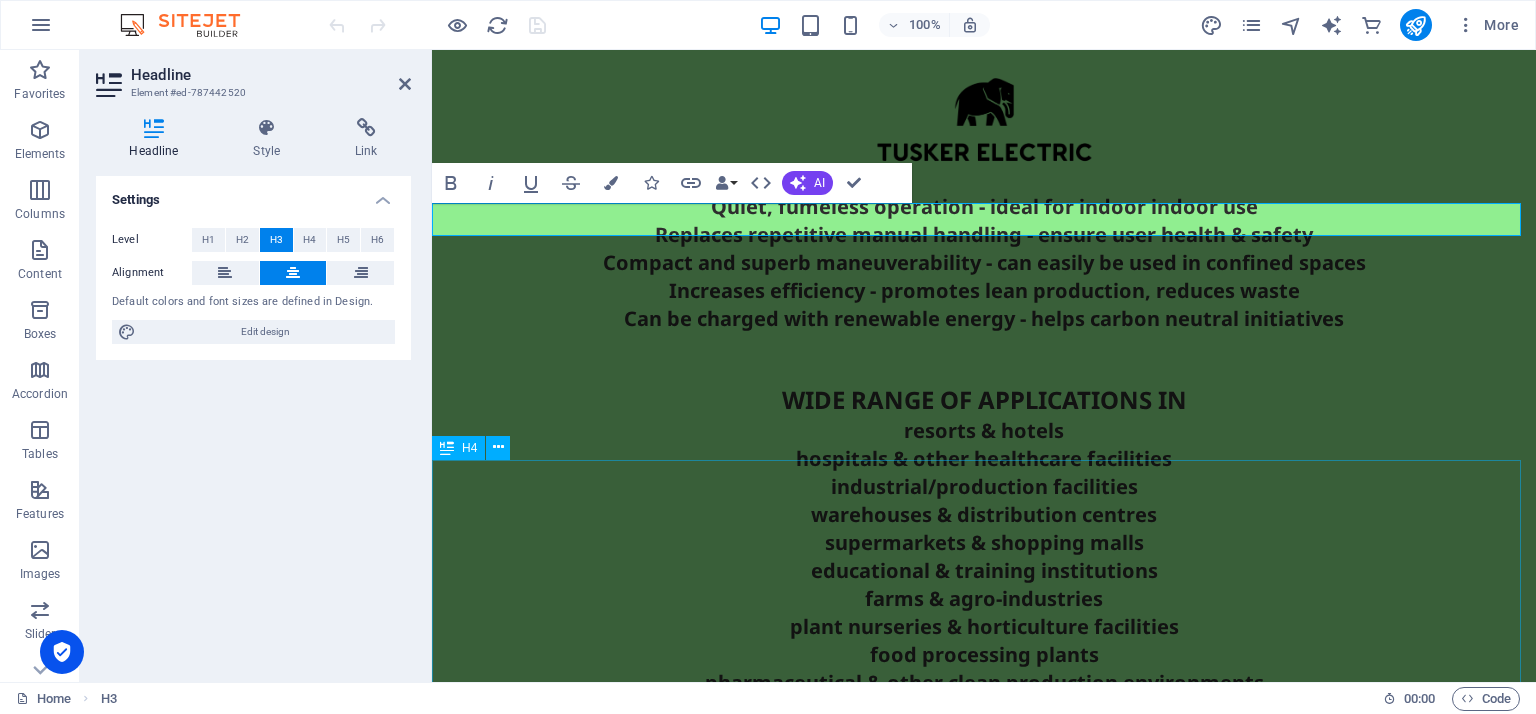 scroll, scrollTop: 144, scrollLeft: 0, axis: vertical 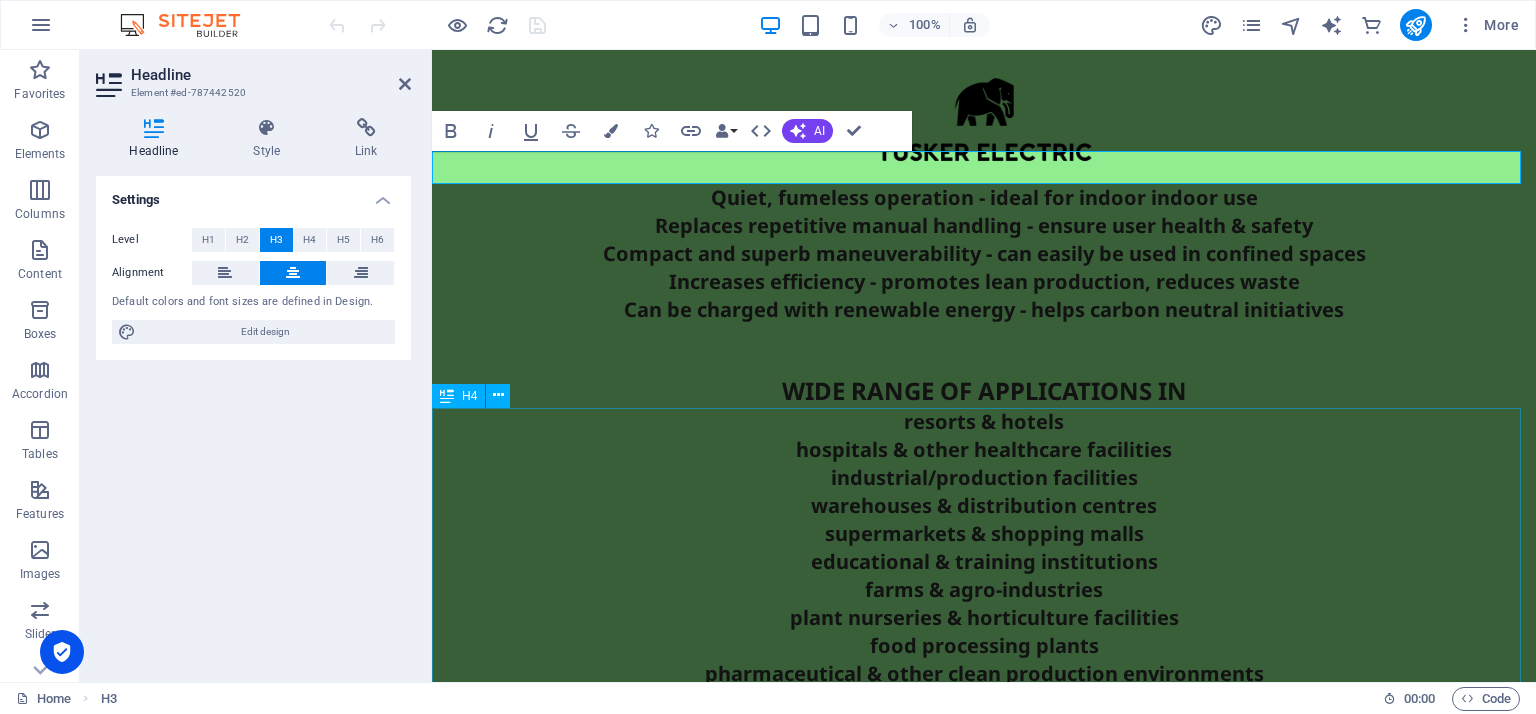 click on "resorts & hotels hospitals & other healthcare facilities industrial/production facilities warehouses & distribution centres supermarkets & shopping malls educational & training institutions farms & agro-industries plant nurseries & horticulture facilities food processing plants pharmaceutical & other clean production environments sports and recreational facilities and many more." at bounding box center (984, 576) 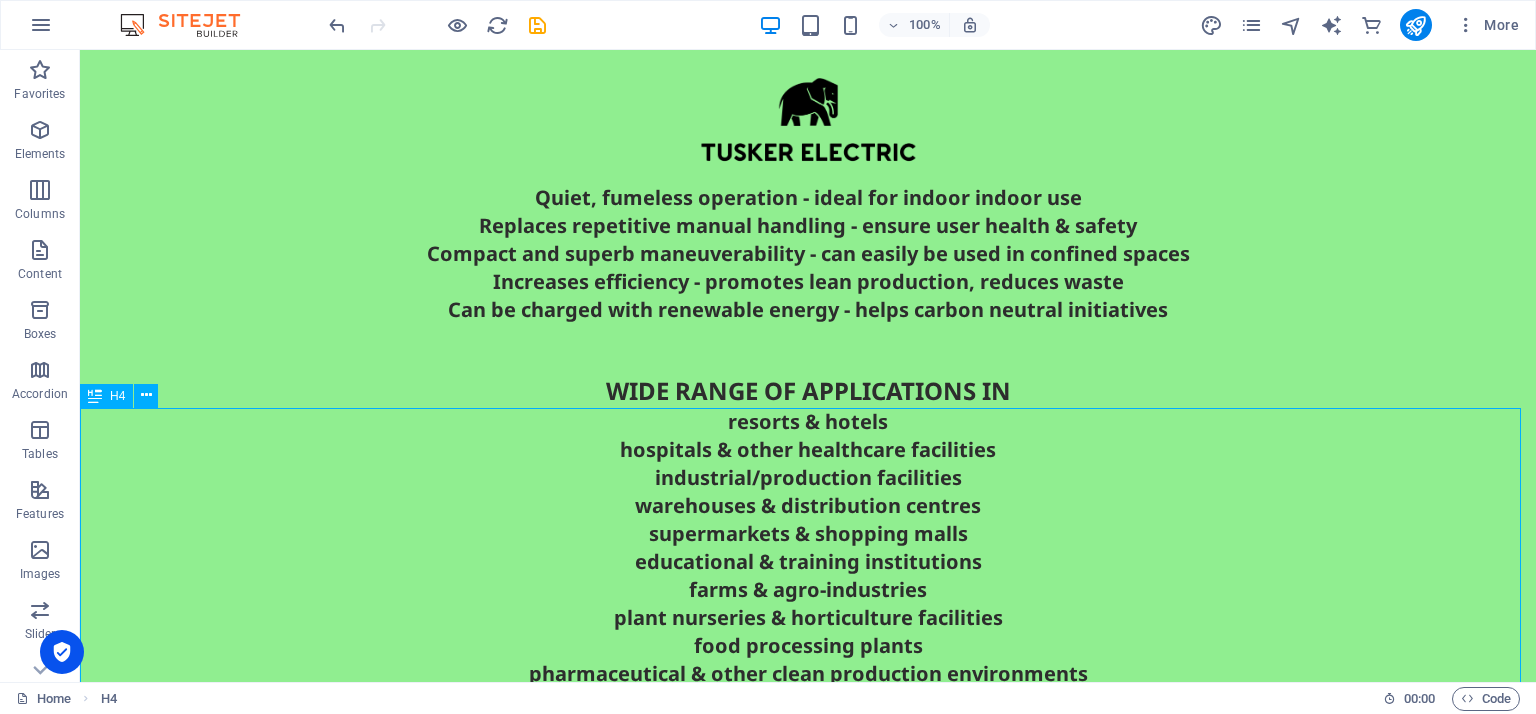 click on "resorts & hotels hospitals & other healthcare facilities industrial/production facilities warehouses & distribution centres supermarkets & shopping malls educational & training institutions farms & agro-industries plant nurseries & horticulture facilities food processing plants pharmaceutical & other clean production environments sports and recreational facilities and many more." at bounding box center [808, 576] 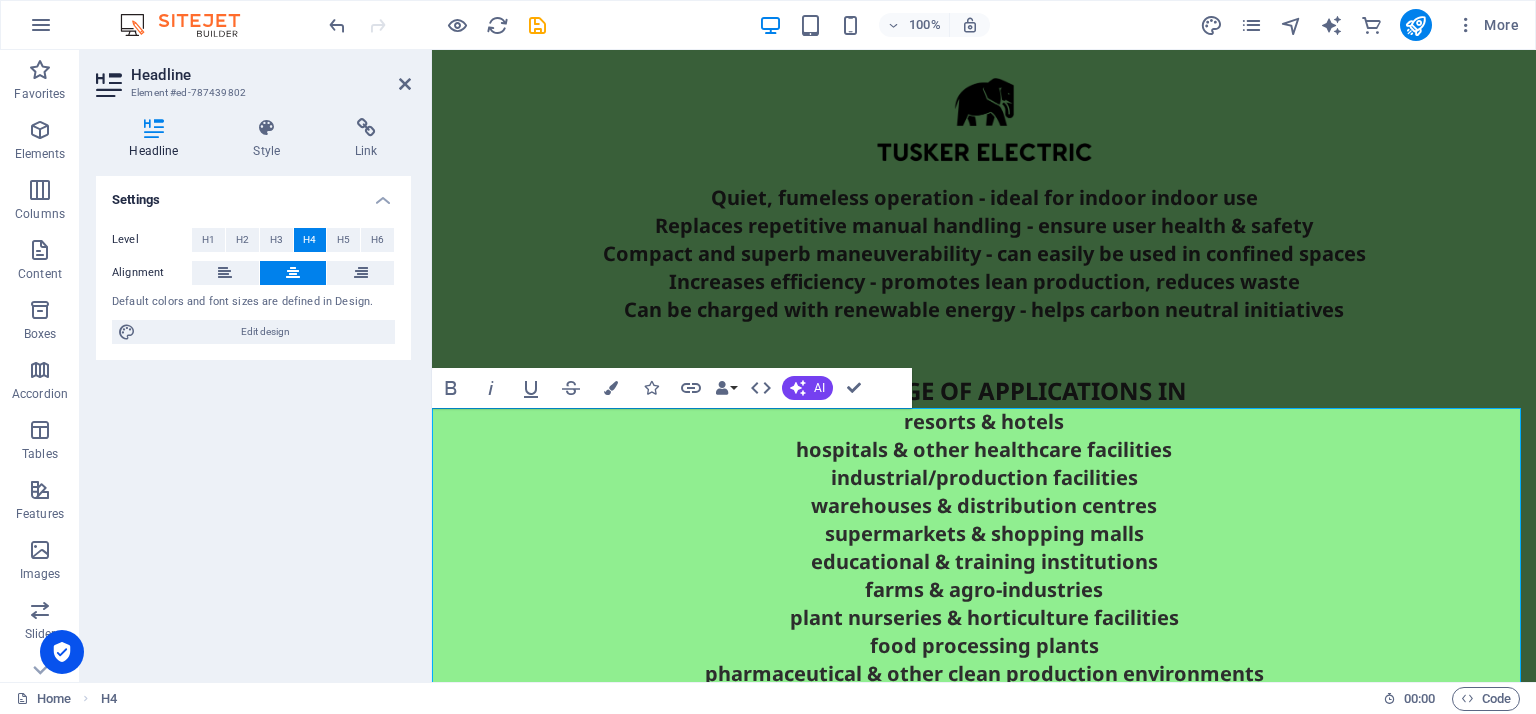 click on "resorts & hotels hospitals & other healthcare facilities industrial/production facilities warehouses & distribution centres supermarkets & shopping malls educational & training institutions farms & agro-industries plant nurseries & horticulture facilities food processing plants pharmaceutical & other clean production environments sports and recreational facilities and many more." at bounding box center [984, 576] 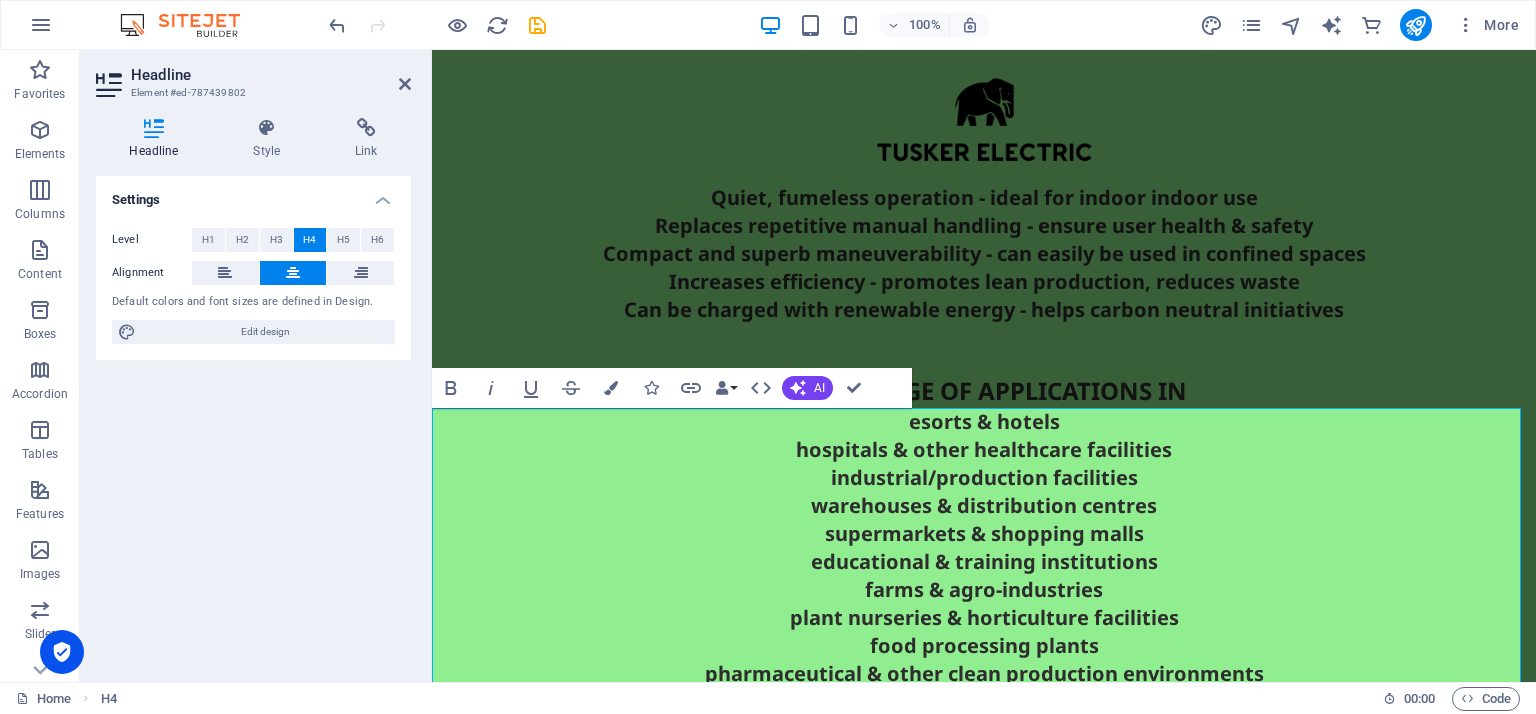 type 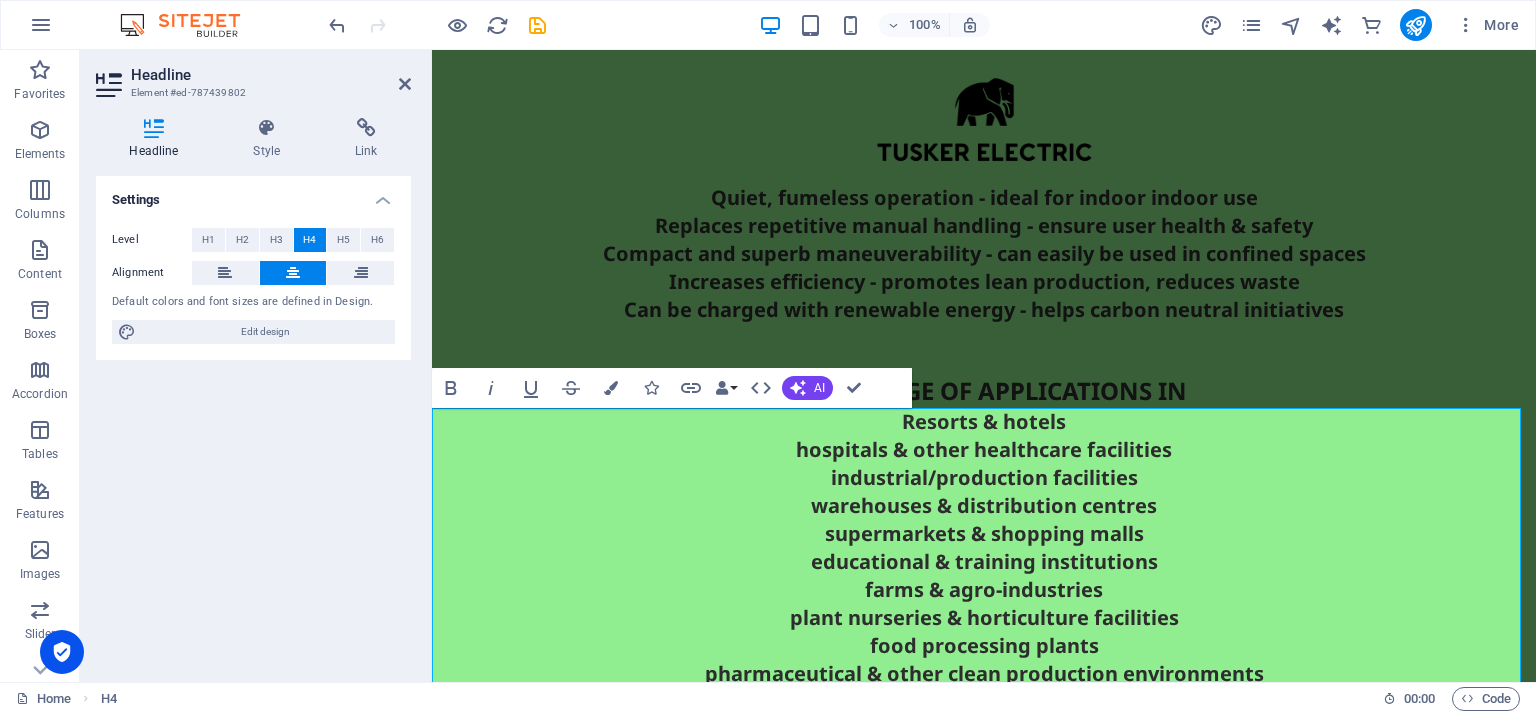 click on "Resorts & hotels hospitals & other healthcare facilities industrial/production facilities warehouses & distribution centres supermarkets & shopping malls educational & training institutions farms & agro-industries plant nurseries & horticulture facilities food processing plants pharmaceutical & other clean production environments sports and recreational facilities and many more." at bounding box center [984, 576] 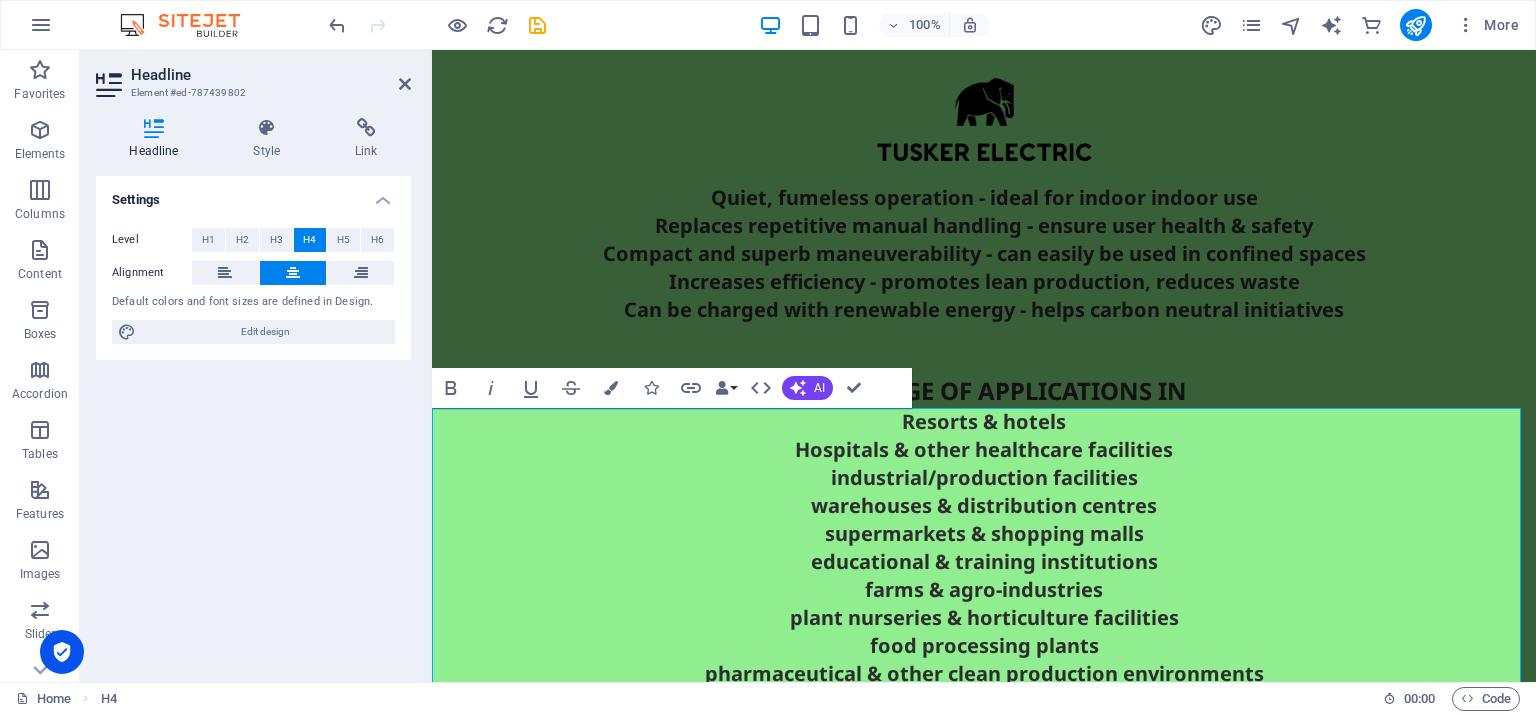 click on "Resorts & hotels Hospitals & other healthcare facilities industrial/production facilities warehouses & distribution centres supermarkets & shopping malls educational & training institutions farms & agro-industries plant nurseries & horticulture facilities food processing plants pharmaceutical & other clean production environments sports and recreational facilities and many more." at bounding box center [984, 576] 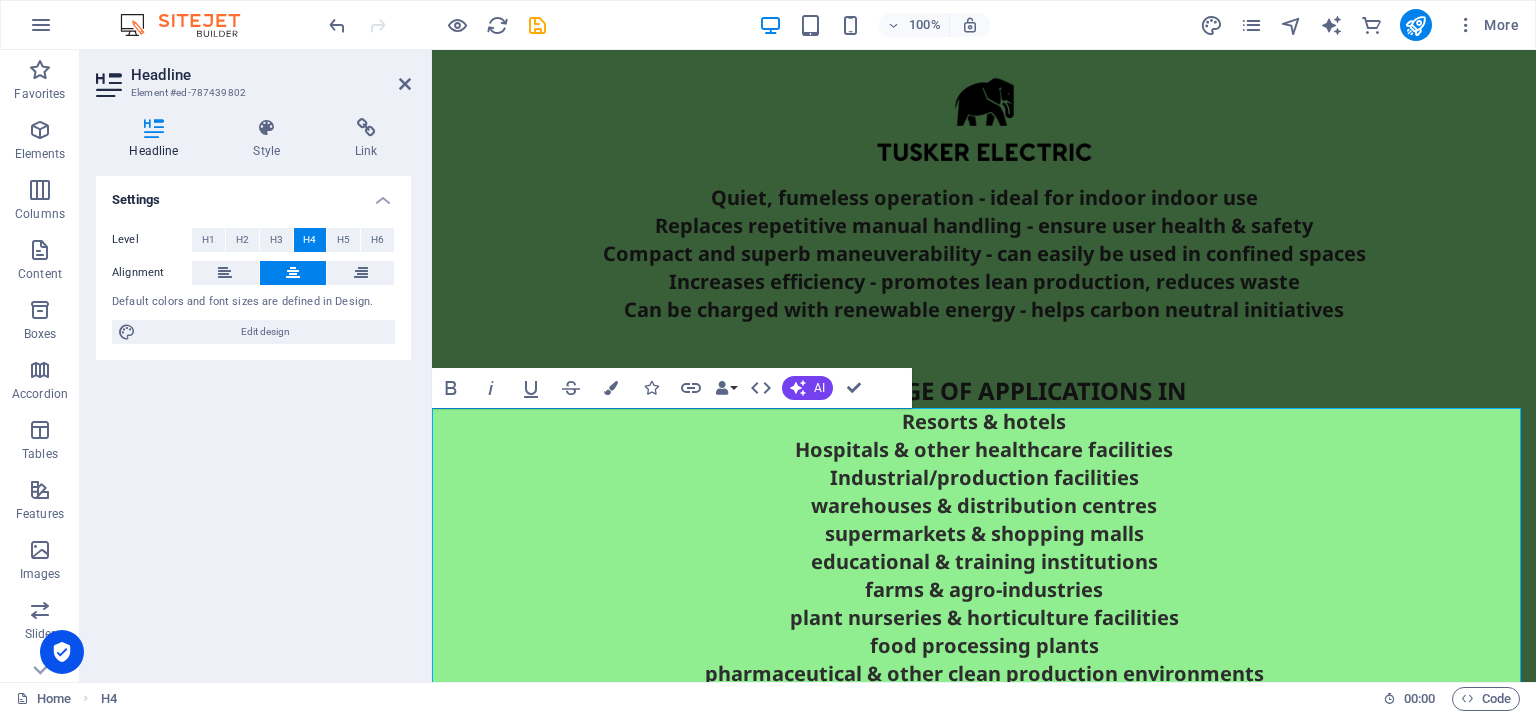 click on "Resorts & hotels Hospitals & other healthcare facilities Industrial/production facilities warehouses & distribution centres supermarkets & shopping malls educational & training institutions farms & agro-industries plant nurseries & horticulture facilities food processing plants pharmaceutical & other clean production environments sports and recreational facilities and many more." at bounding box center (984, 576) 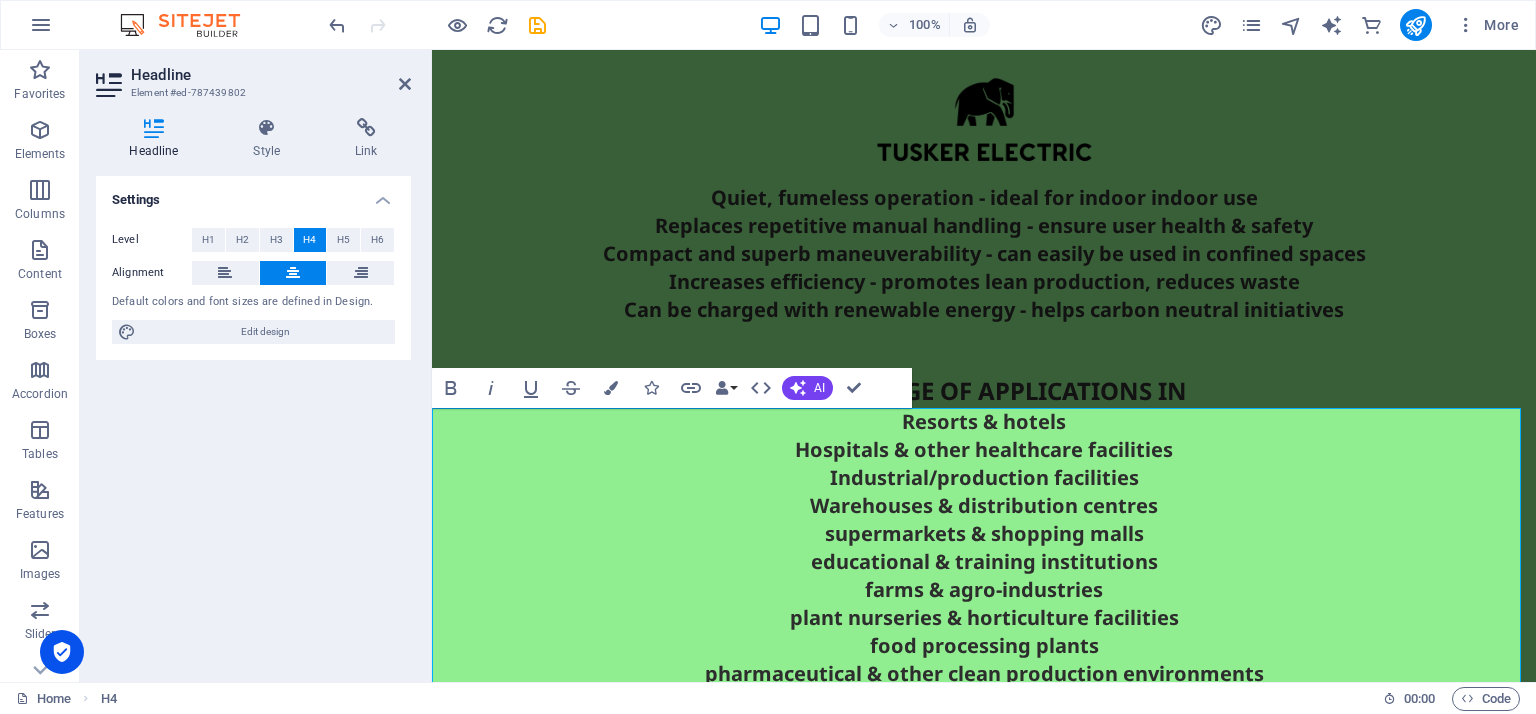click on "Resorts & hotels Hospitals & other healthcare facilities Industrial/production facilities Warehouses & distribution centres supermarkets & shopping malls educational & training institutions farms & agro-industries plant nurseries & horticulture facilities food processing plants pharmaceutical & other clean production environments sports and recreational facilities and many more." at bounding box center (984, 576) 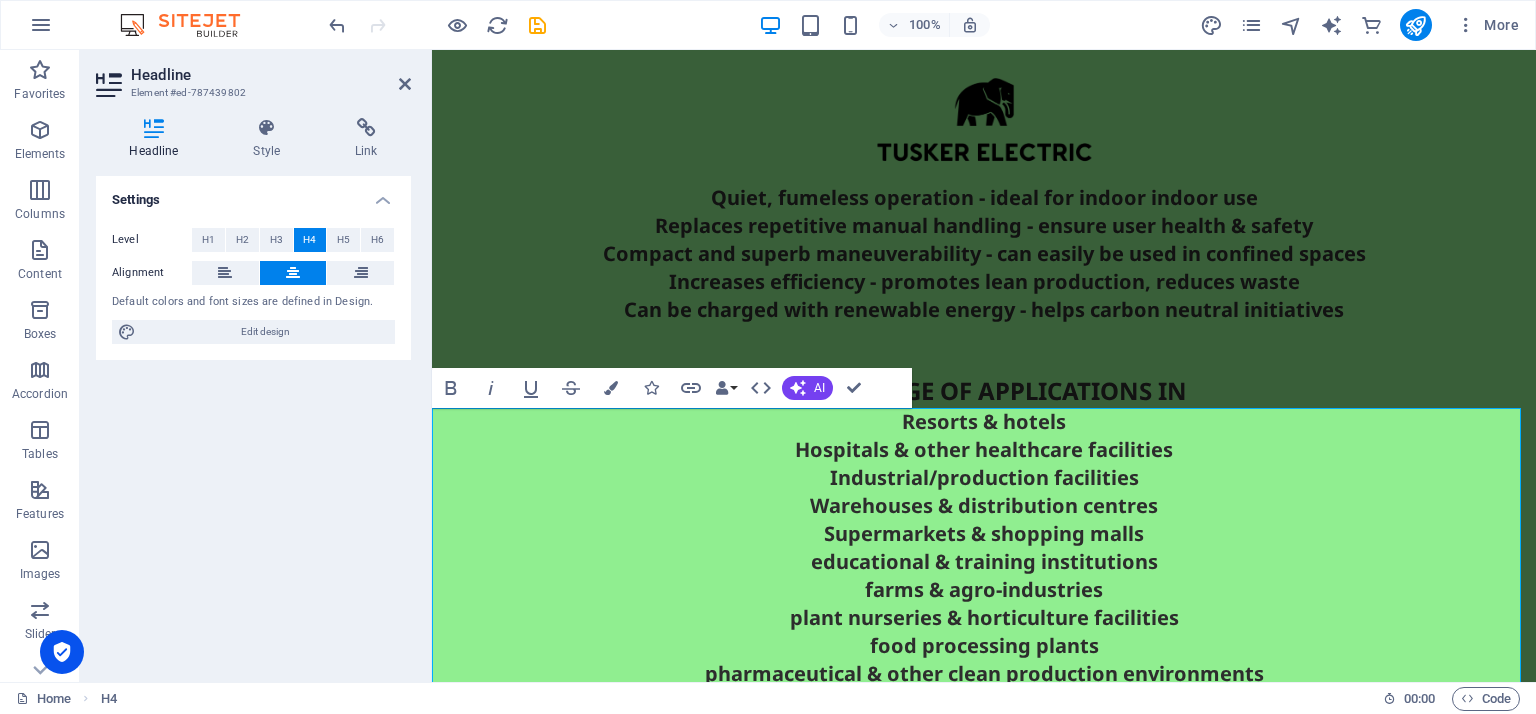 click on "Resorts & hotels Hospitals & other healthcare facilities Industrial/production facilities Warehouses & distribution centres Supermarkets & shopping malls educational & training institutions farms & agro-industries plant nurseries & horticulture facilities food processing plants pharmaceutical & other clean production environments sports and recreational facilities and many more." at bounding box center (984, 576) 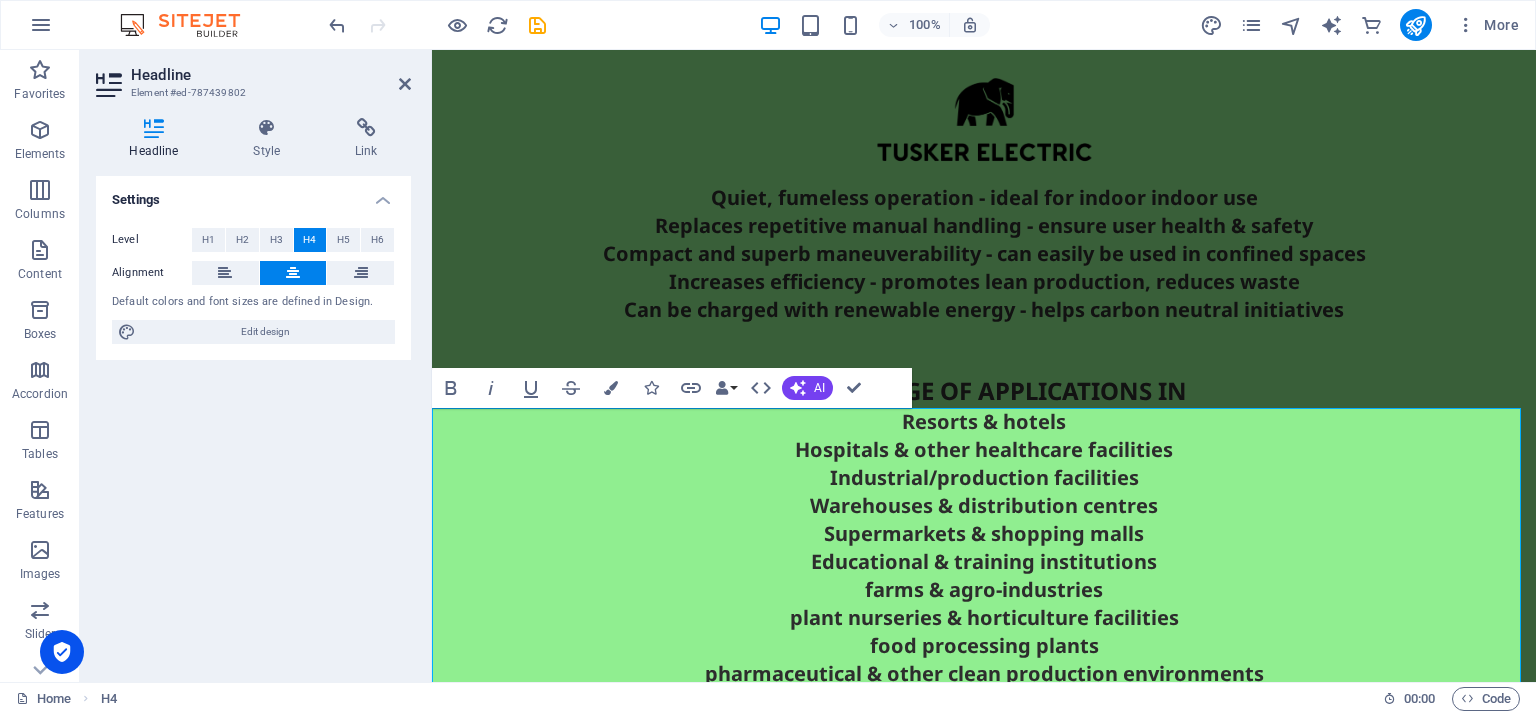 click on "Resorts & hotels Hospitals & other healthcare facilities Industrial/production facilities Warehouses & distribution centres Supermarkets & shopping malls Educational & training institutions farms & agro-industries plant nurseries & horticulture facilities food processing plants pharmaceutical & other clean production environments sports and recreational facilities and many more." at bounding box center (984, 576) 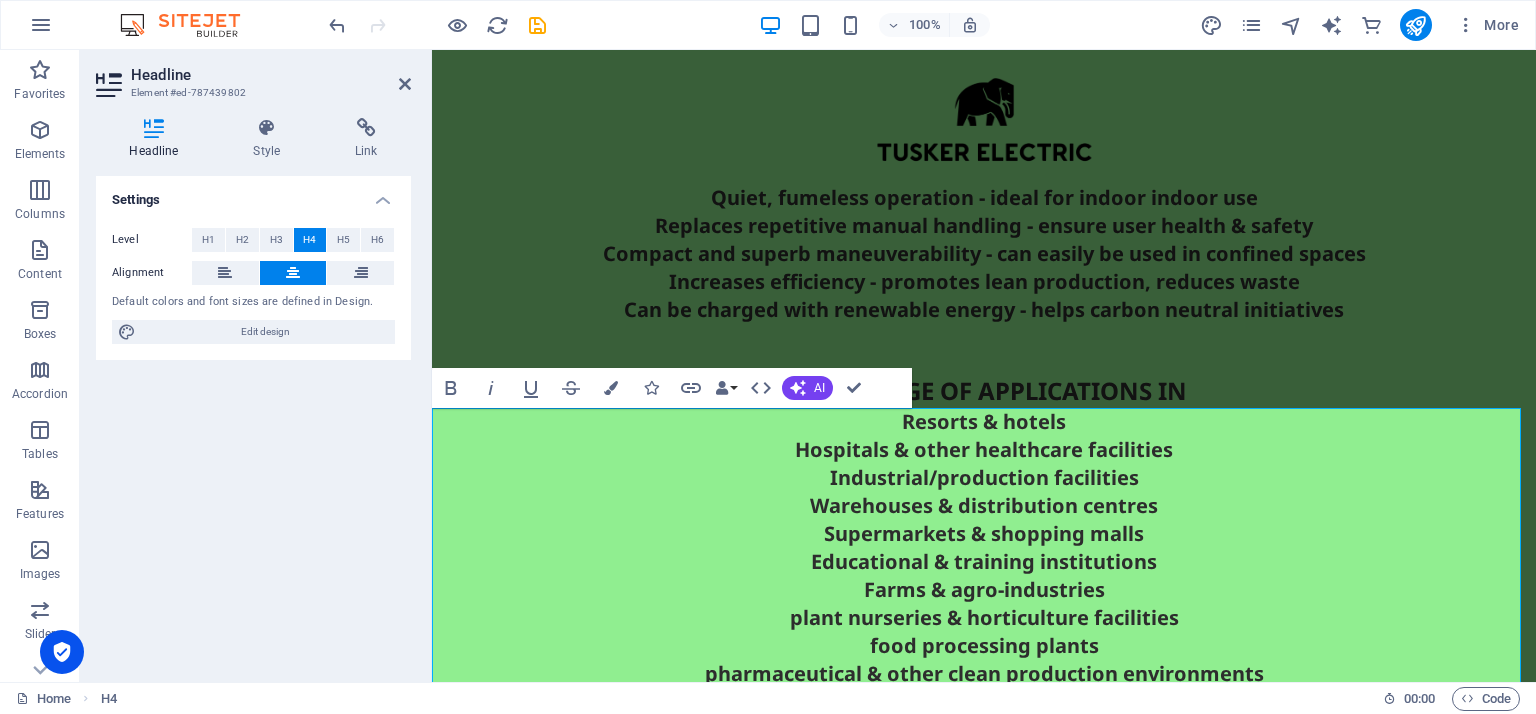 click on "Resorts & hotels Hospitals & other healthcare facilities Industrial/production facilities Warehouses & distribution centres Supermarkets & shopping malls Educational & training institutions Farms & agro-industries plant nurseries & horticulture facilities food processing plants pharmaceutical & other clean production environments sports and recreational facilities and many more." at bounding box center (984, 576) 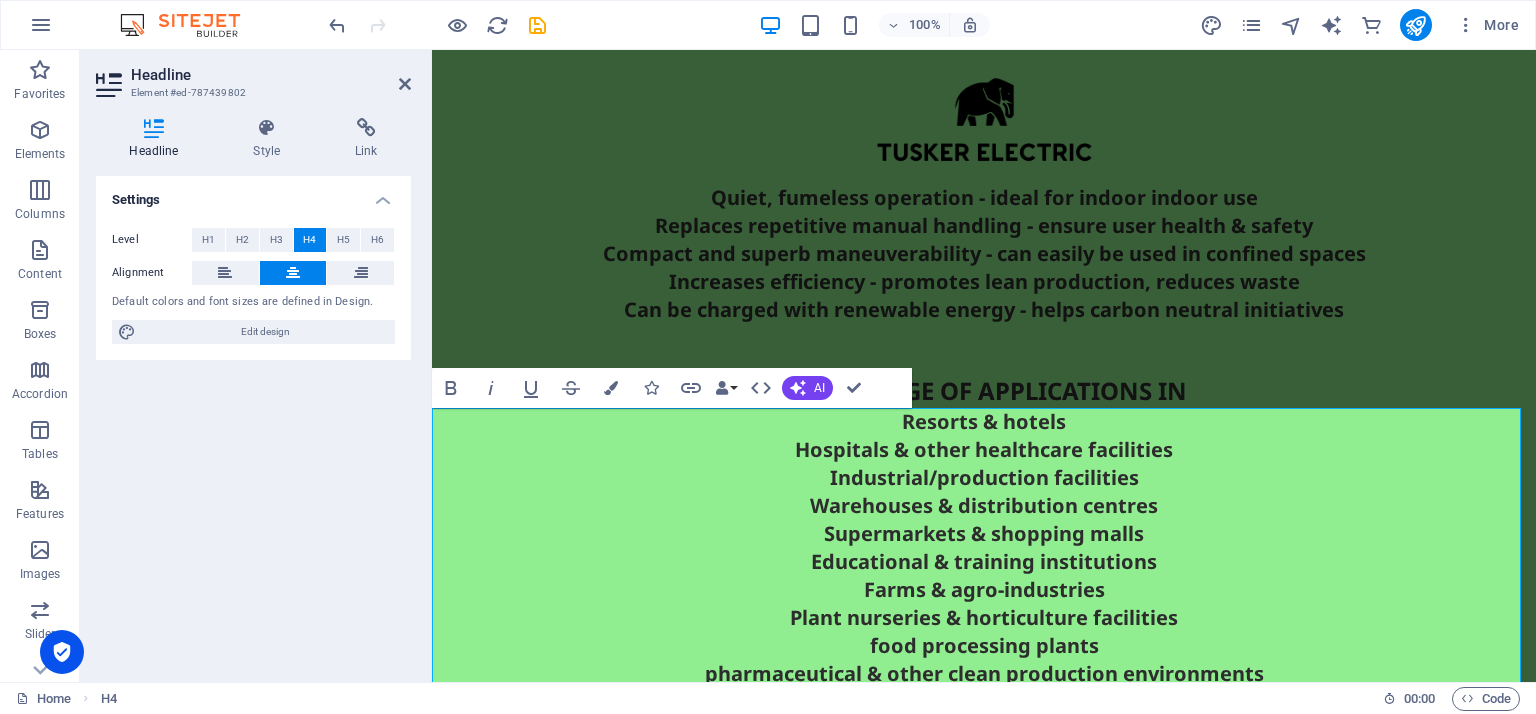 scroll, scrollTop: 336, scrollLeft: 0, axis: vertical 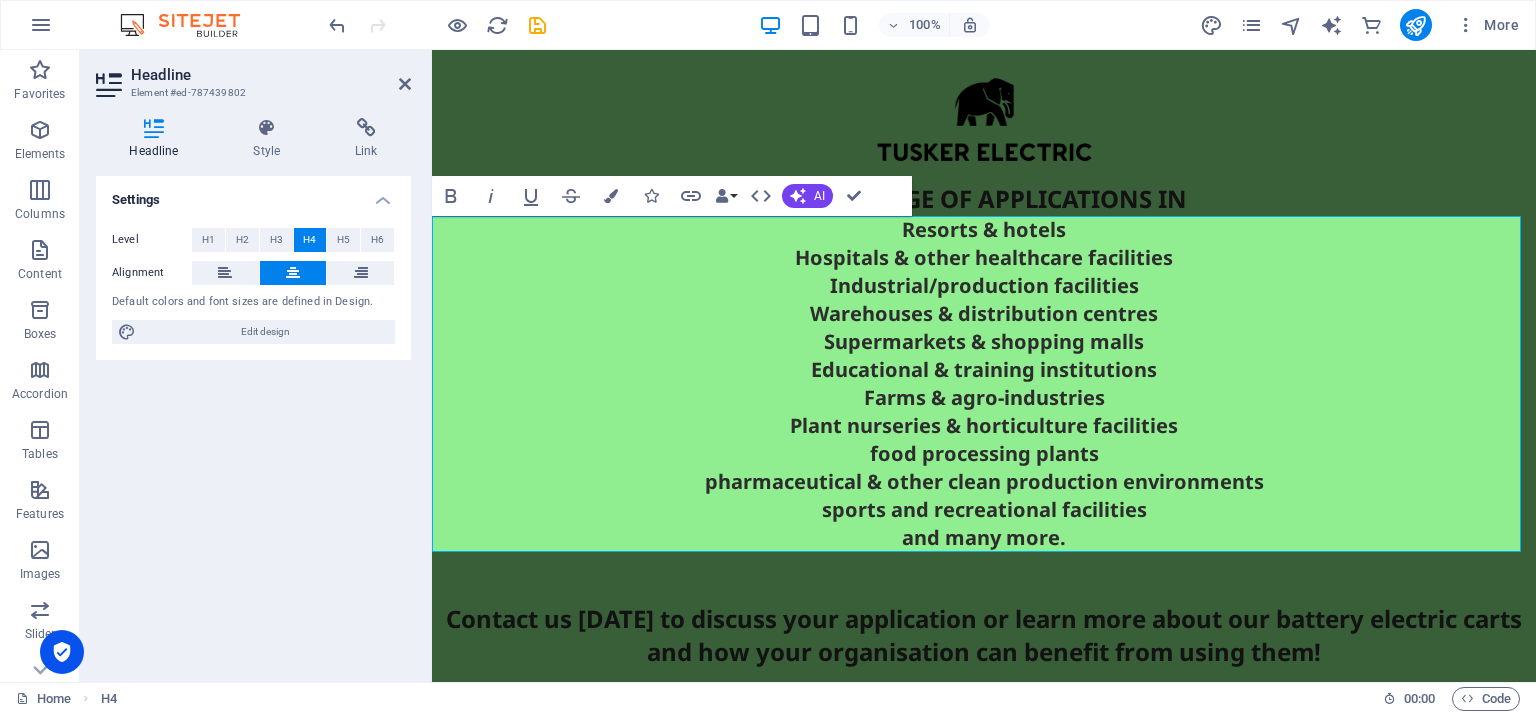 click on "Resorts & hotels Hospitals & other healthcare facilities Industrial/production facilities Warehouses & distribution centres Supermarkets & shopping malls Educational & training institutions Farms & agro-industries Plant nurseries & horticulture facilities food processing plants pharmaceutical & other clean production environments sports and recreational facilities and many more." at bounding box center [984, 384] 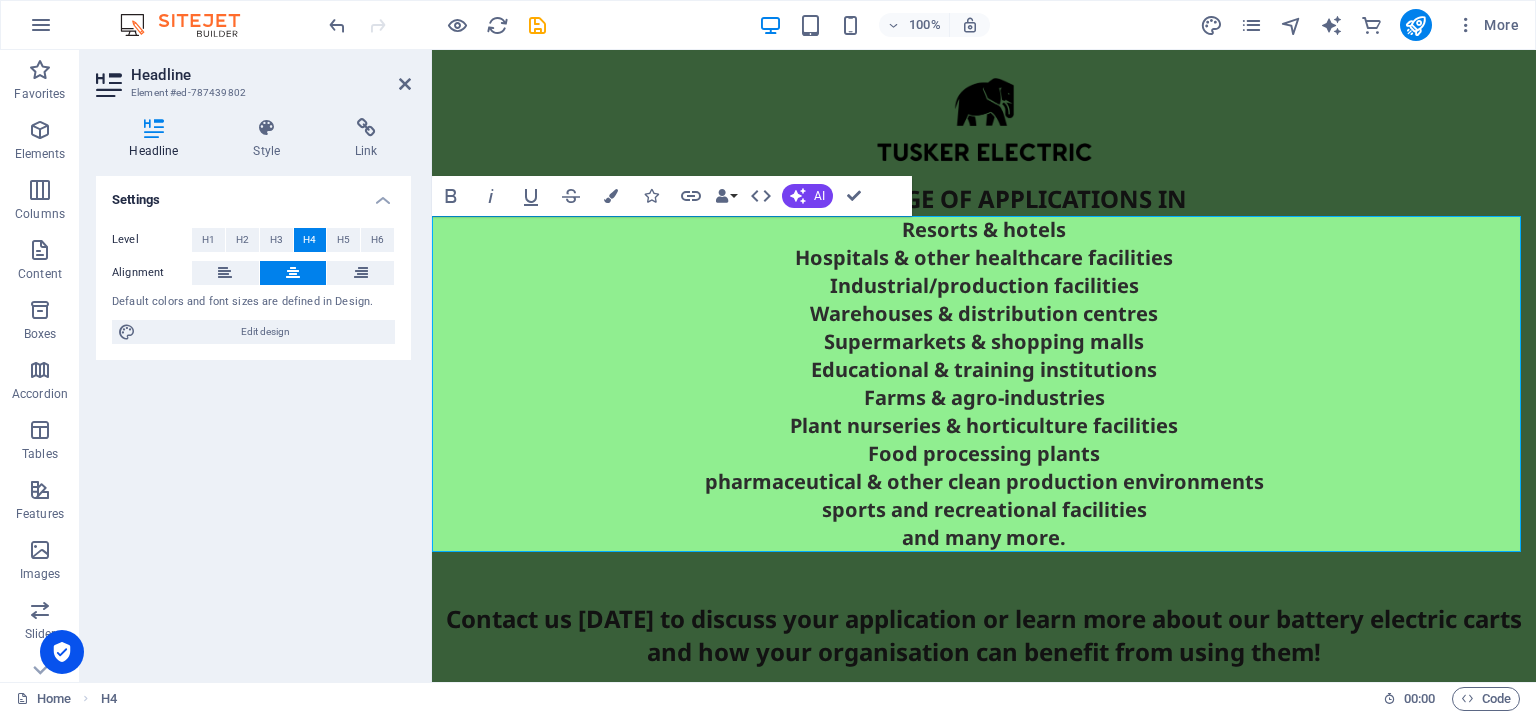 click on "Resorts & hotels Hospitals & other healthcare facilities Industrial/production facilities Warehouses & distribution centres Supermarkets & shopping malls Educational & training institutions Farms & agro-industries Plant nurseries & horticulture facilities Food processing plants pharmaceutical & other clean production environments sports and recreational facilities and many more." at bounding box center [984, 384] 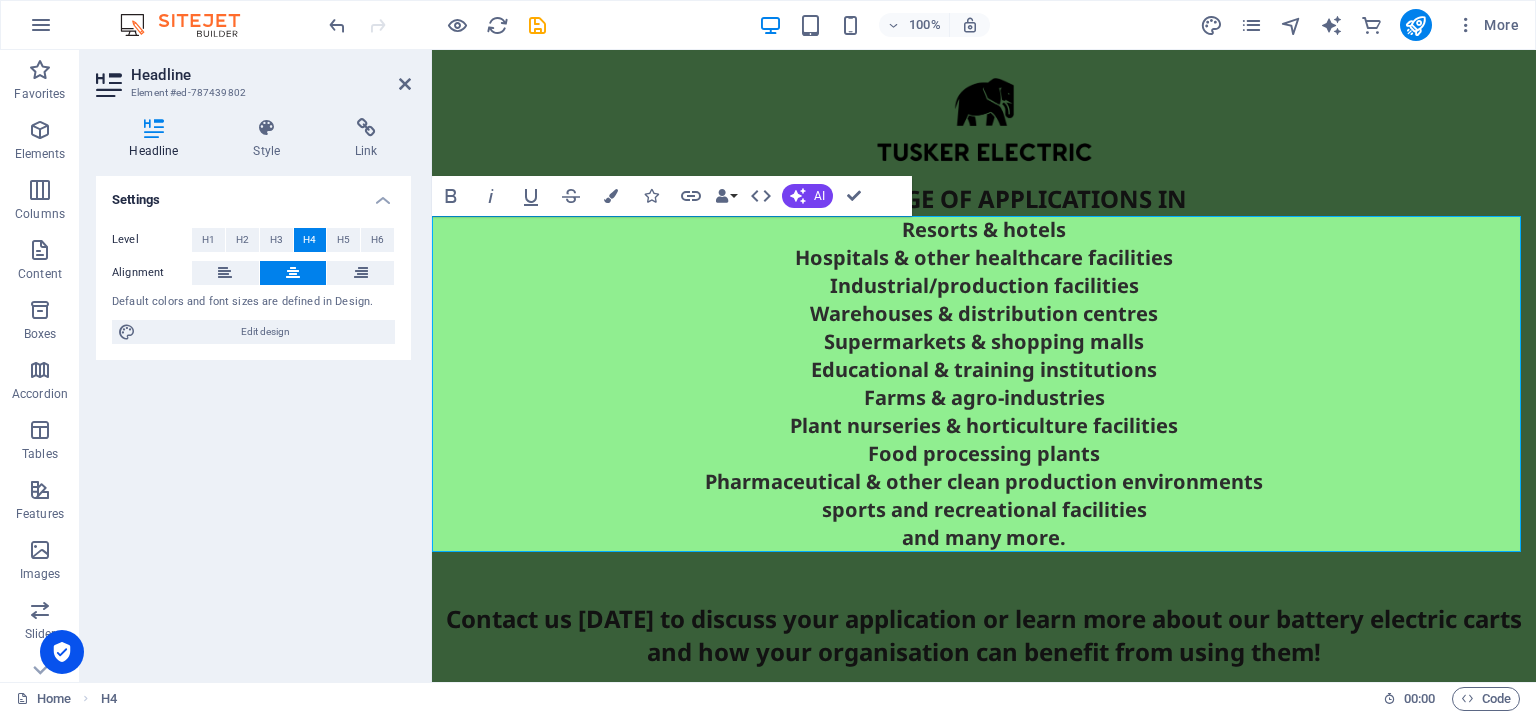 click on "Resorts & hotels Hospitals & other healthcare facilities Industrial/production facilities Warehouses & distribution centres Supermarkets & shopping malls Educational & training institutions Farms & agro-industries Plant nurseries & horticulture facilities Food processing plants Pharmaceutical & other clean production environments sports and recreational facilities and many more." at bounding box center (984, 384) 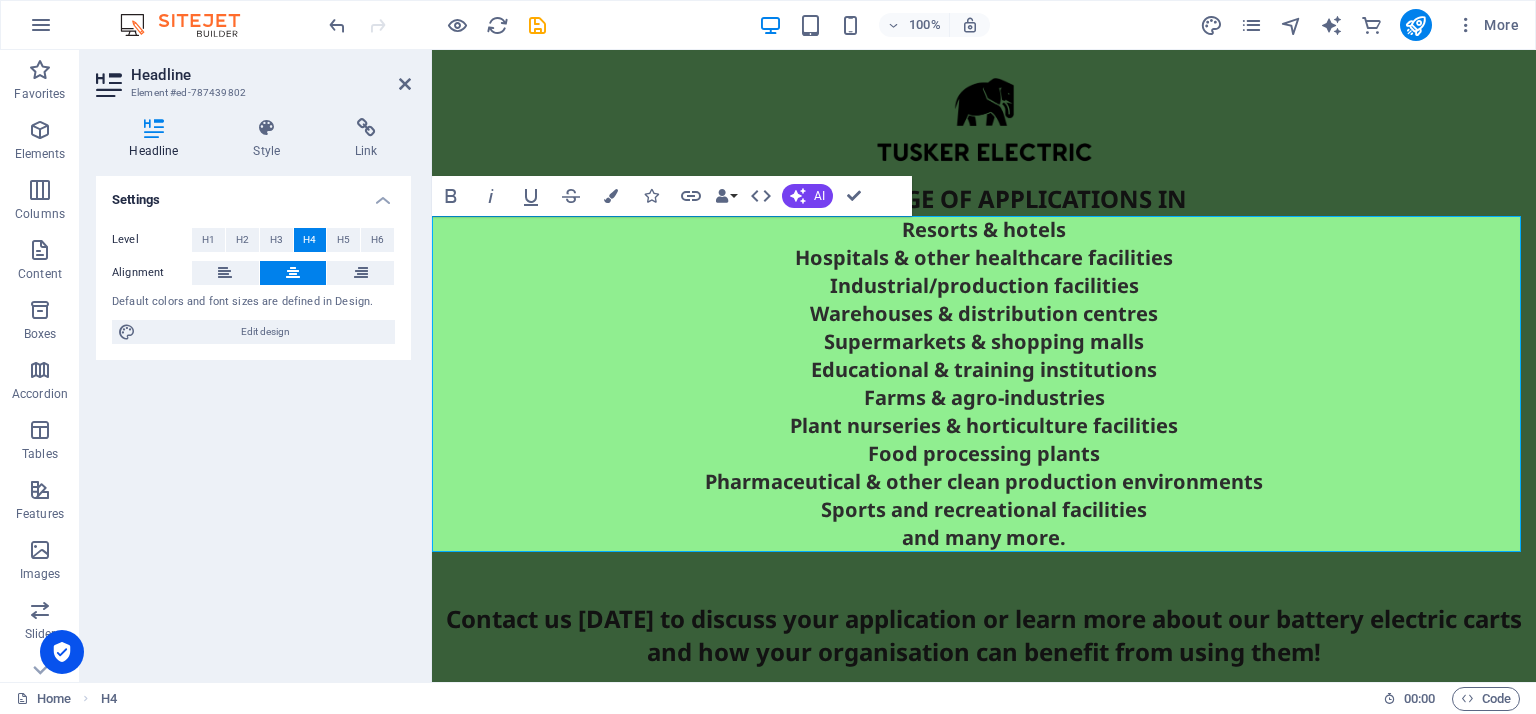 click on "Resorts & hotels Hospitals & other healthcare facilities Industrial/production facilities Warehouses & distribution centres Supermarkets & shopping malls Educational & training institutions Farms & agro-industries Plant nurseries & horticulture facilities Food processing plants Pharmaceutical & other clean production environments Sports and recreational facilities and many more." at bounding box center [984, 384] 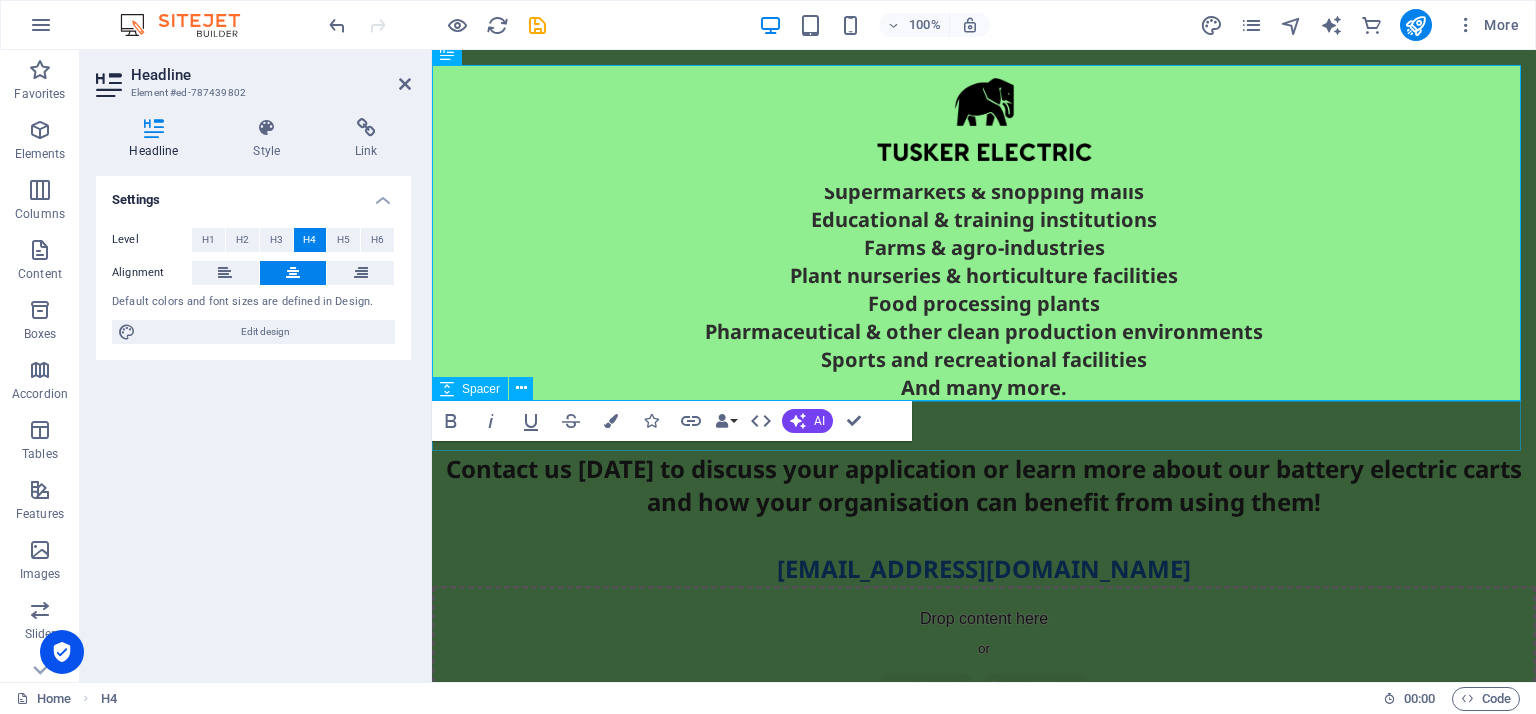 scroll, scrollTop: 488, scrollLeft: 0, axis: vertical 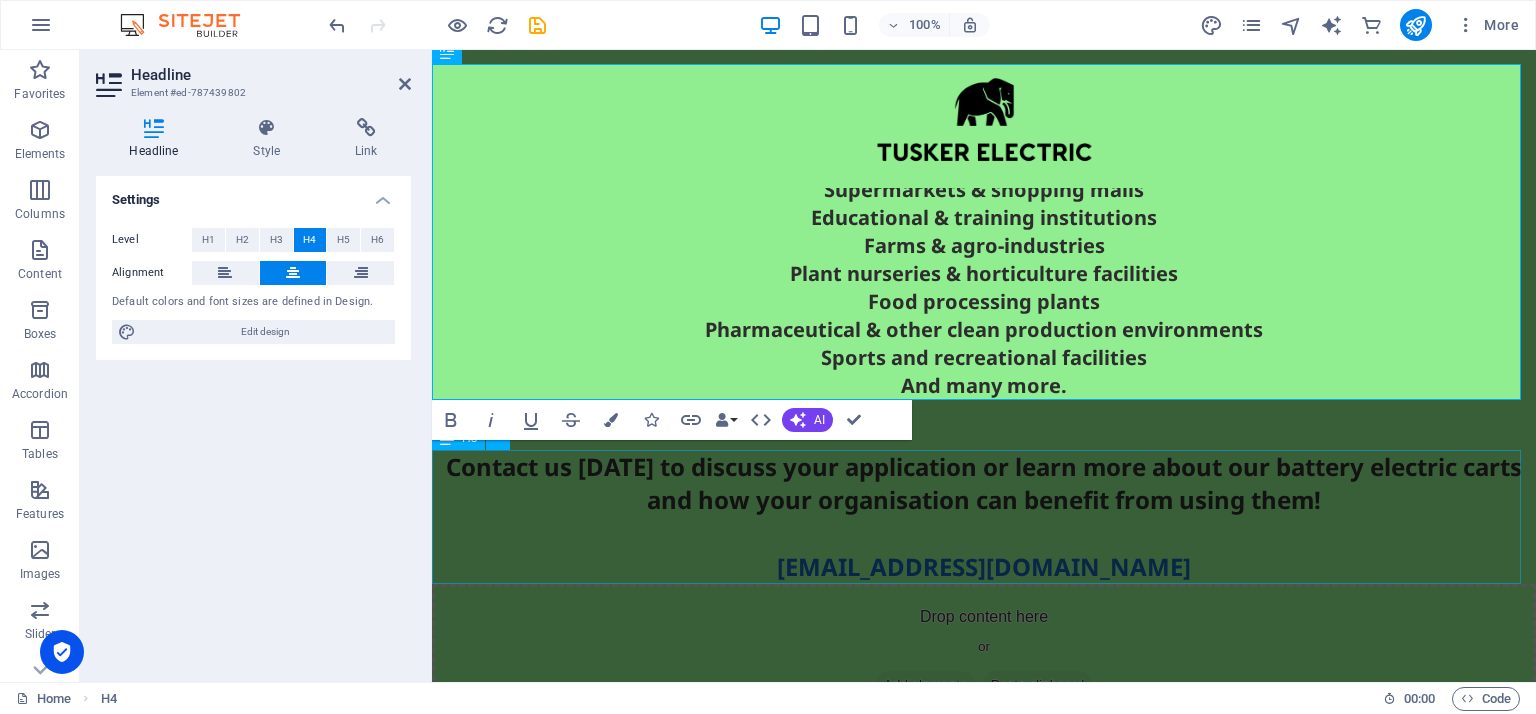 click on "Contact us today to discuss your application or learn more about our battery electric carts and how your organisation can benefit from using them! contact@tusker-electric.lk" at bounding box center [984, 517] 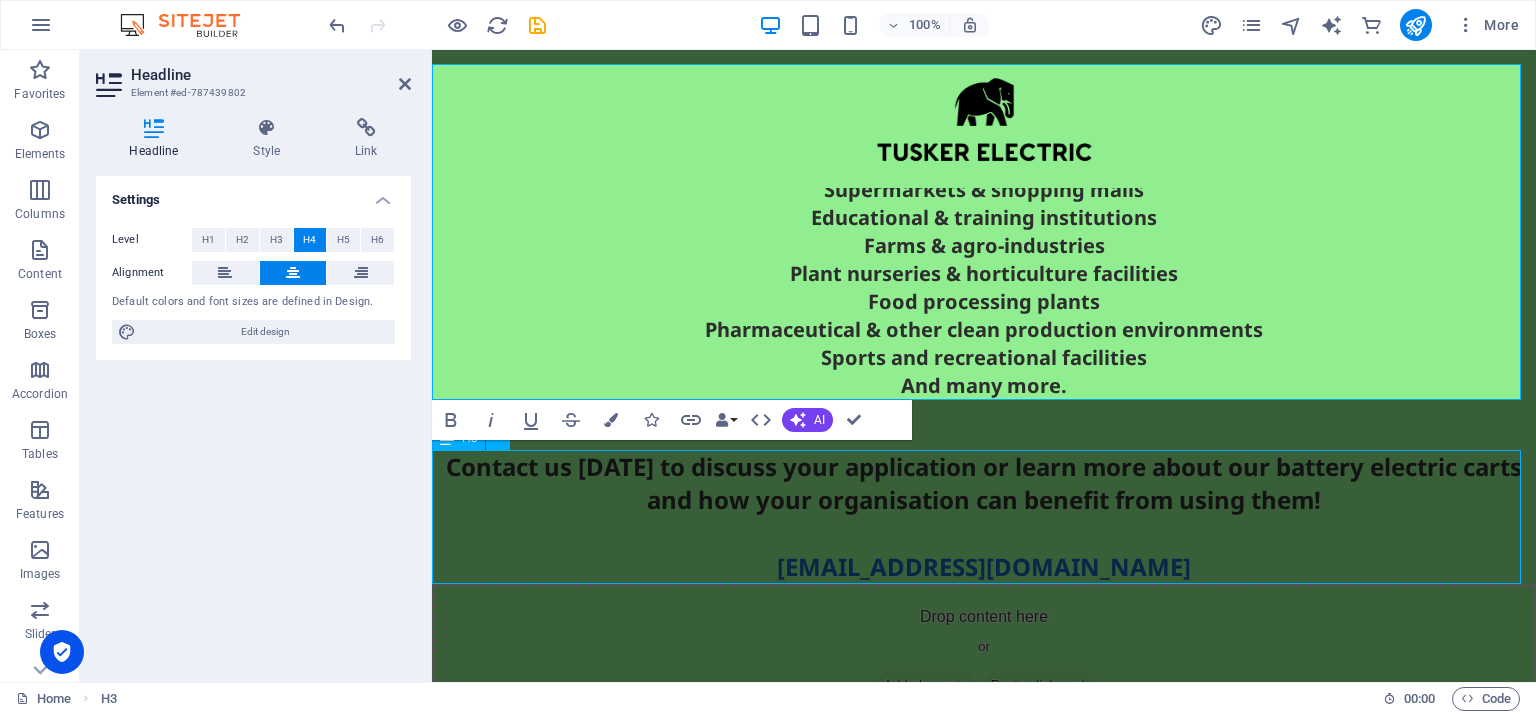 click on "Contact us today to discuss your application or learn more about our battery electric carts and how your organisation can benefit from using them! contact@tusker-electric.lk" at bounding box center [984, 517] 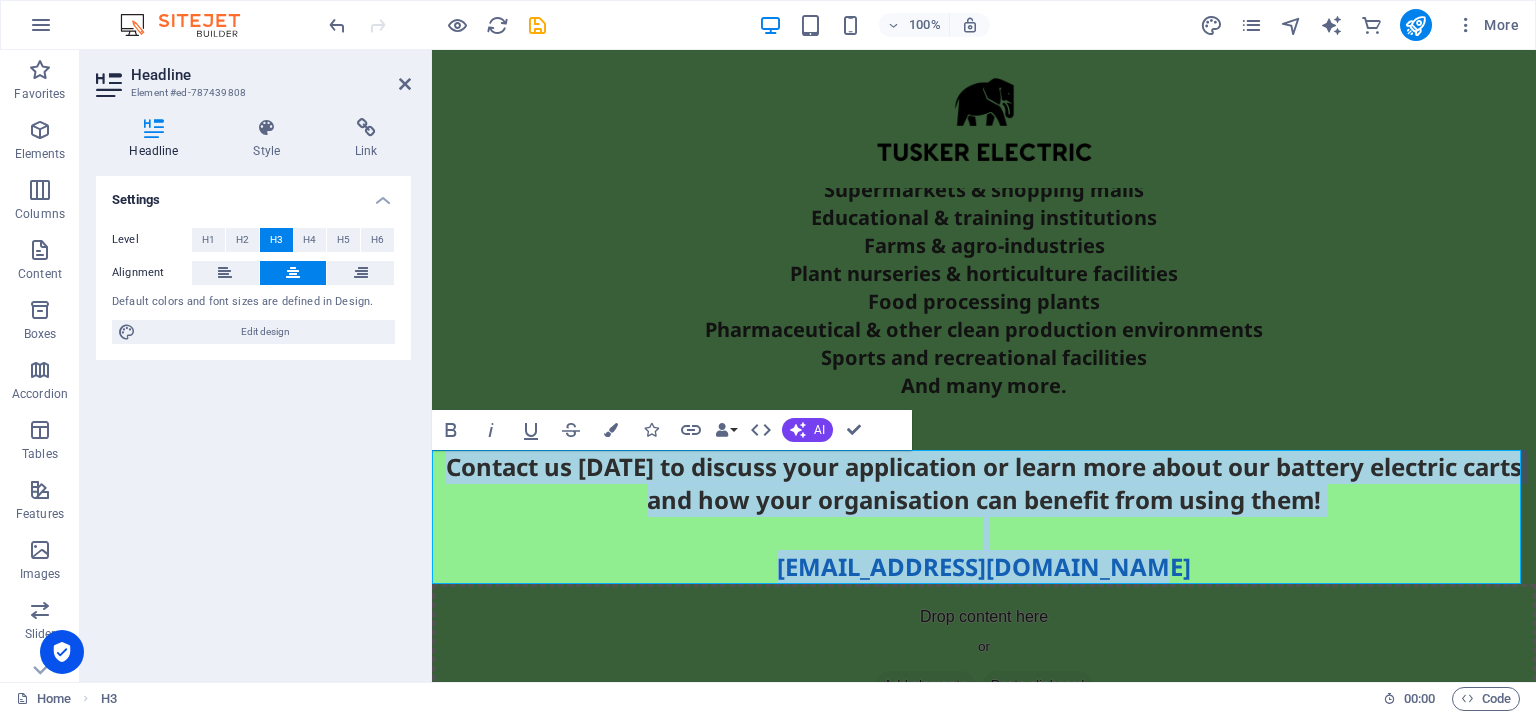 click on "Contact us today to discuss your application or learn more about our battery electric carts and how your organisation can benefit from using them! contact@tusker-electric.lk" at bounding box center [984, 517] 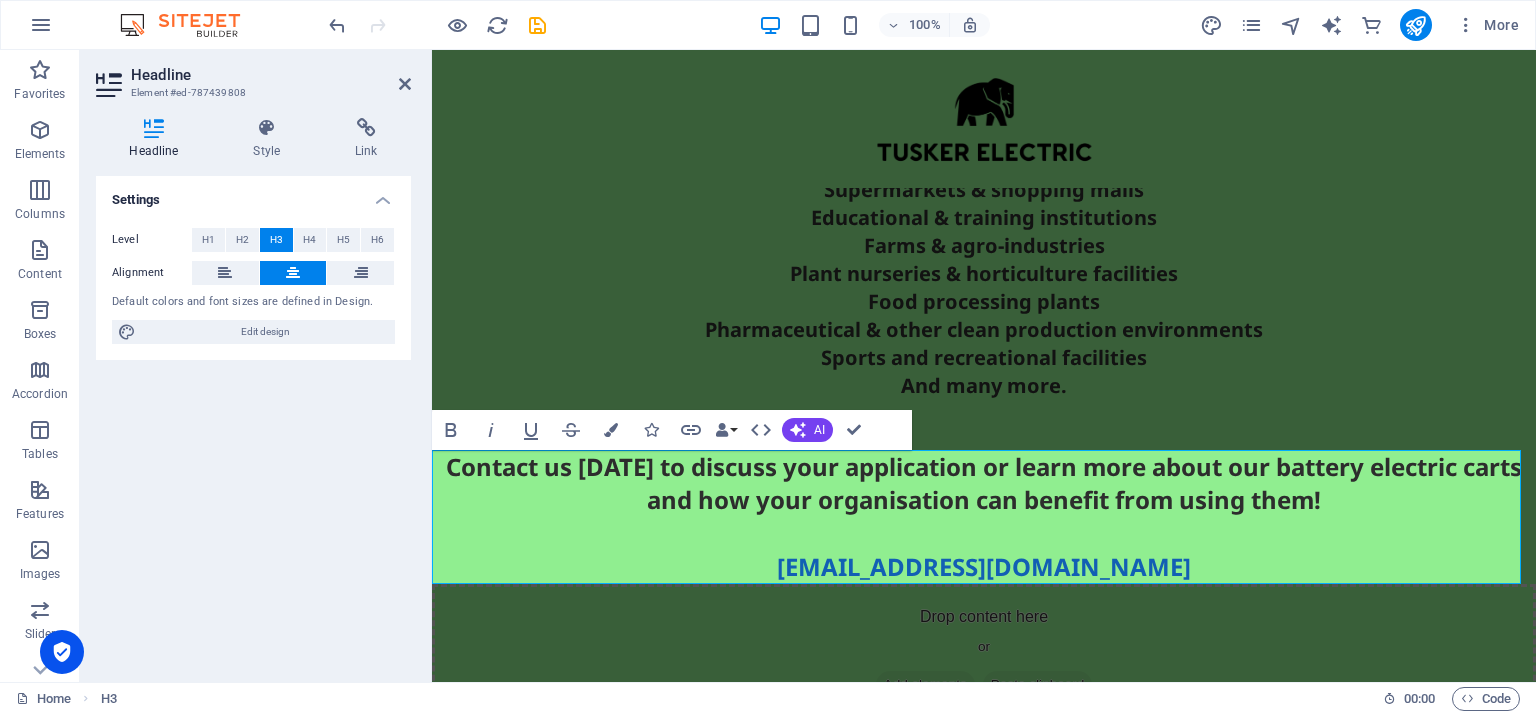 type 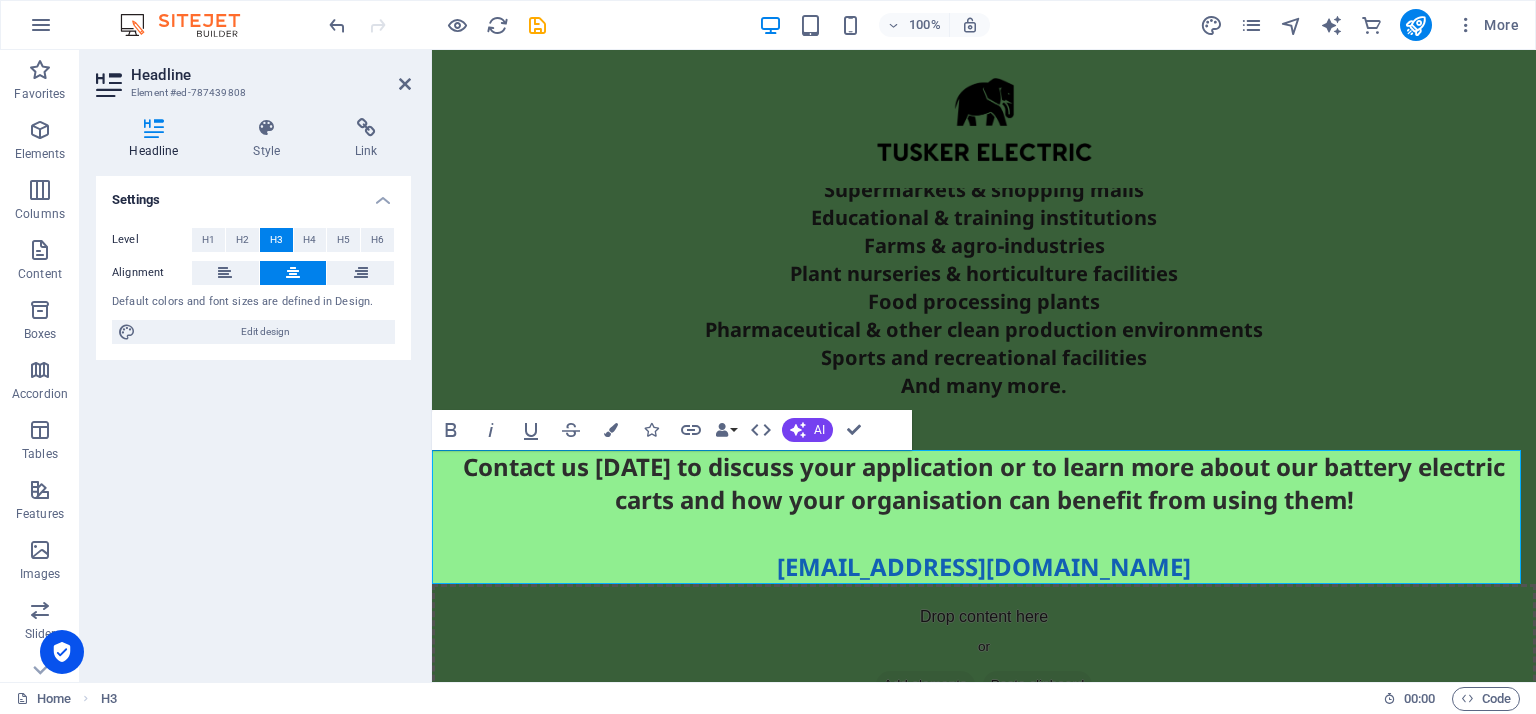 click on "Contact us today to discuss your application or to learn more about our battery electric carts and how your organisation can benefit from using them! contact@tusker-electric.lk" at bounding box center (984, 517) 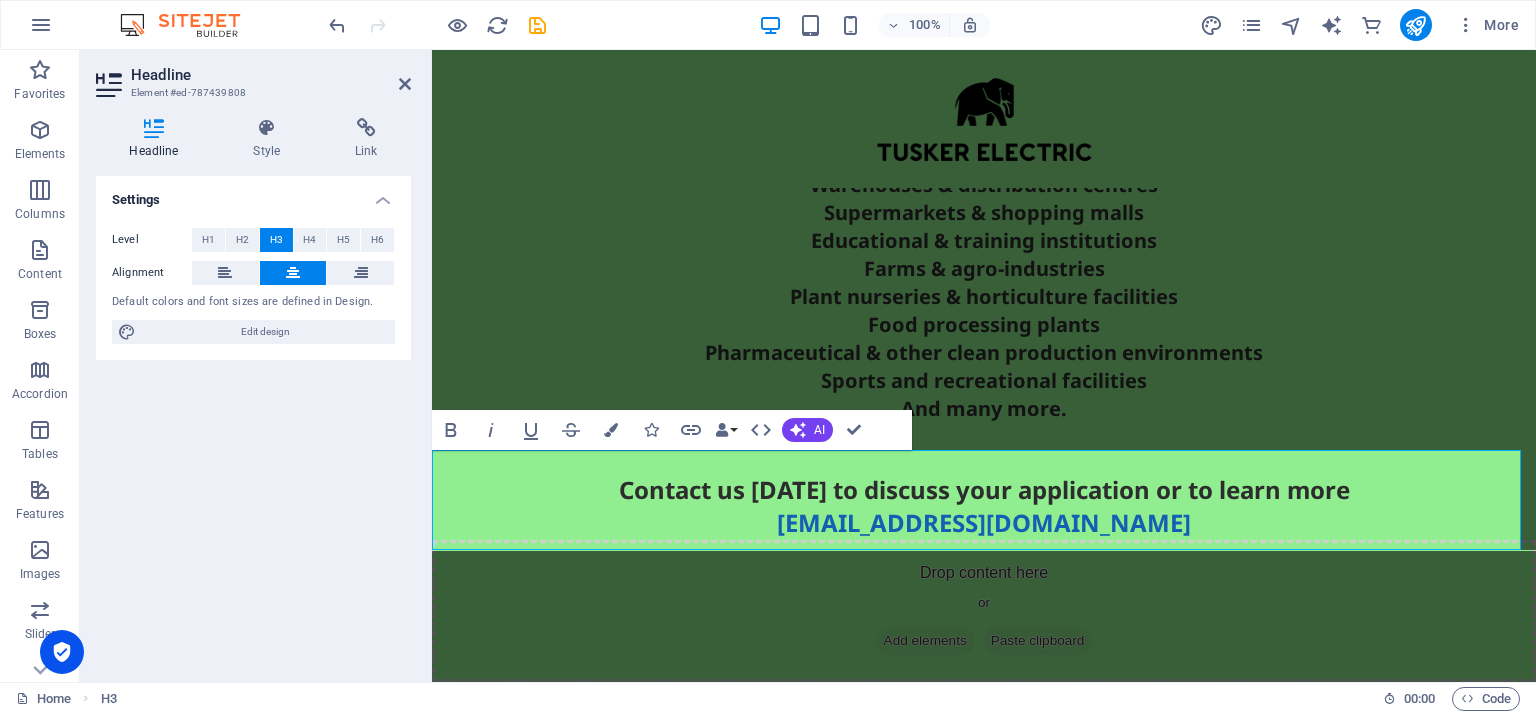 scroll, scrollTop: 464, scrollLeft: 0, axis: vertical 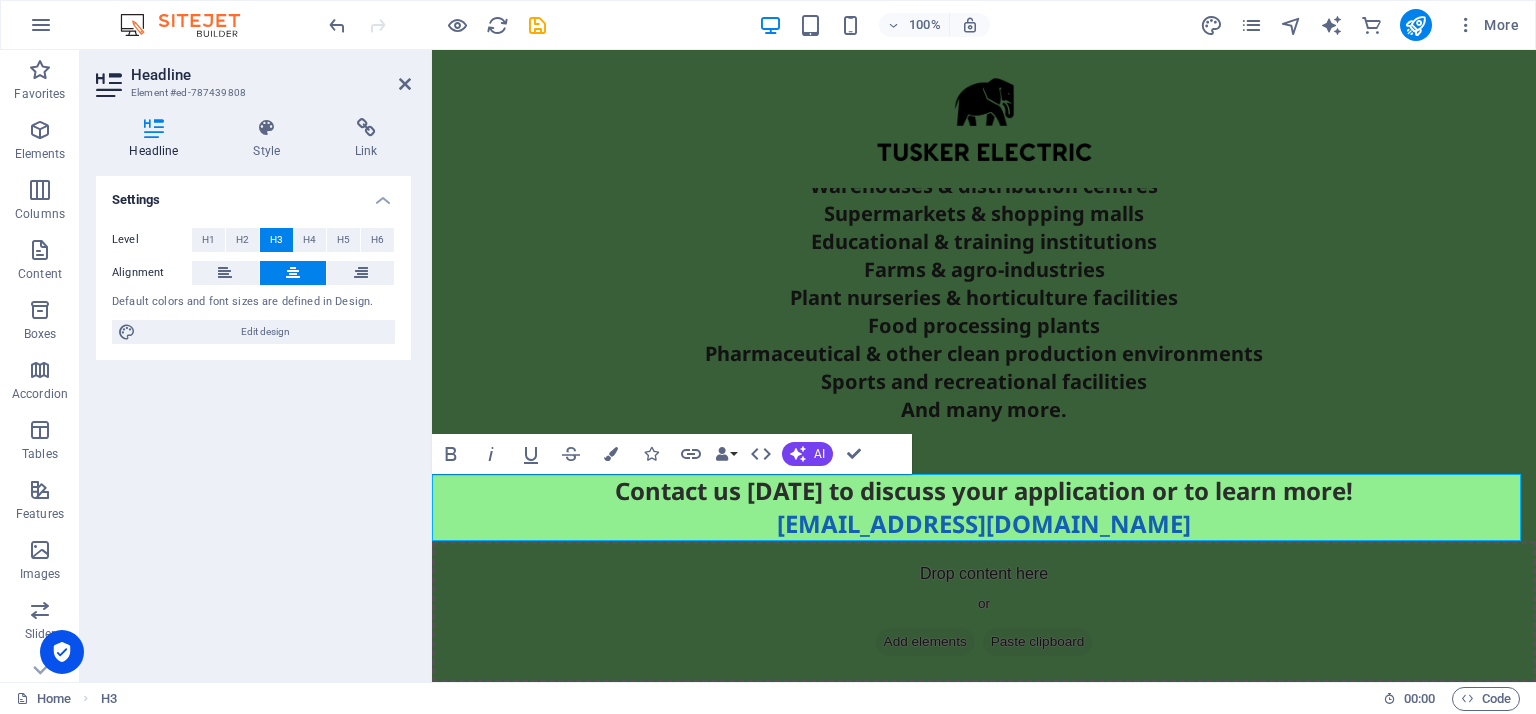 click on "Contact us today to discuss your application or to learn more! contact@tusker-electric.lk" at bounding box center [984, 507] 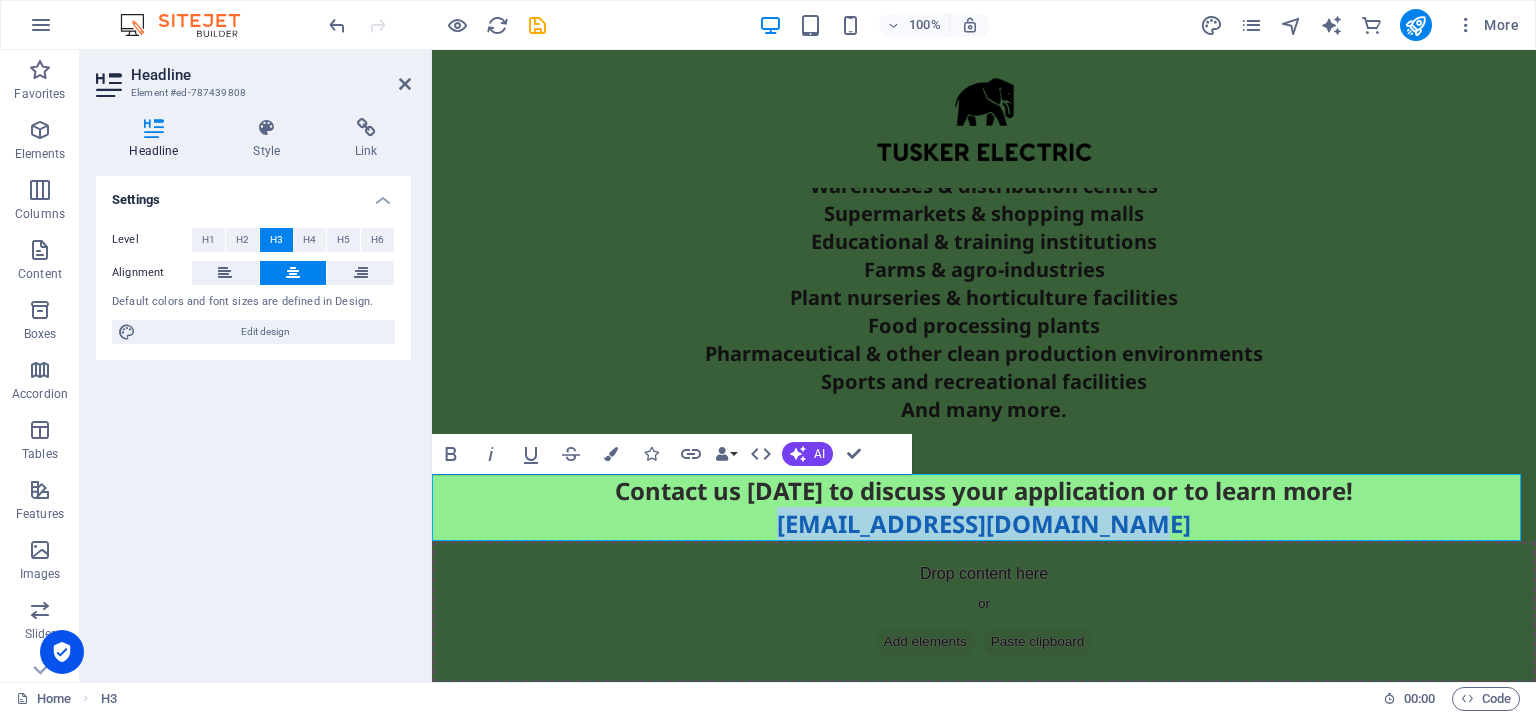 drag, startPoint x: 1144, startPoint y: 526, endPoint x: 816, endPoint y: 512, distance: 328.29865 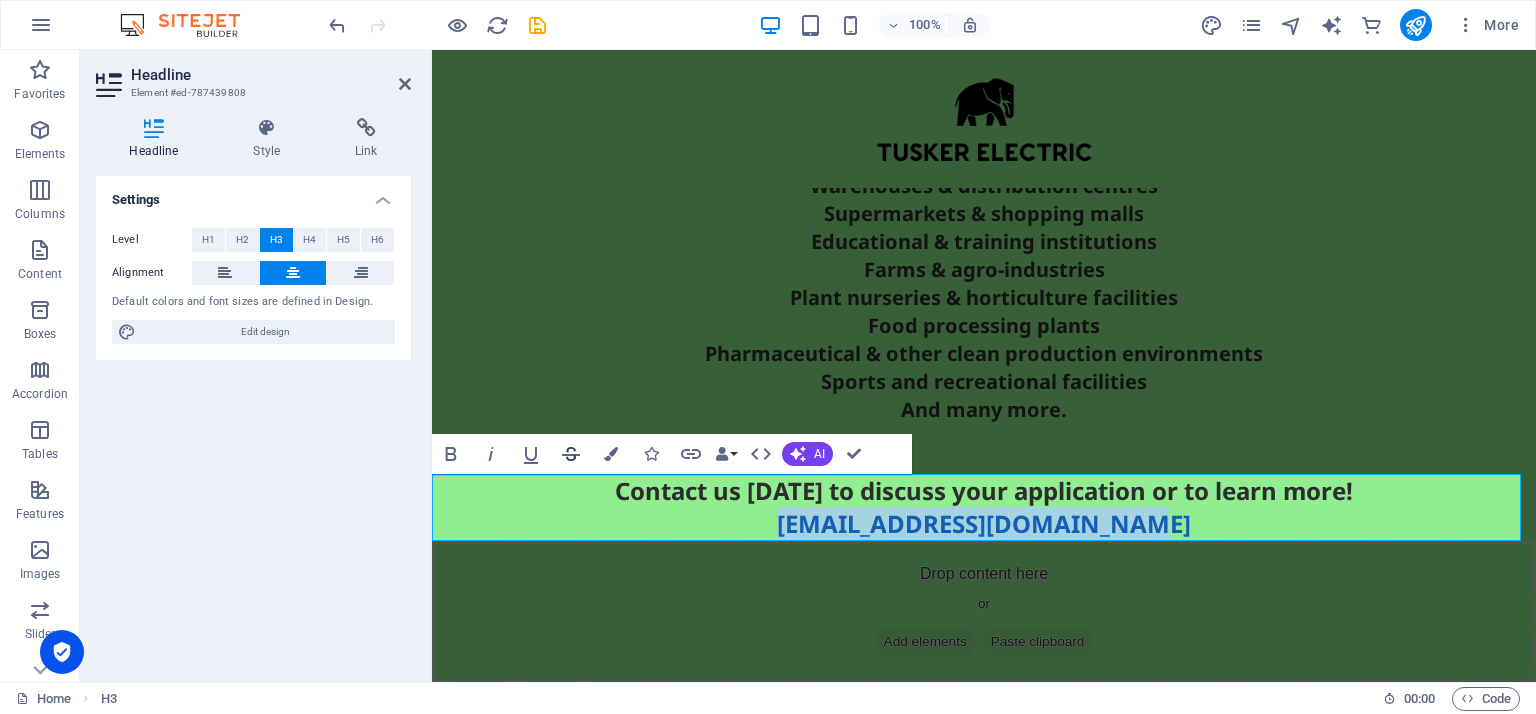 click 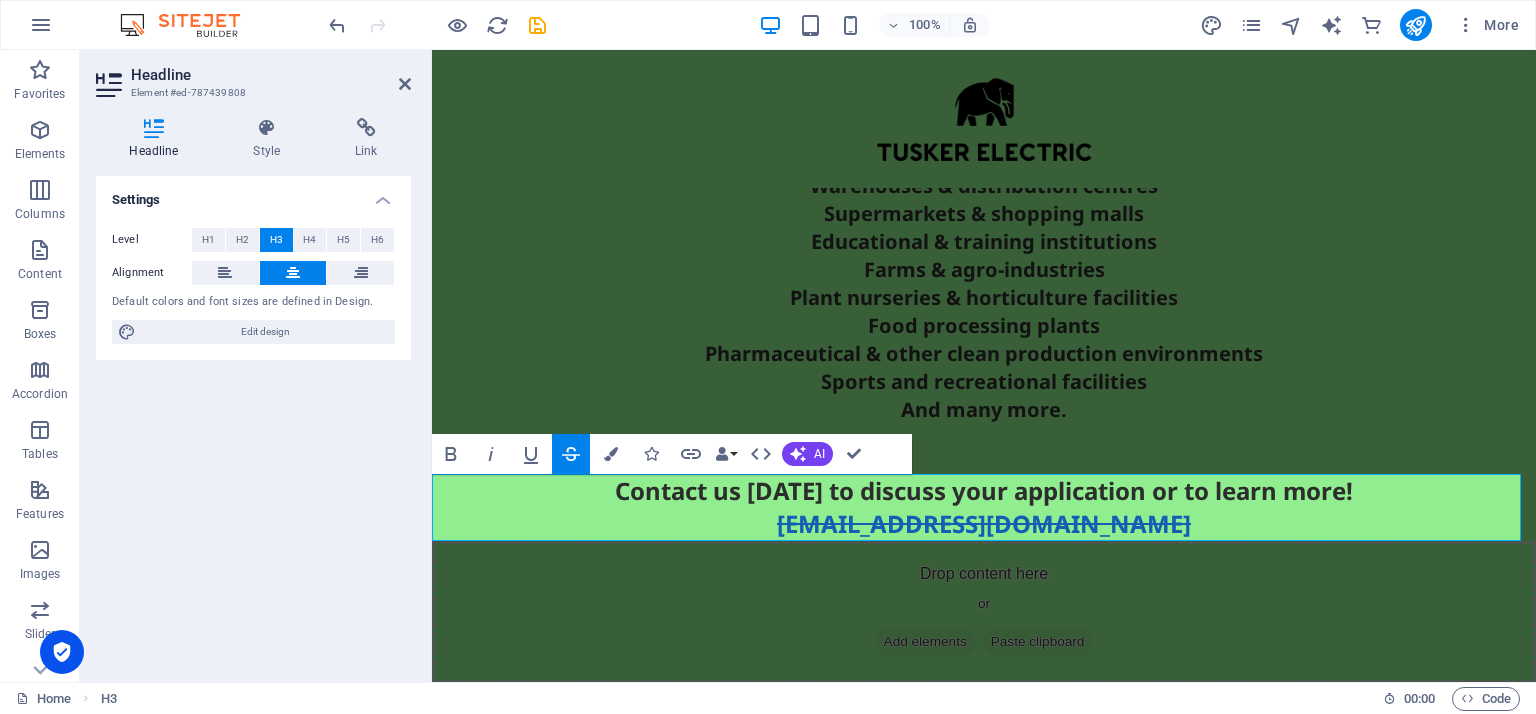 click 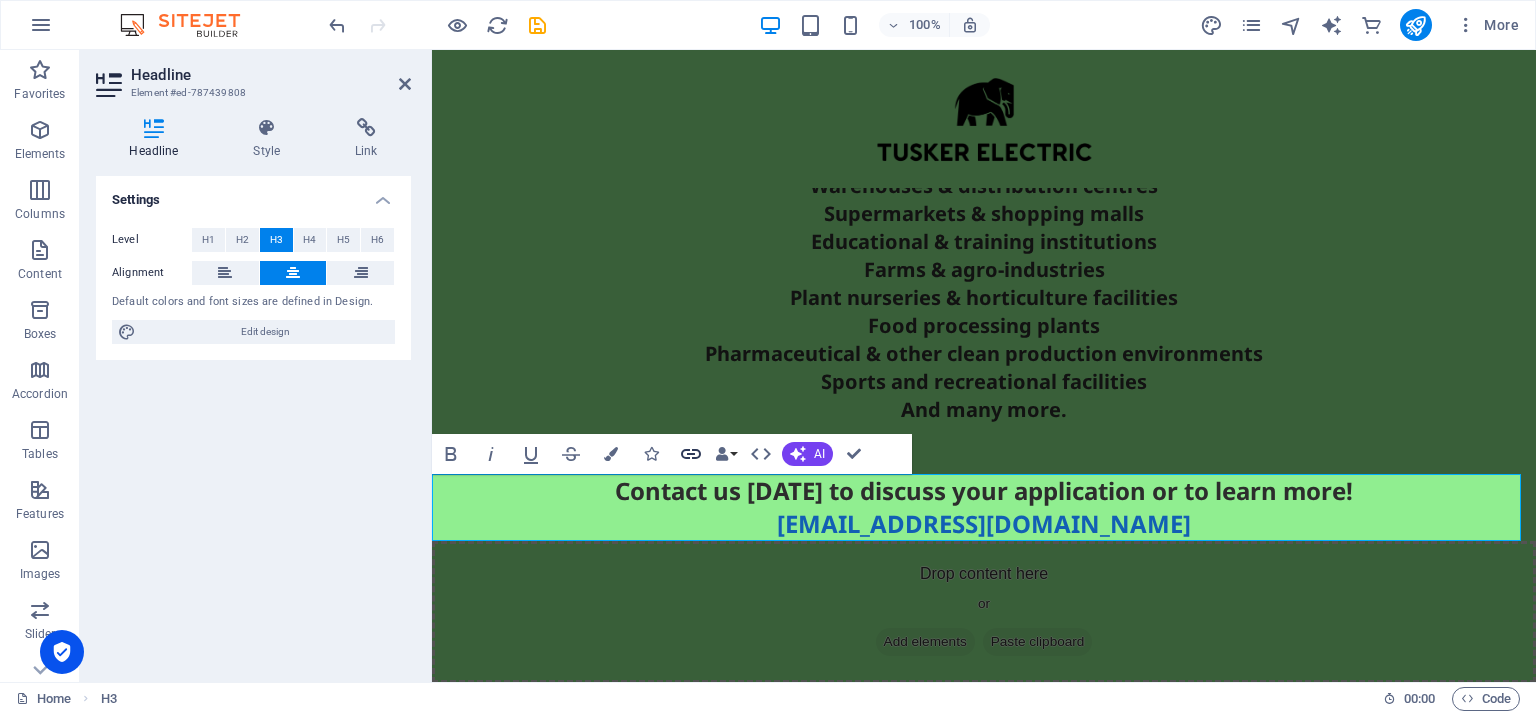 click 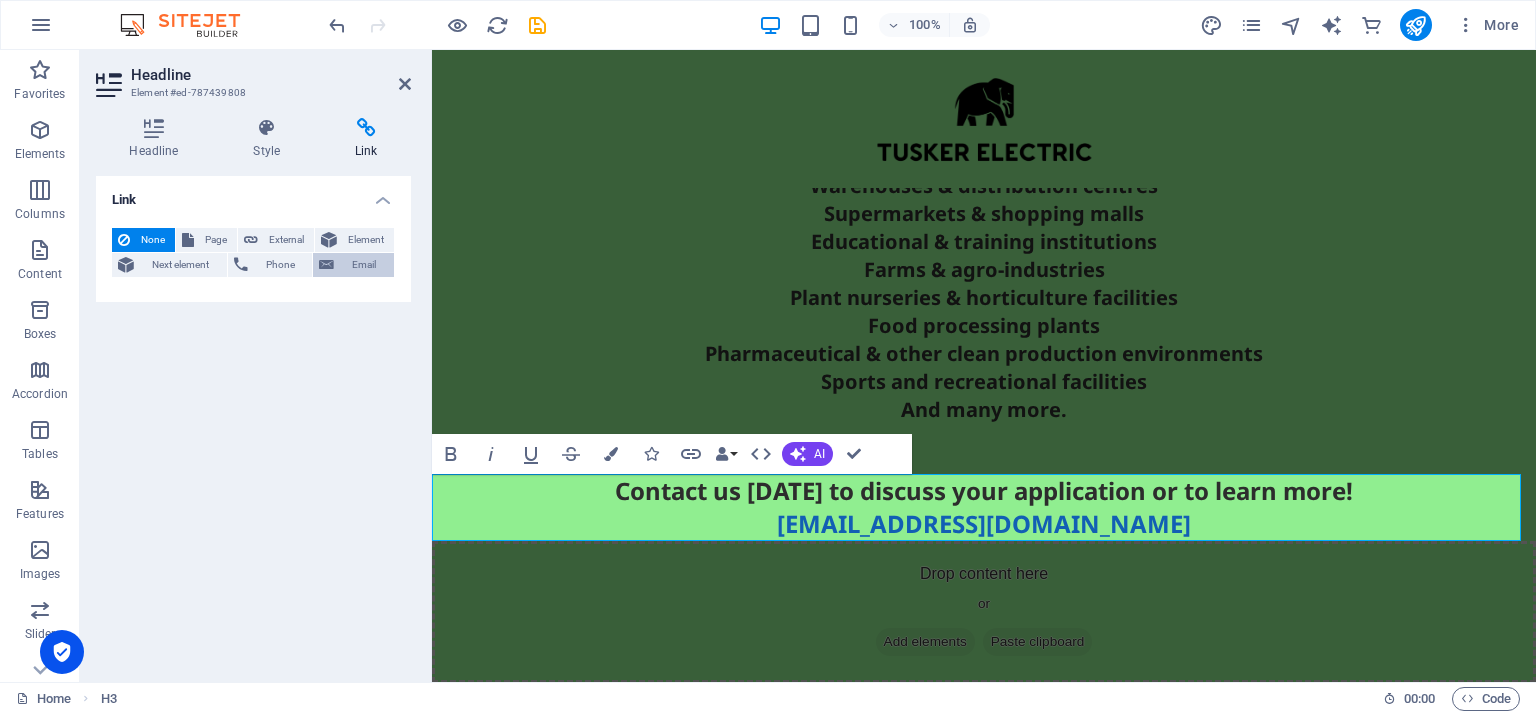 click on "Email" at bounding box center [364, 265] 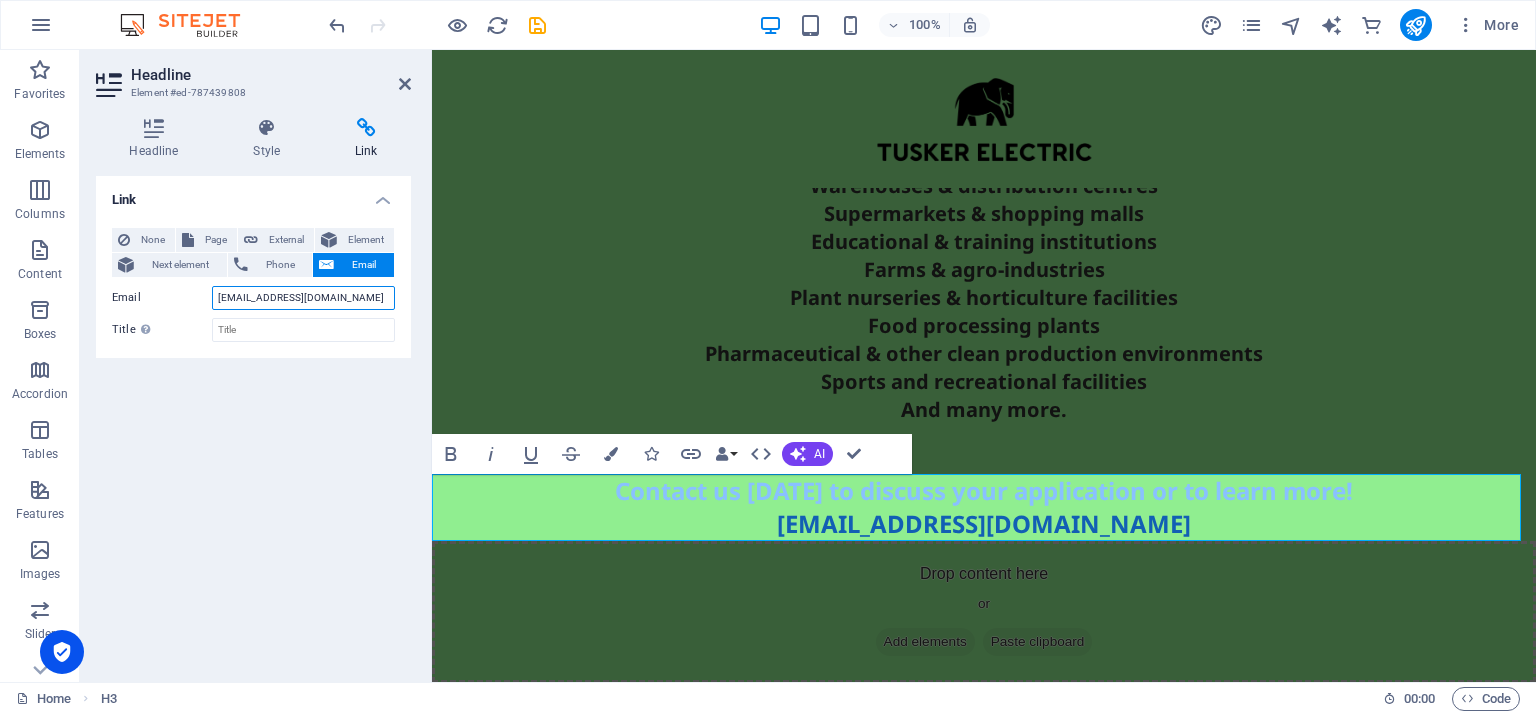type on "[EMAIL_ADDRESS][DOMAIN_NAME]" 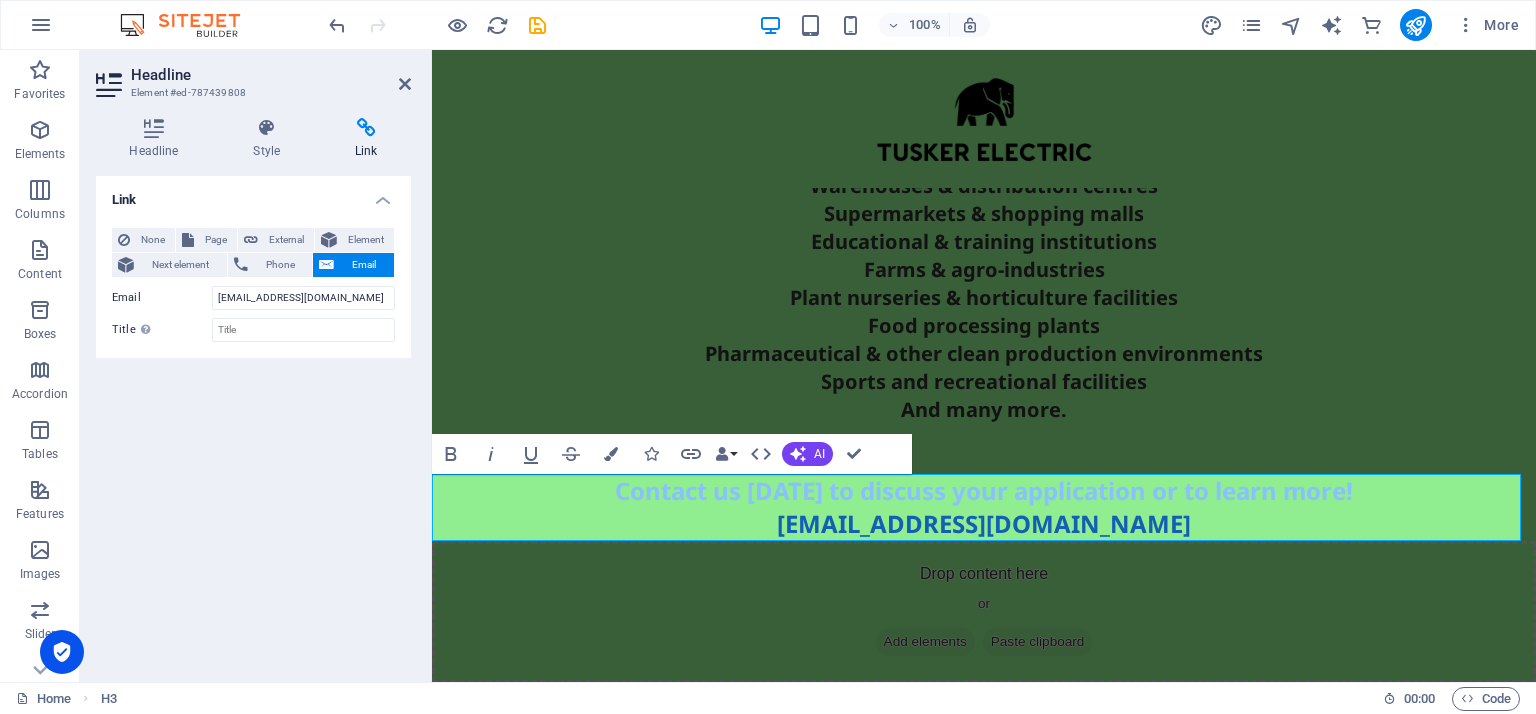 click on "Link None Page External Element Next element Phone Email Page Home Legal Notice Privacy Subpage Element
URL Phone Email contact@tusker-electric.lk Invalid email address. Link target New tab Same tab Overlay Title Additional link description, should not be the same as the link text. The title is most often shown as a tooltip text when the mouse moves over the element. Leave empty if uncertain. Relationship Sets the  relationship of this link to the link target . For example, the value "nofollow" instructs search engines not to follow the link. Can be left empty. alternate author bookmark external help license next nofollow noreferrer noopener prev search tag" at bounding box center (253, 421) 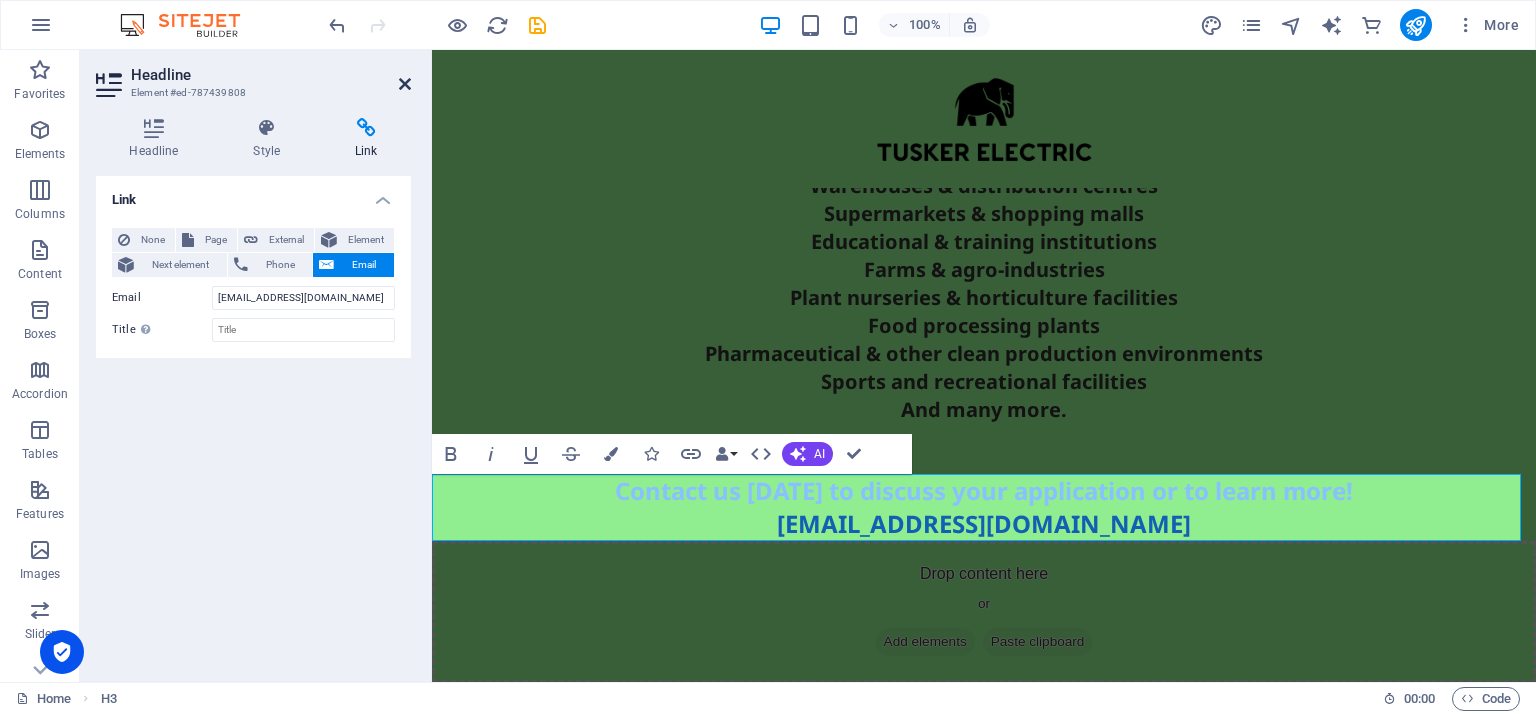 click at bounding box center [405, 84] 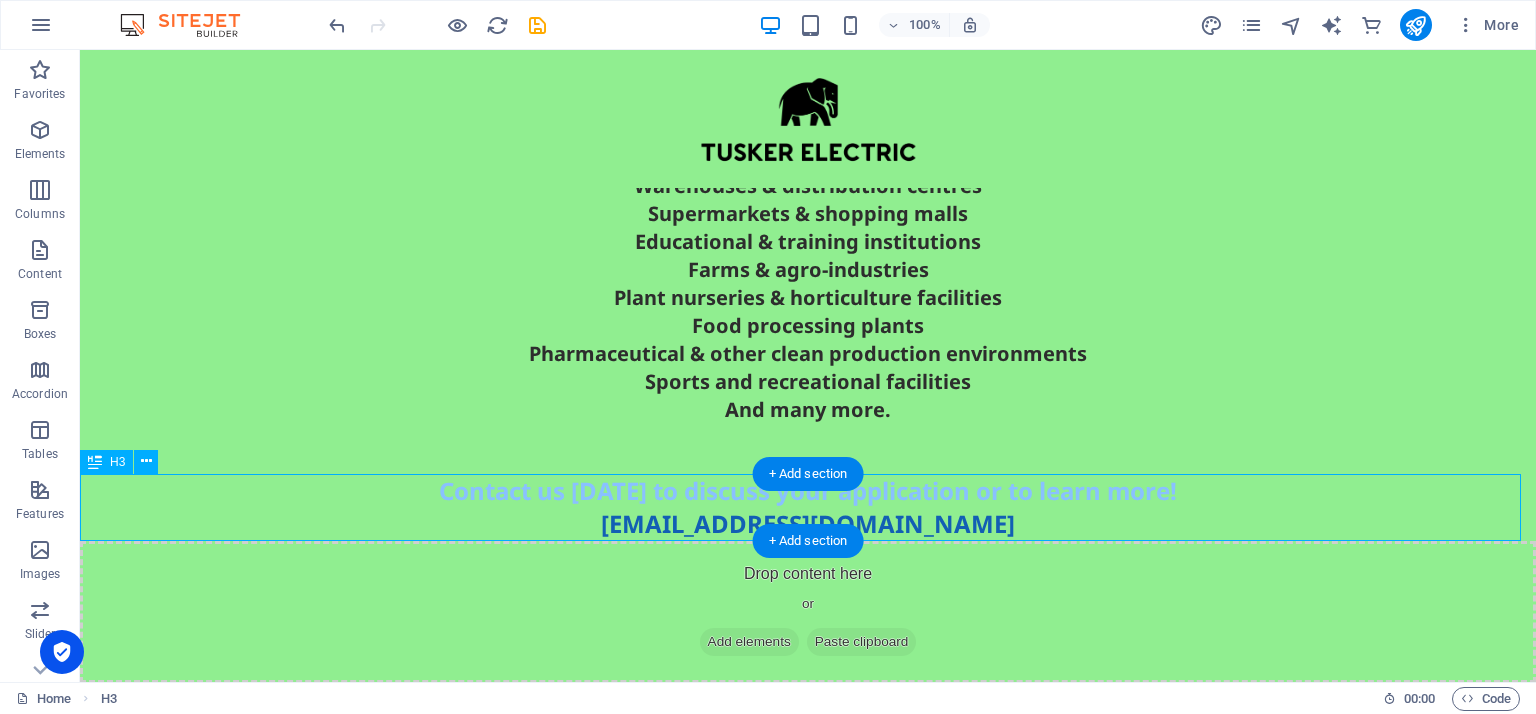 click on "Contact us today to discuss your application or to learn more! contact@tusker-electric.lk" at bounding box center [808, 507] 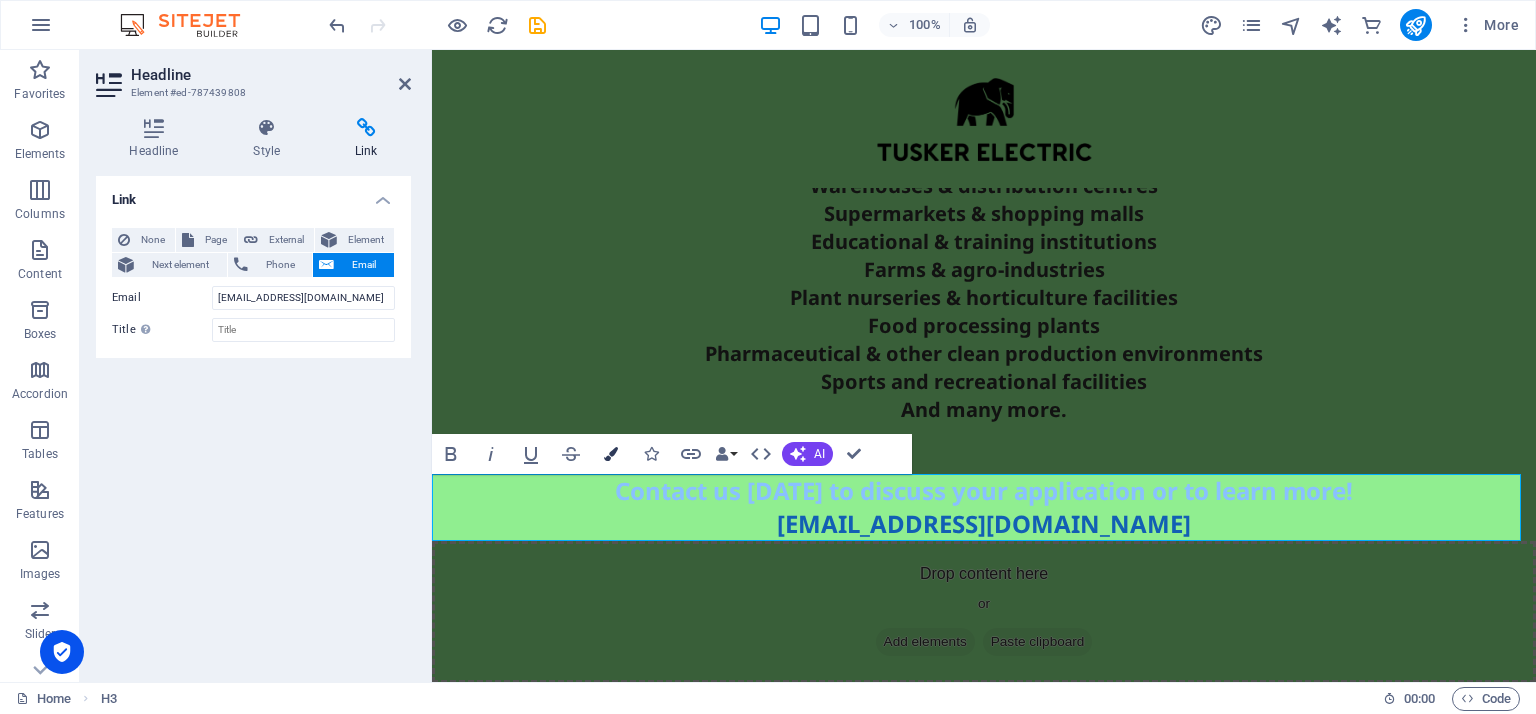 click at bounding box center [611, 454] 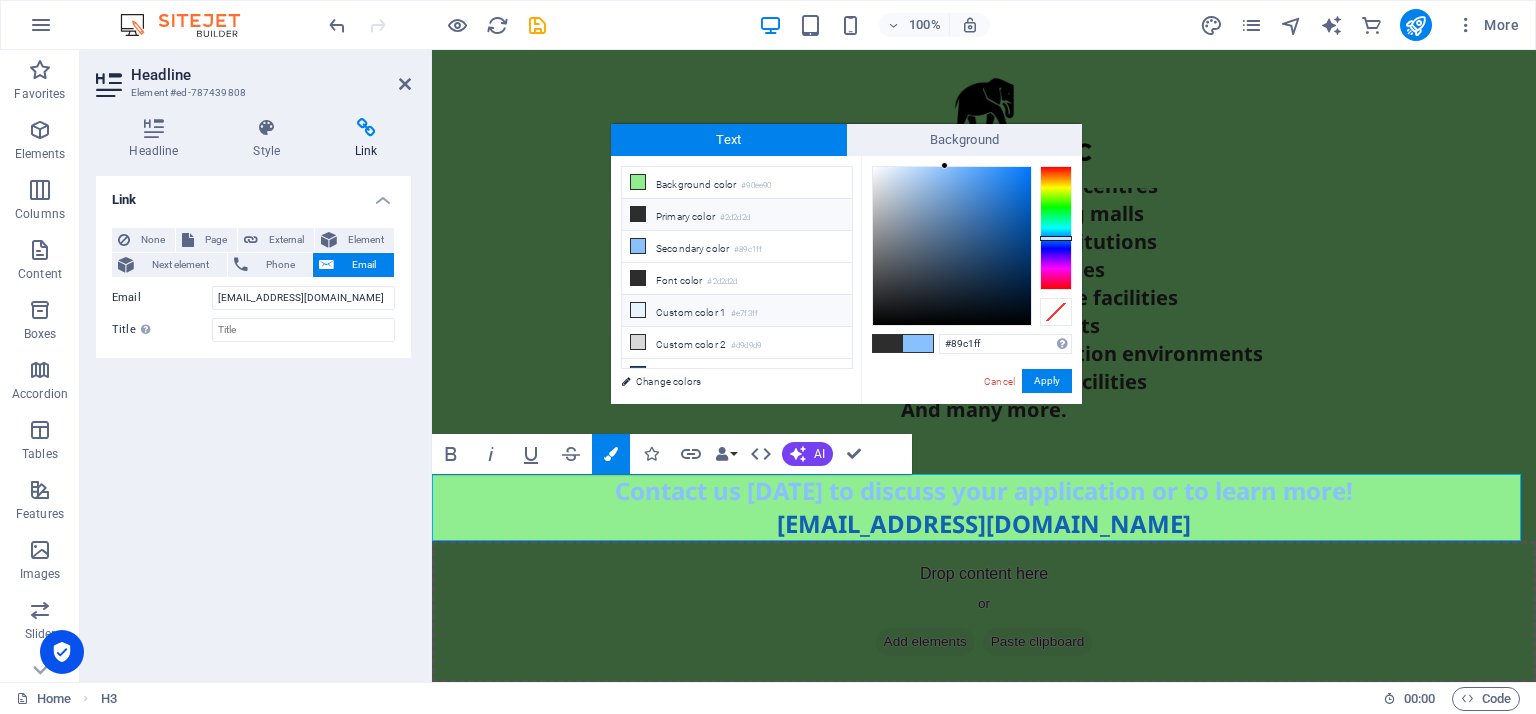 scroll, scrollTop: 44, scrollLeft: 0, axis: vertical 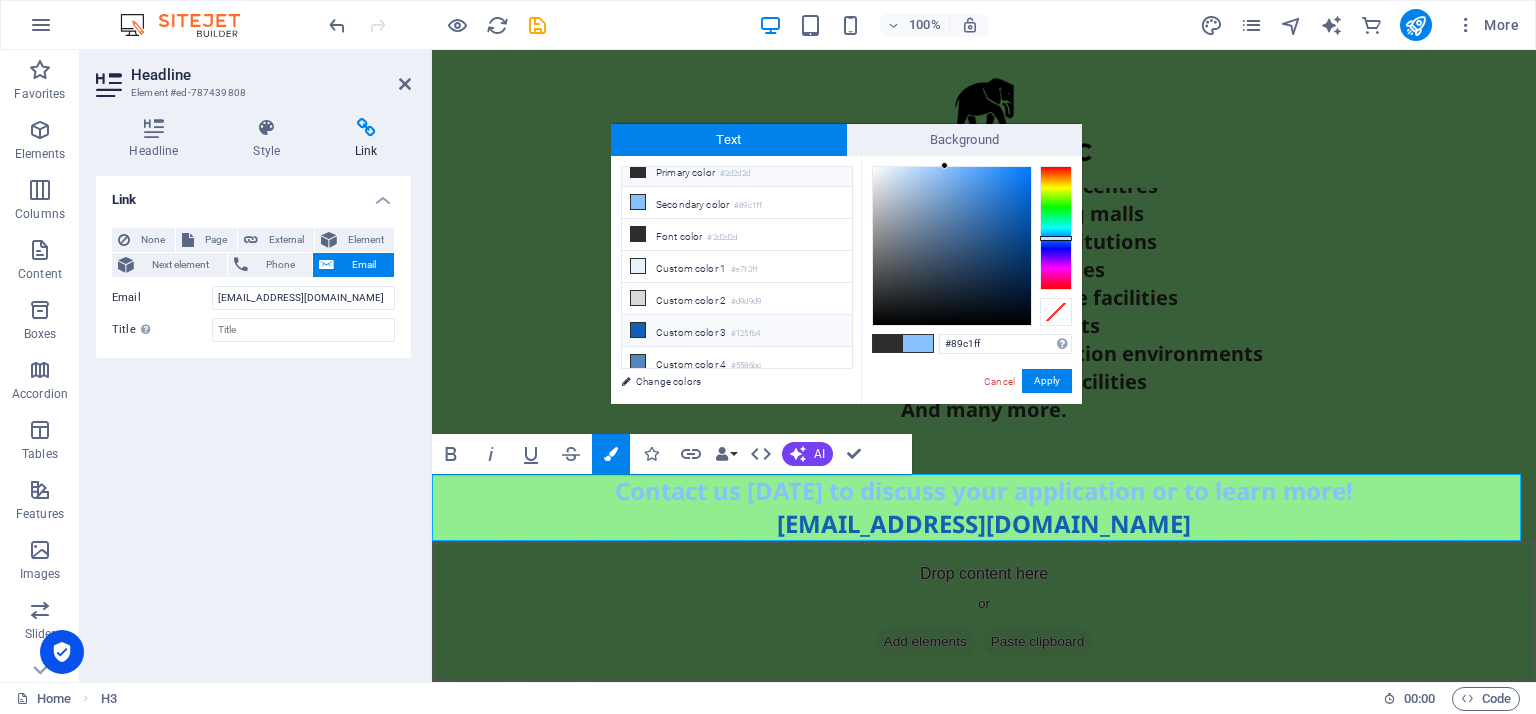 click at bounding box center (638, 330) 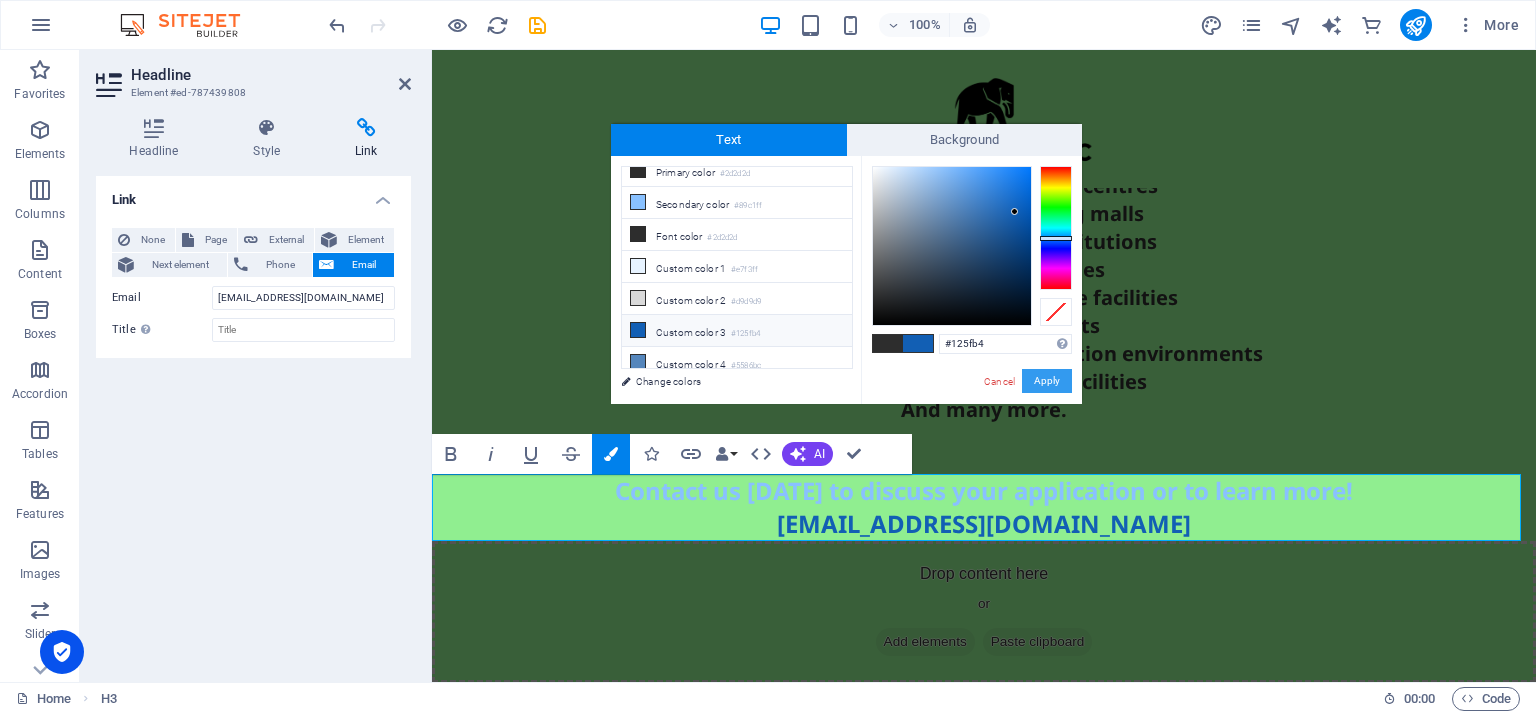 click on "Apply" at bounding box center [1047, 381] 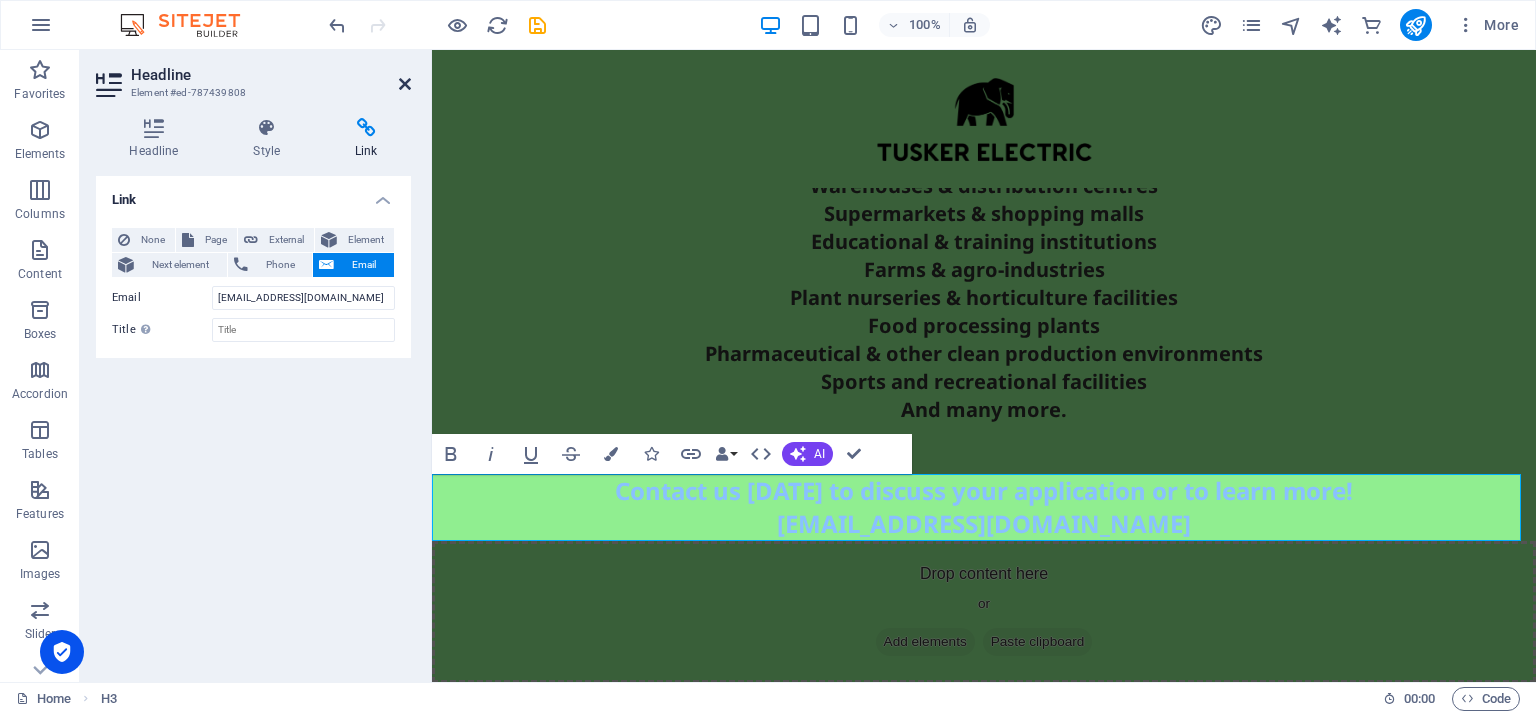click at bounding box center (405, 84) 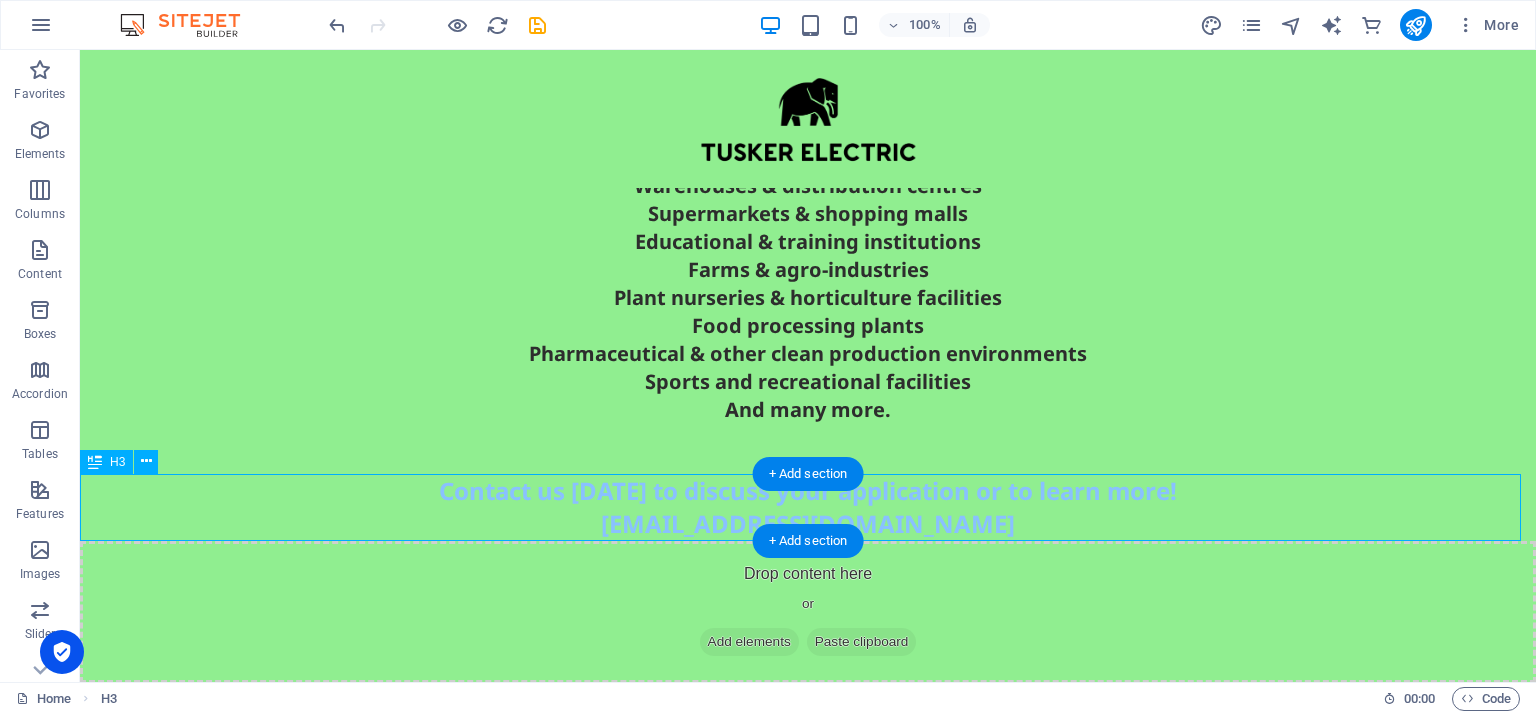 click on "Contact us today to discuss your application or to learn more! contact@tusker-electric.lk" at bounding box center [808, 507] 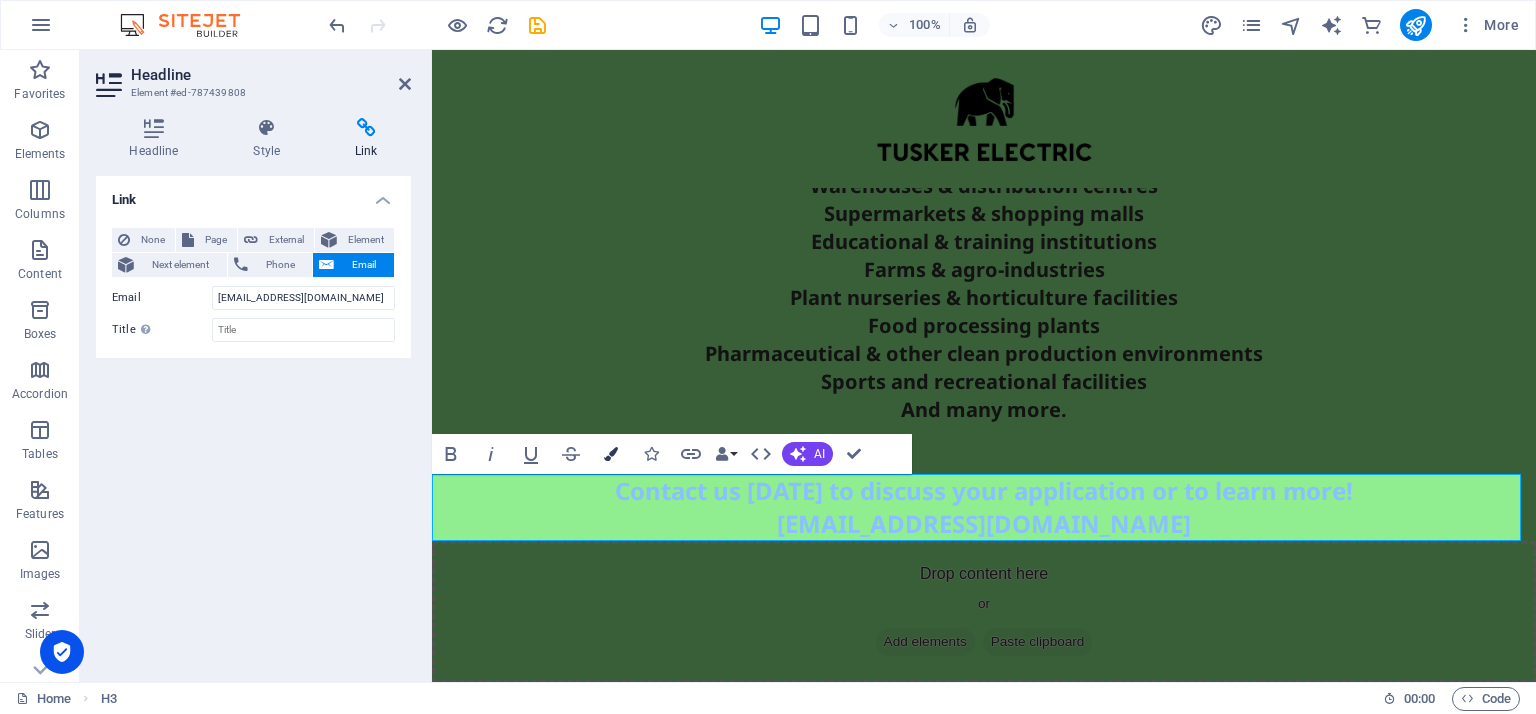 click at bounding box center (611, 454) 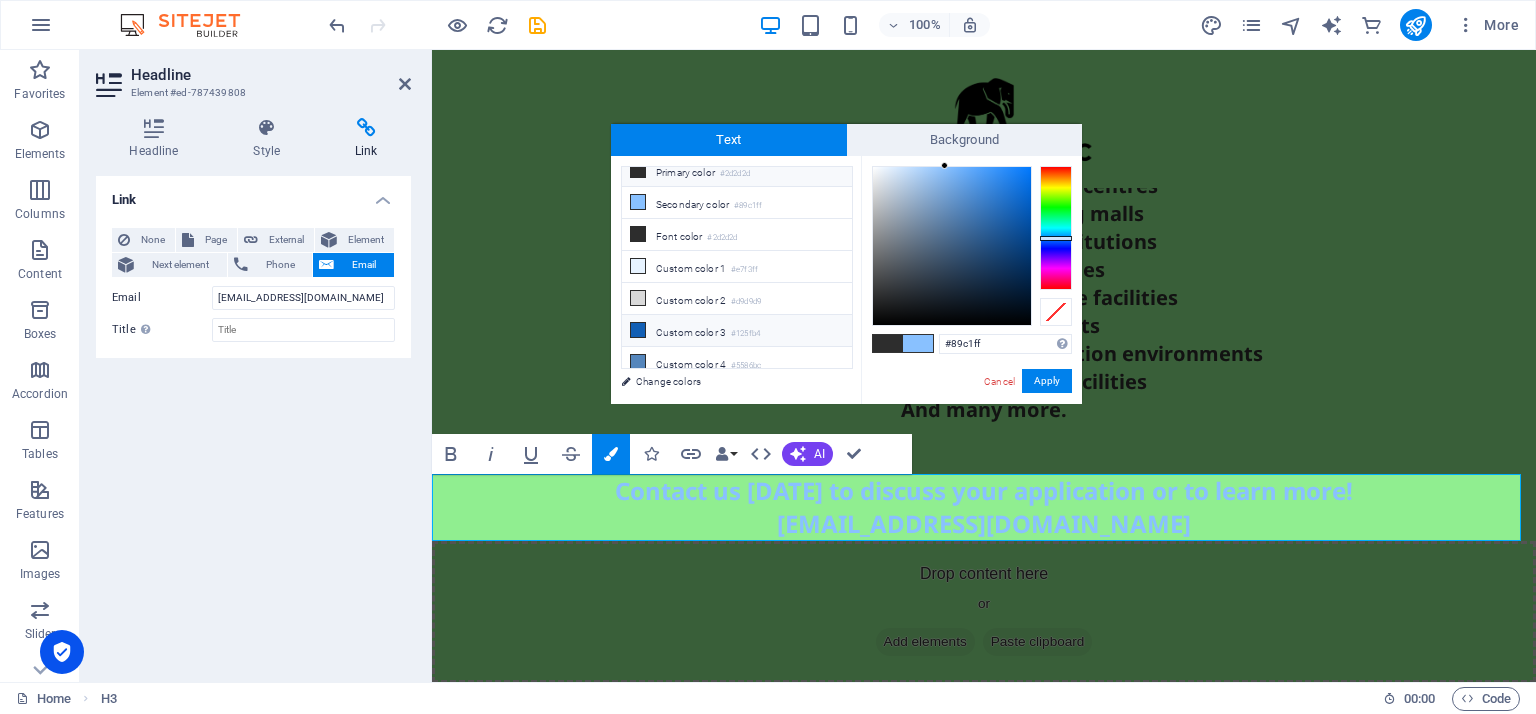 scroll, scrollTop: 0, scrollLeft: 0, axis: both 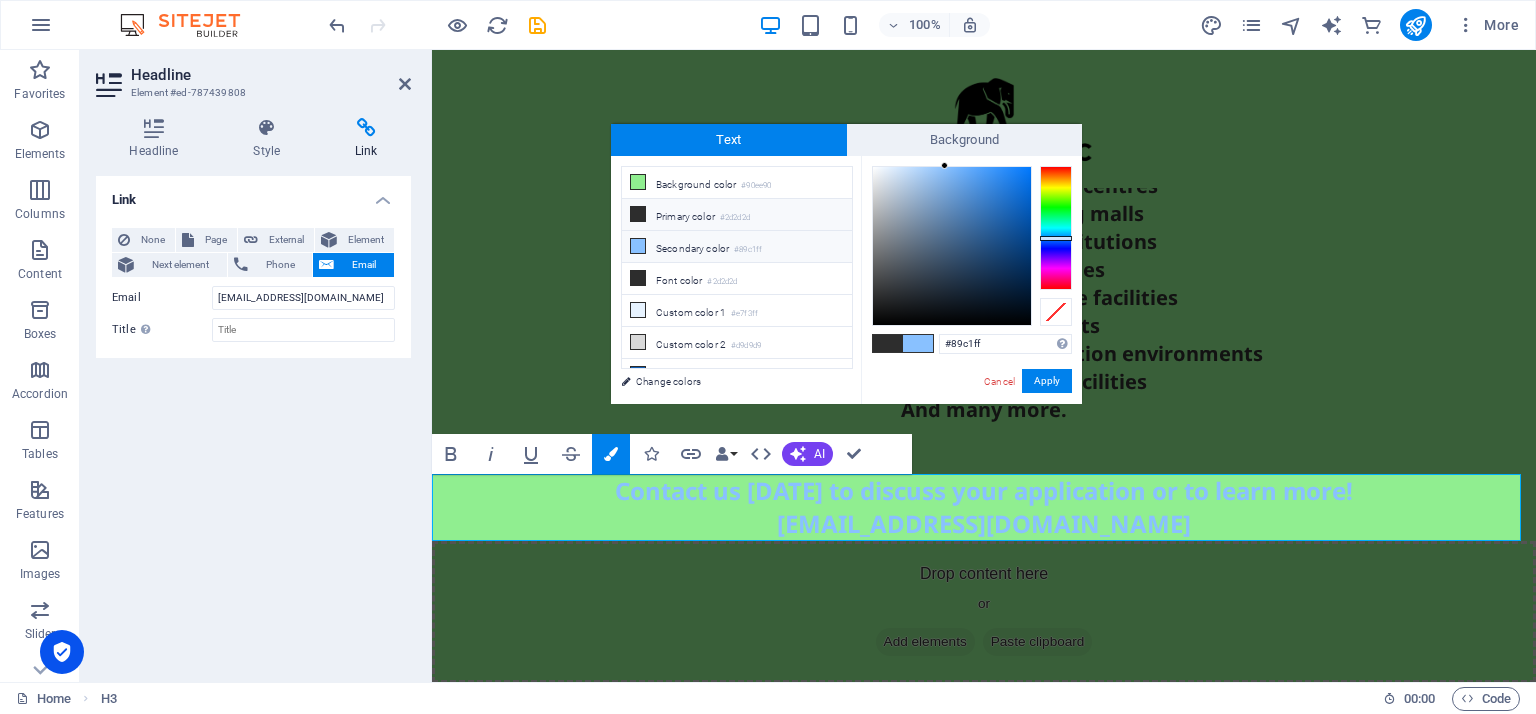 click at bounding box center (638, 246) 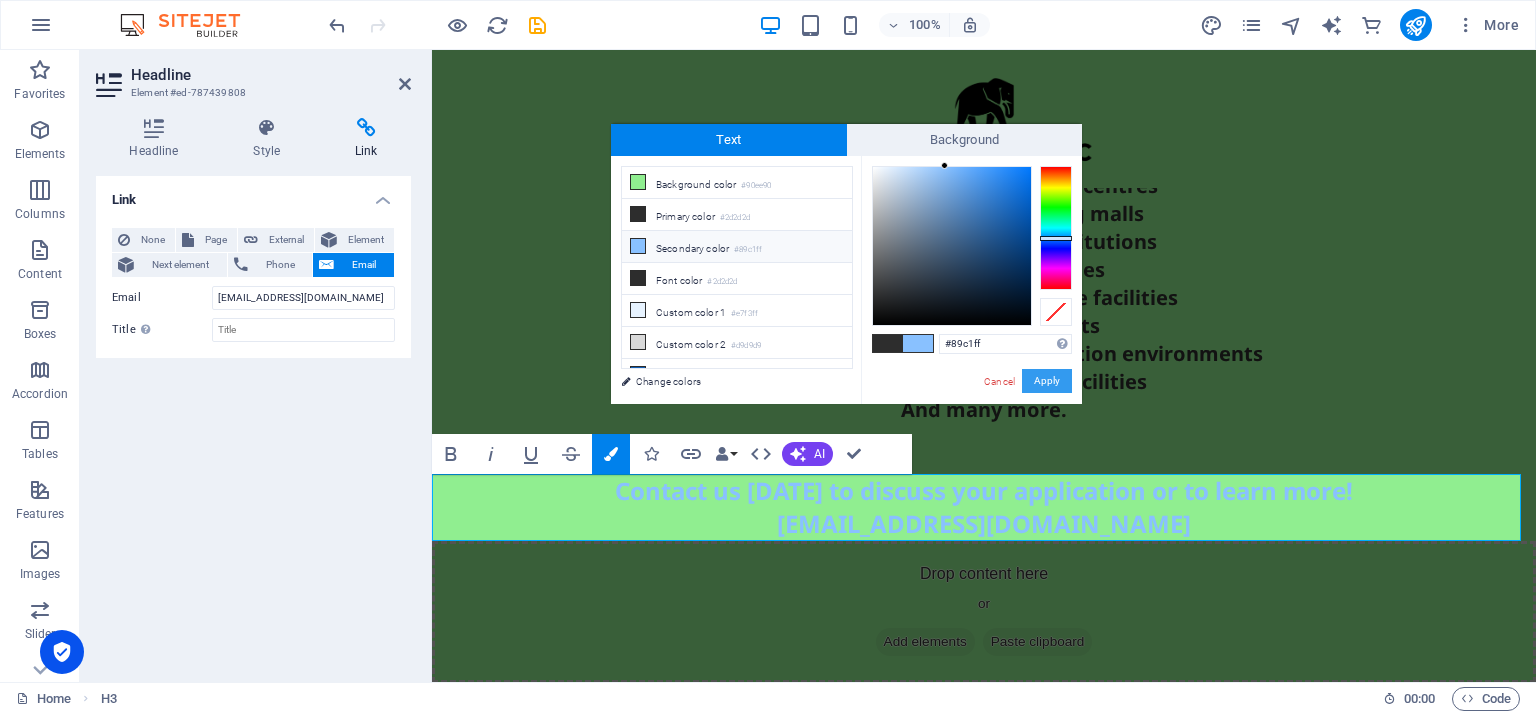 click on "Apply" at bounding box center (1047, 381) 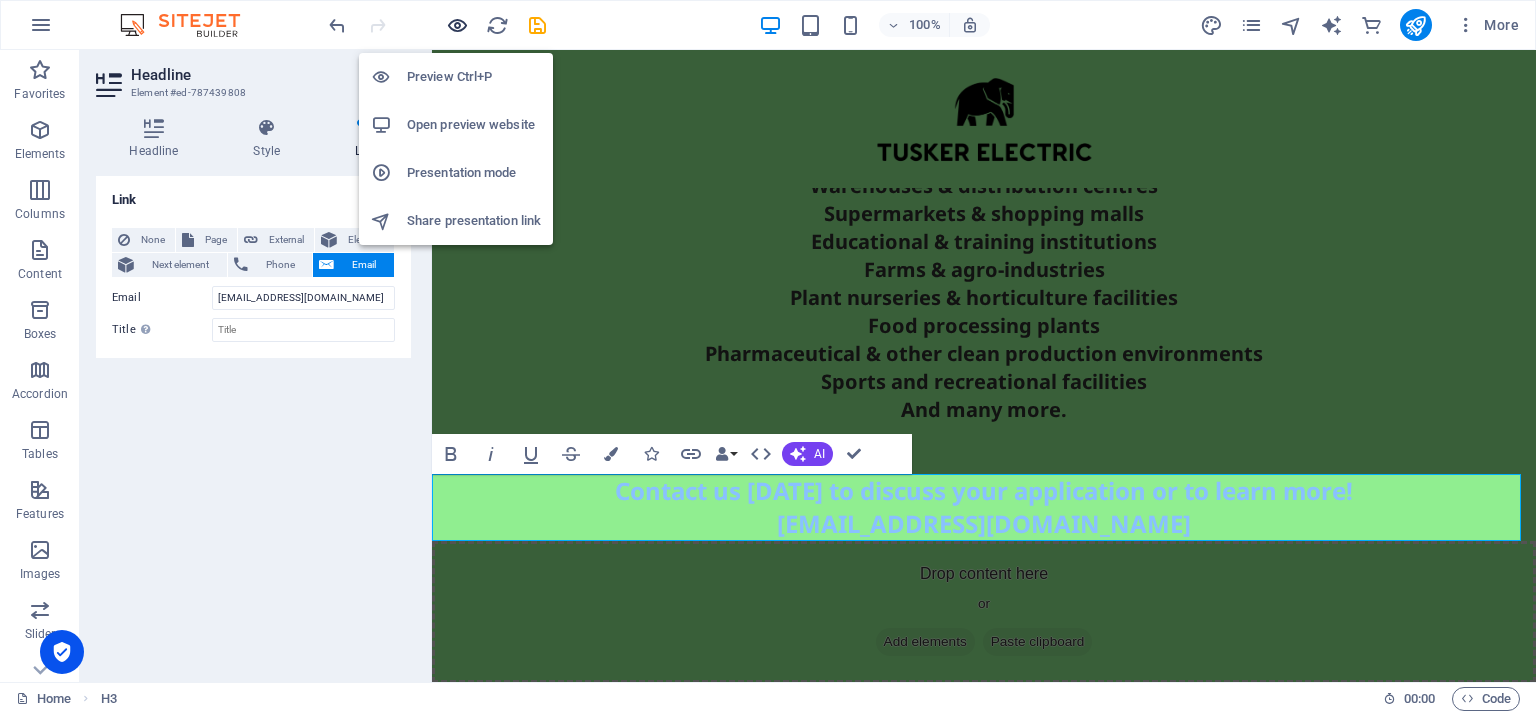 click at bounding box center [457, 25] 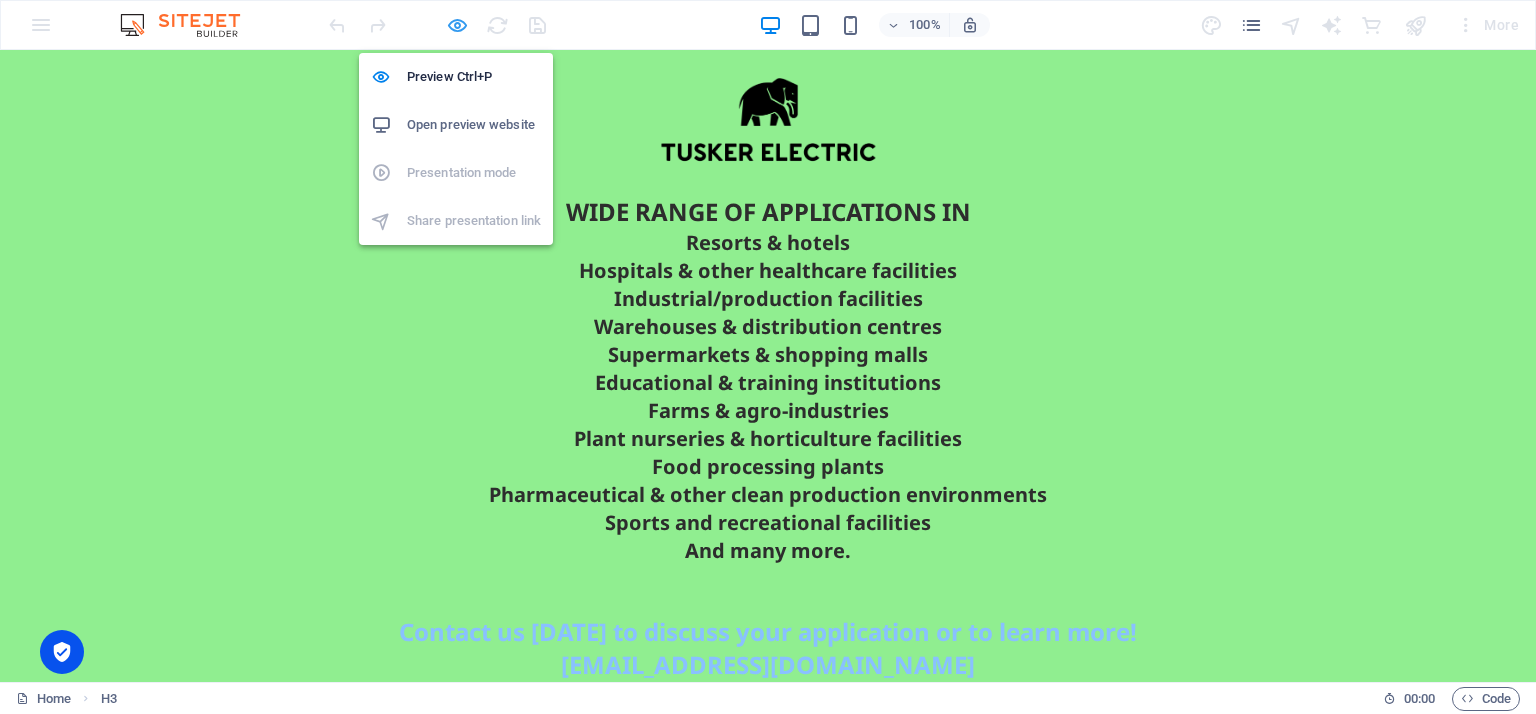 click at bounding box center [457, 25] 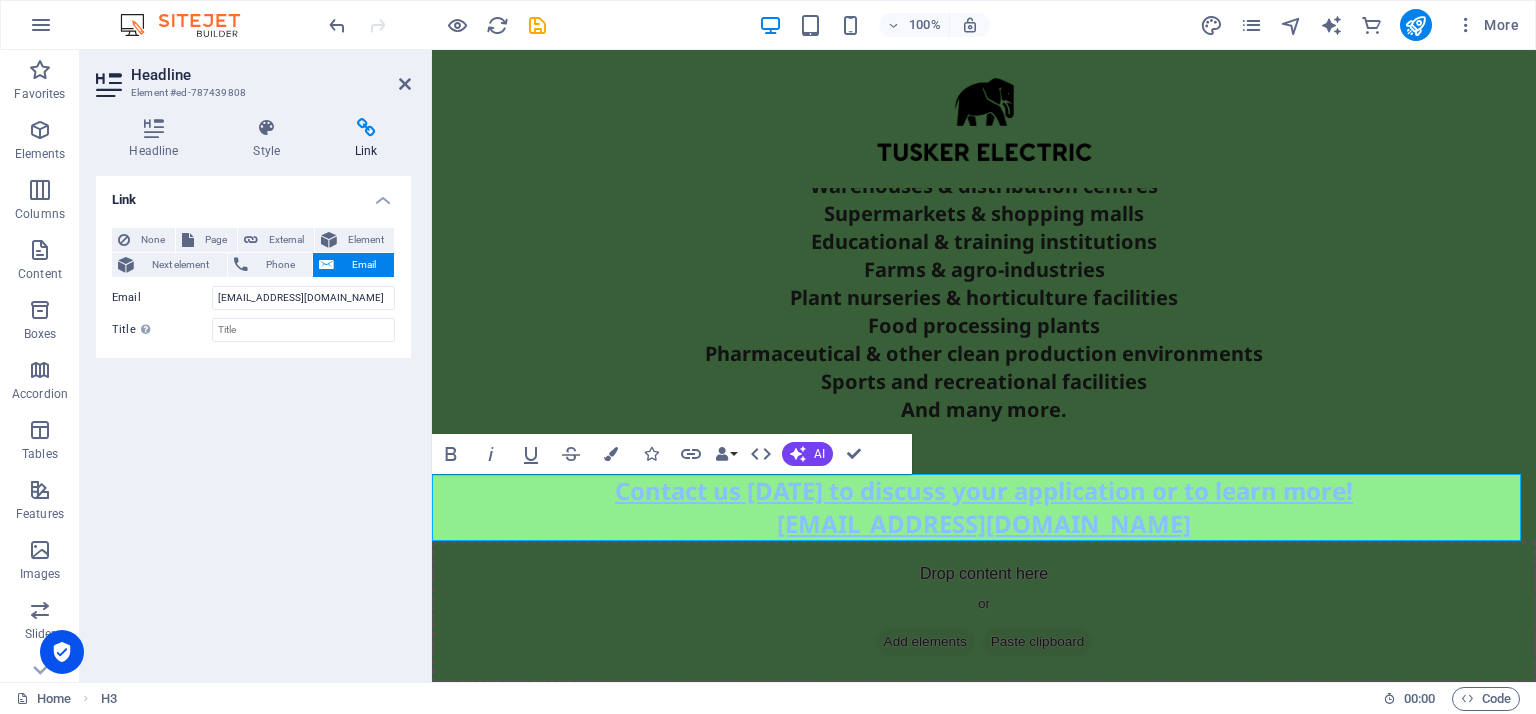 click on "Contact us today to discuss your application or to learn more! contact@tusker-electric.lk" at bounding box center [984, 507] 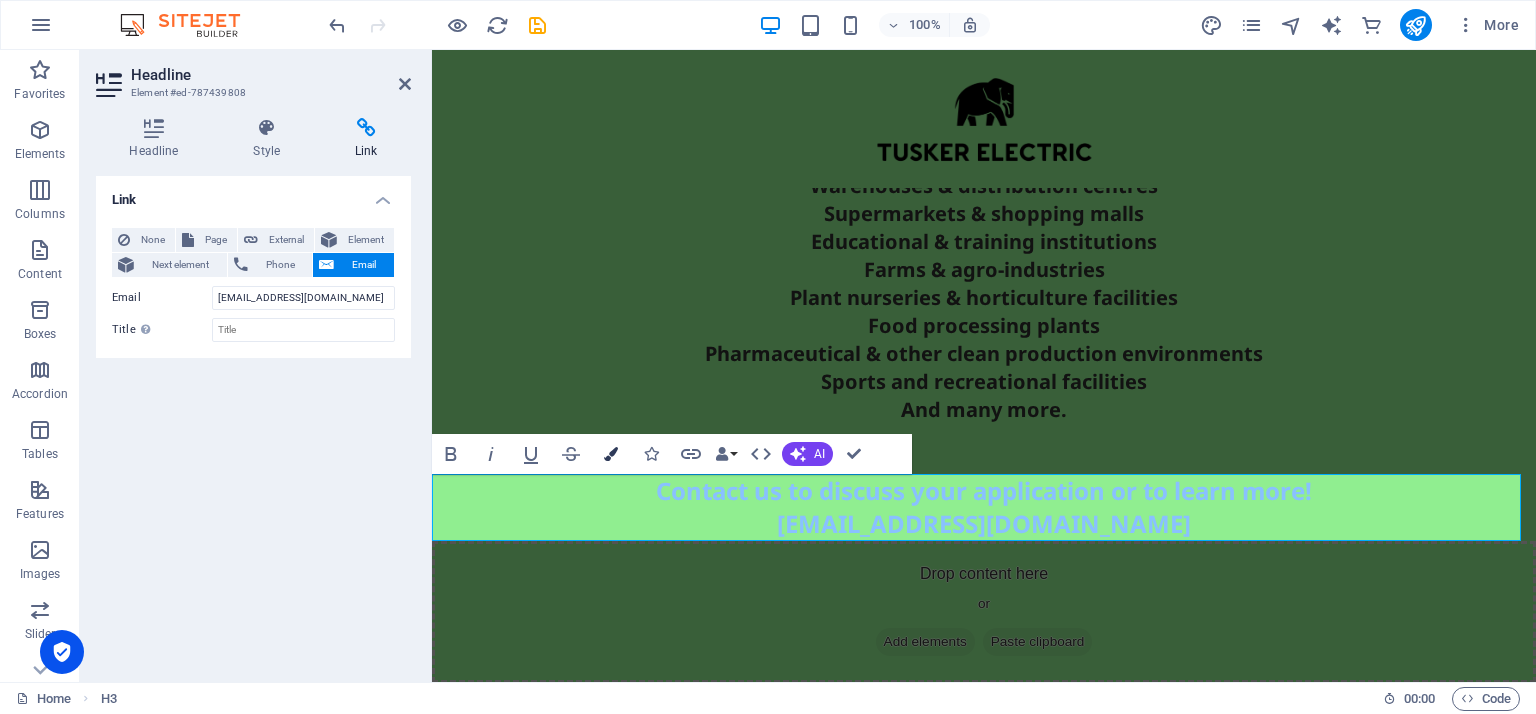 click at bounding box center [611, 454] 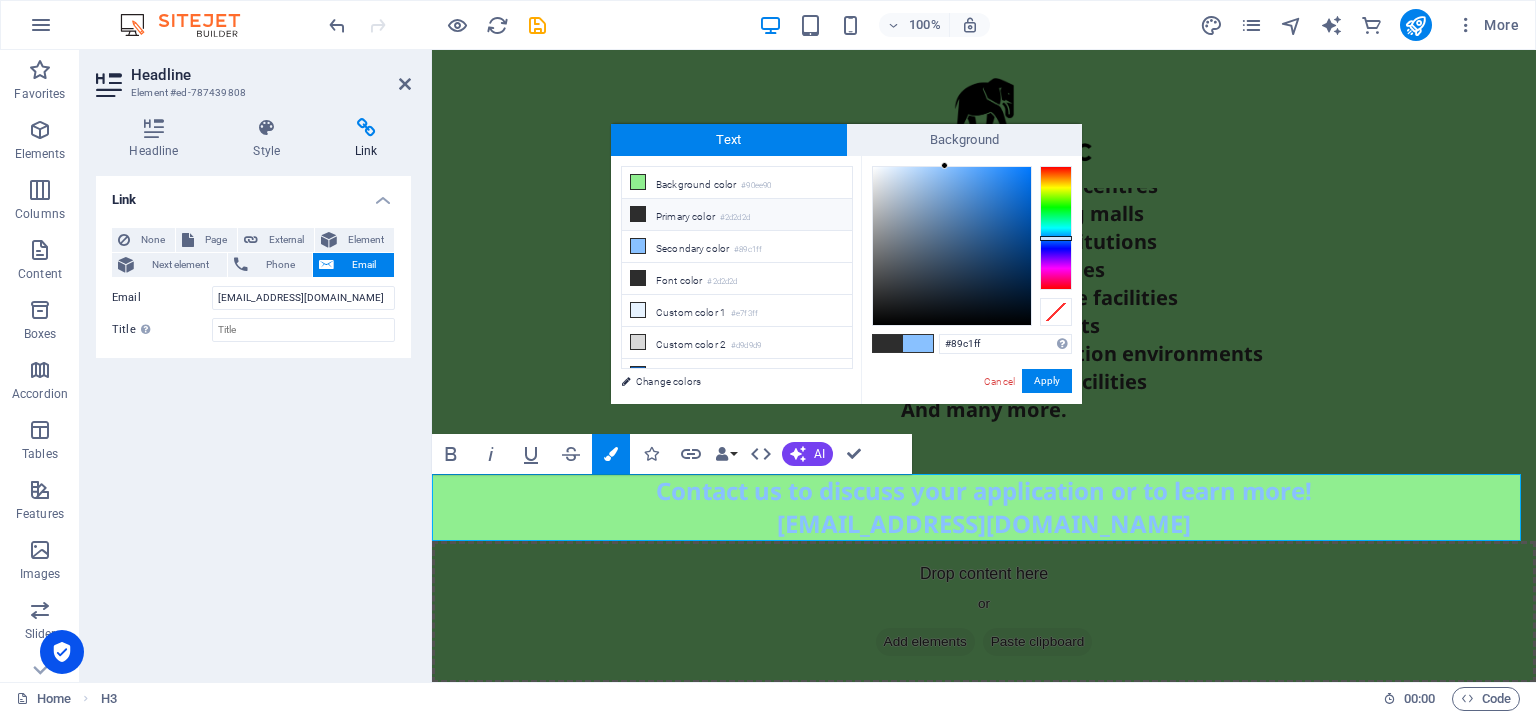 click at bounding box center (638, 214) 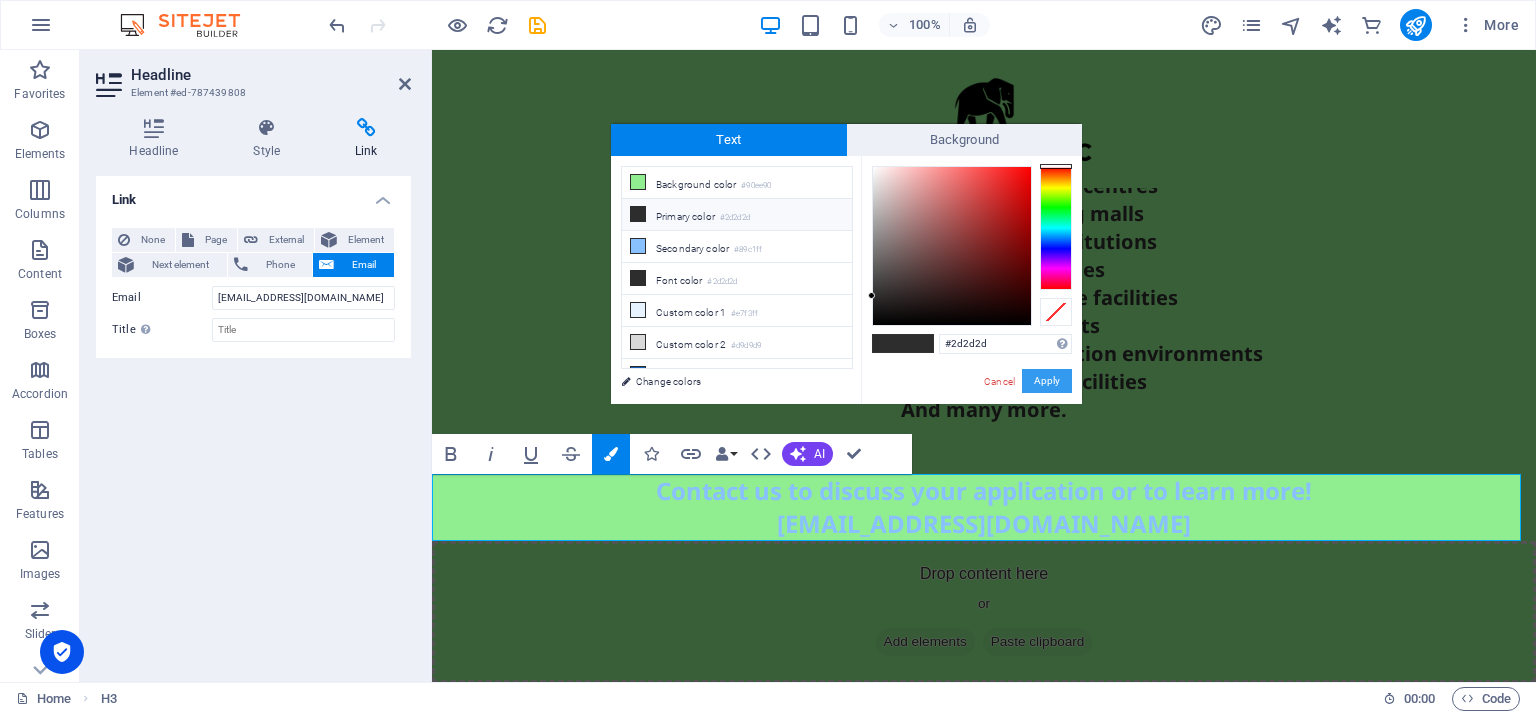 click on "Apply" at bounding box center (1047, 381) 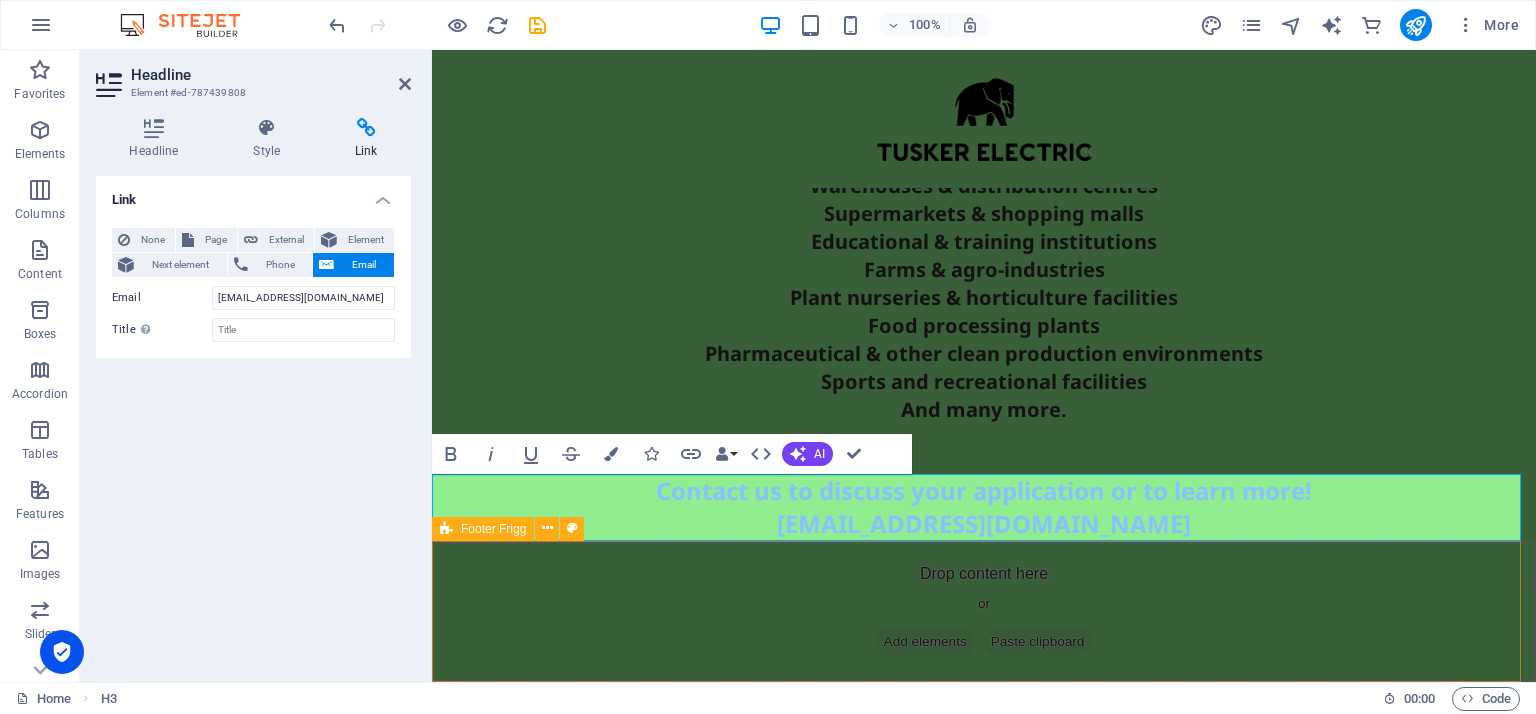 click on "Drop content here or  Add elements  Paste clipboard" at bounding box center [984, 612] 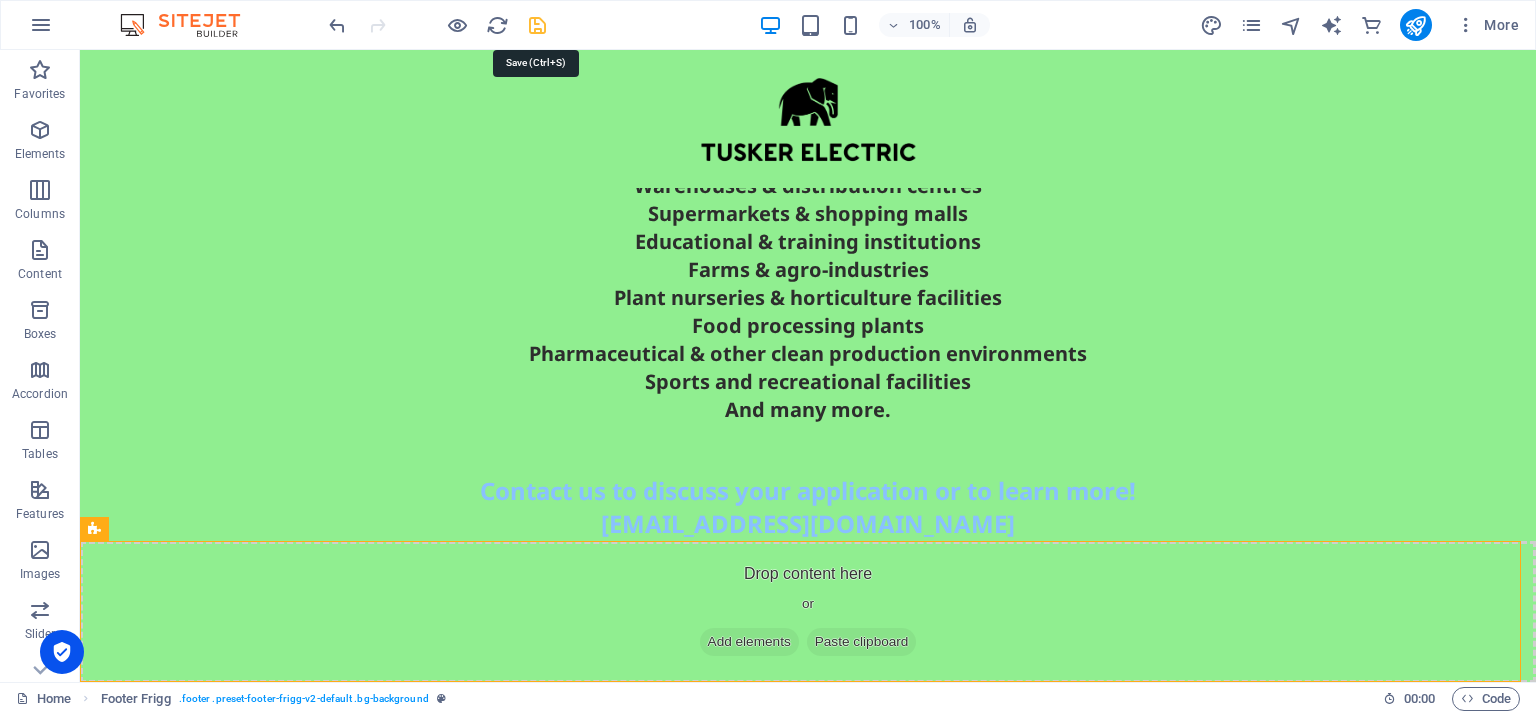 click at bounding box center (537, 25) 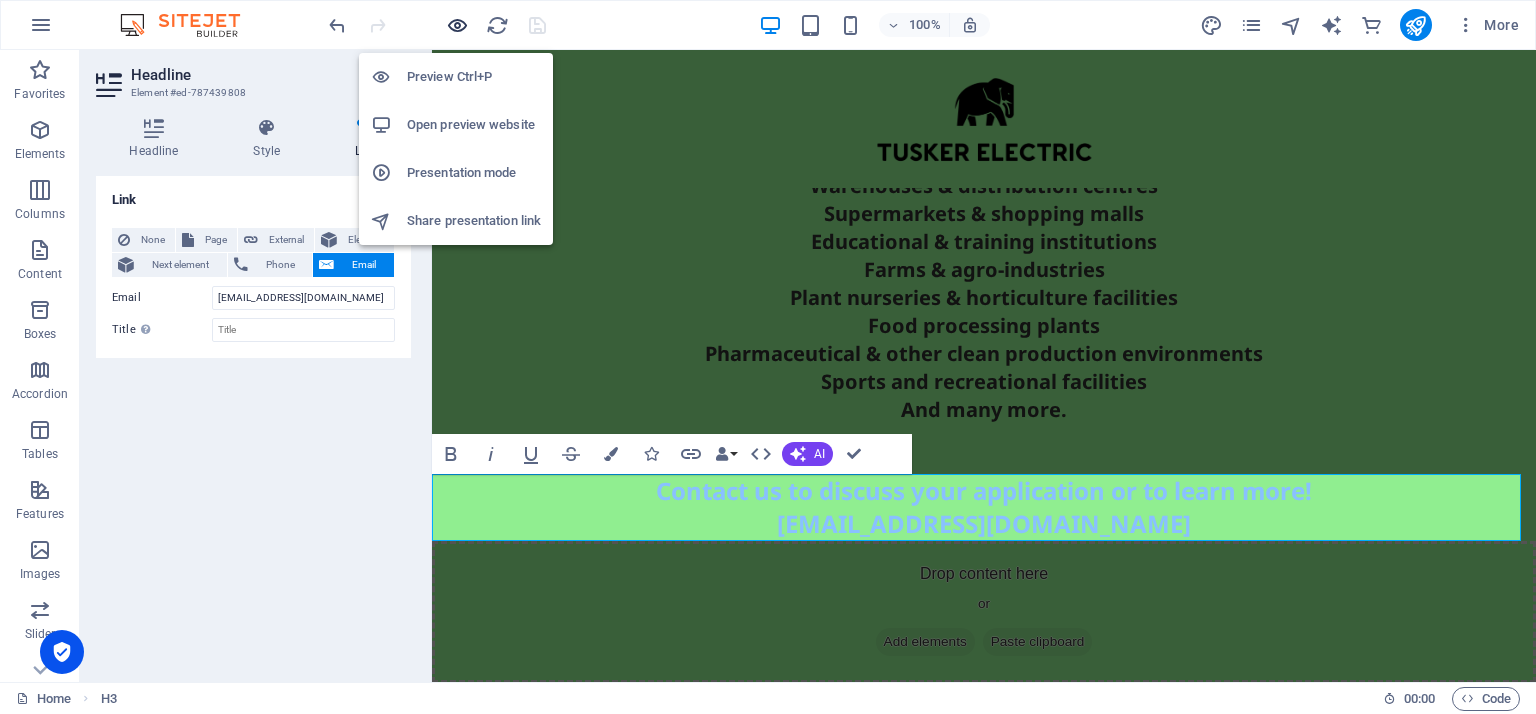 click at bounding box center [457, 25] 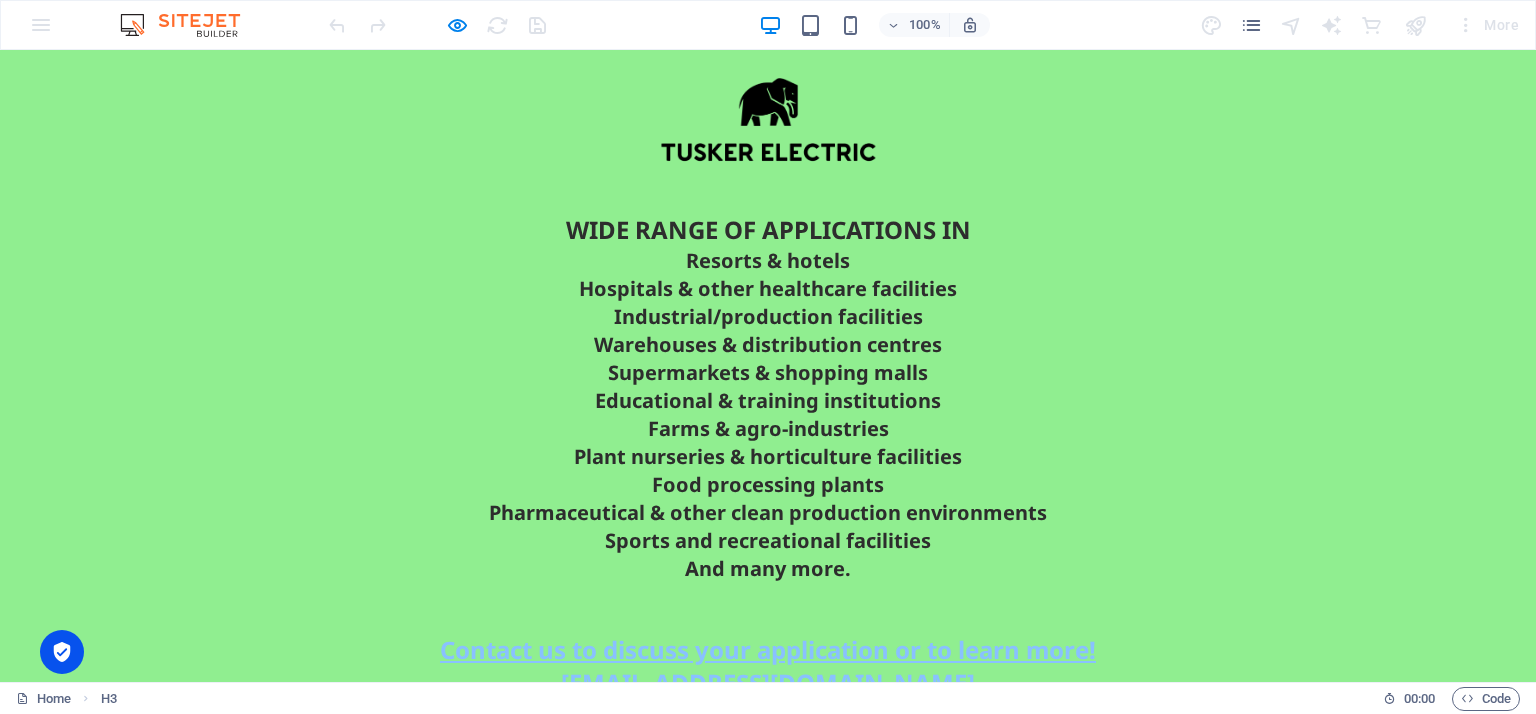 scroll, scrollTop: 323, scrollLeft: 0, axis: vertical 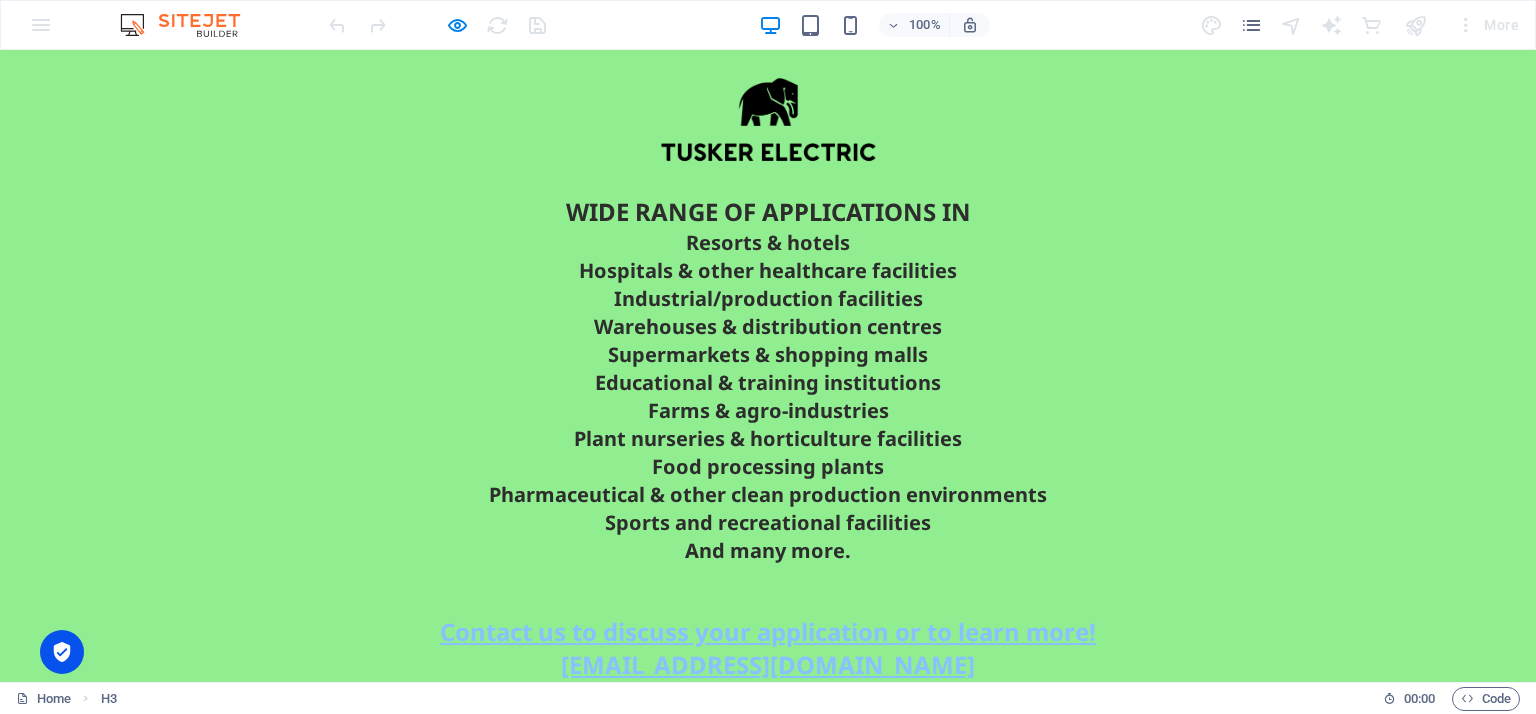 click on "Contact us to discuss your application or to learn more! contact@tusker-electric.lk" at bounding box center (768, 648) 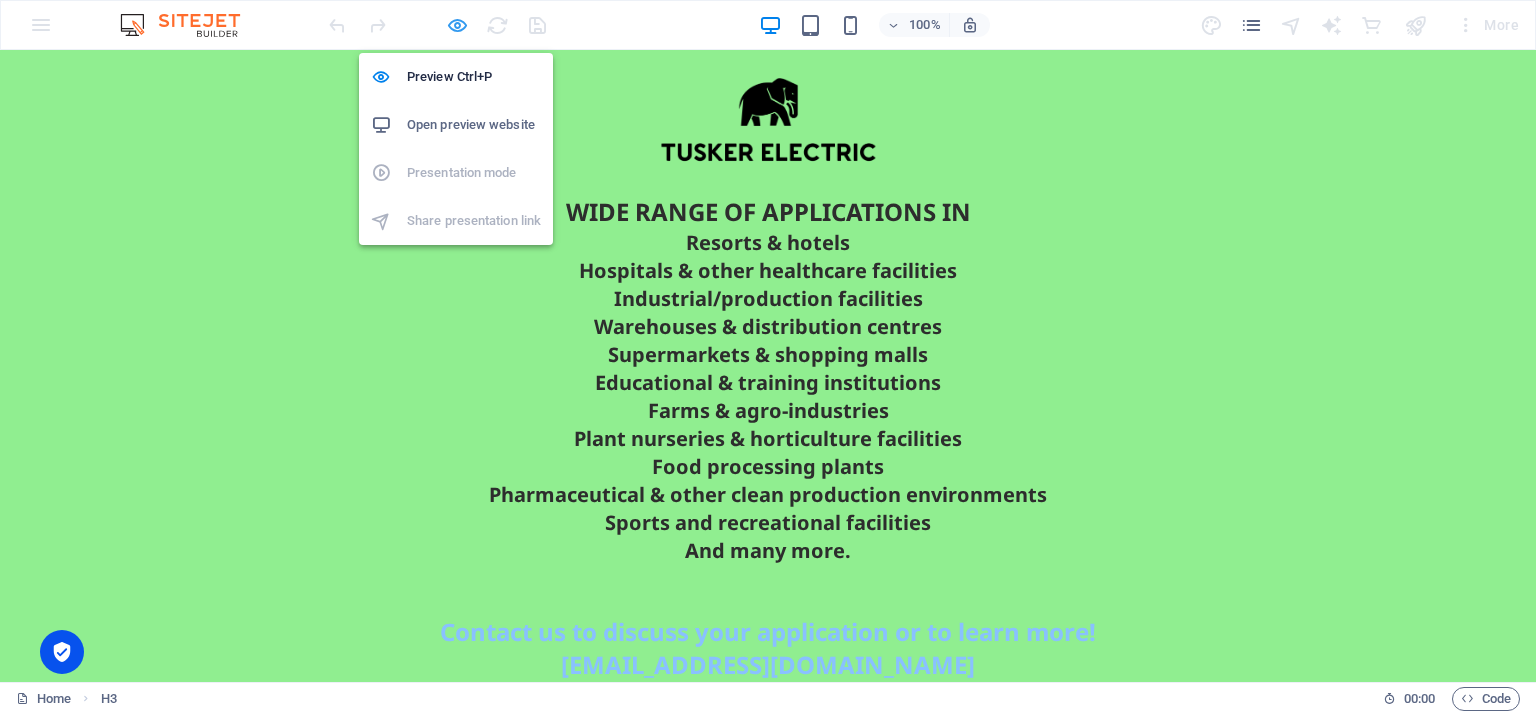 click at bounding box center (457, 25) 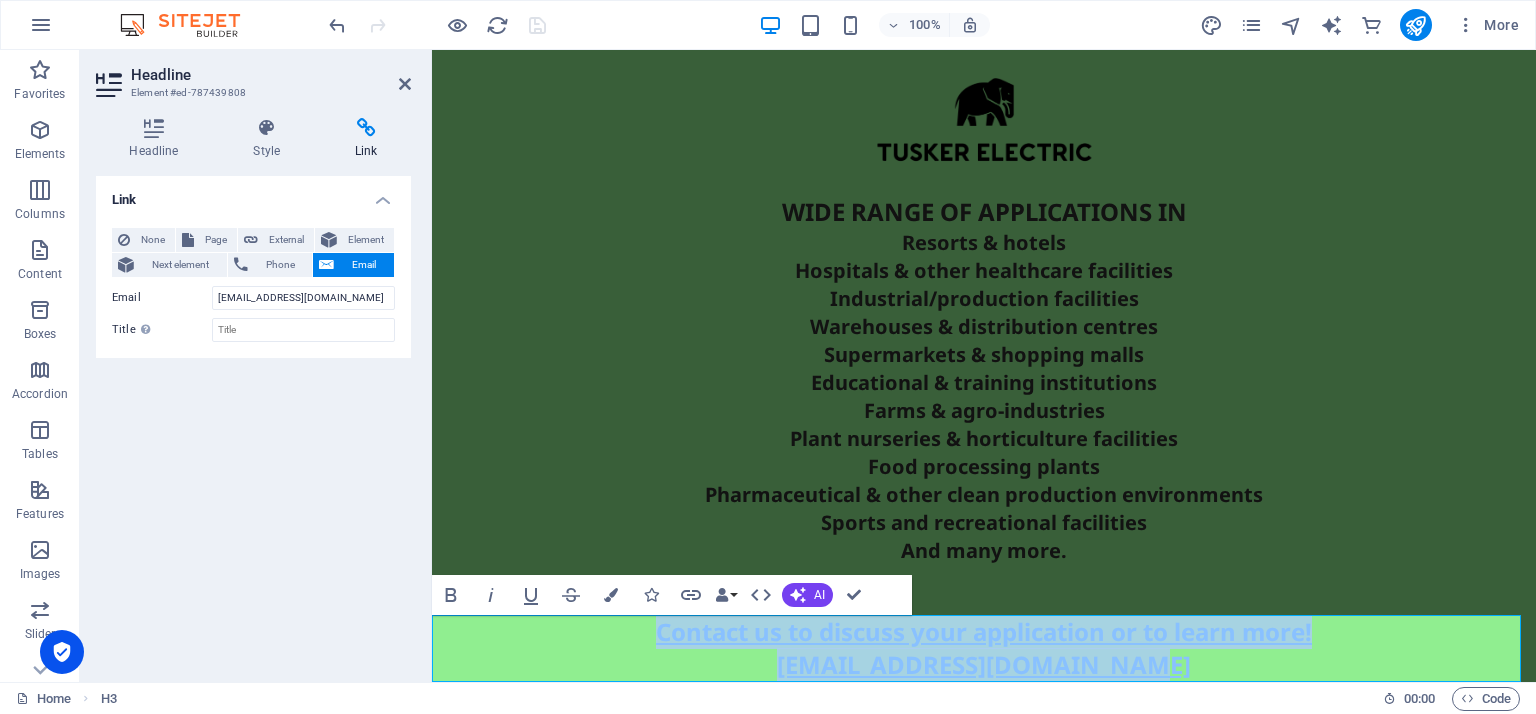 click on "Contact us to discuss your application or to learn more! contact@tusker-electric.lk" at bounding box center (984, 648) 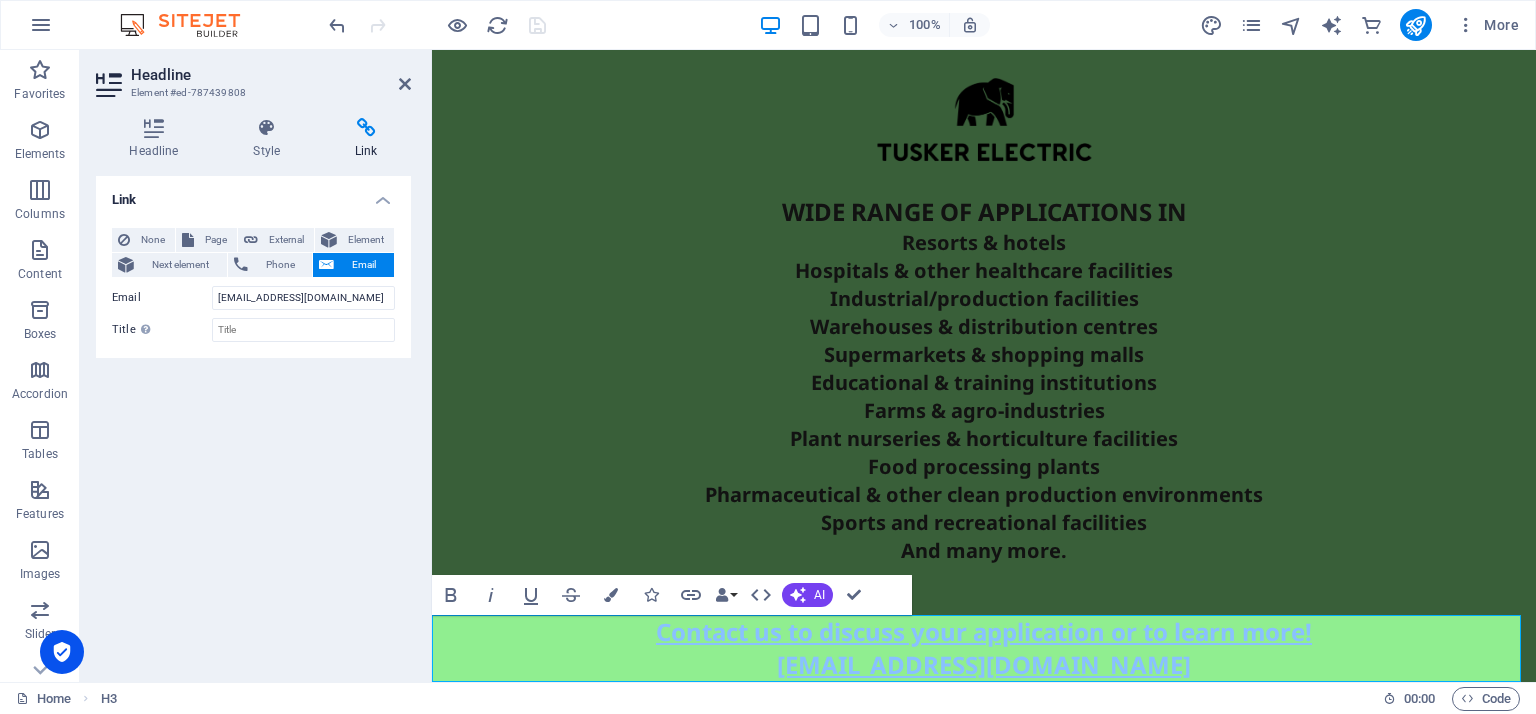 click on "Contact us to discuss your application or to learn more! contact@tusker-electric.lk" at bounding box center (984, 648) 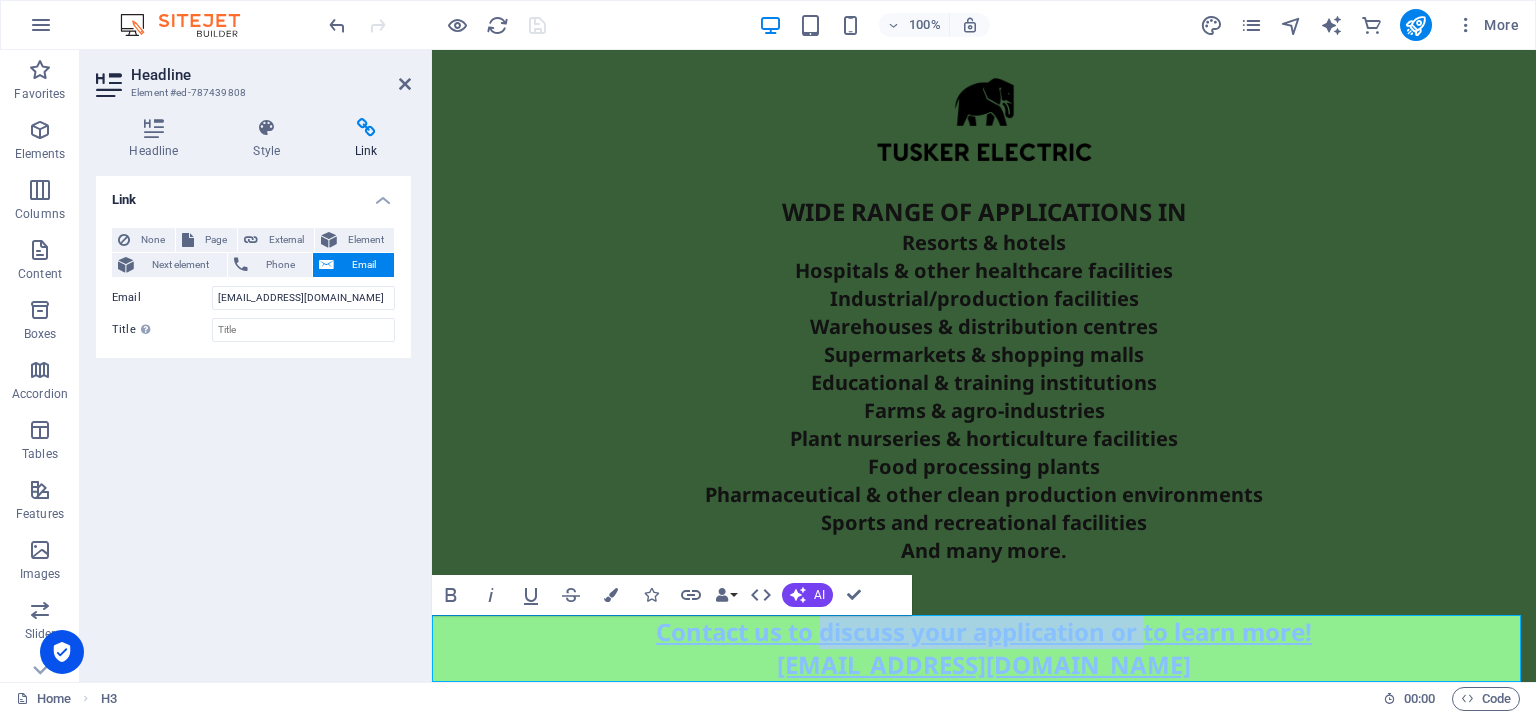 drag, startPoint x: 814, startPoint y: 632, endPoint x: 1136, endPoint y: 624, distance: 322.09937 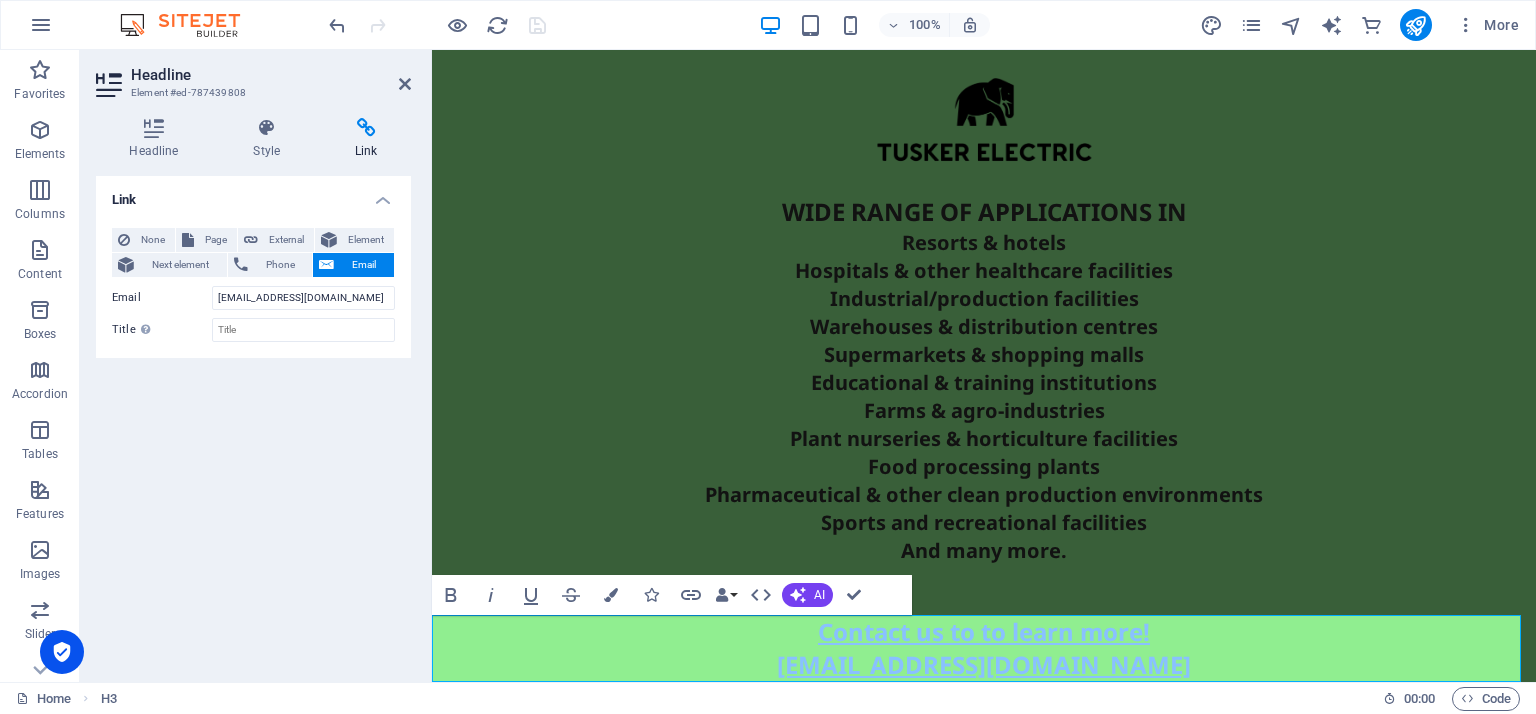 click on "Contact us to to learn more! [EMAIL_ADDRESS][DOMAIN_NAME]" at bounding box center (984, 648) 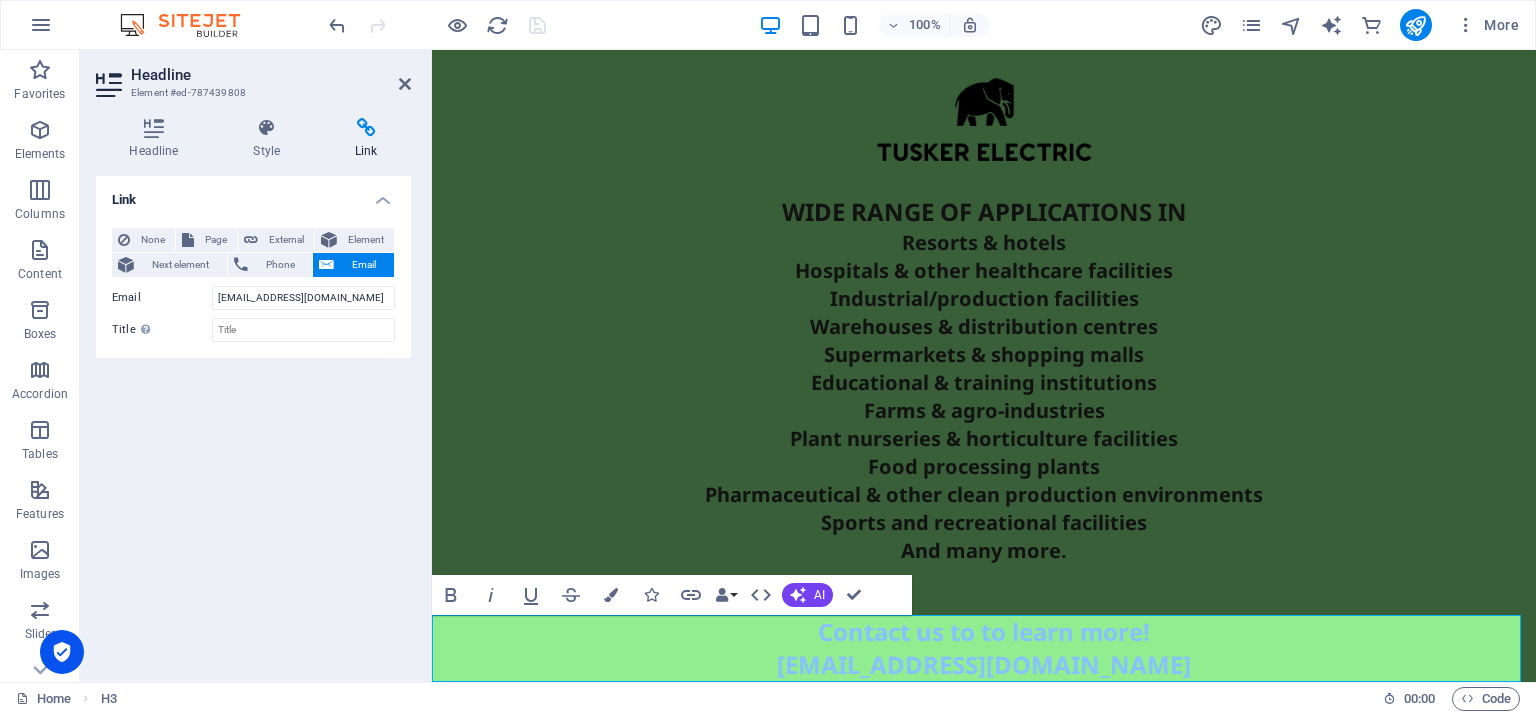 scroll, scrollTop: 464, scrollLeft: 0, axis: vertical 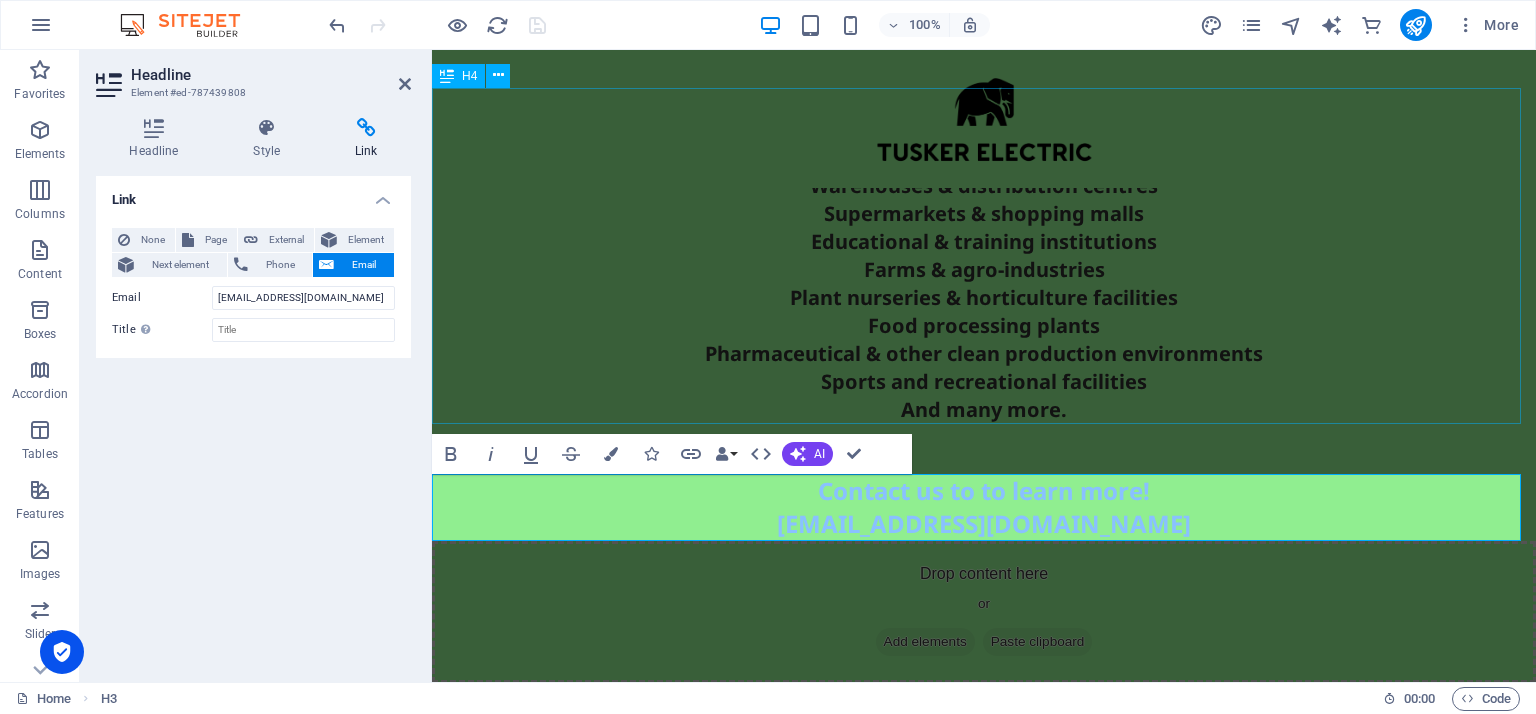 click on "Resorts & hotels Hospitals & other healthcare facilities Industrial/production facilities Warehouses & distribution centres Supermarkets & shopping malls Educational & training institutions Farms & agro-industries Plant nurseries & horticulture facilities Food processing plants Pharmaceutical & other clean production environments Sports and recreational facilities And many more." at bounding box center [984, 256] 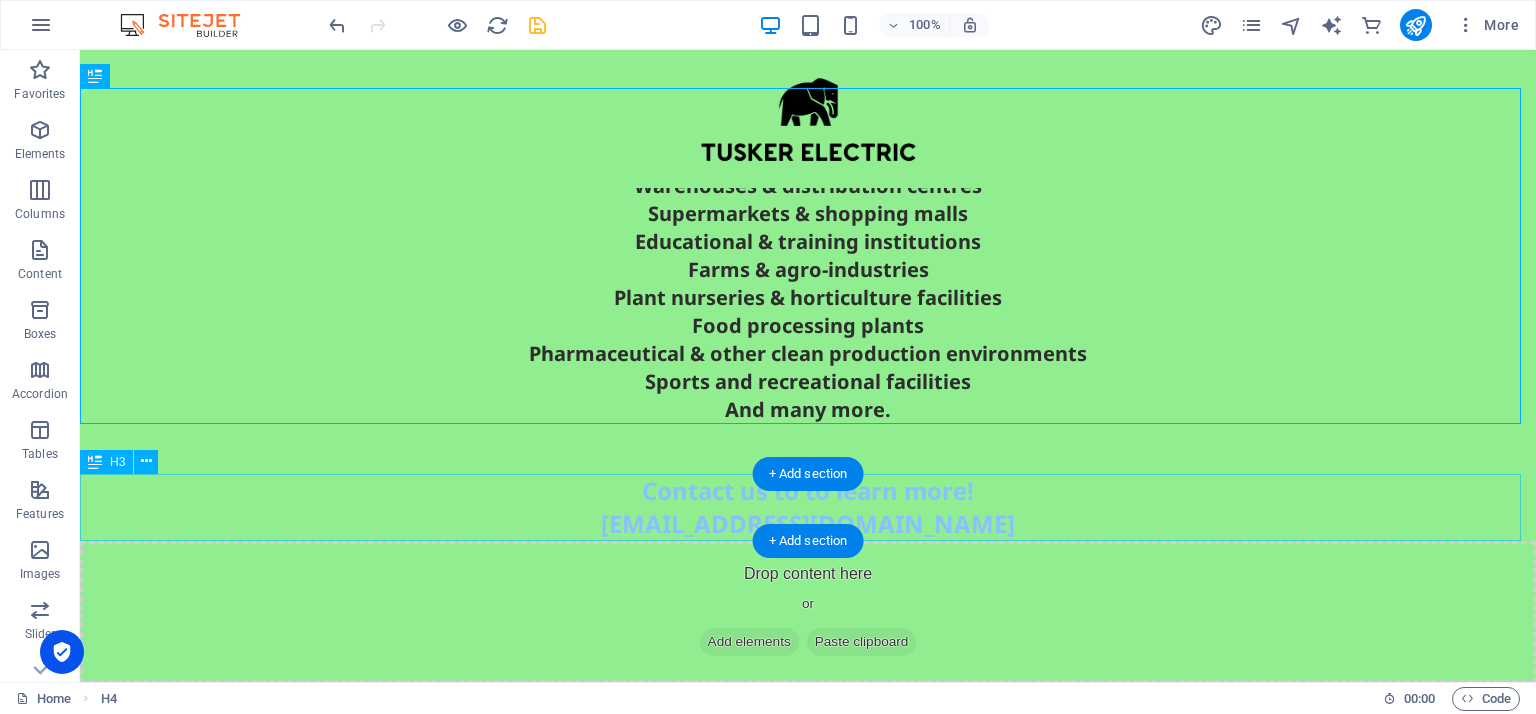 click on "Contact us to to learn more! [EMAIL_ADDRESS][DOMAIN_NAME]" at bounding box center [808, 507] 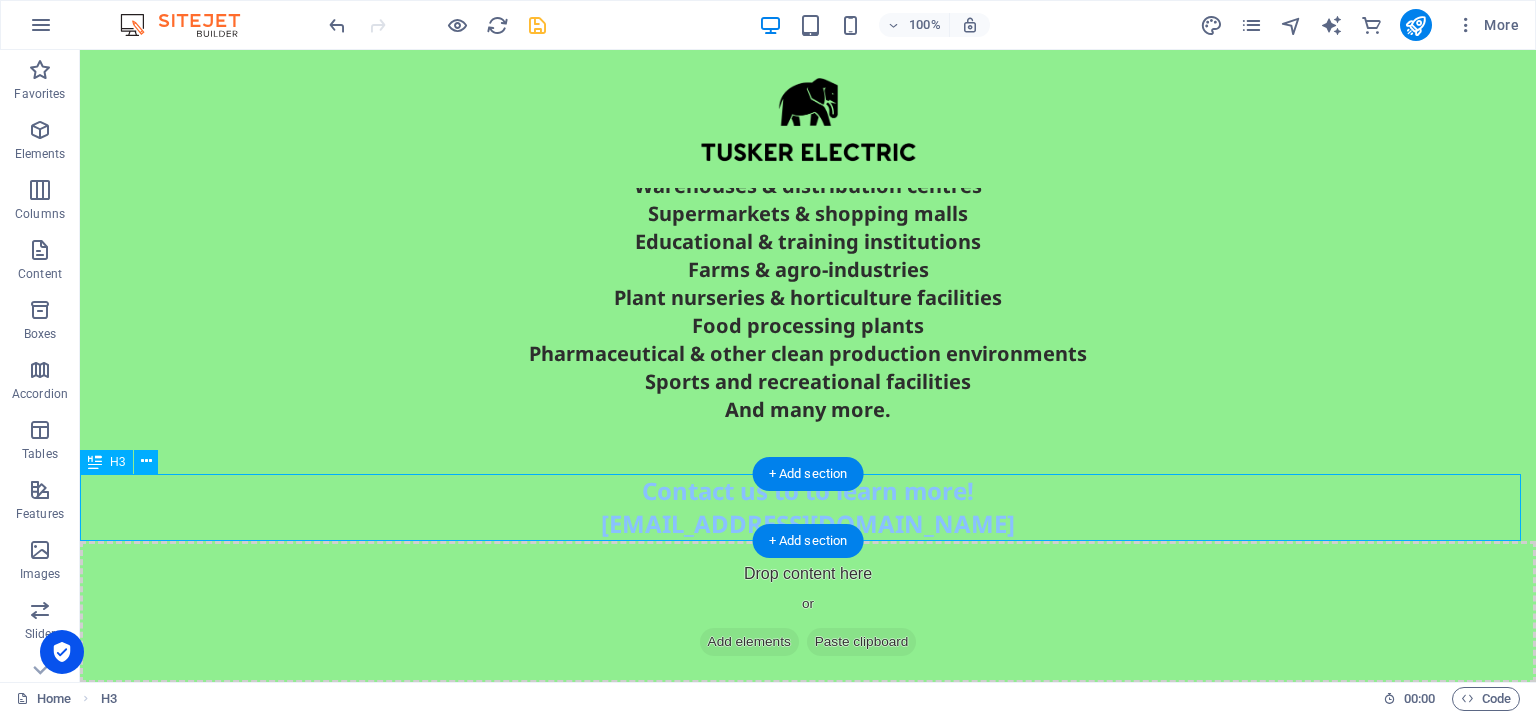 click on "Contact us to to learn more! [EMAIL_ADDRESS][DOMAIN_NAME]" at bounding box center (808, 507) 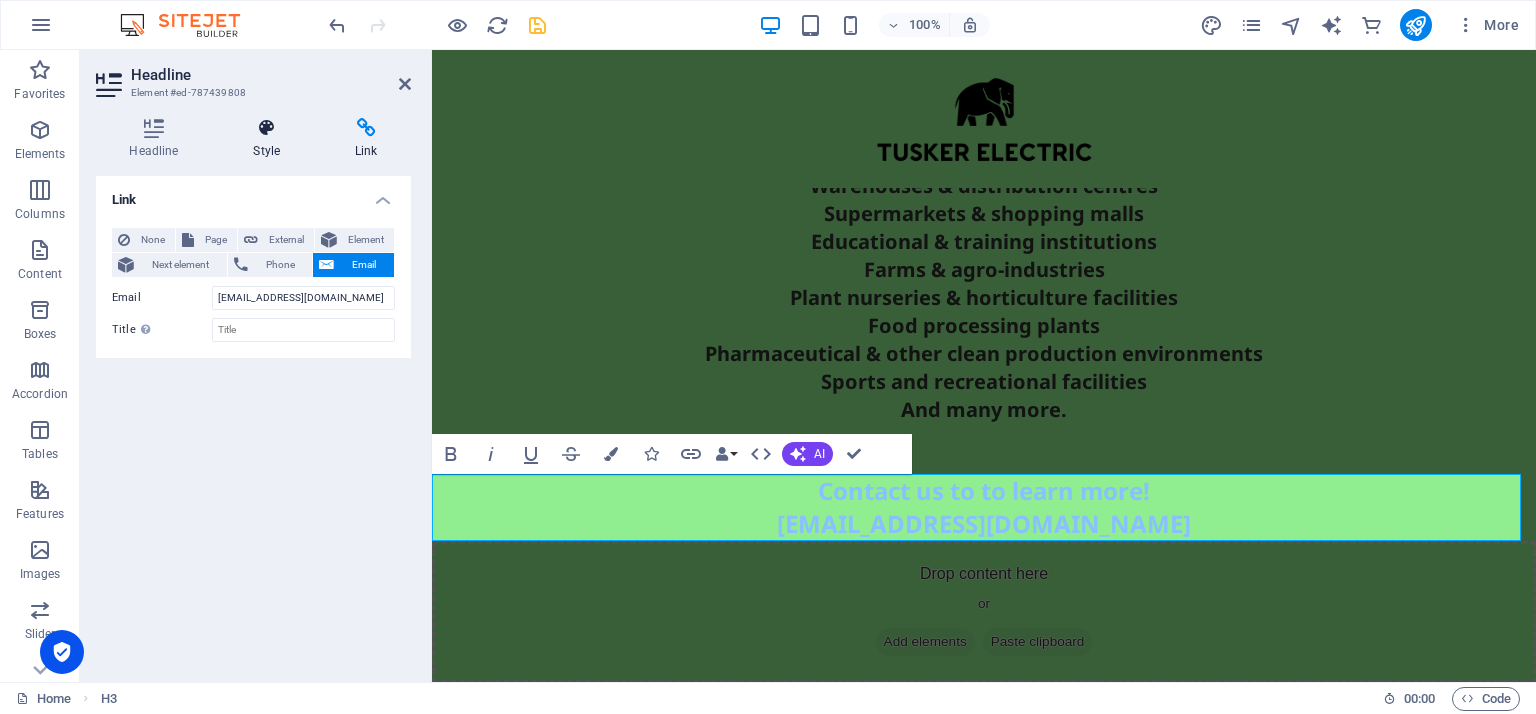 click on "Style" at bounding box center (271, 139) 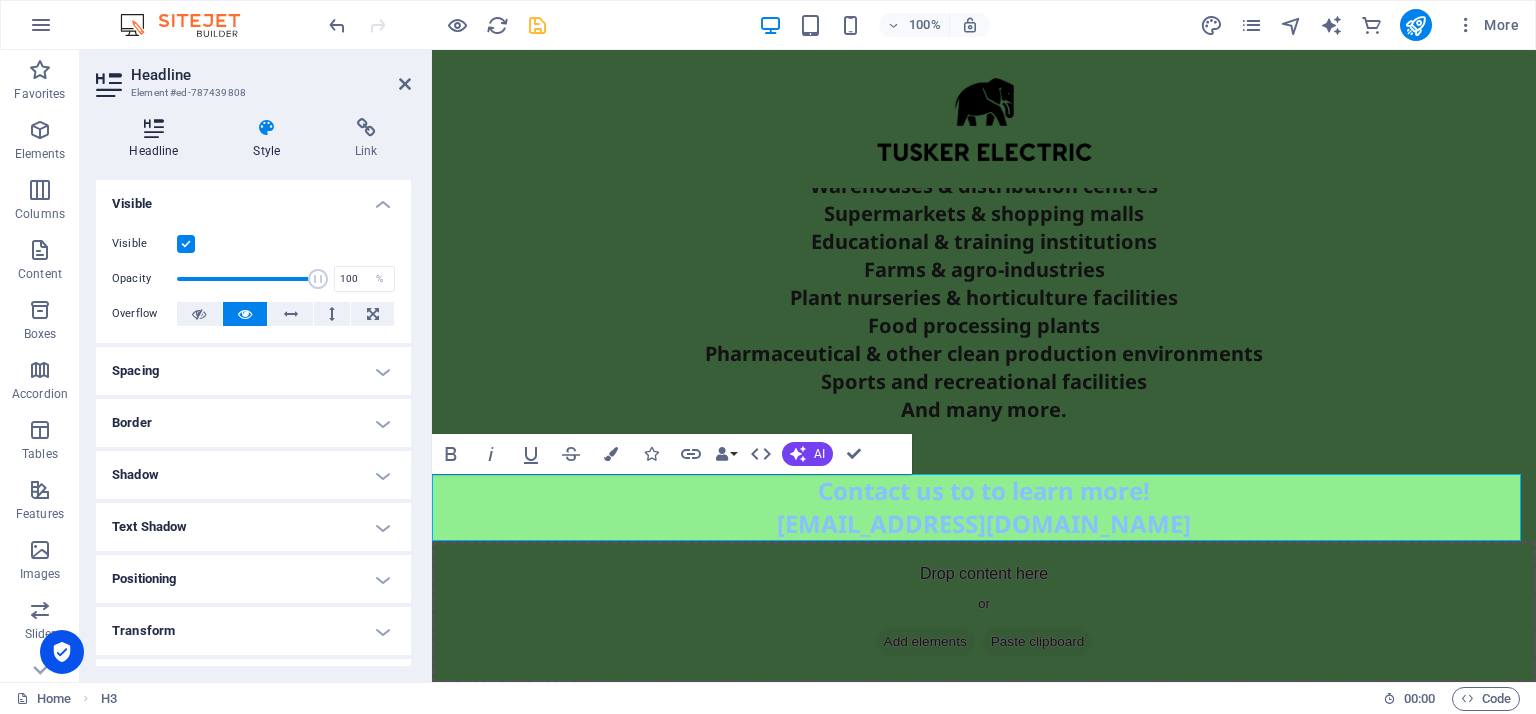 click at bounding box center [154, 128] 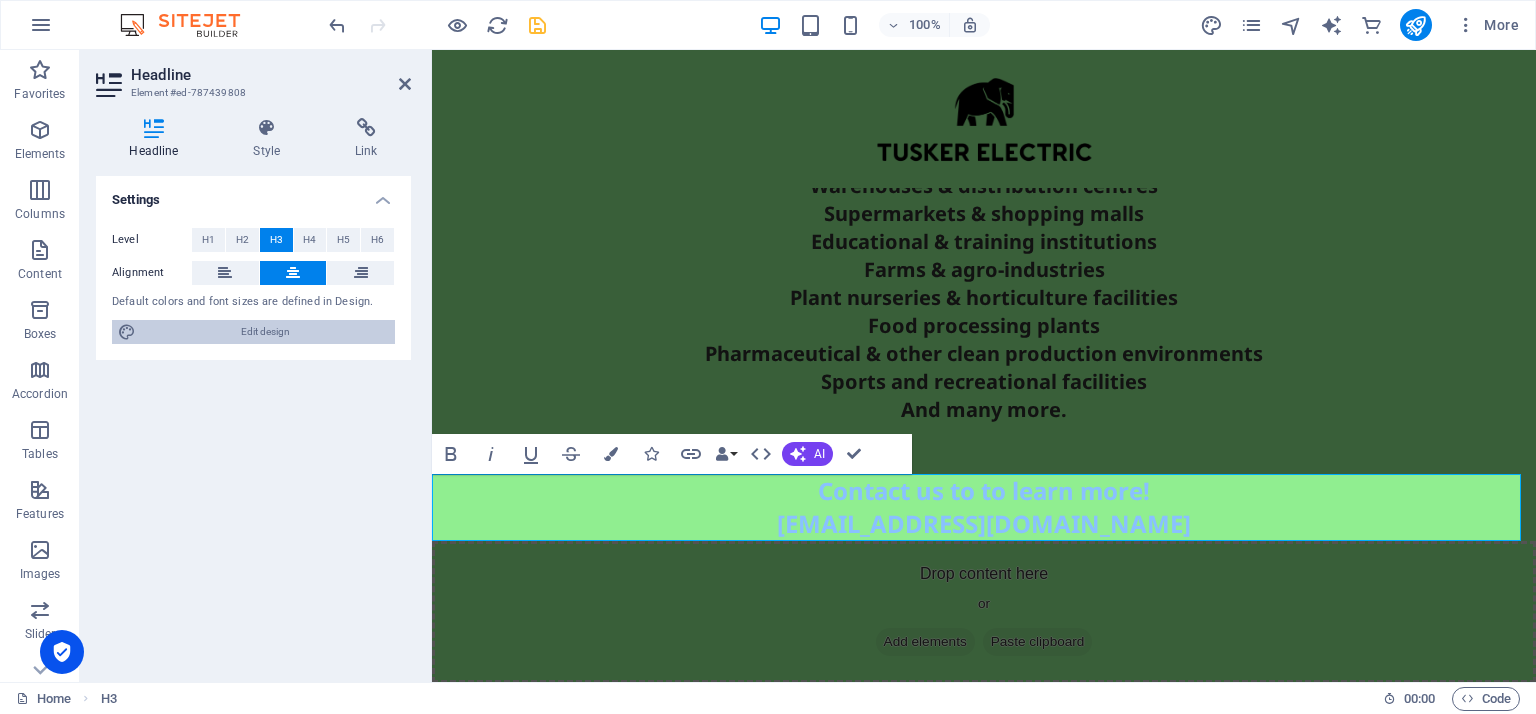 drag, startPoint x: 320, startPoint y: 325, endPoint x: 941, endPoint y: 568, distance: 666.8508 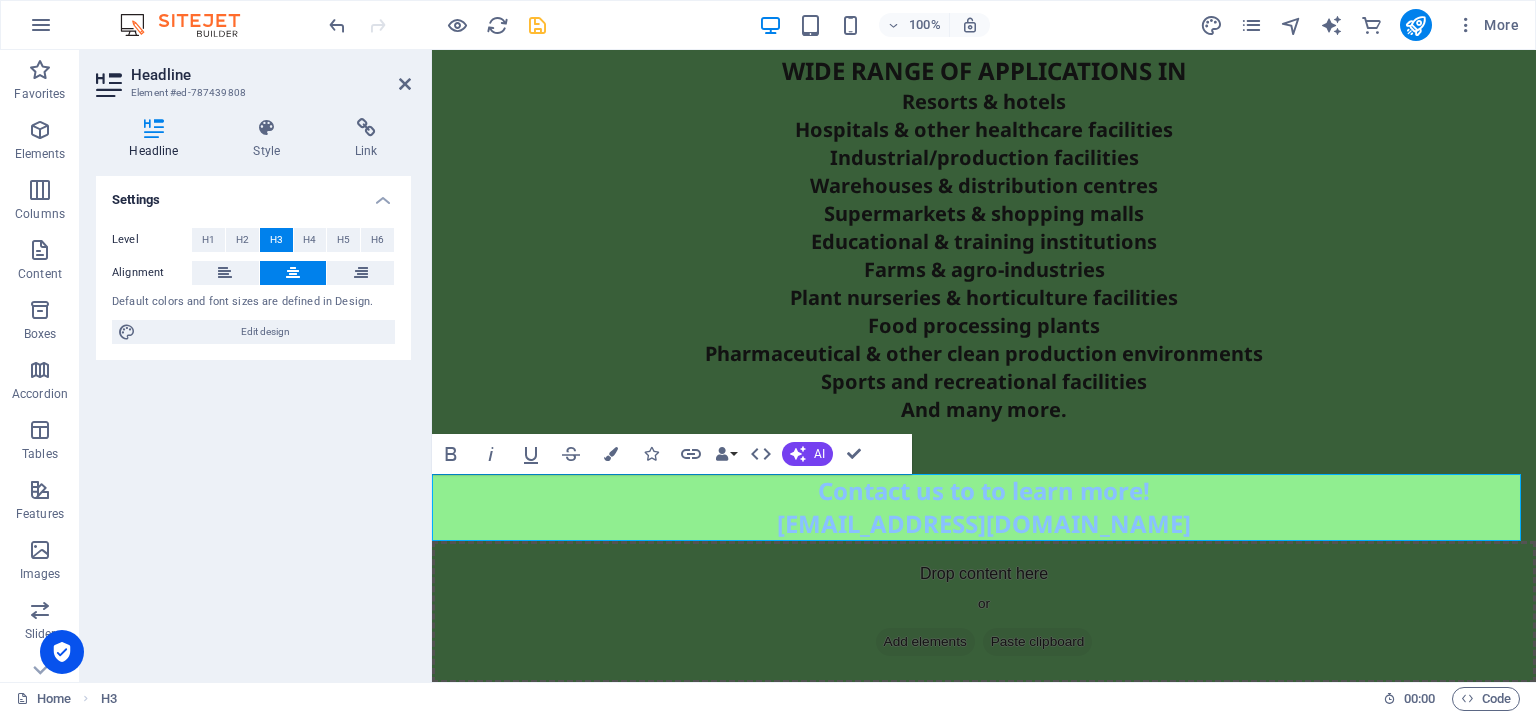 select on "px" 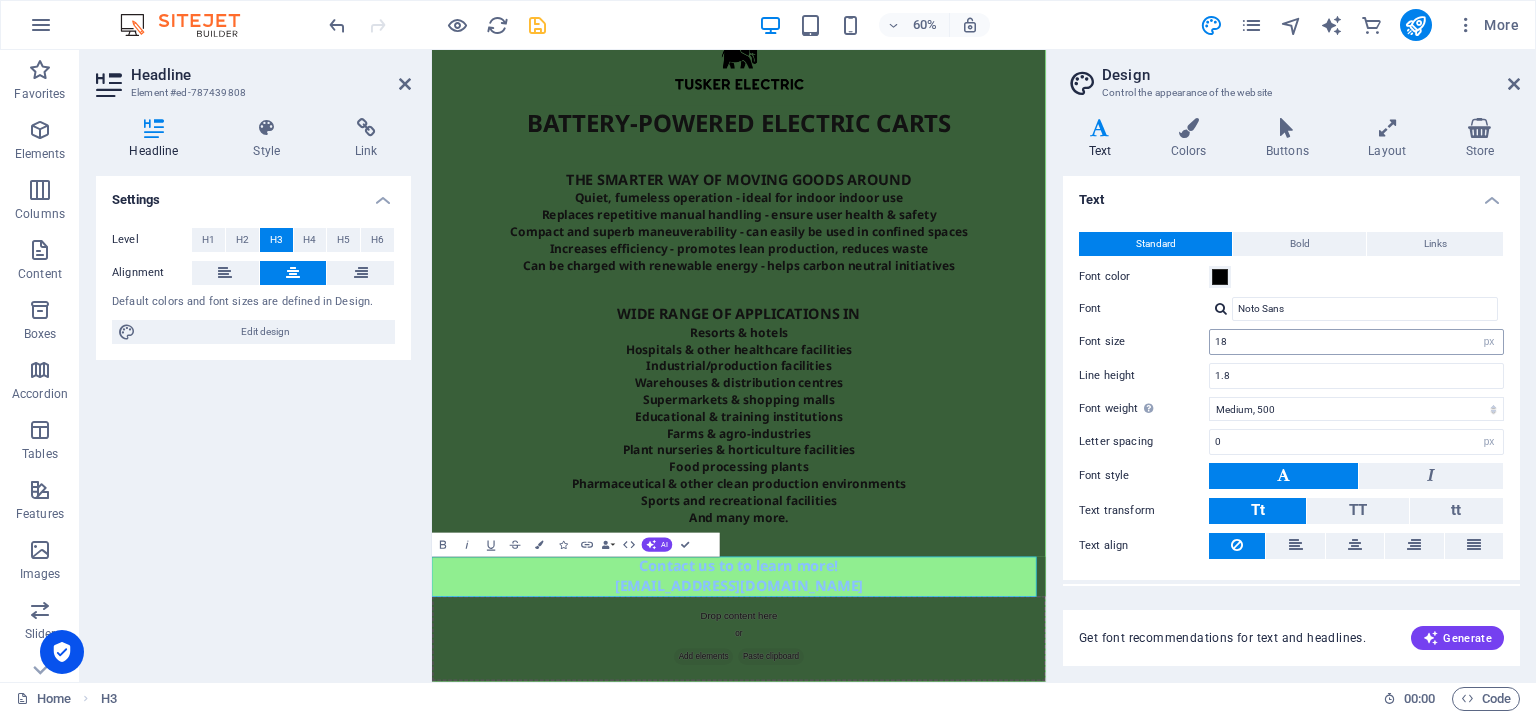 scroll, scrollTop: 43, scrollLeft: 0, axis: vertical 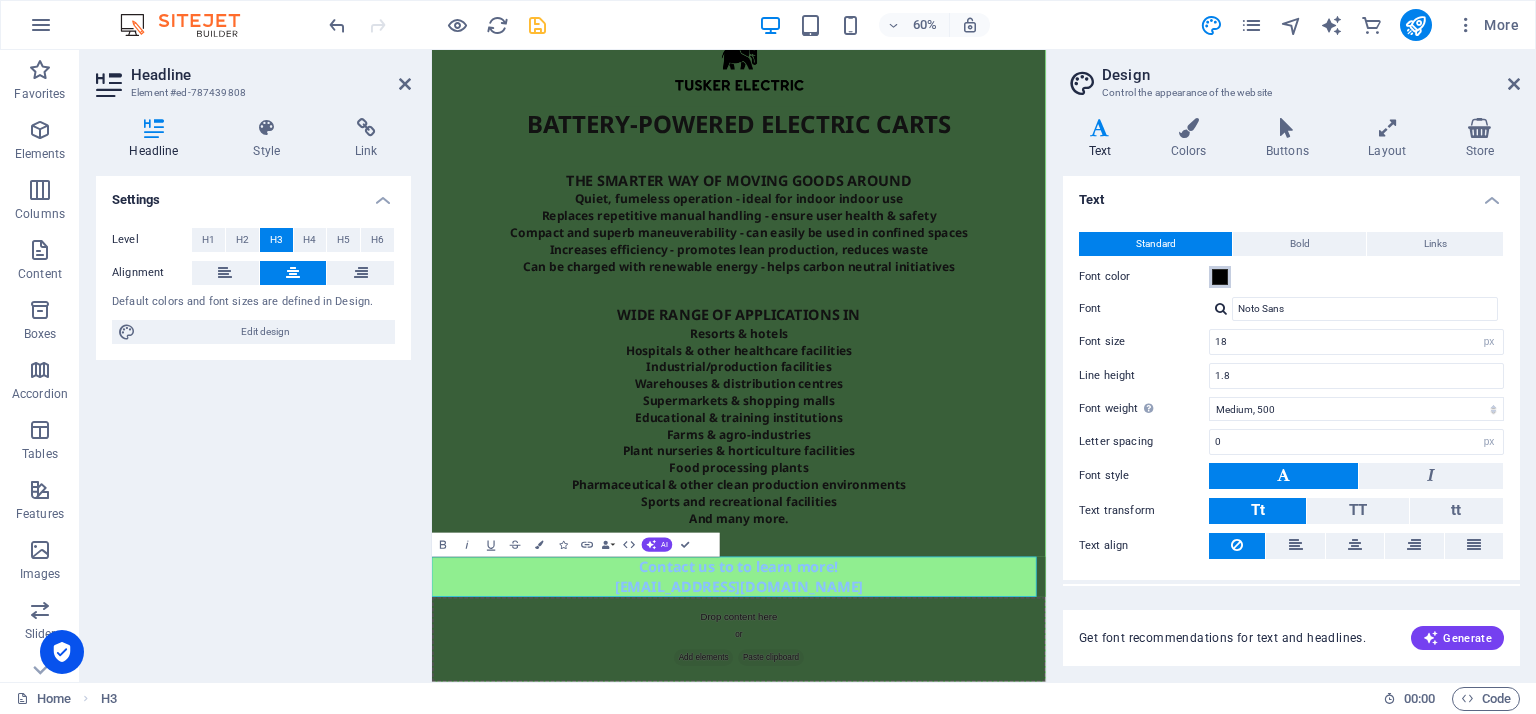 click at bounding box center (1220, 277) 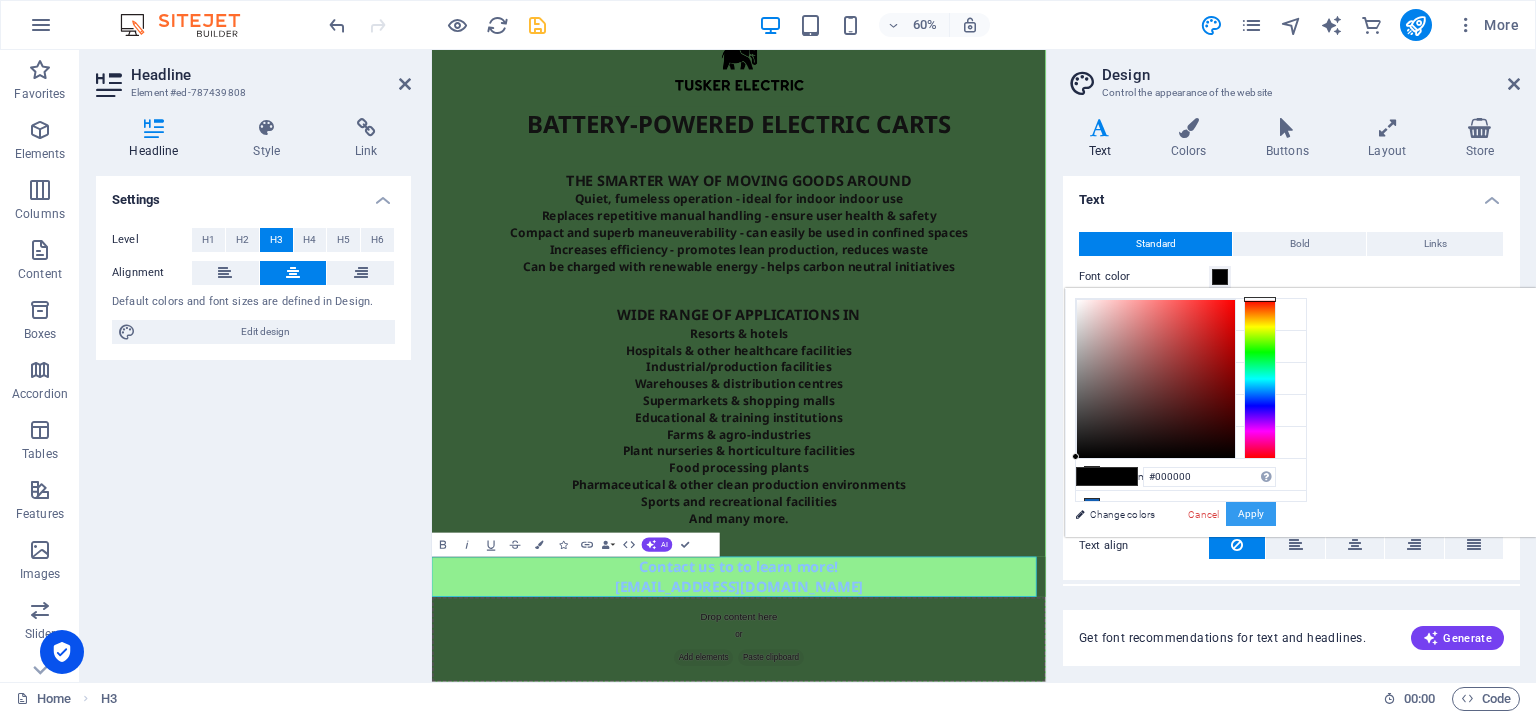 click on "Apply" at bounding box center [1251, 514] 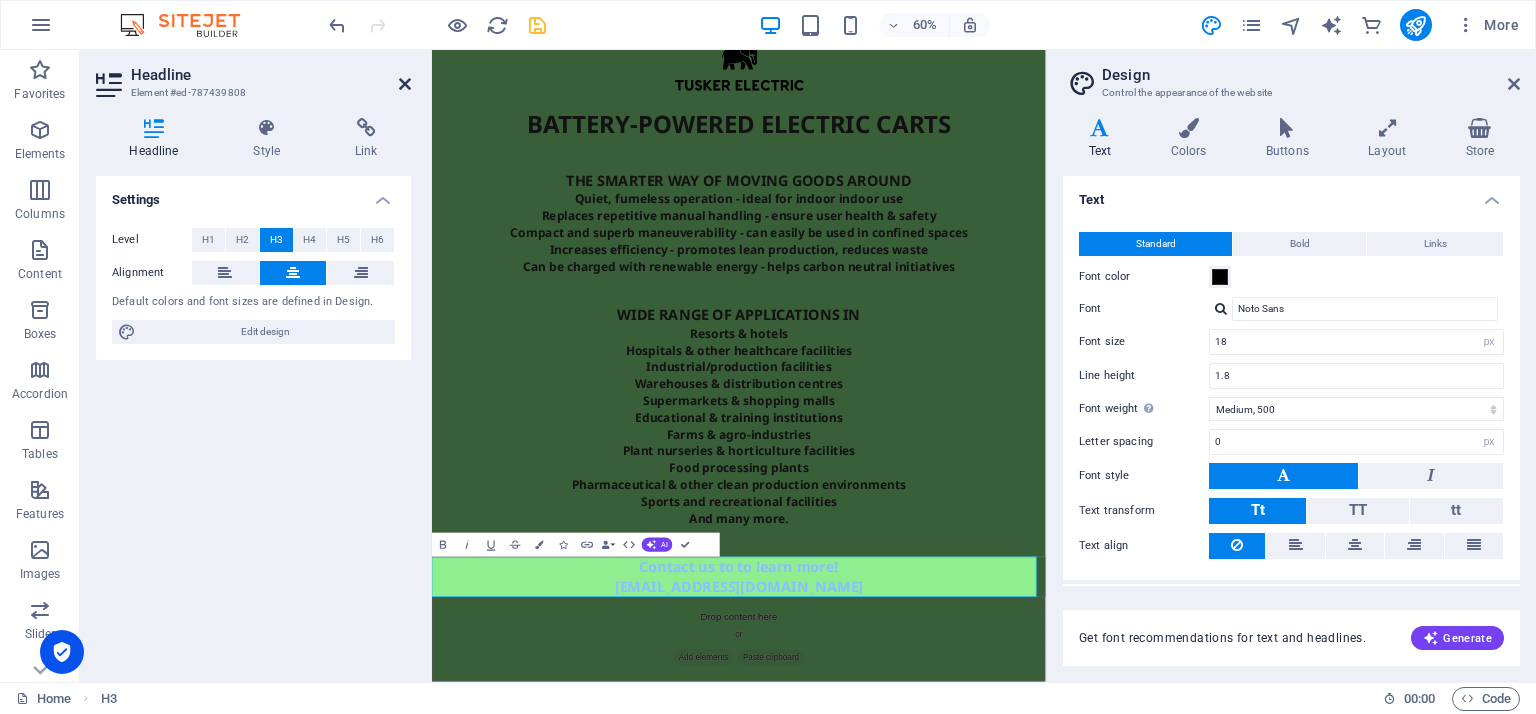 click at bounding box center (405, 84) 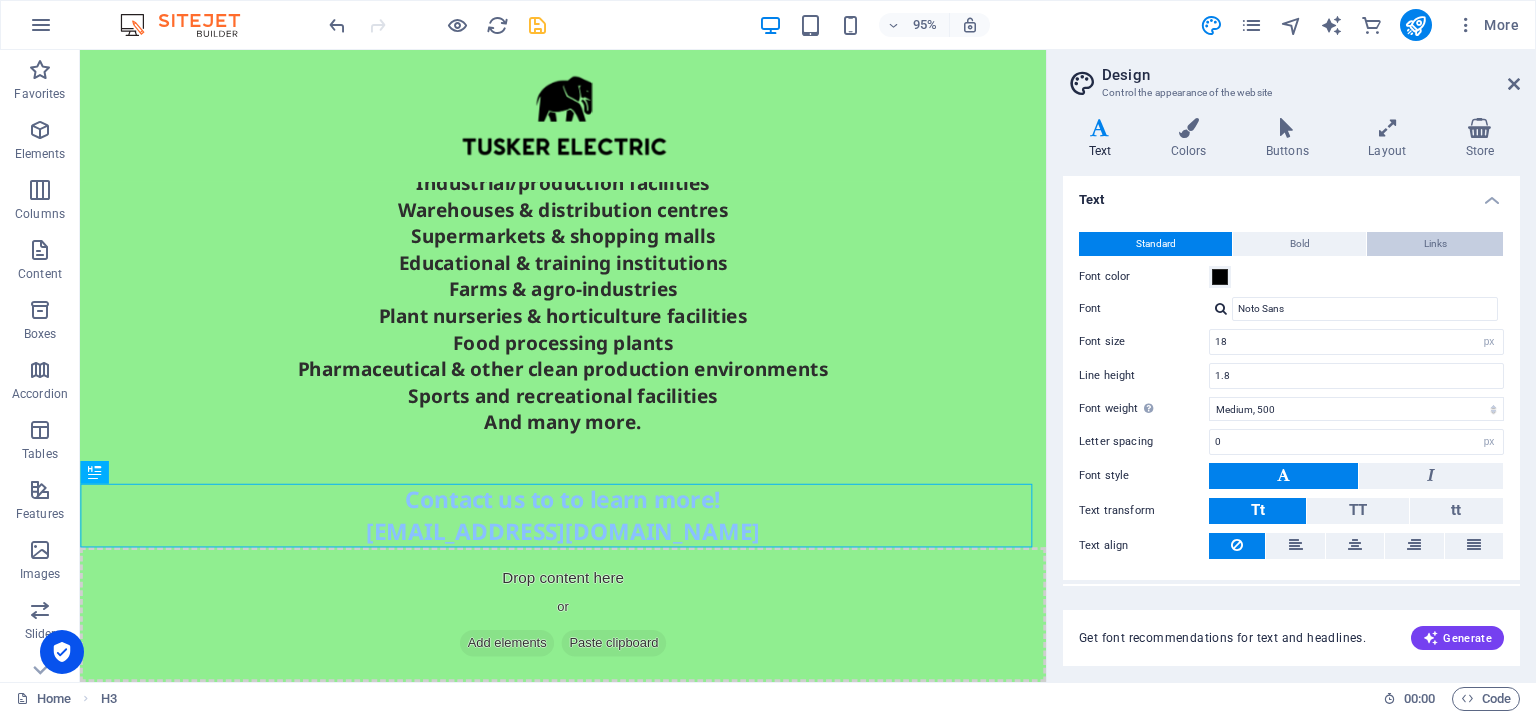 click on "Links" at bounding box center (1435, 244) 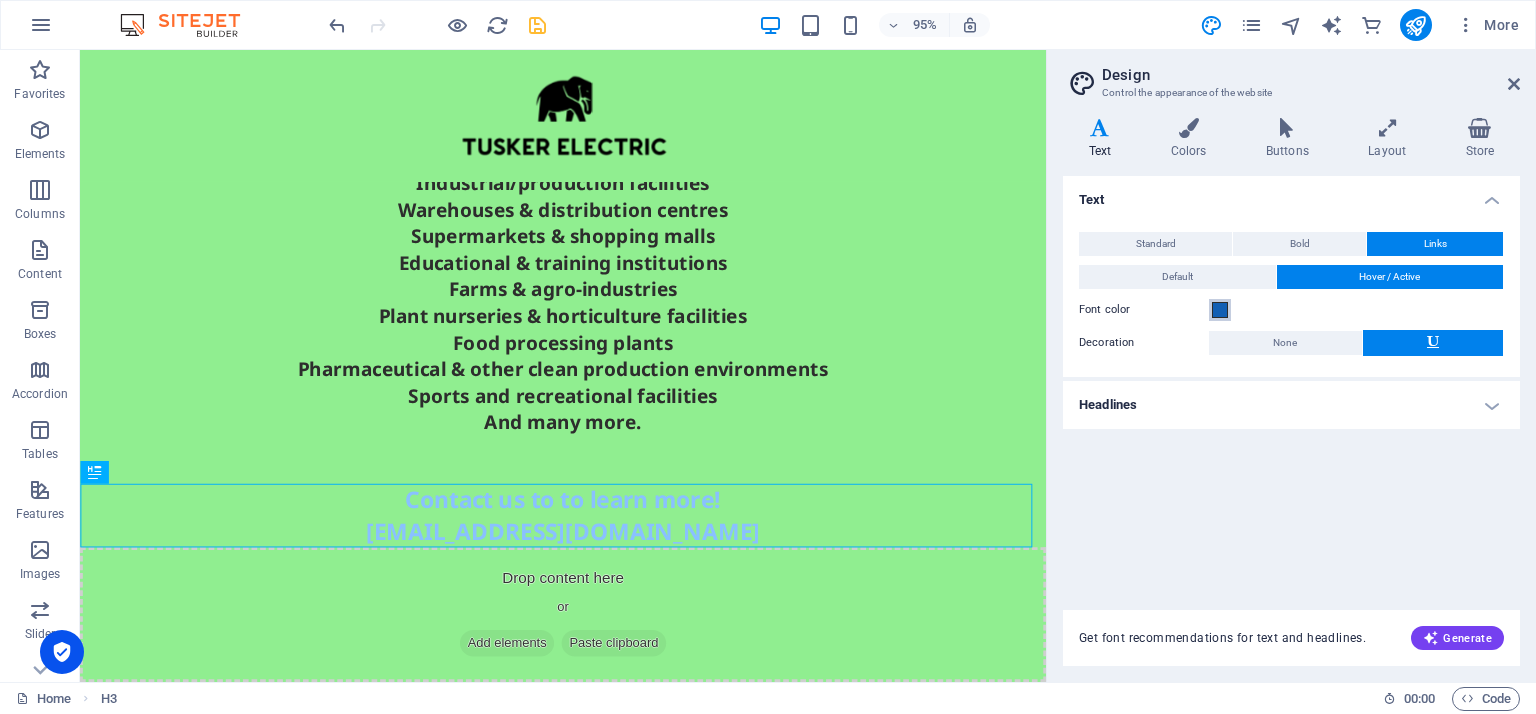 click on "Font color" at bounding box center (1220, 310) 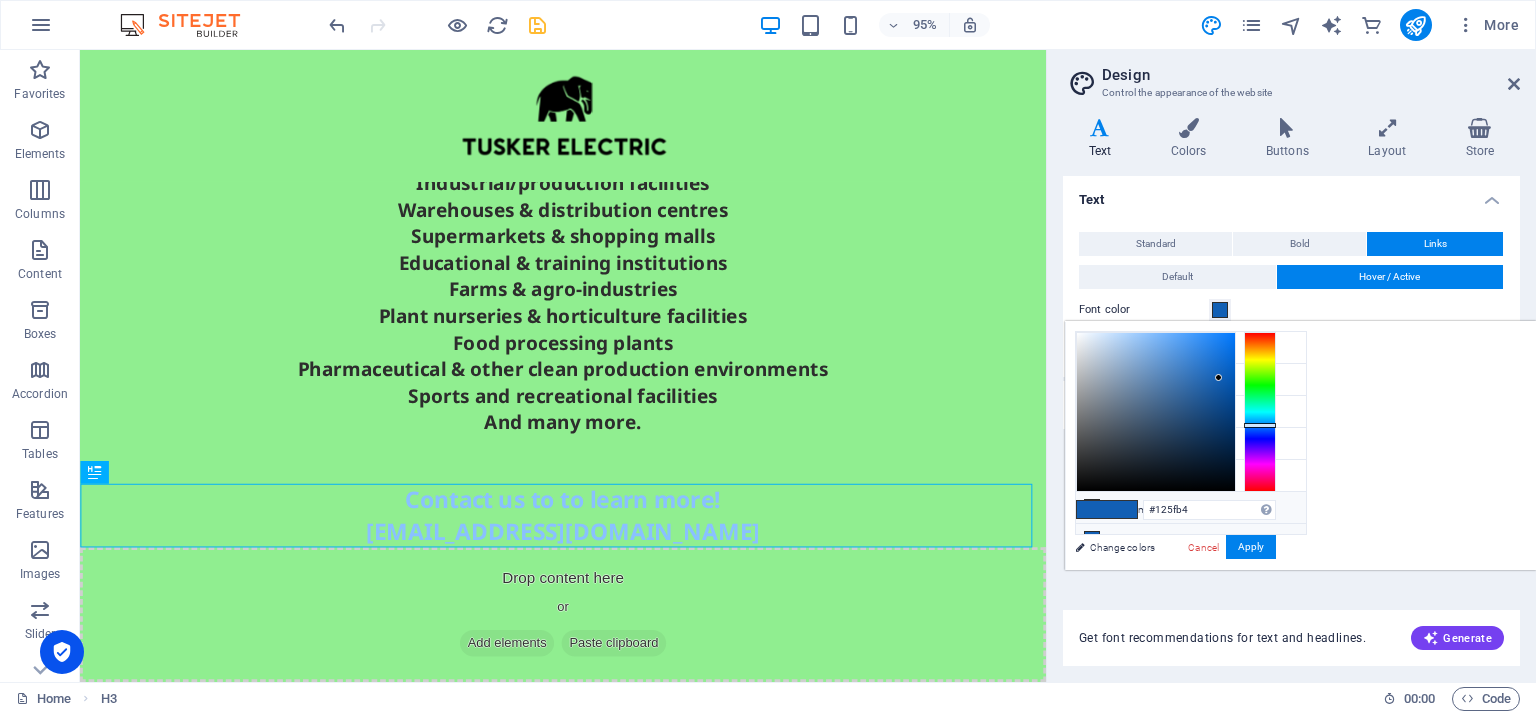 scroll, scrollTop: 44, scrollLeft: 0, axis: vertical 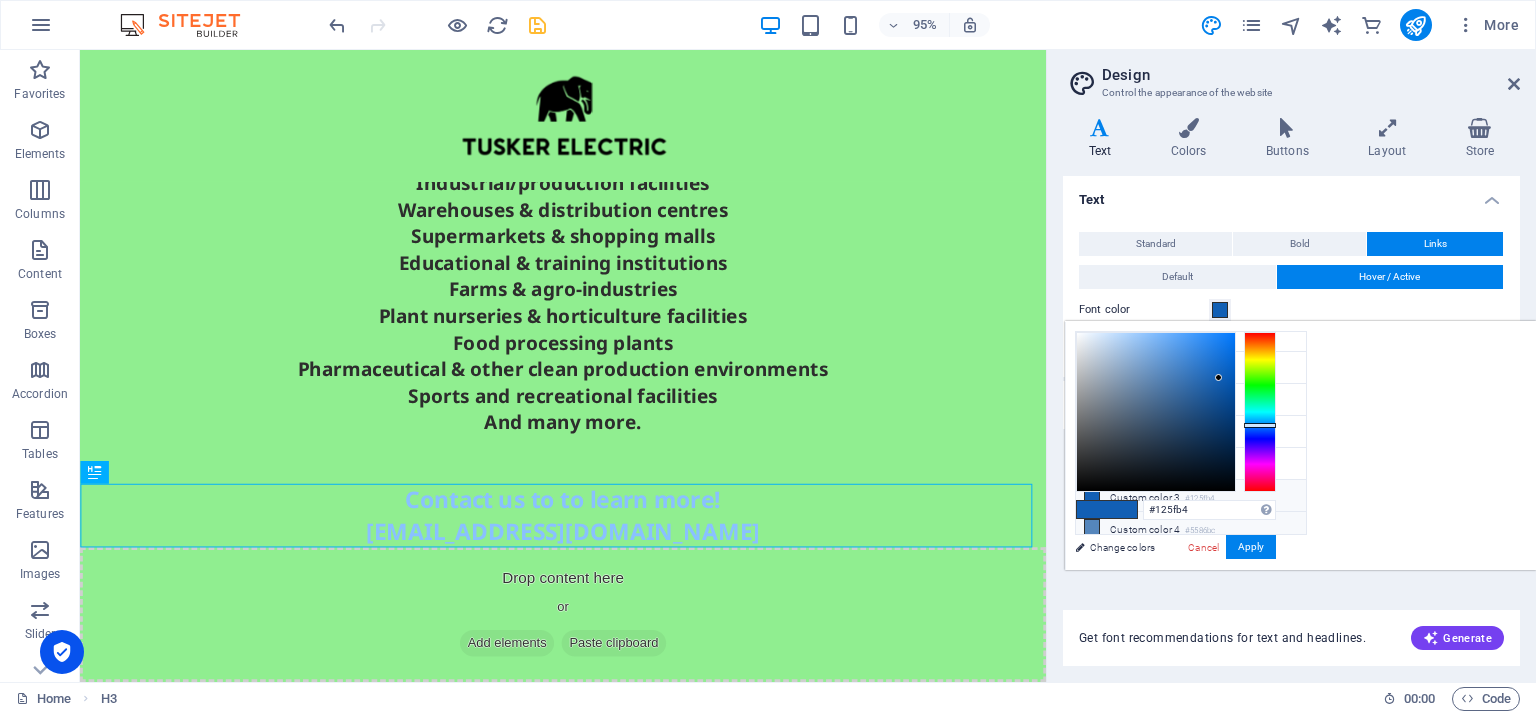 click at bounding box center [1092, 527] 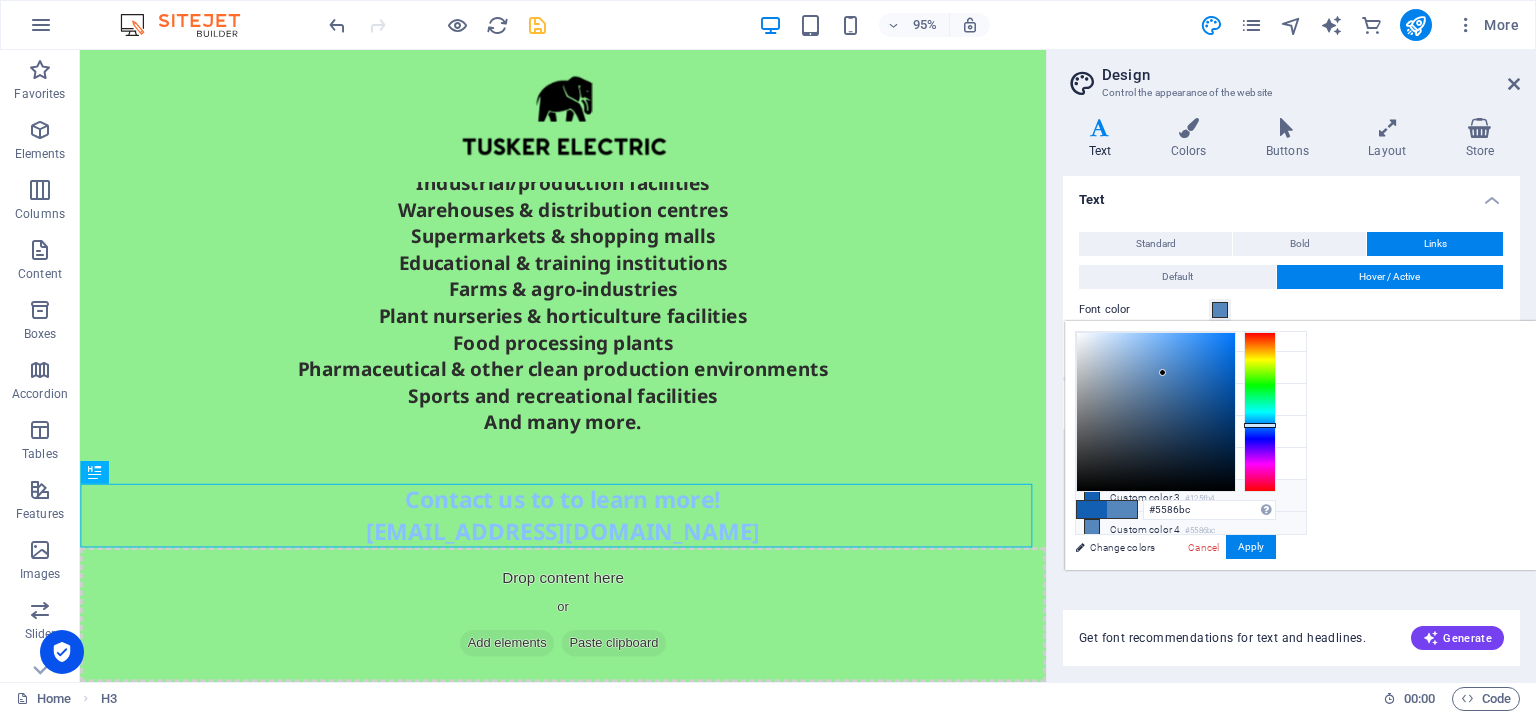 click at bounding box center [1092, 495] 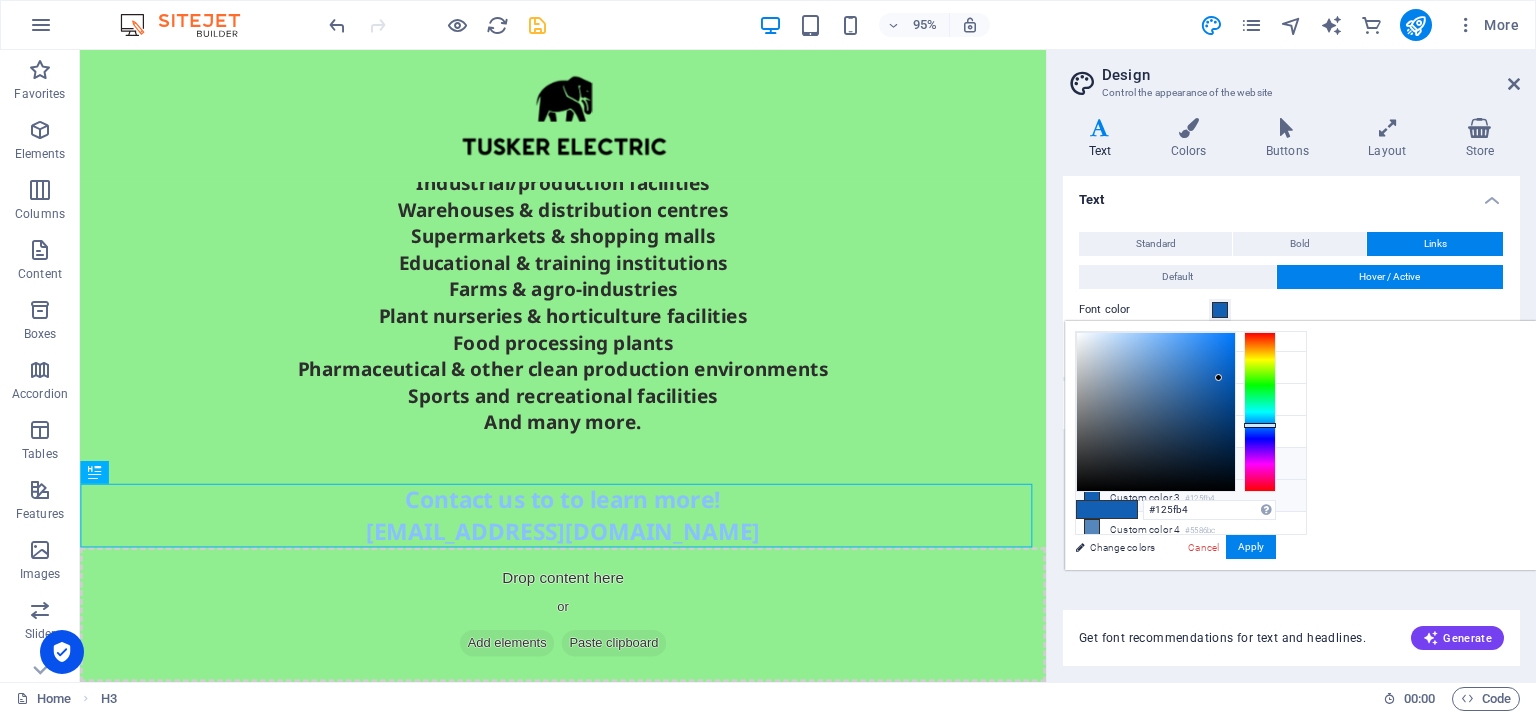 click at bounding box center [1092, 463] 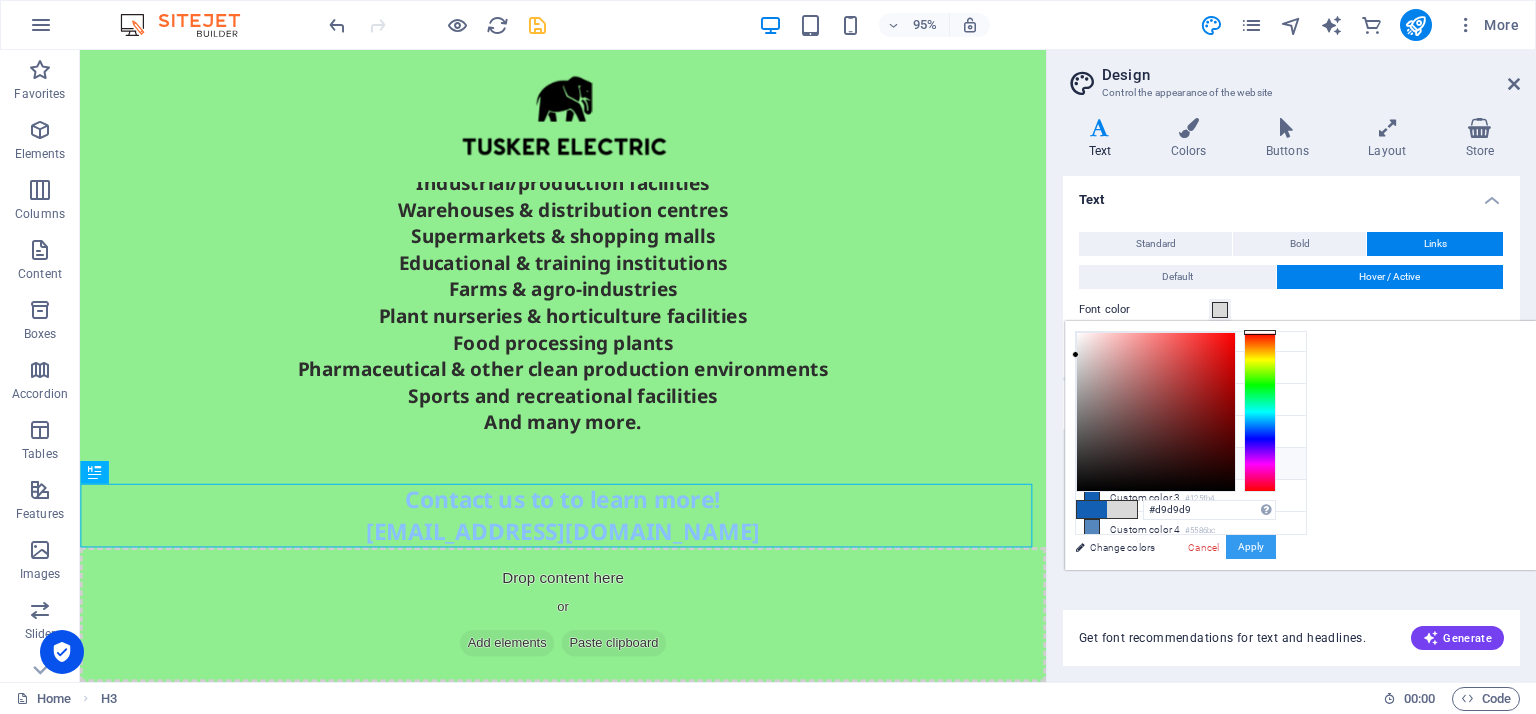 click on "Apply" at bounding box center (1251, 547) 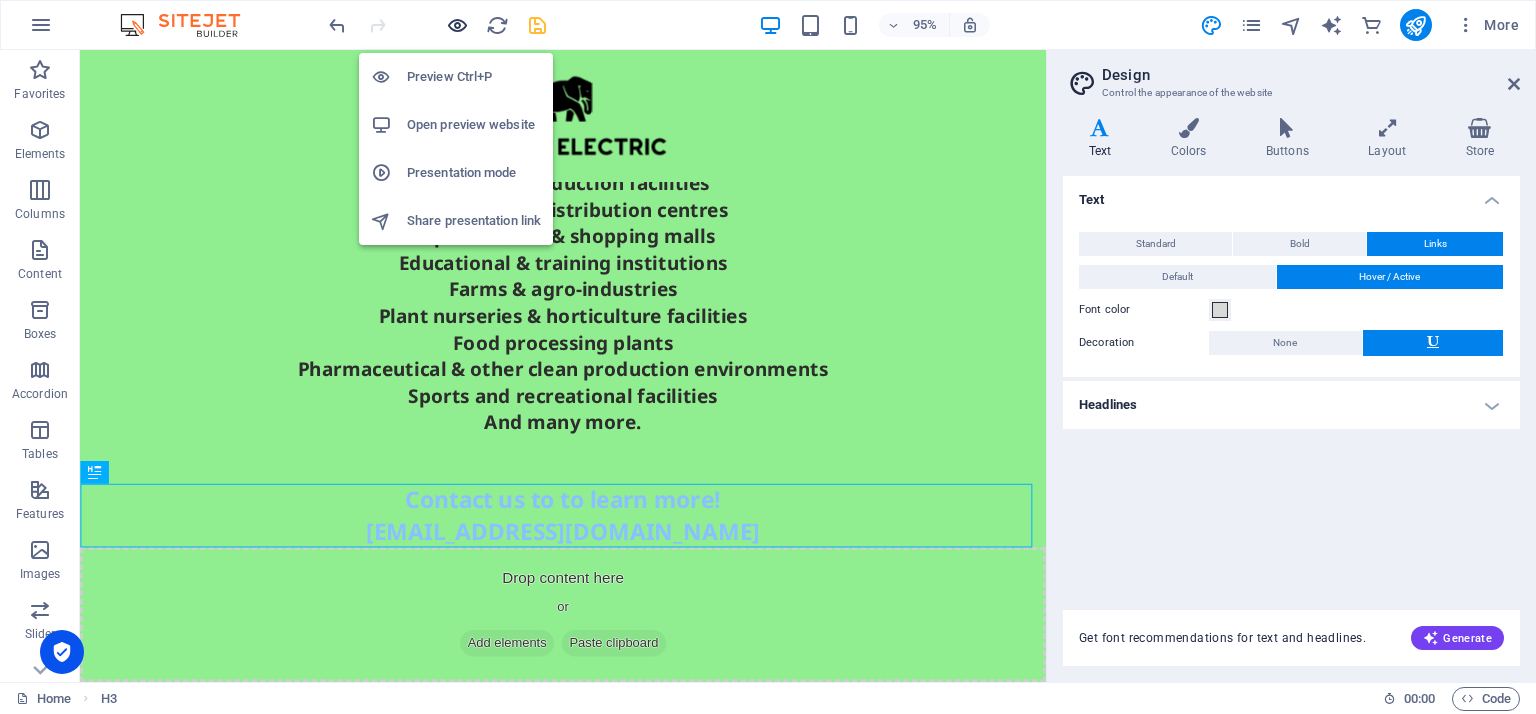 click at bounding box center [457, 25] 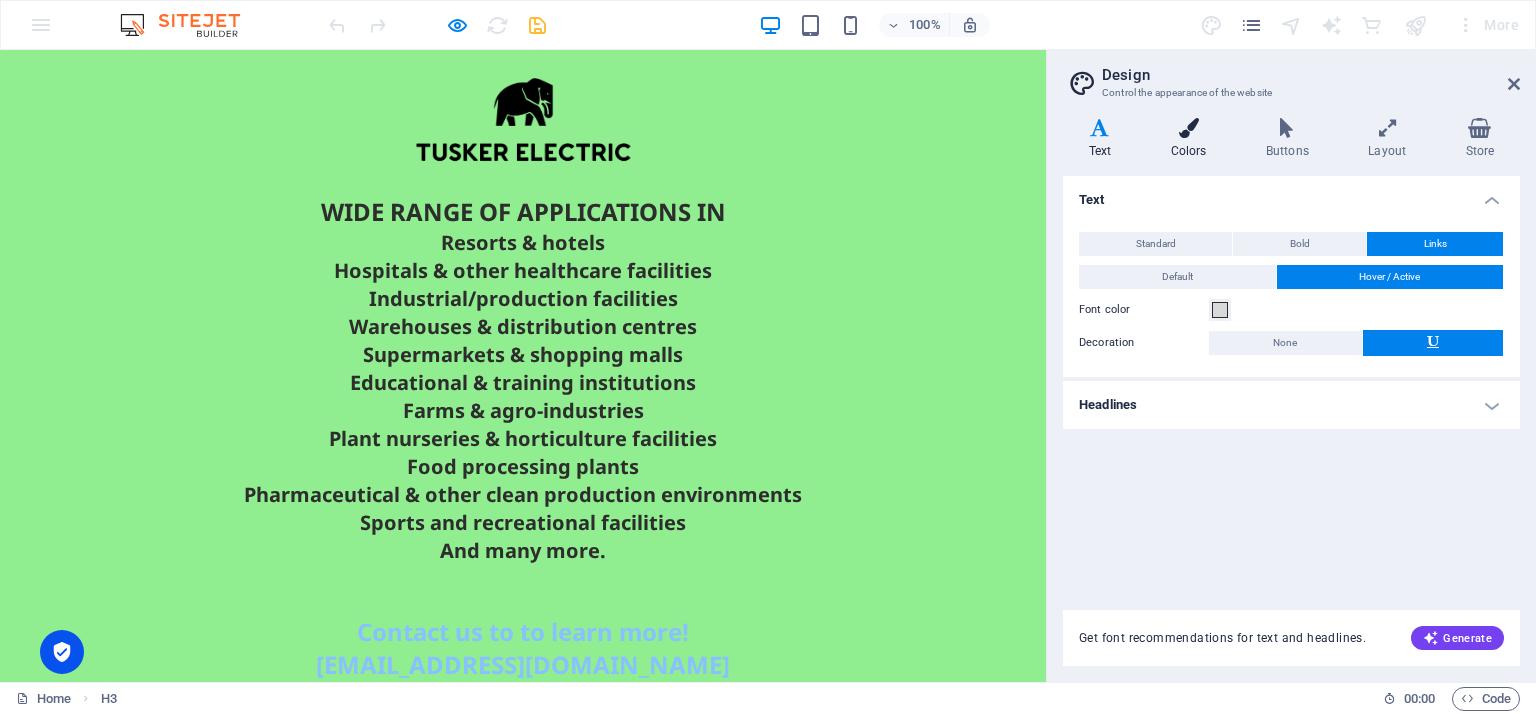 click on "Colors" at bounding box center (1192, 139) 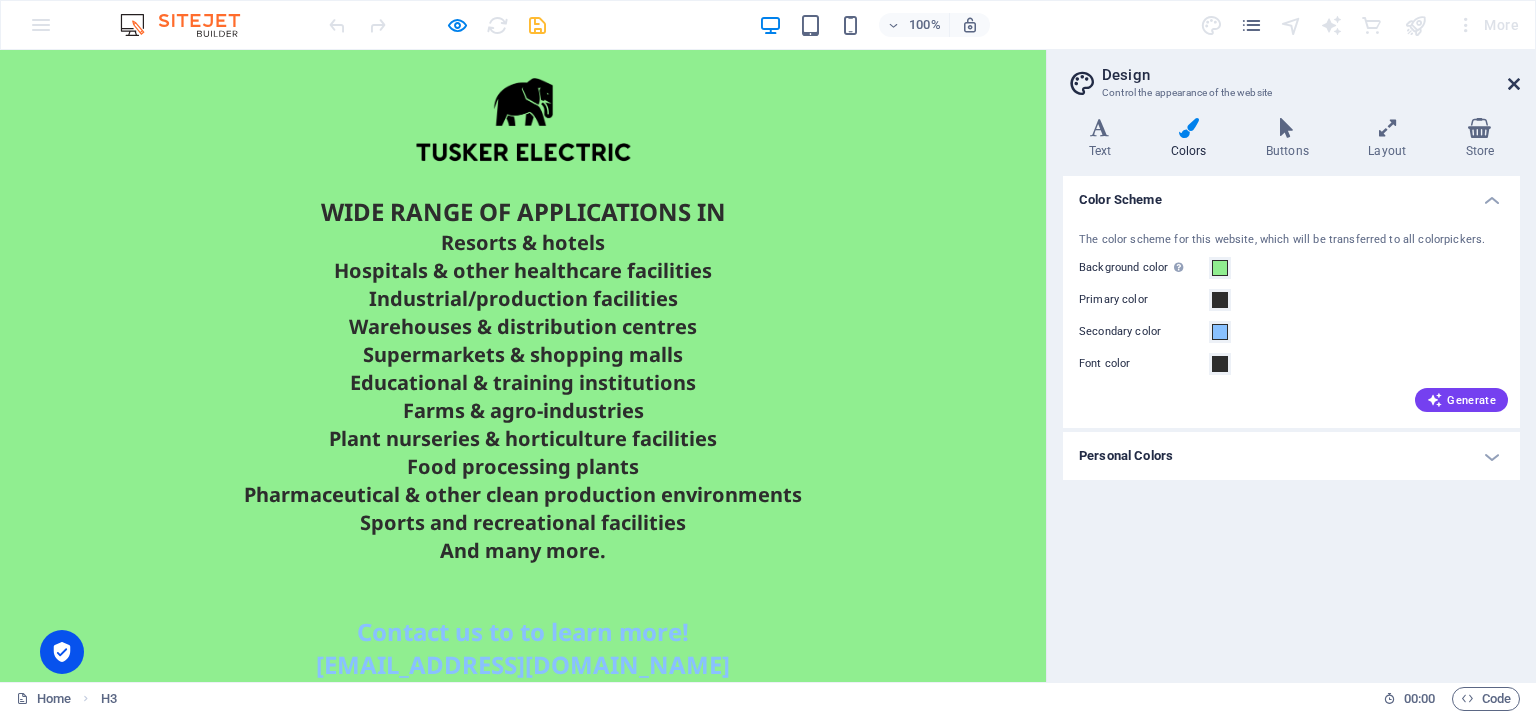 click at bounding box center (1514, 84) 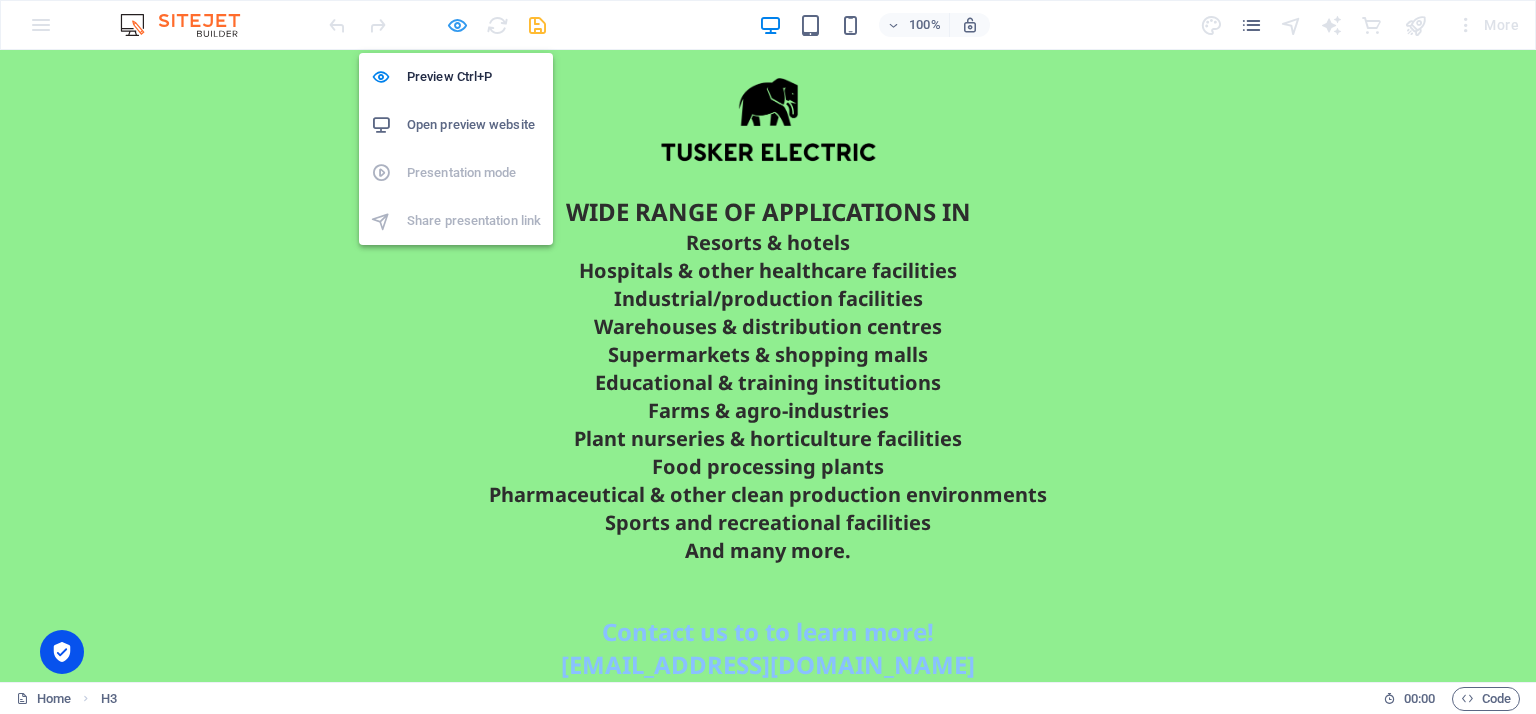 click at bounding box center (457, 25) 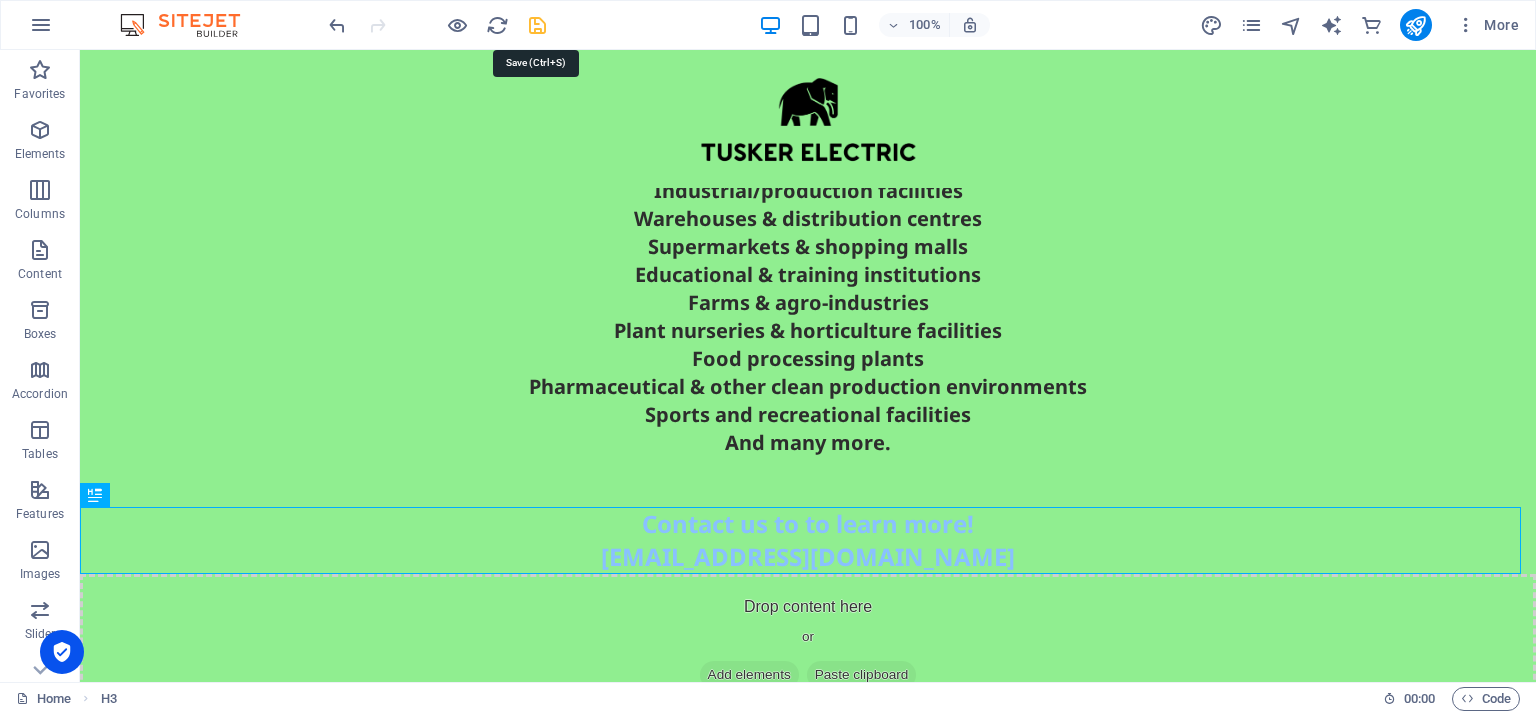 click at bounding box center [537, 25] 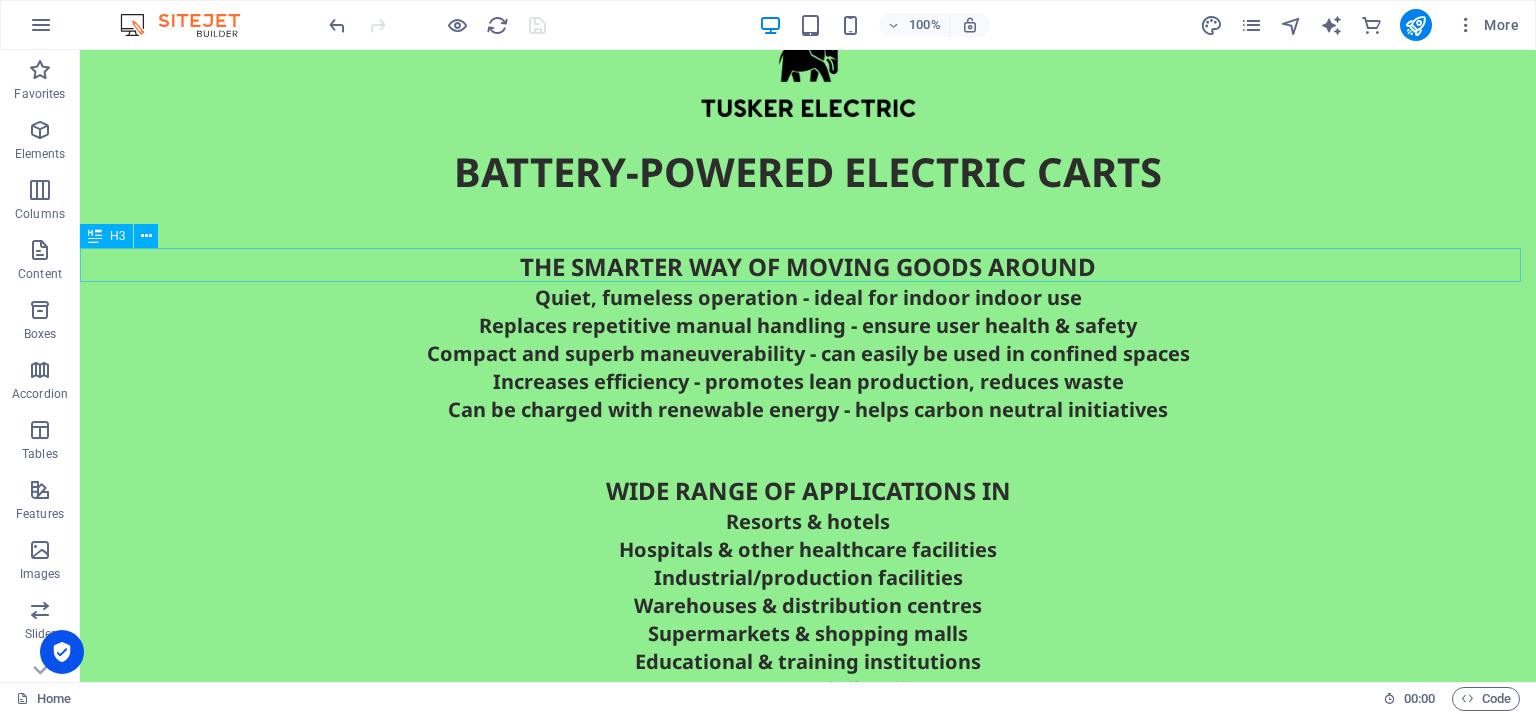 scroll, scrollTop: 43, scrollLeft: 0, axis: vertical 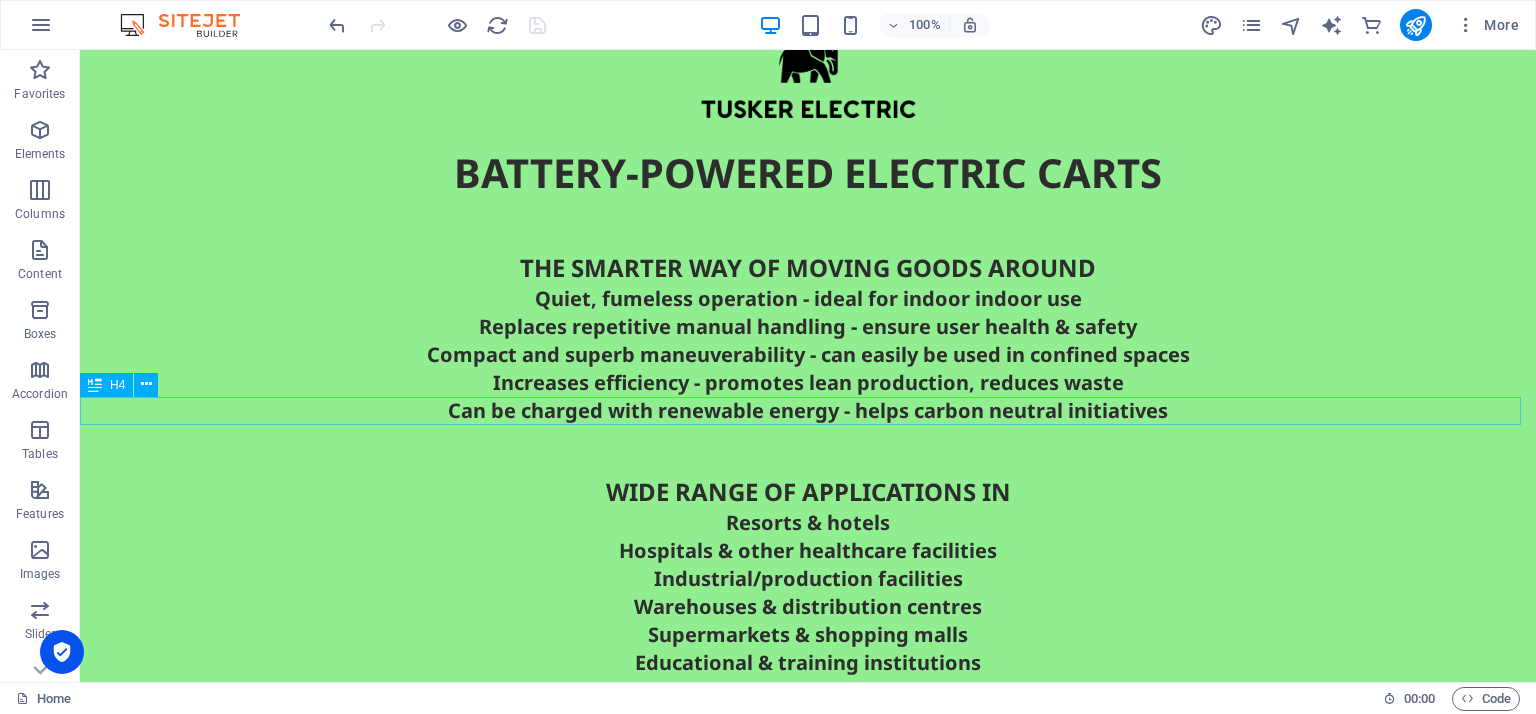 click on "Can be charged with renewable energy - helps carbon neutral initiatives" at bounding box center [808, 411] 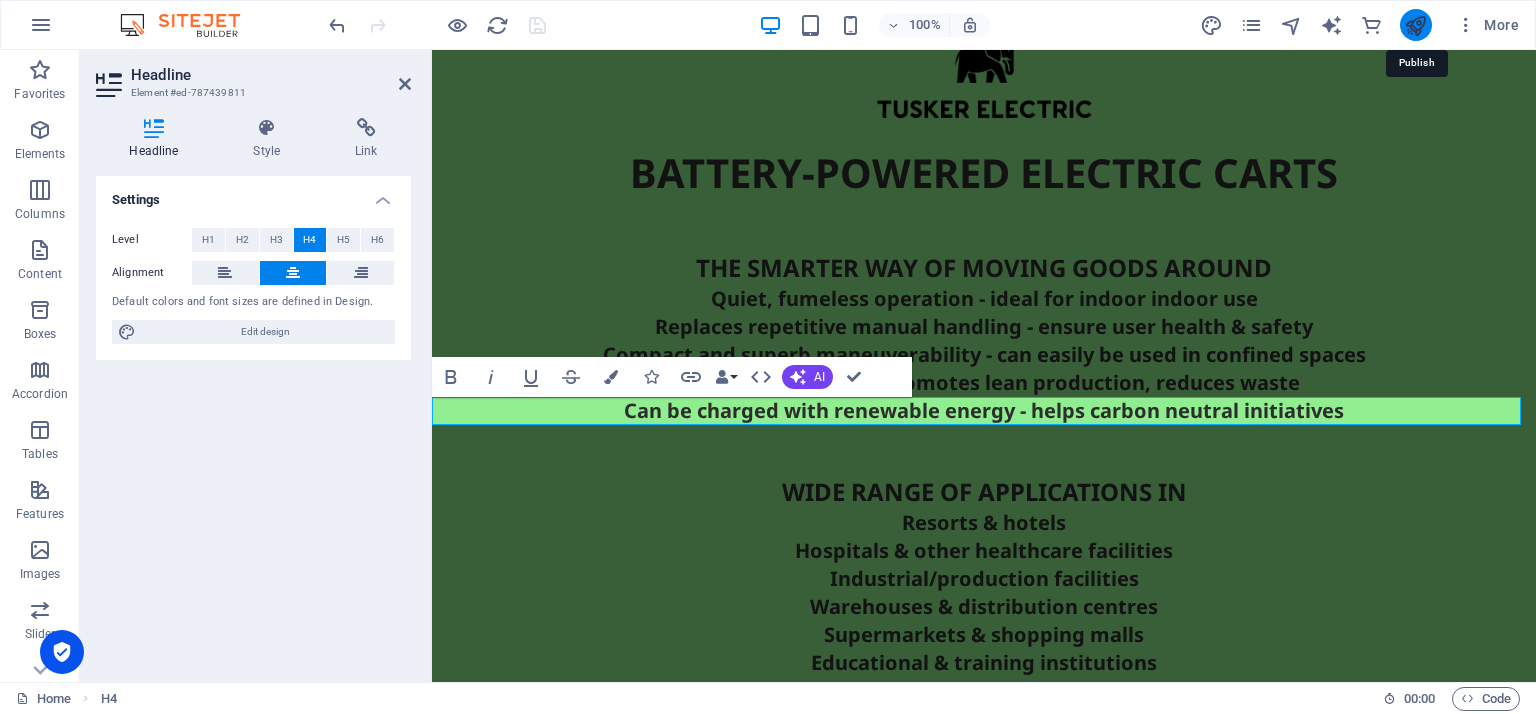 click at bounding box center (1415, 25) 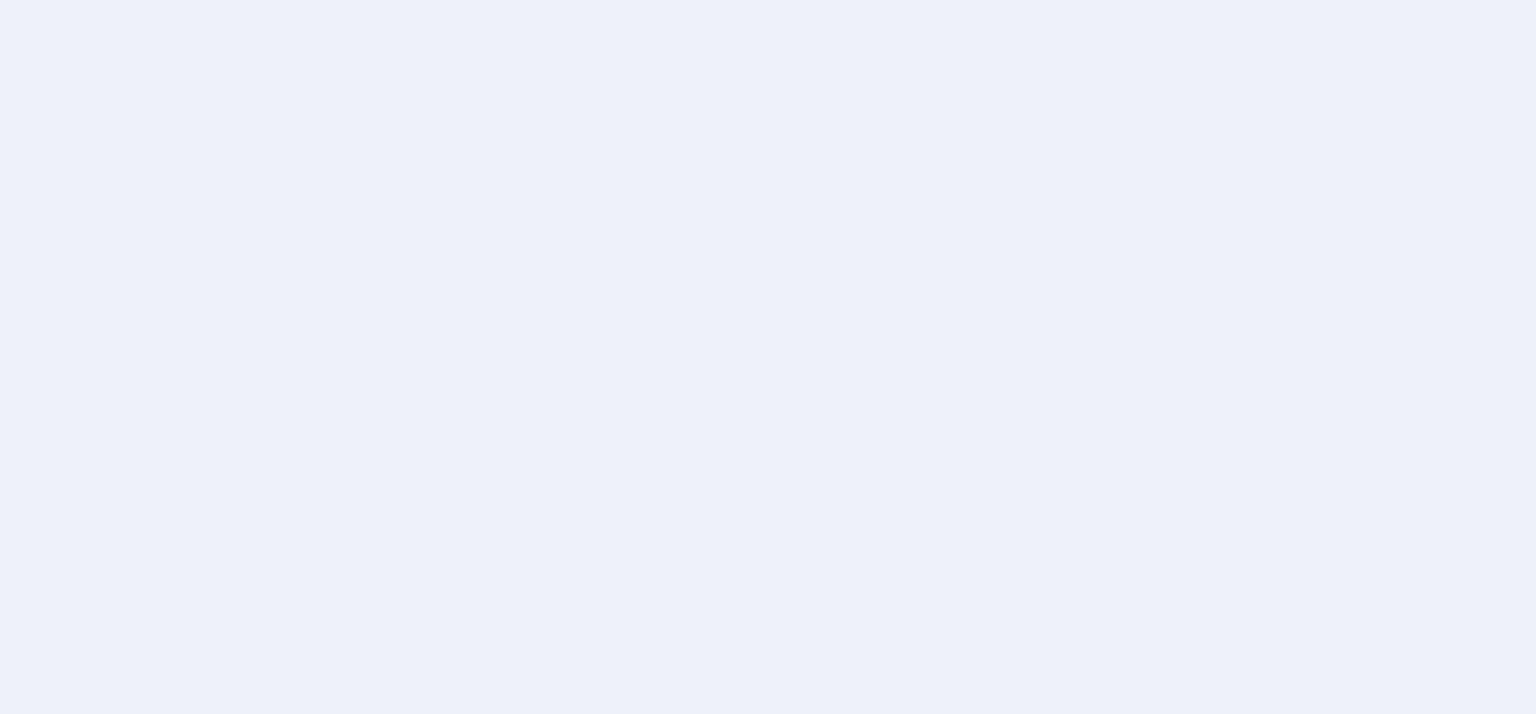 scroll, scrollTop: 0, scrollLeft: 0, axis: both 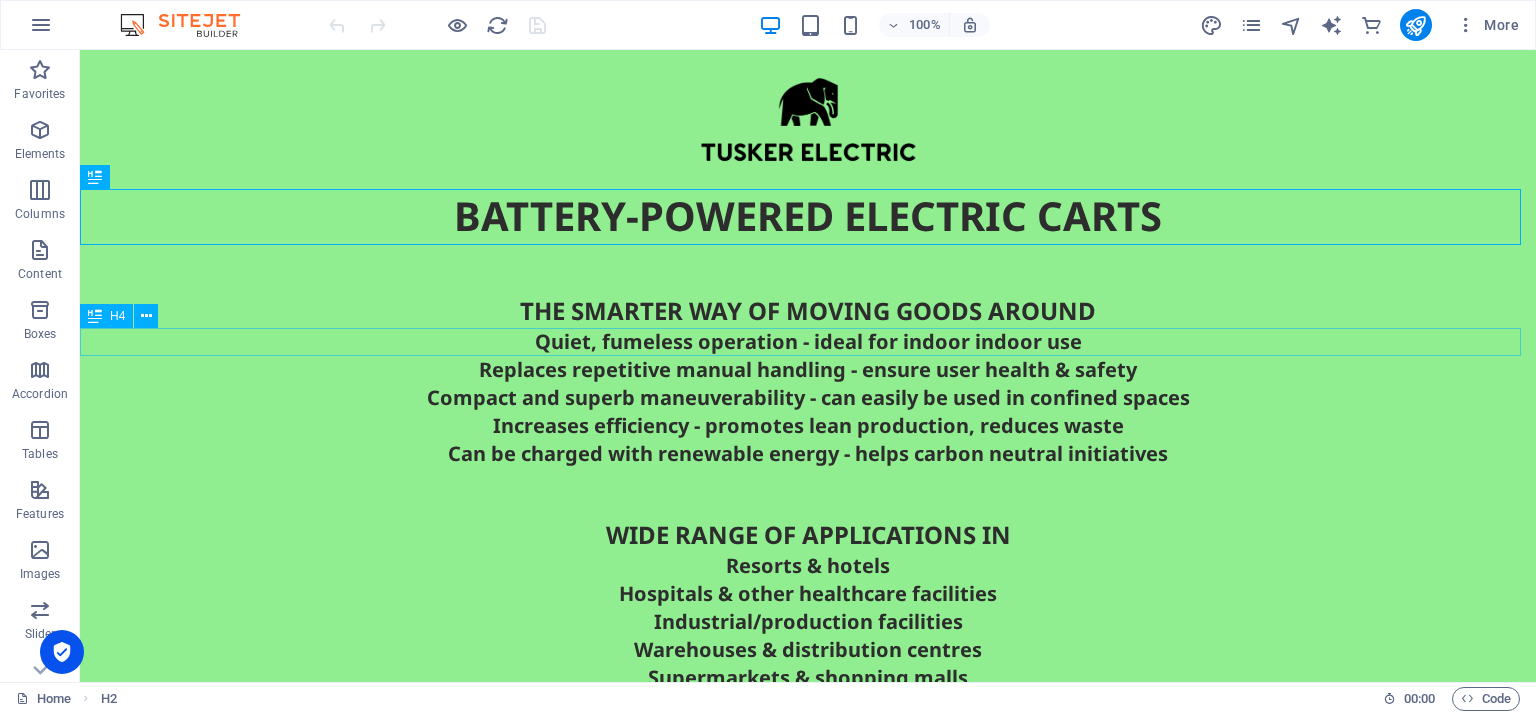 click on "Quiet, fumeless operation - ideal for indoor indoor use" at bounding box center (808, 342) 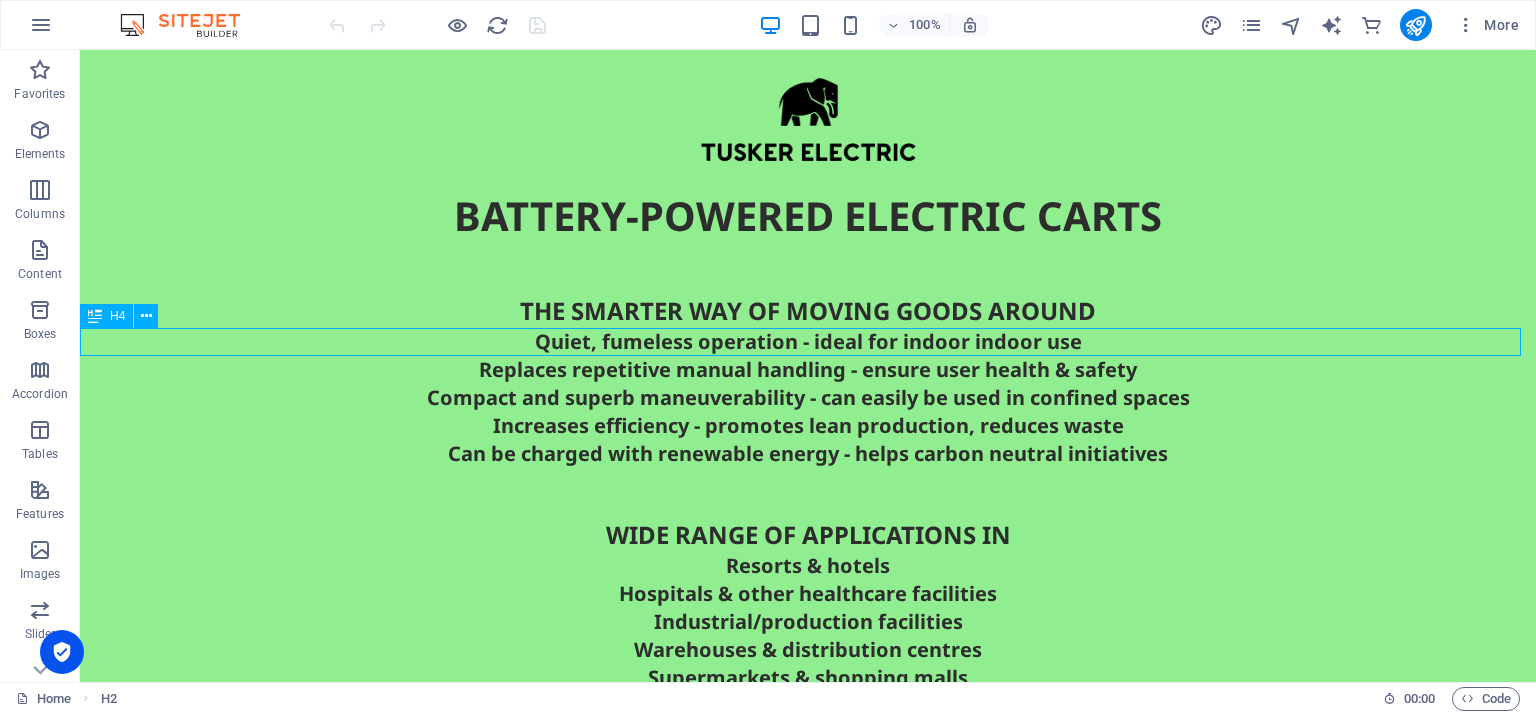 click on "Quiet, fumeless operation - ideal for indoor indoor use" at bounding box center (808, 342) 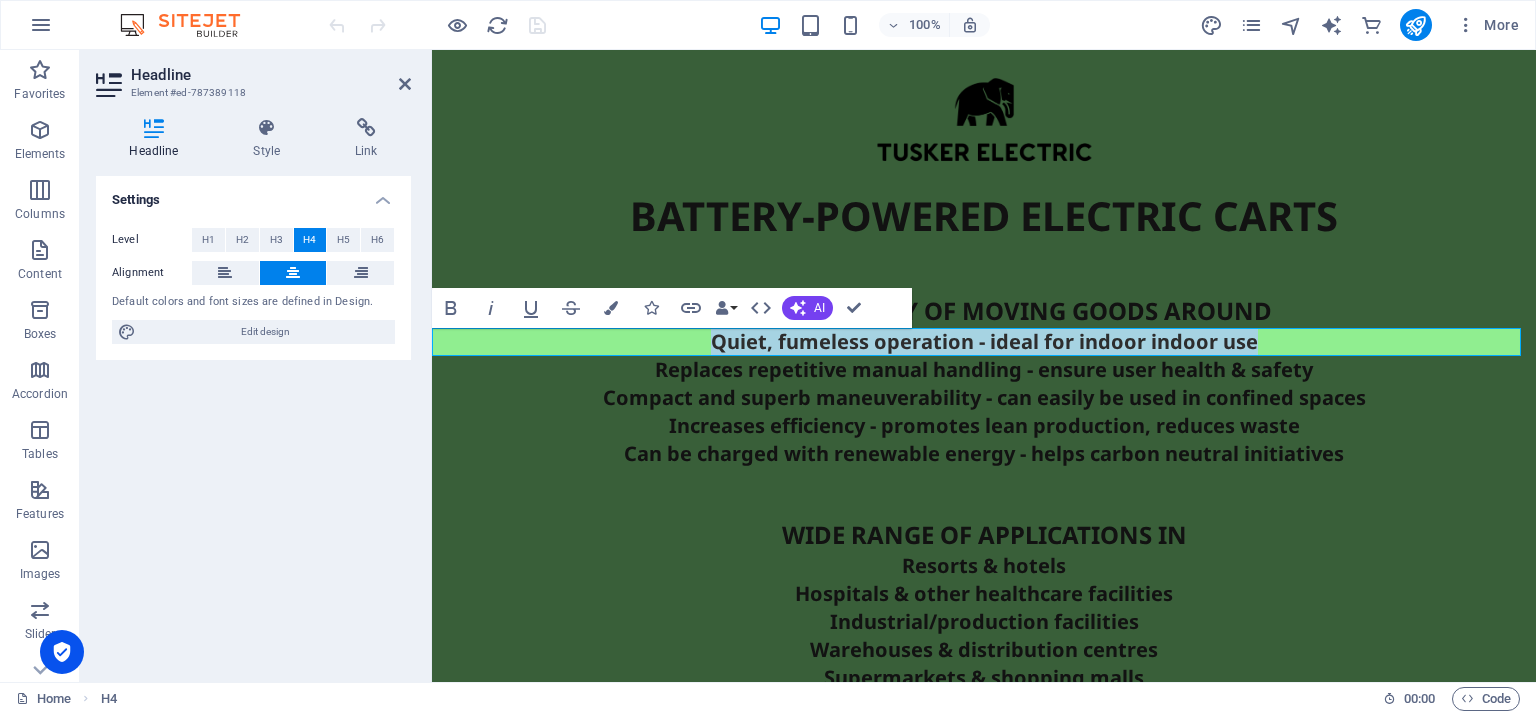 click on "Quiet, fumeless operation - ideal for indoor indoor use" at bounding box center (984, 342) 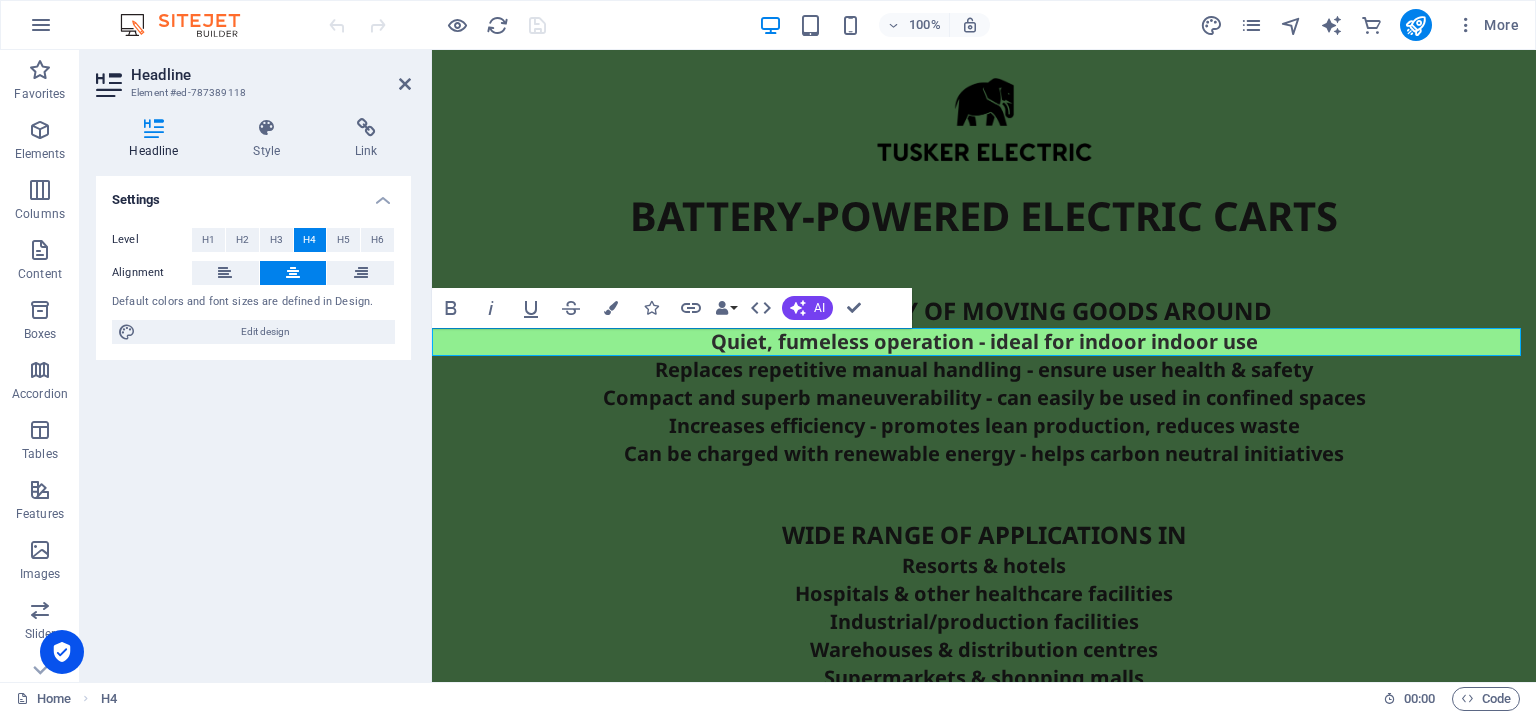 click on "Quiet, fumeless operation - ideal for indoor indoor use" at bounding box center [984, 342] 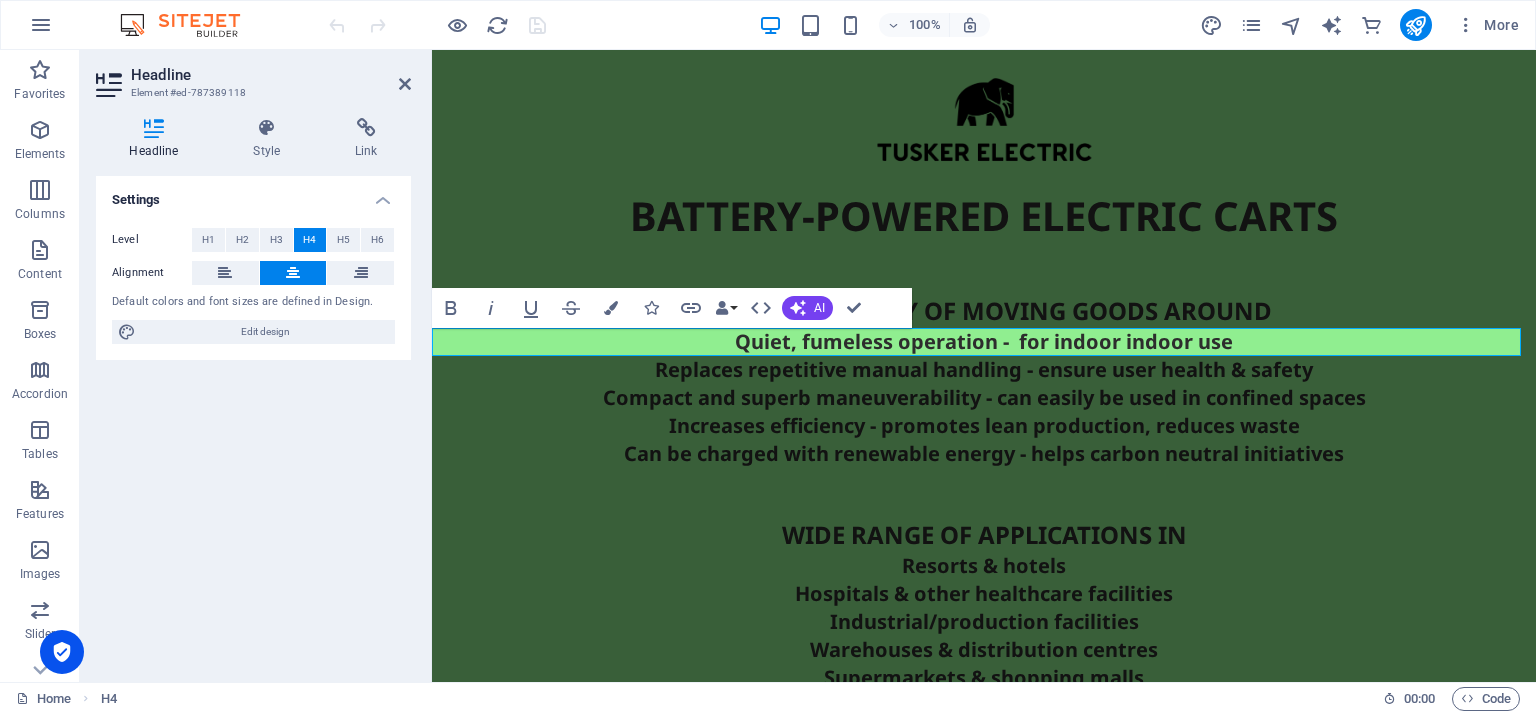 click on "Quiet, fumeless operation -  for indoor indoor use" at bounding box center [984, 342] 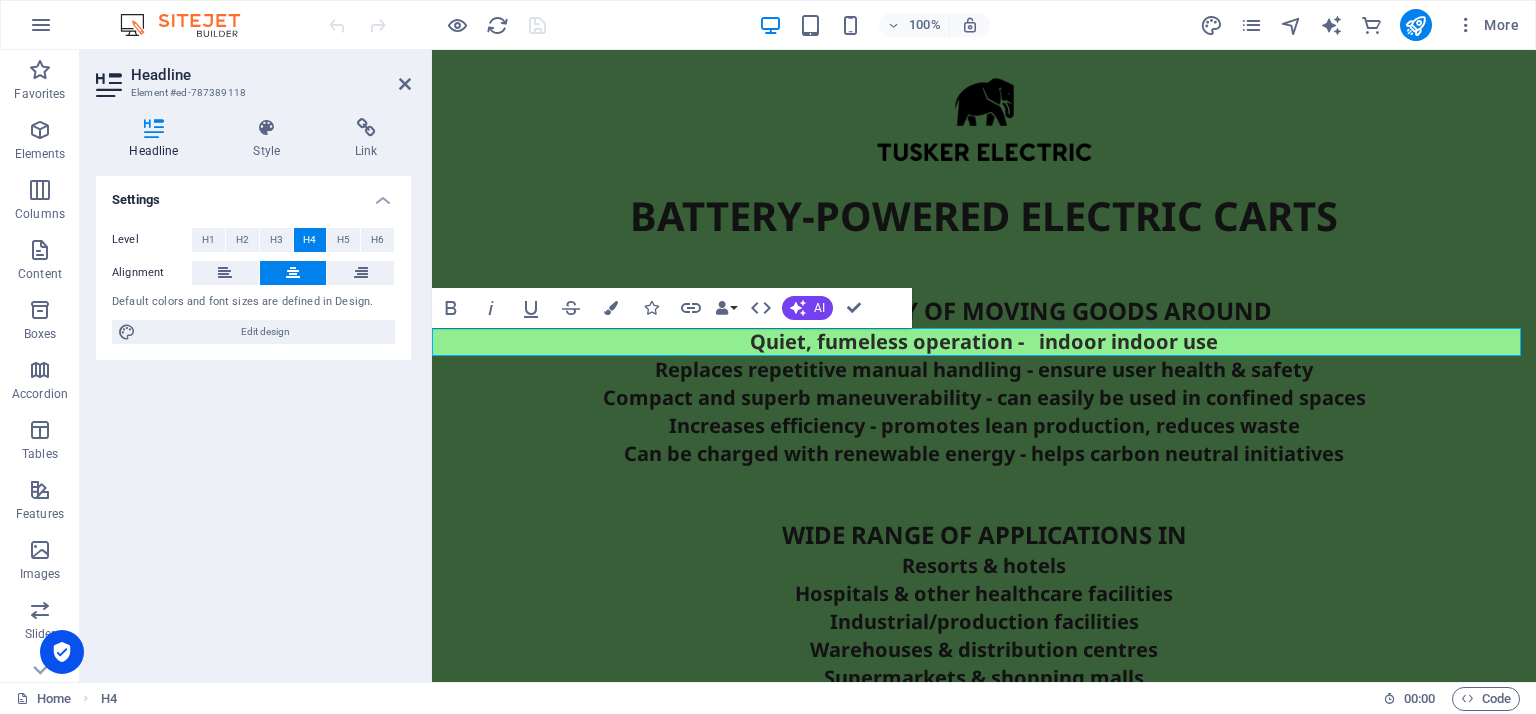 type 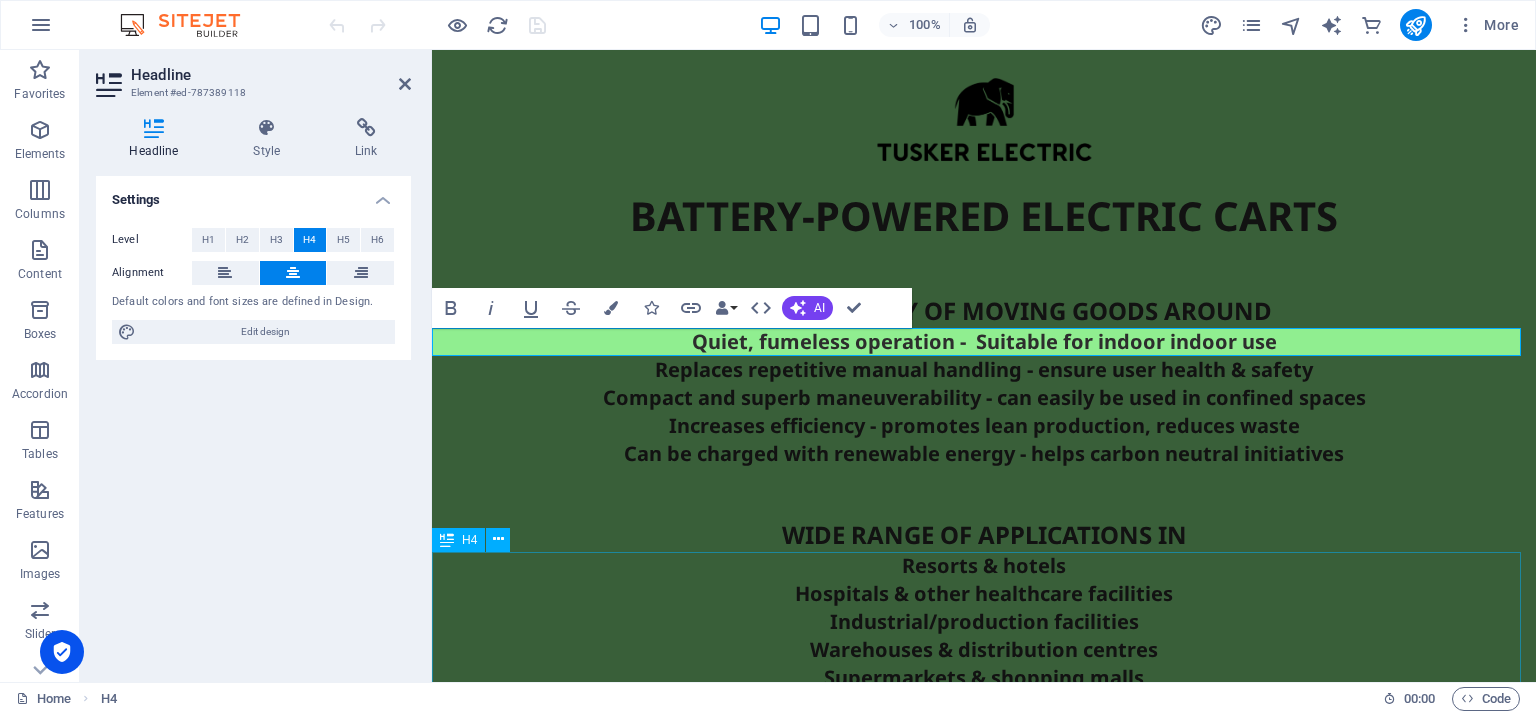 click on "Resorts & hotels Hospitals & other healthcare facilities Industrial/production facilities Warehouses & distribution centres Supermarkets & shopping malls Educational & training institutions Farms & agro-industries Plant nurseries & horticulture facilities Food processing plants Pharmaceutical & other clean production environments Sports and recreational facilities And many more." at bounding box center [984, 720] 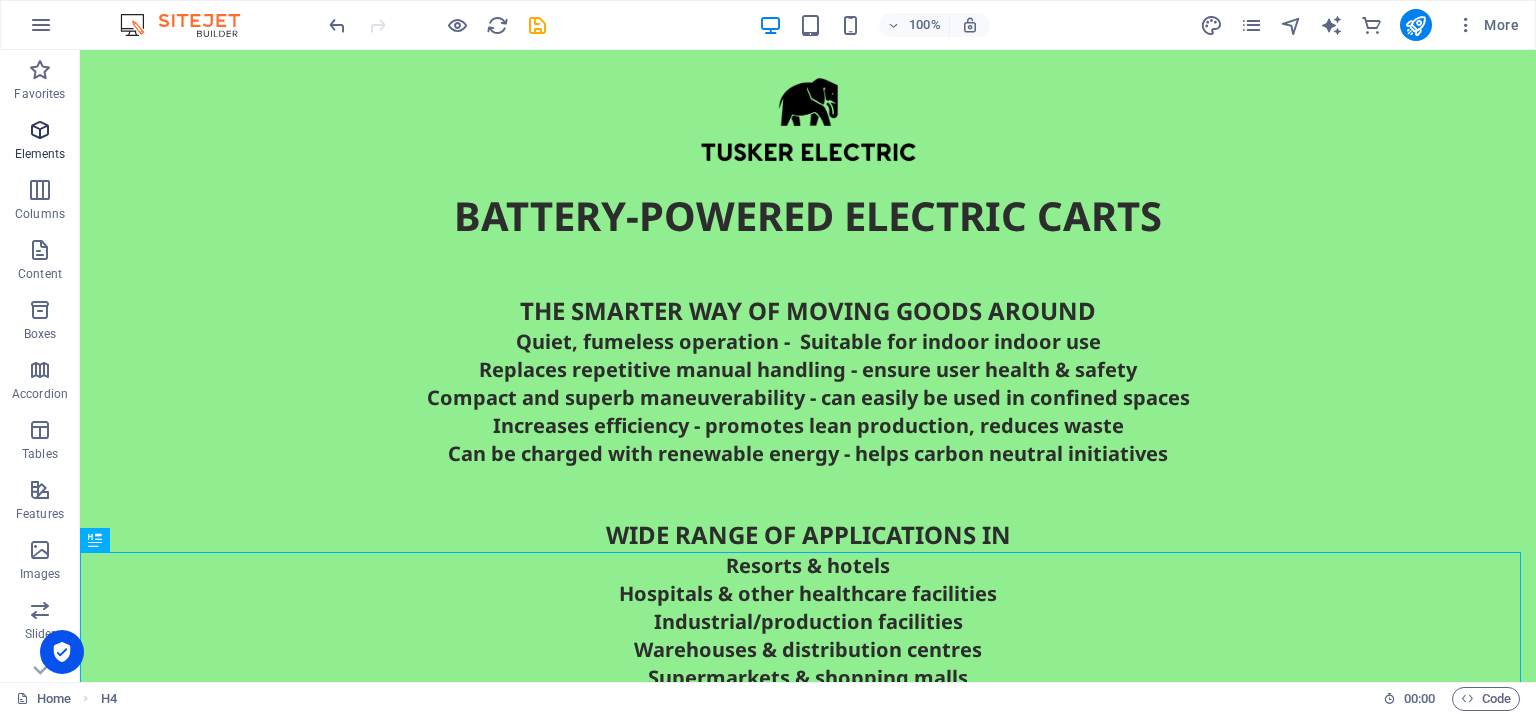 click at bounding box center [40, 130] 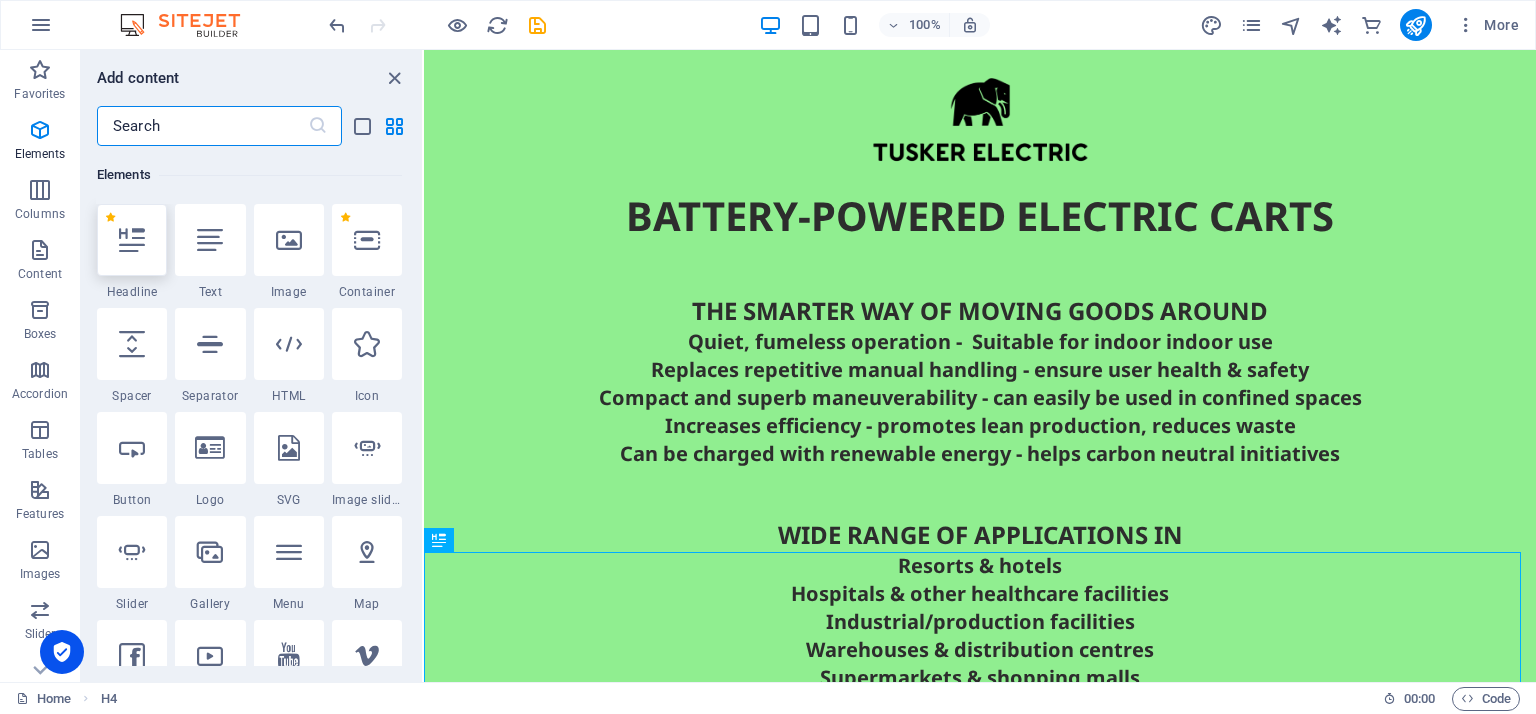 scroll, scrollTop: 212, scrollLeft: 0, axis: vertical 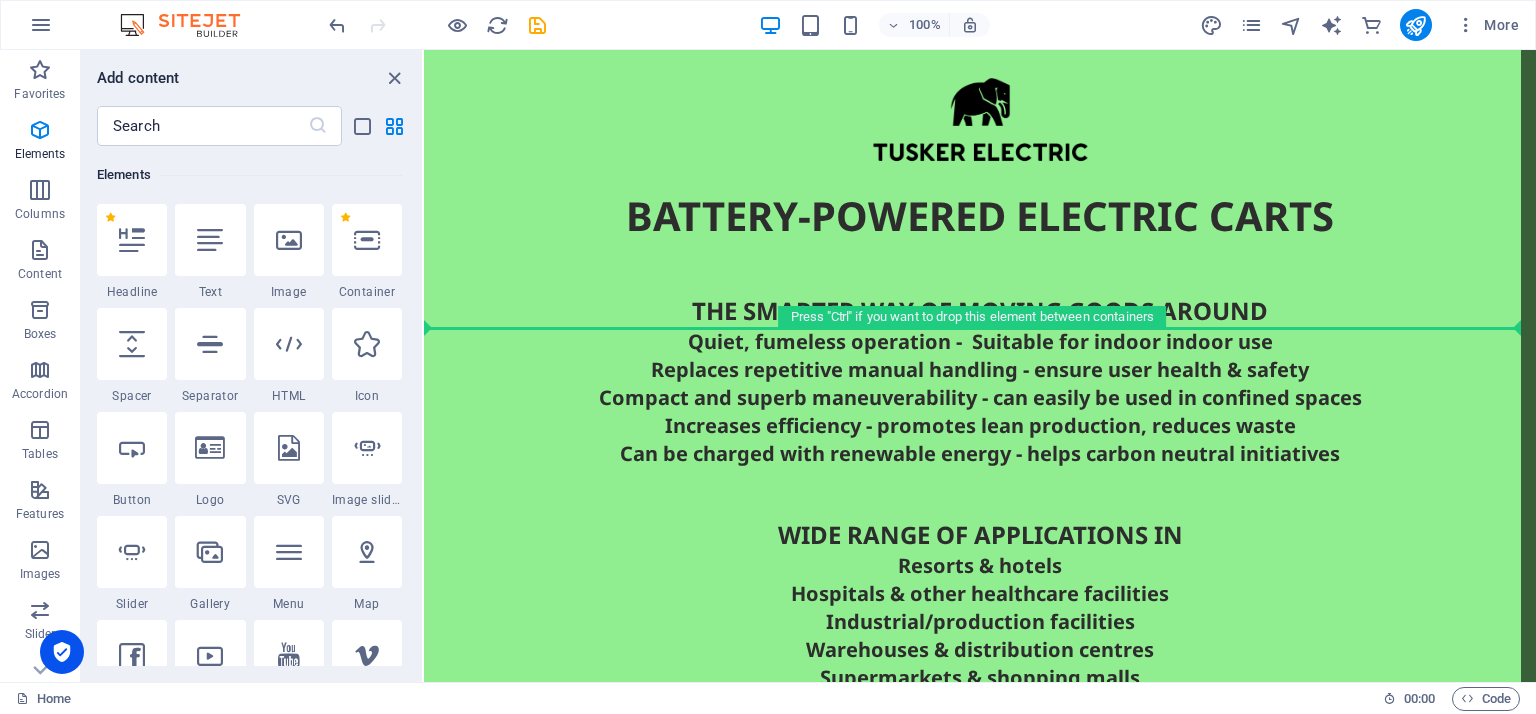 select on "px" 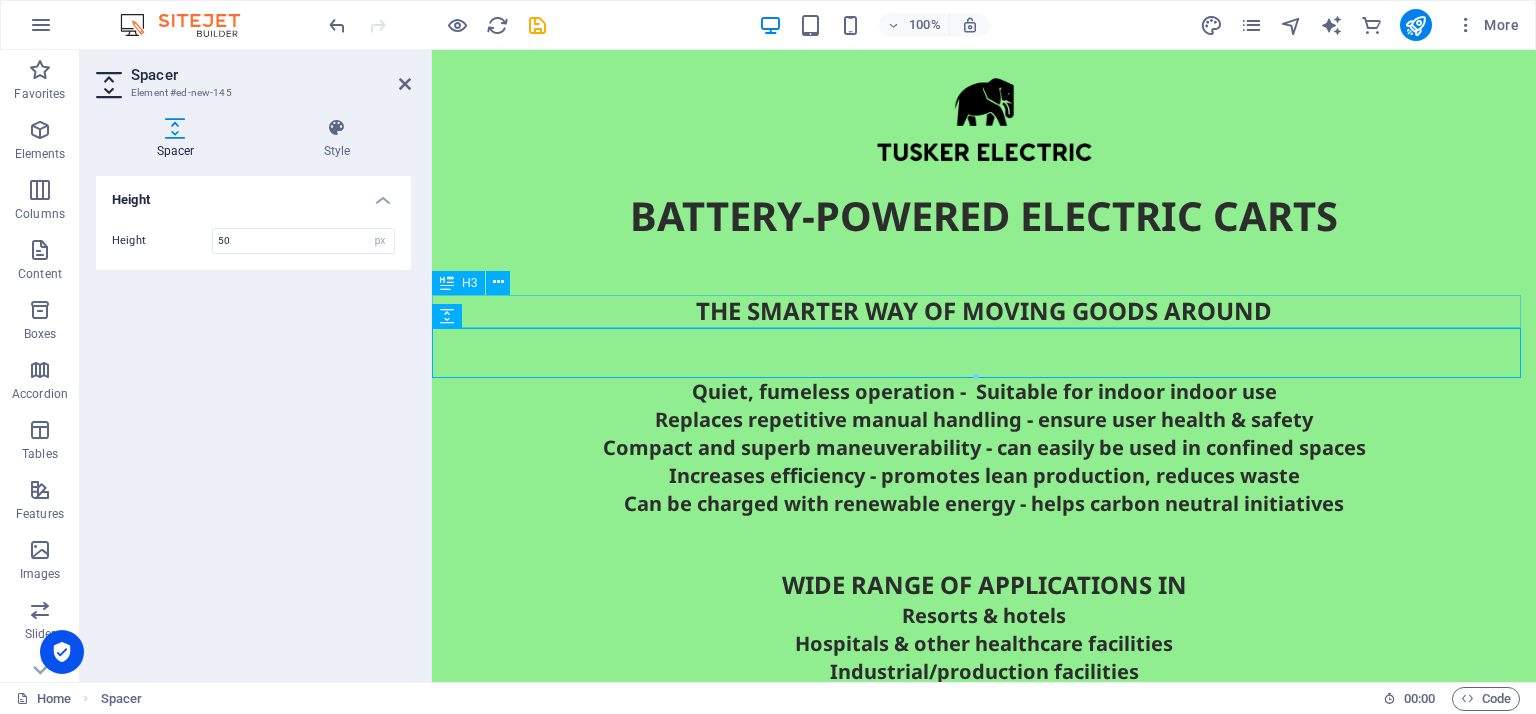 click on "THE SMARTER WAY OF MOVING GOODS AROUND" at bounding box center [984, 311] 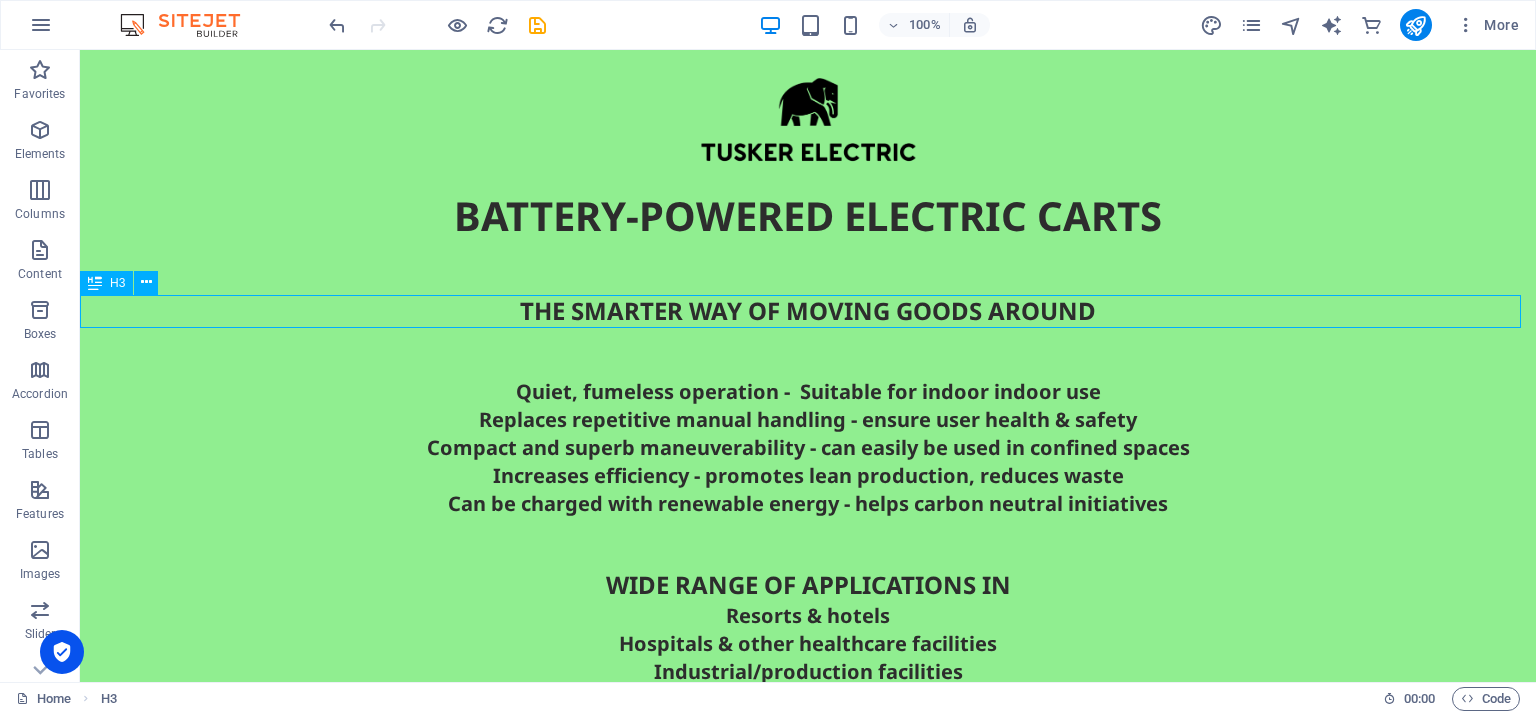 click on "THE SMARTER WAY OF MOVING GOODS AROUND" at bounding box center (808, 311) 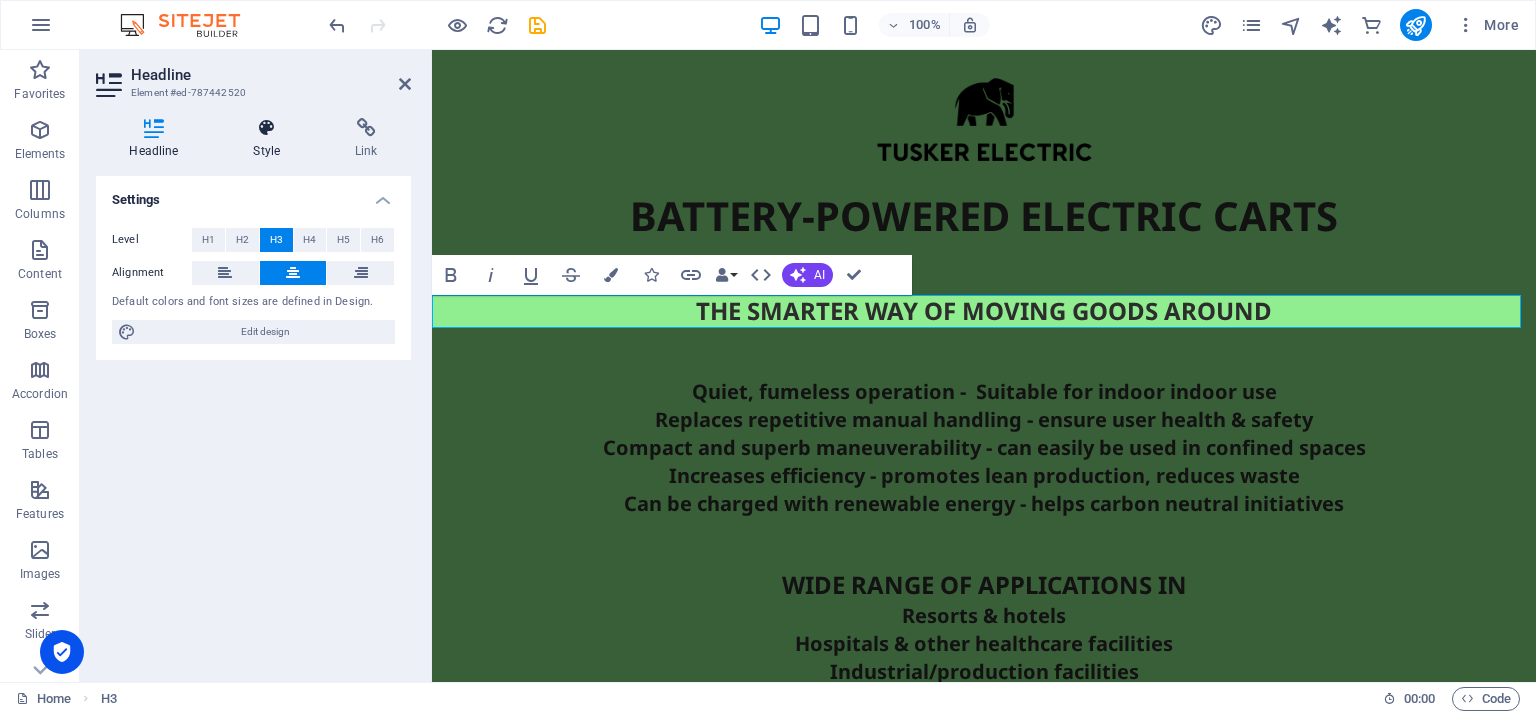 click on "Style" at bounding box center [271, 139] 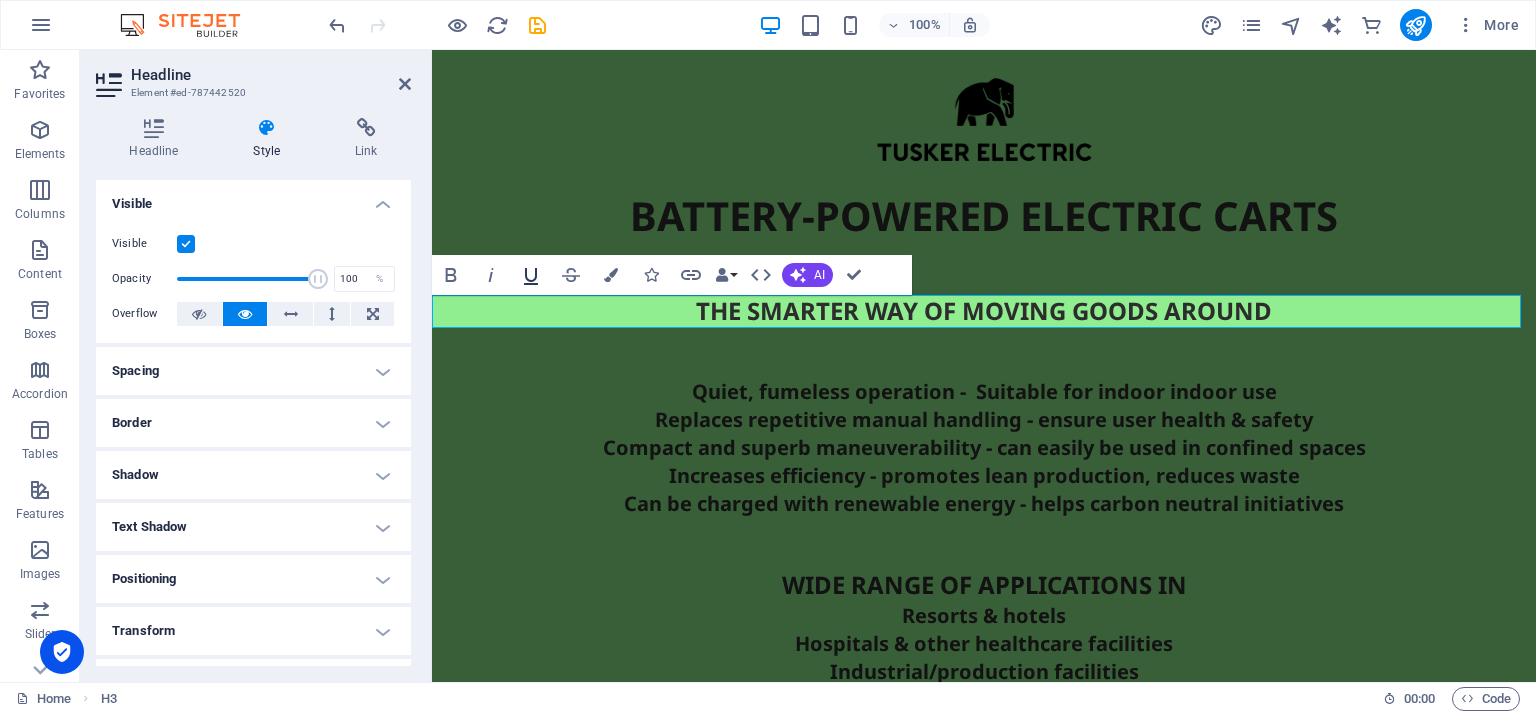 click 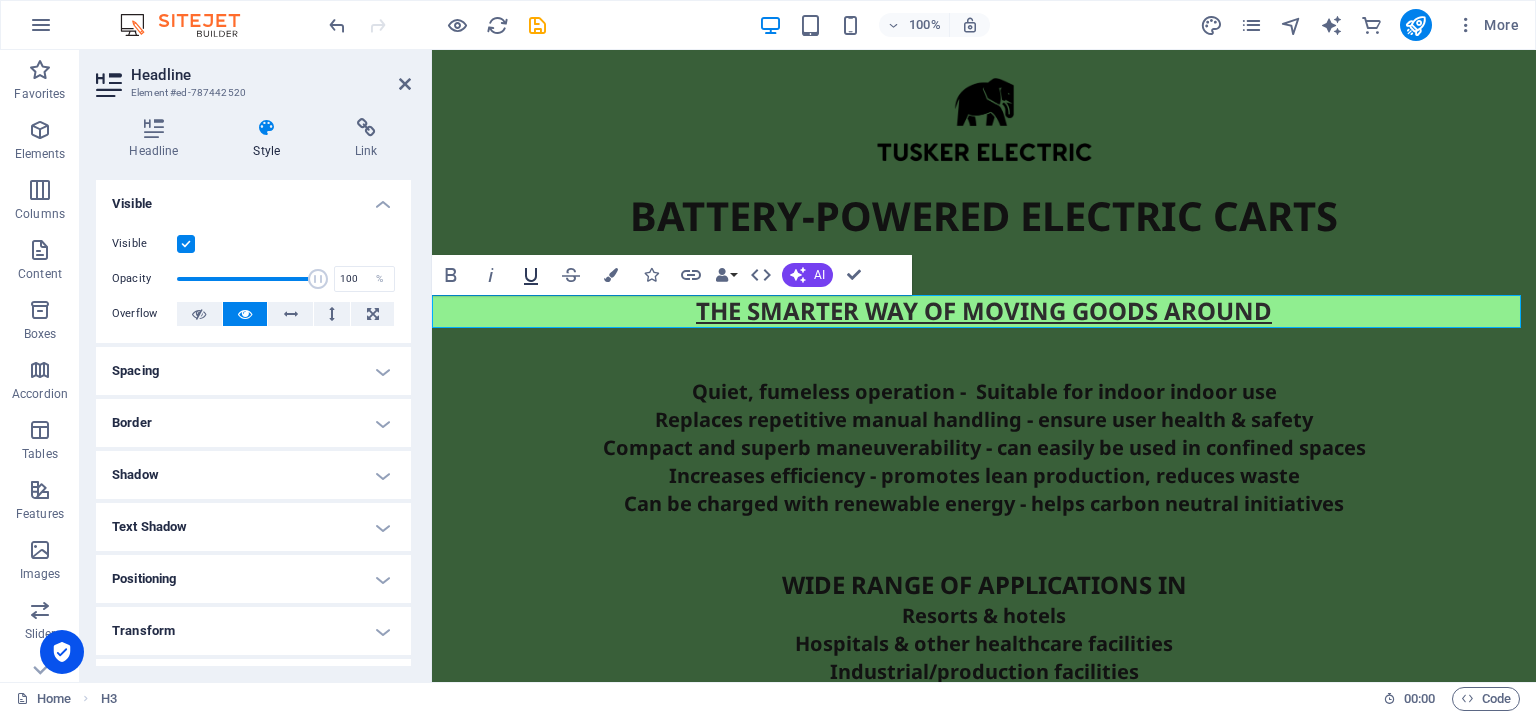 click 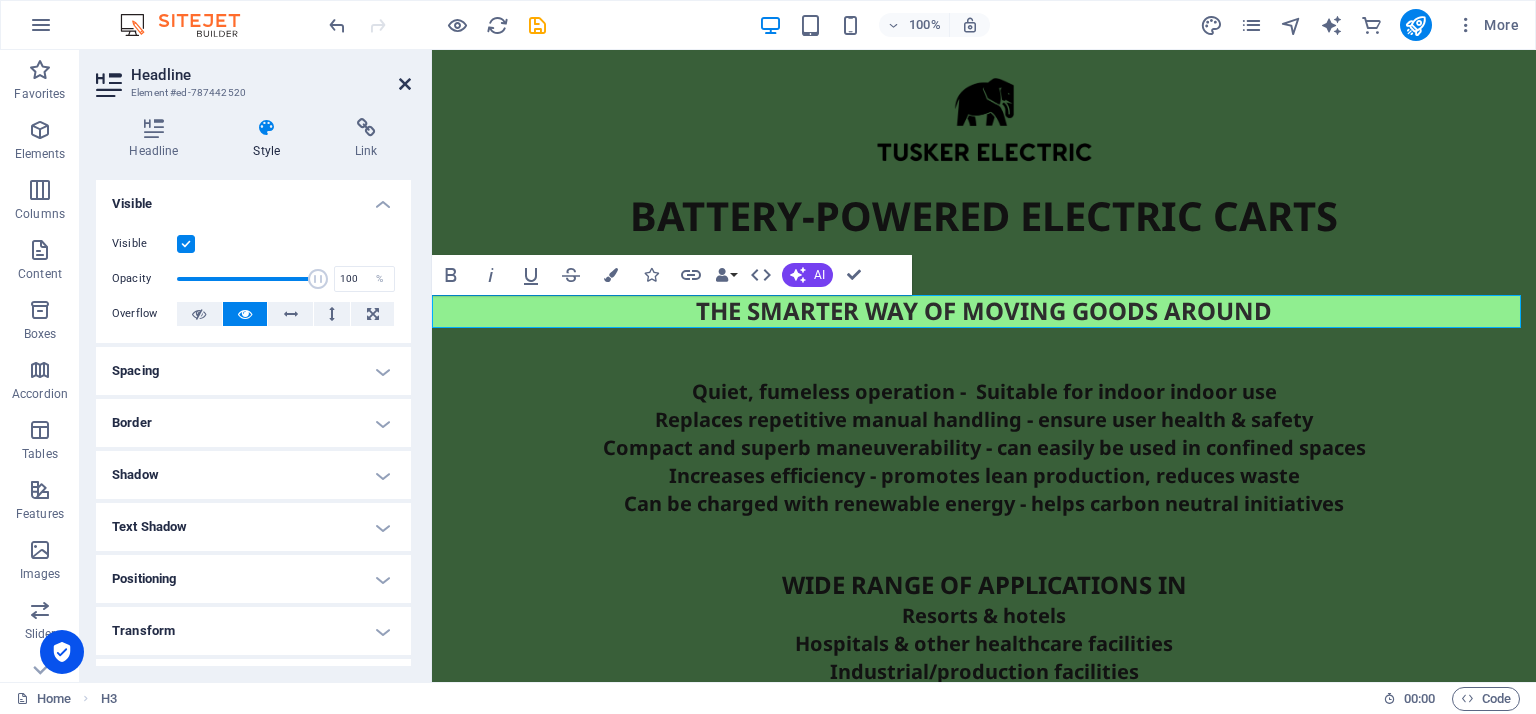 click at bounding box center [405, 84] 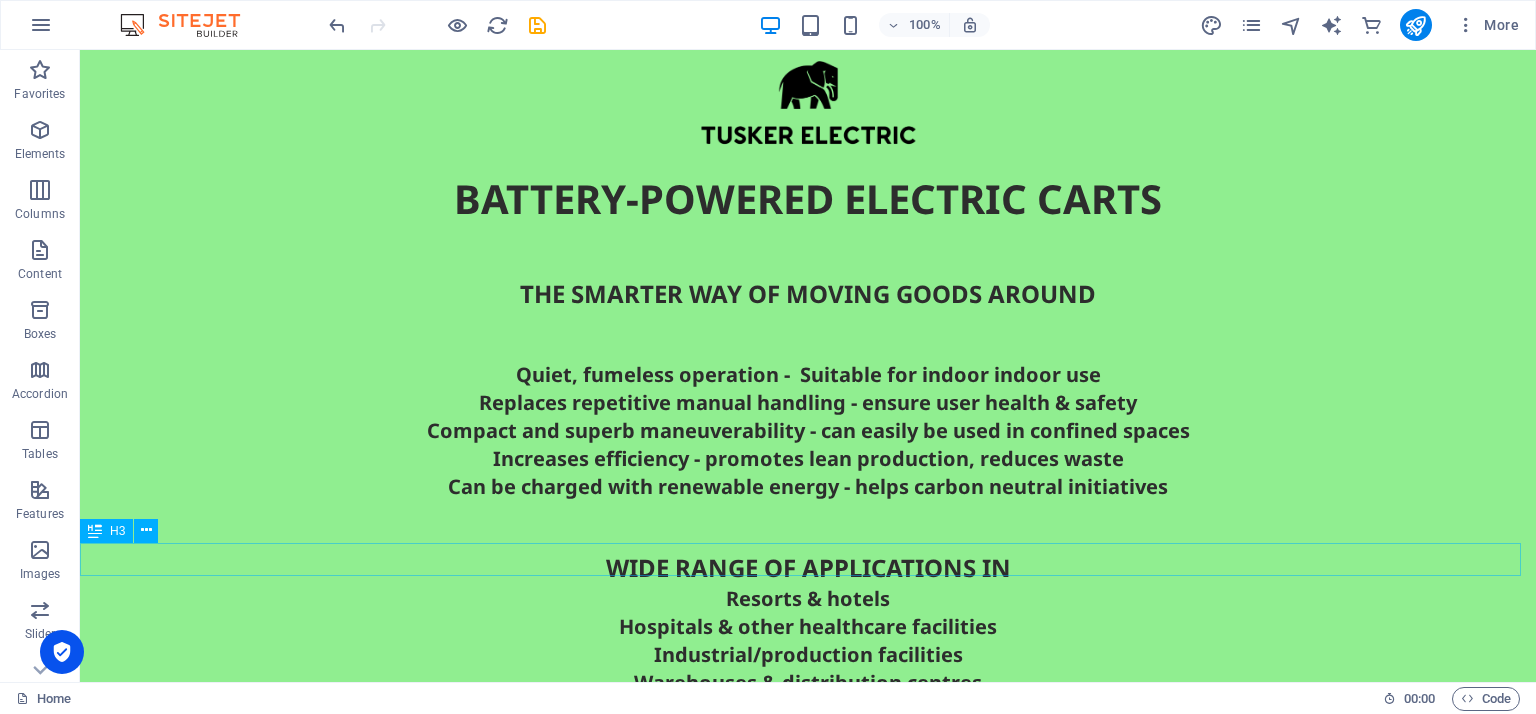 scroll, scrollTop: 16, scrollLeft: 0, axis: vertical 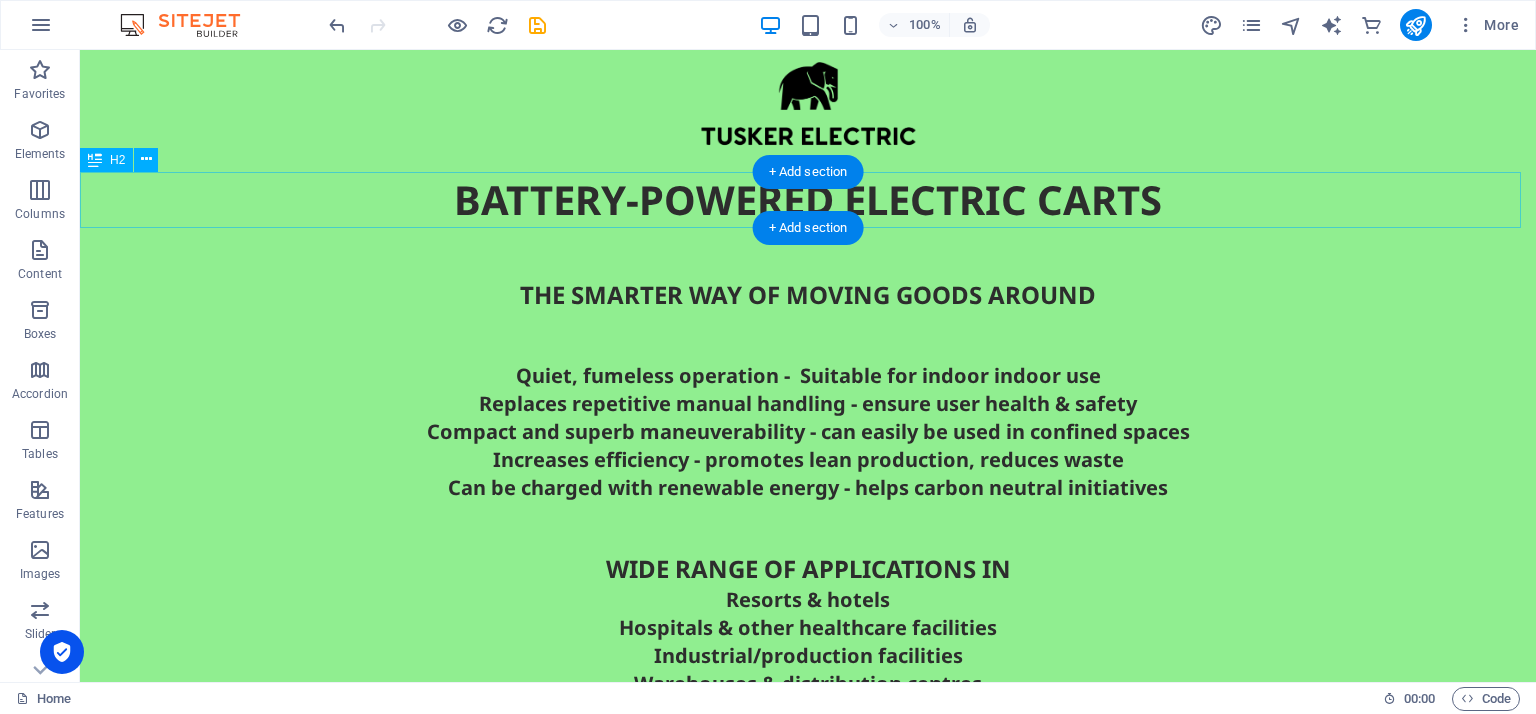 click on "BATTERY-POWERED ELECTRIC CARTS" at bounding box center (808, 200) 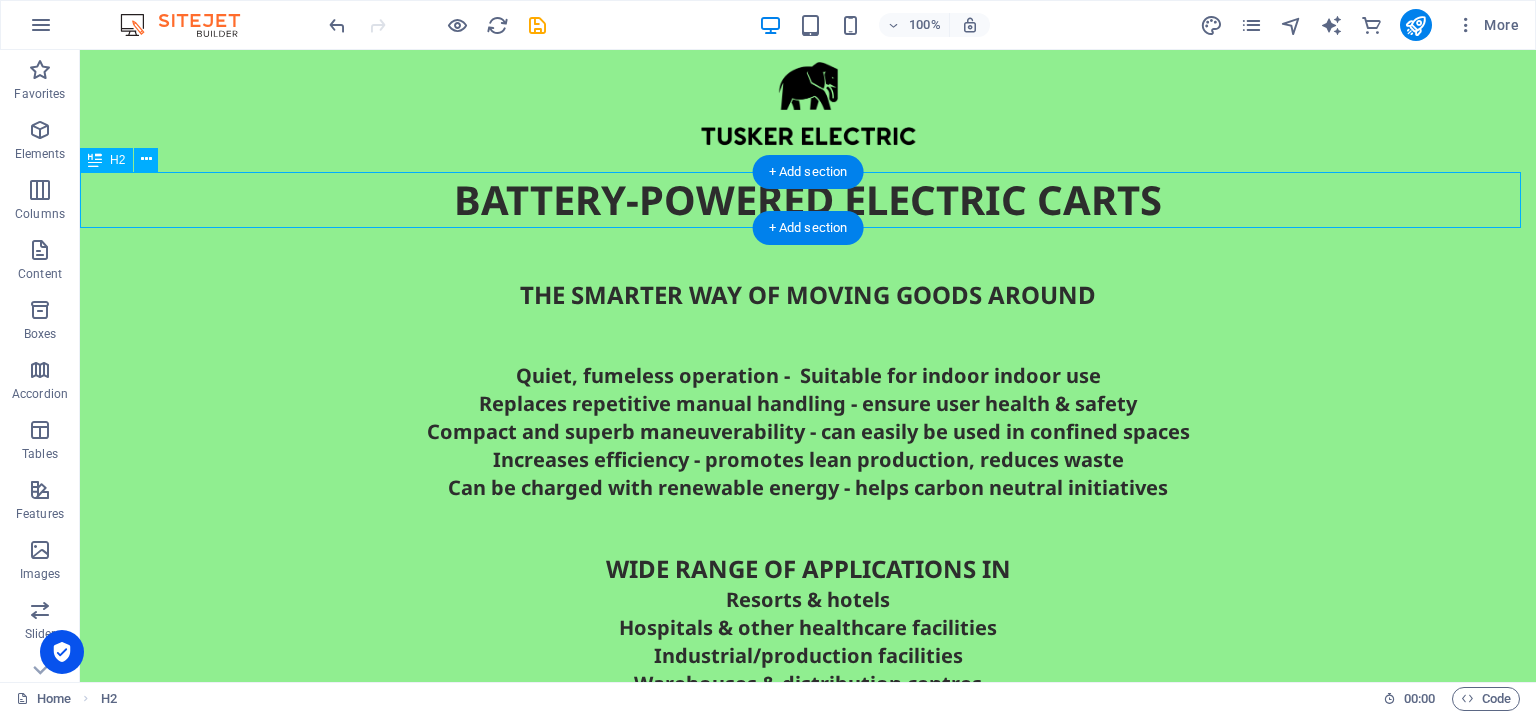 click on "BATTERY-POWERED ELECTRIC CARTS" at bounding box center (808, 200) 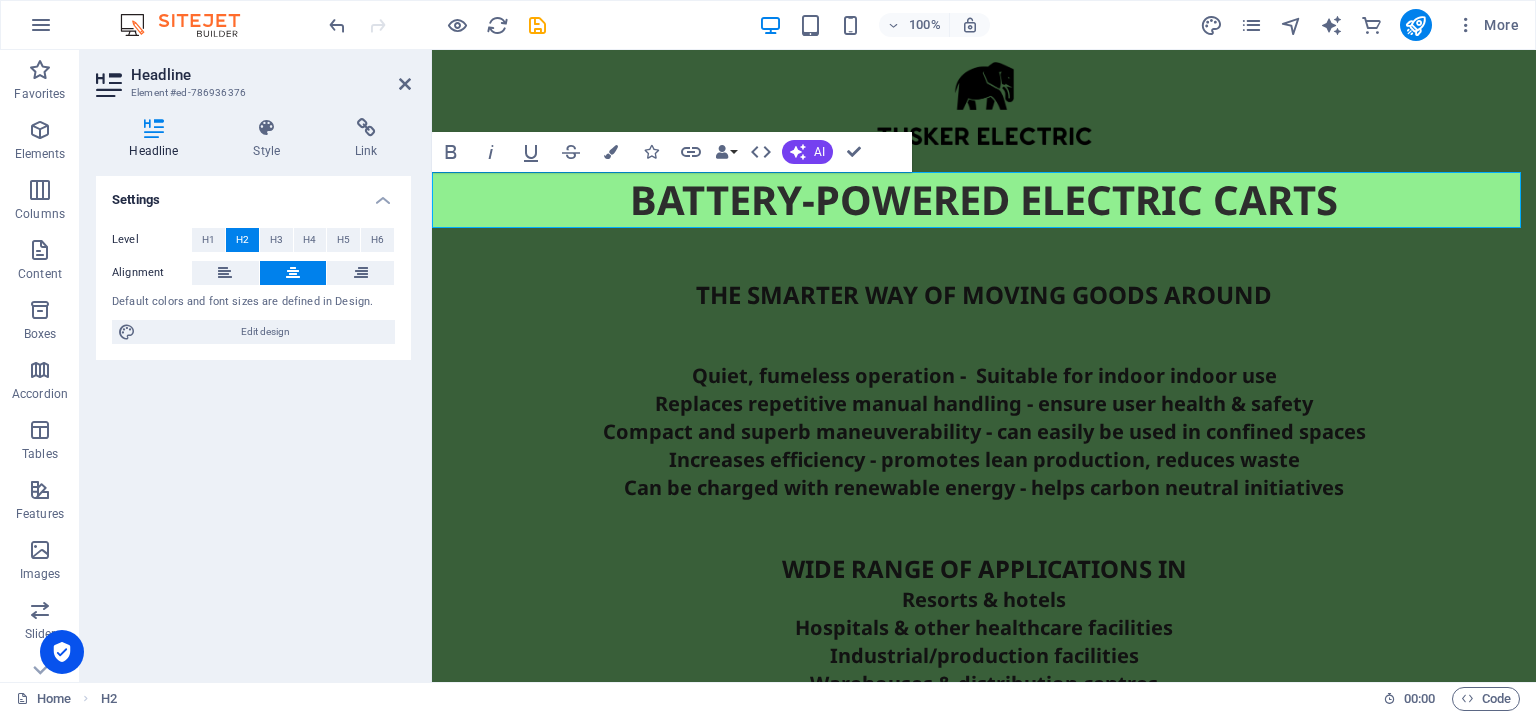click on "BATTERY-POWERED ELECTRIC CARTS" at bounding box center [984, 200] 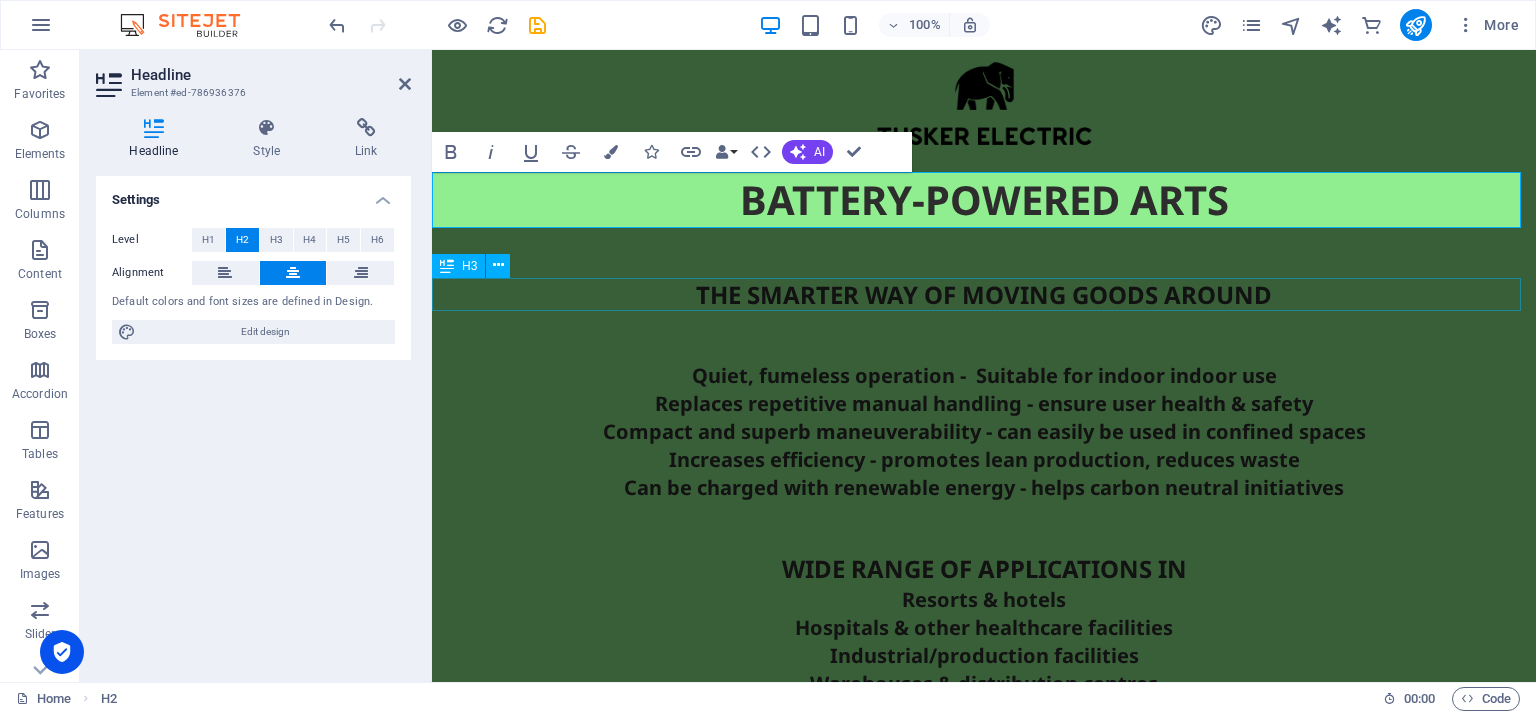 type 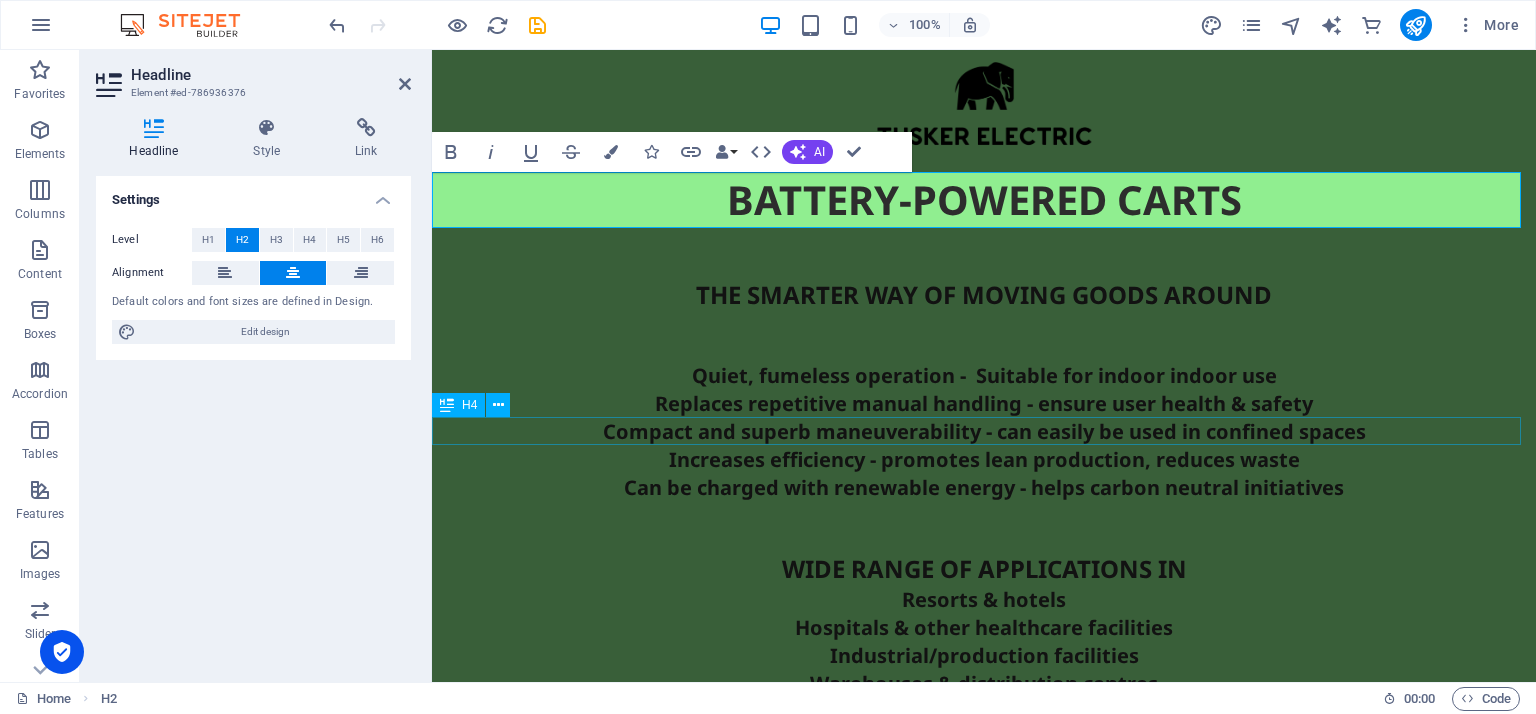 click on "Compact and superb maneuverability - can easily be used in confined spaces" at bounding box center (984, 432) 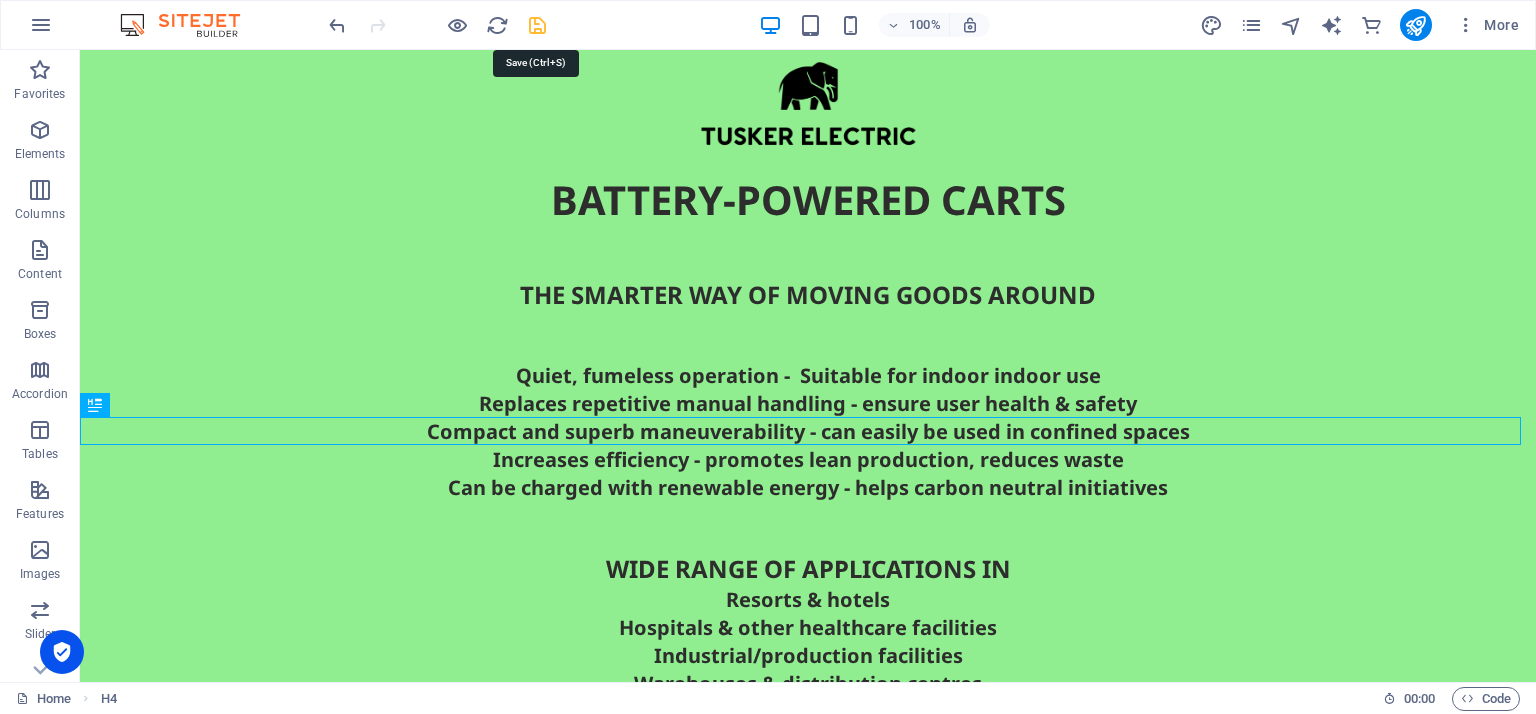 click at bounding box center (537, 25) 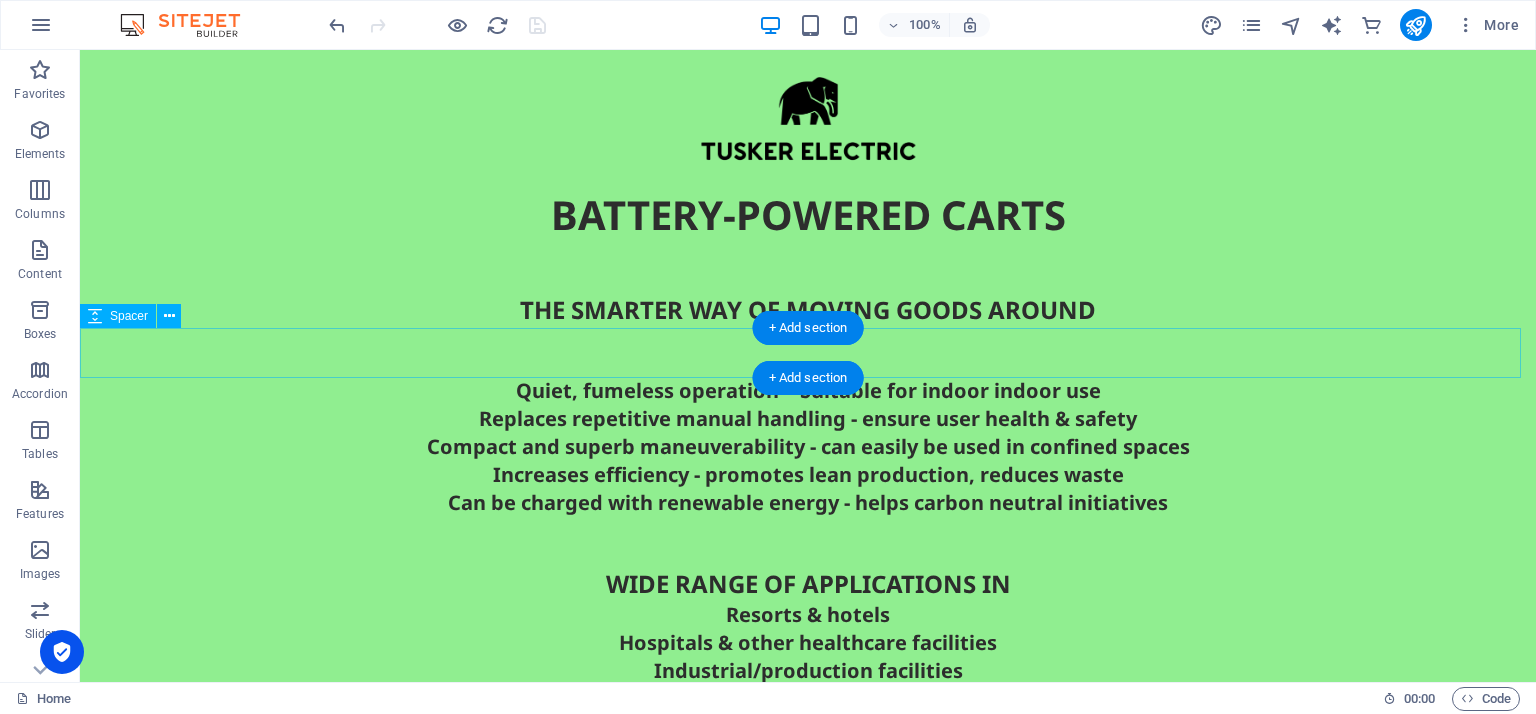 scroll, scrollTop: 0, scrollLeft: 0, axis: both 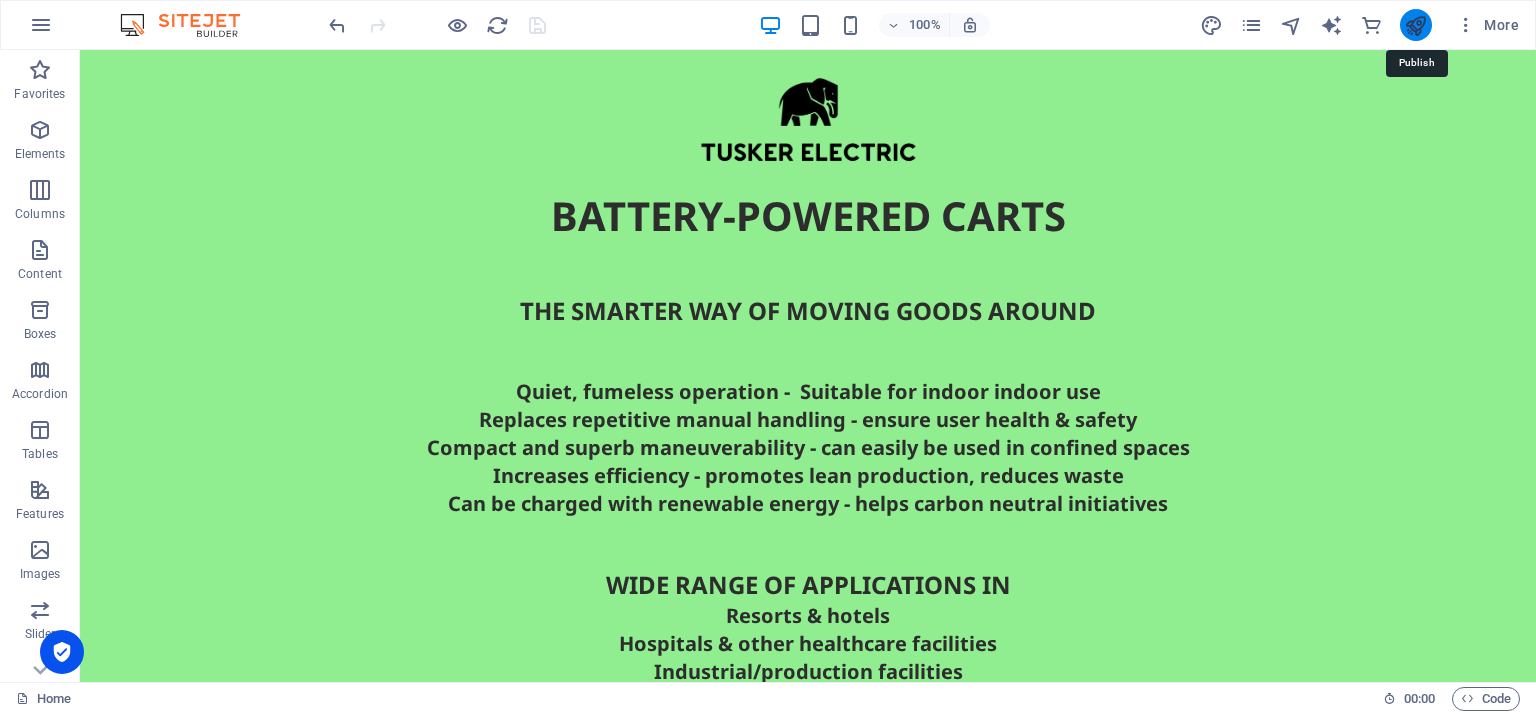 click at bounding box center [1415, 25] 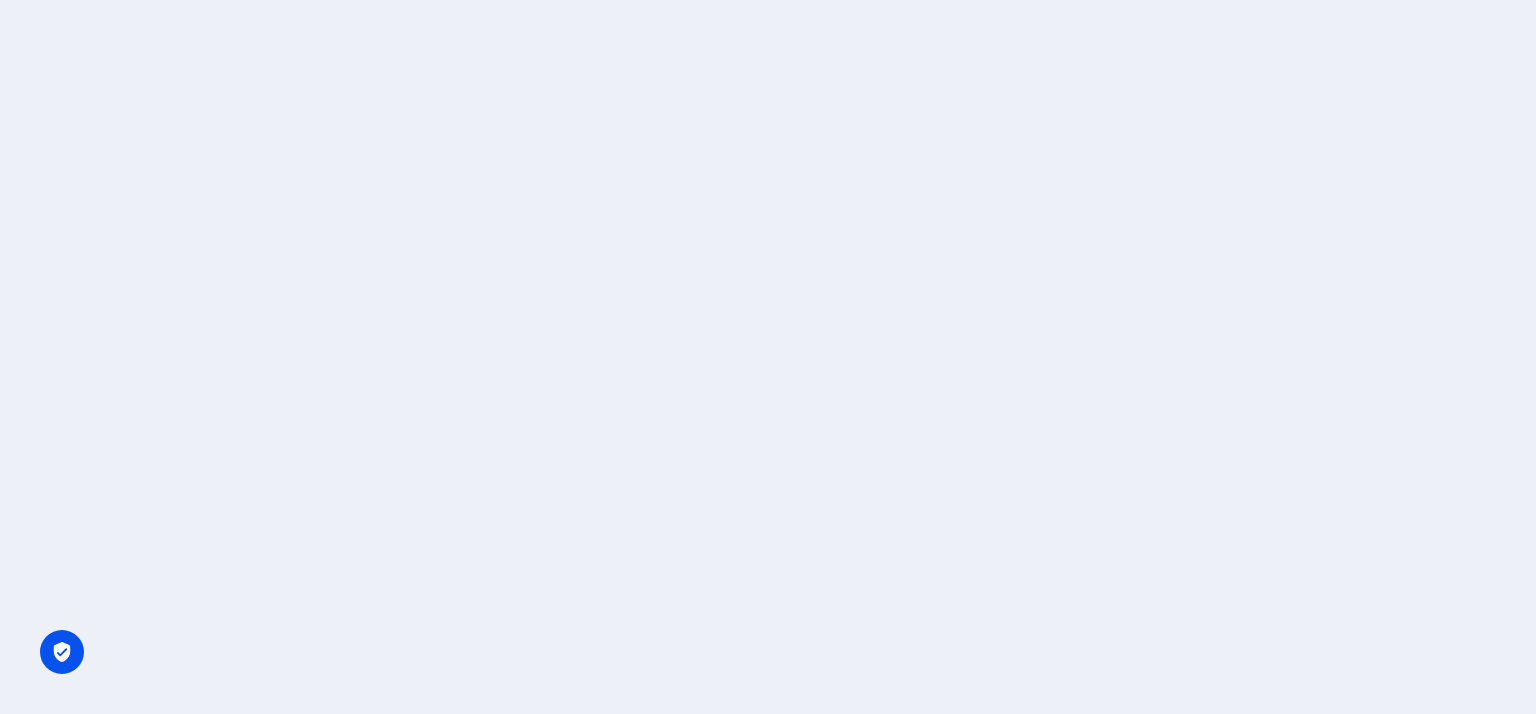 scroll, scrollTop: 0, scrollLeft: 0, axis: both 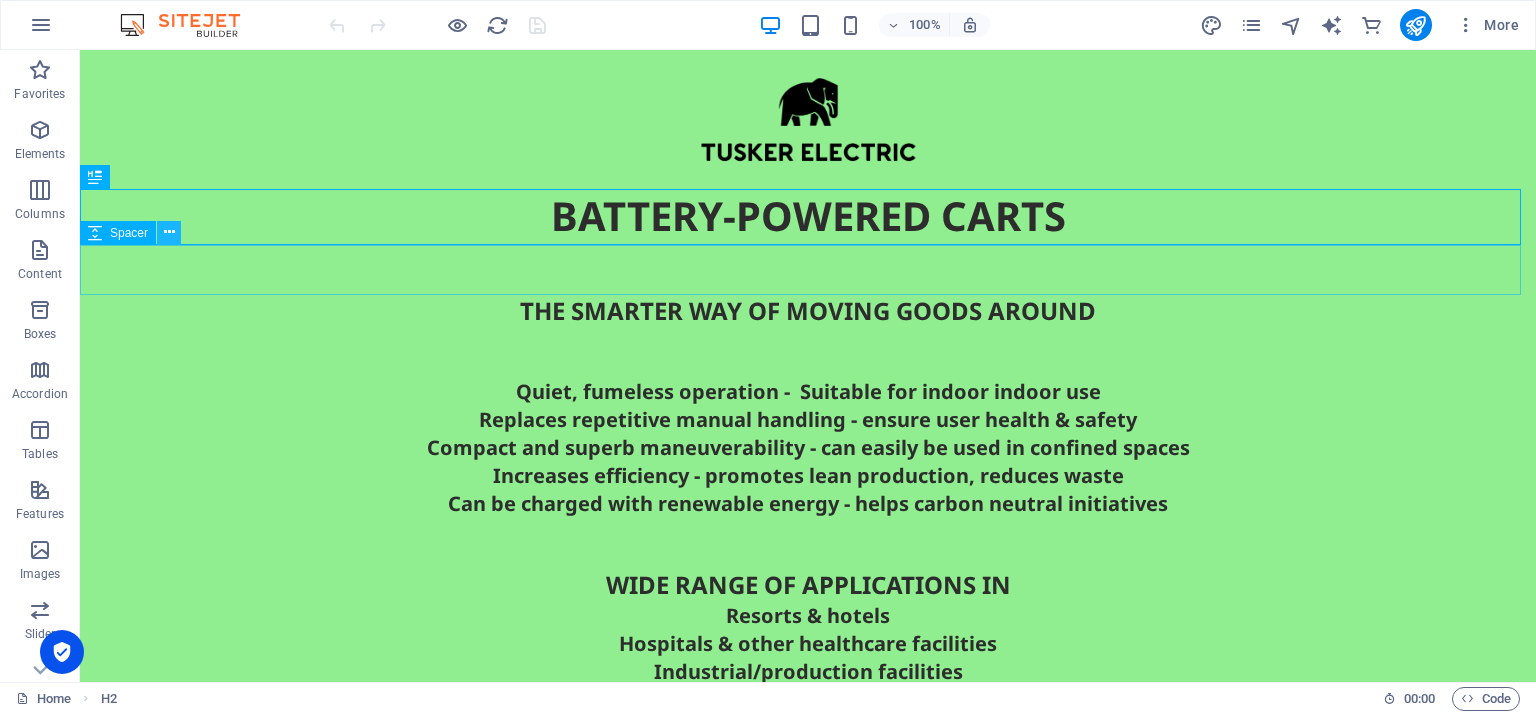 click at bounding box center (169, 232) 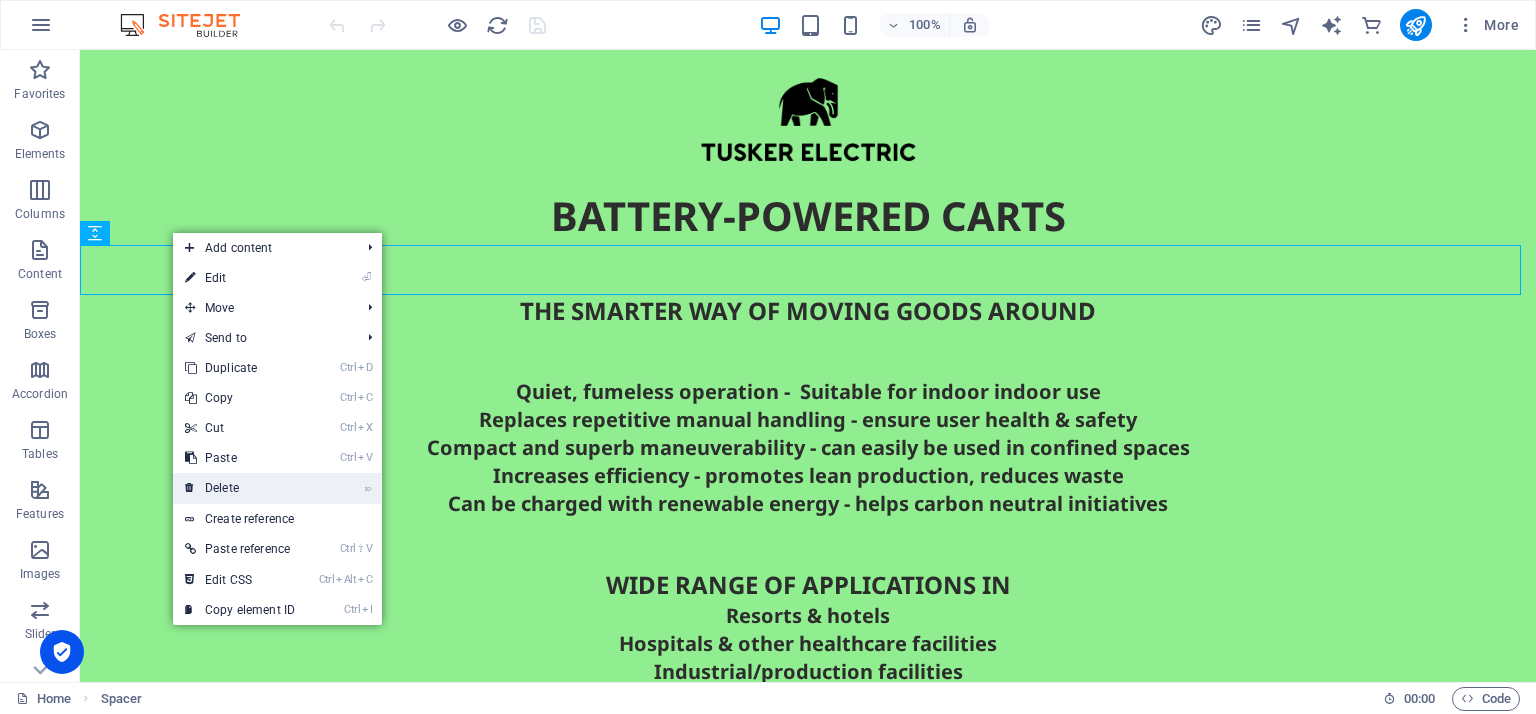 click on "⌦  Delete" at bounding box center (240, 488) 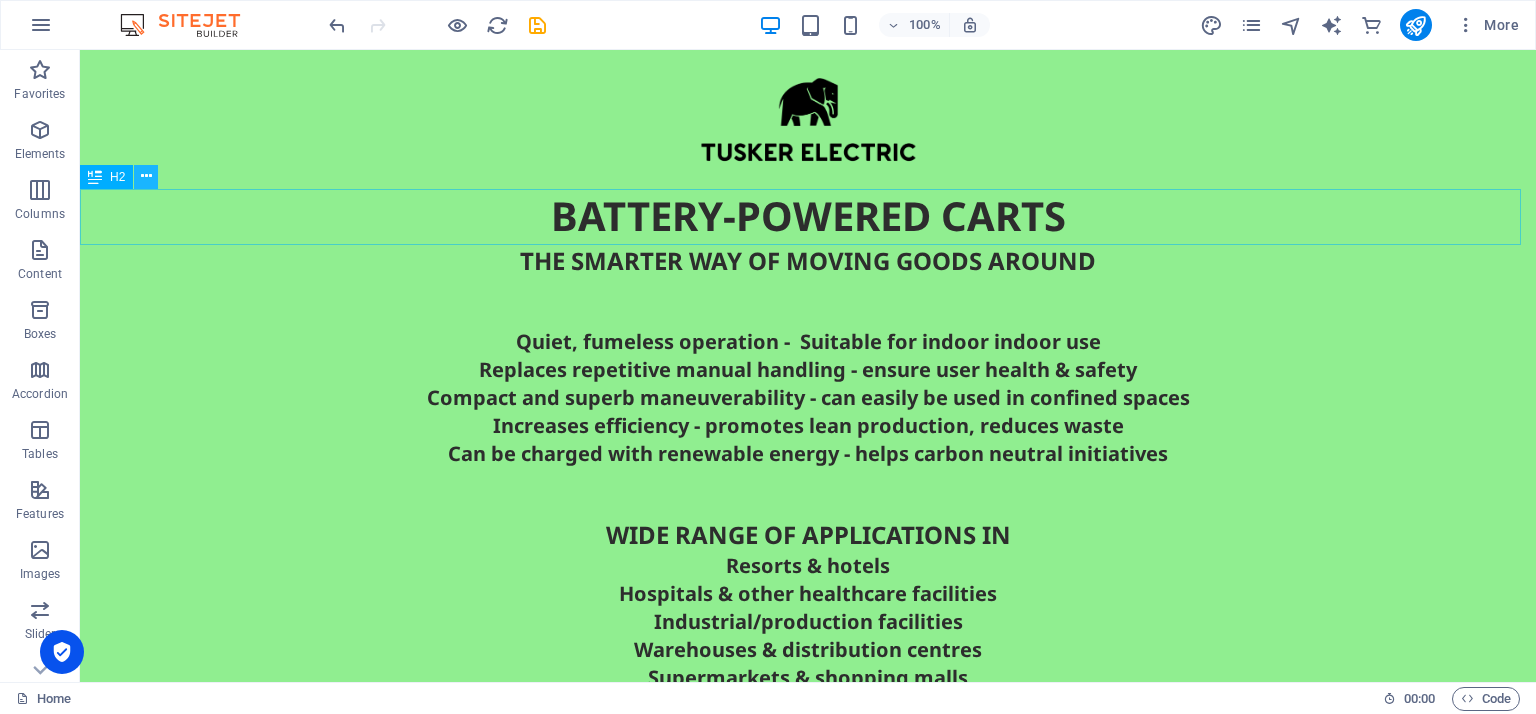 click at bounding box center (146, 176) 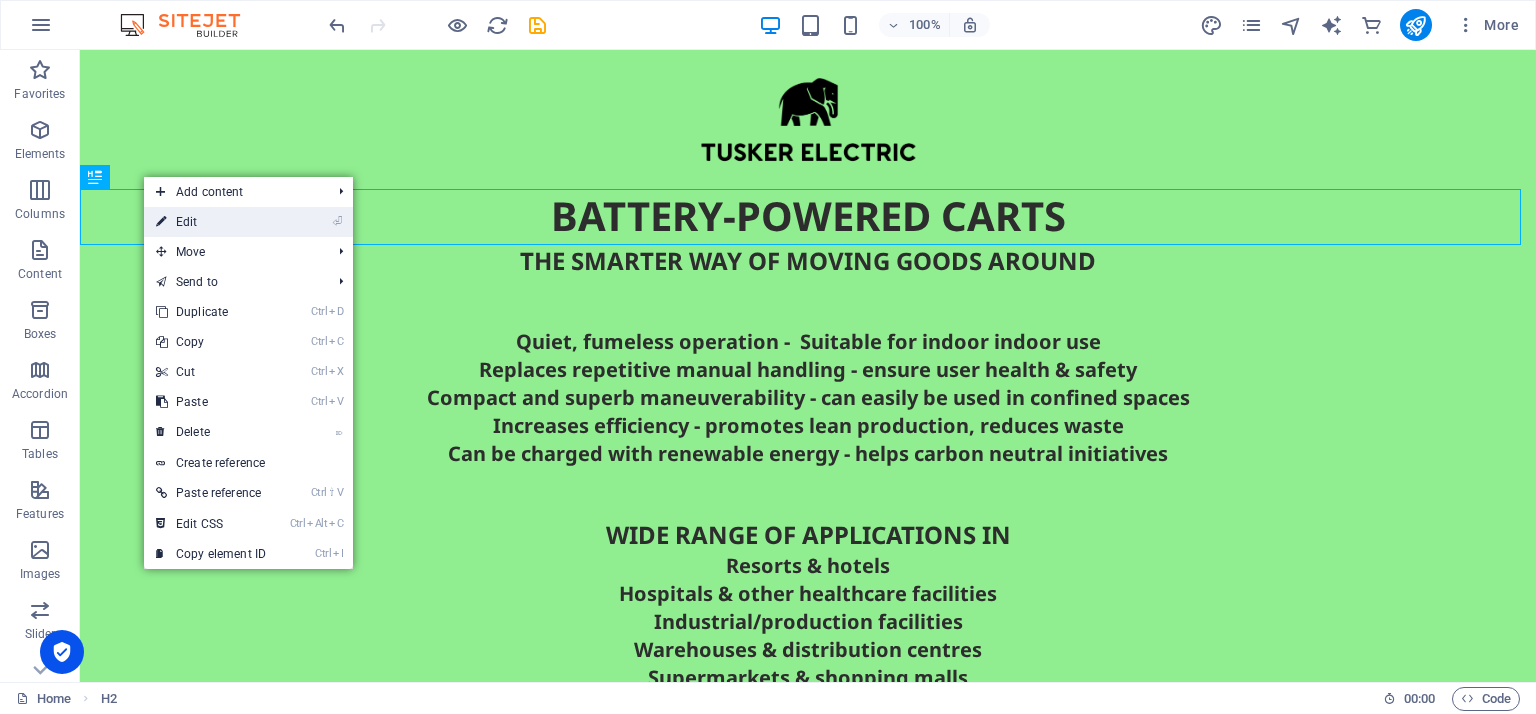 click on "⏎  Edit" at bounding box center (211, 222) 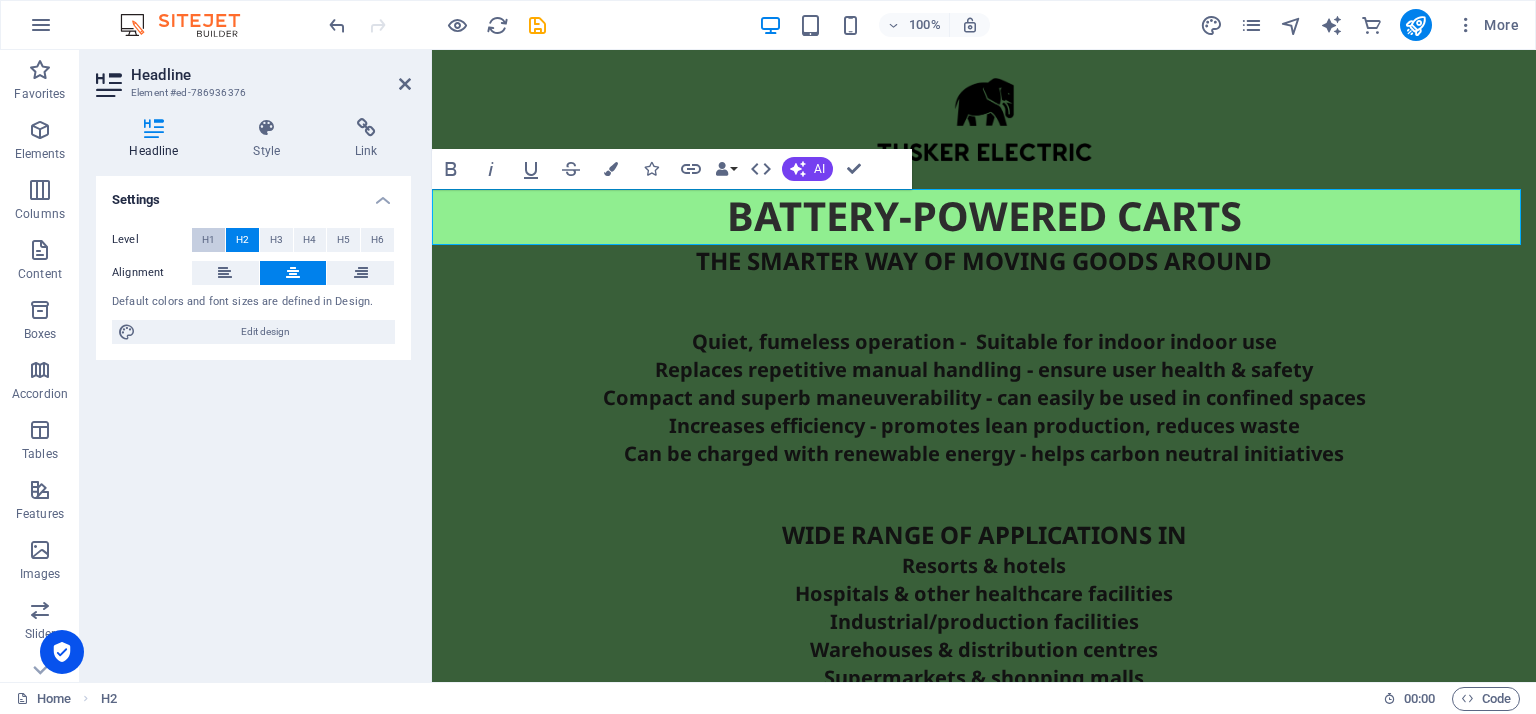 click on "H1" at bounding box center (208, 240) 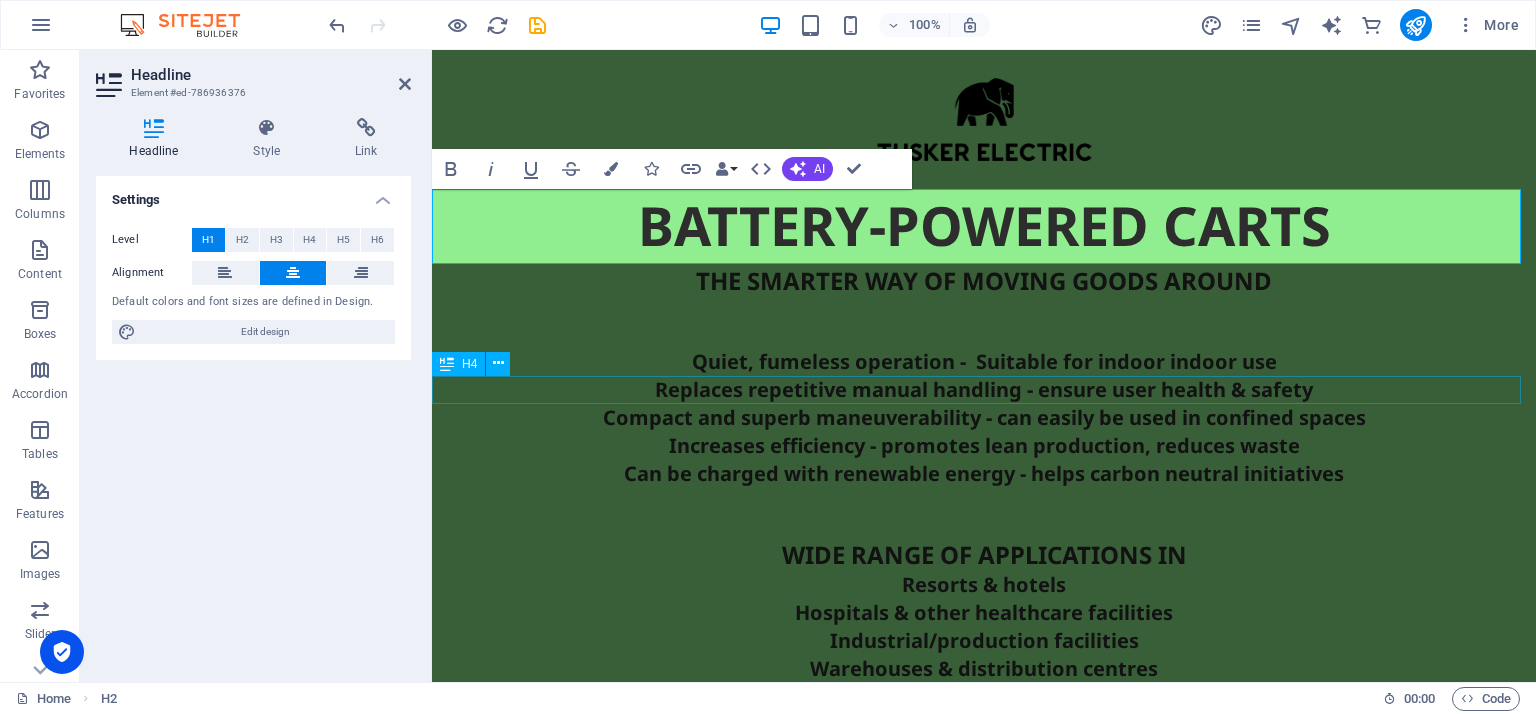click on "Replaces repetitive manual handling - ensure user health & safety" at bounding box center (984, 390) 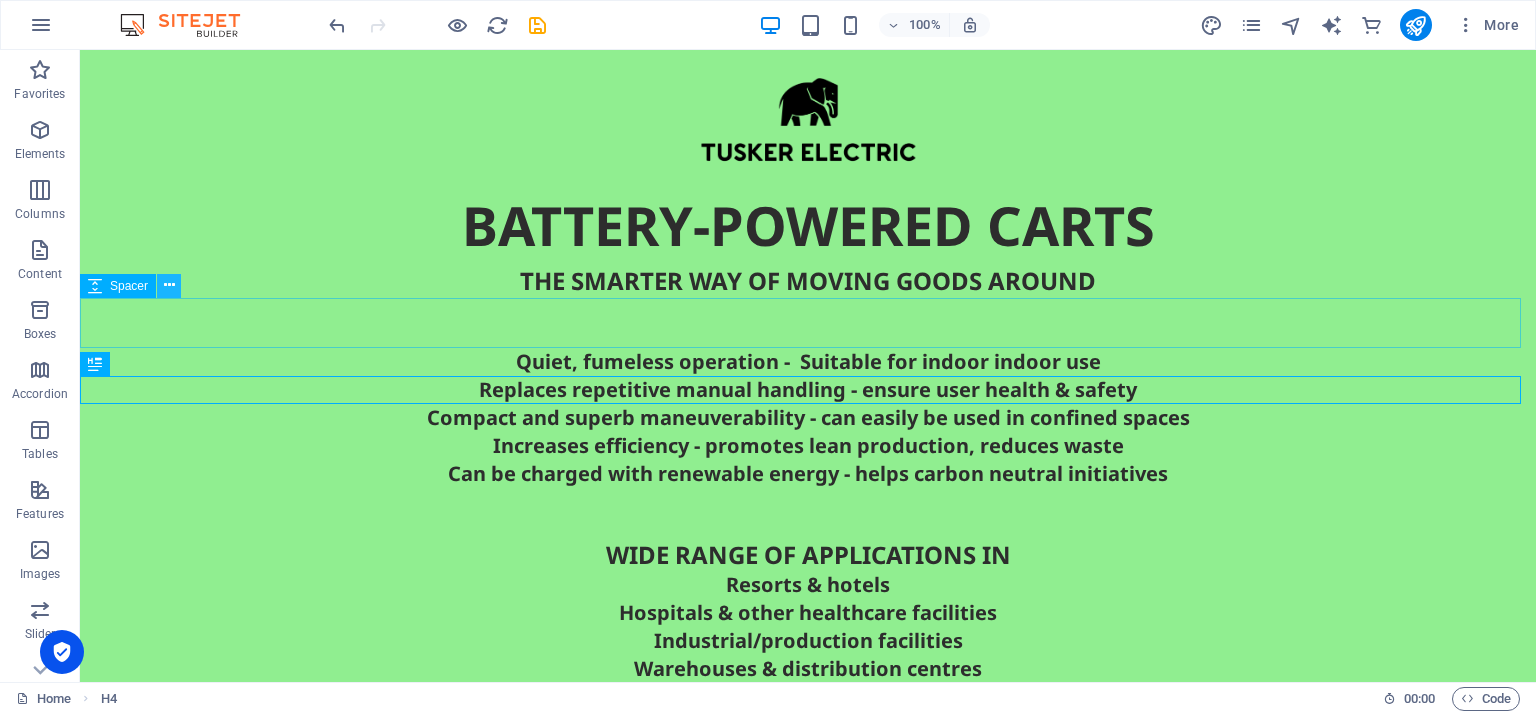click at bounding box center (169, 285) 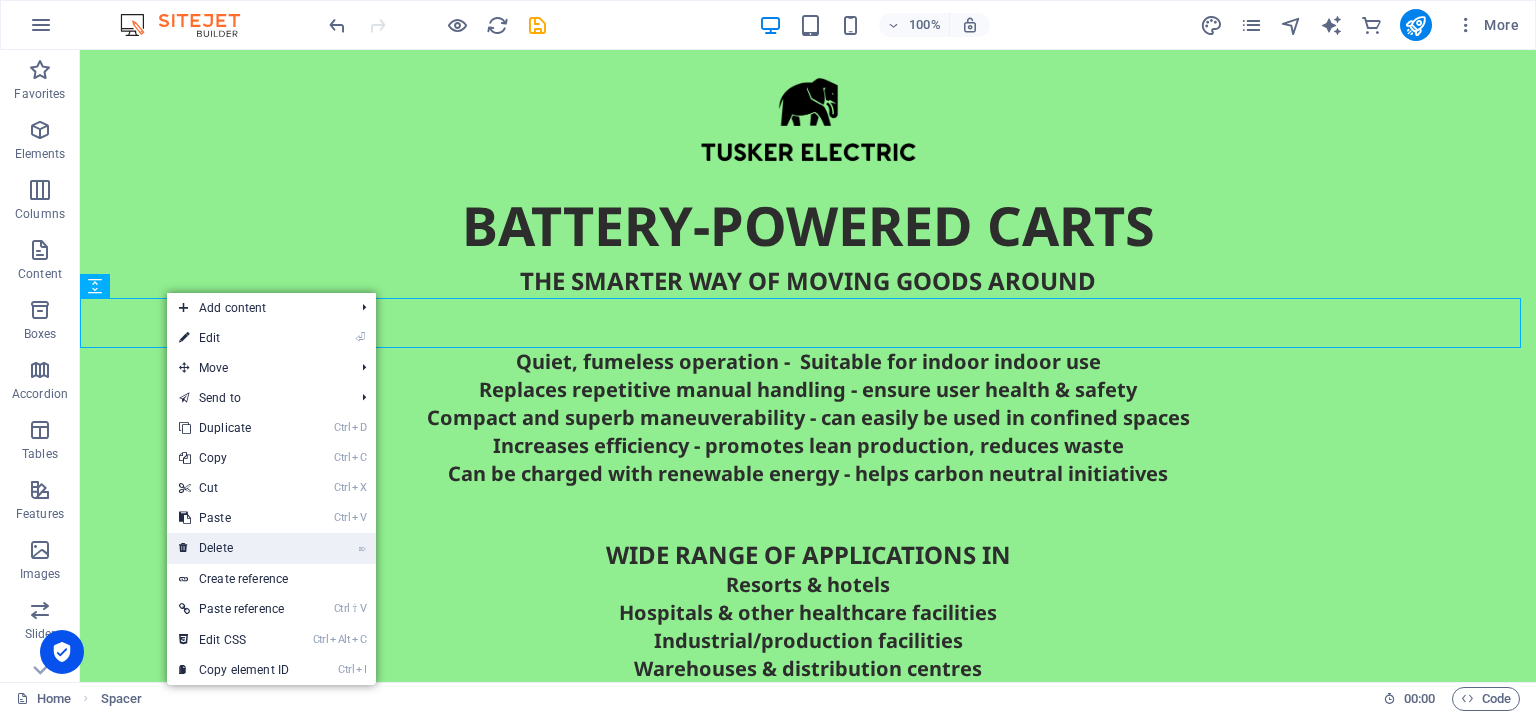 click on "⌦  Delete" at bounding box center (234, 548) 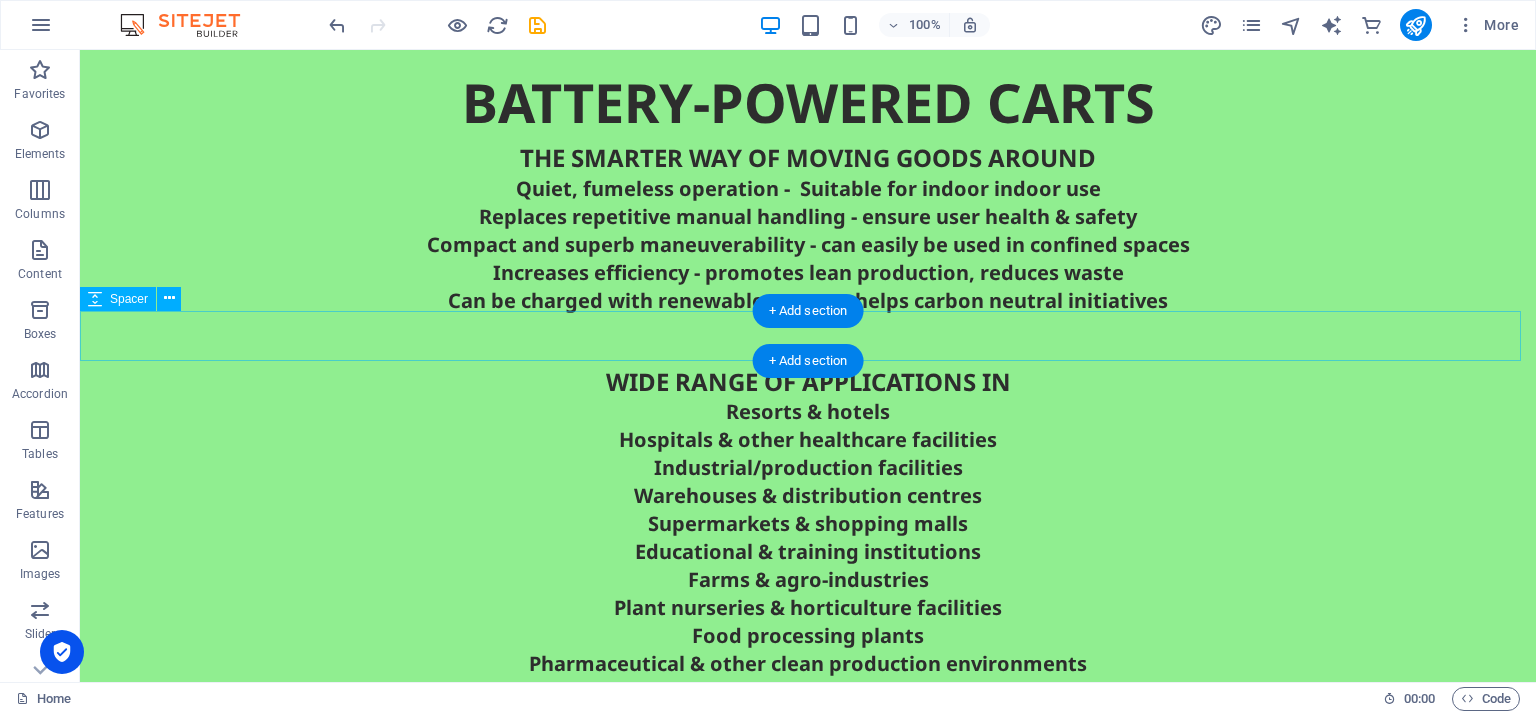 scroll, scrollTop: 128, scrollLeft: 0, axis: vertical 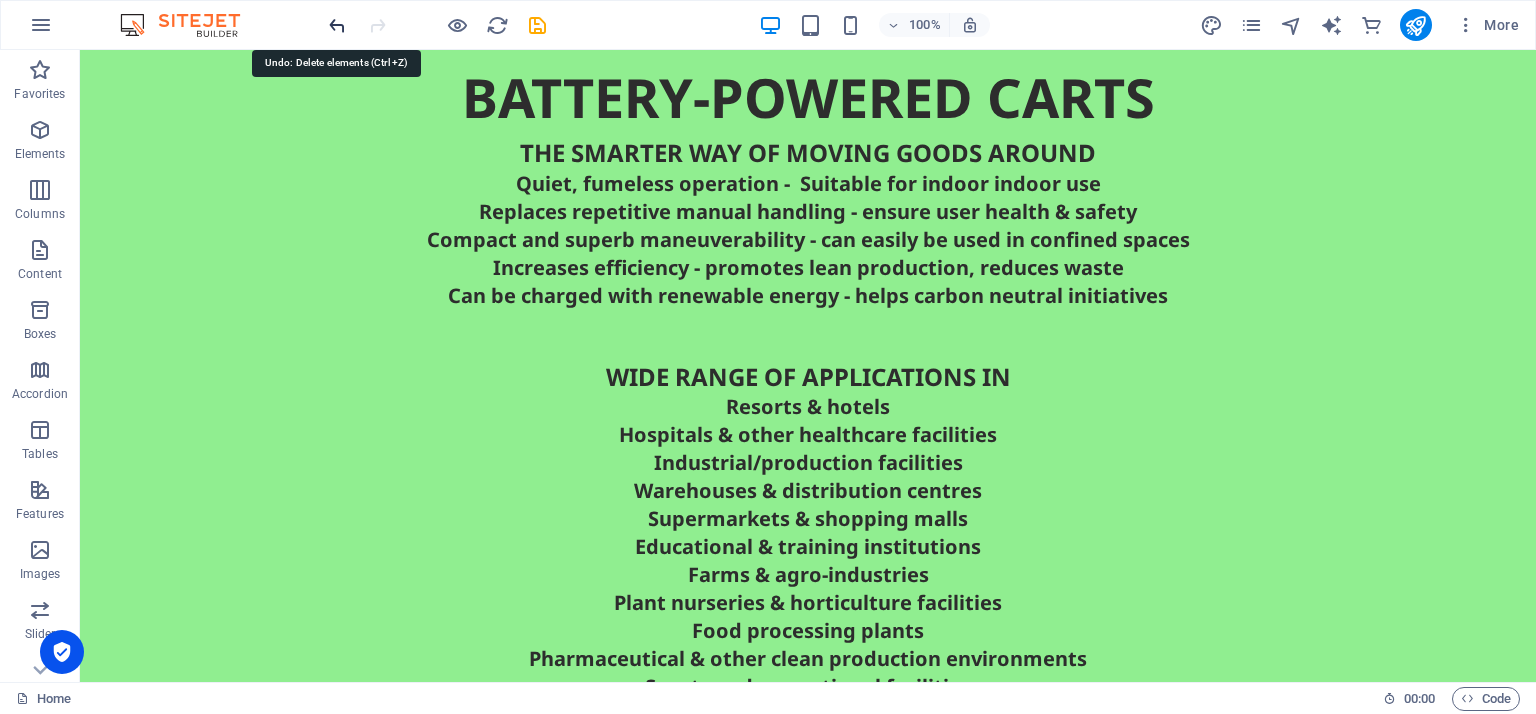 click at bounding box center [337, 25] 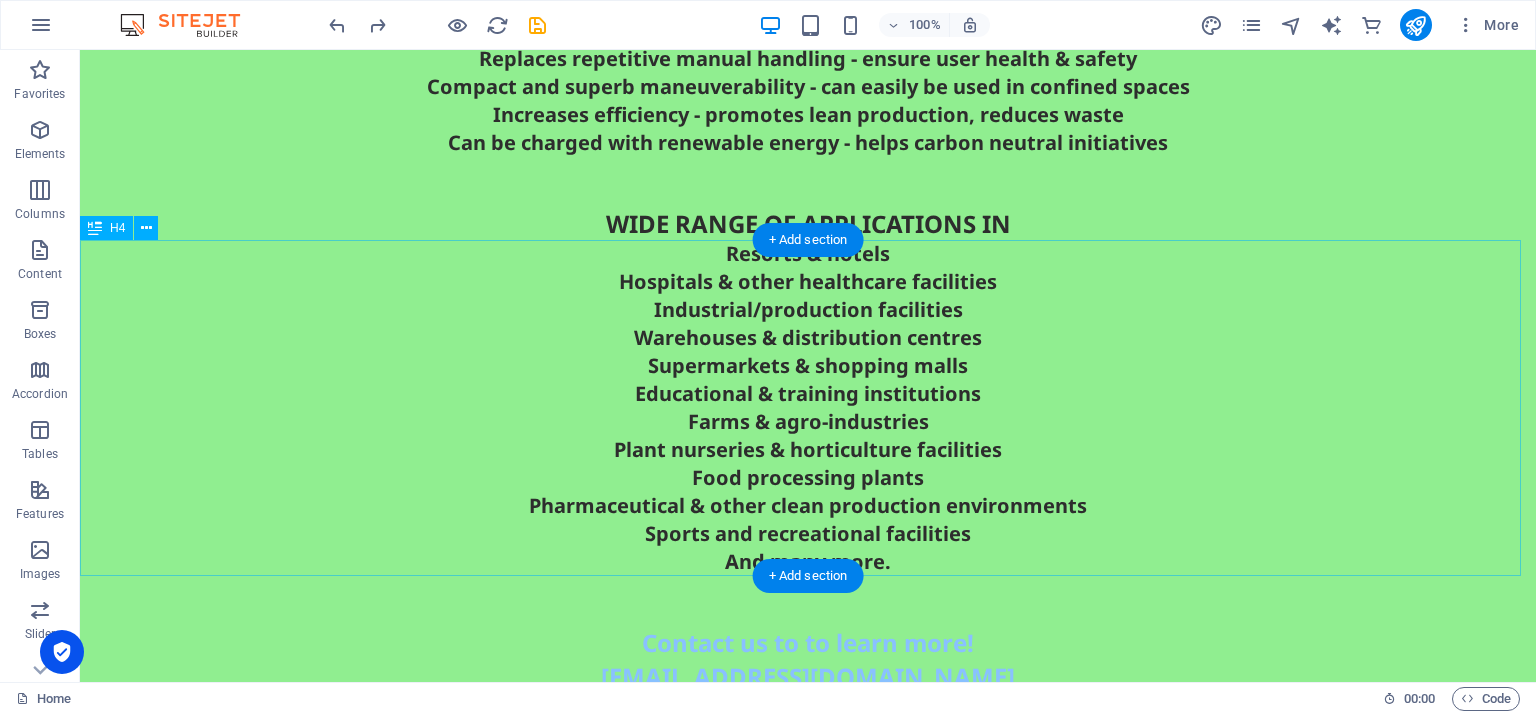 scroll, scrollTop: 0, scrollLeft: 0, axis: both 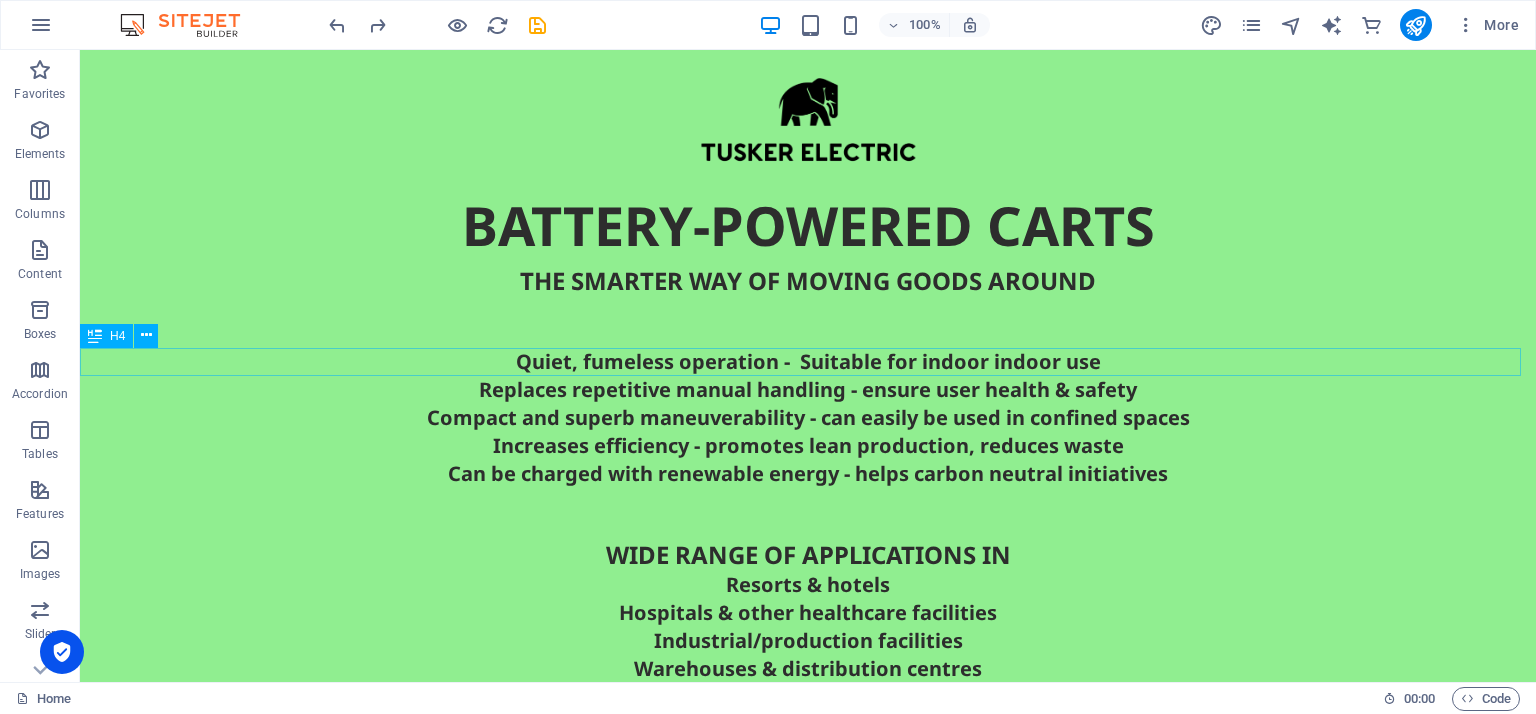 click on "Quiet, fumeless operation -  Suitable for indoor indoor use" at bounding box center (808, 362) 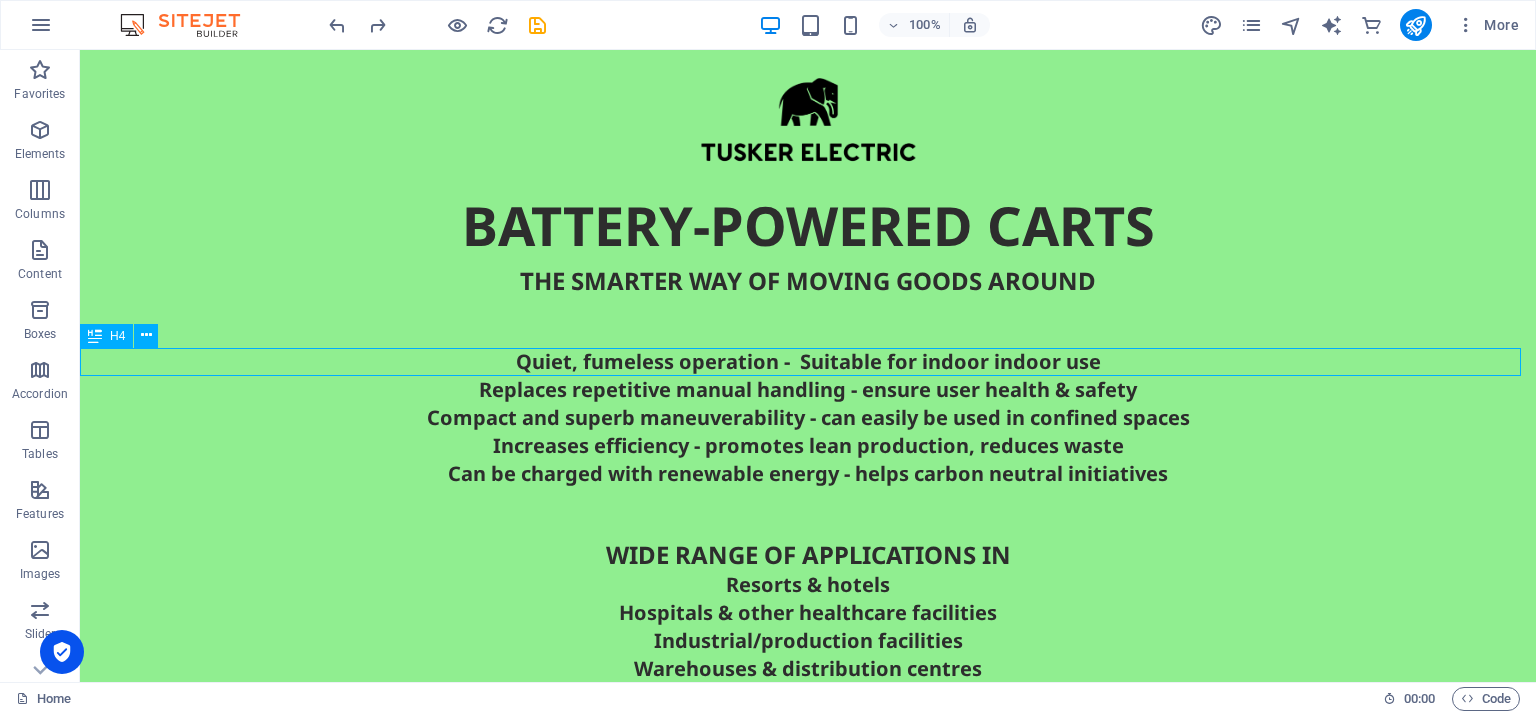 click on "Quiet, fumeless operation -  Suitable for indoor indoor use" at bounding box center [808, 362] 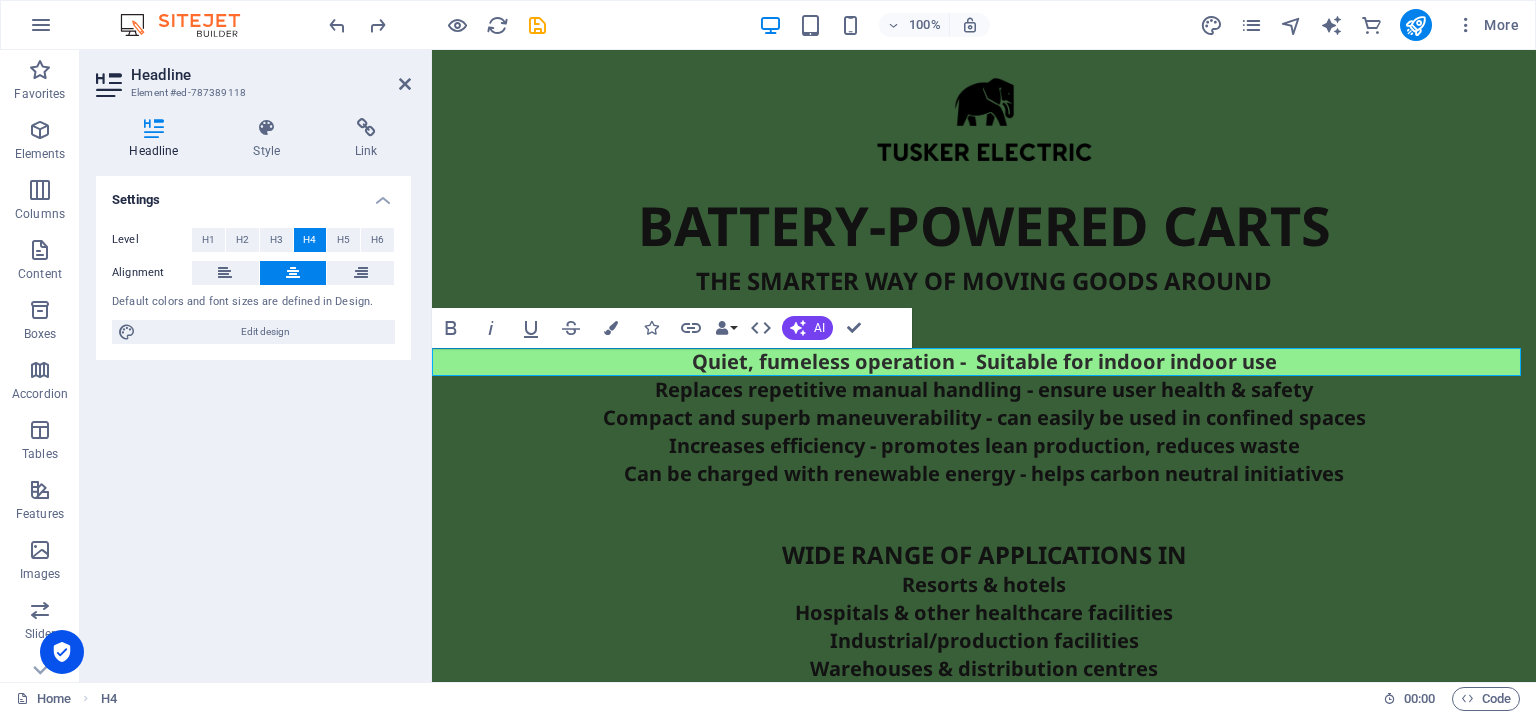 click on "Quiet, fumeless operation -  Suitable for indoor indoor use" at bounding box center (984, 362) 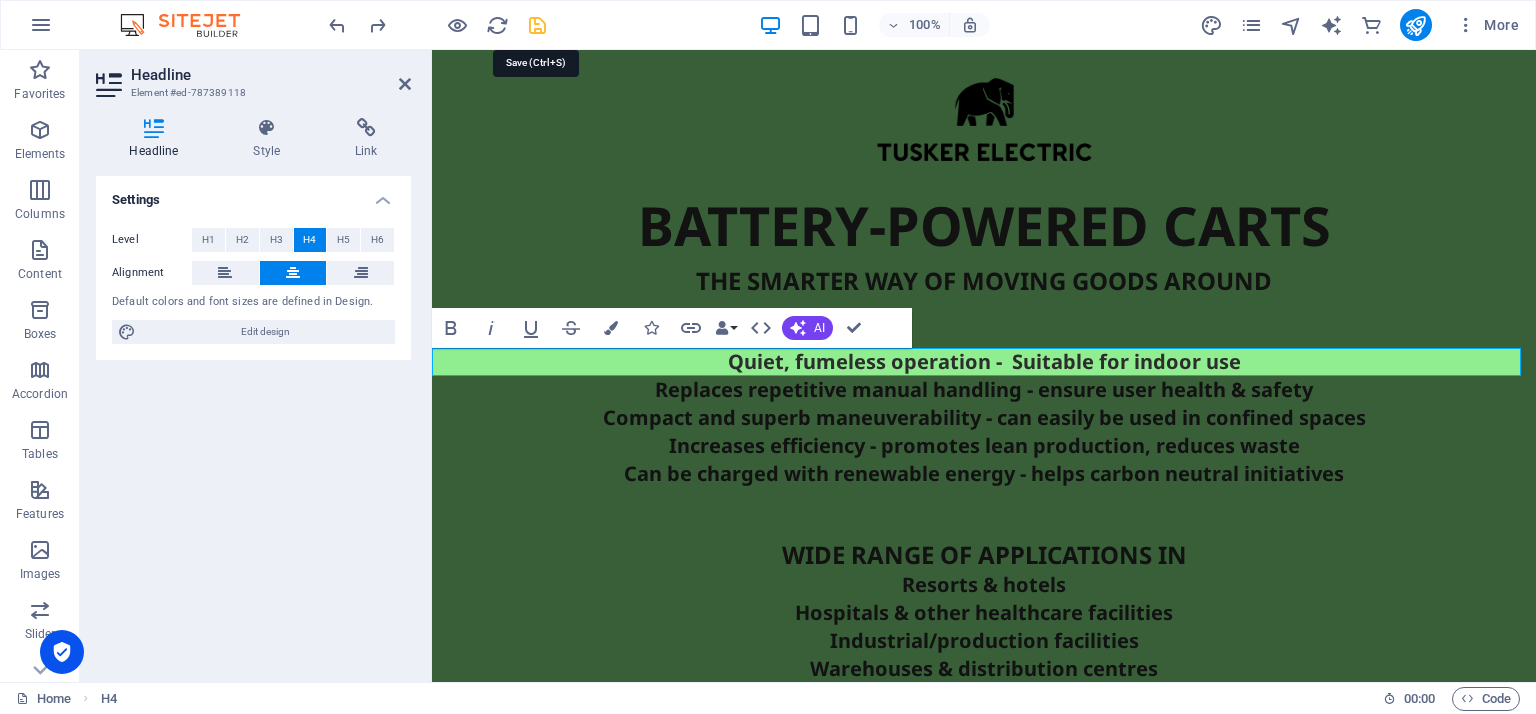 click at bounding box center [537, 25] 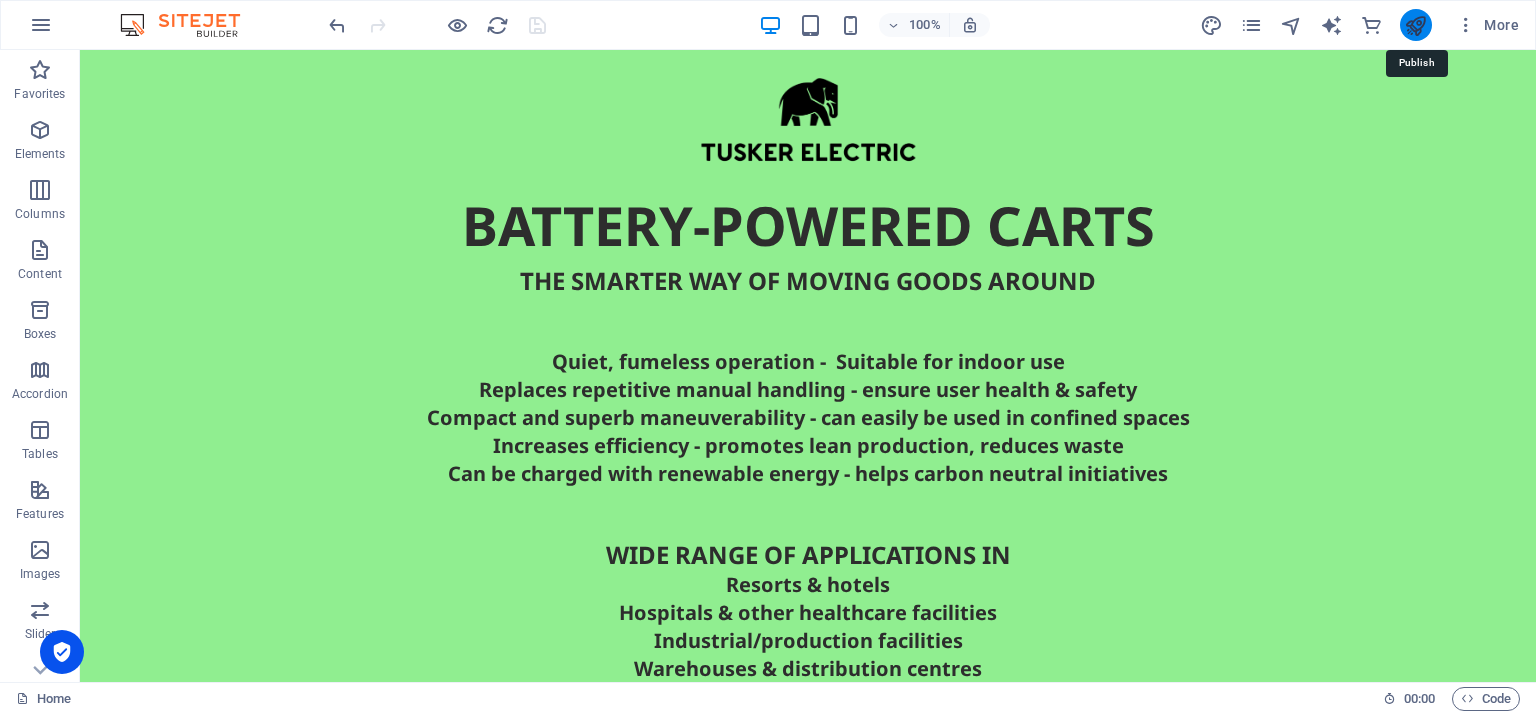 click at bounding box center [1415, 25] 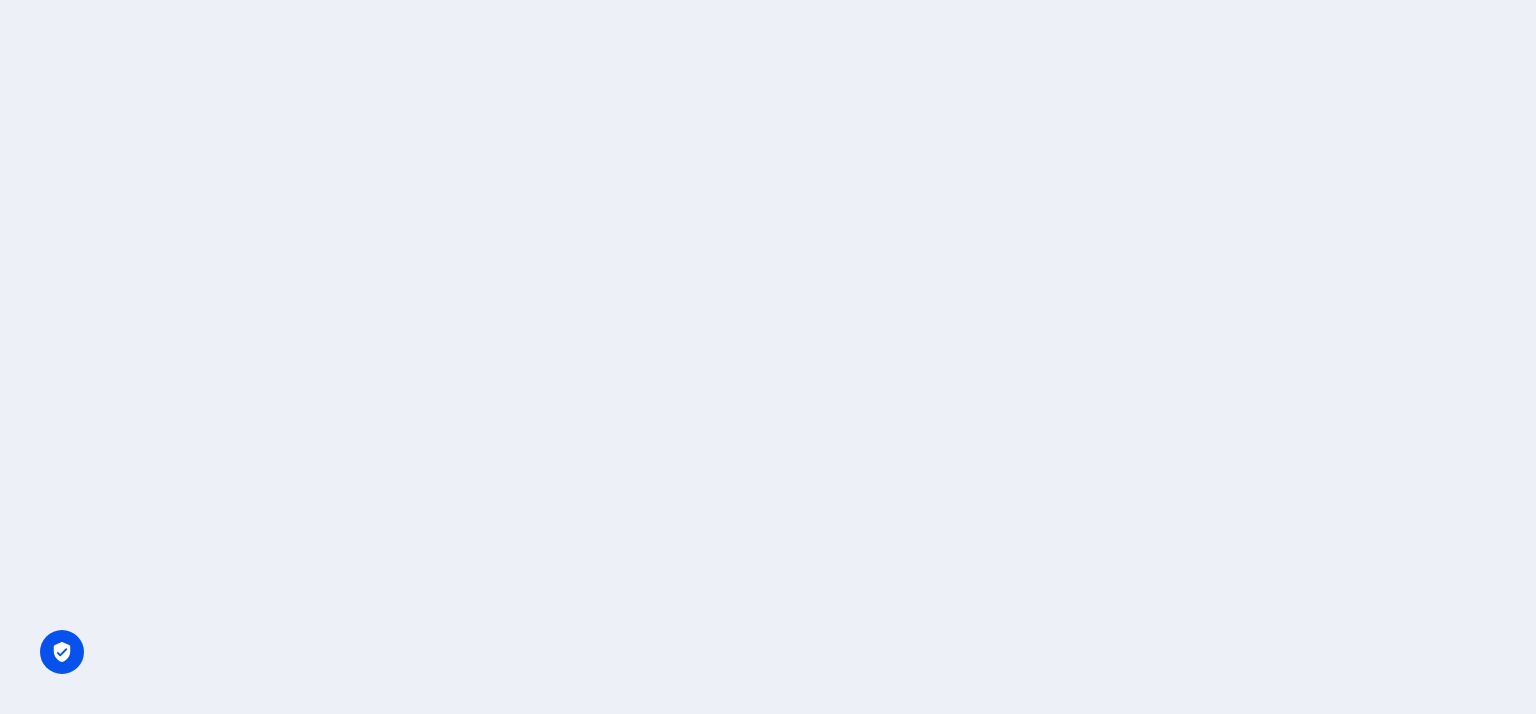 scroll, scrollTop: 0, scrollLeft: 0, axis: both 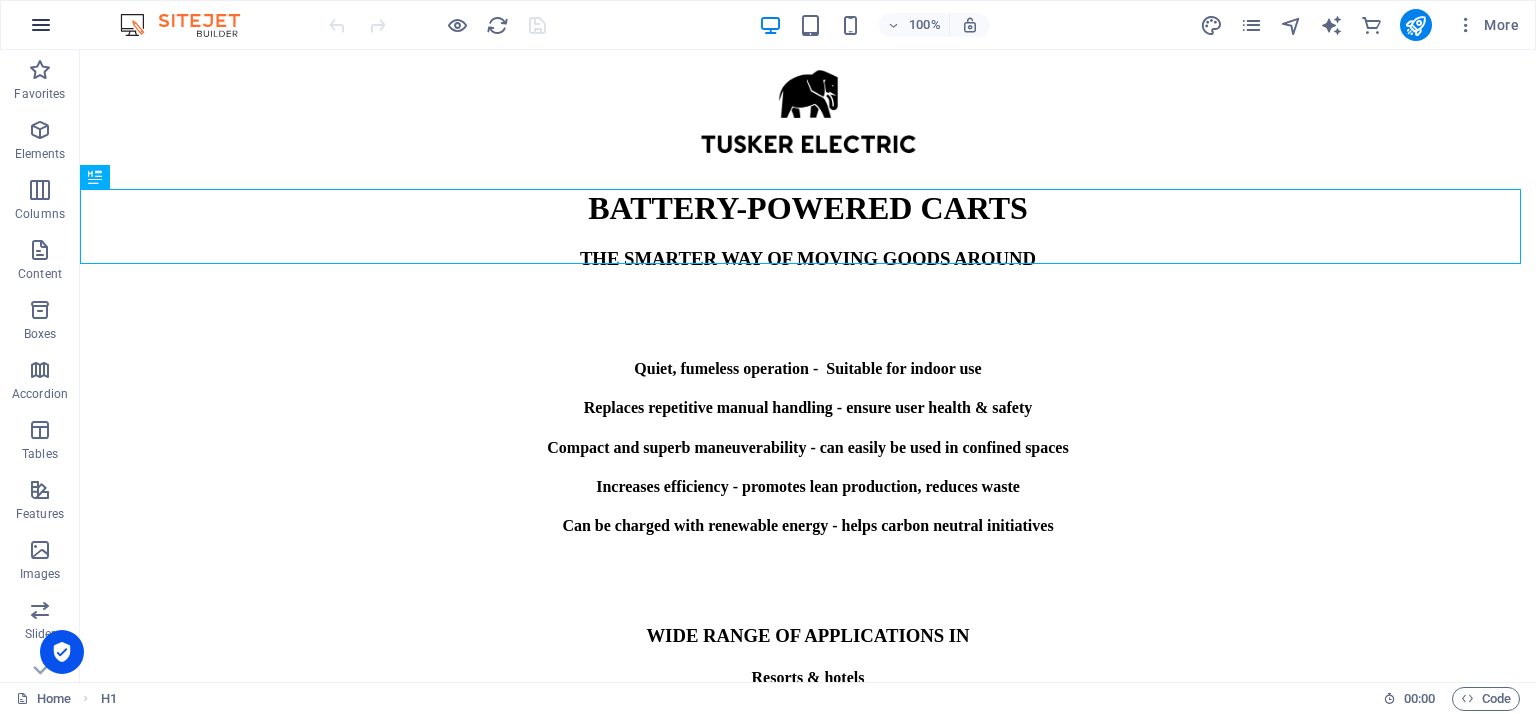 click at bounding box center [41, 25] 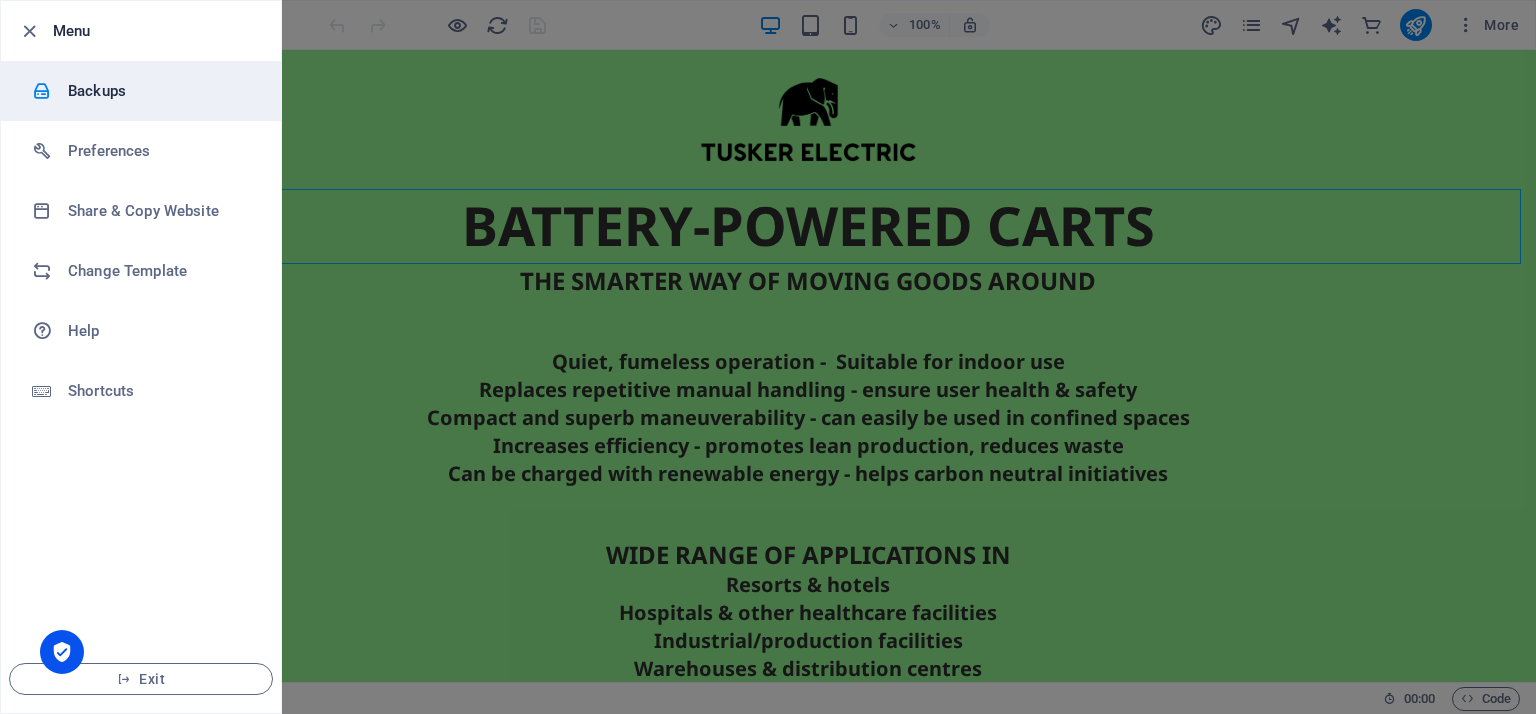 click on "Backups" at bounding box center (160, 91) 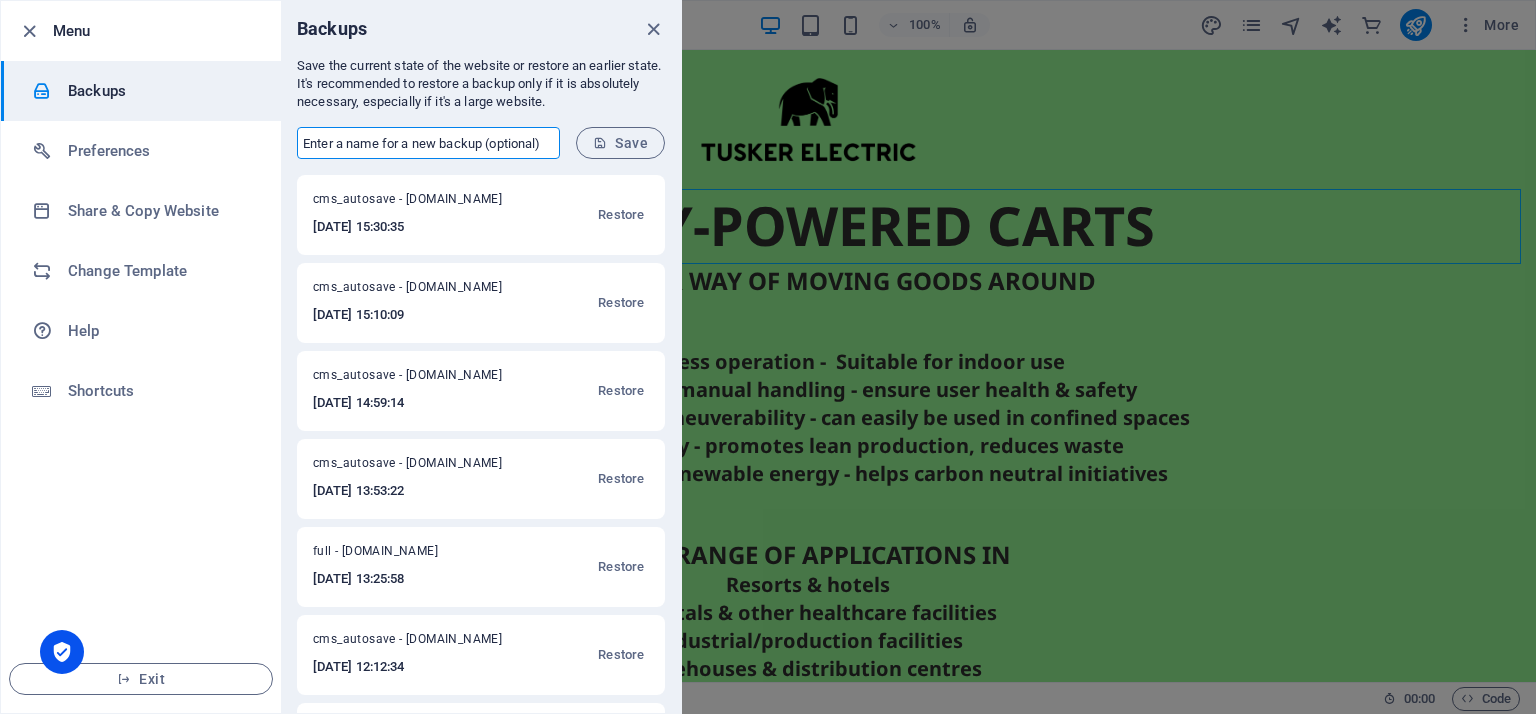 click at bounding box center (428, 143) 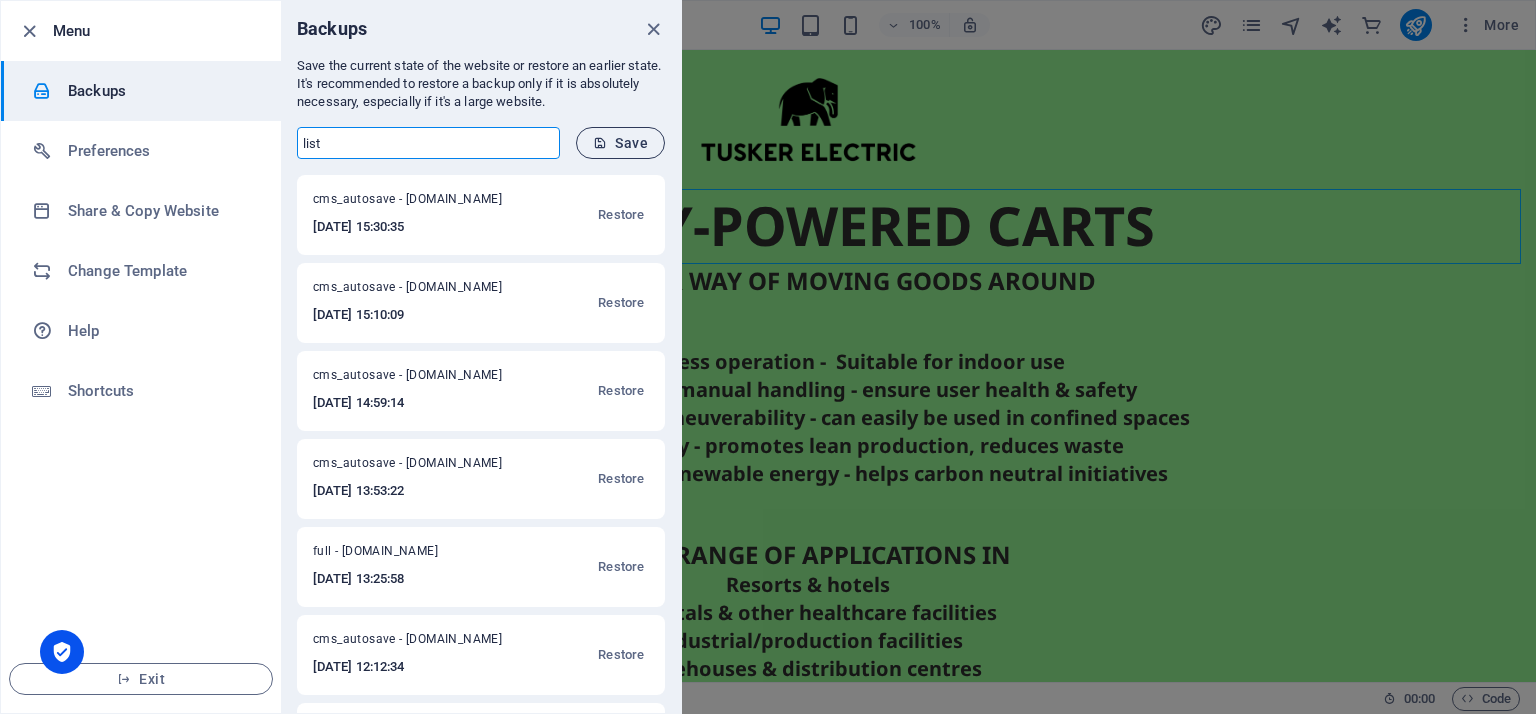type on "list" 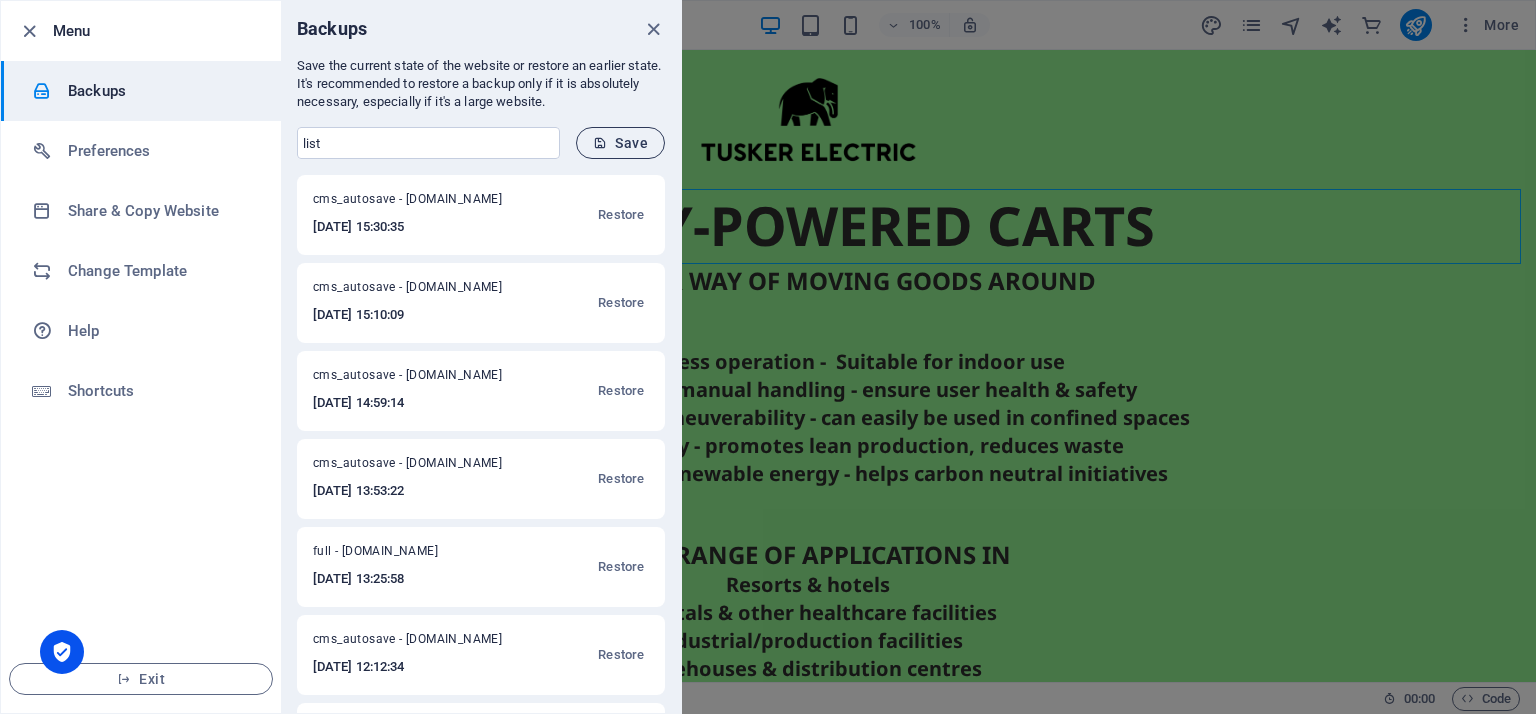 click on "Save" at bounding box center [620, 143] 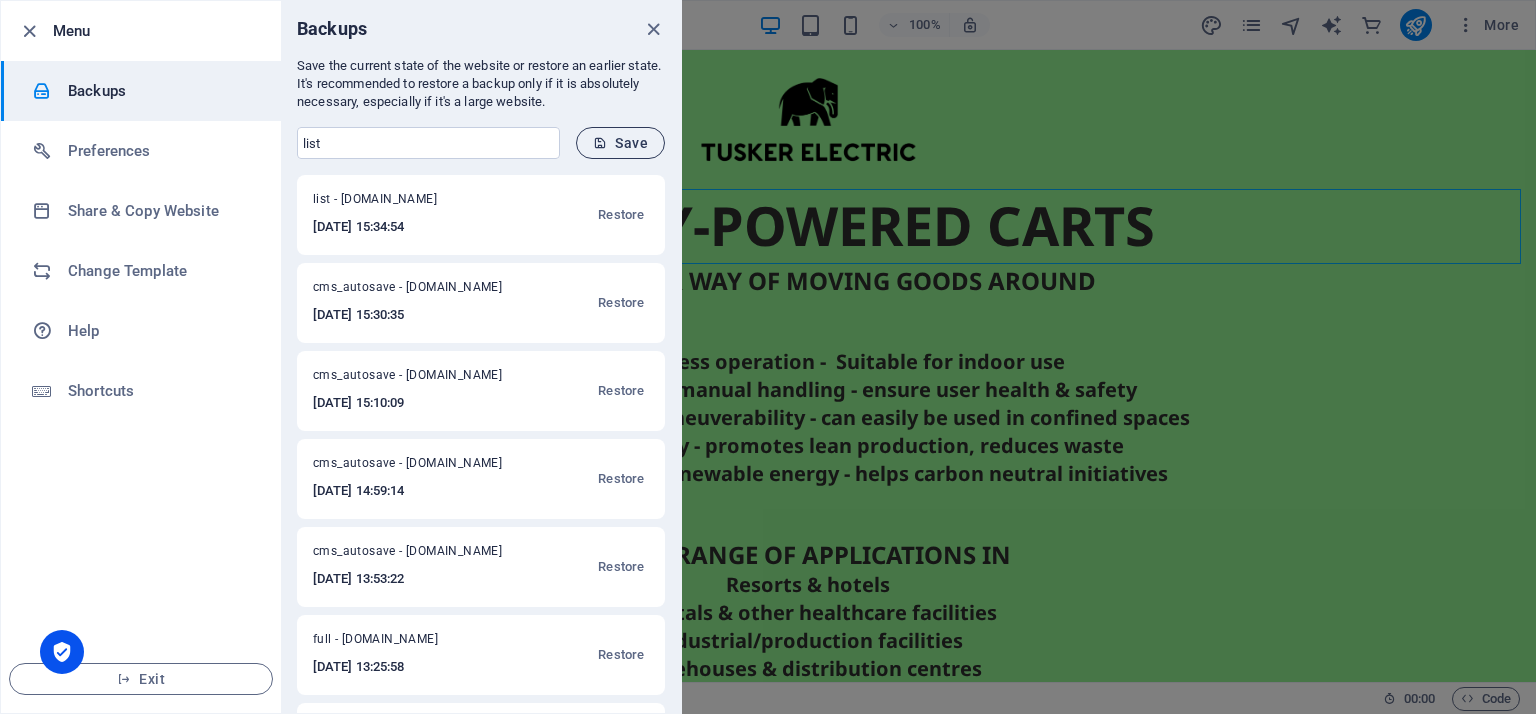 click at bounding box center [600, 143] 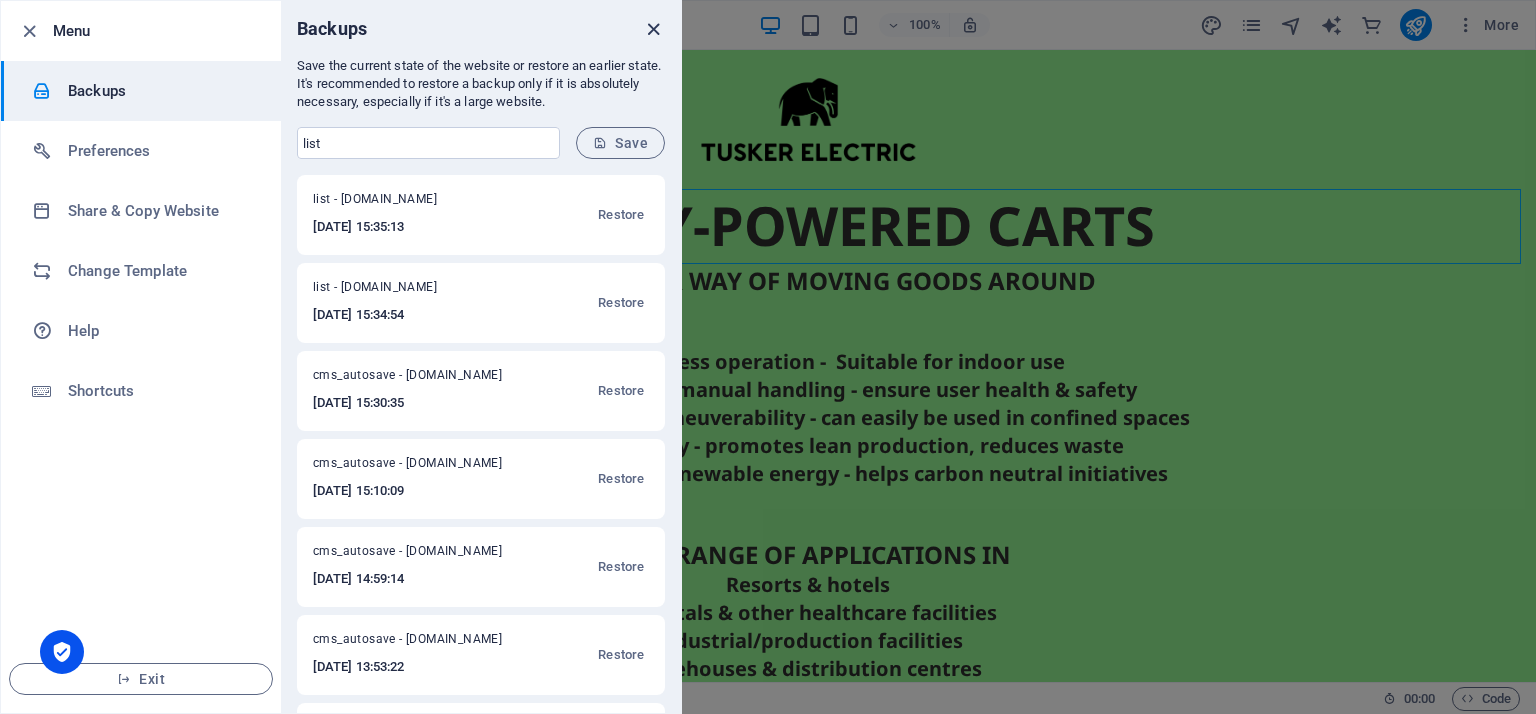 click at bounding box center [653, 29] 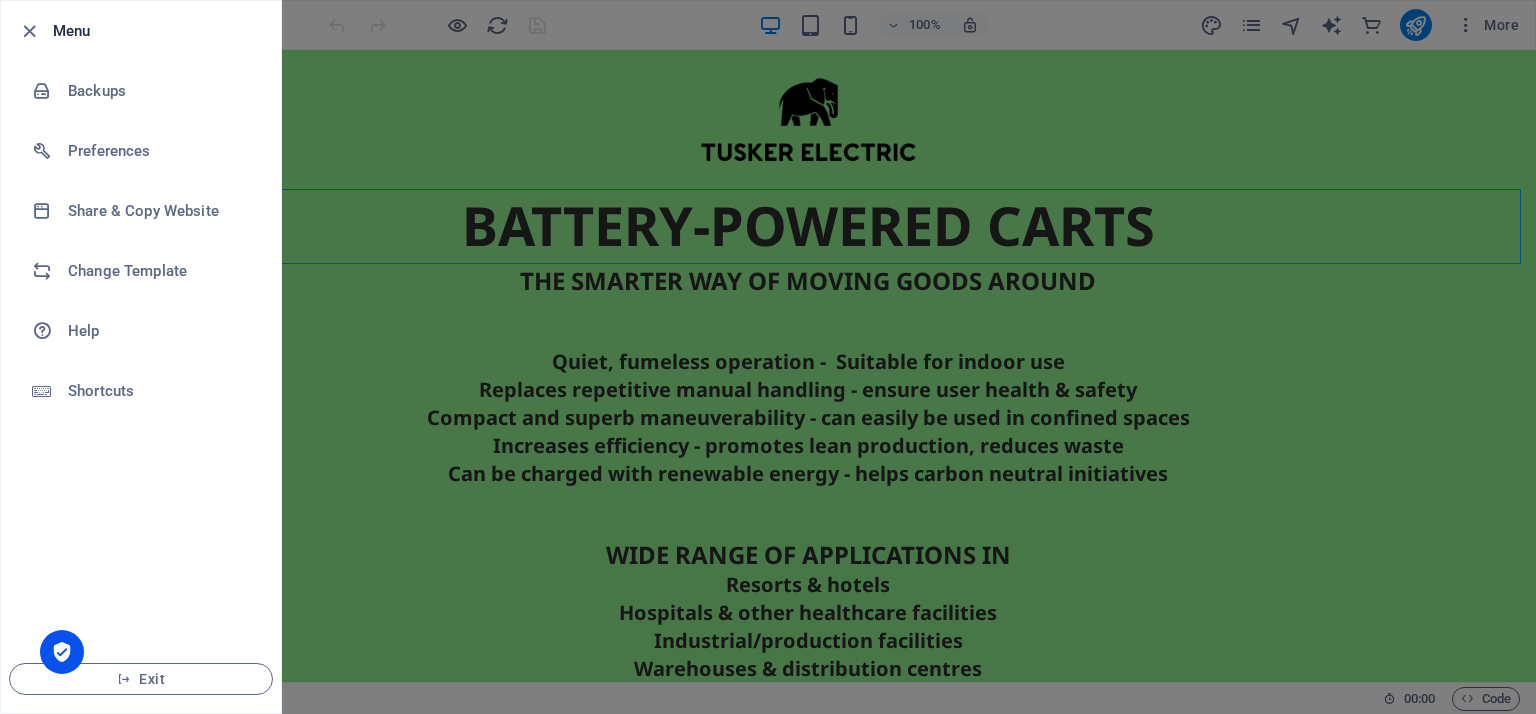 click at bounding box center (768, 357) 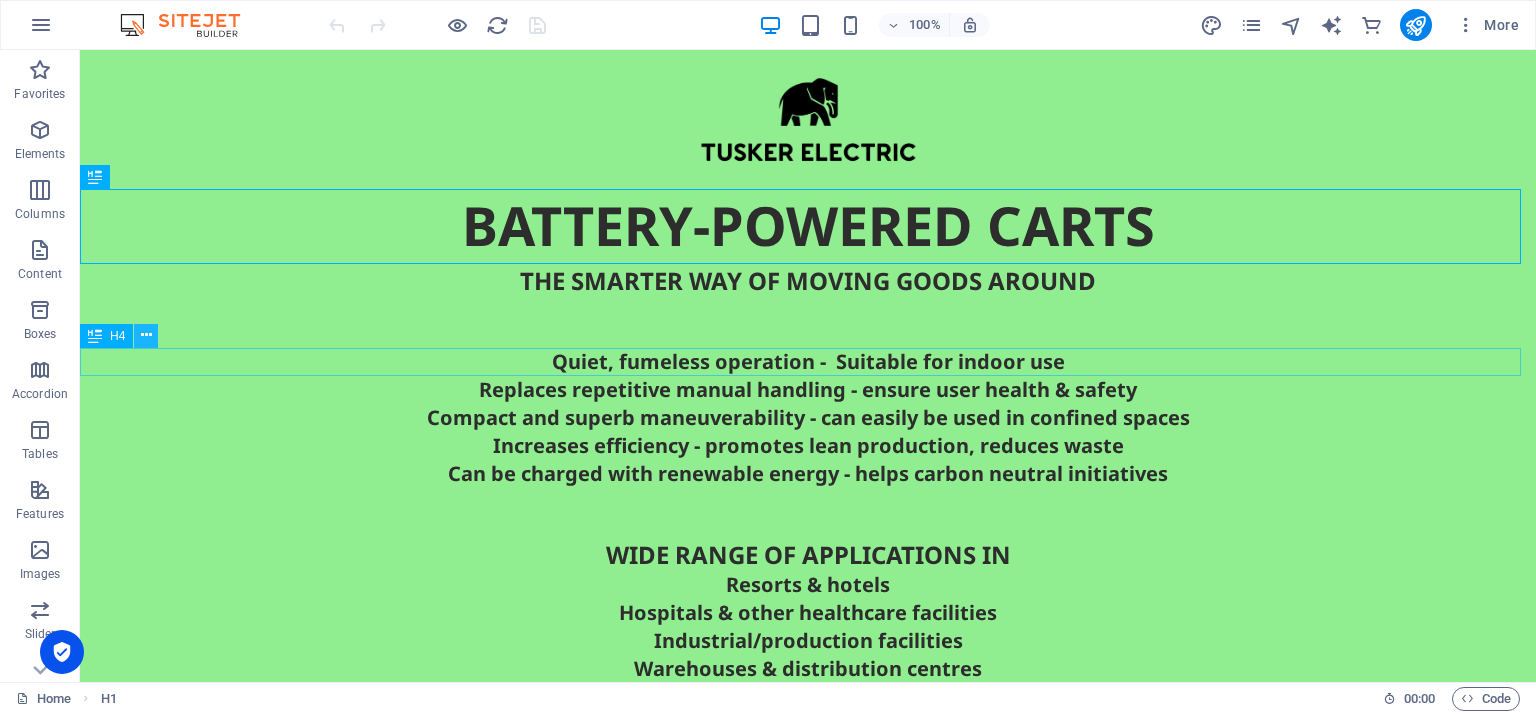 click at bounding box center [146, 335] 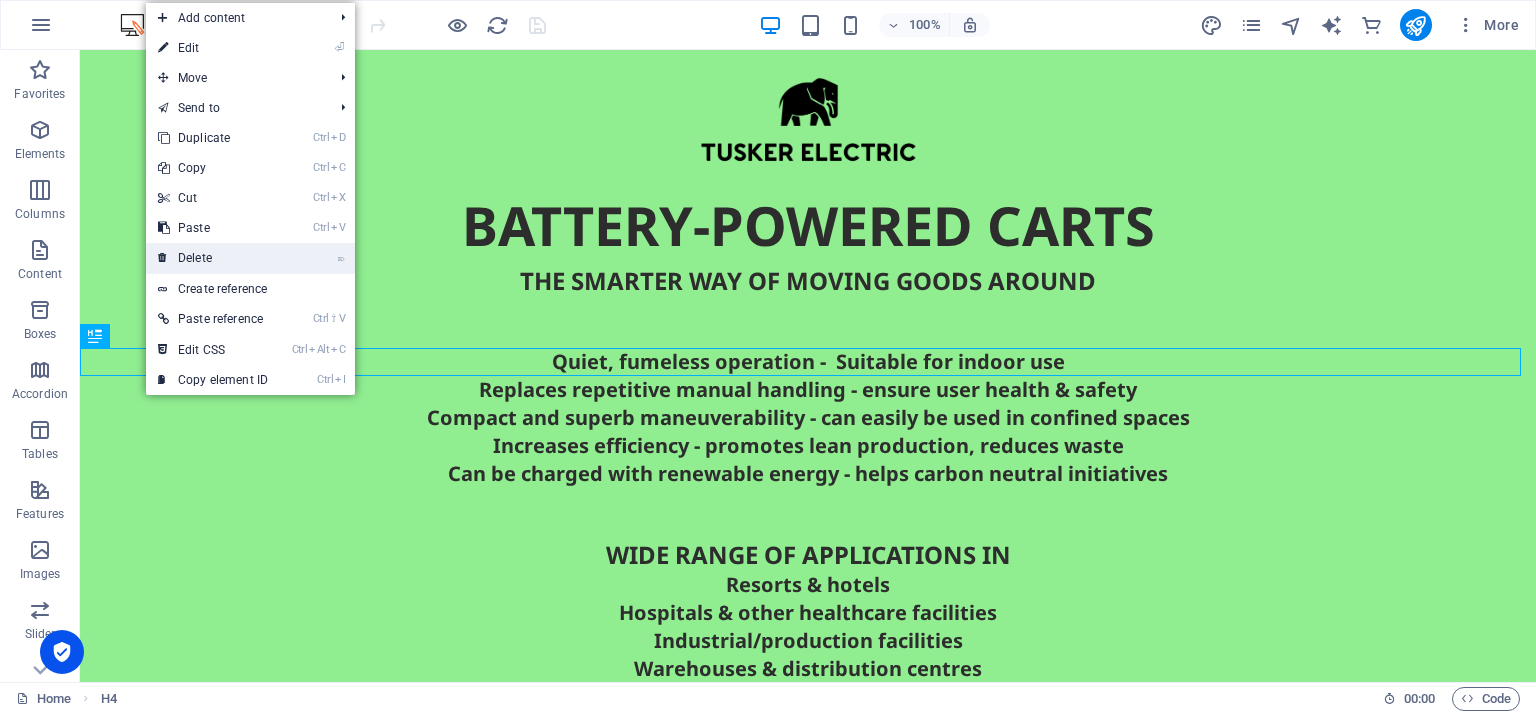 click on "⌦  Delete" at bounding box center [213, 258] 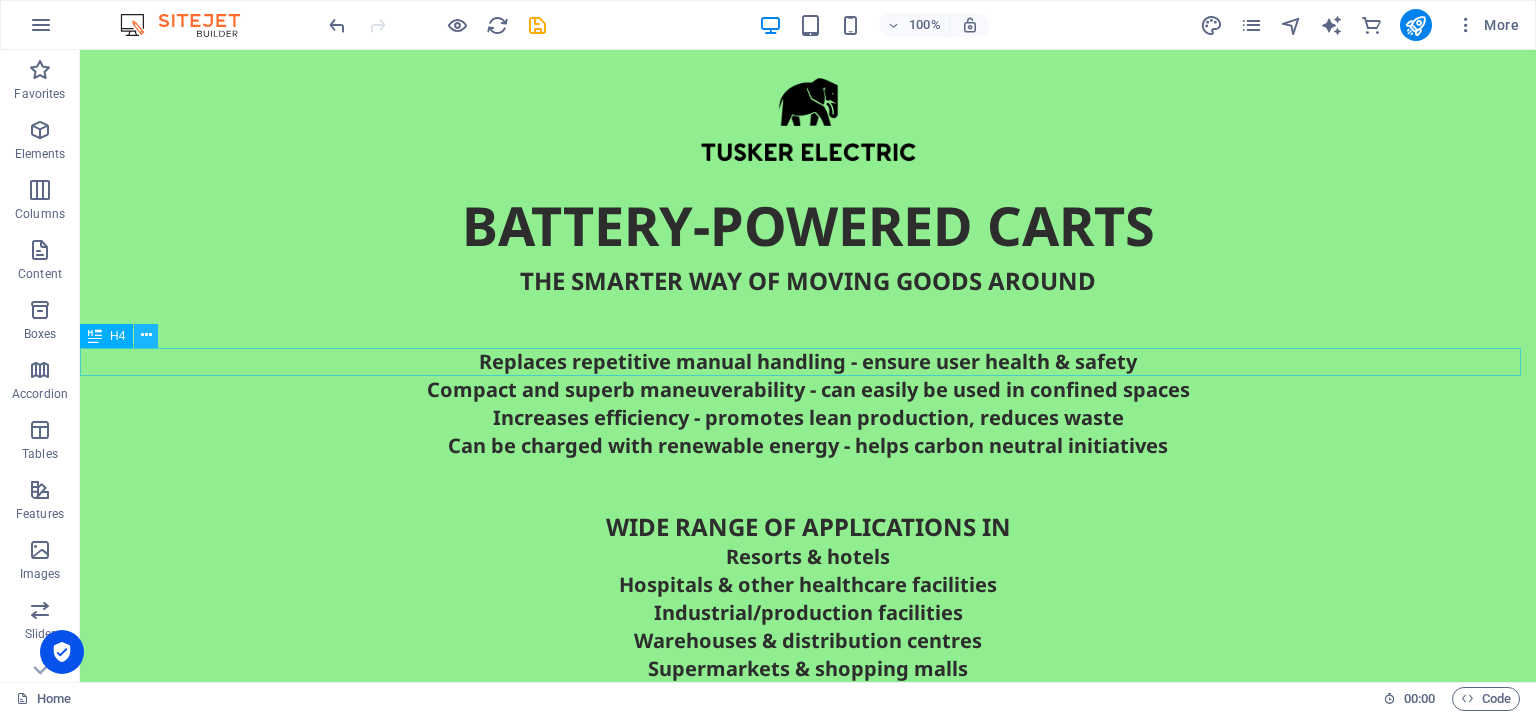 click at bounding box center (146, 335) 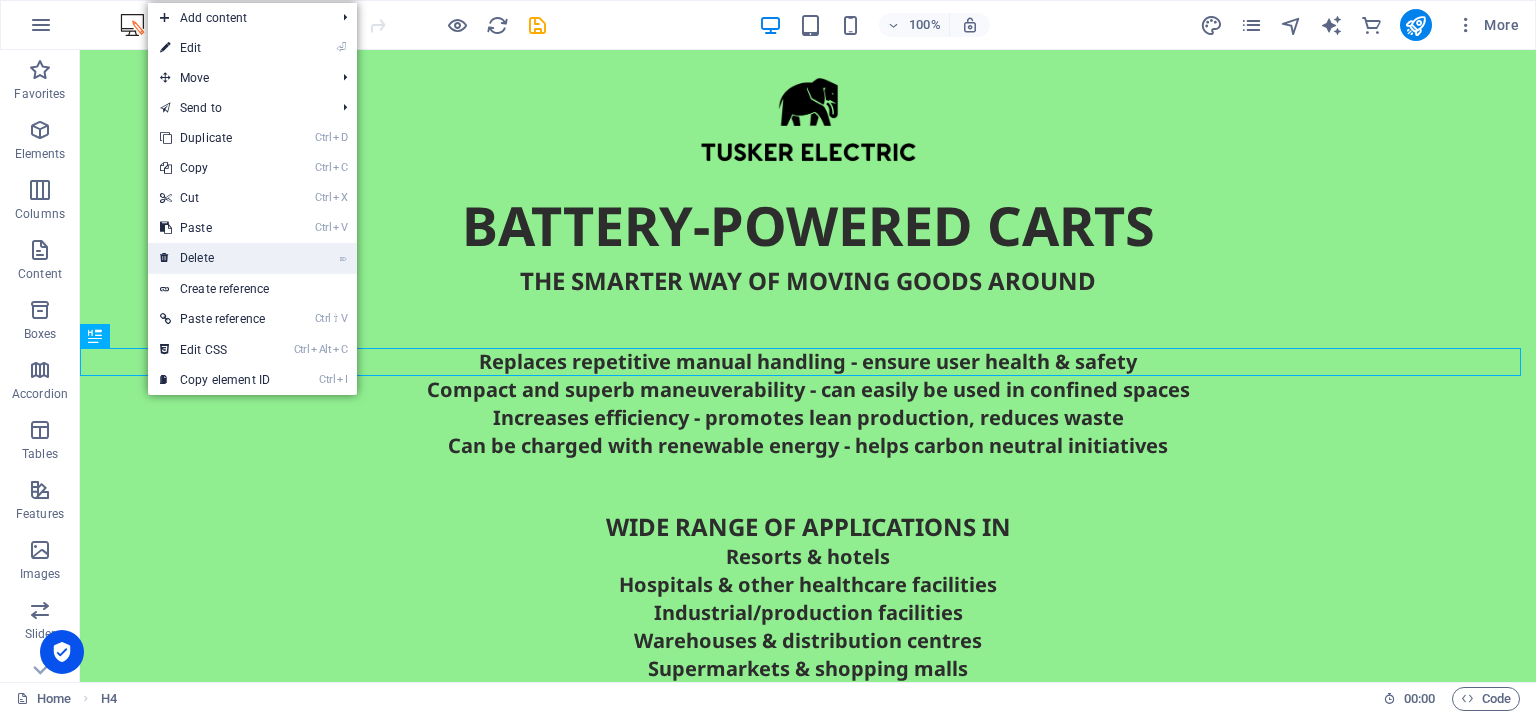 click on "⌦  Delete" at bounding box center [215, 258] 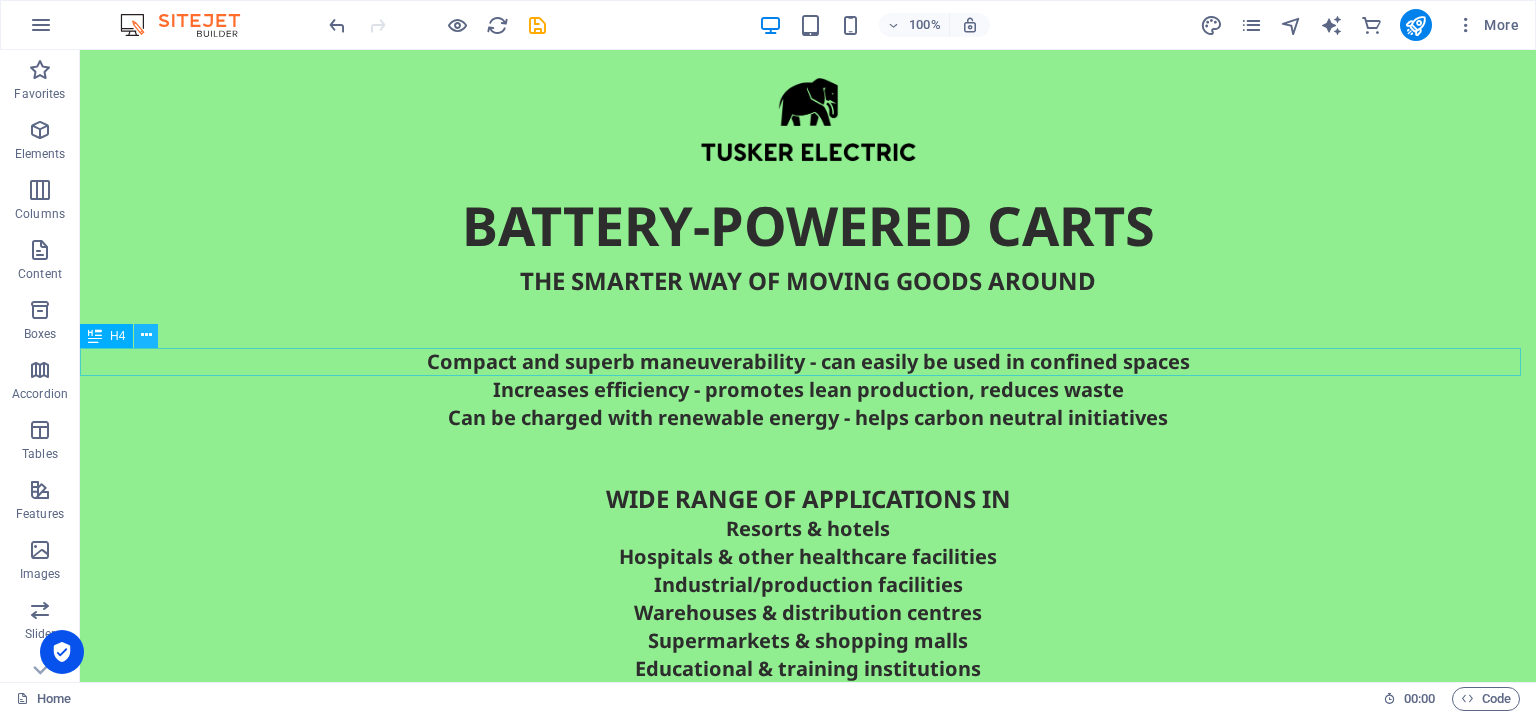 click at bounding box center [146, 335] 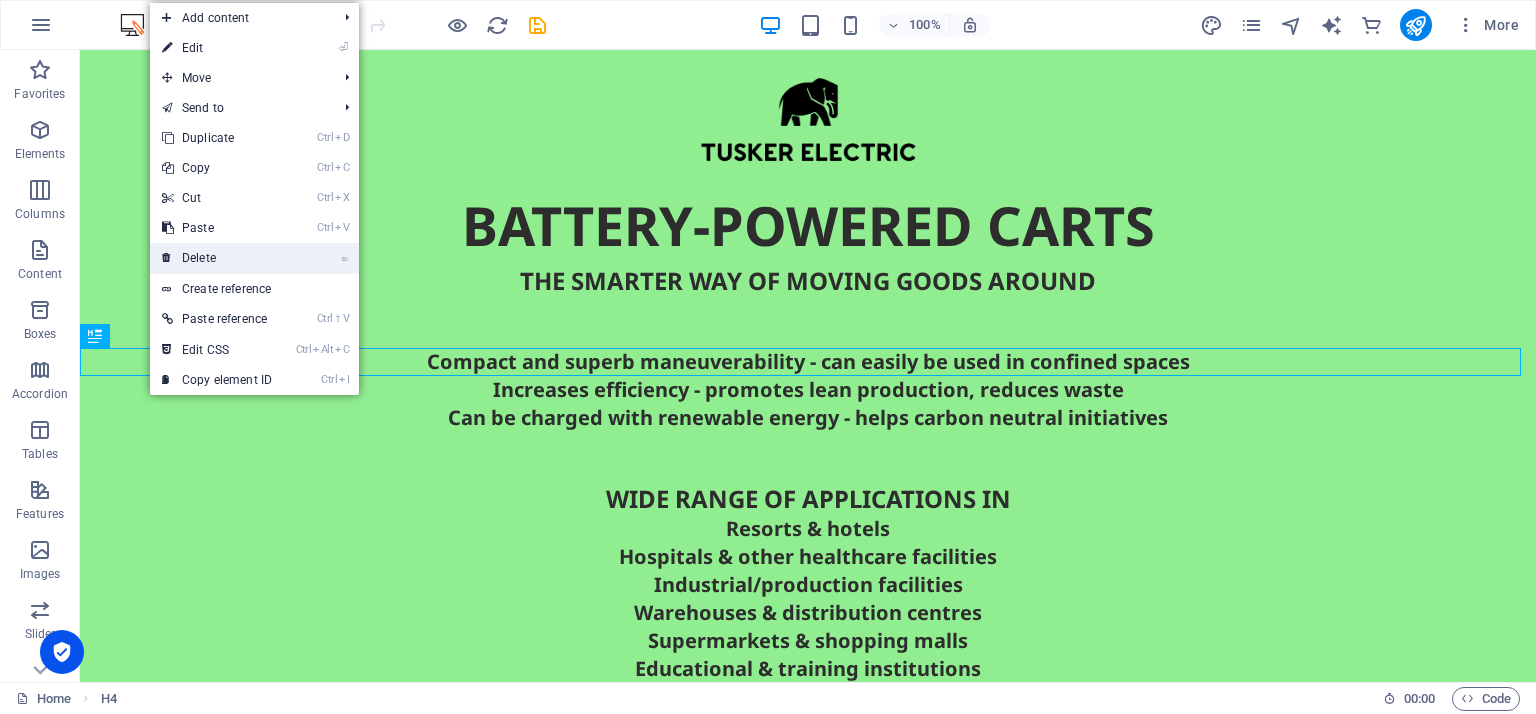 click at bounding box center [167, 258] 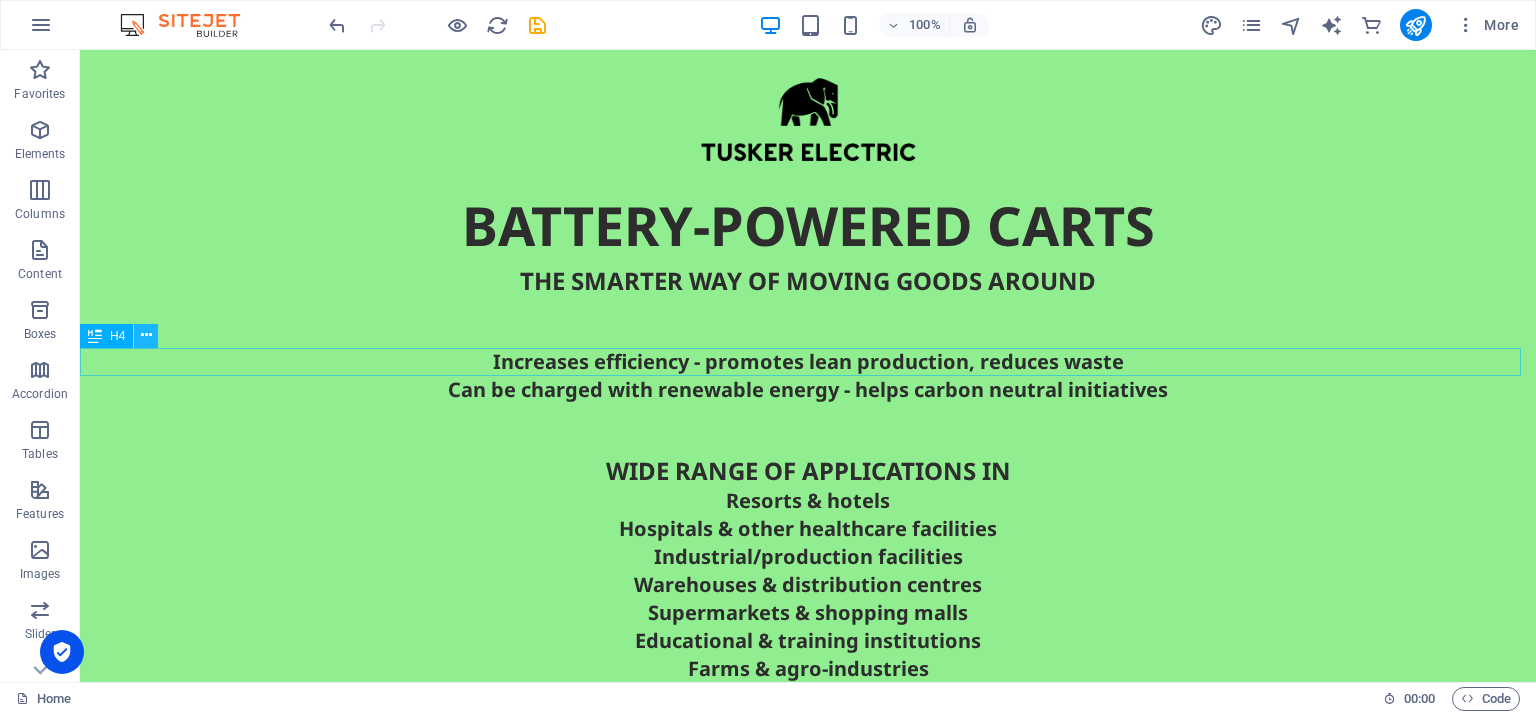 click at bounding box center [146, 335] 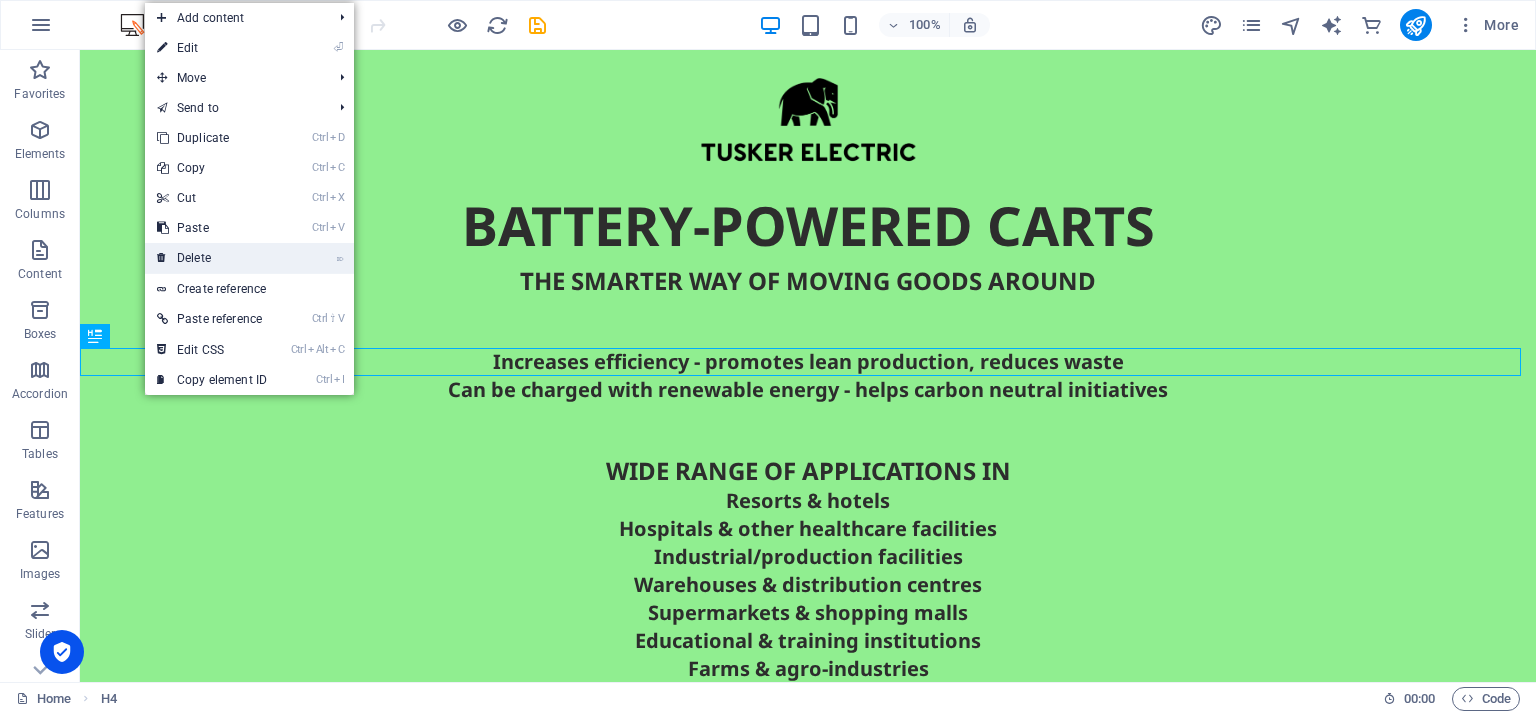 click on "⌦  Delete" at bounding box center (212, 258) 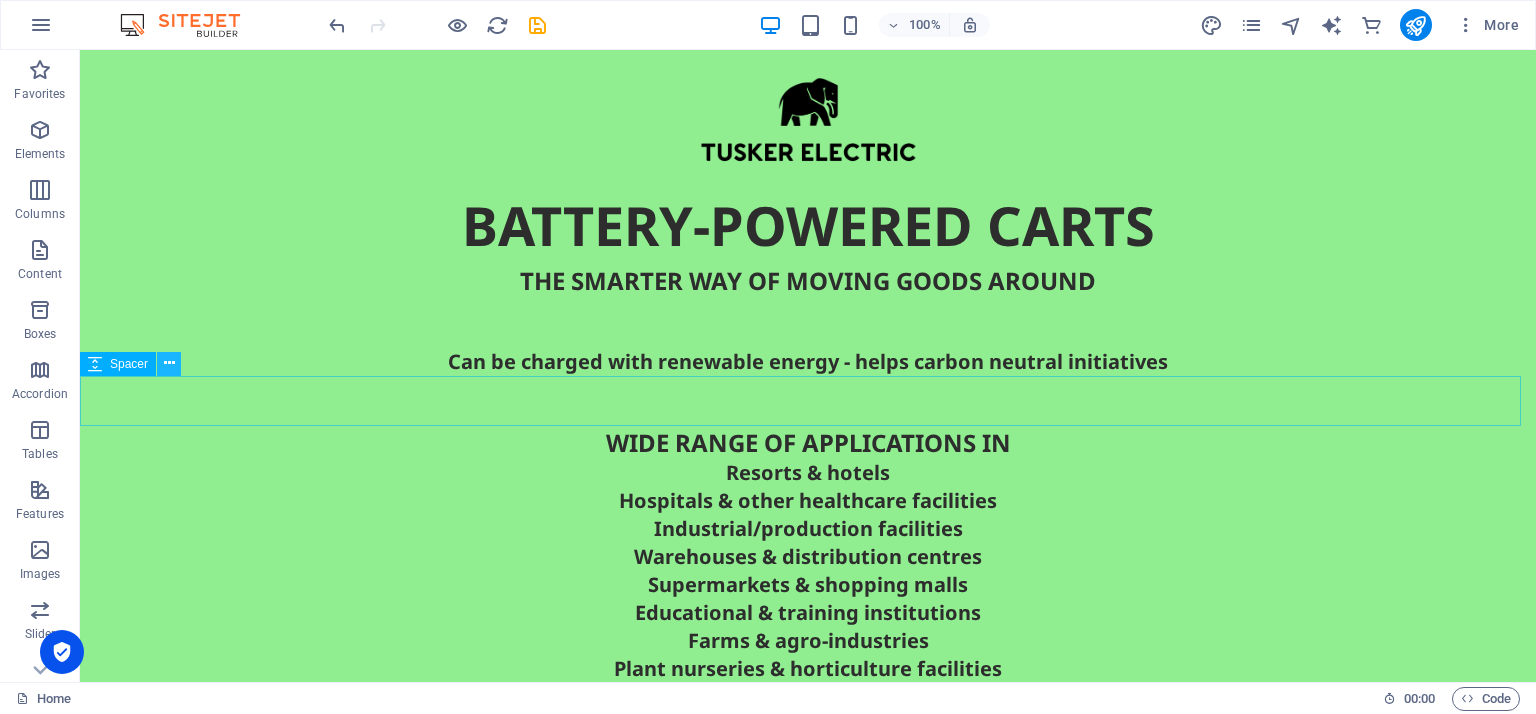 click at bounding box center (169, 363) 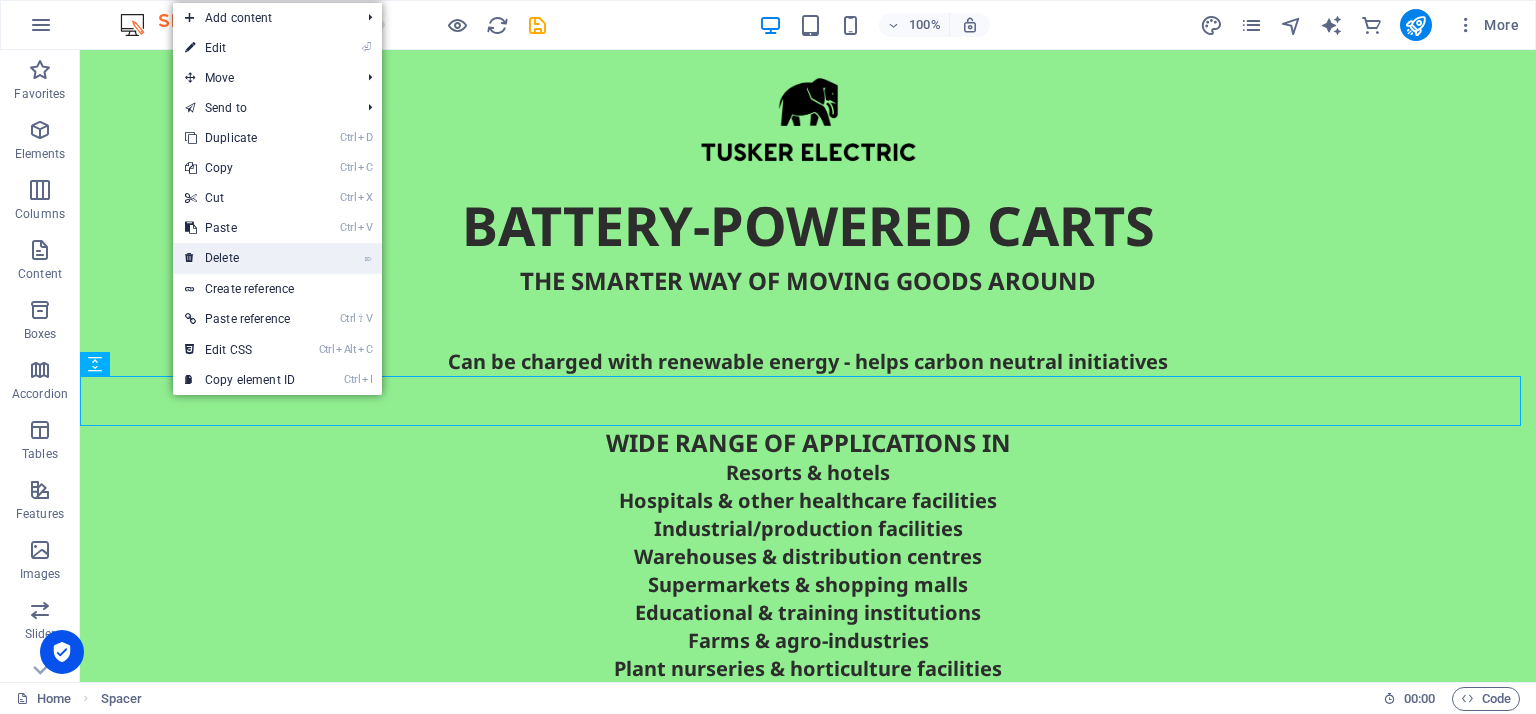 click on "⌦  Delete" at bounding box center [240, 258] 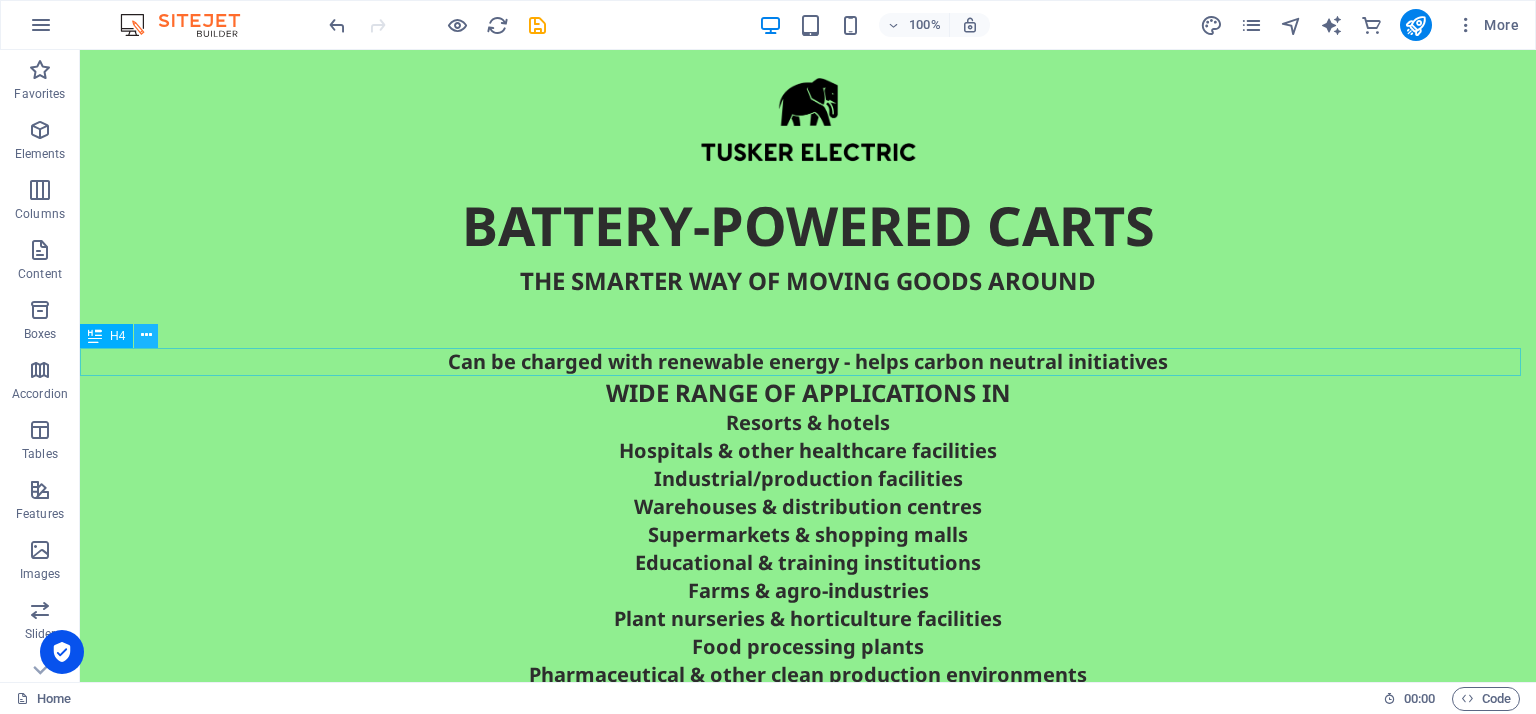 click at bounding box center [146, 335] 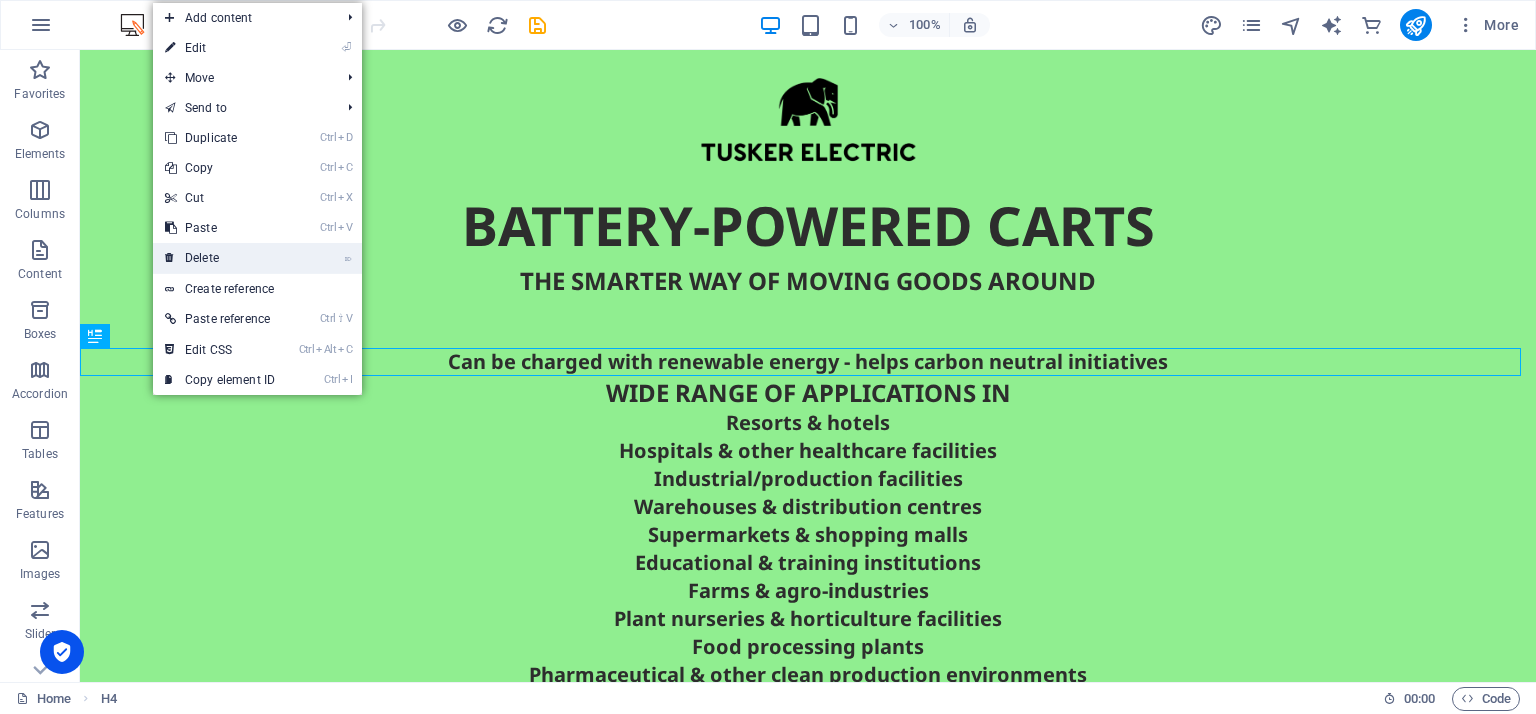 click at bounding box center [170, 258] 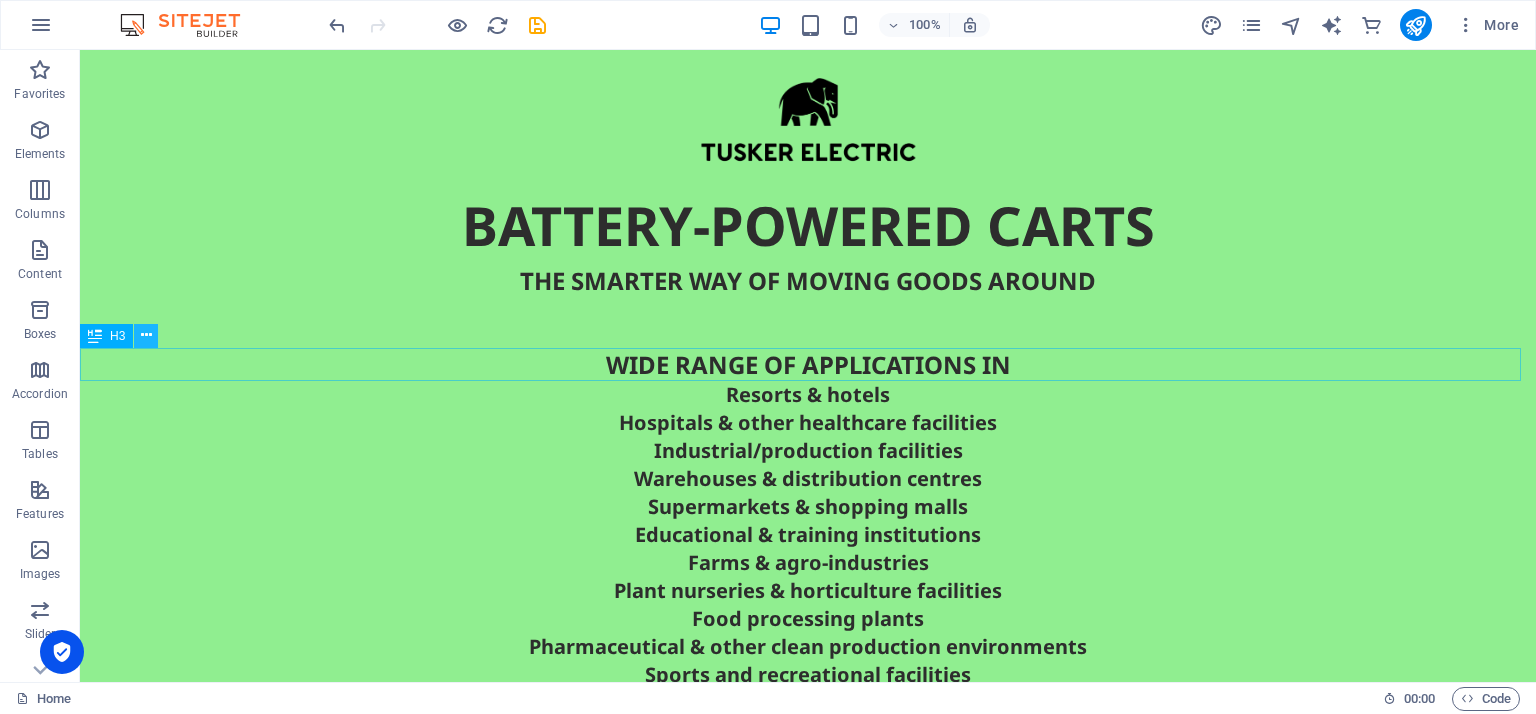 click at bounding box center [146, 335] 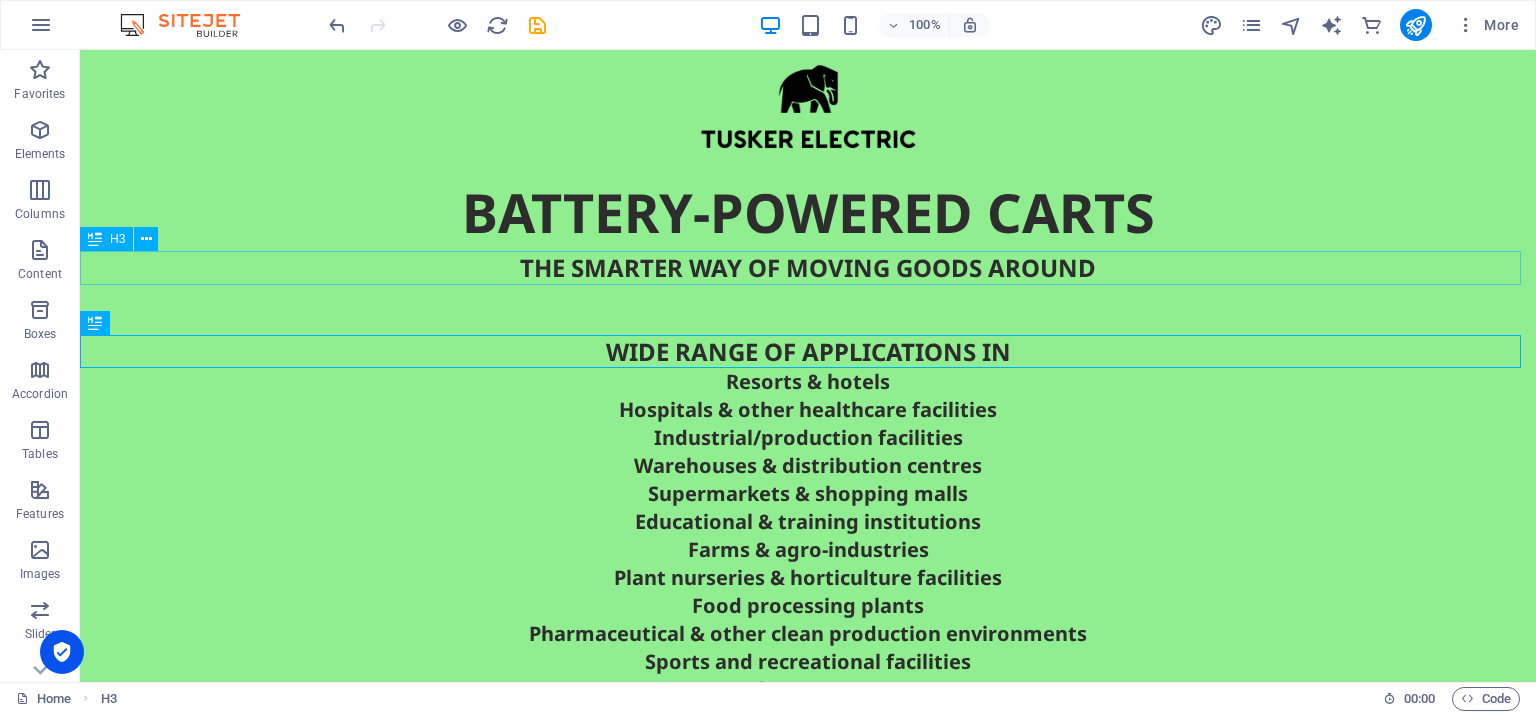 scroll, scrollTop: 12, scrollLeft: 0, axis: vertical 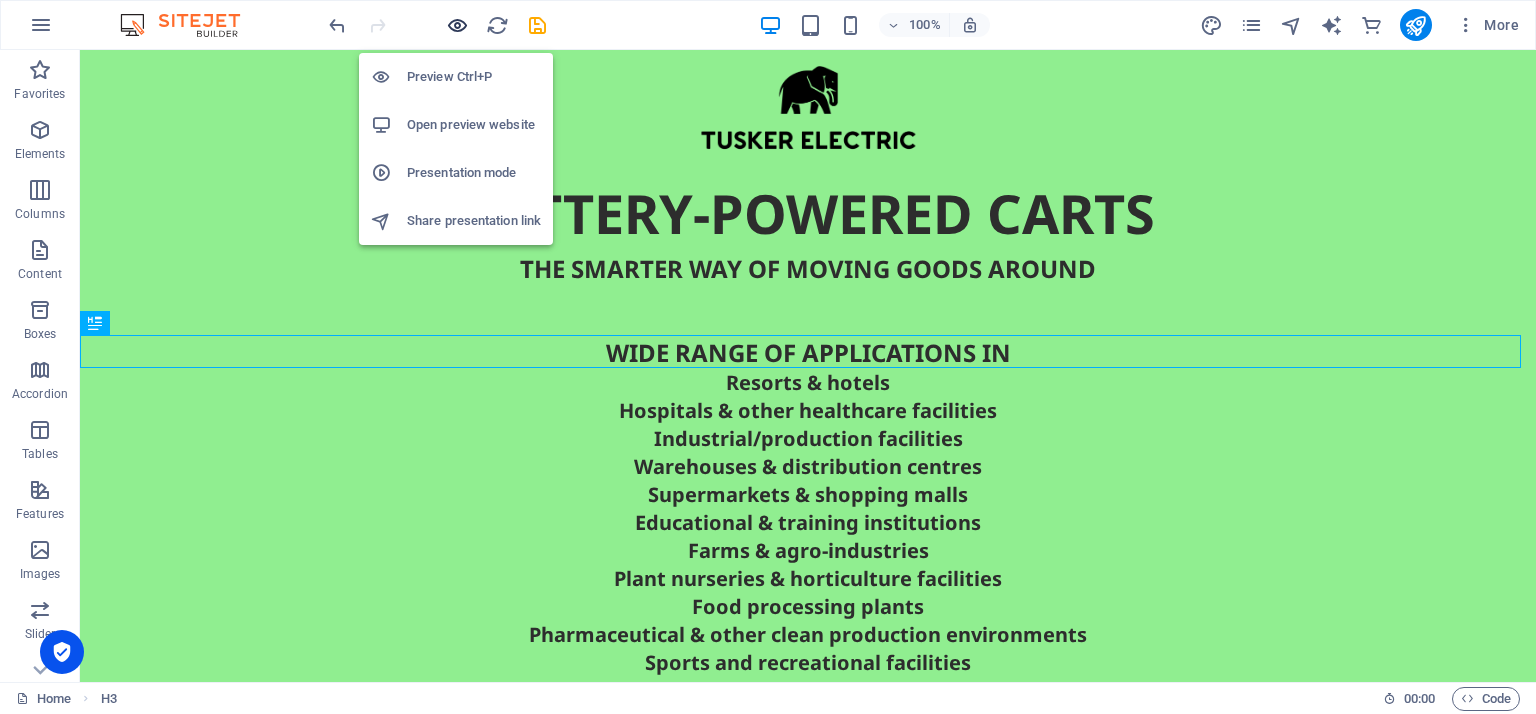 click at bounding box center (457, 25) 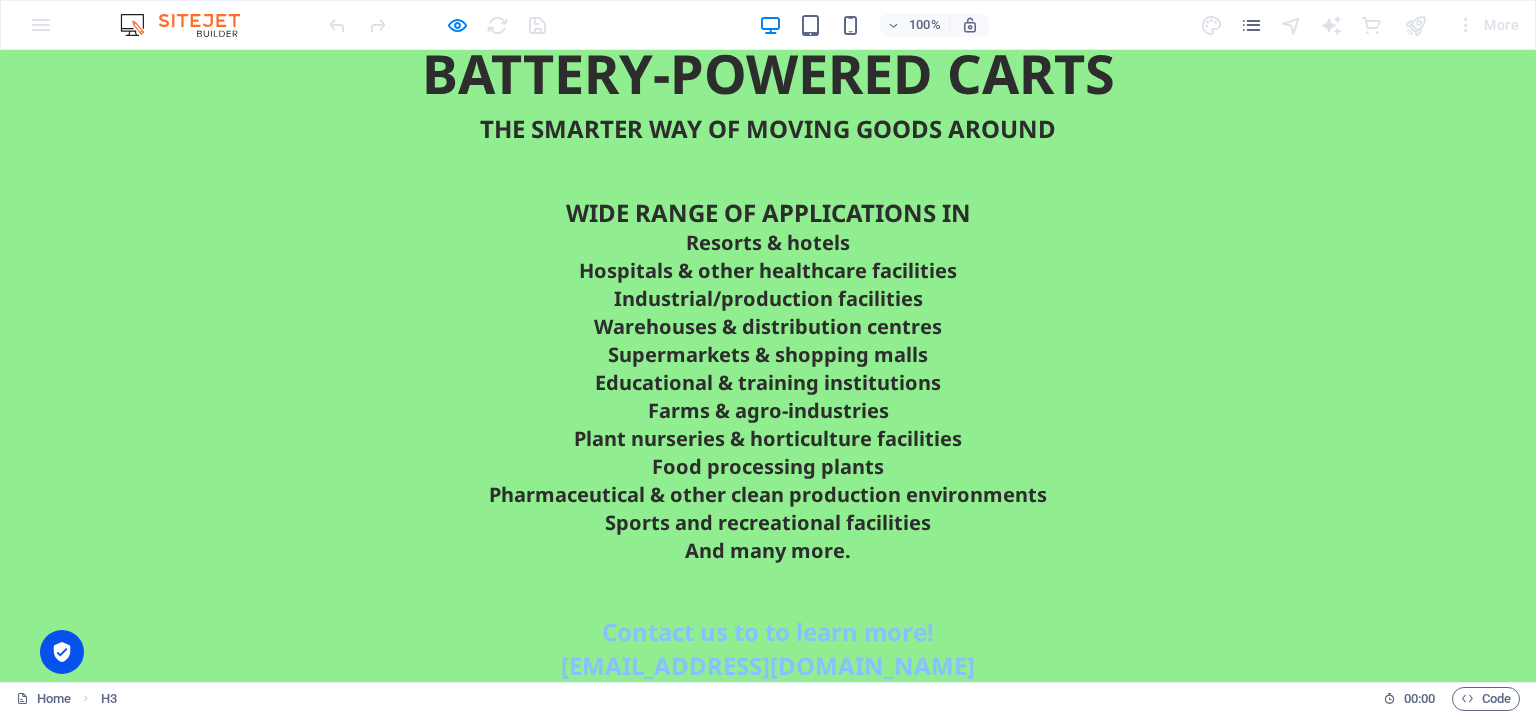 scroll, scrollTop: 93, scrollLeft: 0, axis: vertical 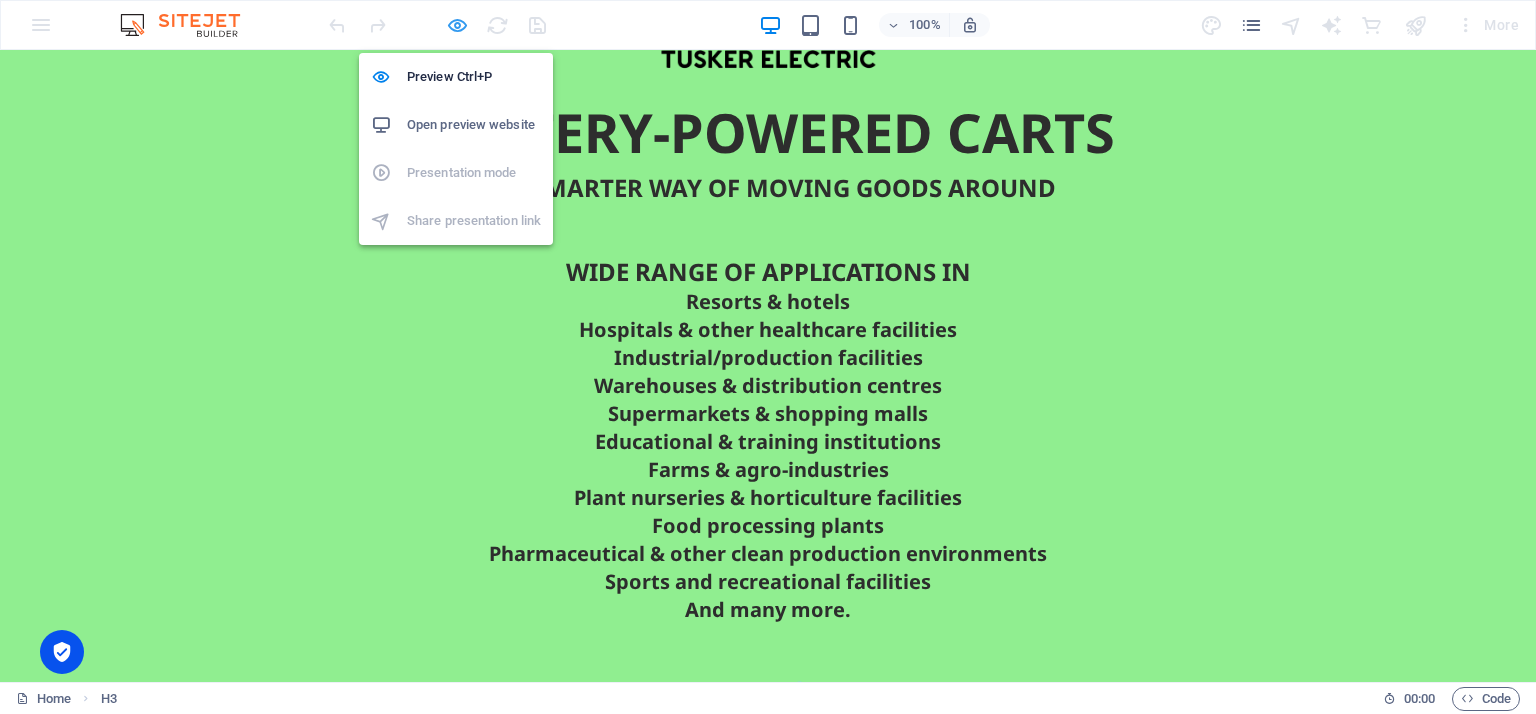 click at bounding box center [457, 25] 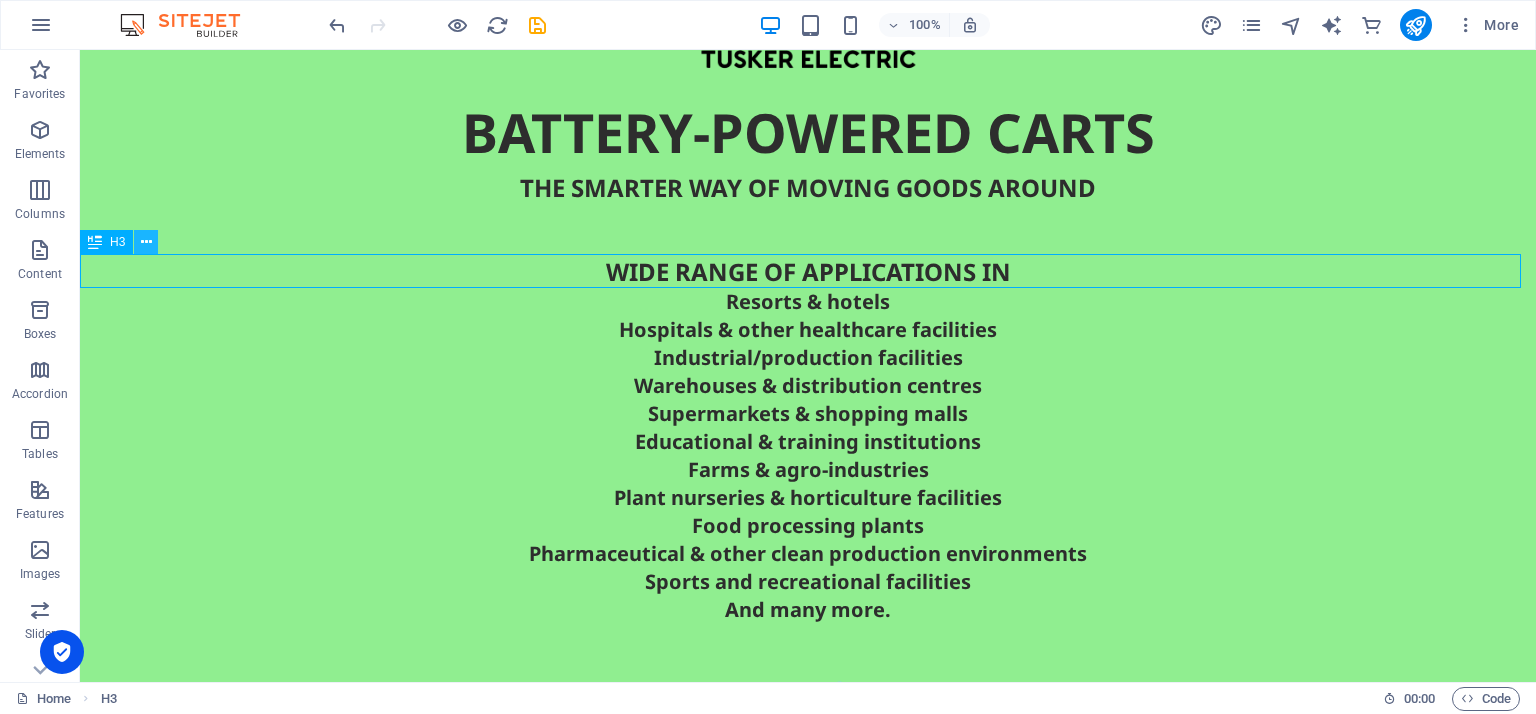 click at bounding box center [146, 242] 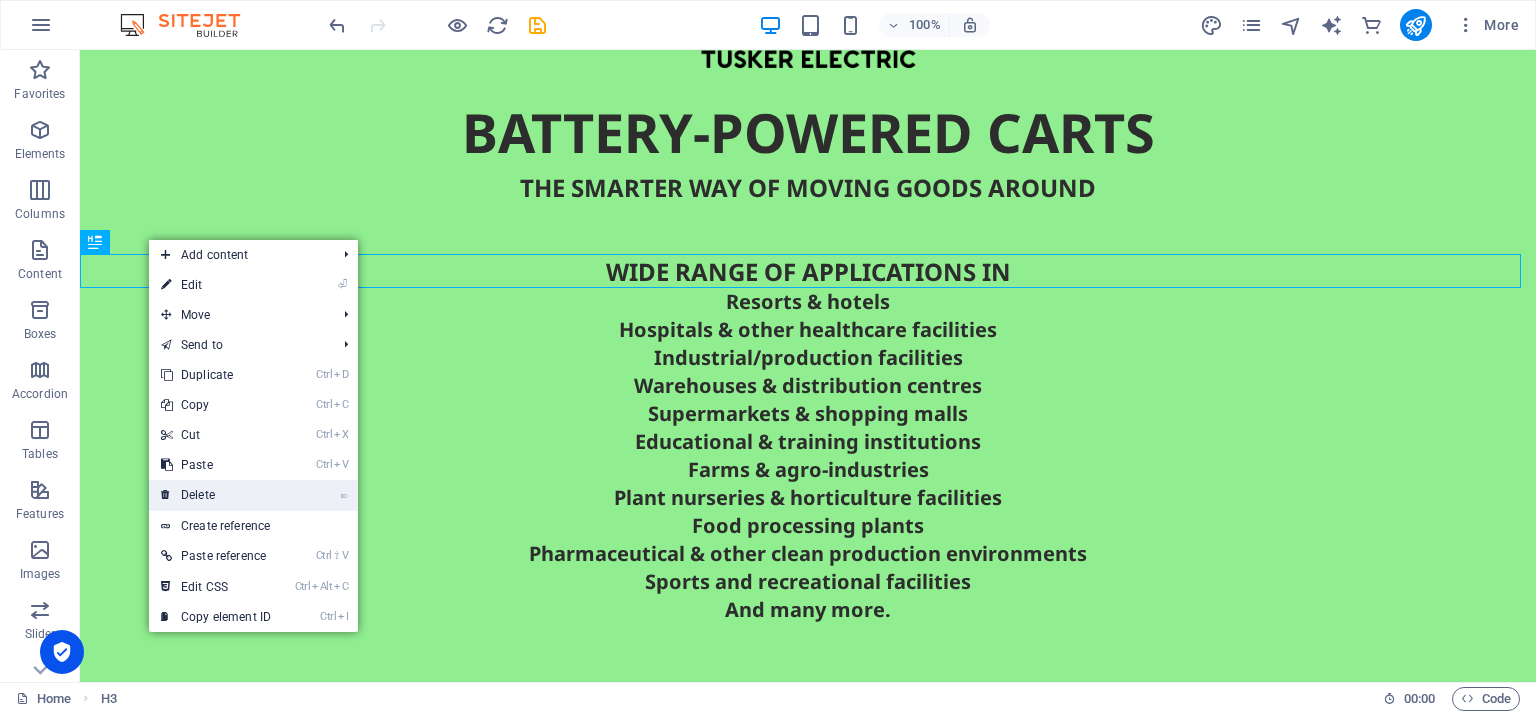 click on "⌦  Delete" at bounding box center (216, 495) 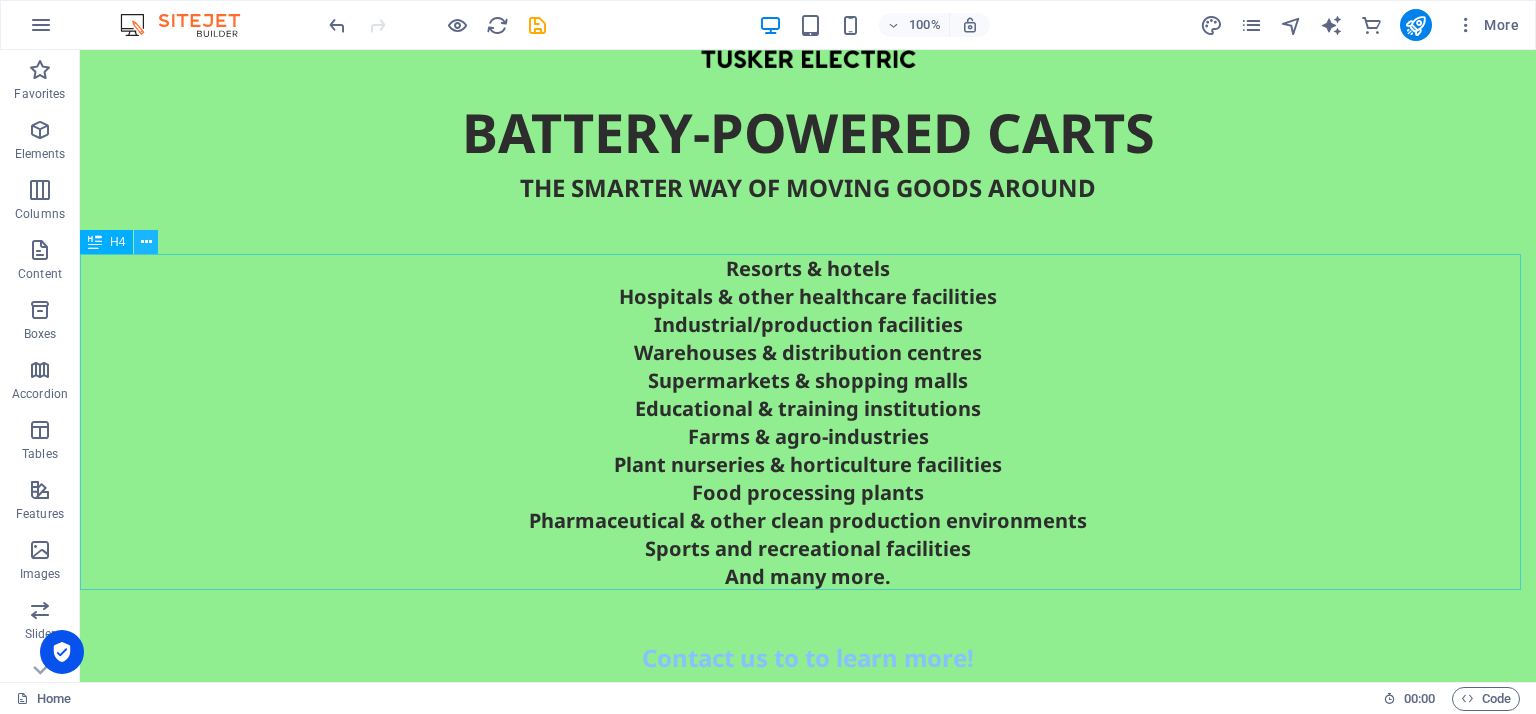 click at bounding box center [146, 242] 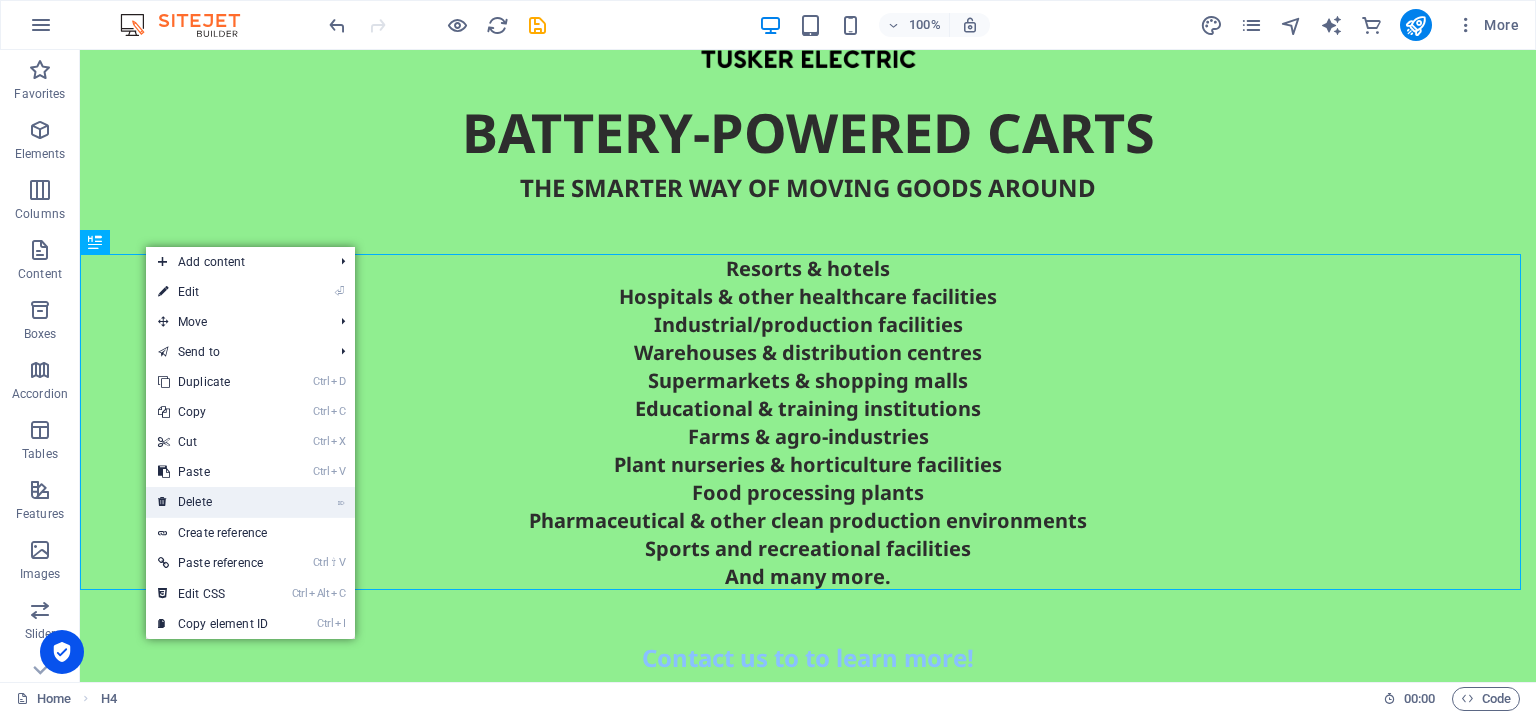 click on "⌦  Delete" at bounding box center (213, 502) 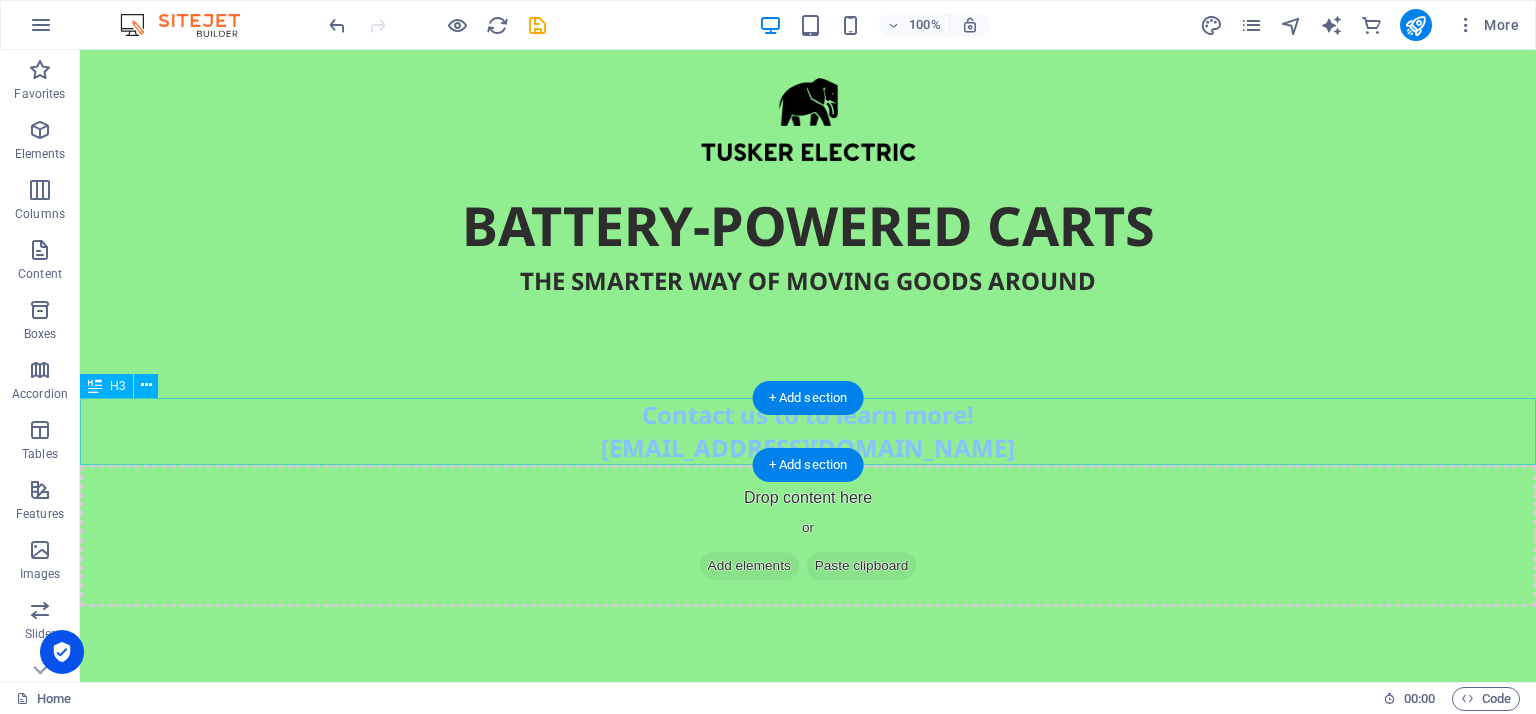 click on "Contact us to to learn more! [EMAIL_ADDRESS][DOMAIN_NAME]" at bounding box center [808, 431] 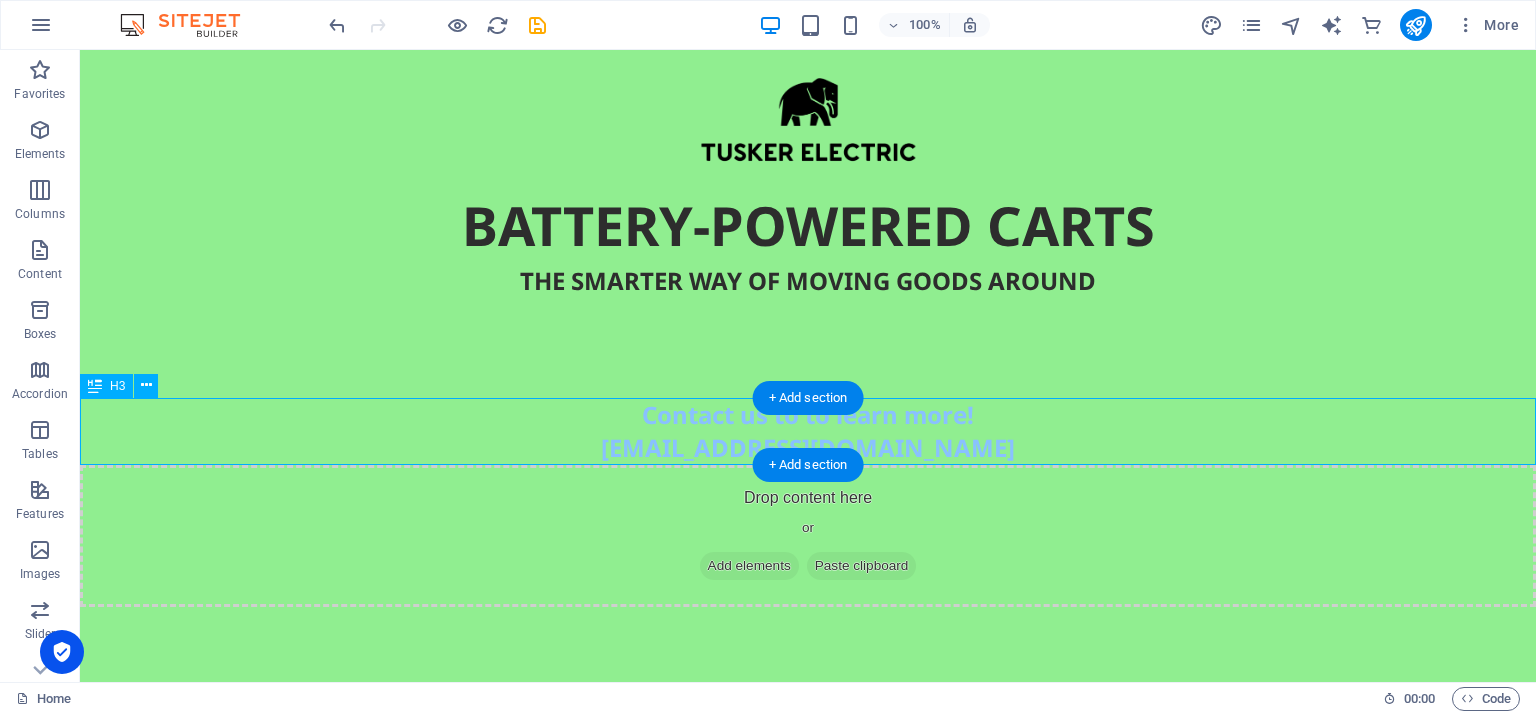 click on "Contact us to to learn more! [EMAIL_ADDRESS][DOMAIN_NAME]" at bounding box center [808, 431] 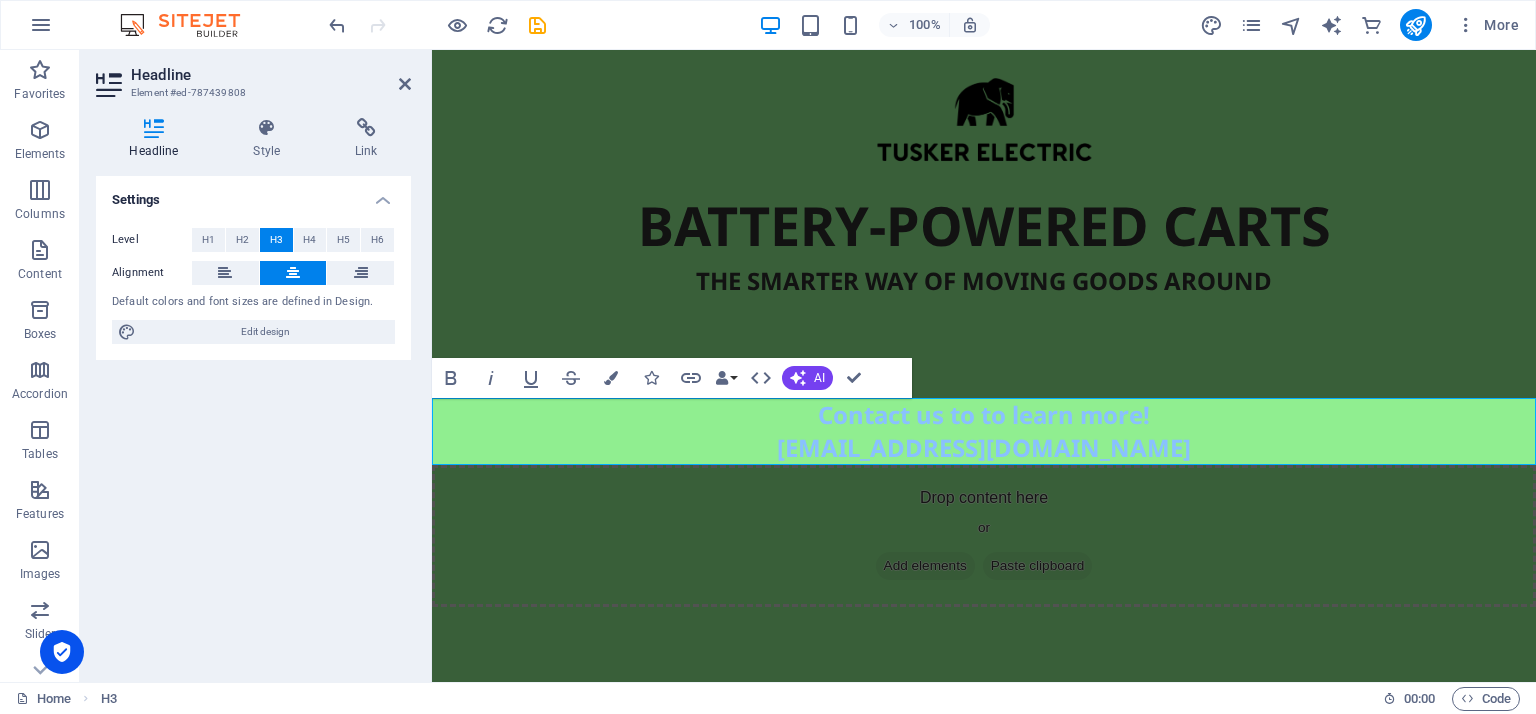 click on "Contact us to to learn more! [EMAIL_ADDRESS][DOMAIN_NAME]" at bounding box center (984, 431) 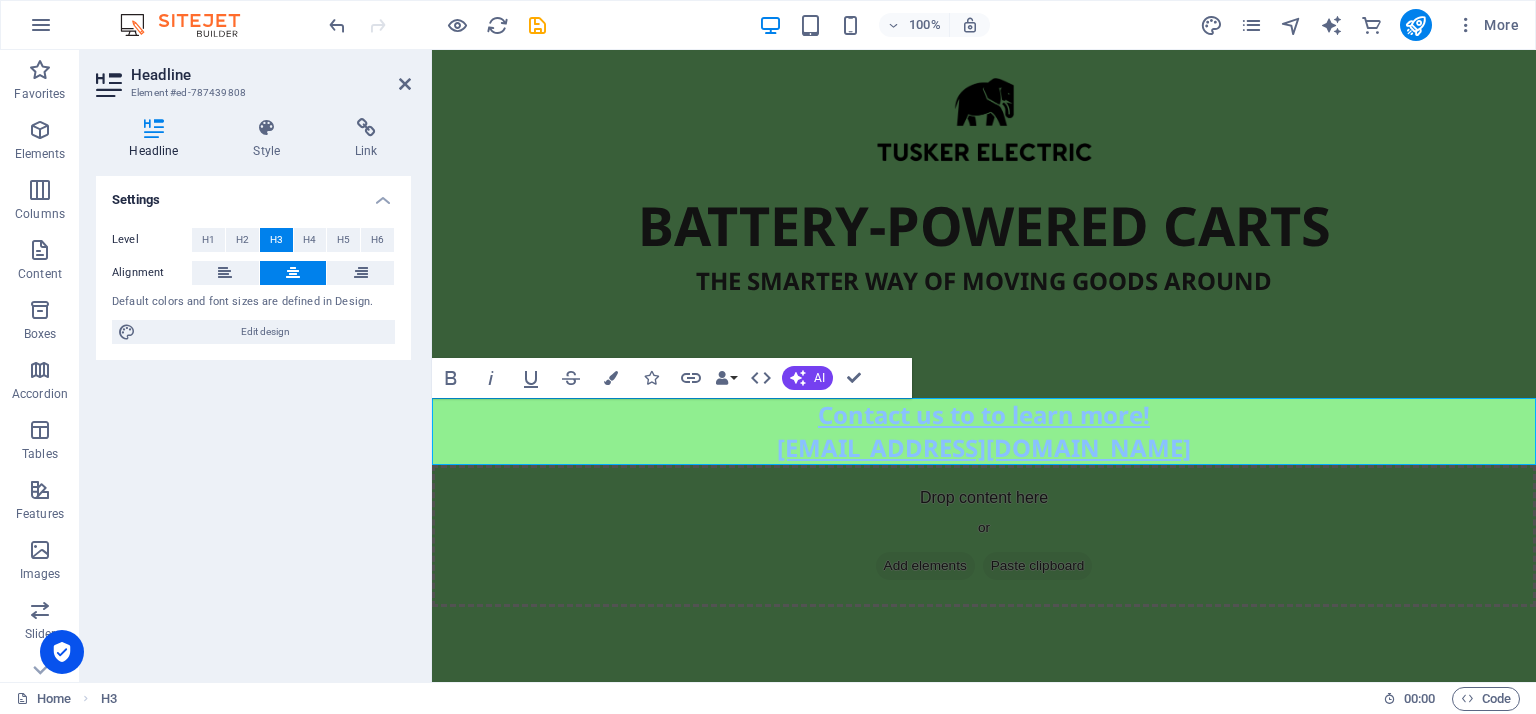 click on "Contact us to to learn more! [EMAIL_ADDRESS][DOMAIN_NAME]" at bounding box center (984, 431) 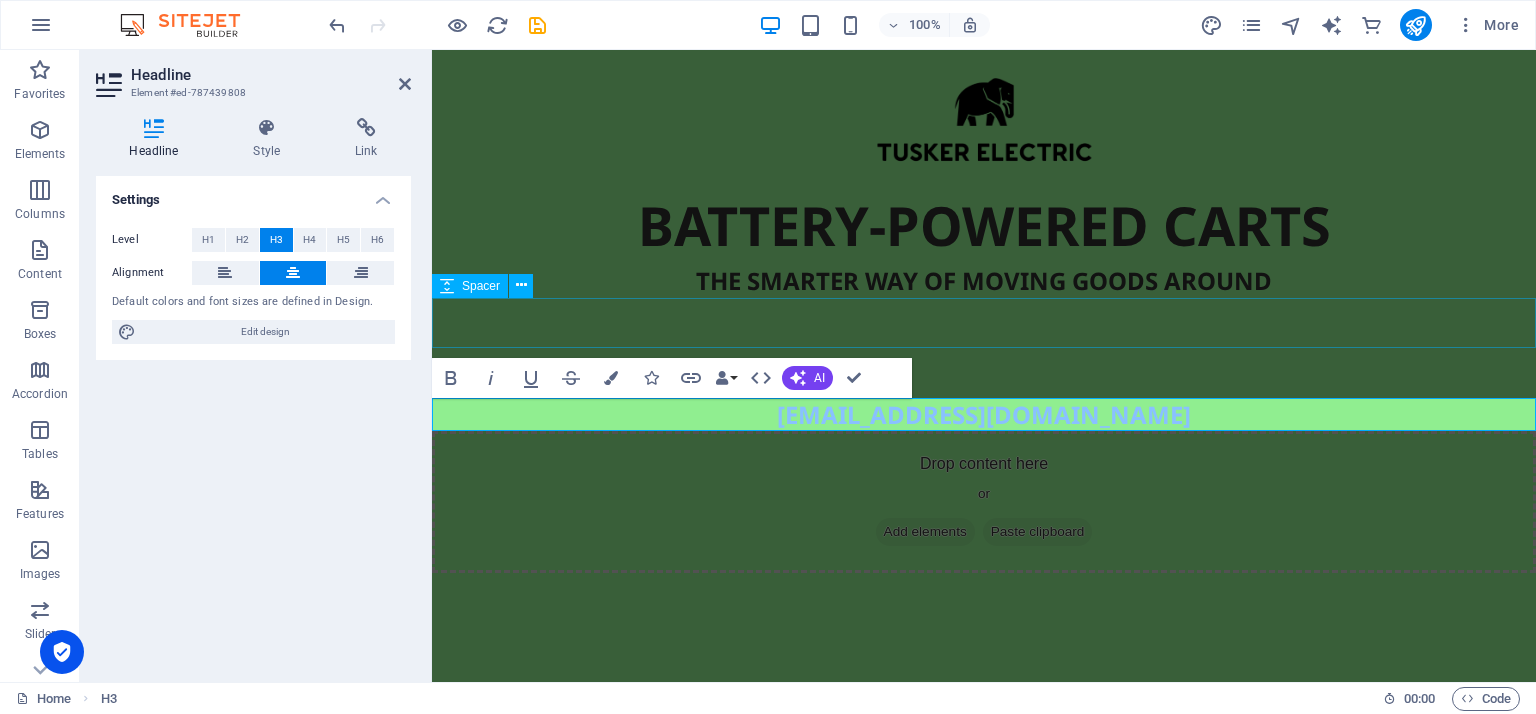 click at bounding box center [984, 323] 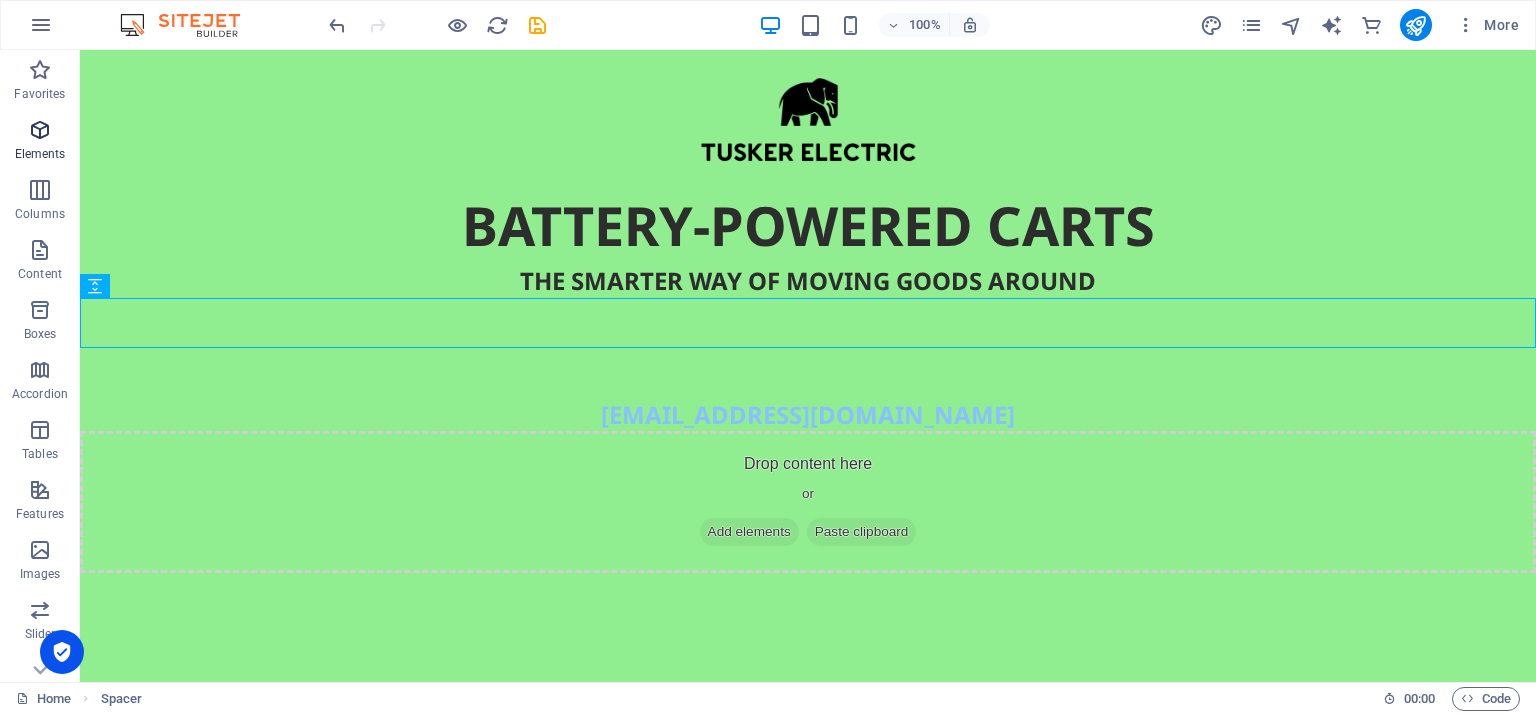click on "Elements" at bounding box center (40, 142) 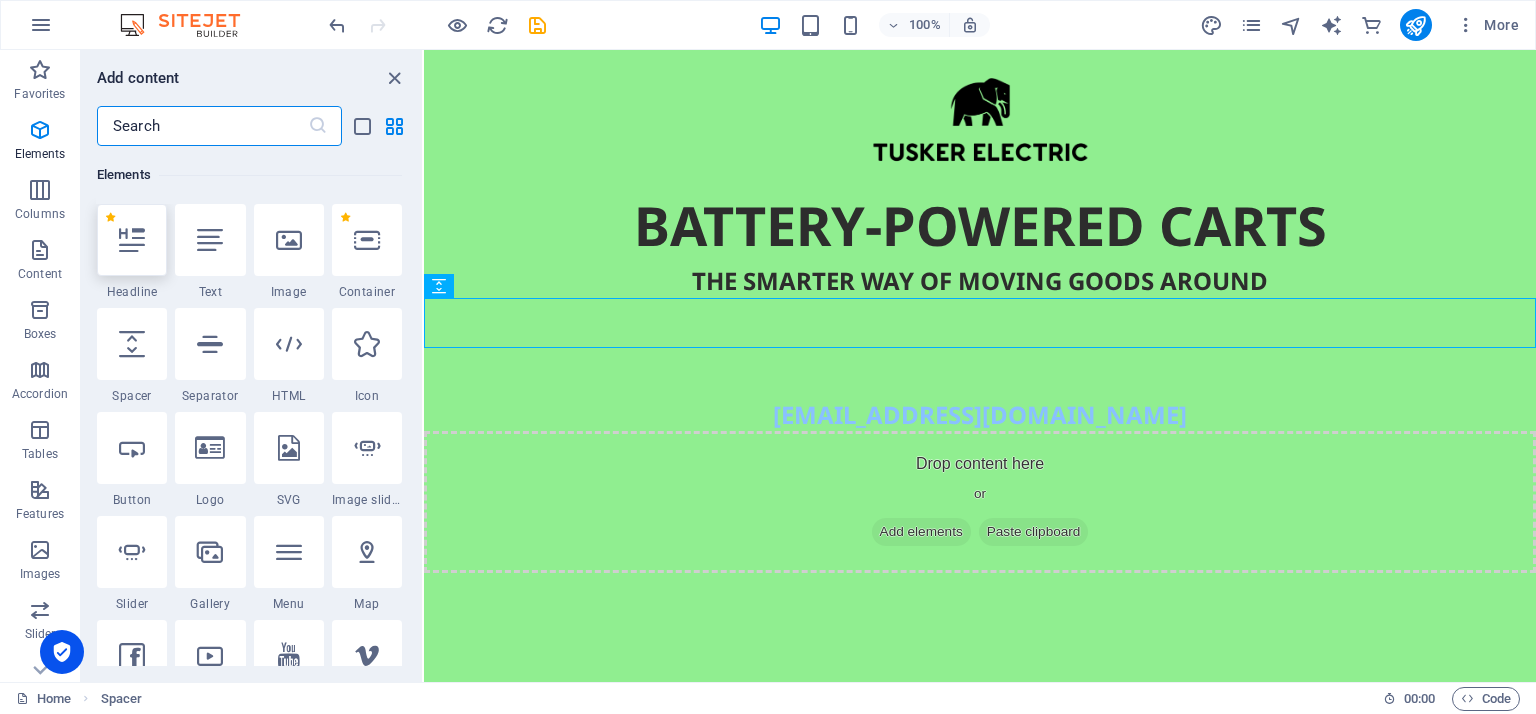 scroll, scrollTop: 212, scrollLeft: 0, axis: vertical 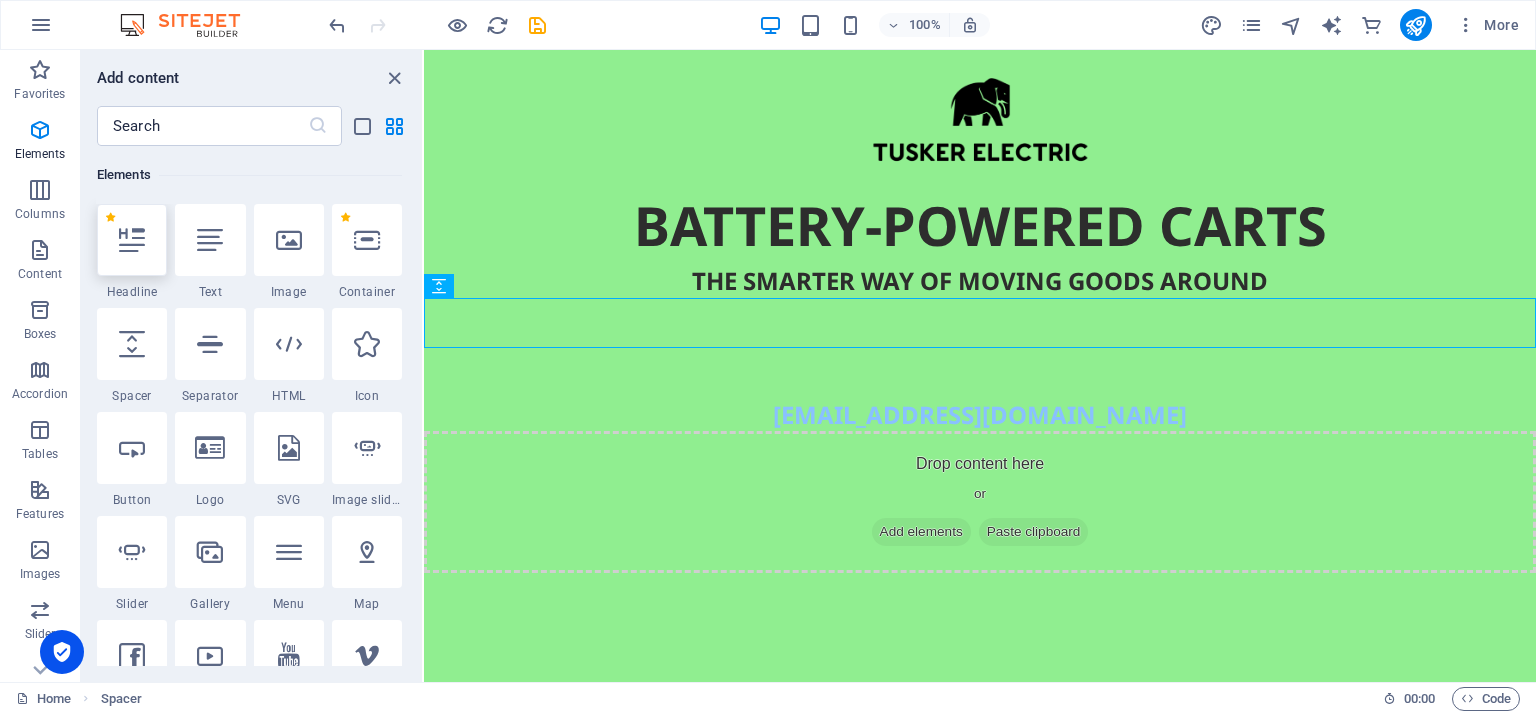 click at bounding box center [132, 240] 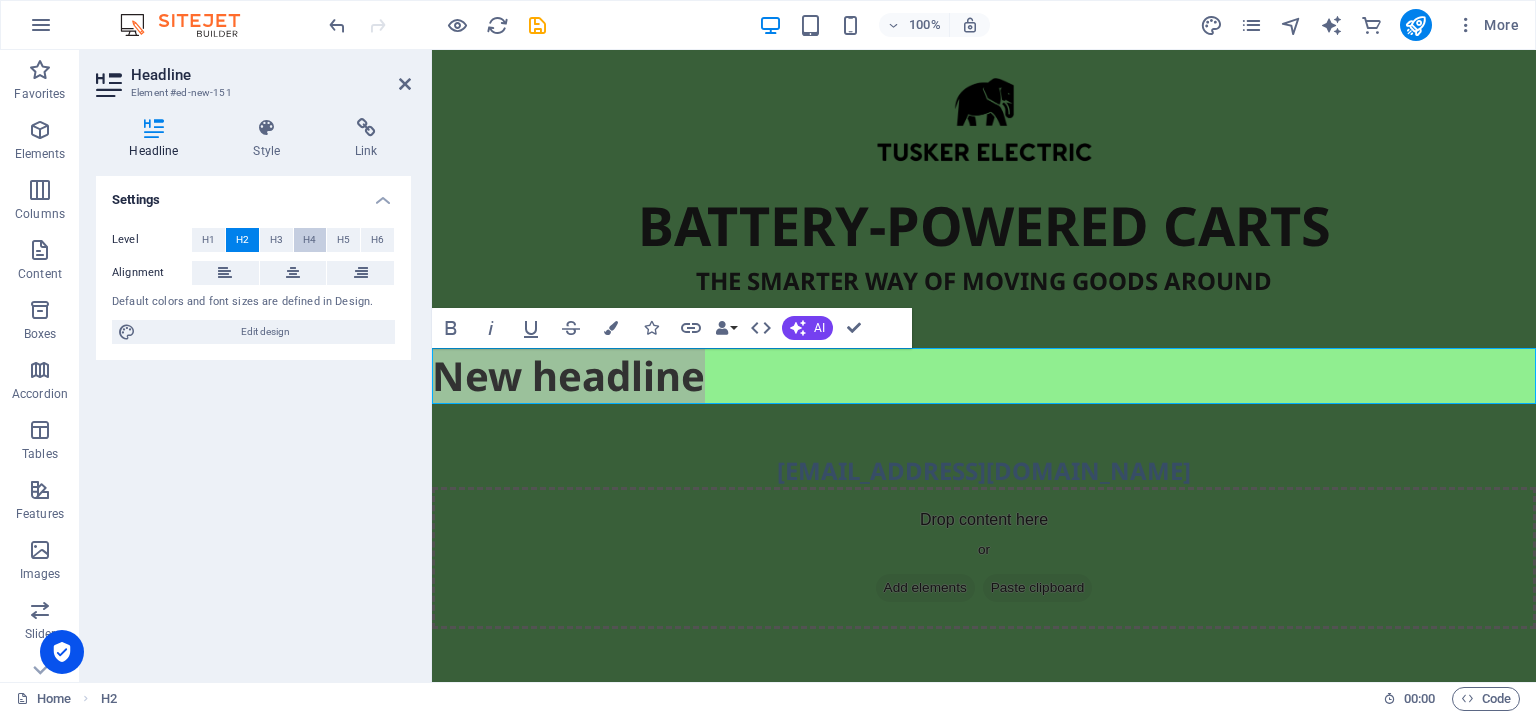 click on "H4" at bounding box center (309, 240) 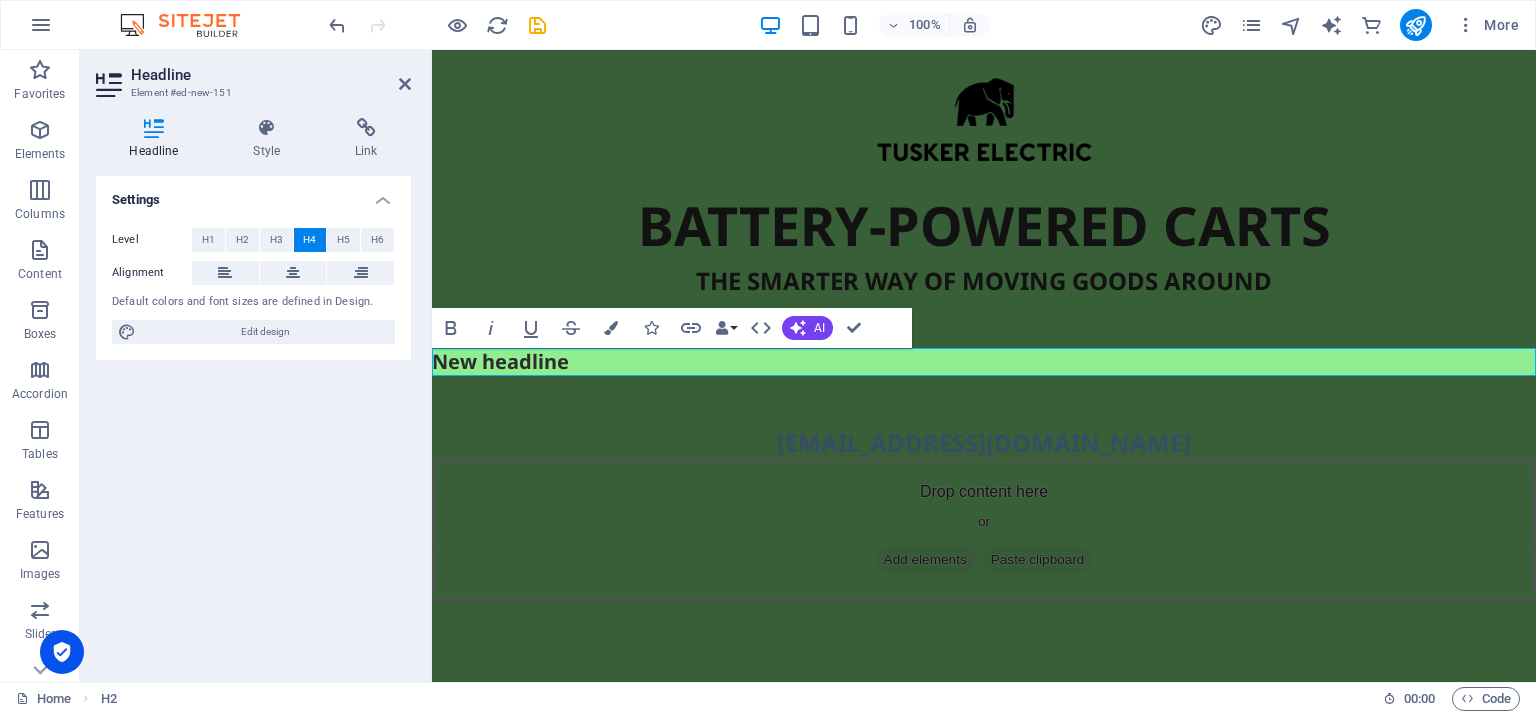 click on "New headline" at bounding box center [984, 362] 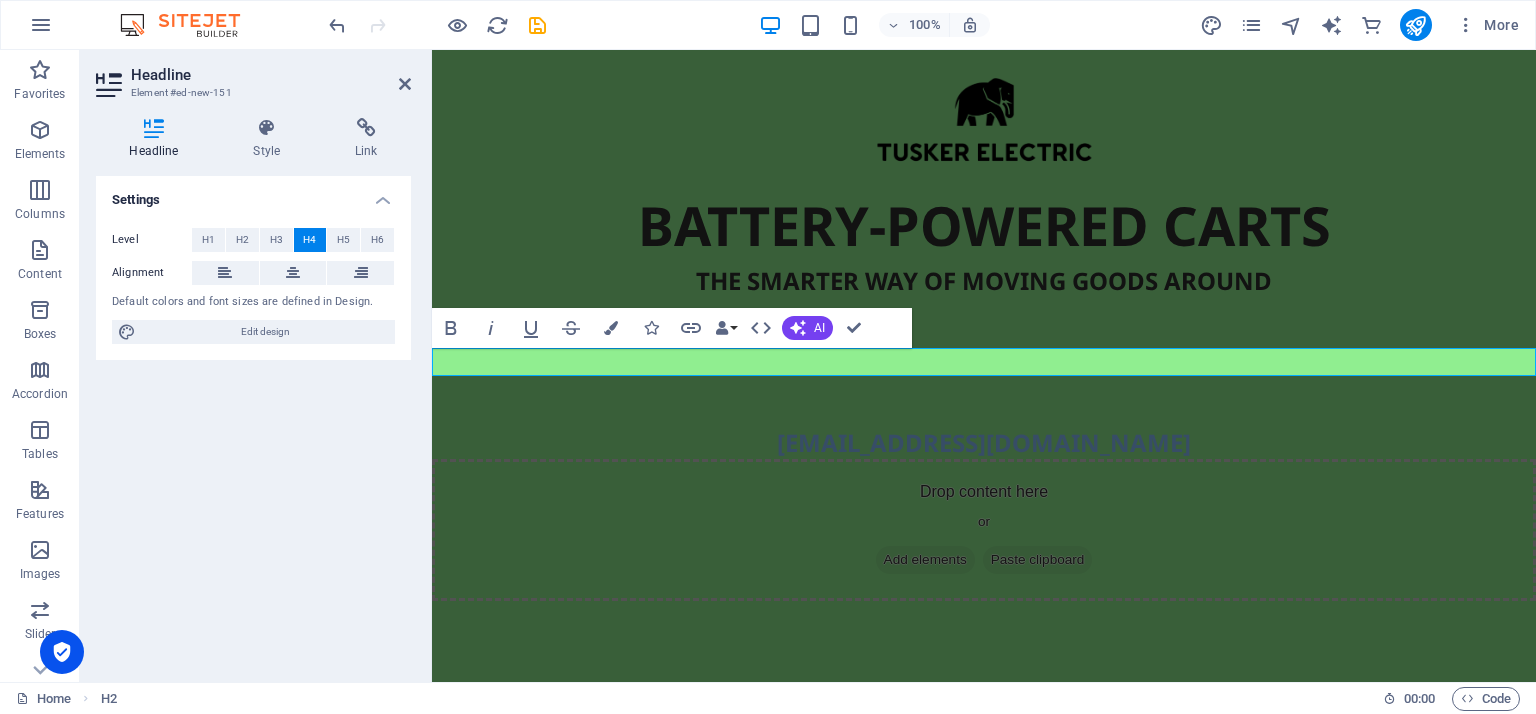 type 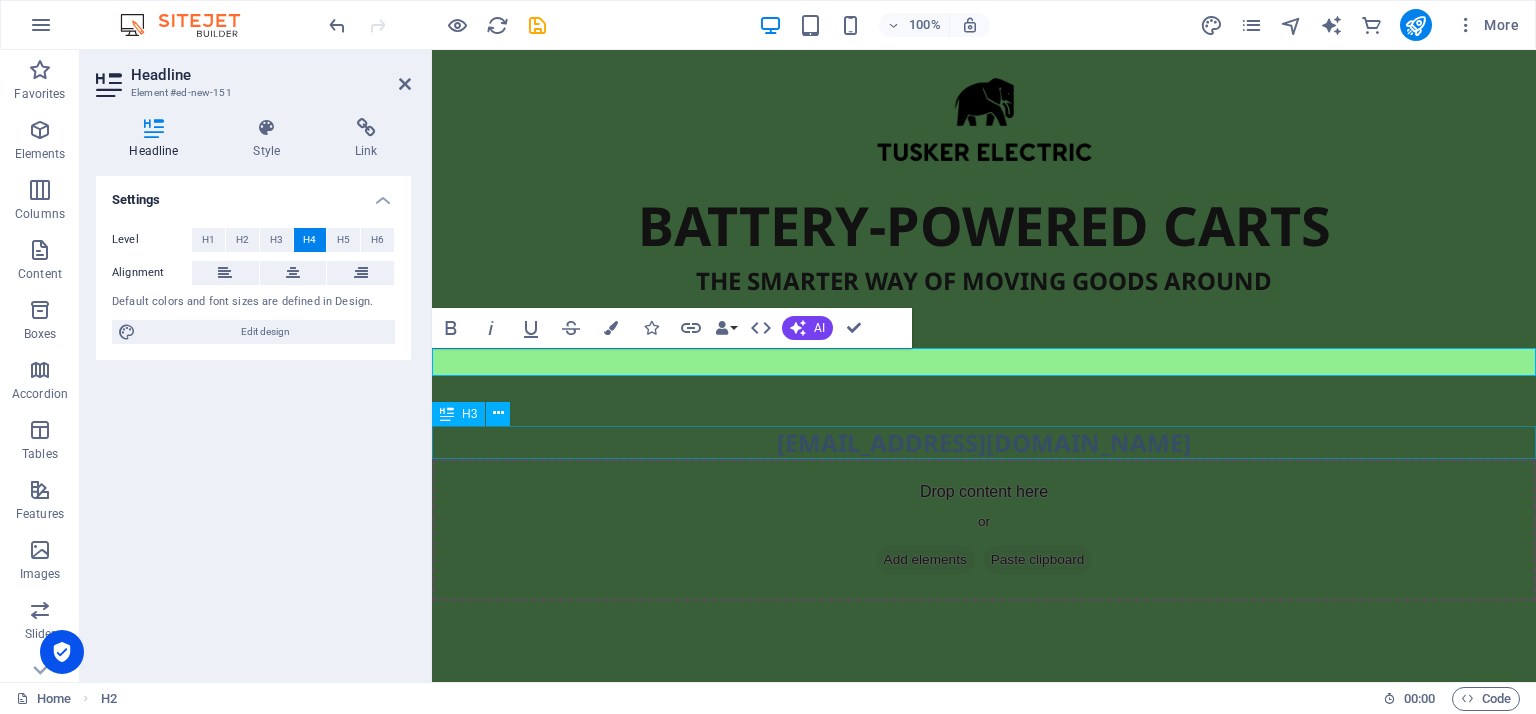 click on "[EMAIL_ADDRESS][DOMAIN_NAME]" at bounding box center [984, 443] 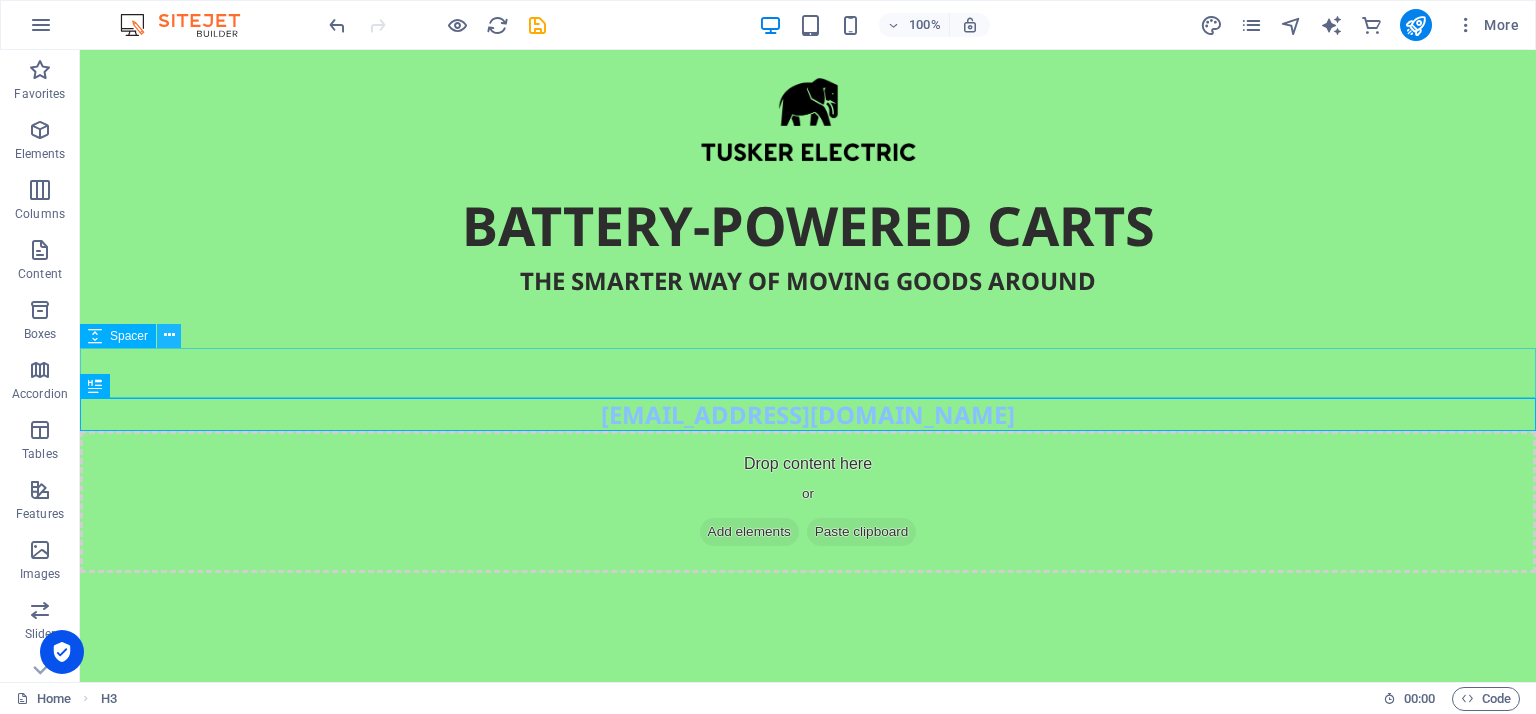 click at bounding box center (169, 335) 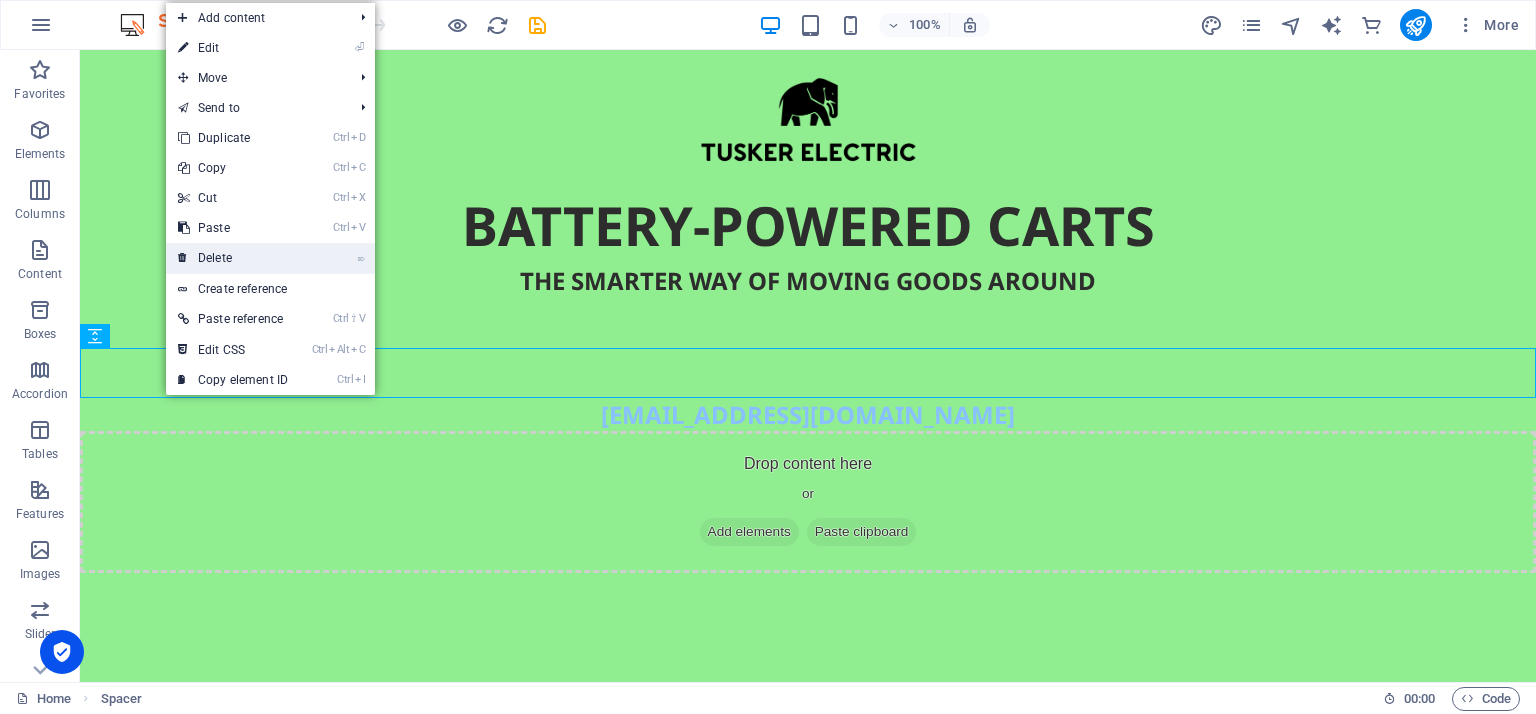 click on "⌦  Delete" at bounding box center [233, 258] 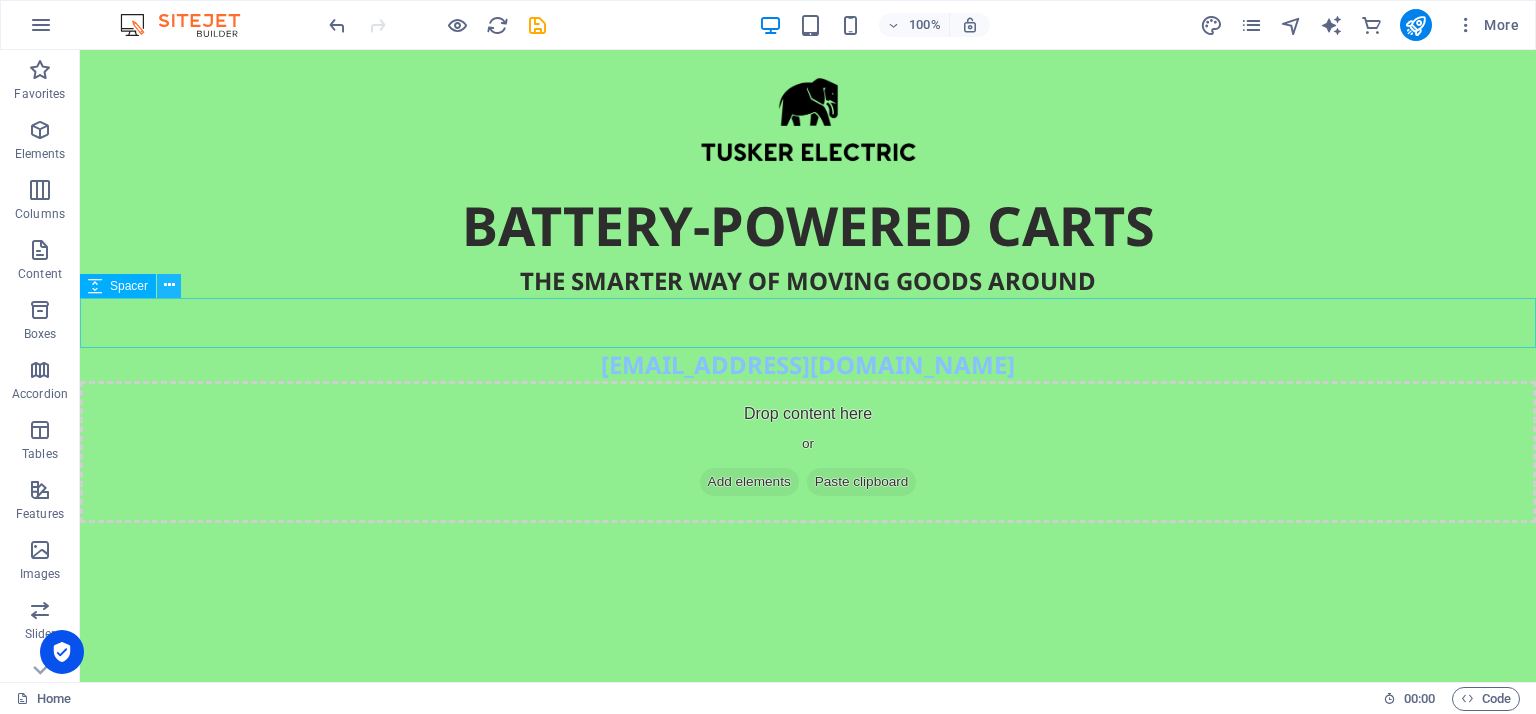 click at bounding box center [169, 285] 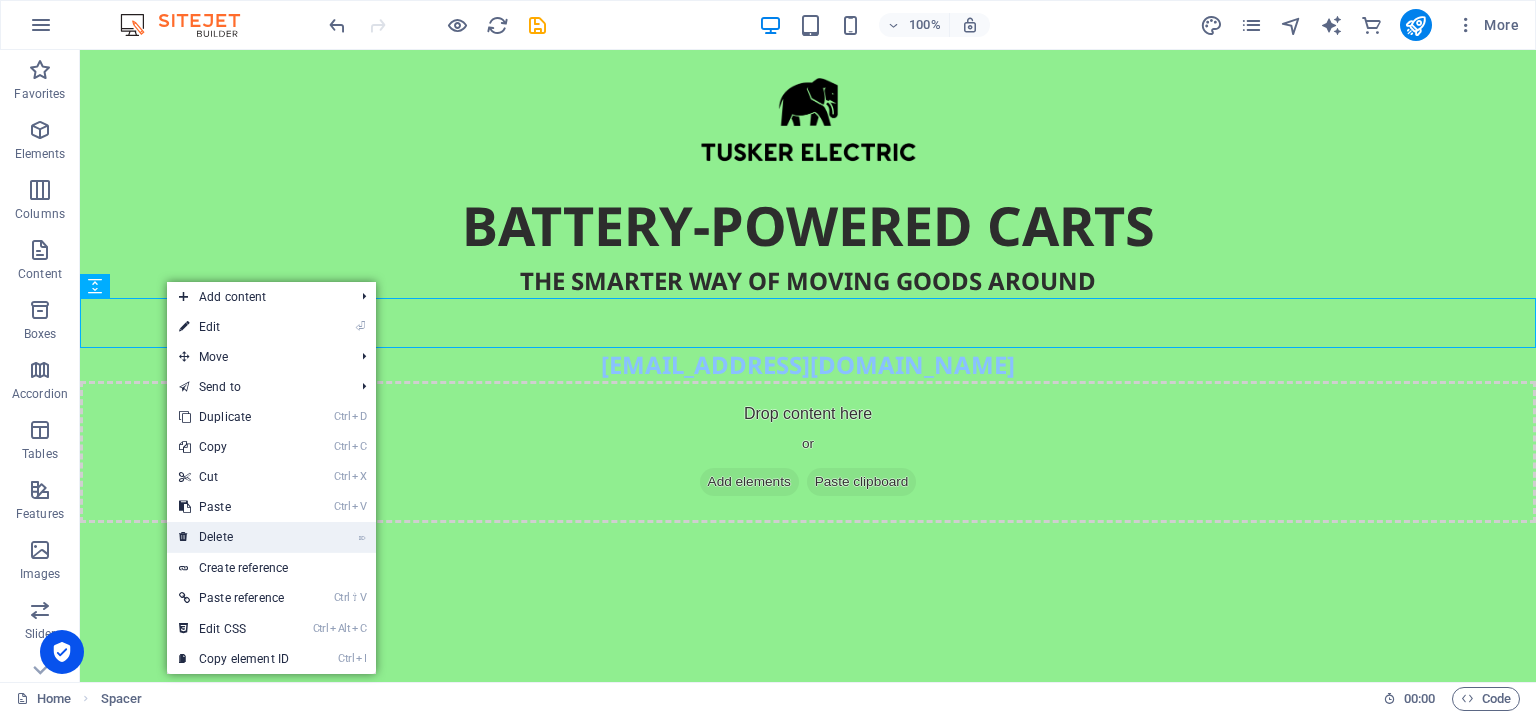 click on "⌦  Delete" at bounding box center (234, 537) 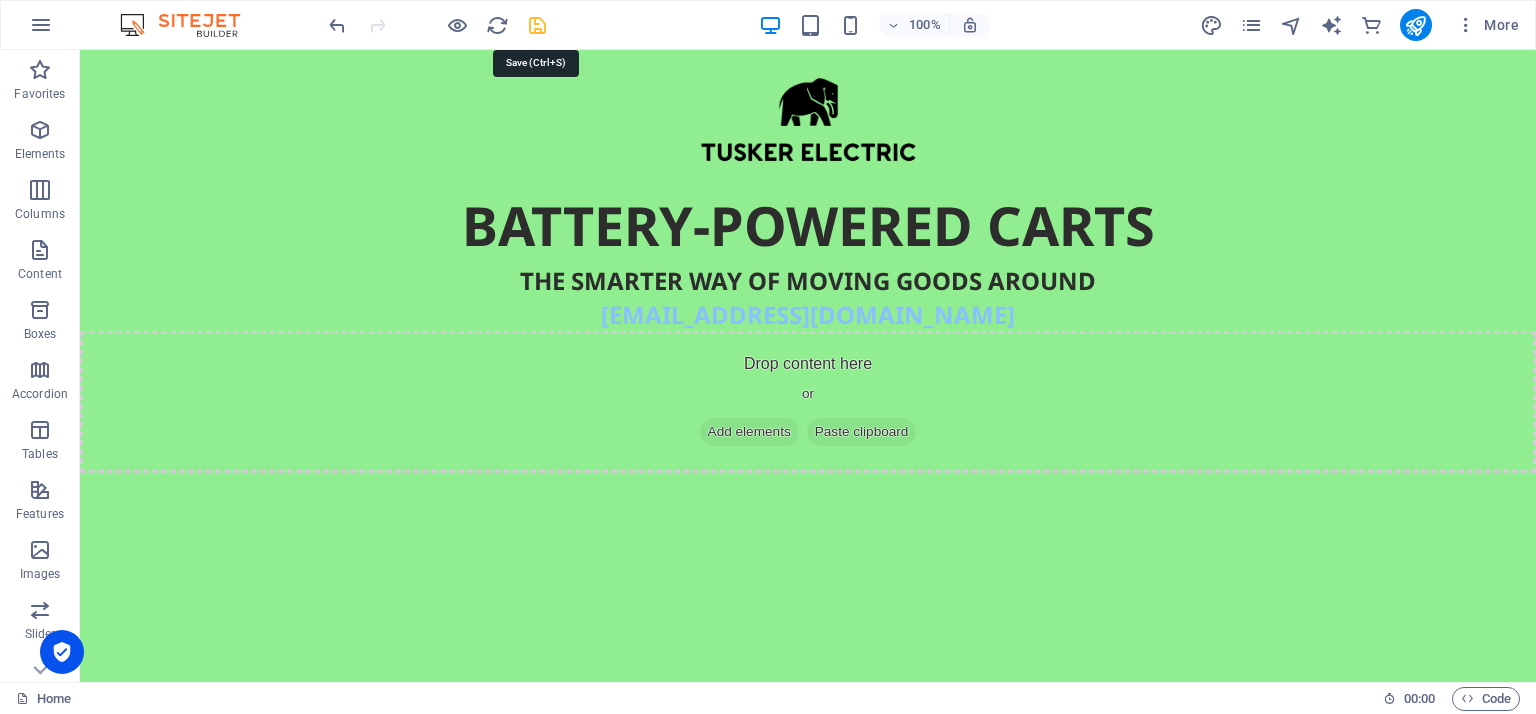 click at bounding box center [537, 25] 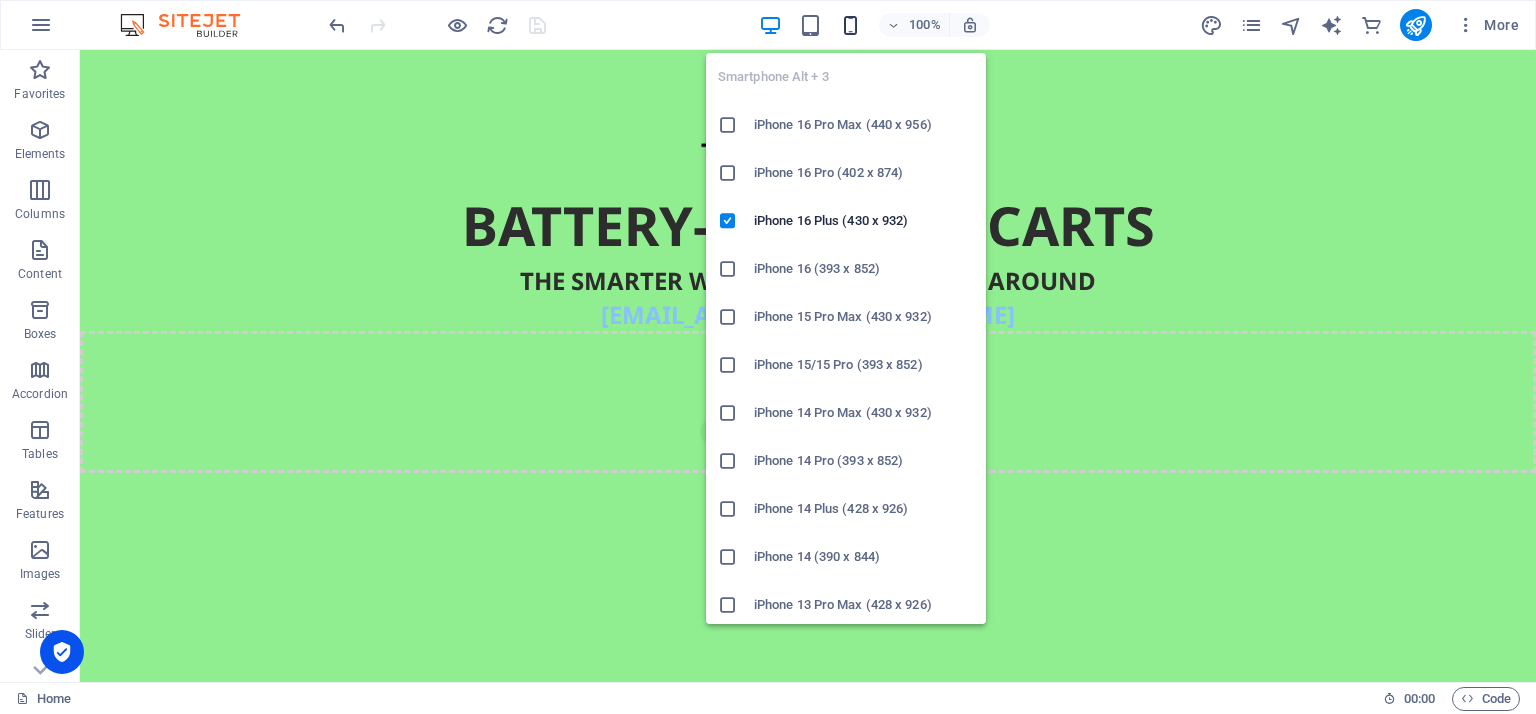 click at bounding box center (850, 25) 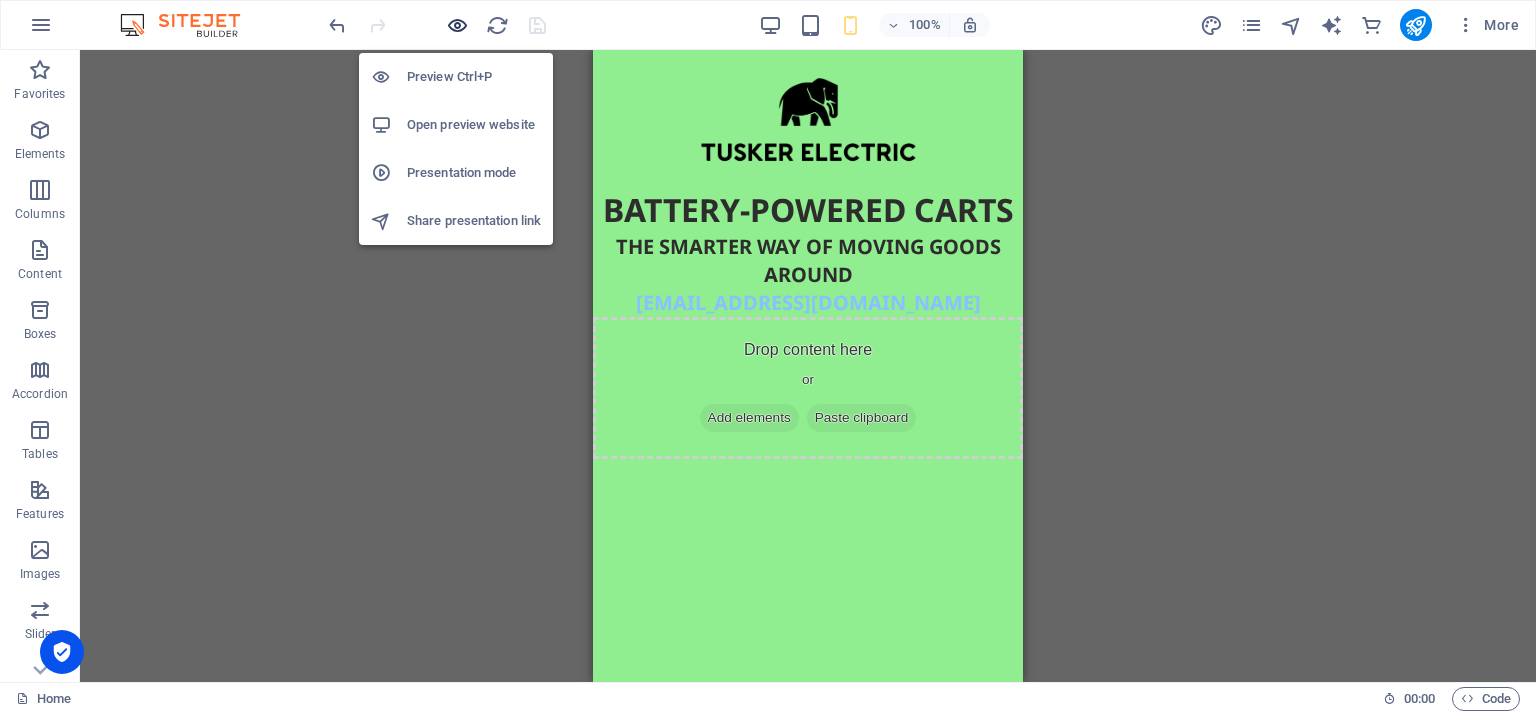 click at bounding box center (457, 25) 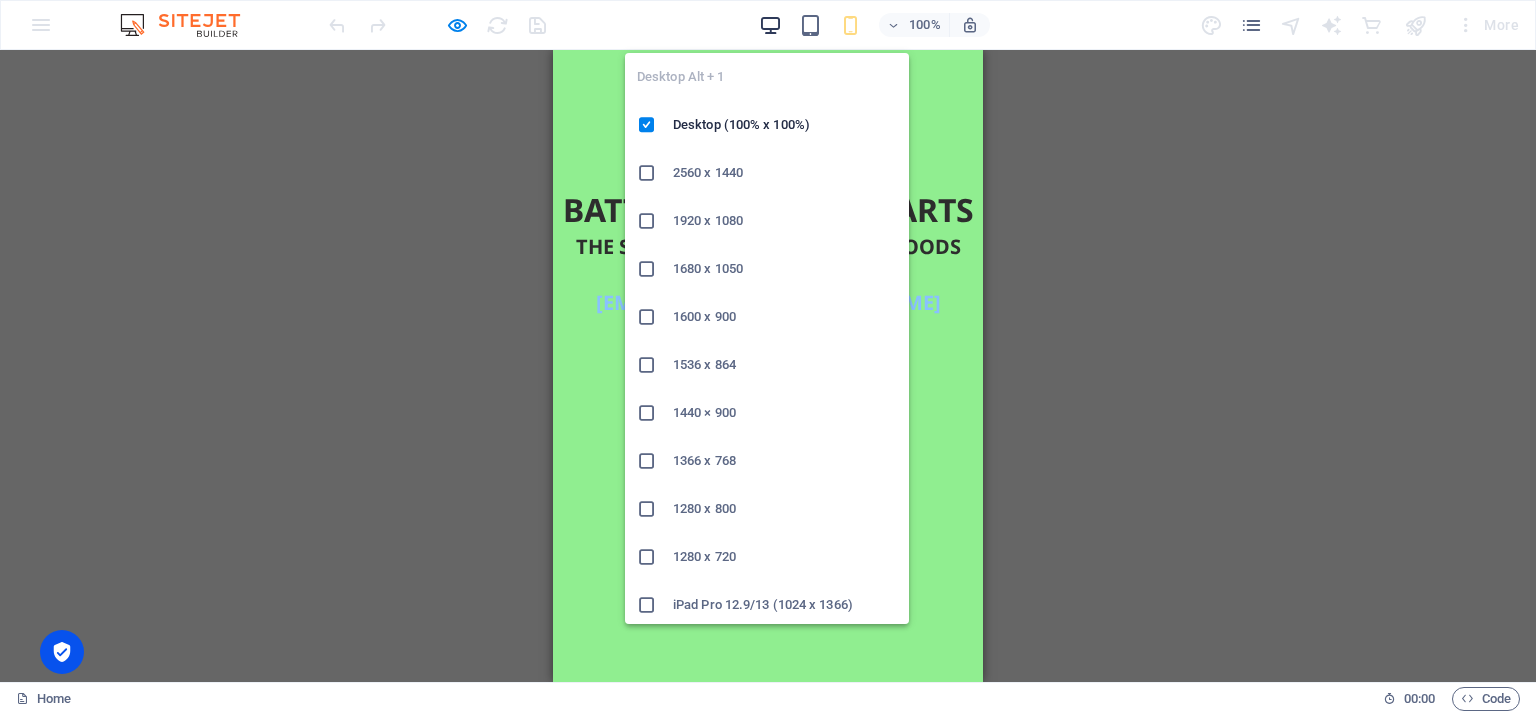 click at bounding box center (770, 25) 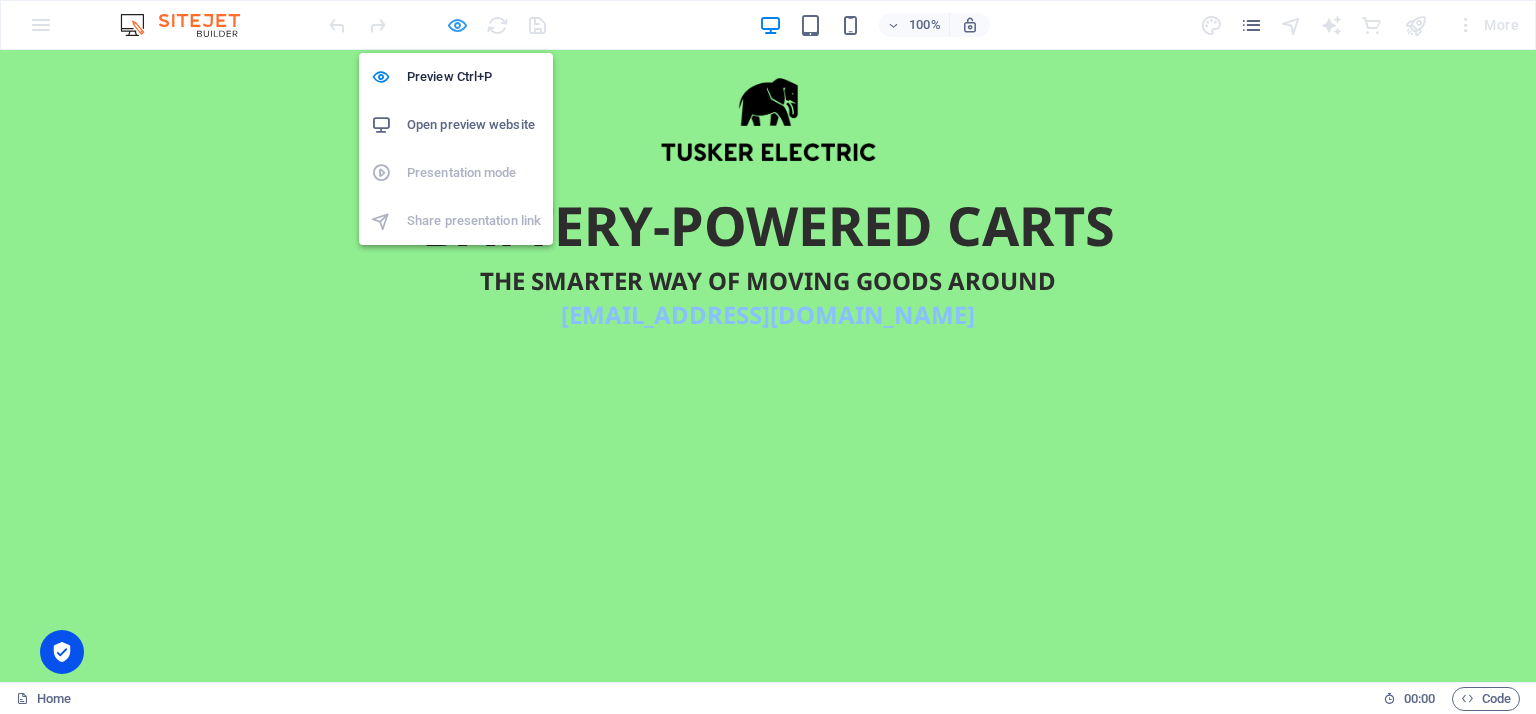 click at bounding box center (457, 25) 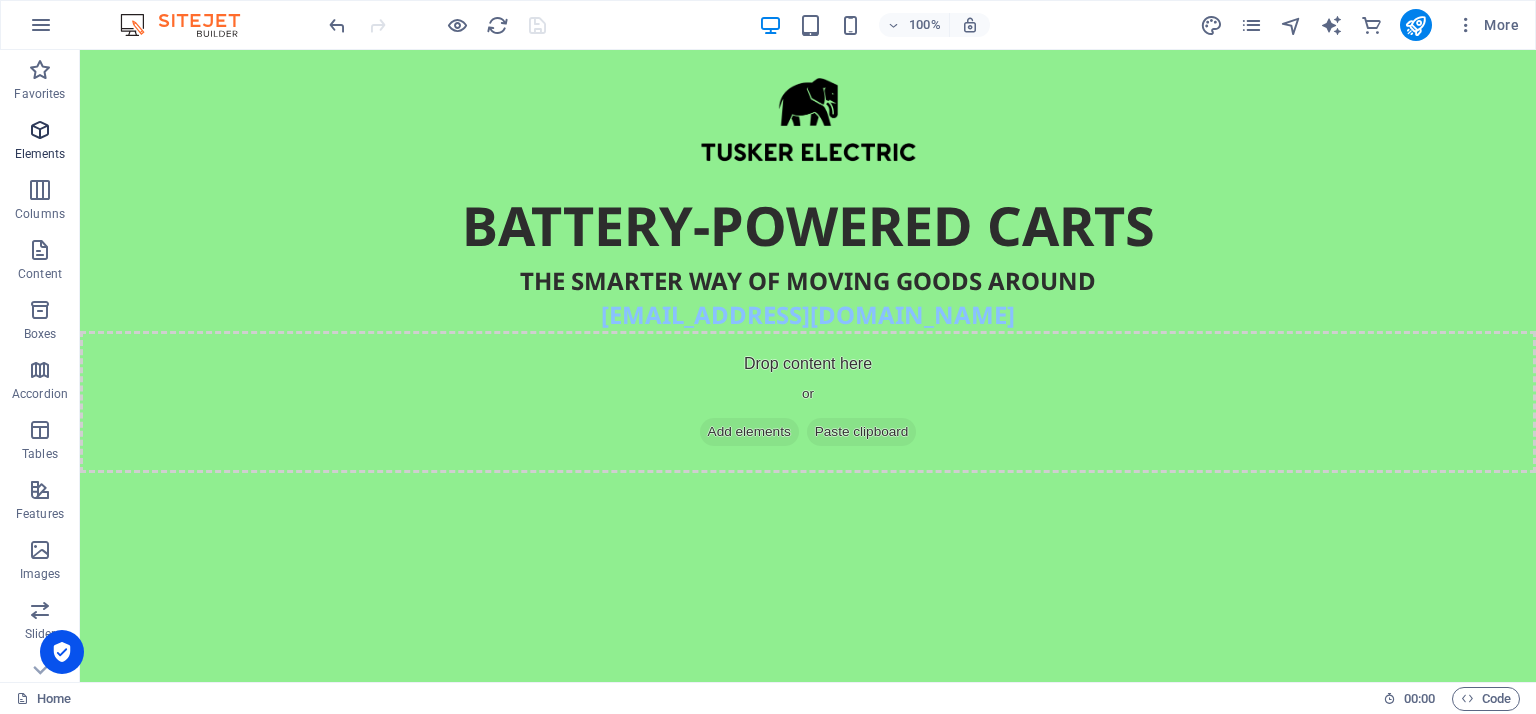 click at bounding box center (40, 130) 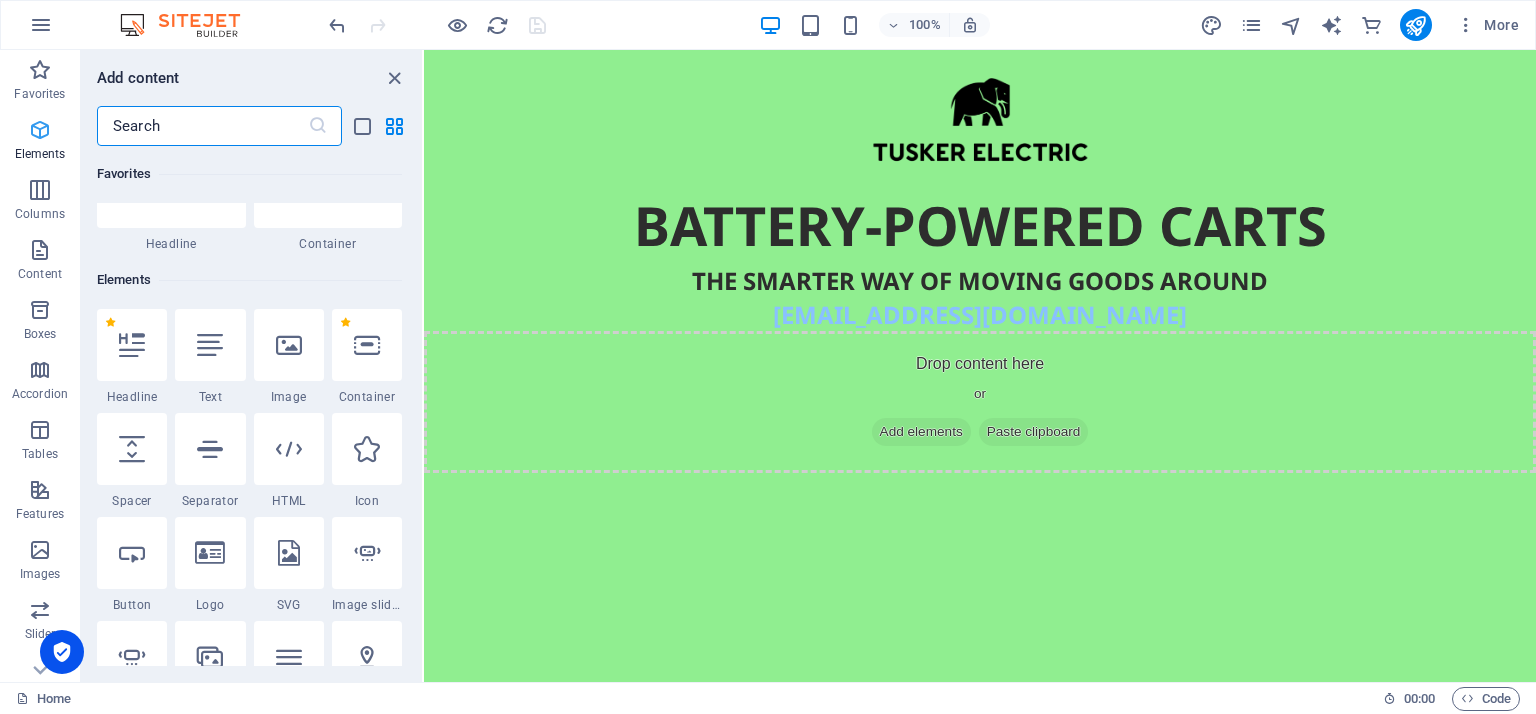 scroll, scrollTop: 212, scrollLeft: 0, axis: vertical 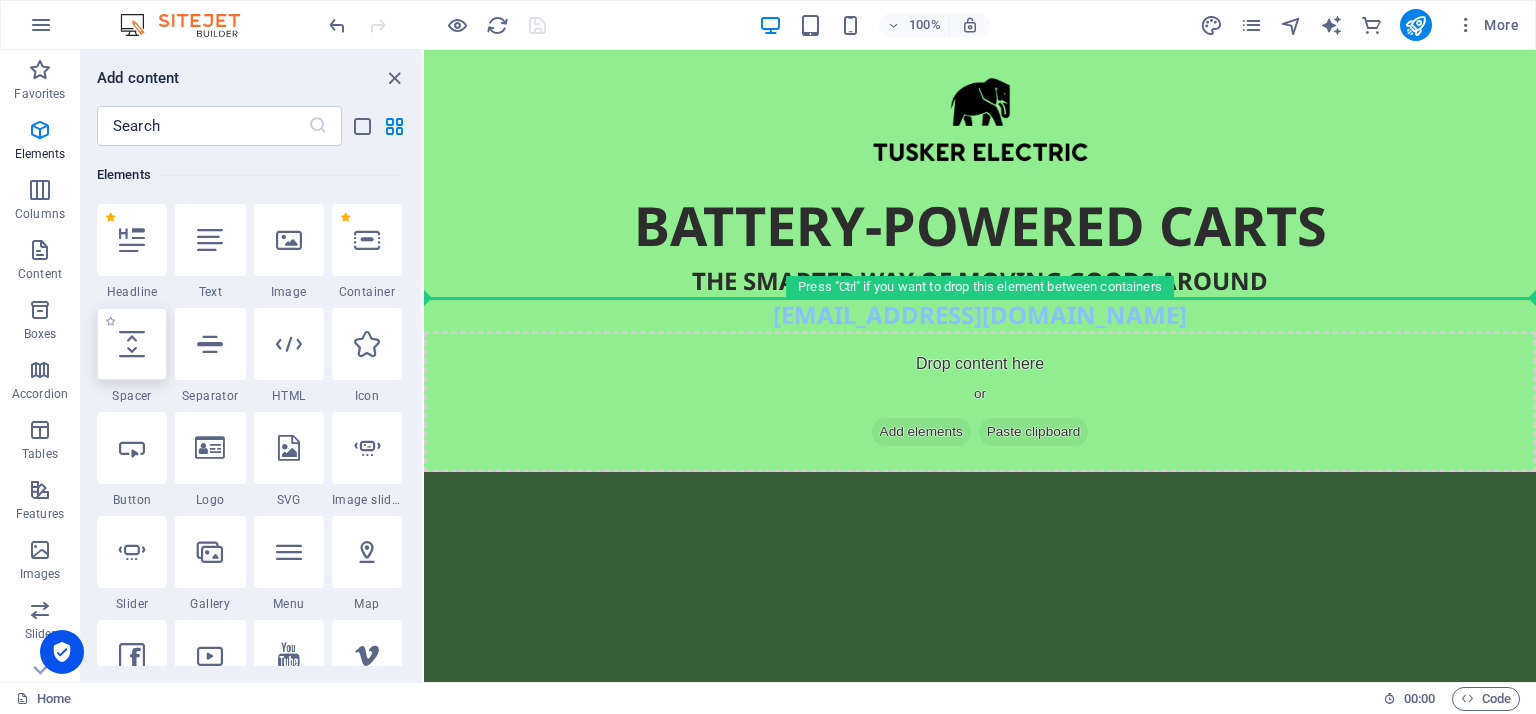 select on "px" 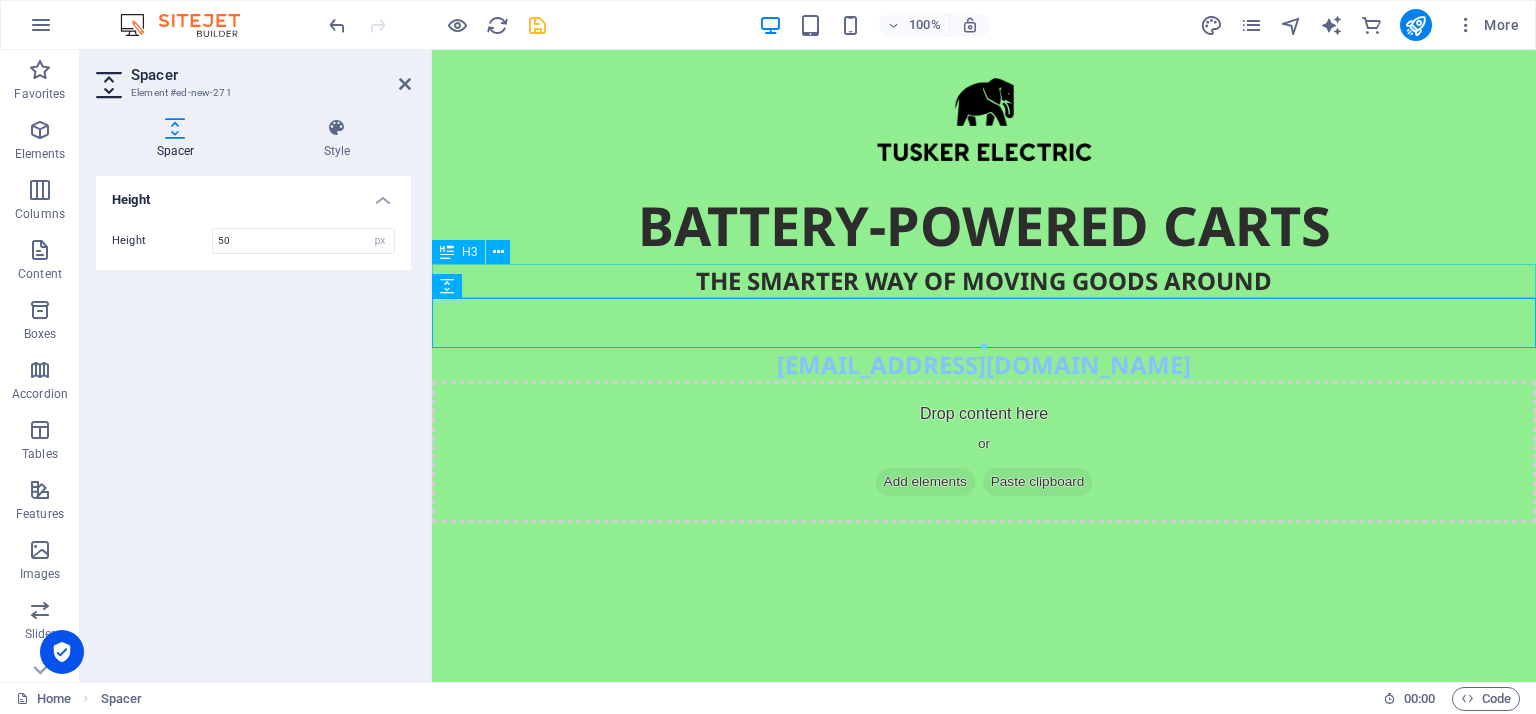 click on "THE SMARTER WAY OF MOVING GOODS AROUND" at bounding box center (984, 281) 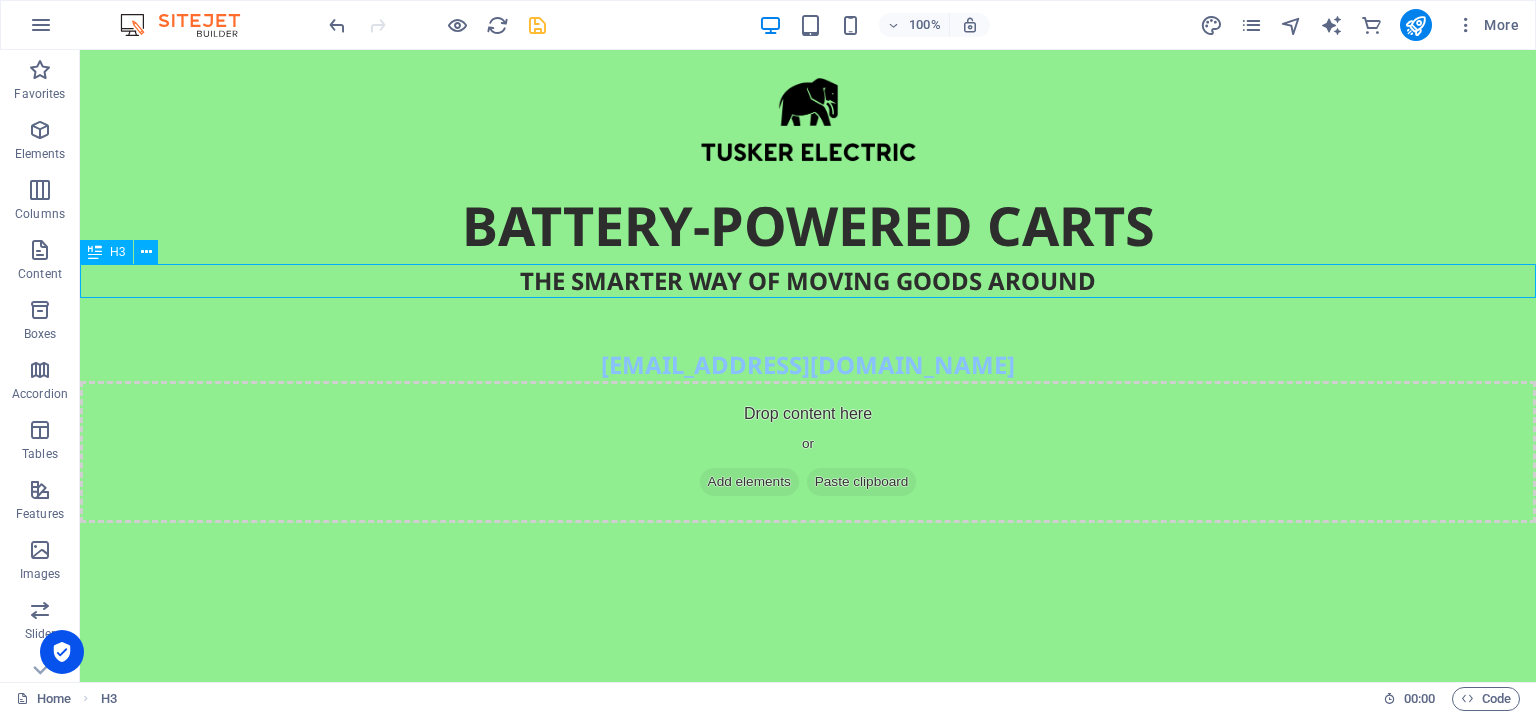click on "THE SMARTER WAY OF MOVING GOODS AROUND" at bounding box center [808, 281] 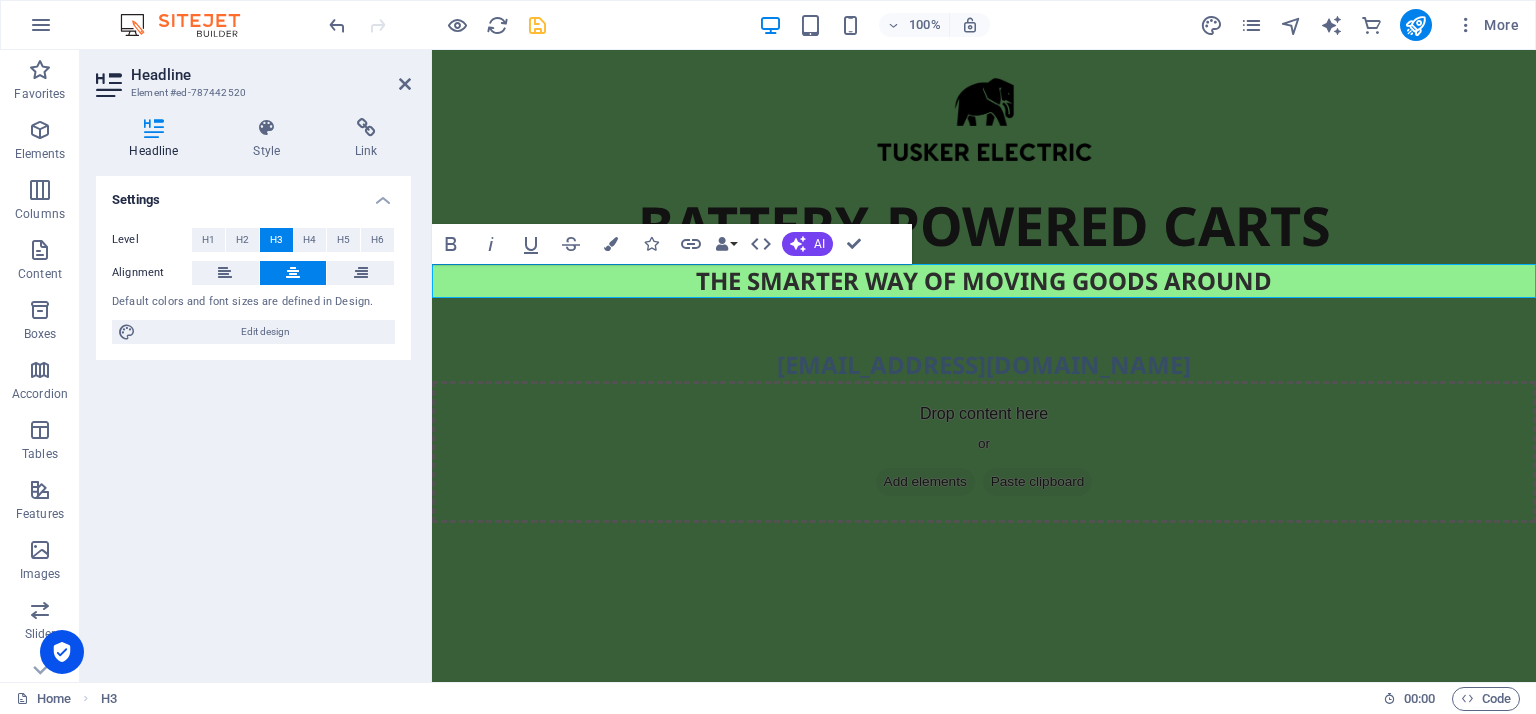 click on "THE SMARTER WAY OF MOVING GOODS AROUND" at bounding box center (984, 281) 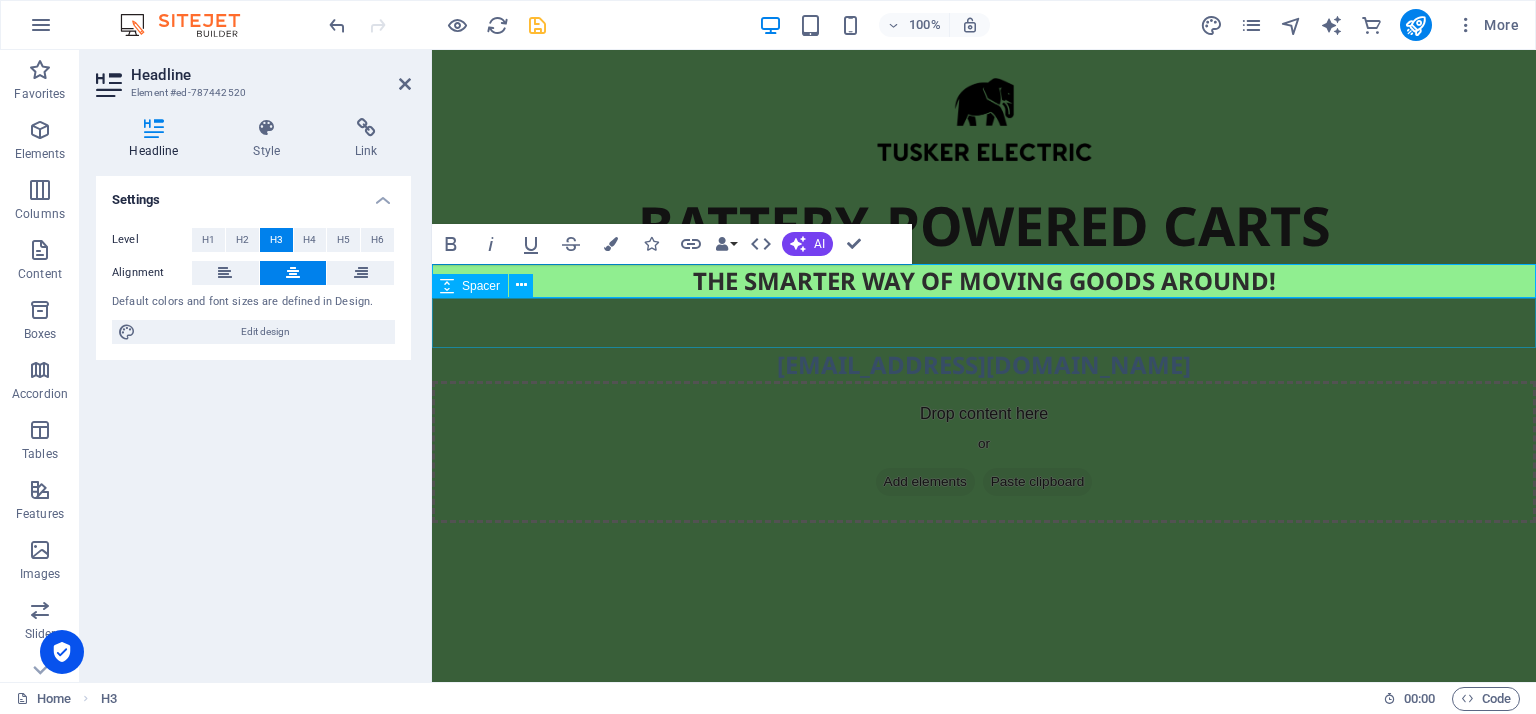 click at bounding box center (984, 323) 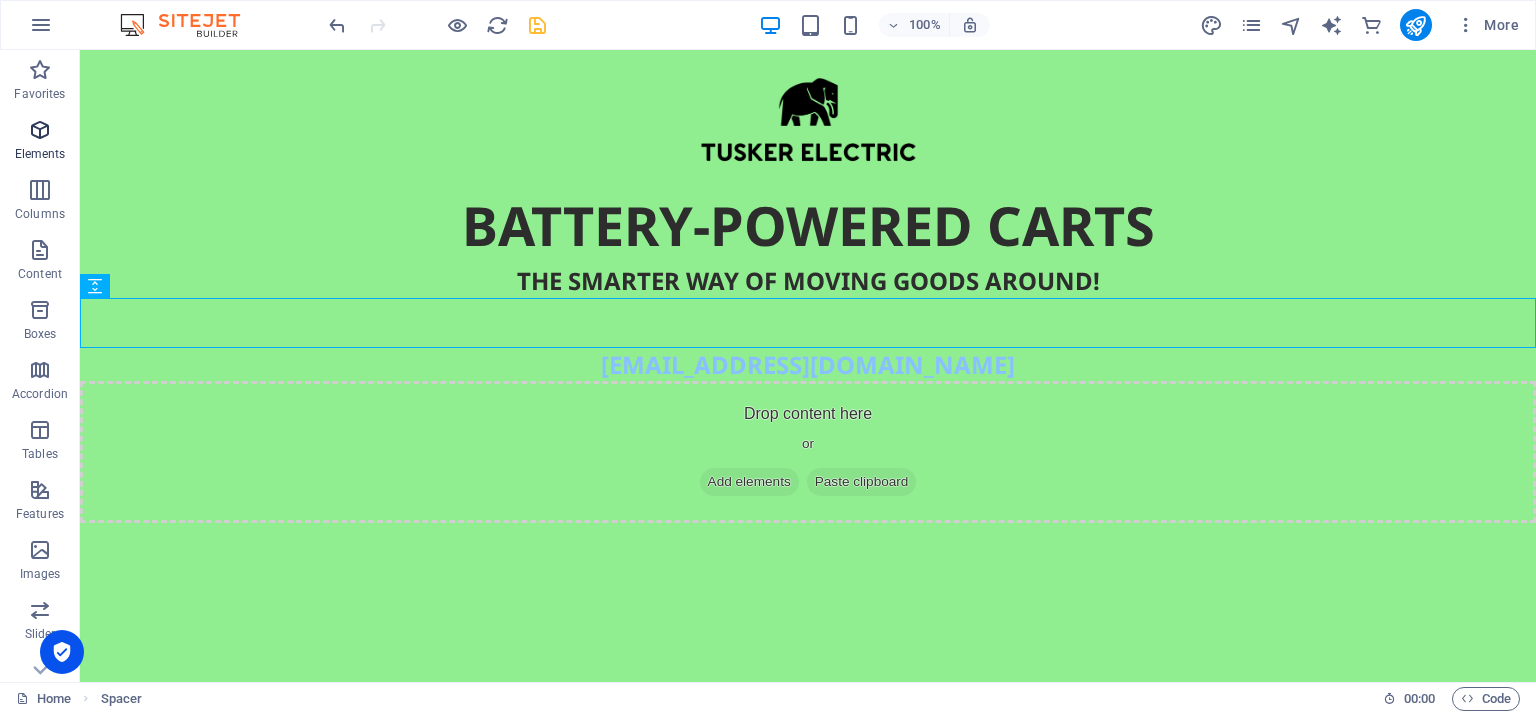click at bounding box center [40, 130] 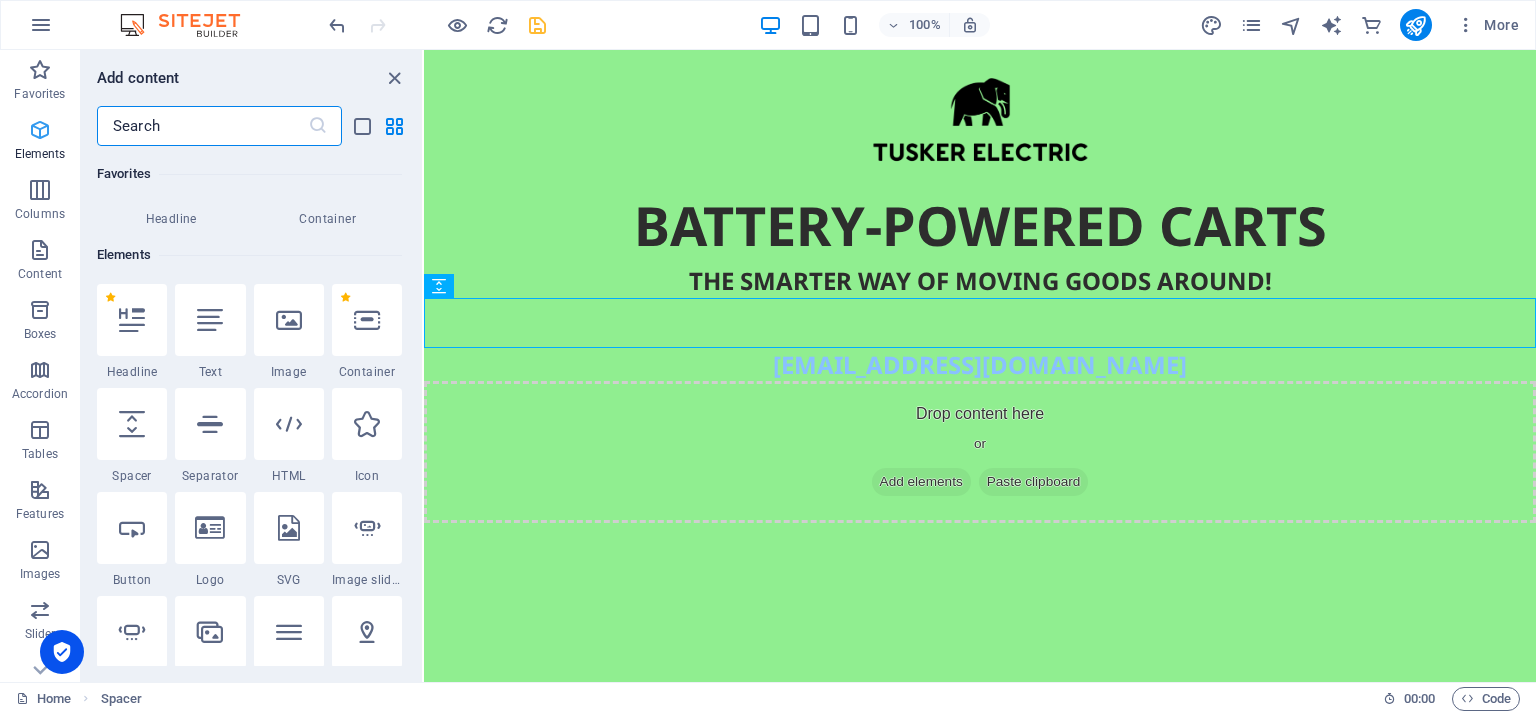 scroll, scrollTop: 212, scrollLeft: 0, axis: vertical 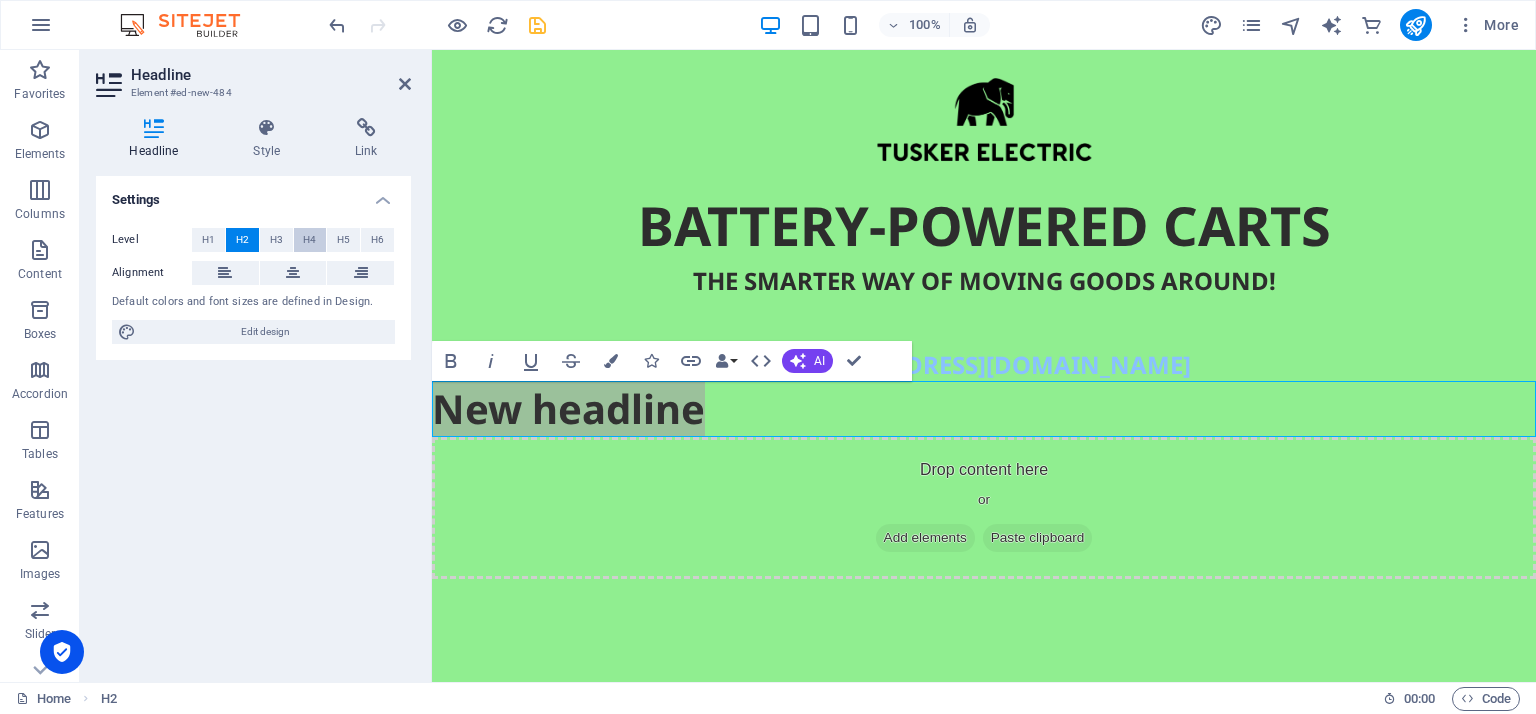 click on "H4" at bounding box center [309, 240] 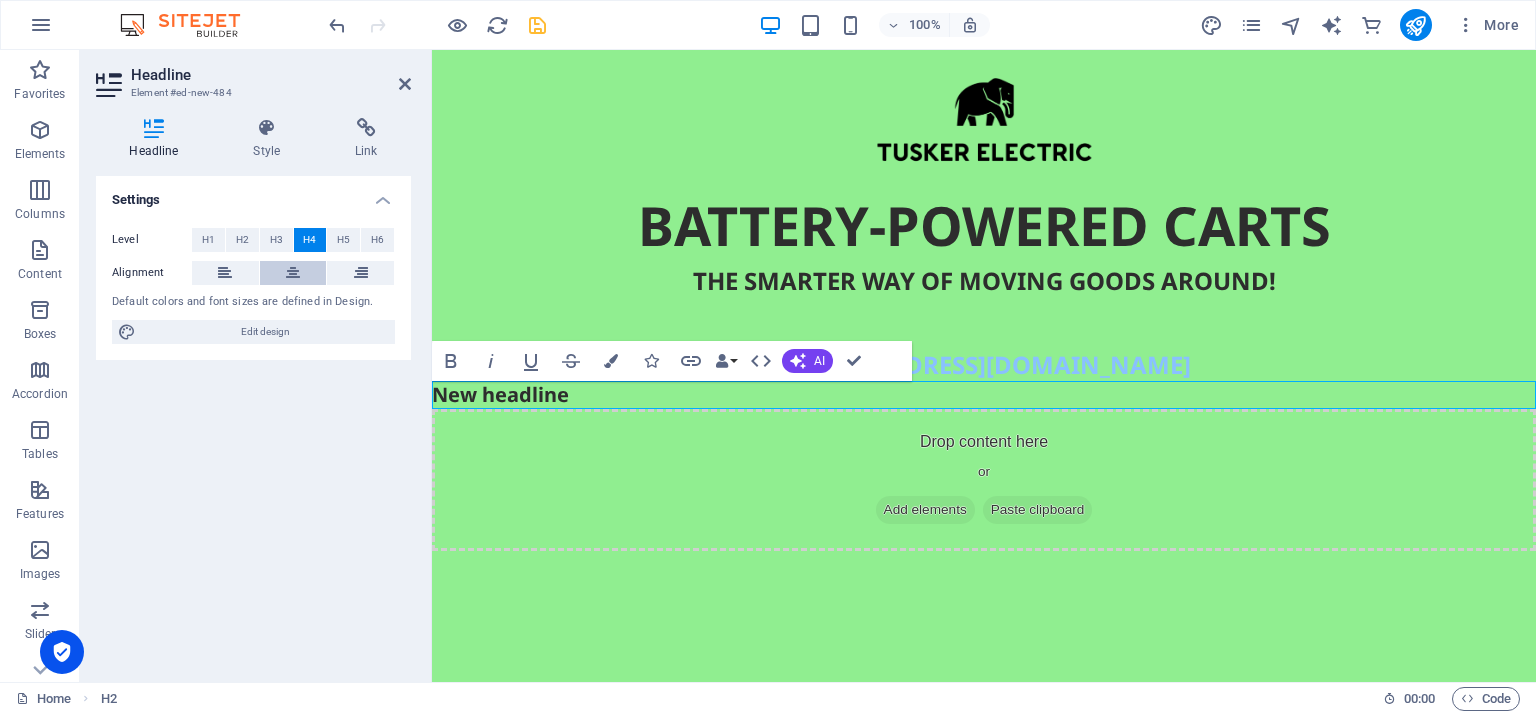 click at bounding box center [293, 273] 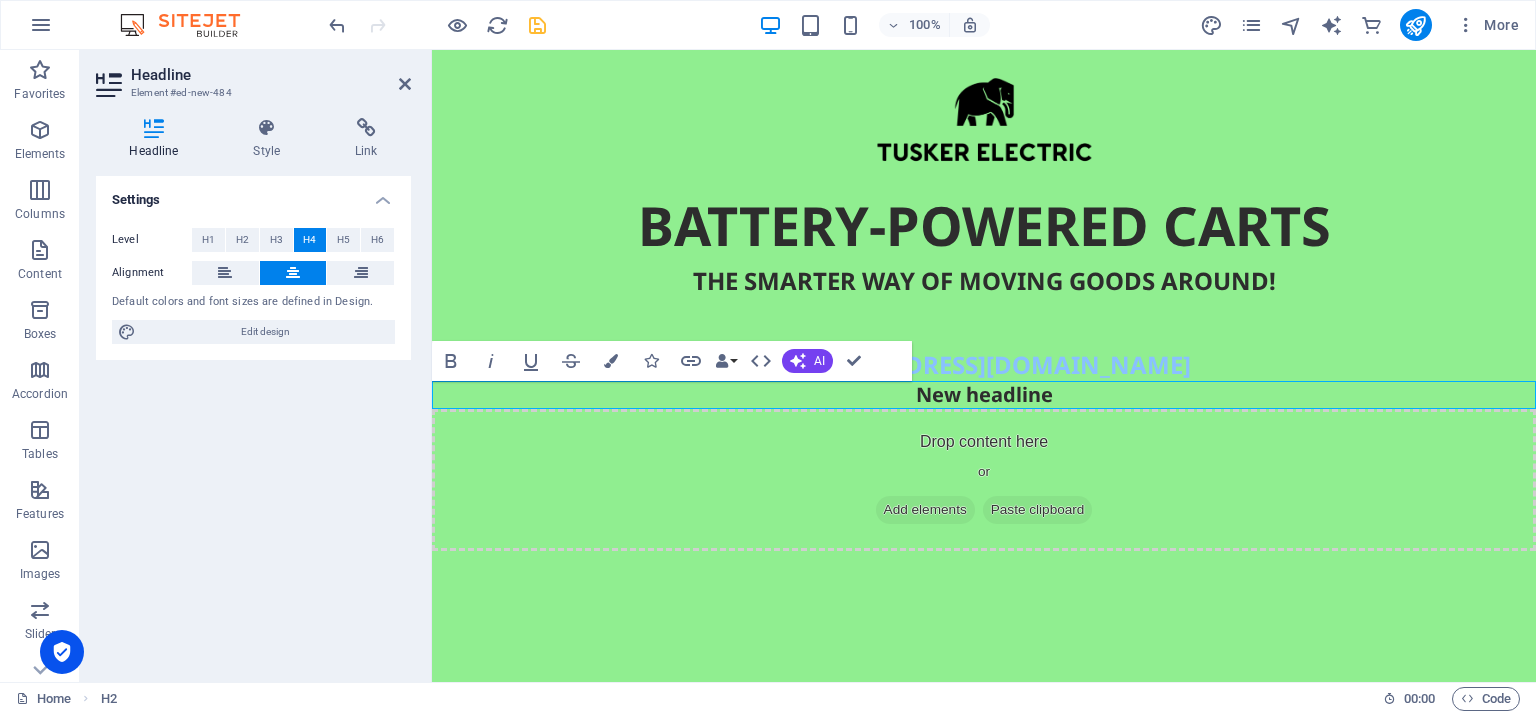type 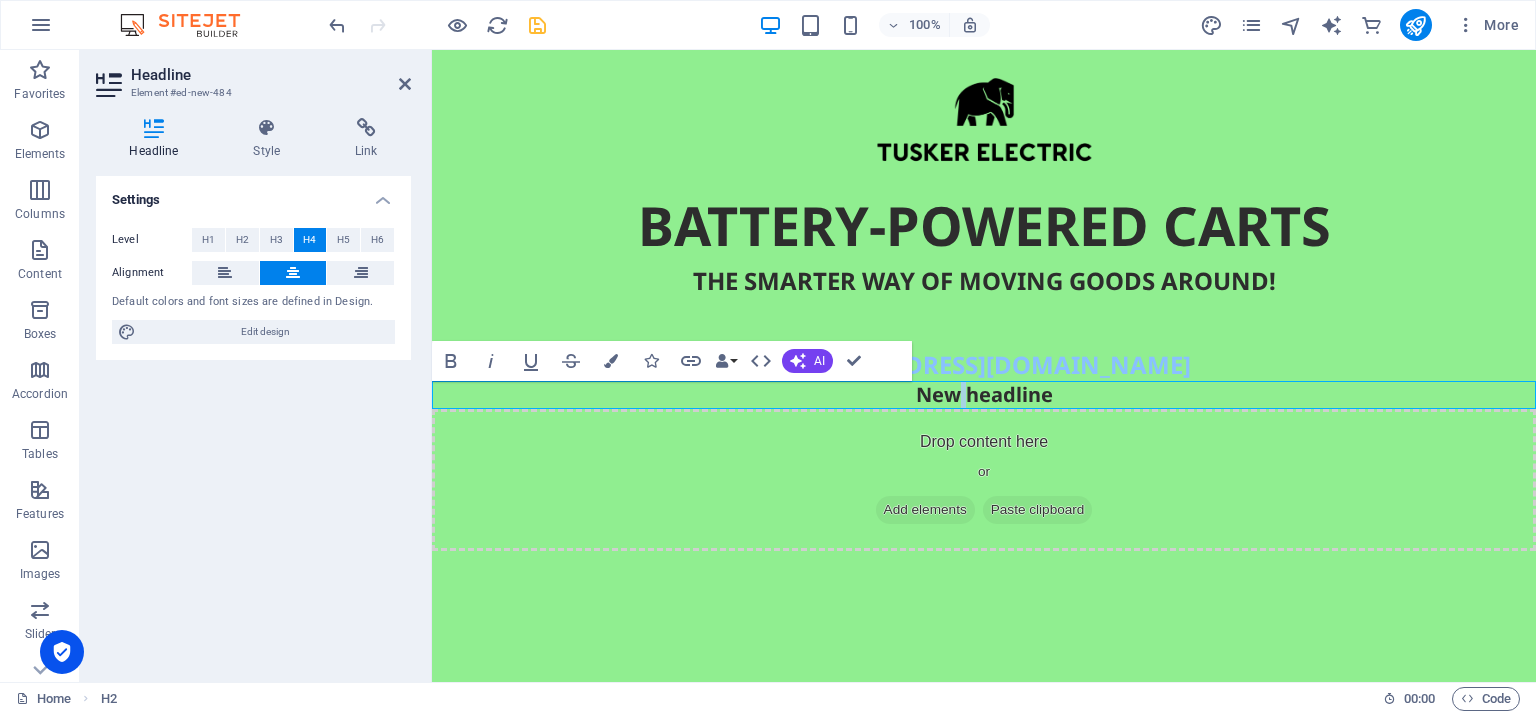 click on "New headline" at bounding box center (984, 395) 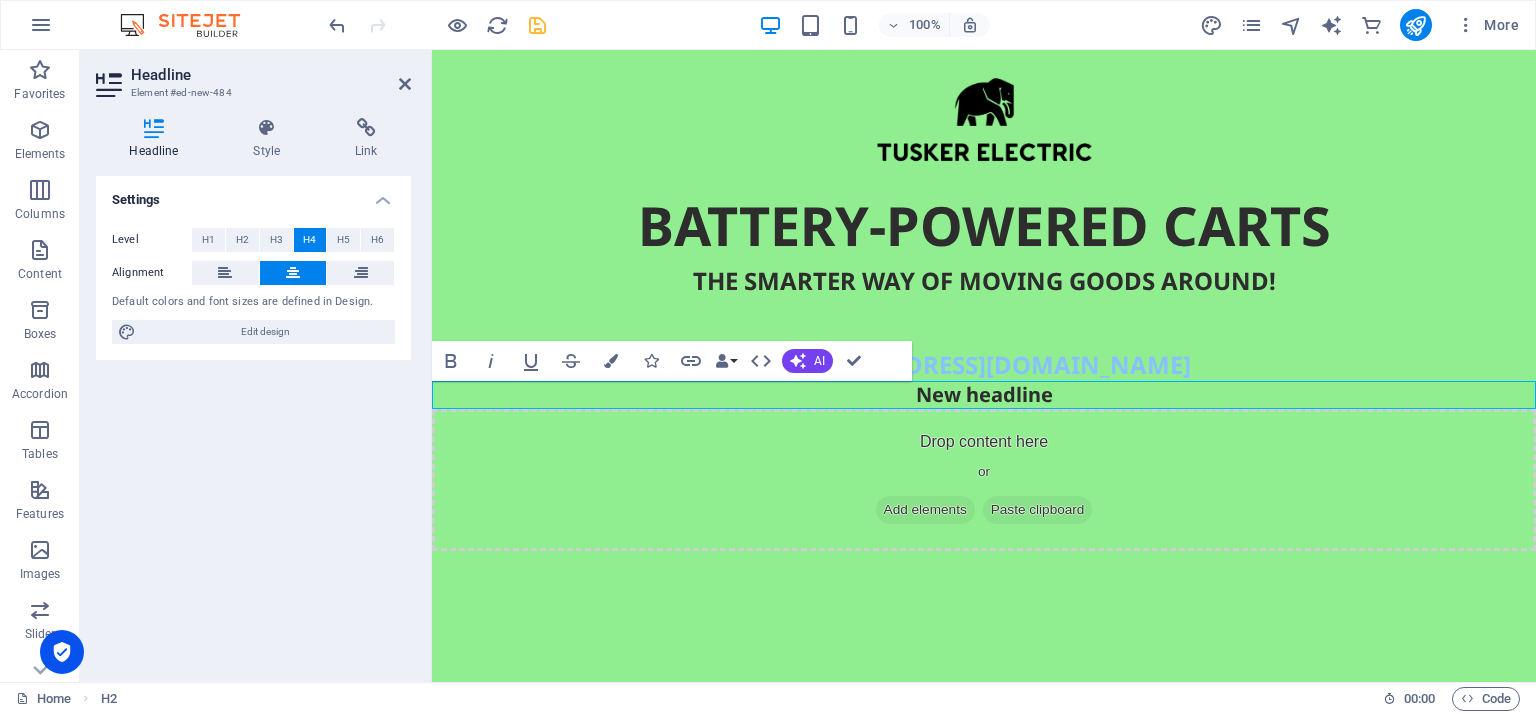 click on "New headline" at bounding box center [984, 395] 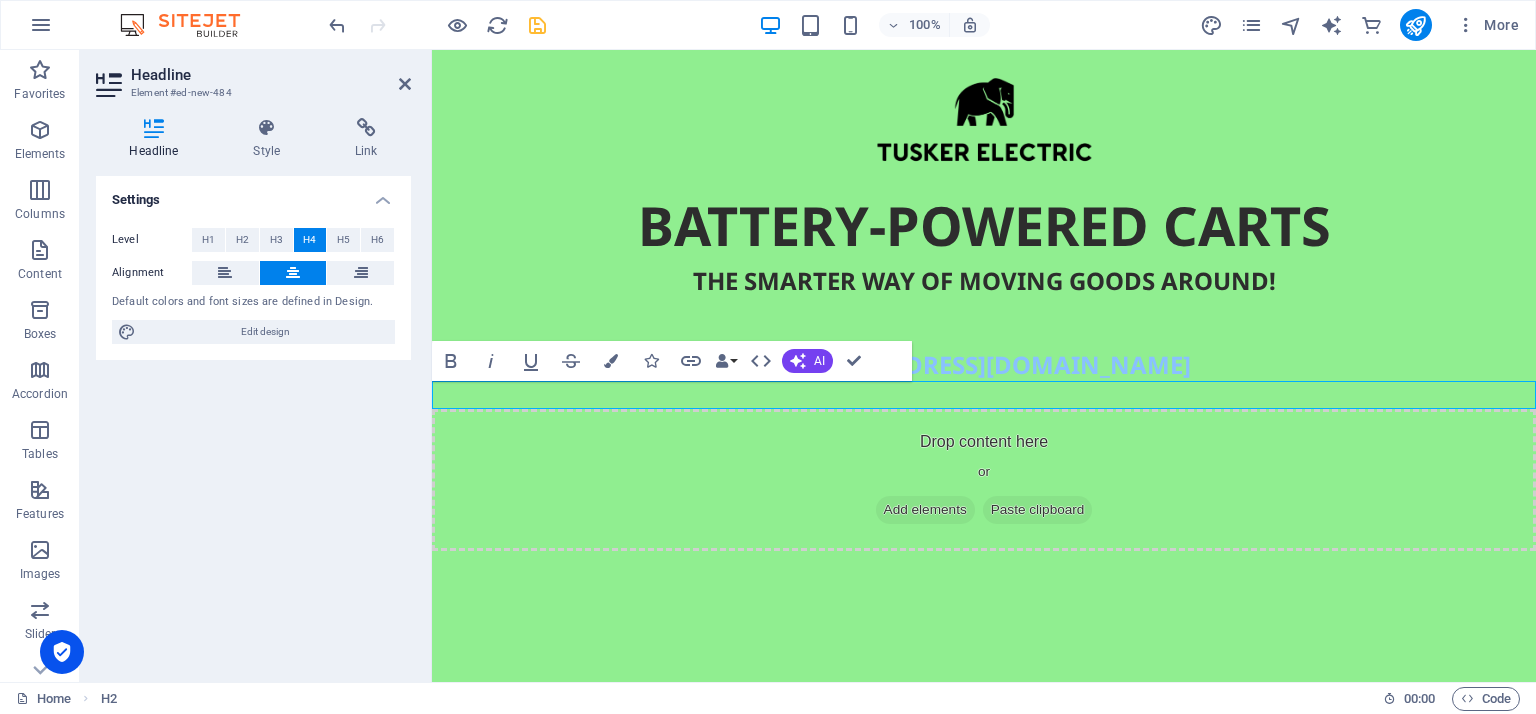type 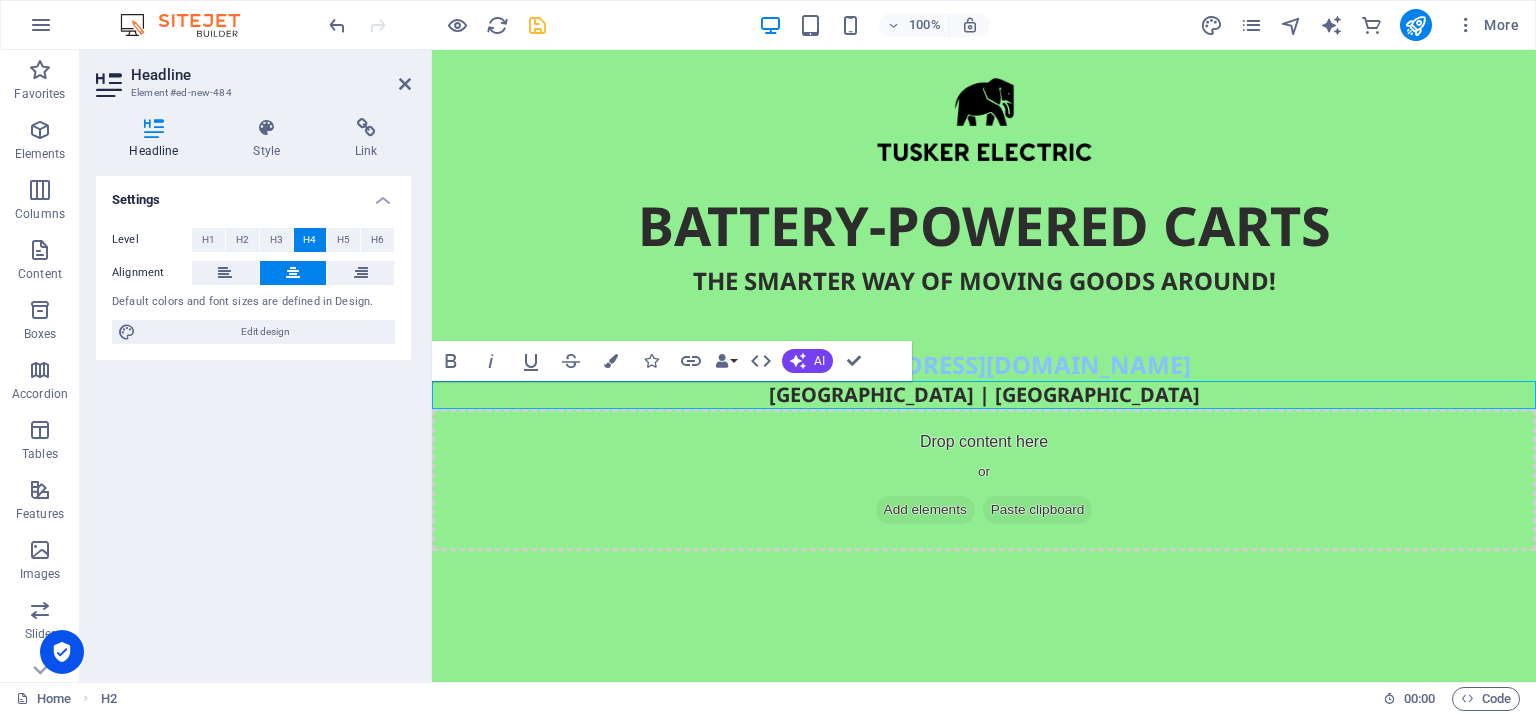 click on "BATTERY-POWERED CARTS THE SMARTER WAY OF MOVING GOODS AROUND! [EMAIL_ADDRESS][DOMAIN_NAME] ​[GEOGRAPHIC_DATA] | [GEOGRAPHIC_DATA] Drop content here or  Add elements  Paste clipboard" at bounding box center (984, 300) 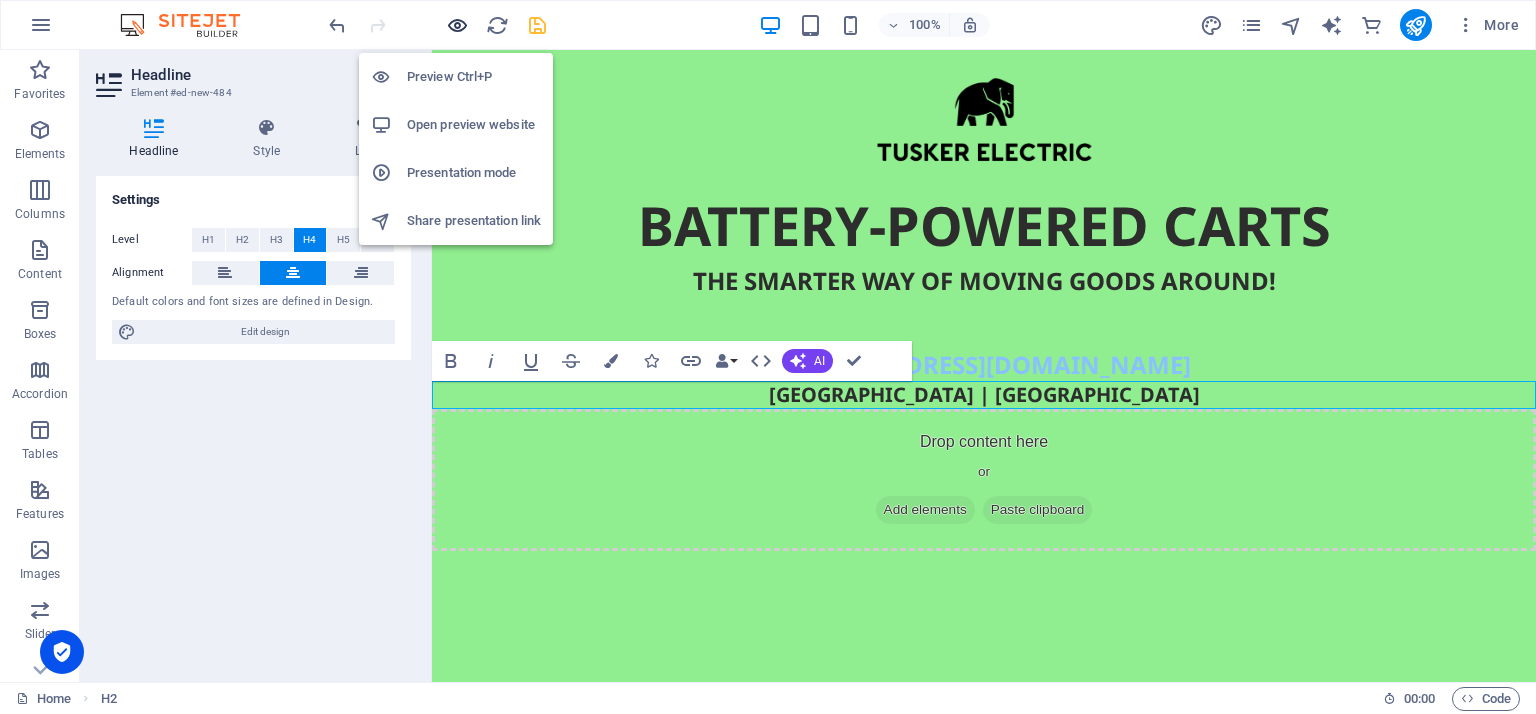 click at bounding box center [457, 25] 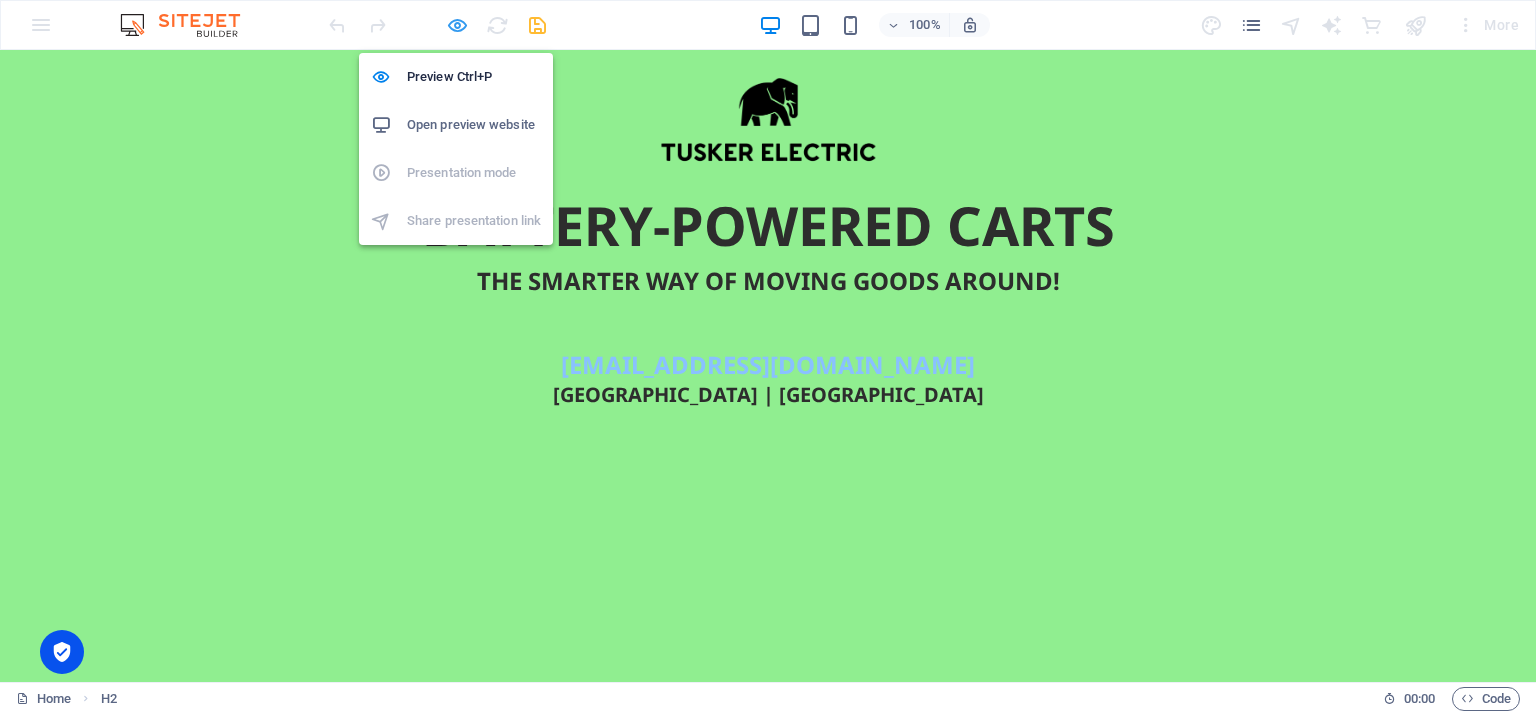 click at bounding box center (457, 25) 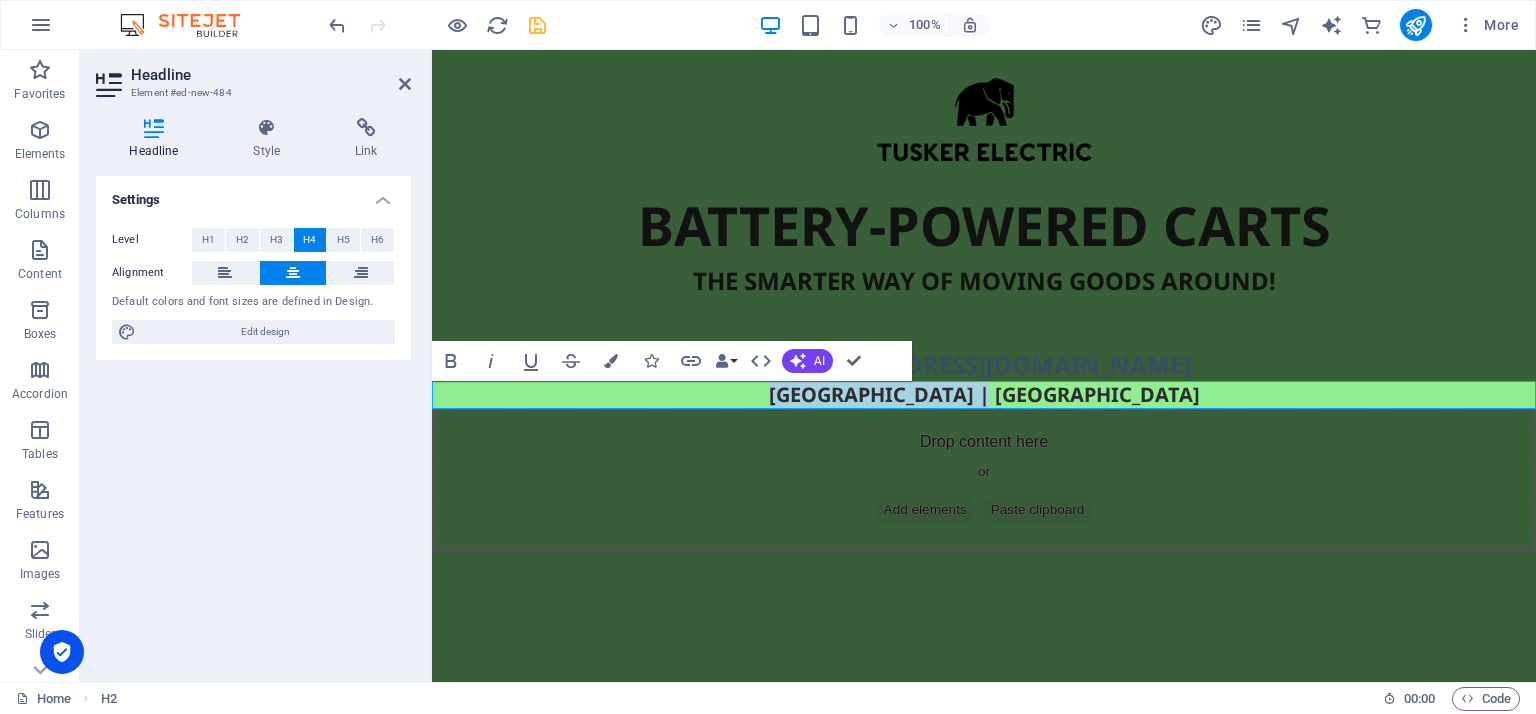 click on "[GEOGRAPHIC_DATA] | [GEOGRAPHIC_DATA]" at bounding box center (984, 395) 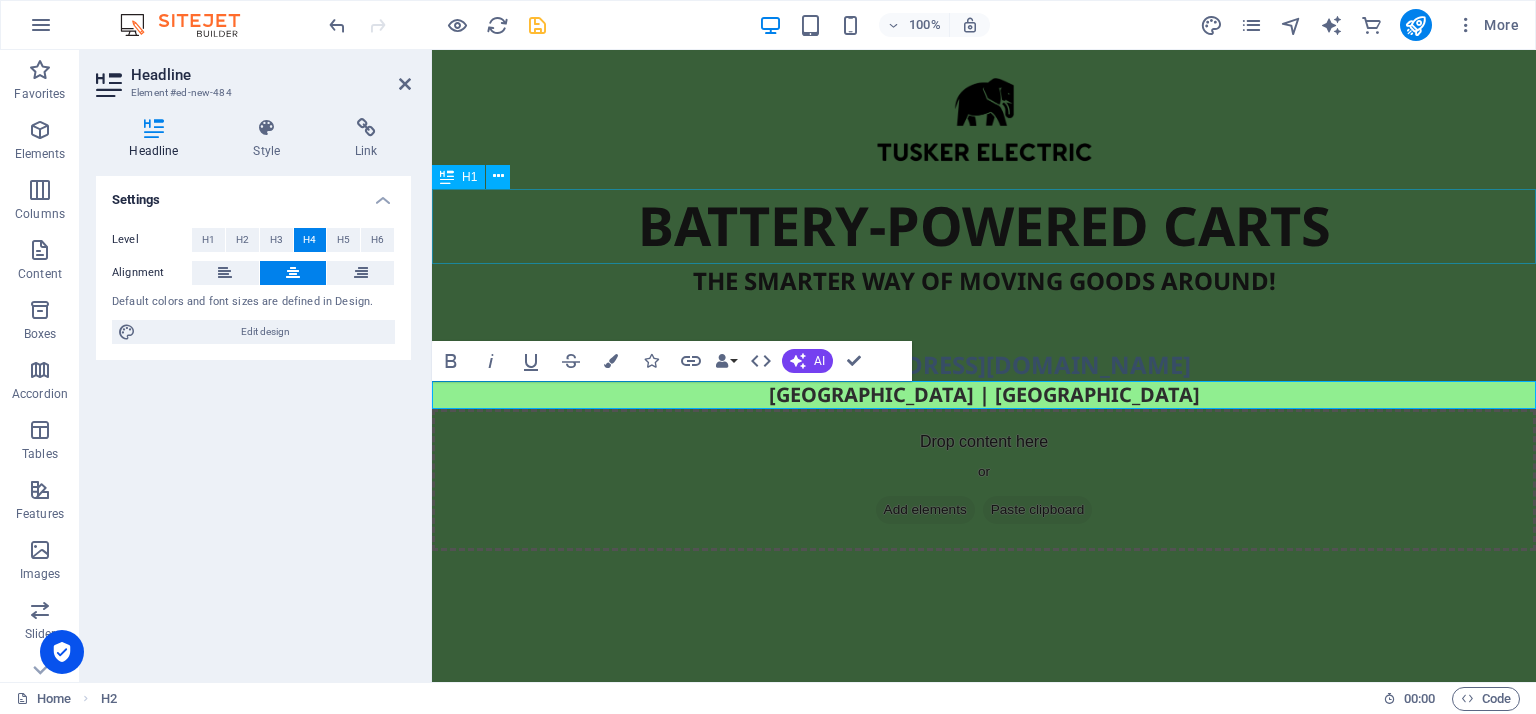 click on "BATTERY-POWERED CARTS" at bounding box center (984, 226) 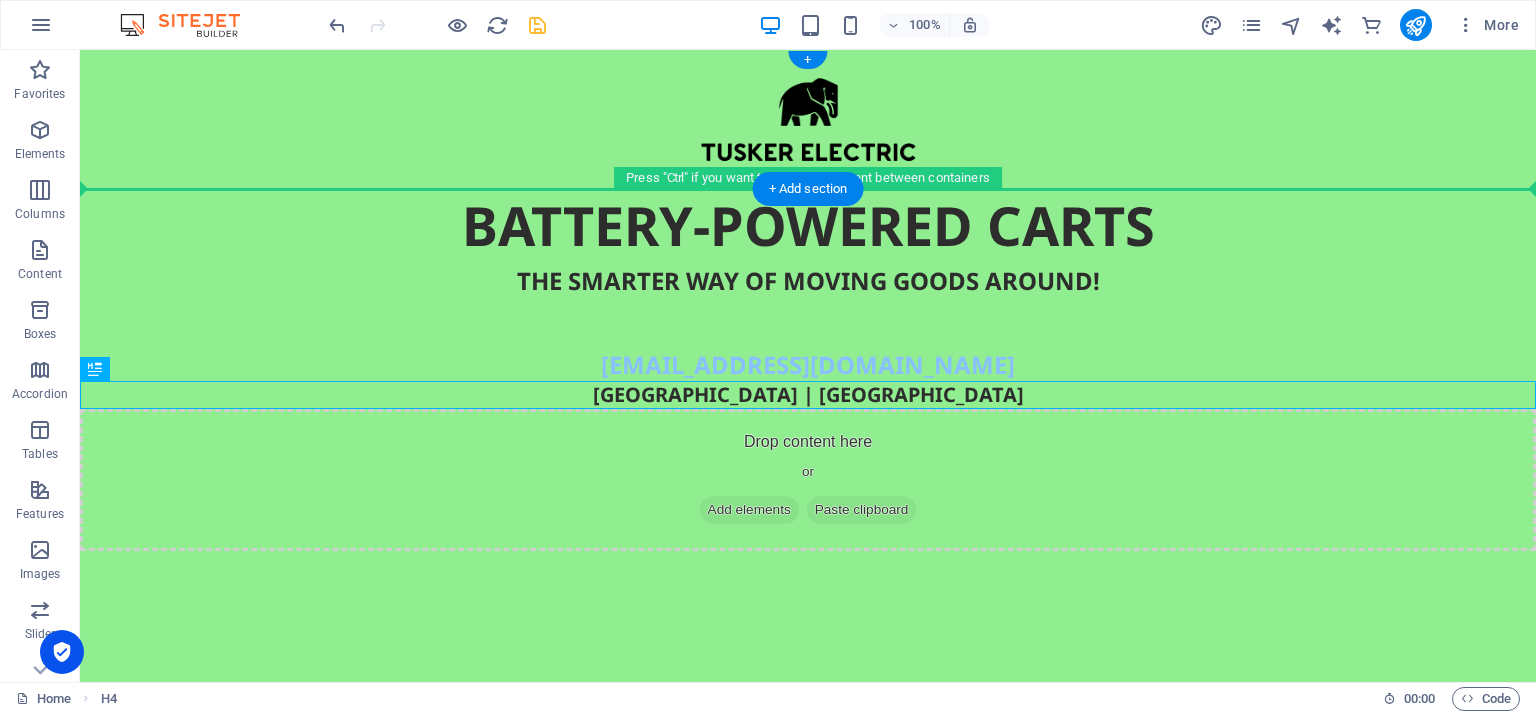 drag, startPoint x: 190, startPoint y: 419, endPoint x: 110, endPoint y: 131, distance: 298.90466 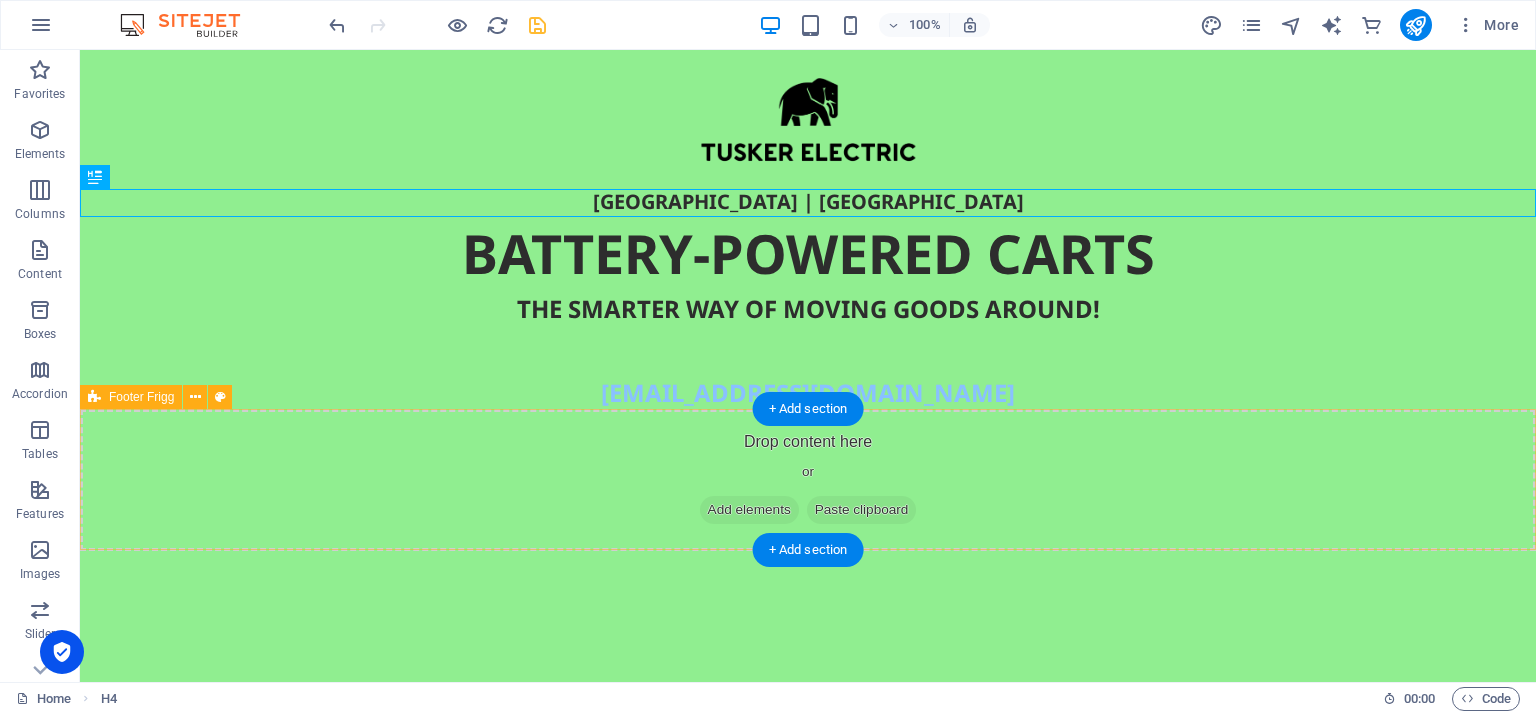 click on "Drop content here or  Add elements  Paste clipboard" at bounding box center (808, 480) 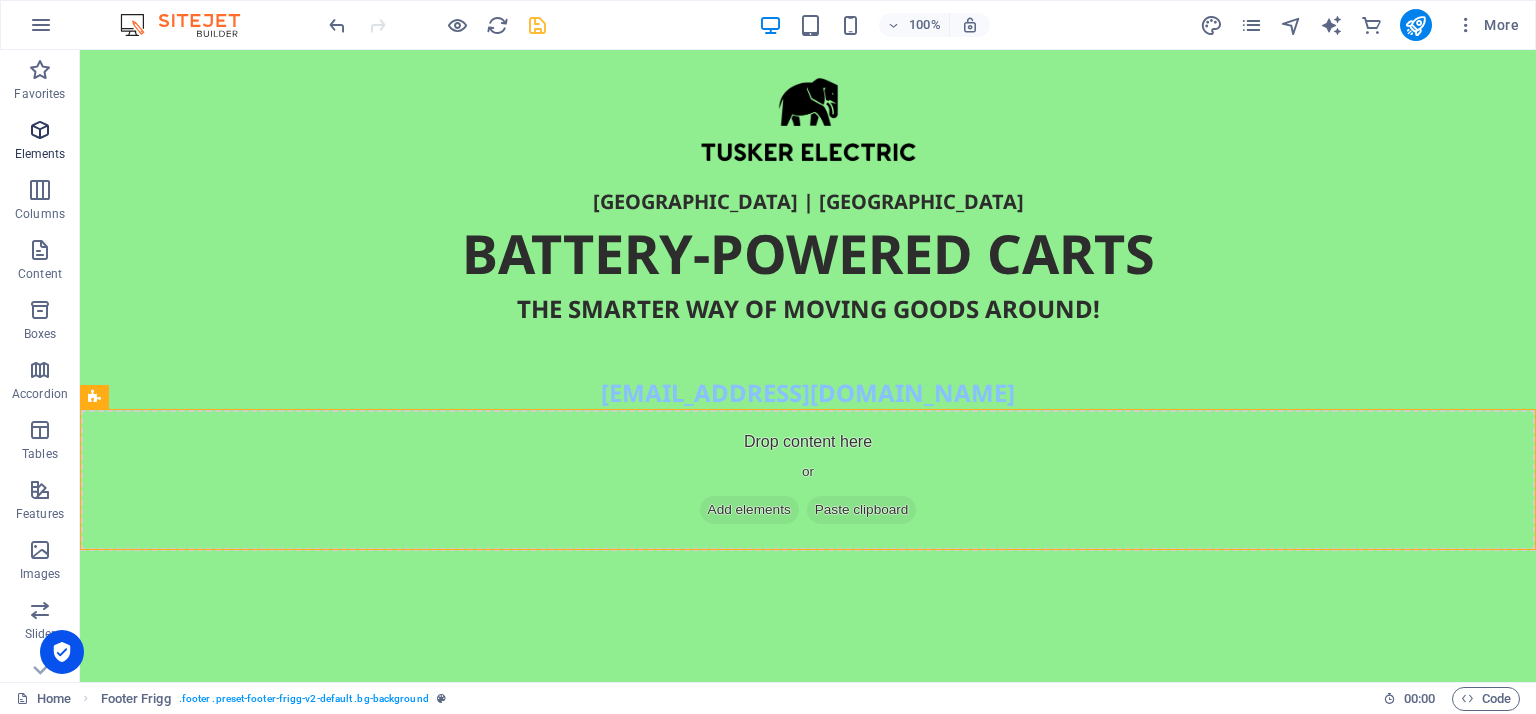 click at bounding box center [40, 130] 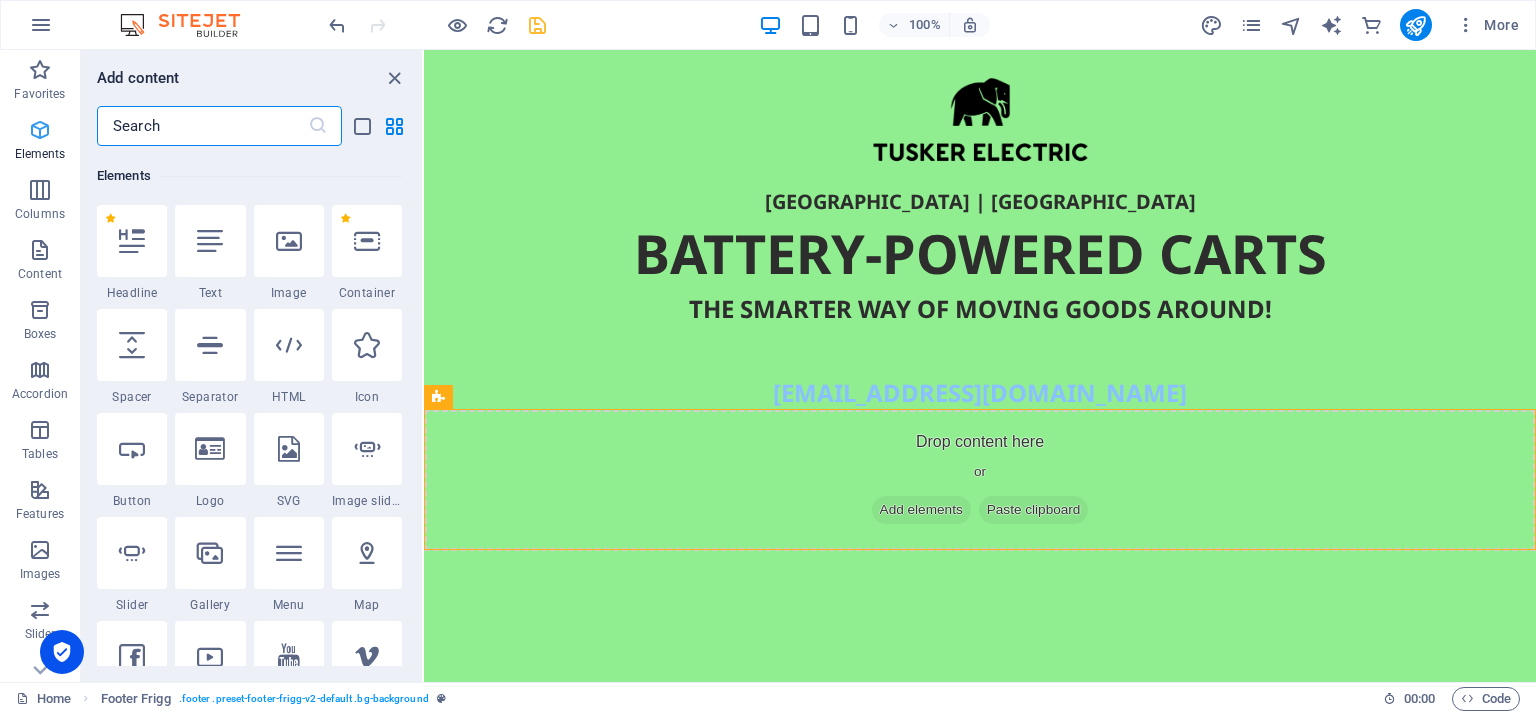 scroll, scrollTop: 212, scrollLeft: 0, axis: vertical 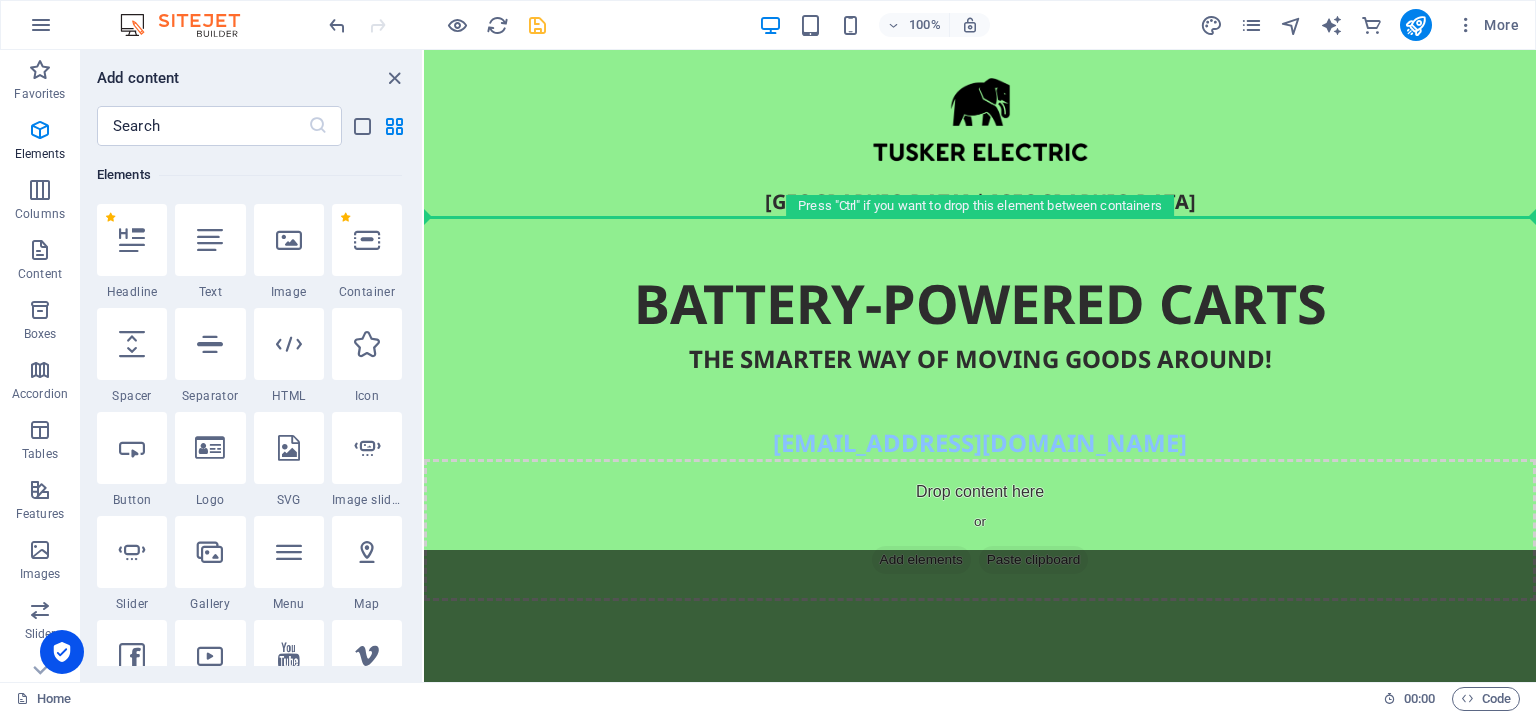 select on "px" 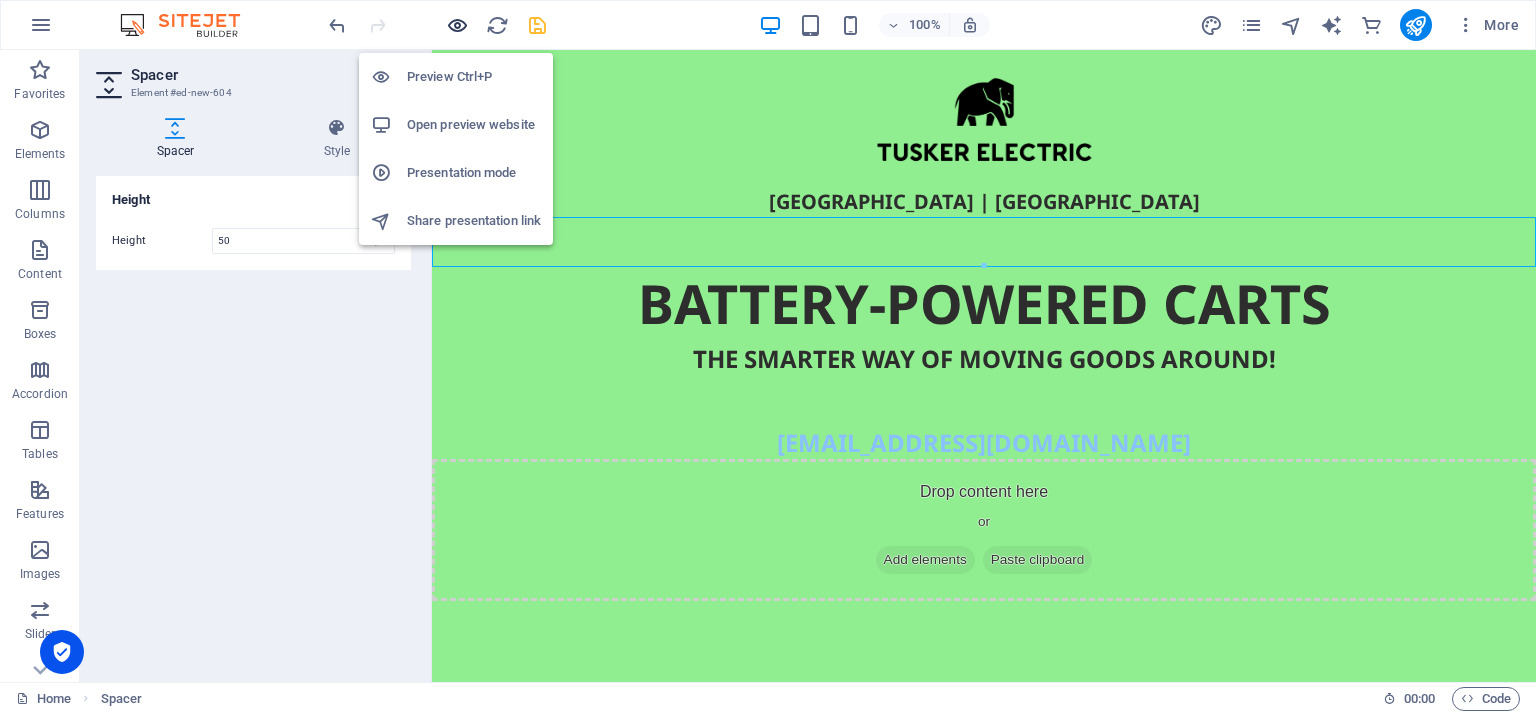 click at bounding box center [457, 25] 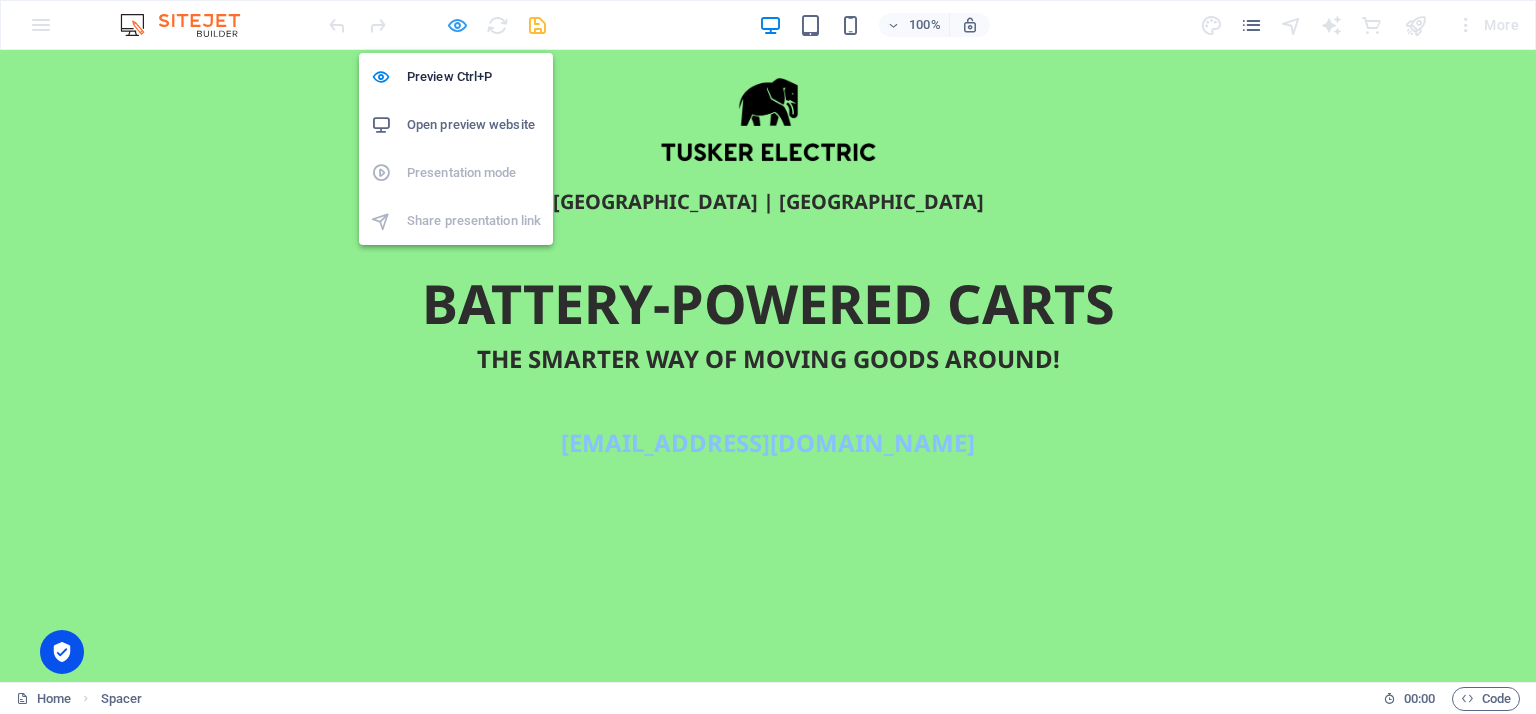 click at bounding box center (457, 25) 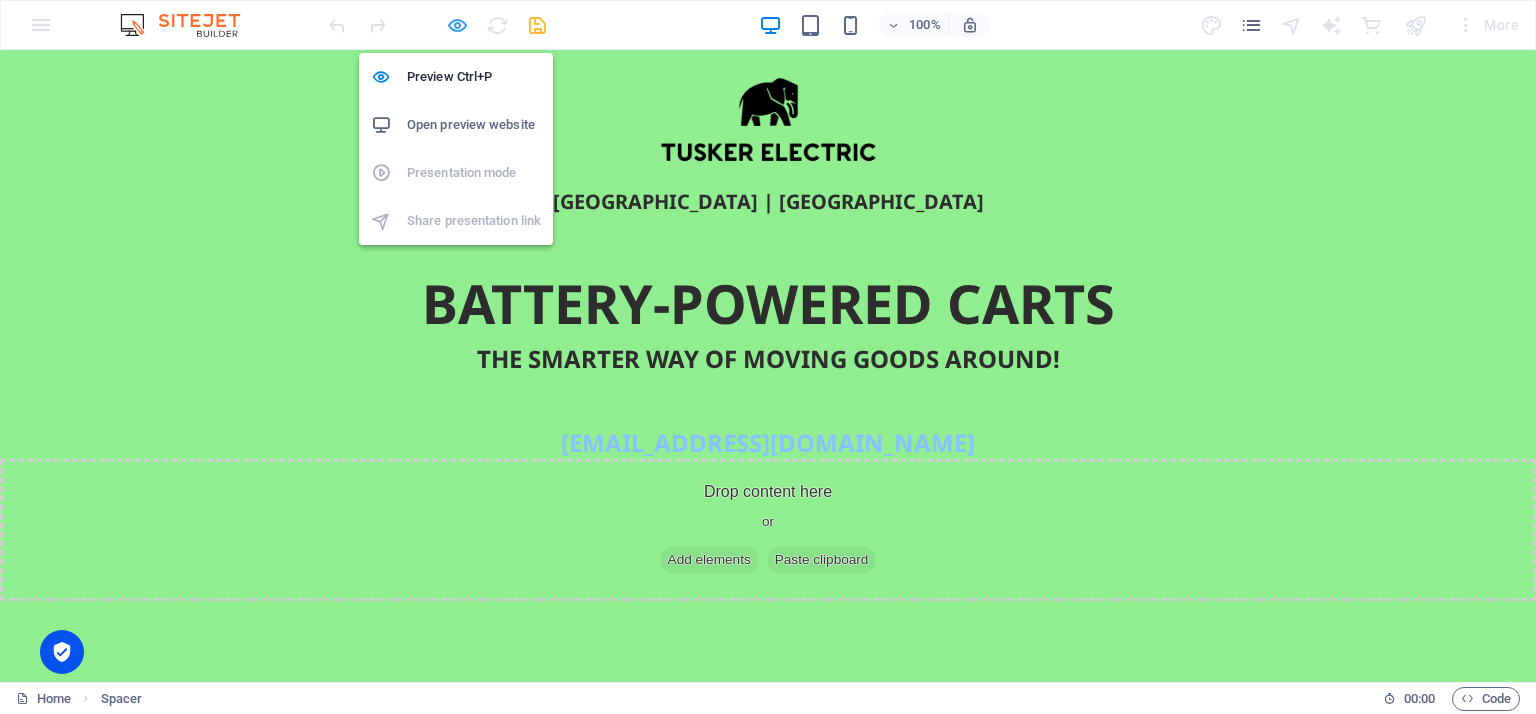 select on "px" 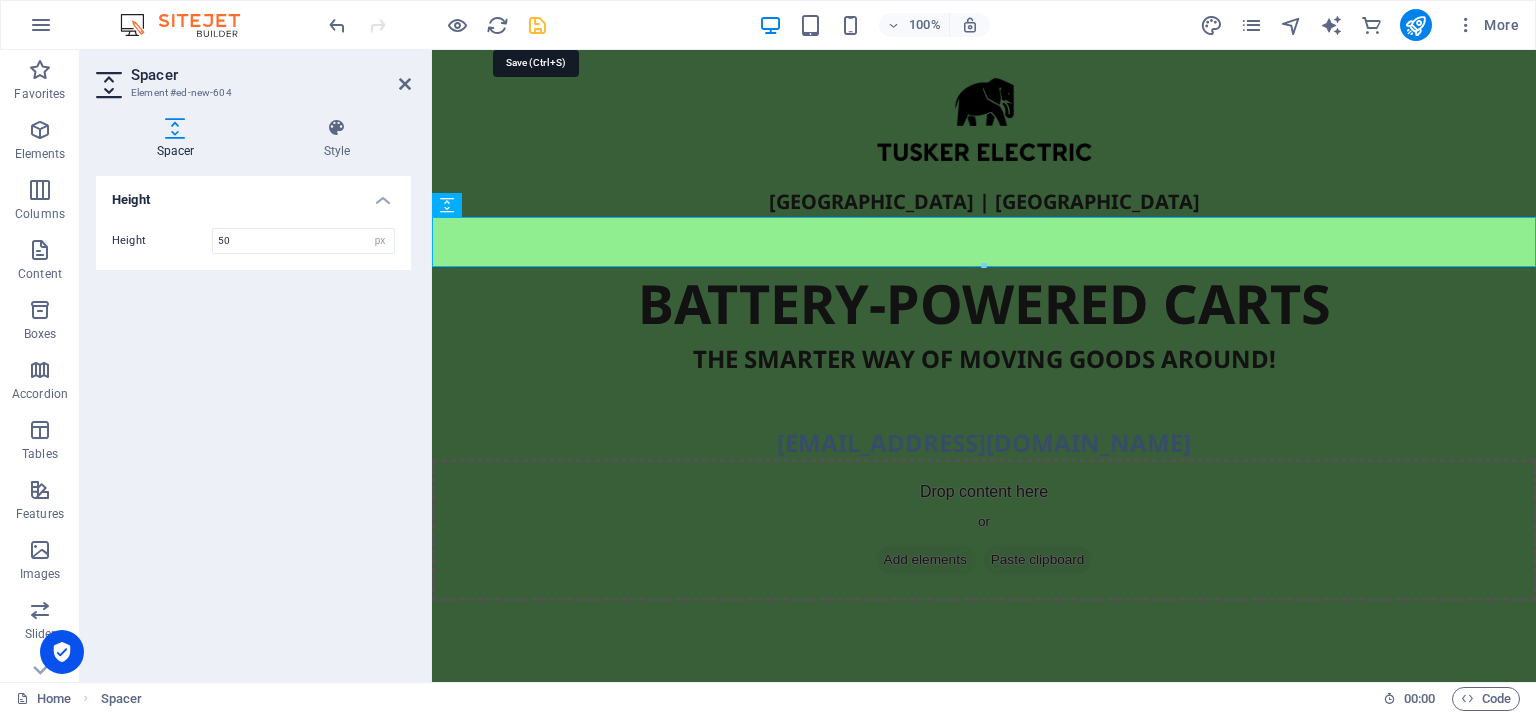 click at bounding box center [537, 25] 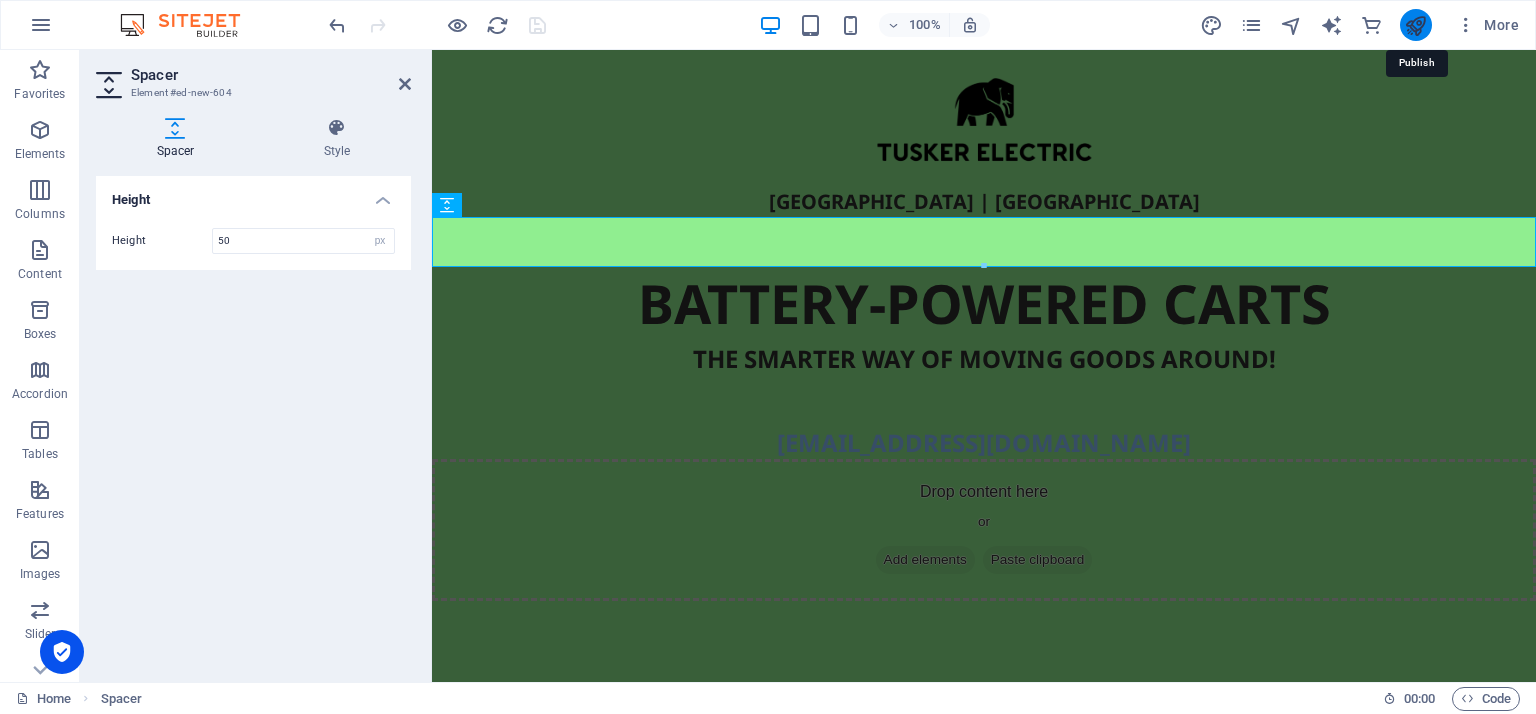 click at bounding box center (1415, 25) 